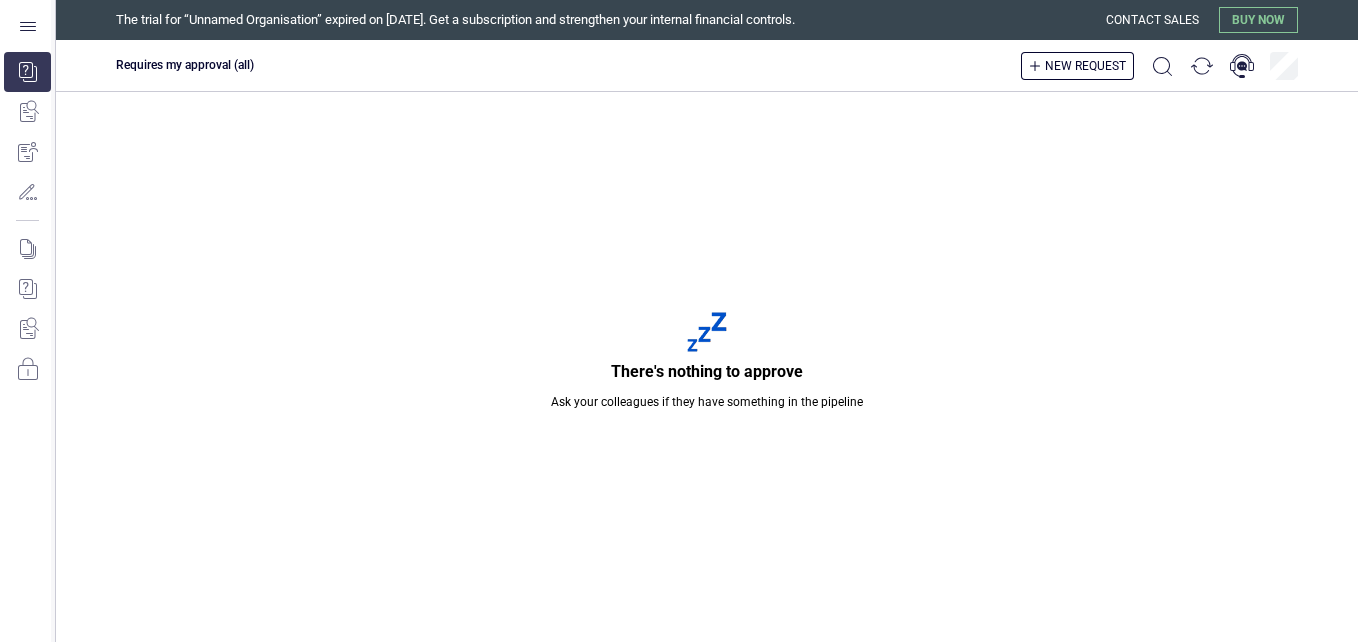 scroll, scrollTop: 0, scrollLeft: 0, axis: both 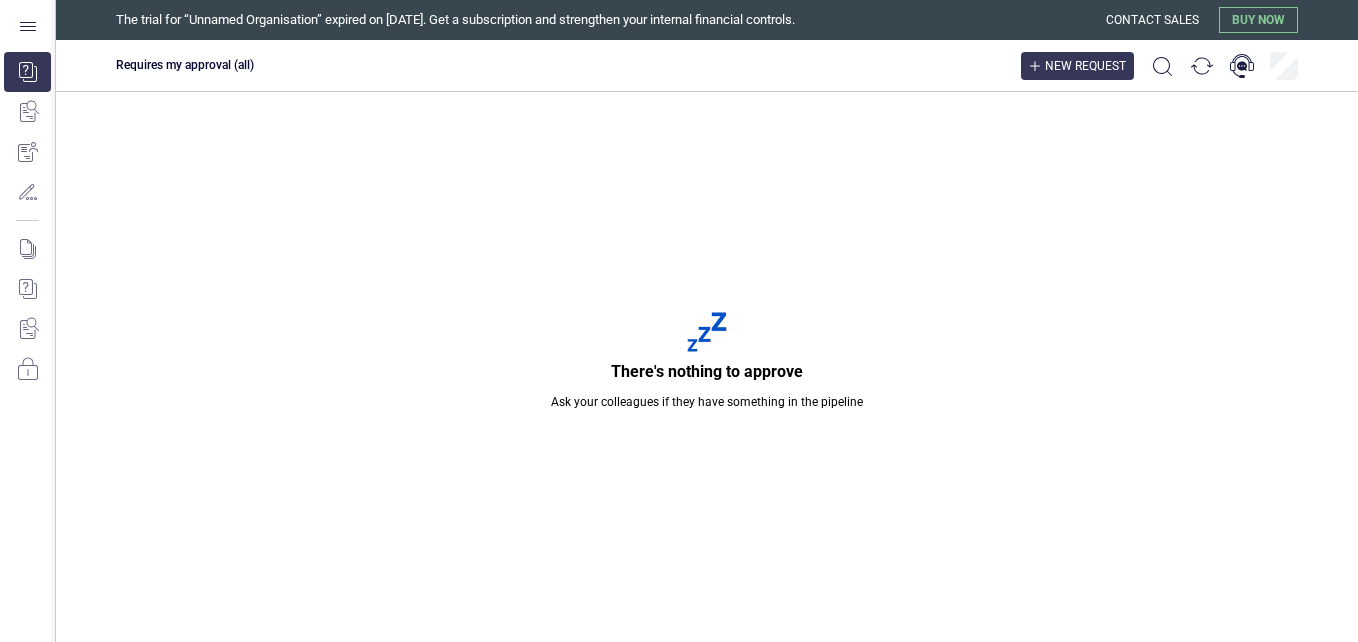 click on "New request" at bounding box center (1077, 66) 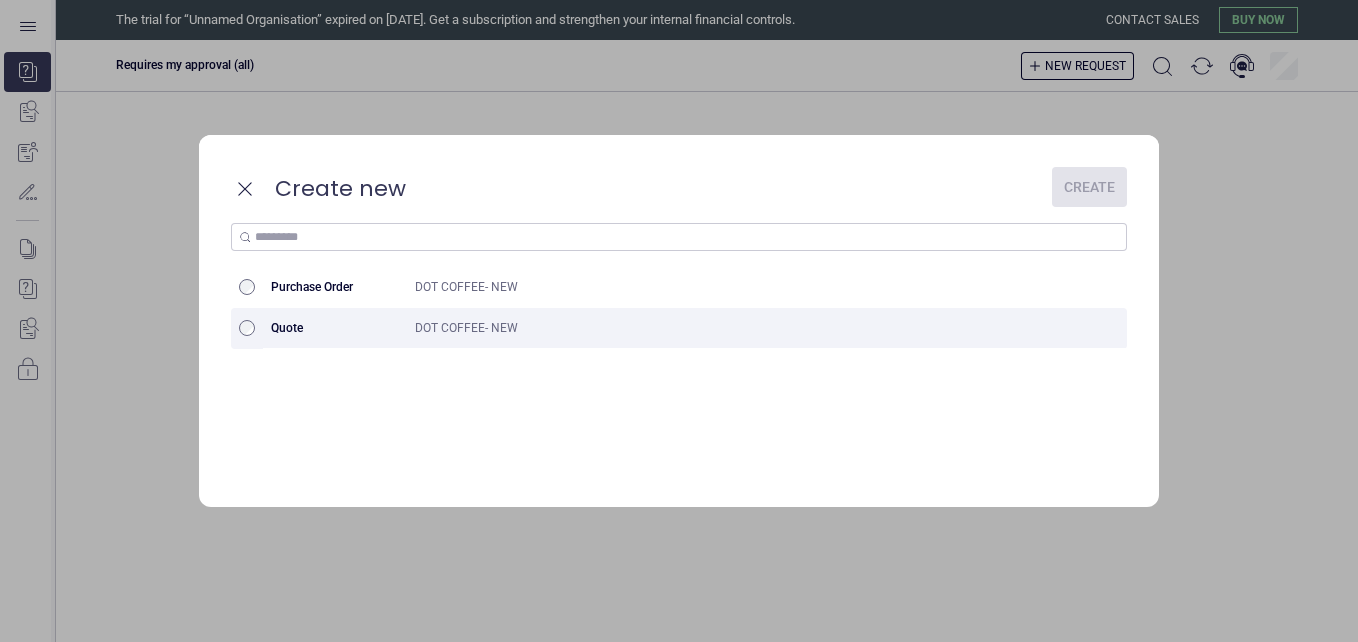 click at bounding box center [247, 328] 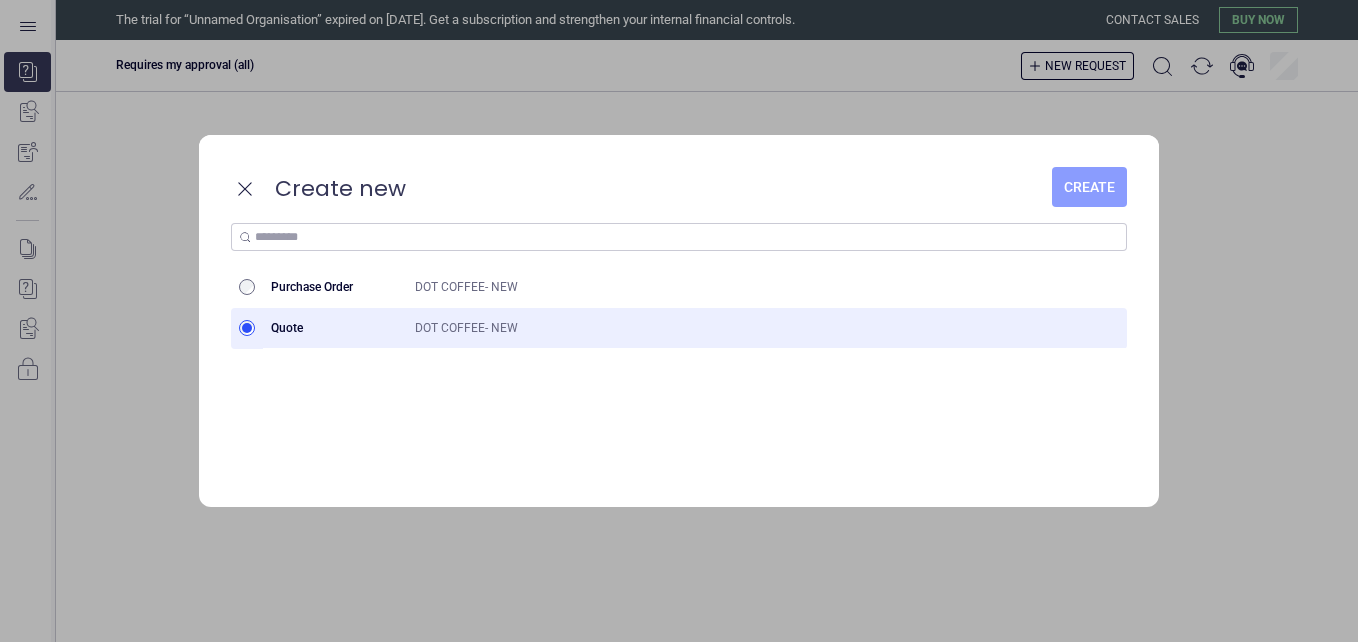 click on "Create" at bounding box center (1089, 187) 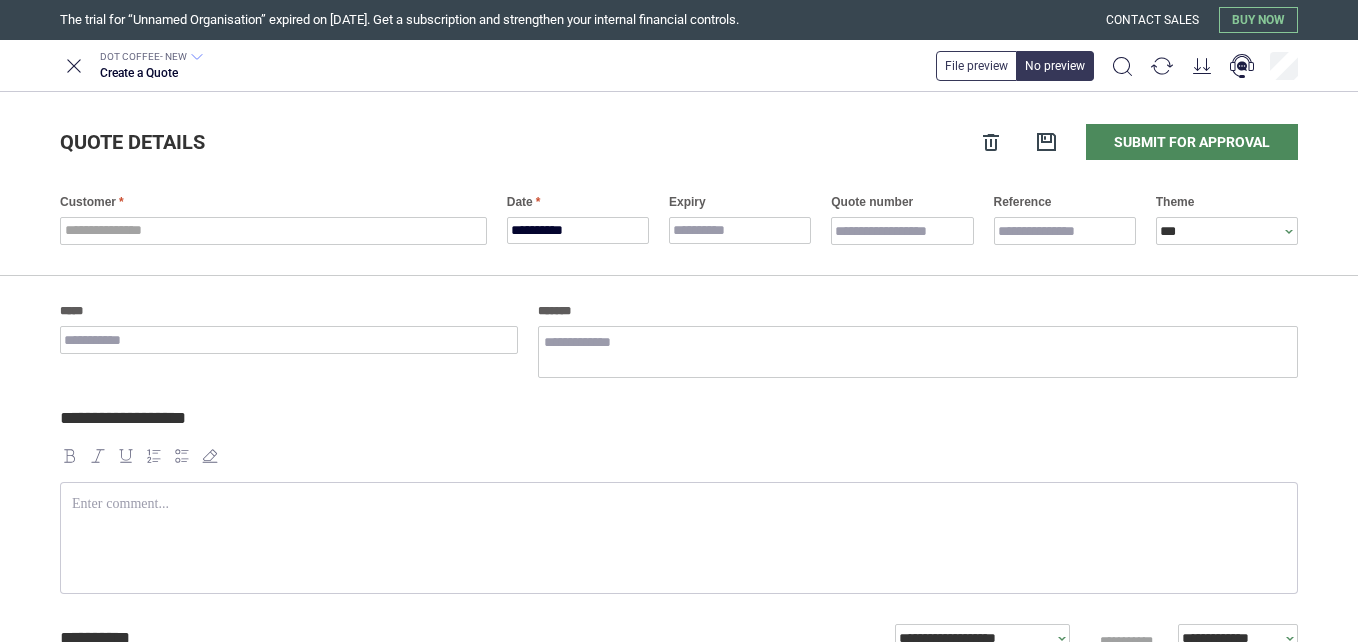 type on "*" 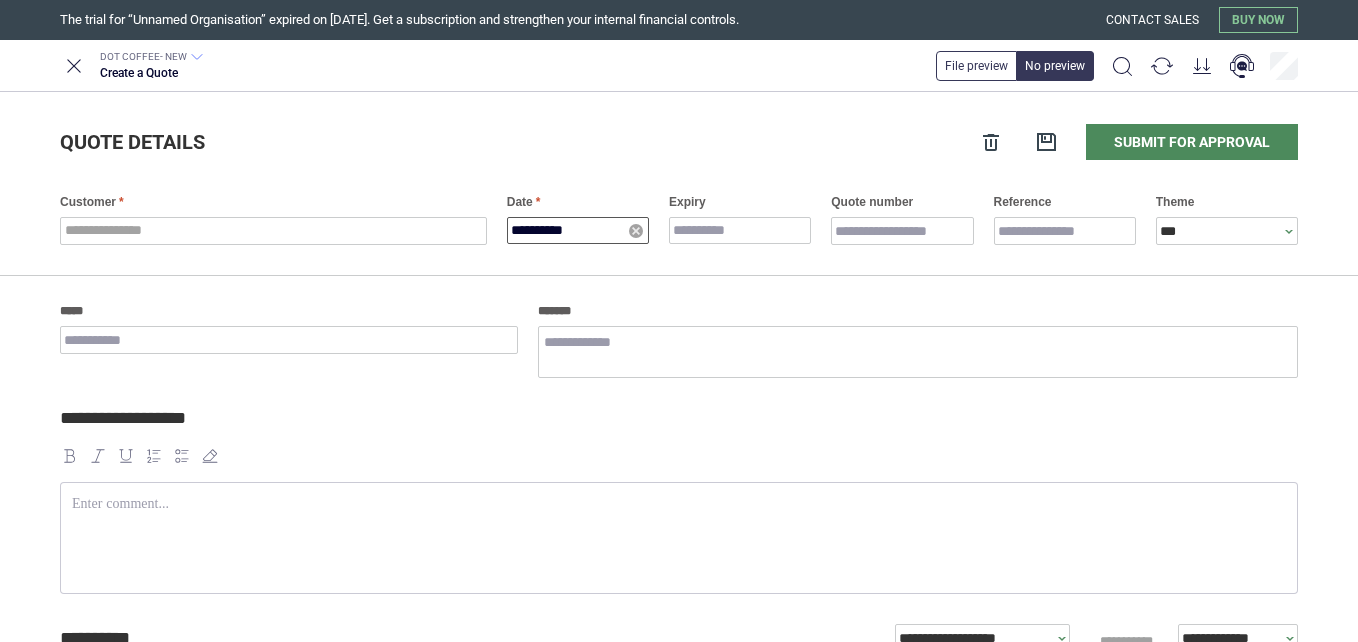 type on "**********" 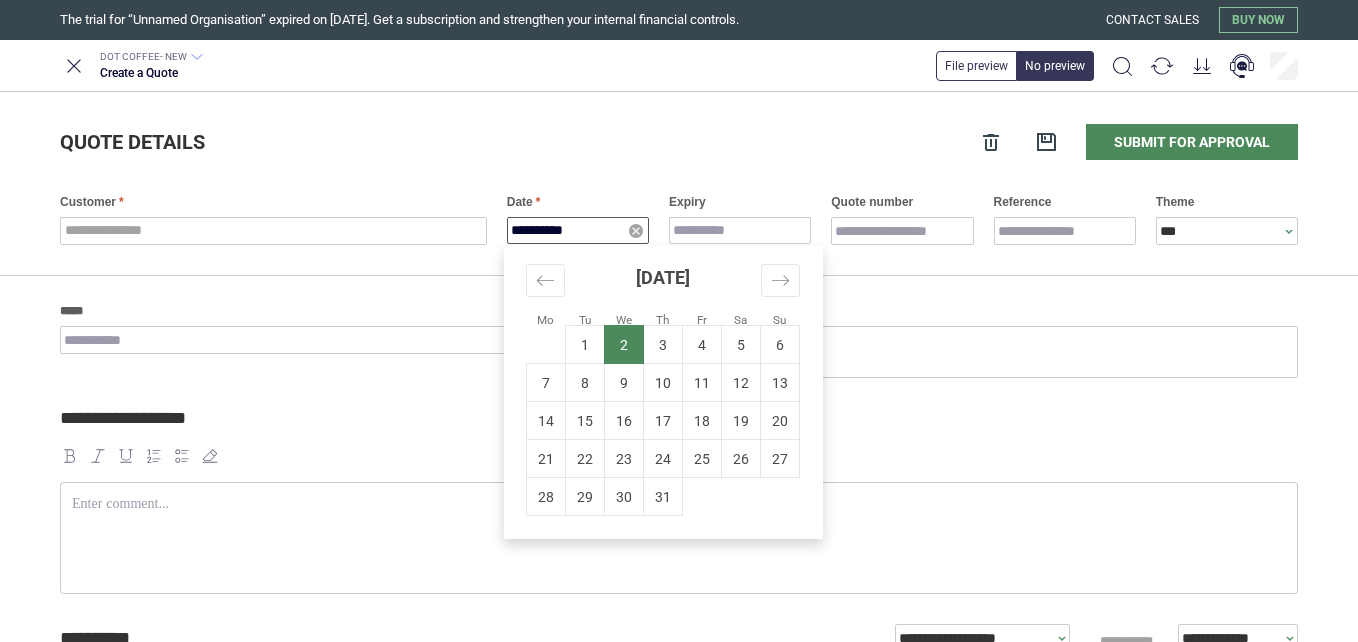 click on "**********" at bounding box center [578, 230] 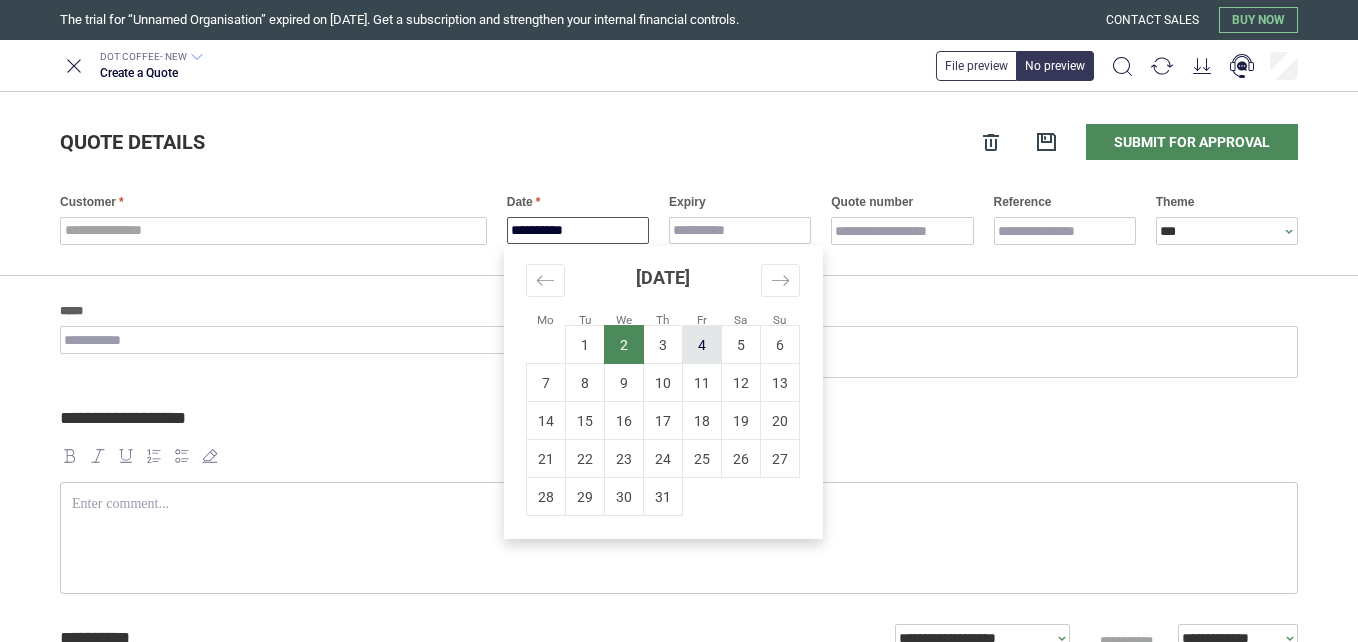 click on "4" at bounding box center (702, 345) 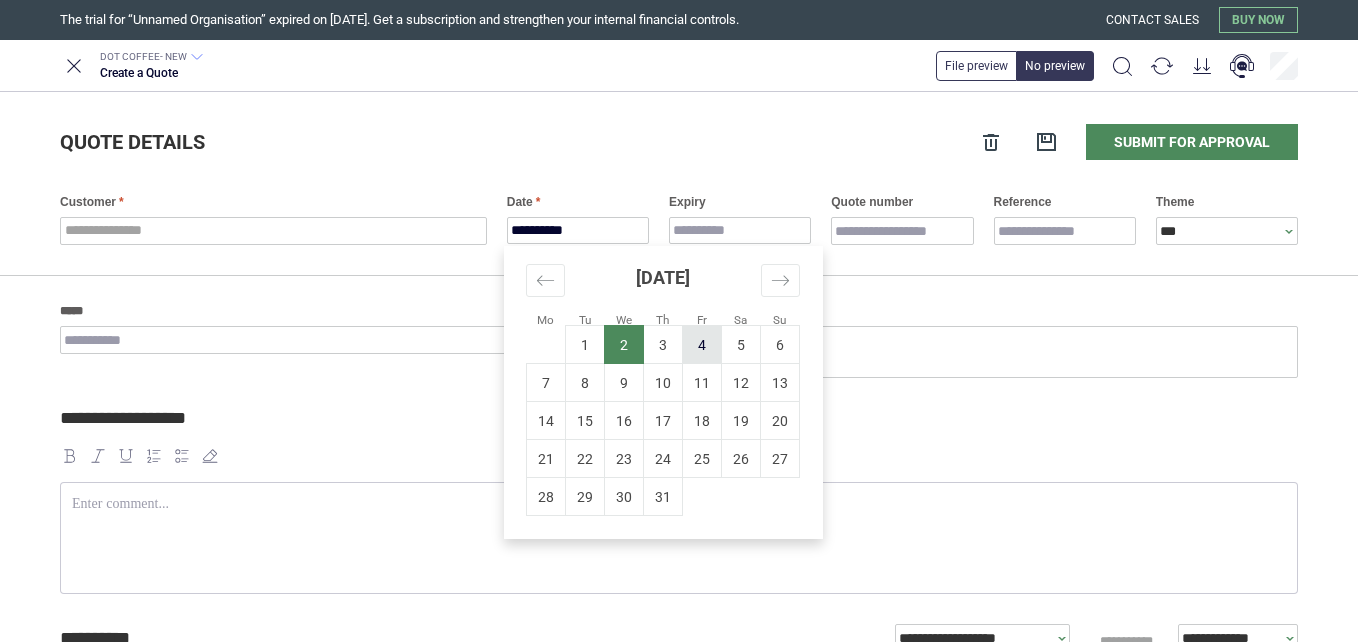 type on "*" 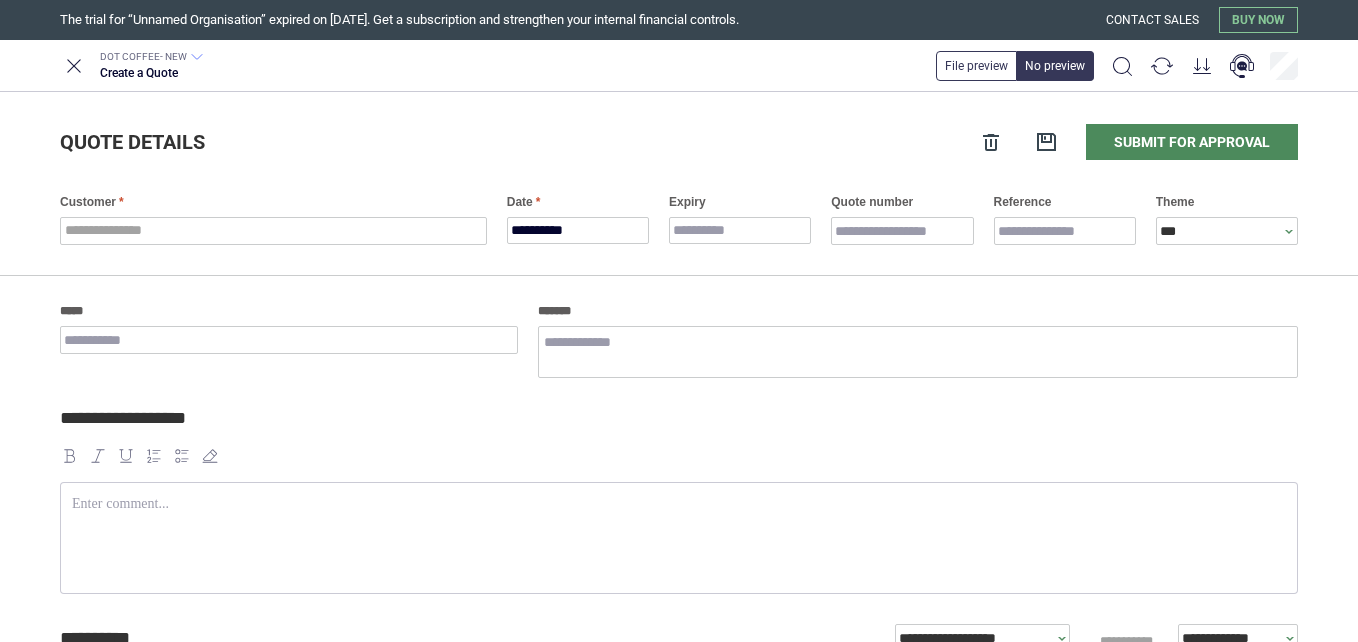 drag, startPoint x: 716, startPoint y: 245, endPoint x: 722, endPoint y: 232, distance: 14.3178215 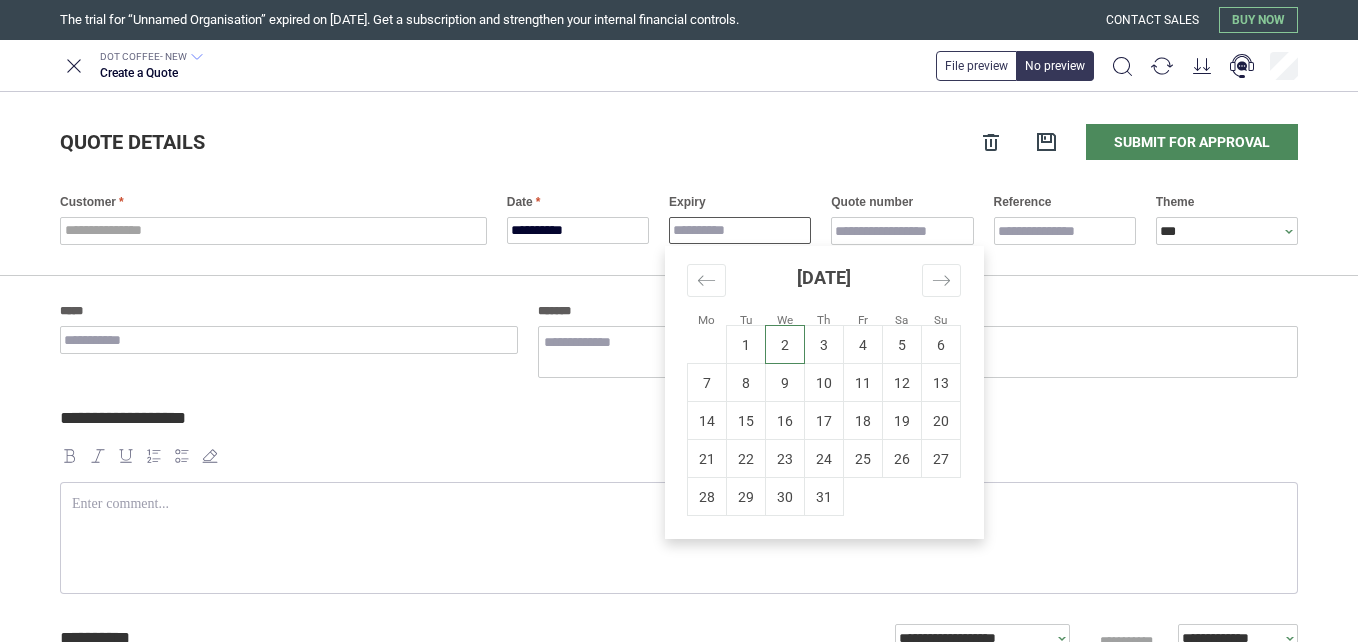 click on "Expiry" at bounding box center [740, 230] 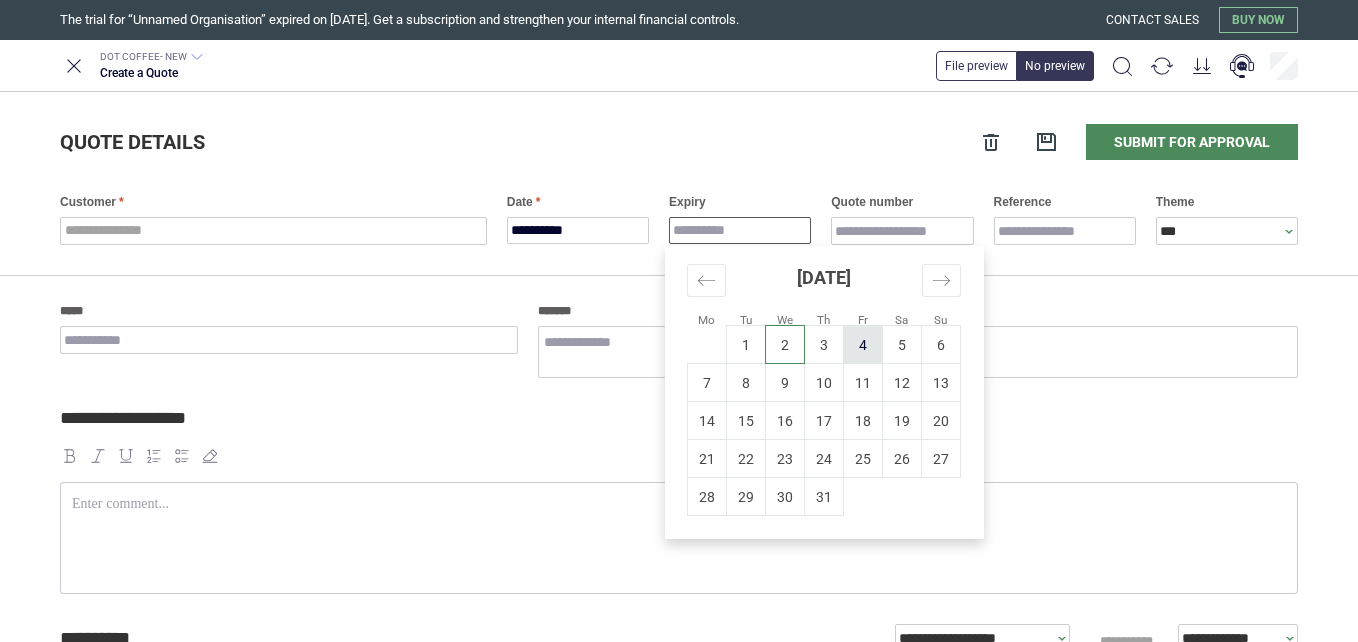 click on "4" at bounding box center (863, 345) 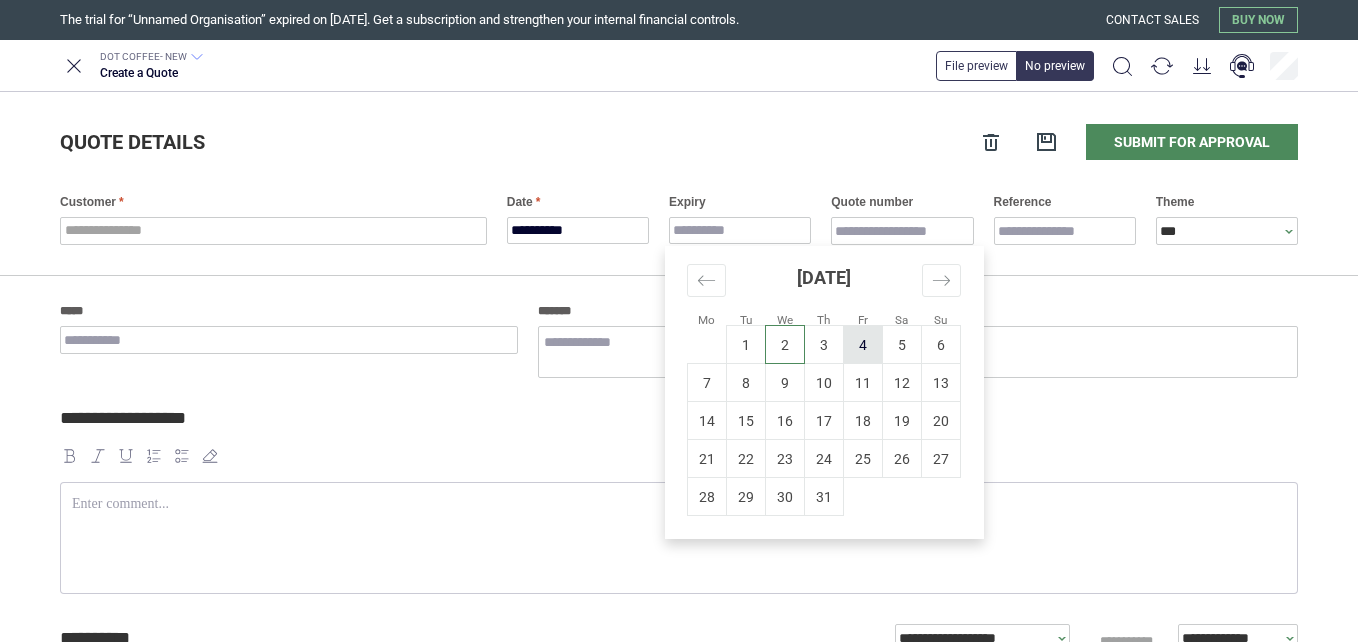 type on "*" 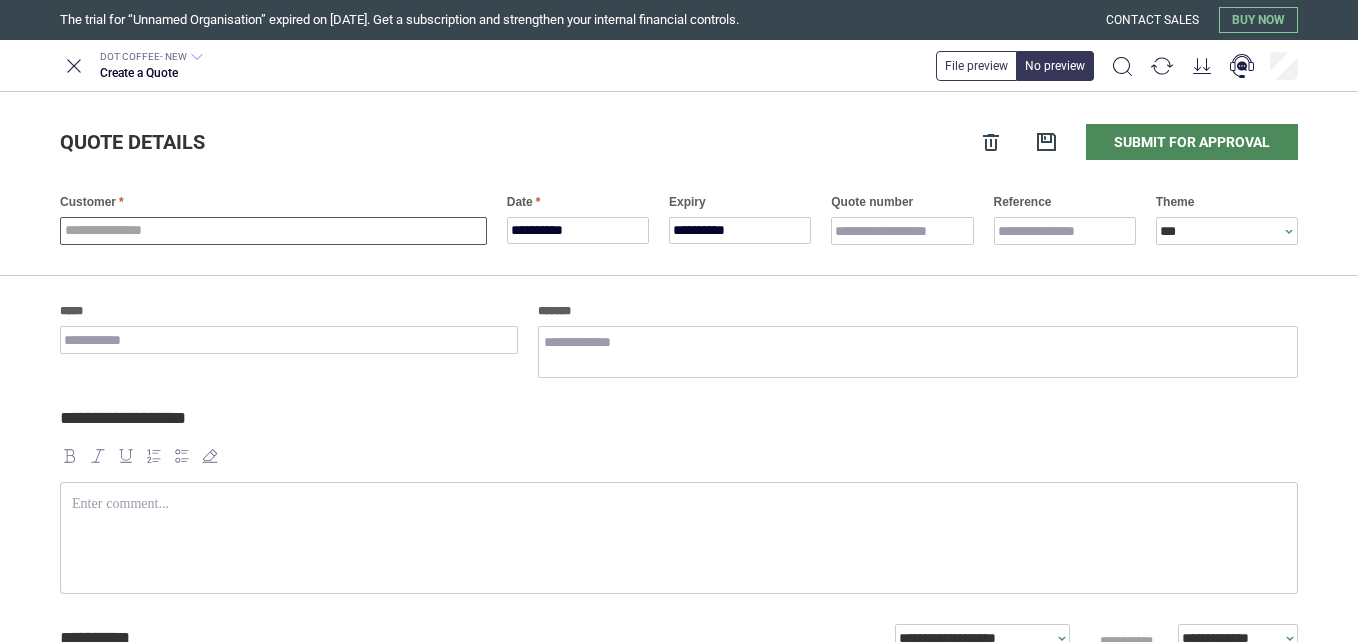 type on "*" 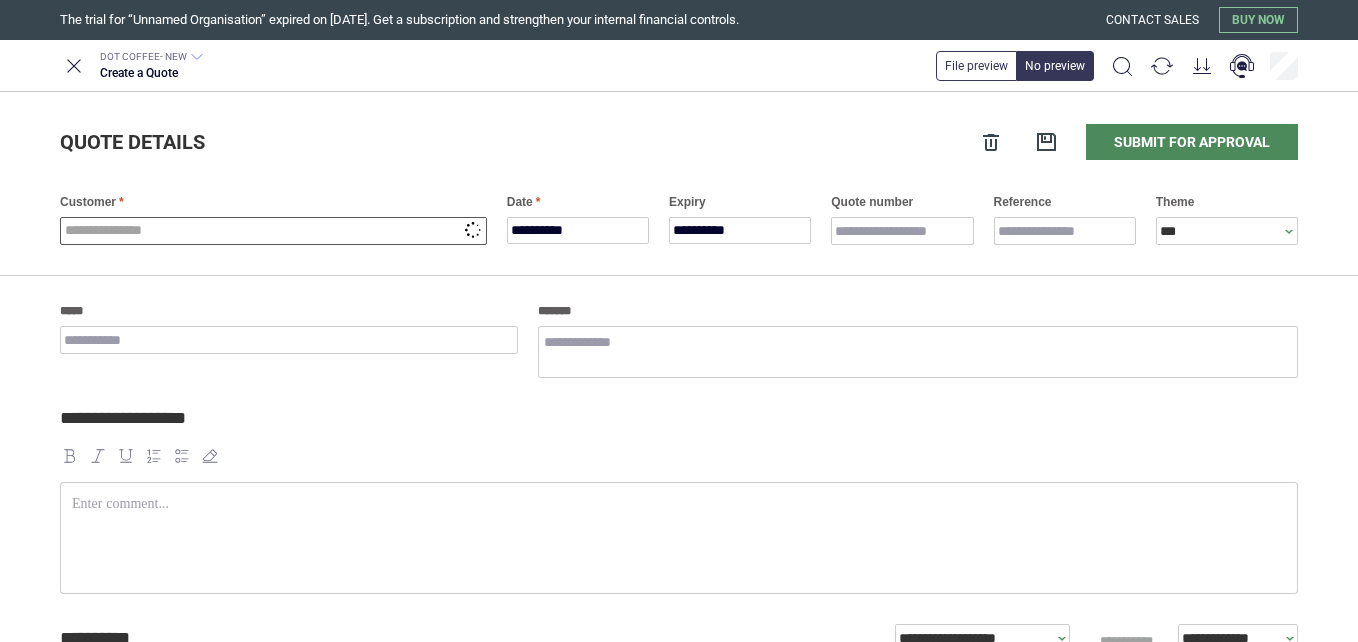 click at bounding box center [273, 231] 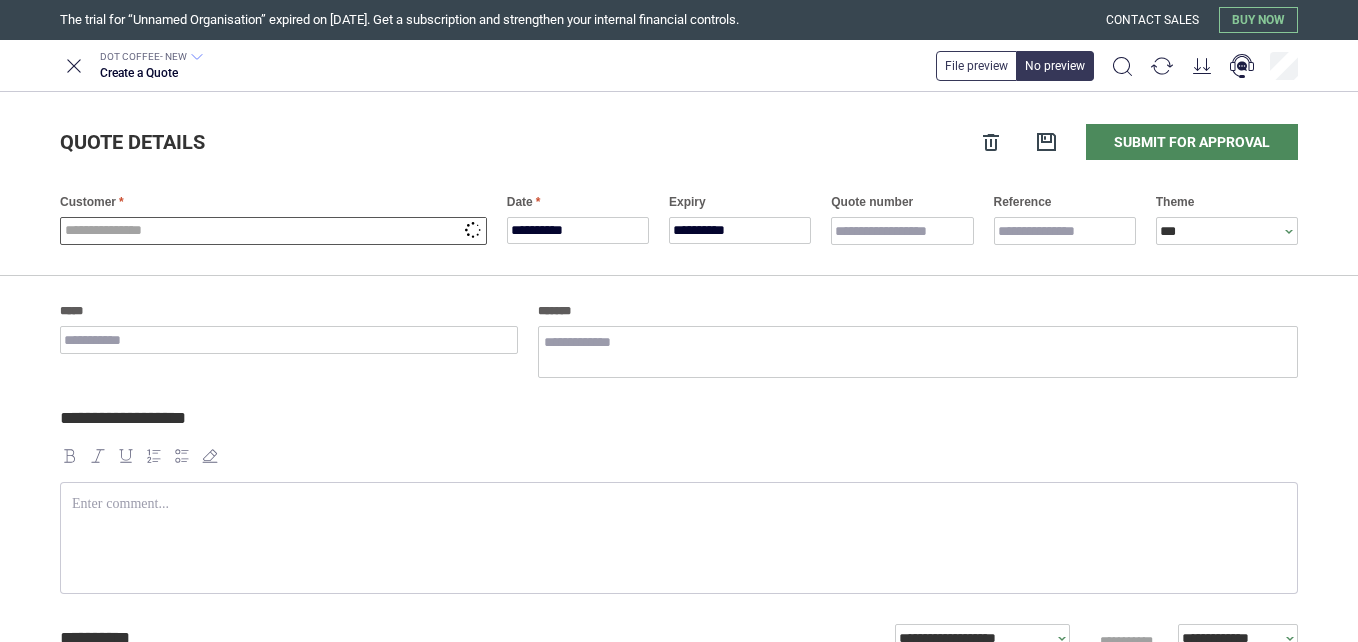 type on "*" 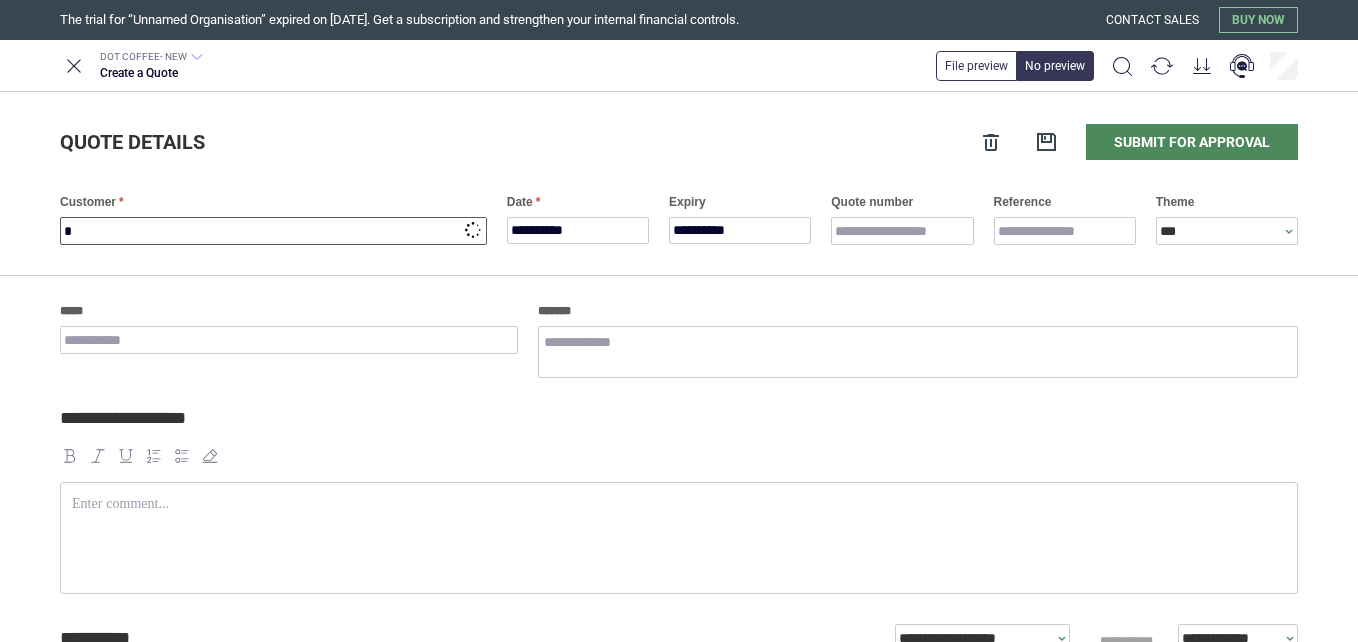 type on "*" 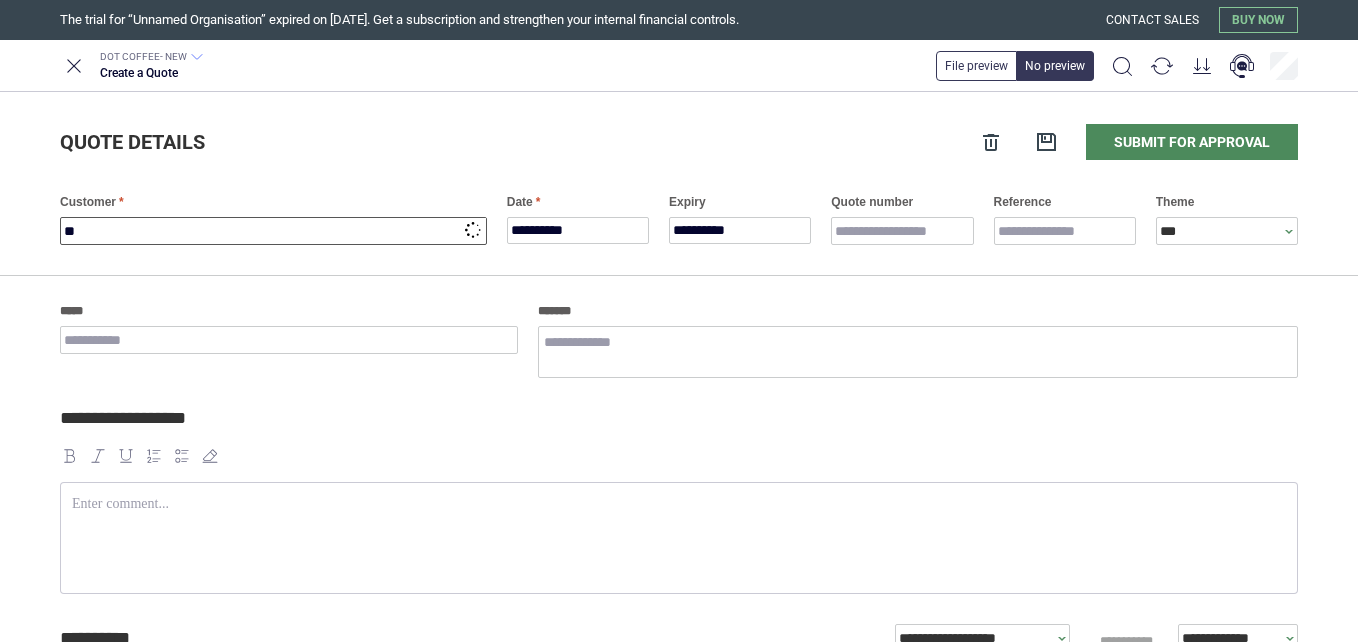 type on "*" 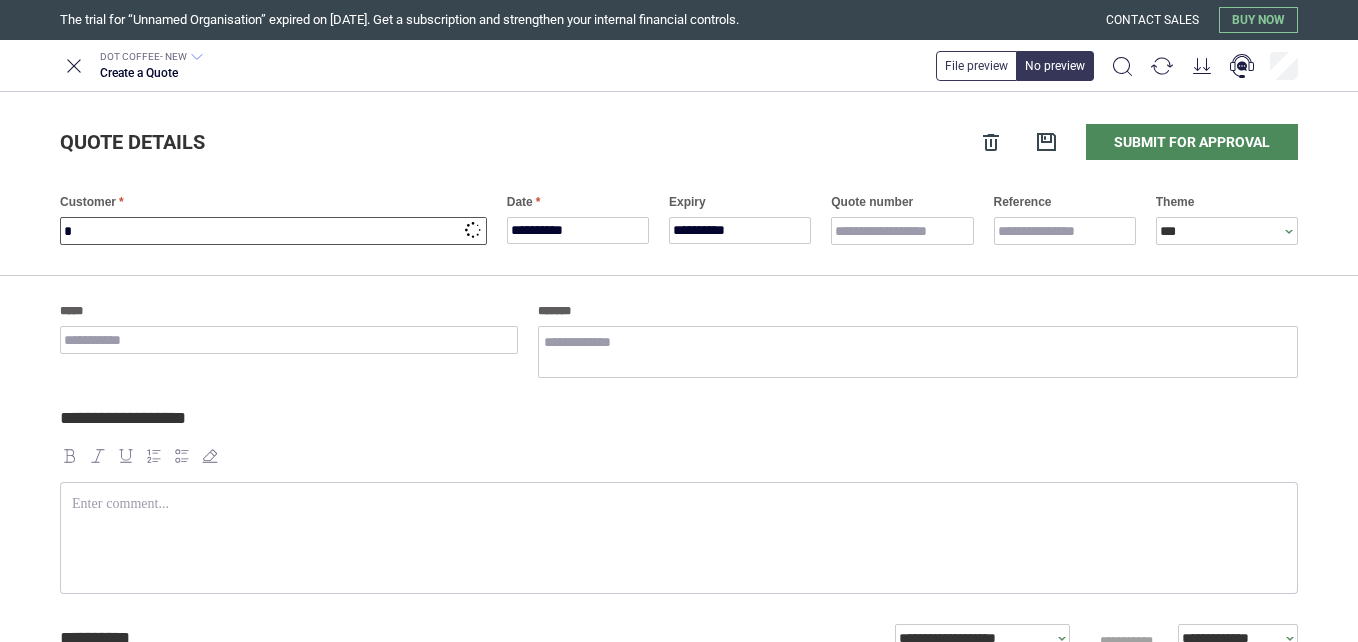 type on "*" 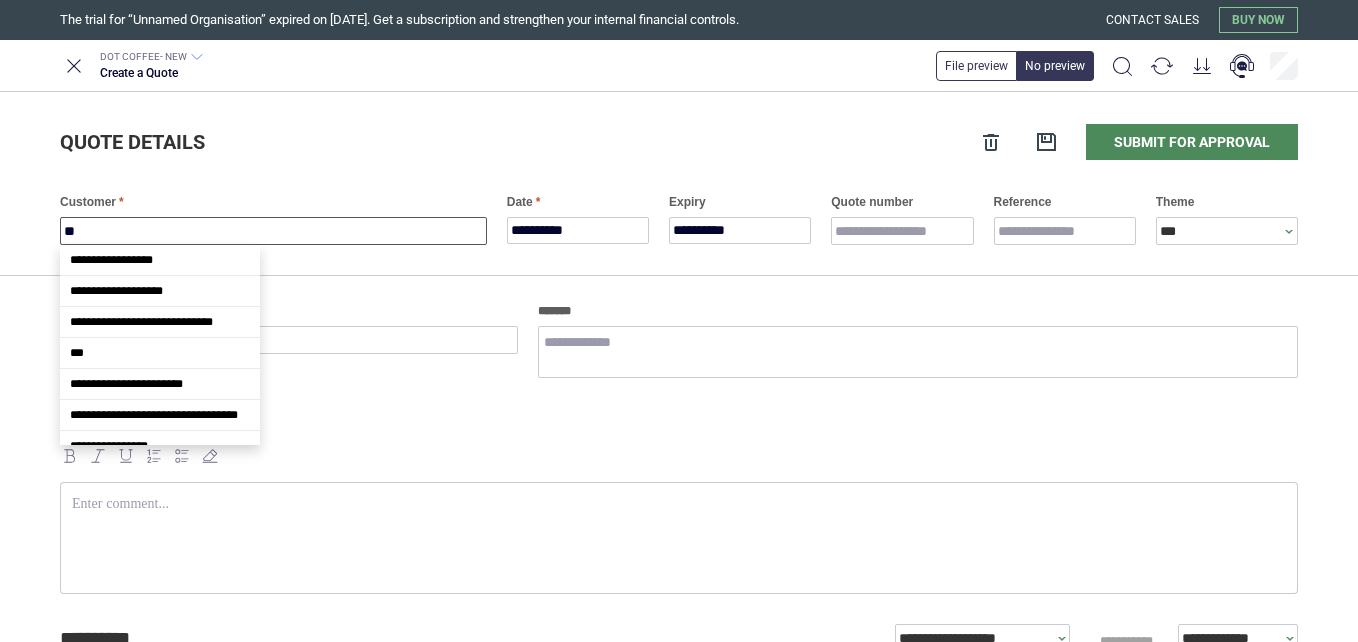 type on "***" 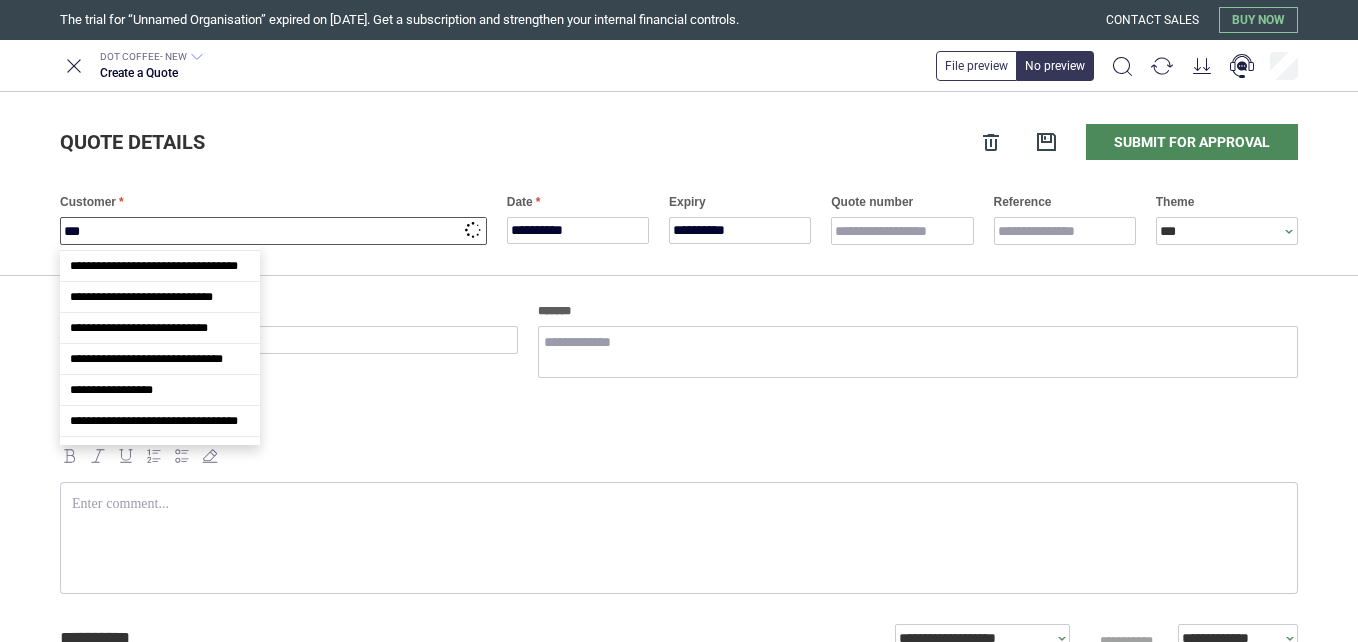 scroll, scrollTop: 0, scrollLeft: 0, axis: both 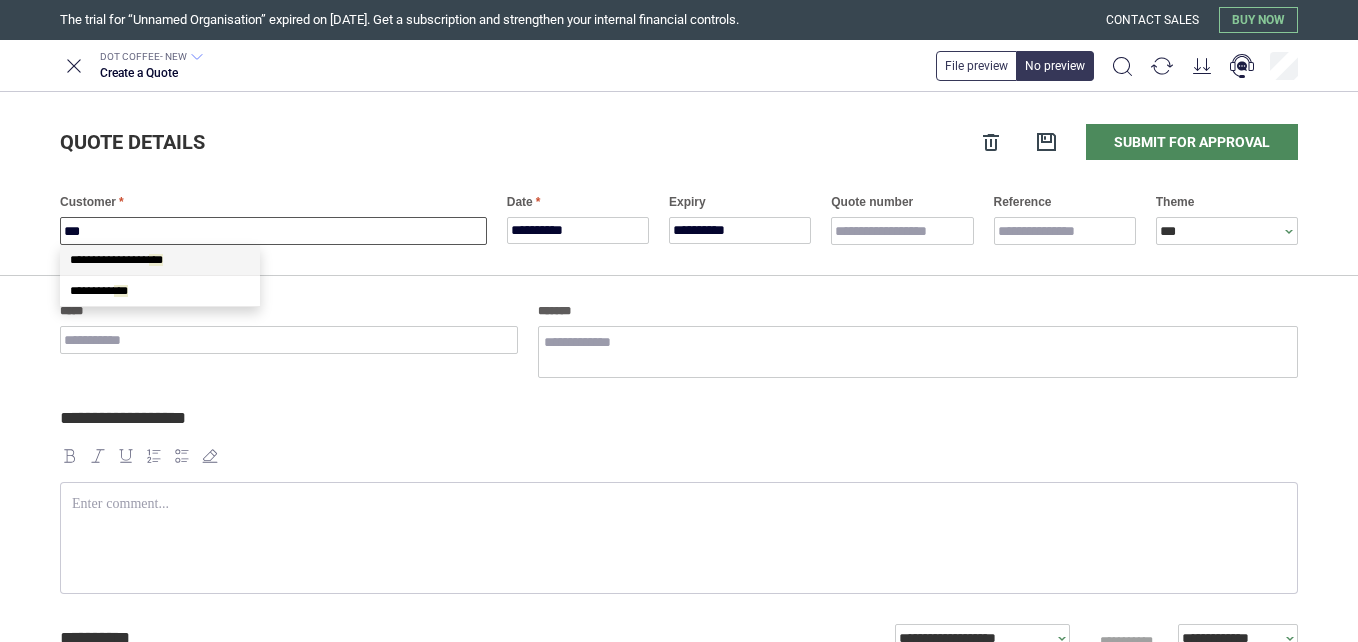 click on "***" at bounding box center (156, 260) 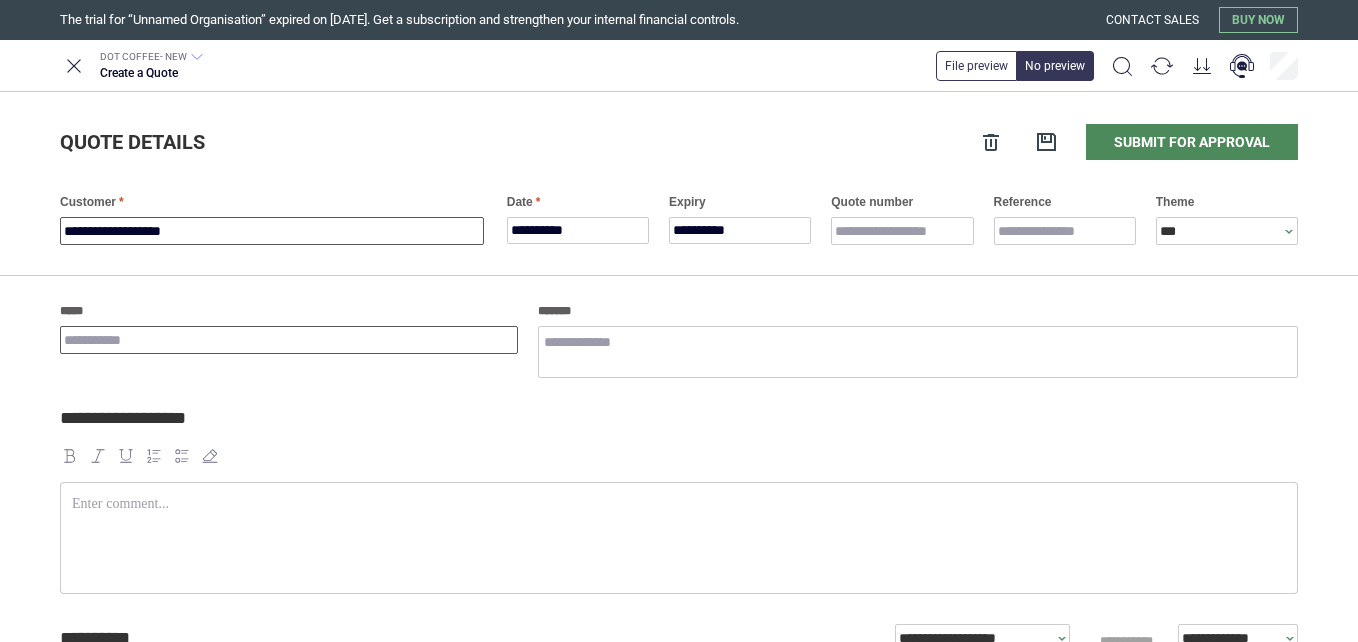 type on "**********" 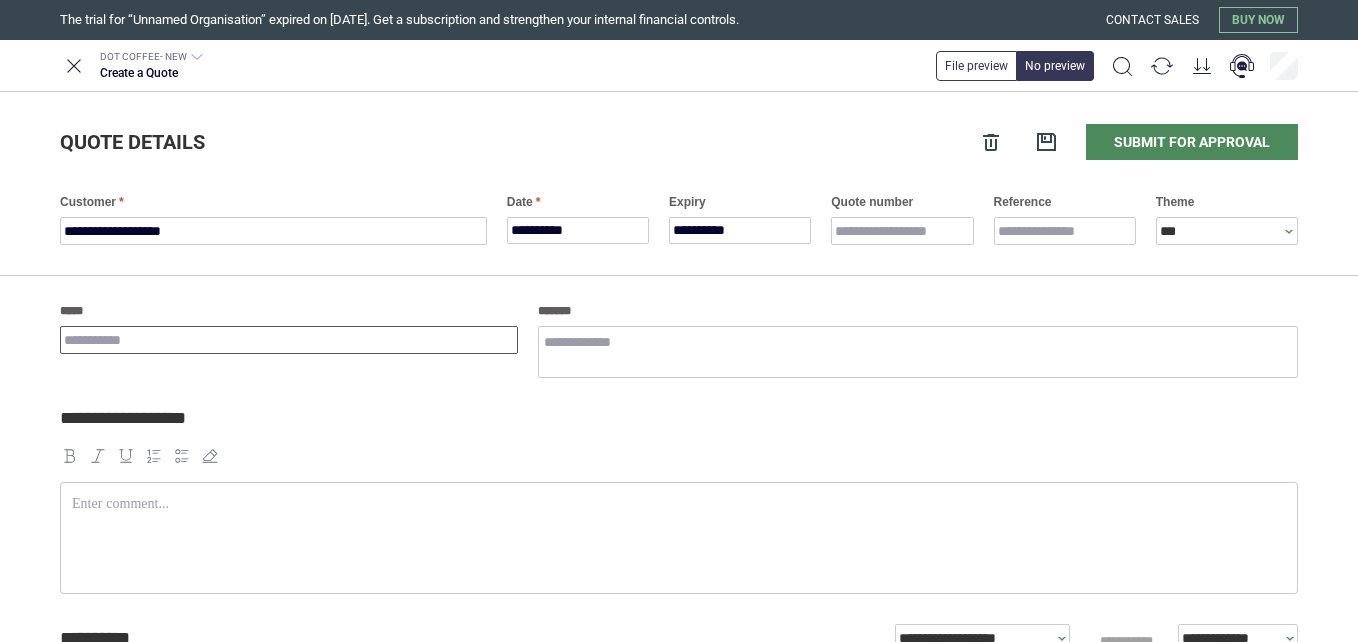 click on "*****" at bounding box center (289, 340) 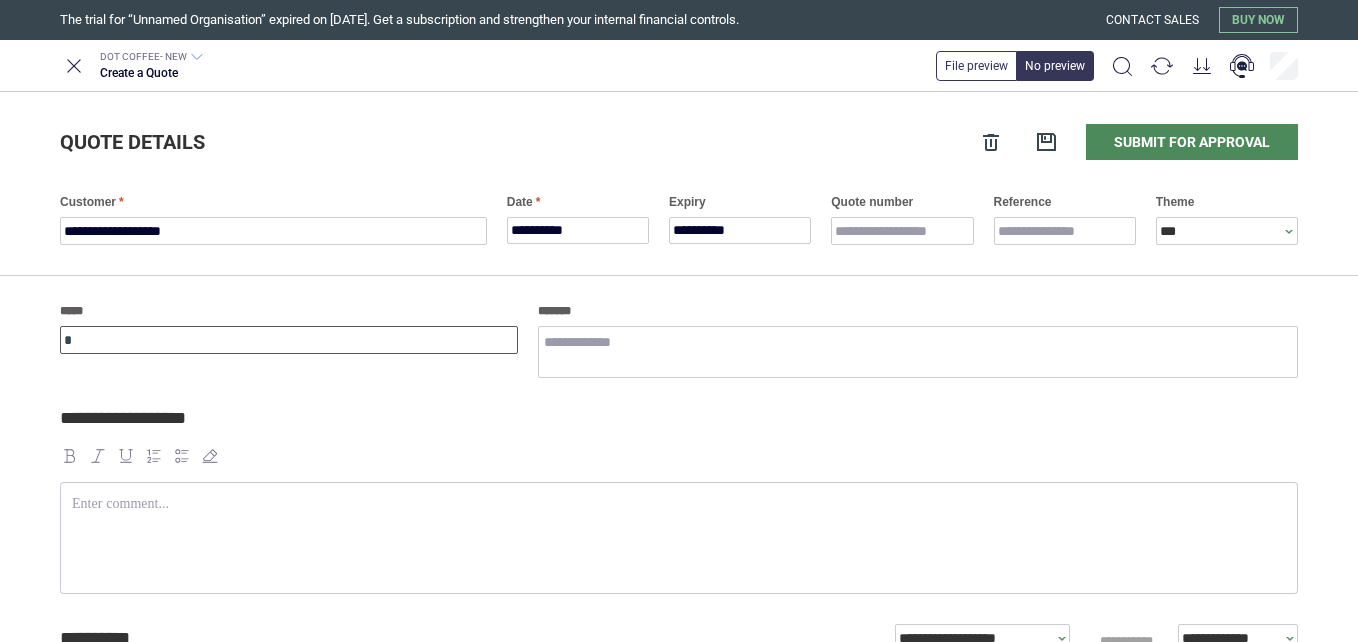 type on "*" 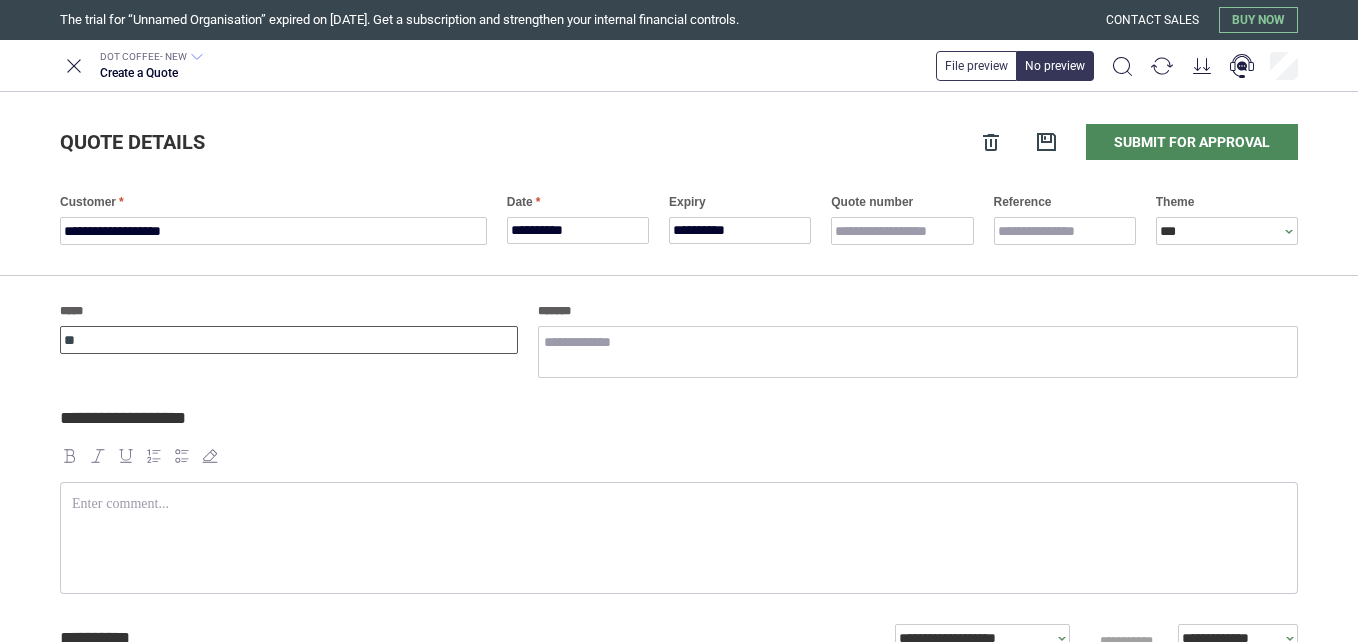 type on "*" 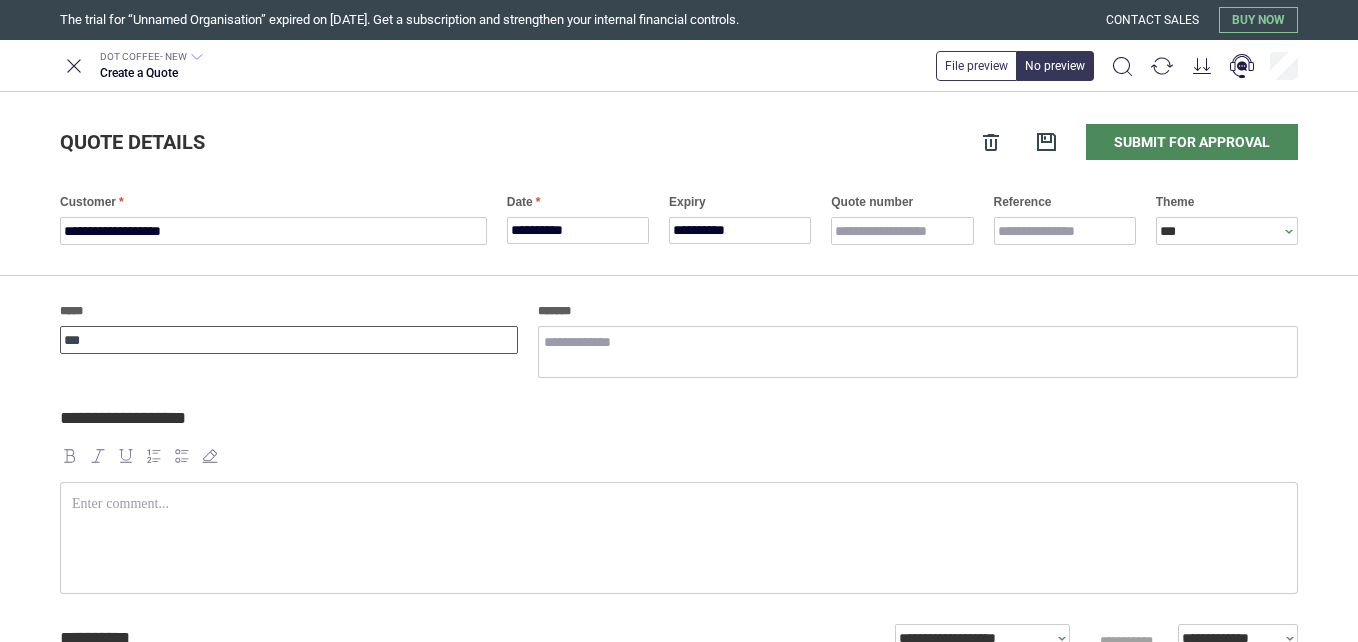 type on "*" 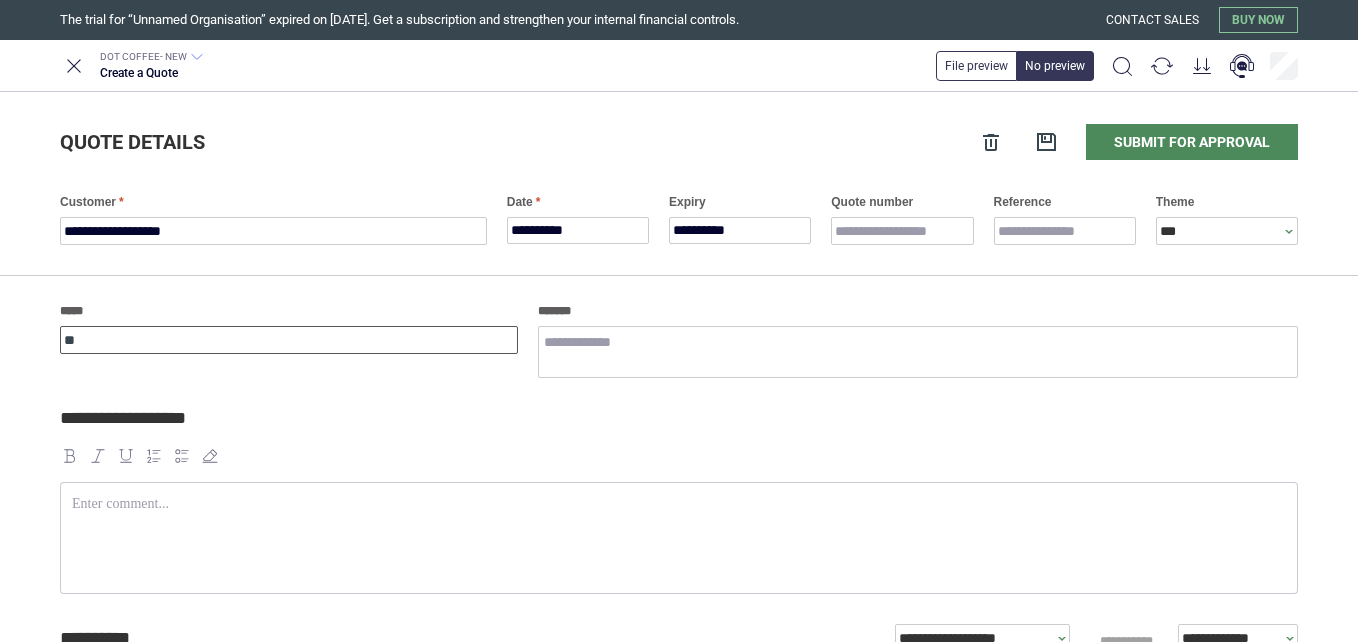 type on "*" 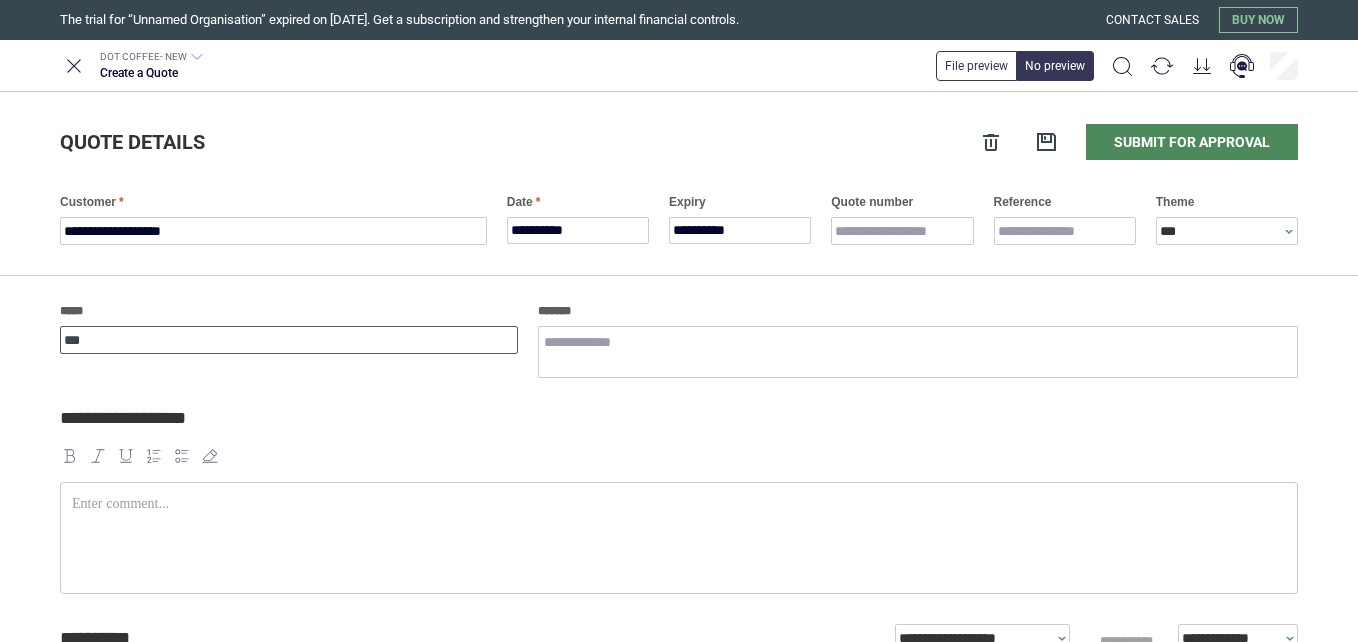 type on "*" 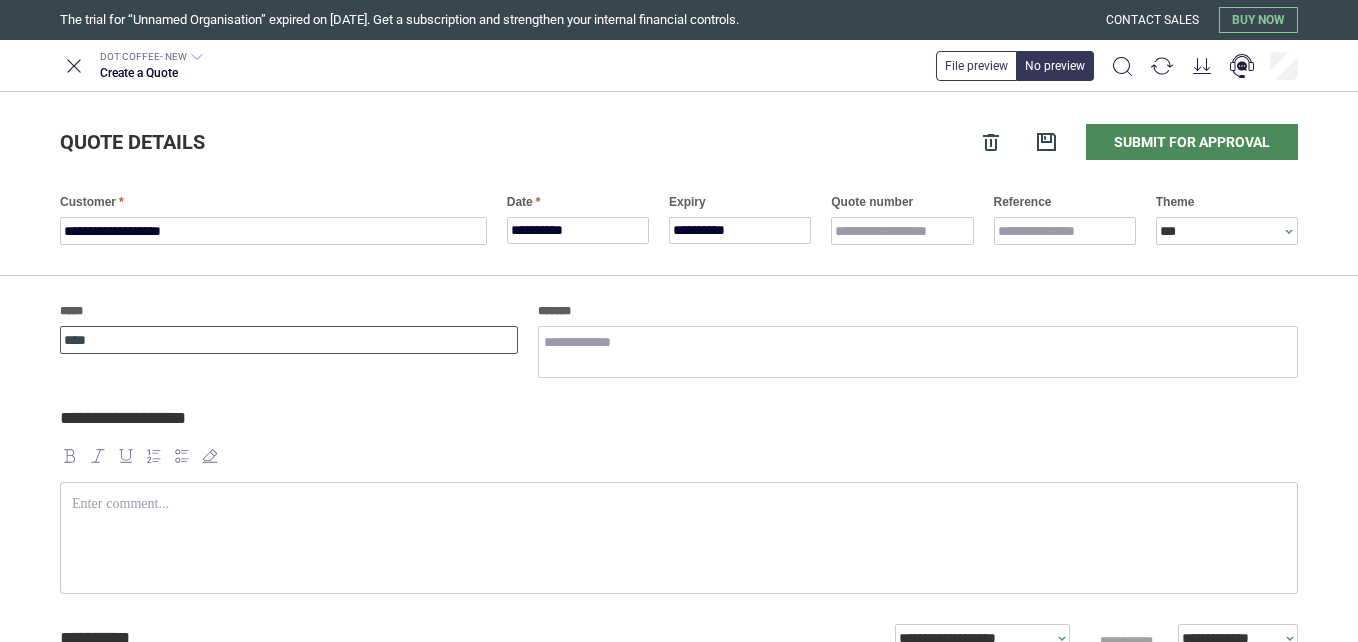 type on "*" 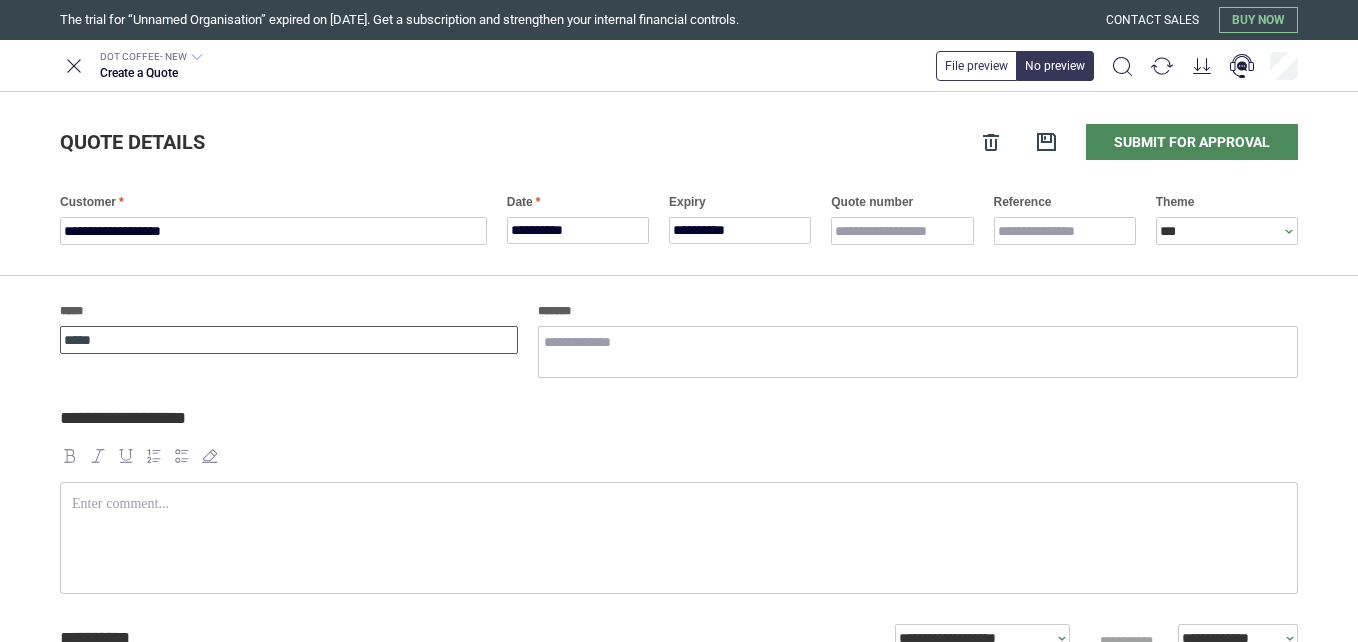type on "*" 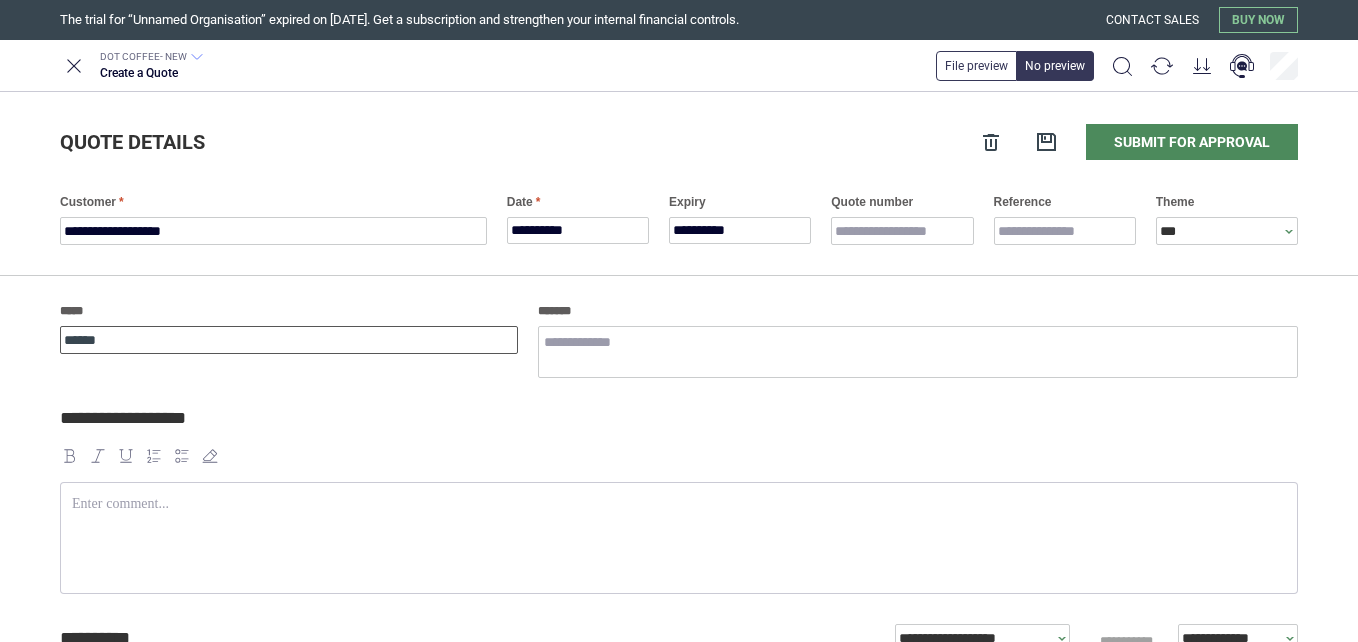 type on "******" 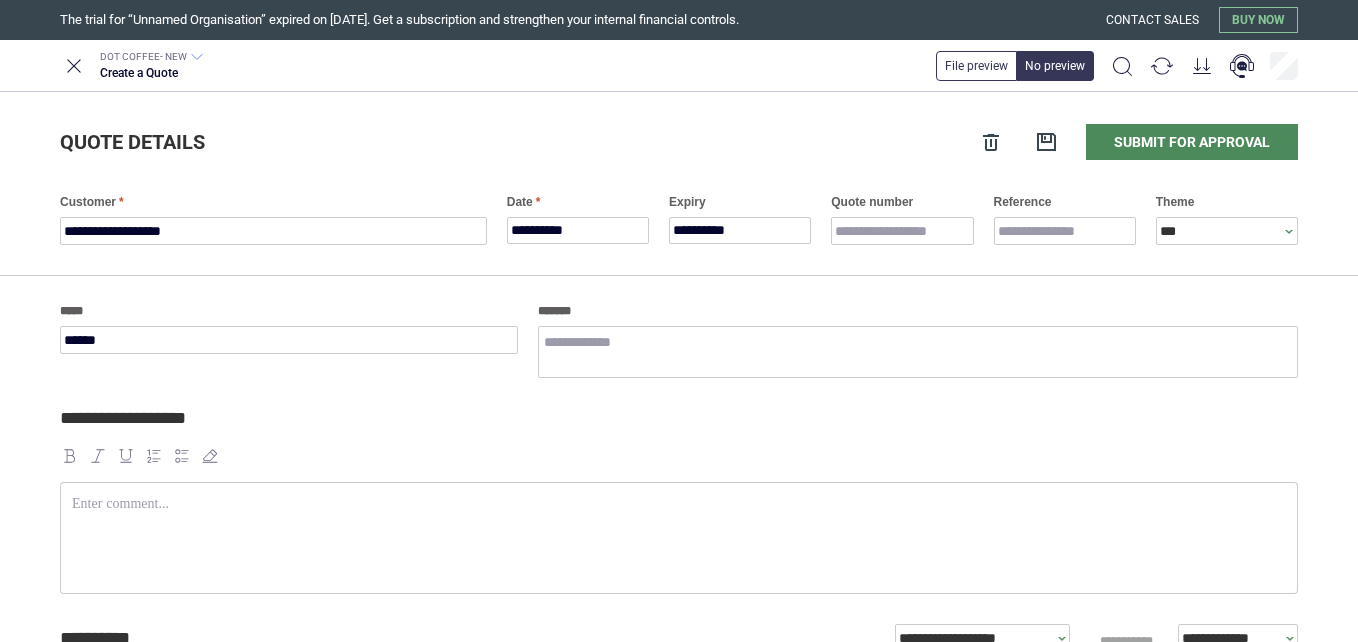 click at bounding box center (679, 538) 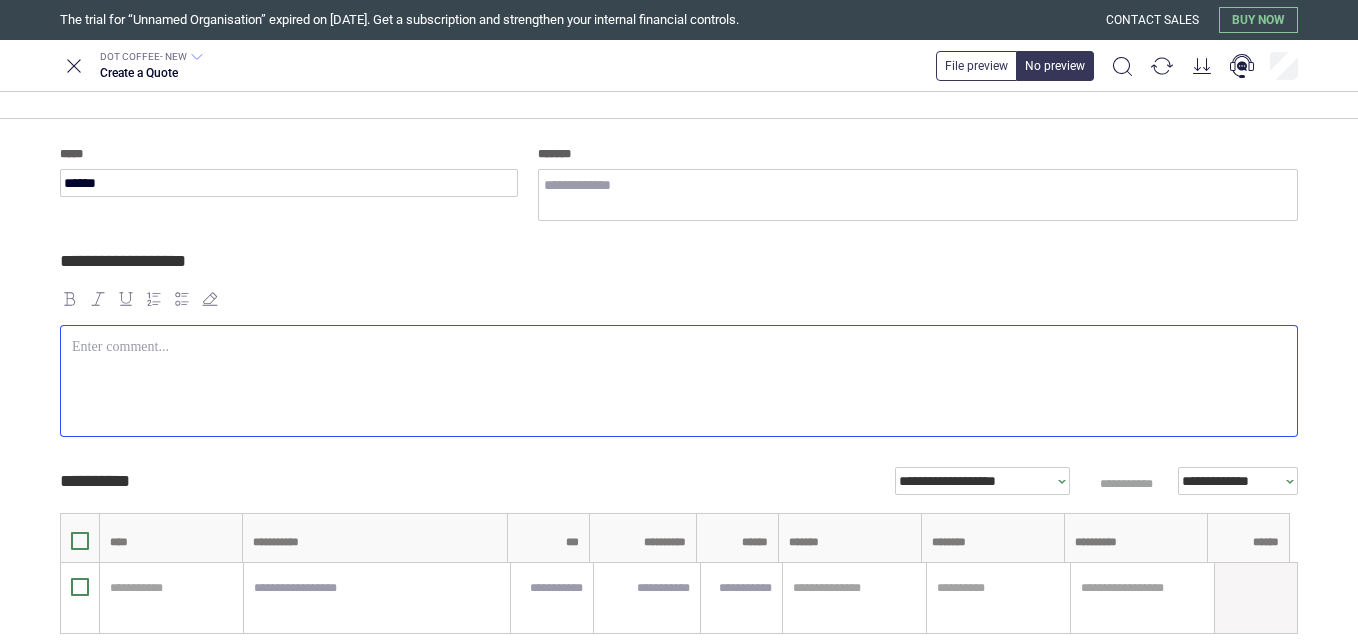 scroll, scrollTop: 246, scrollLeft: 0, axis: vertical 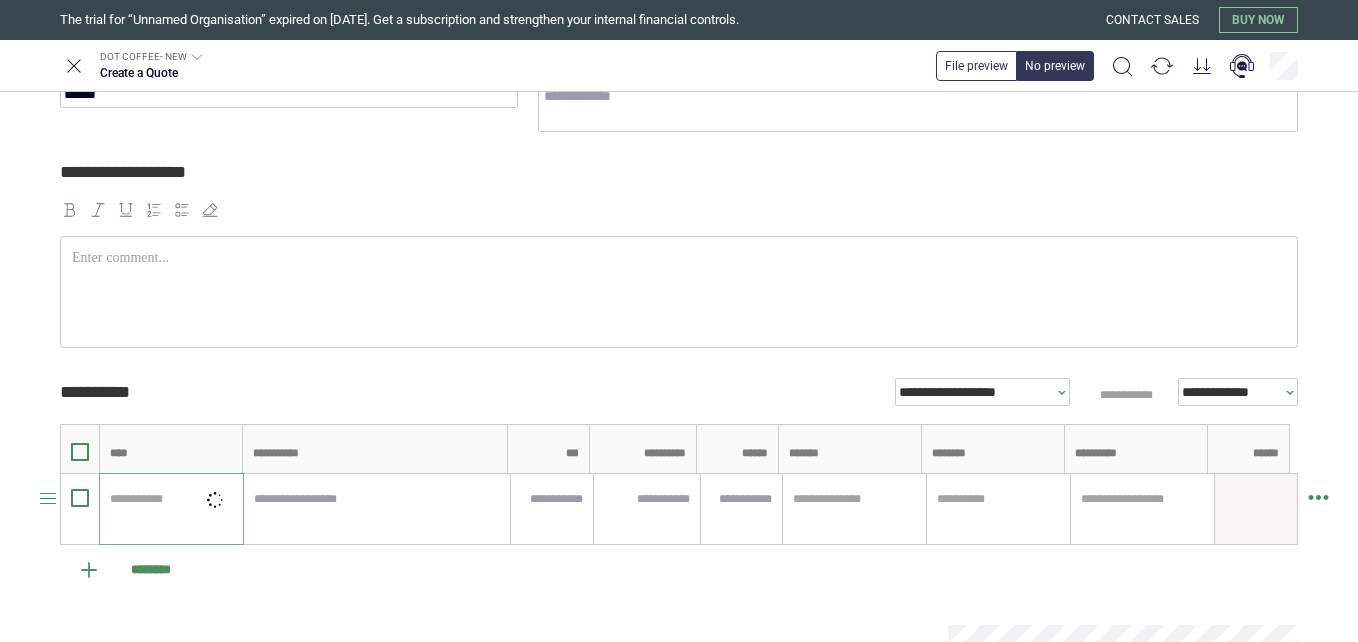 click at bounding box center (168, 499) 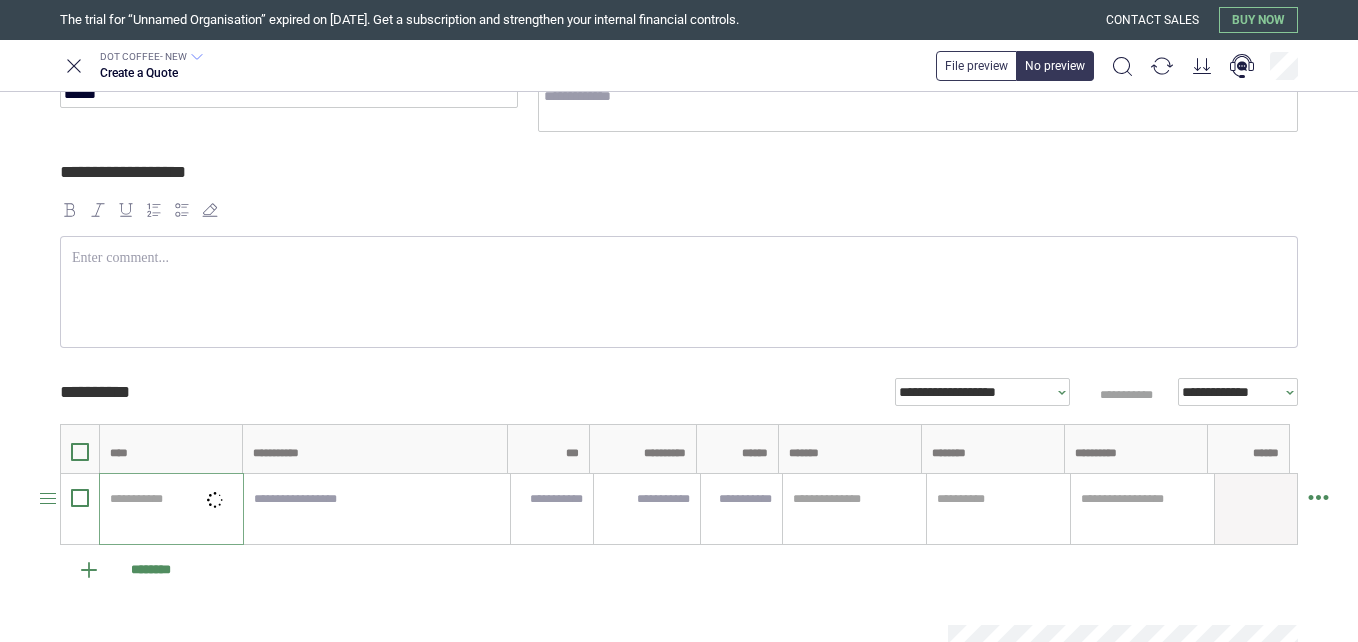 type on "*" 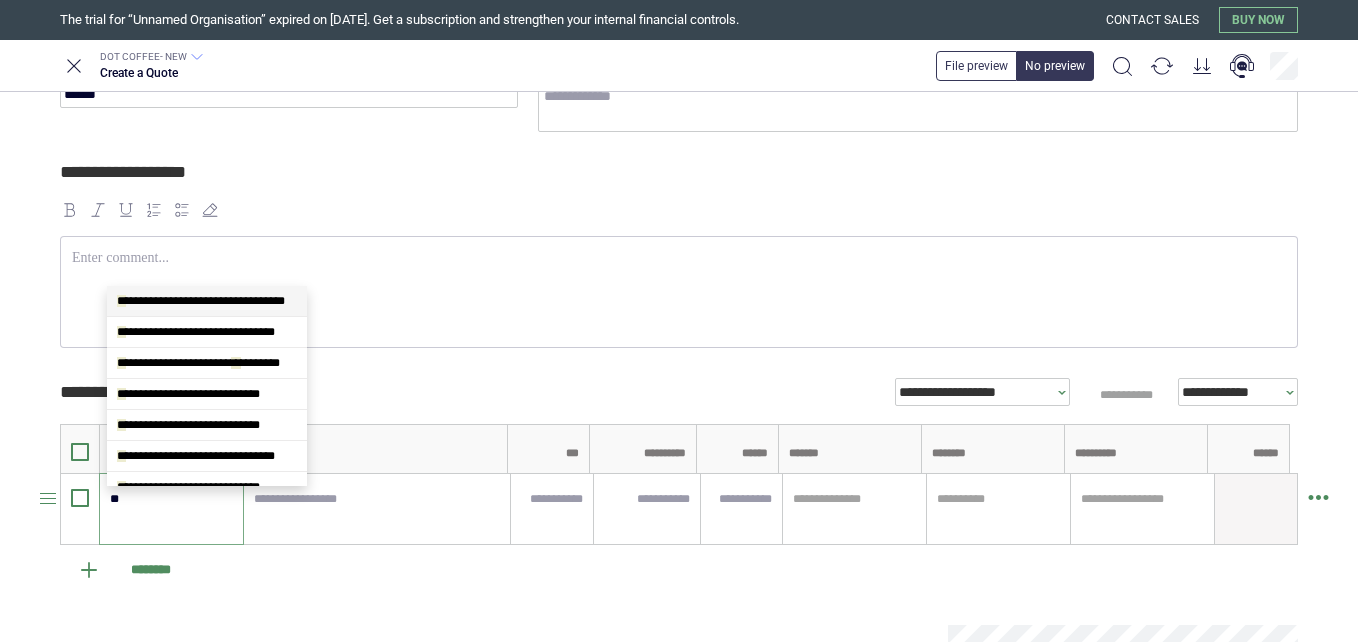 type on "***" 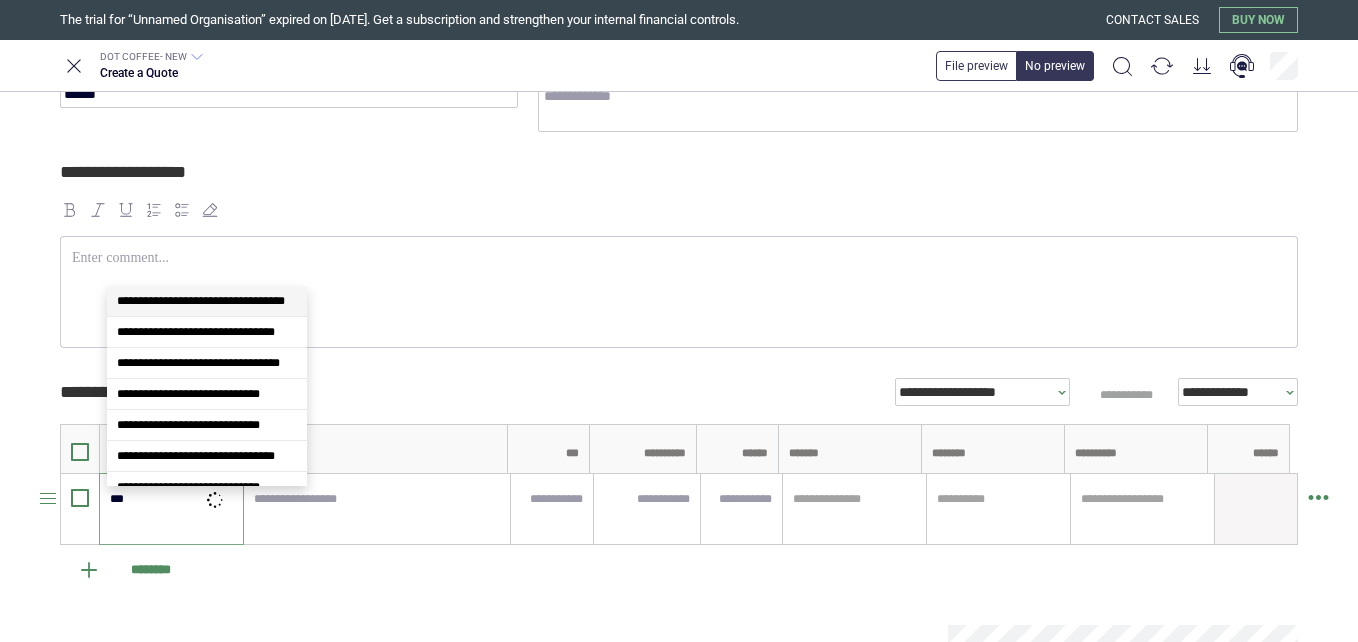 type on "*" 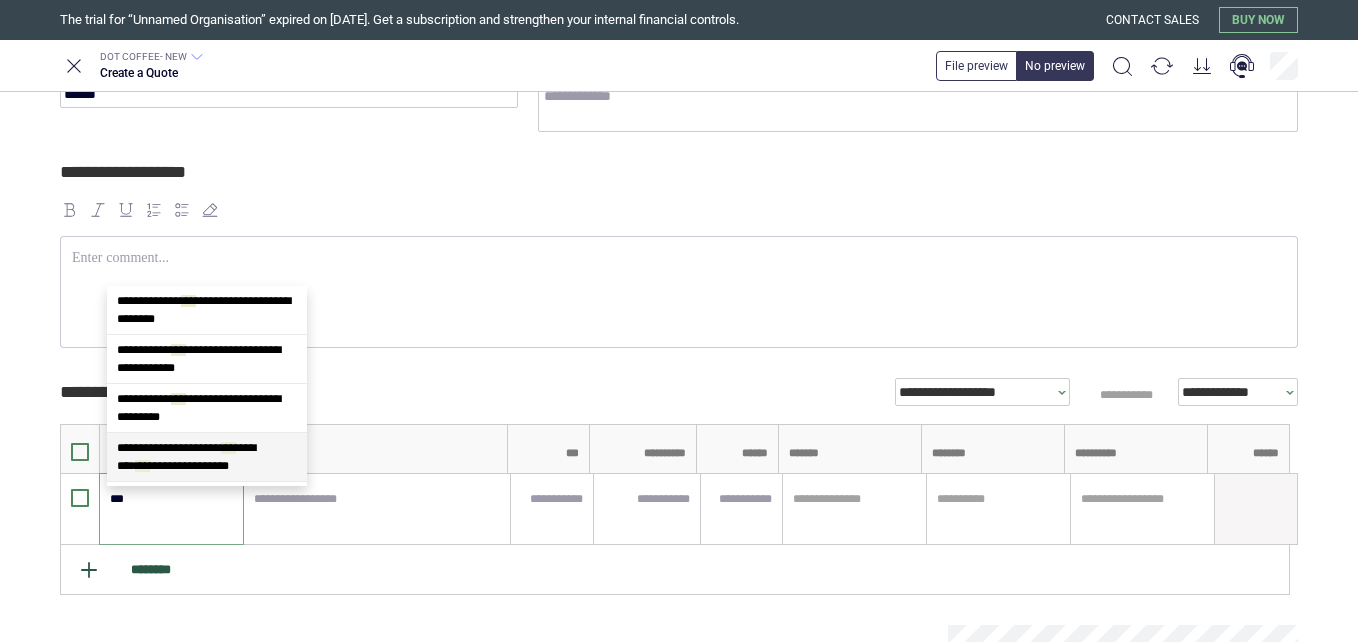 type on "****" 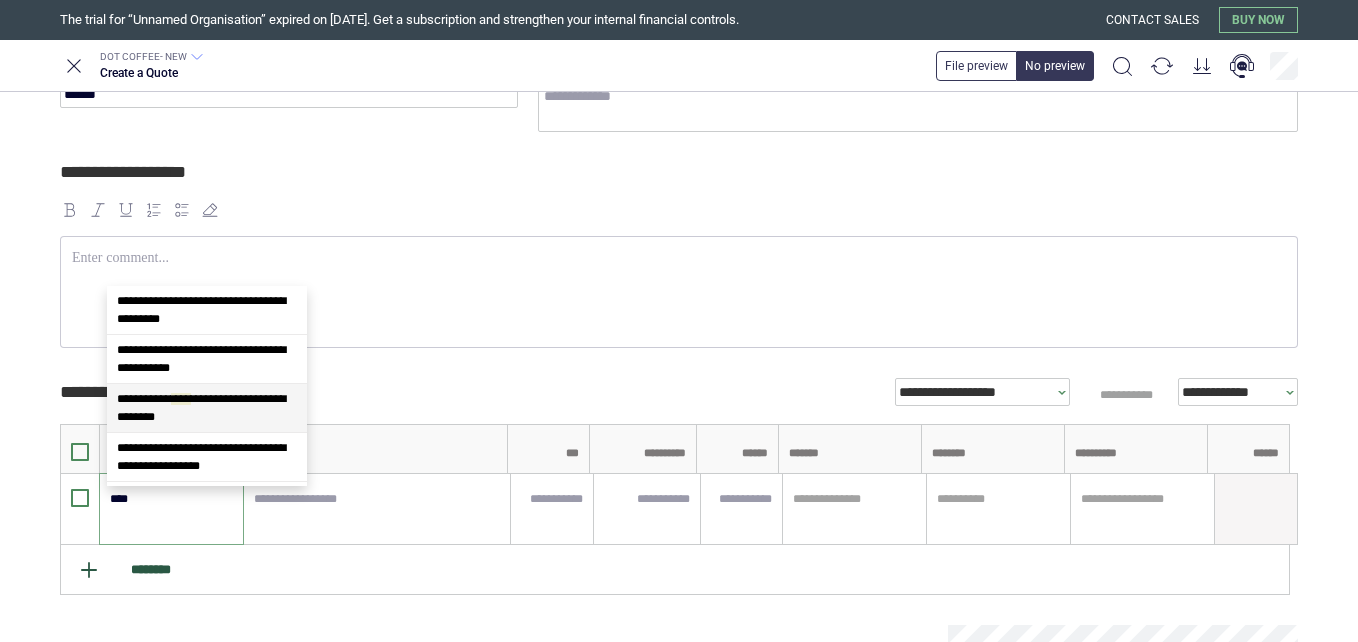 type on "*" 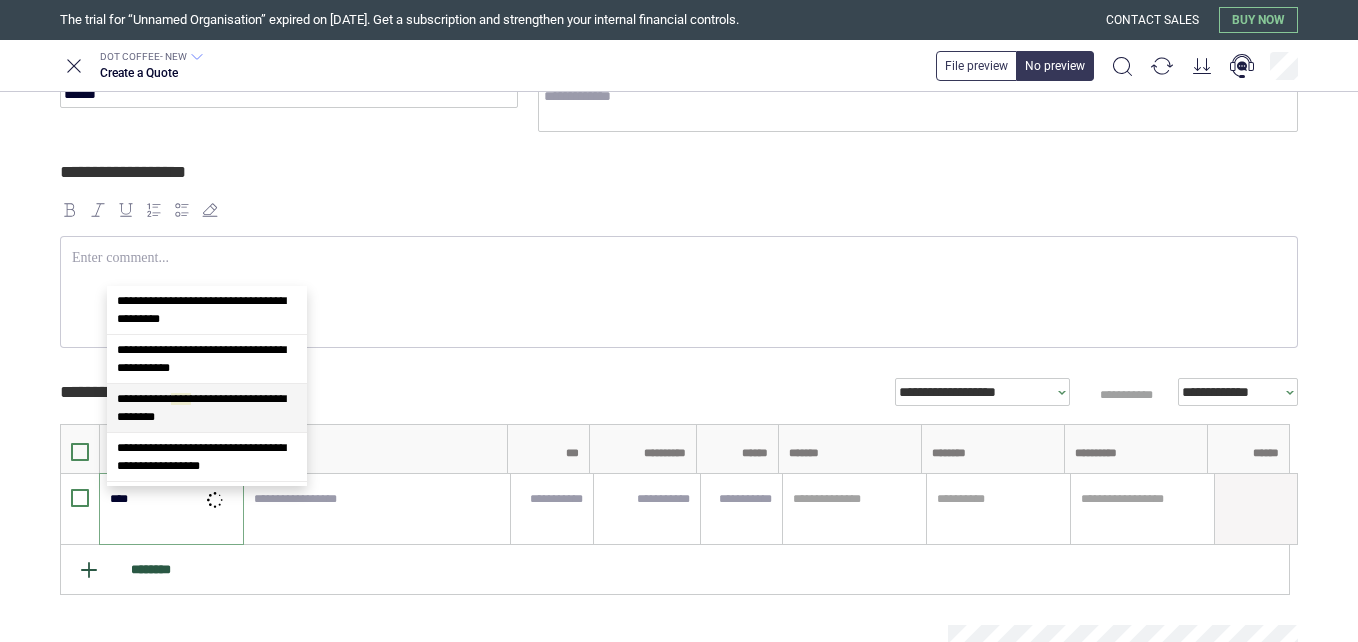 type on "*****" 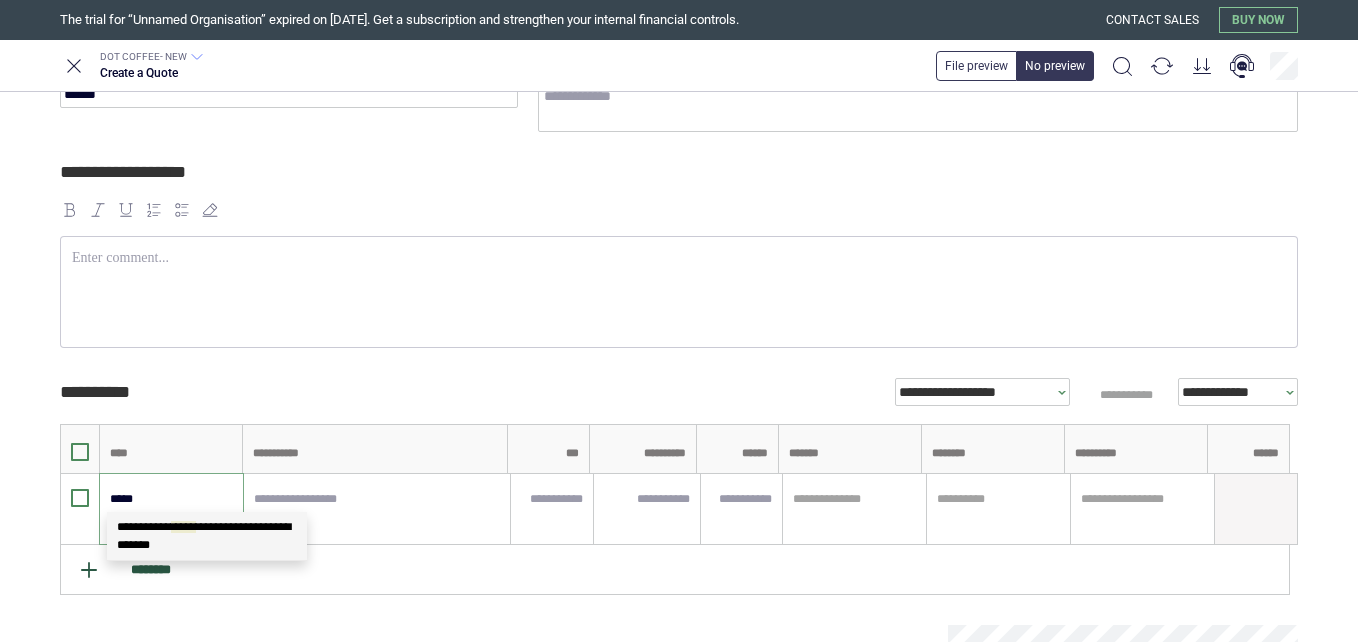 type on "*" 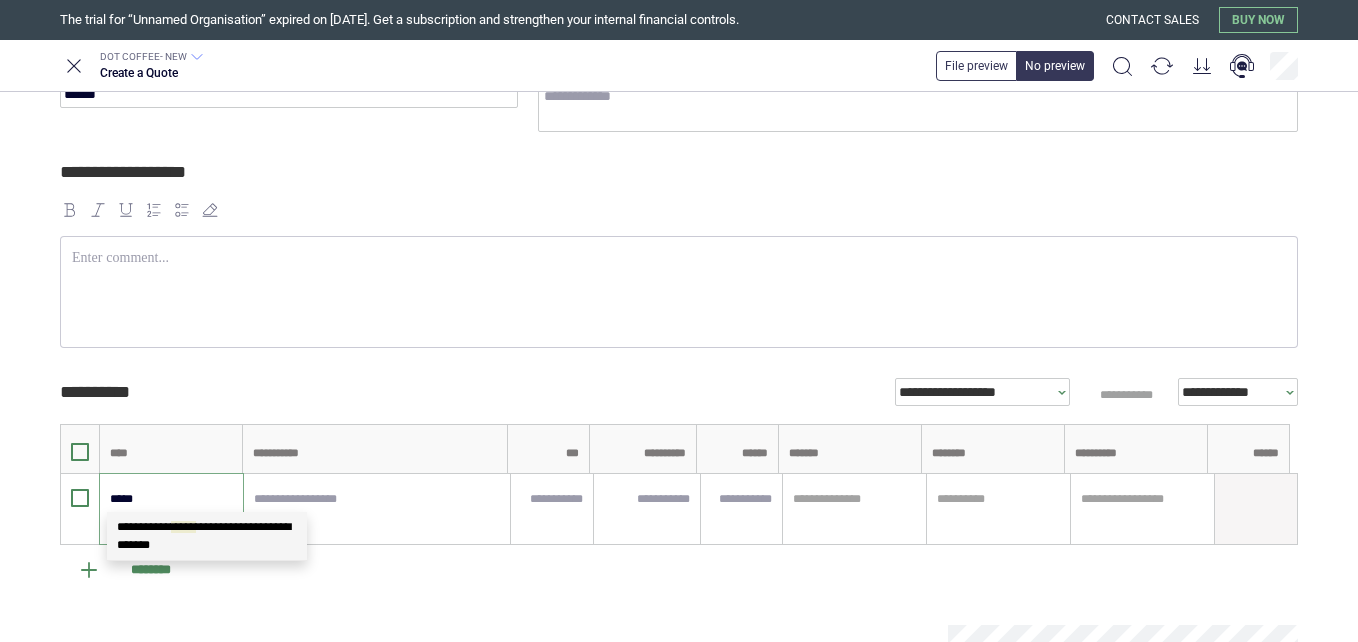 click on "**********" at bounding box center (204, 536) 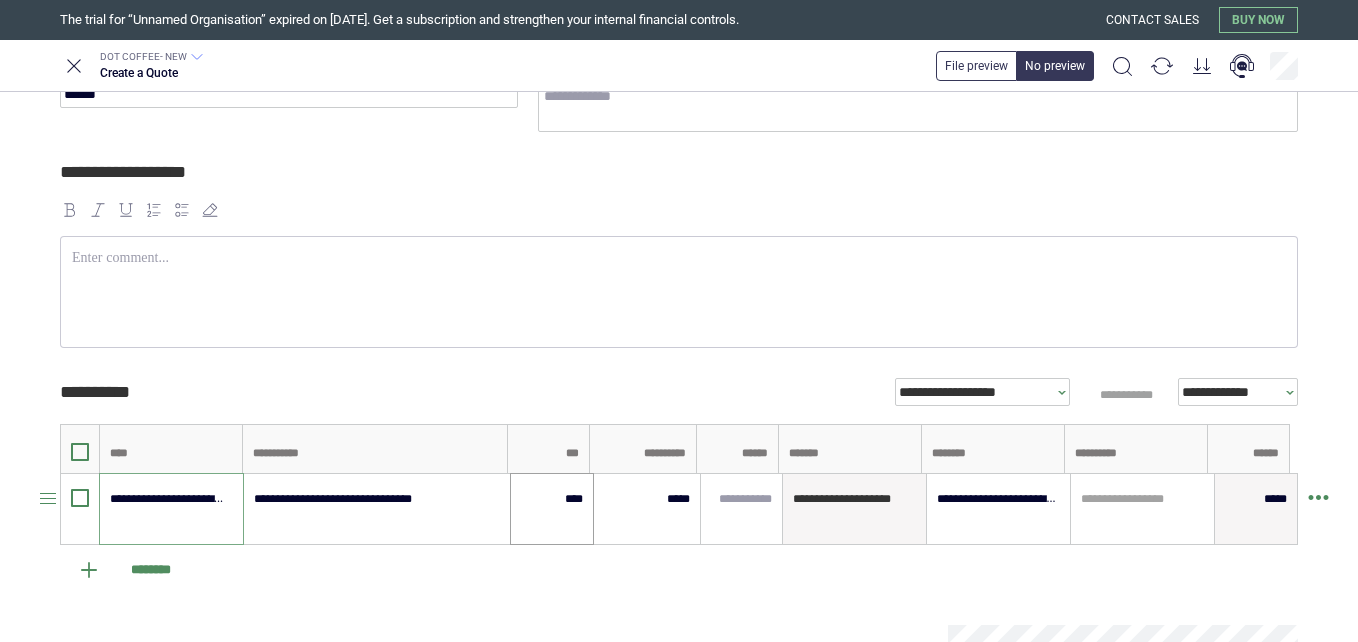 type on "**********" 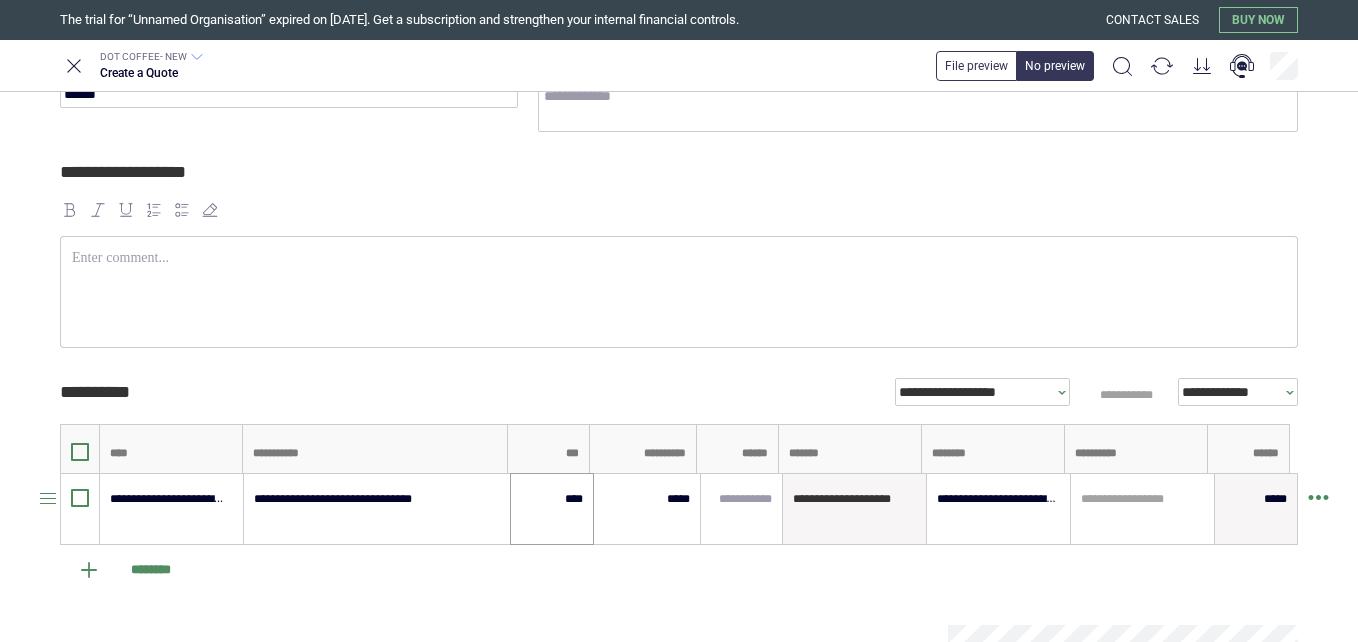 click on "****" at bounding box center [552, 509] 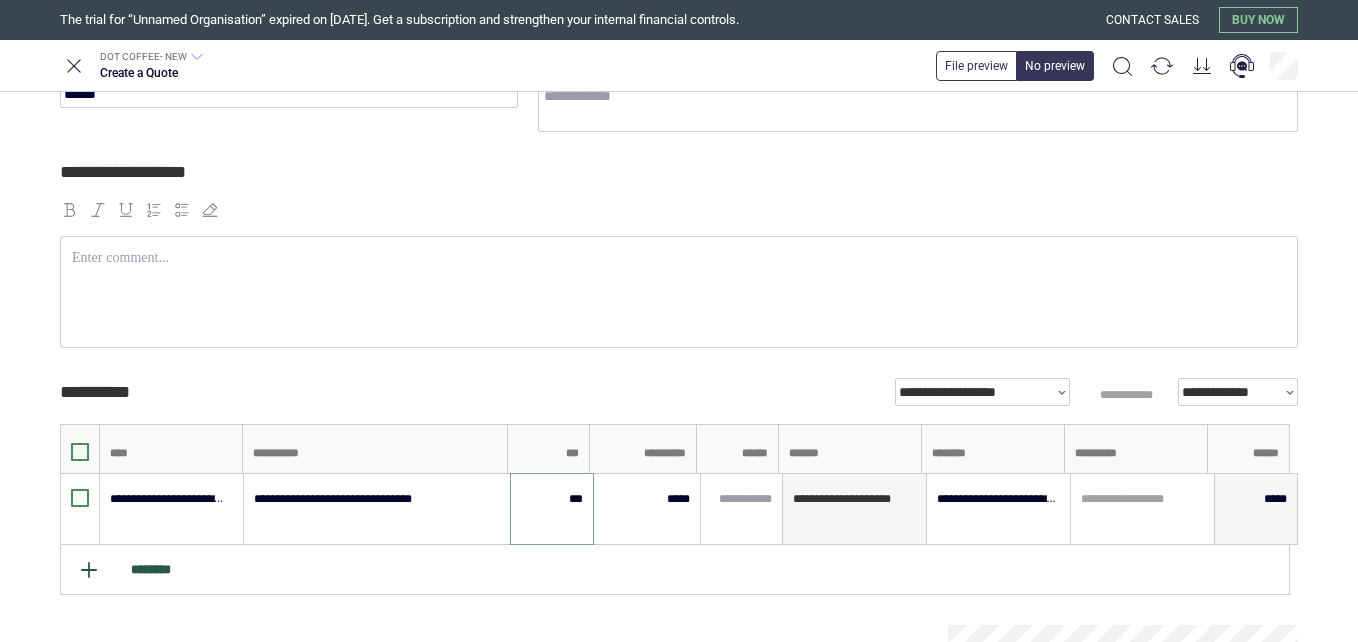 type on "***" 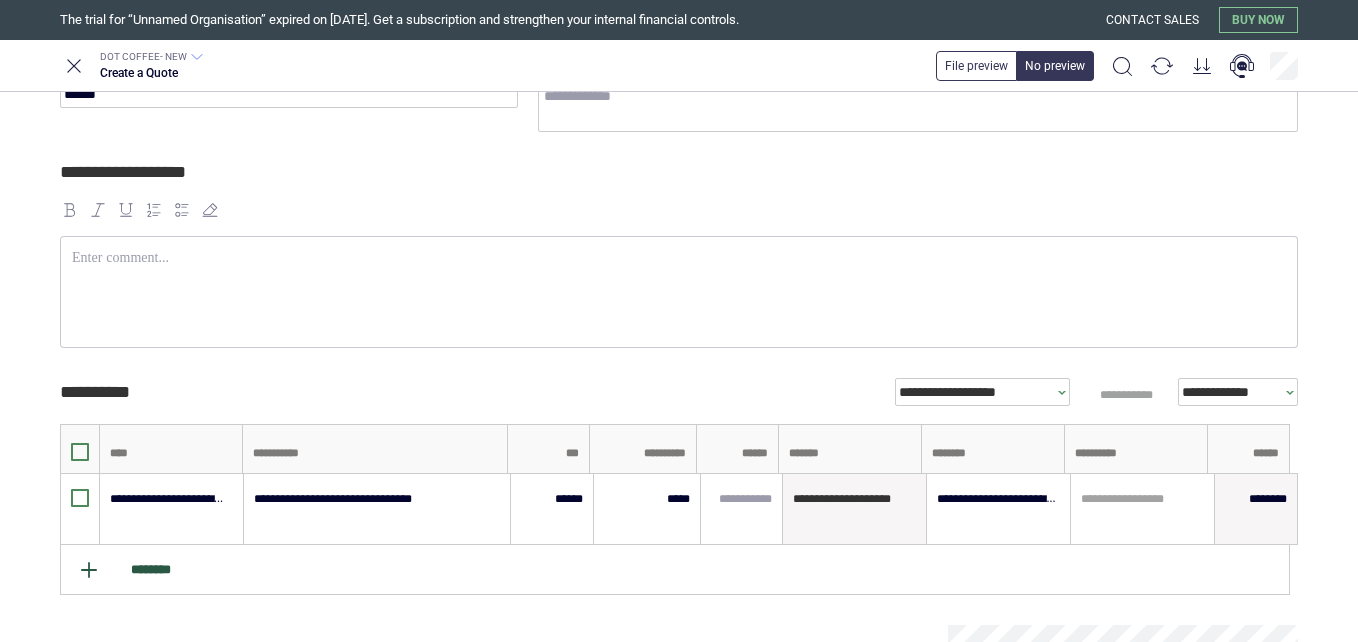 click on "********" at bounding box center [675, 570] 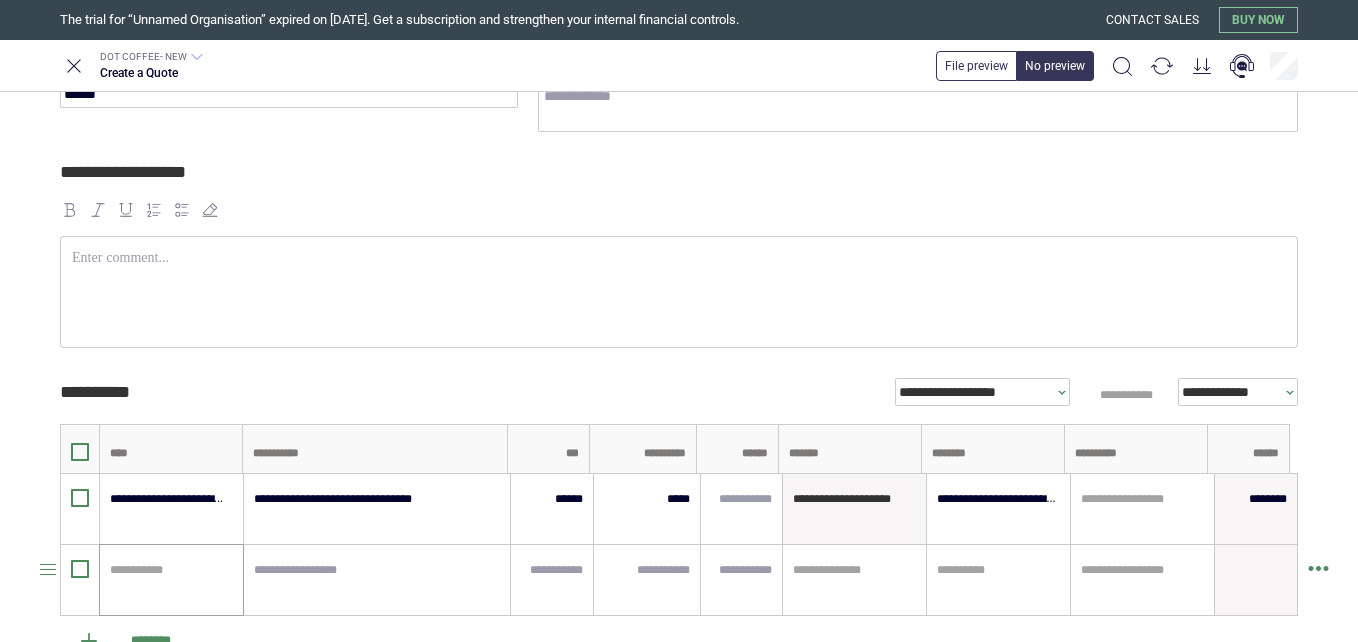 type on "*" 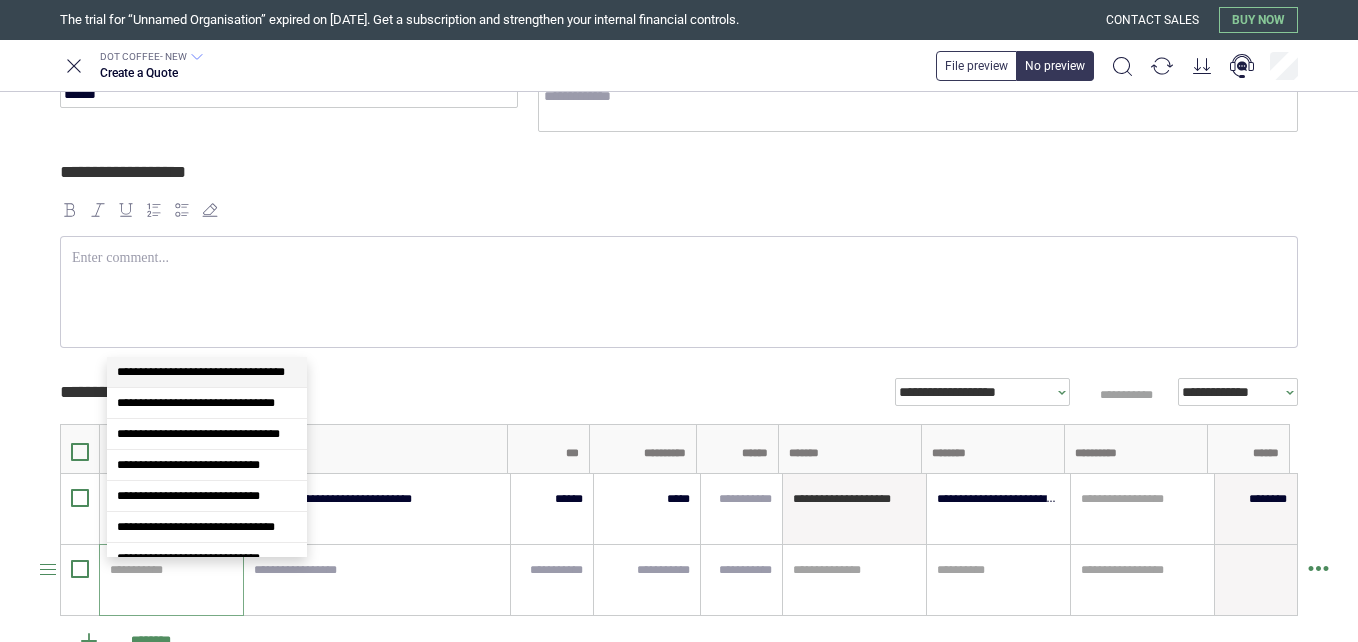 click at bounding box center [168, 570] 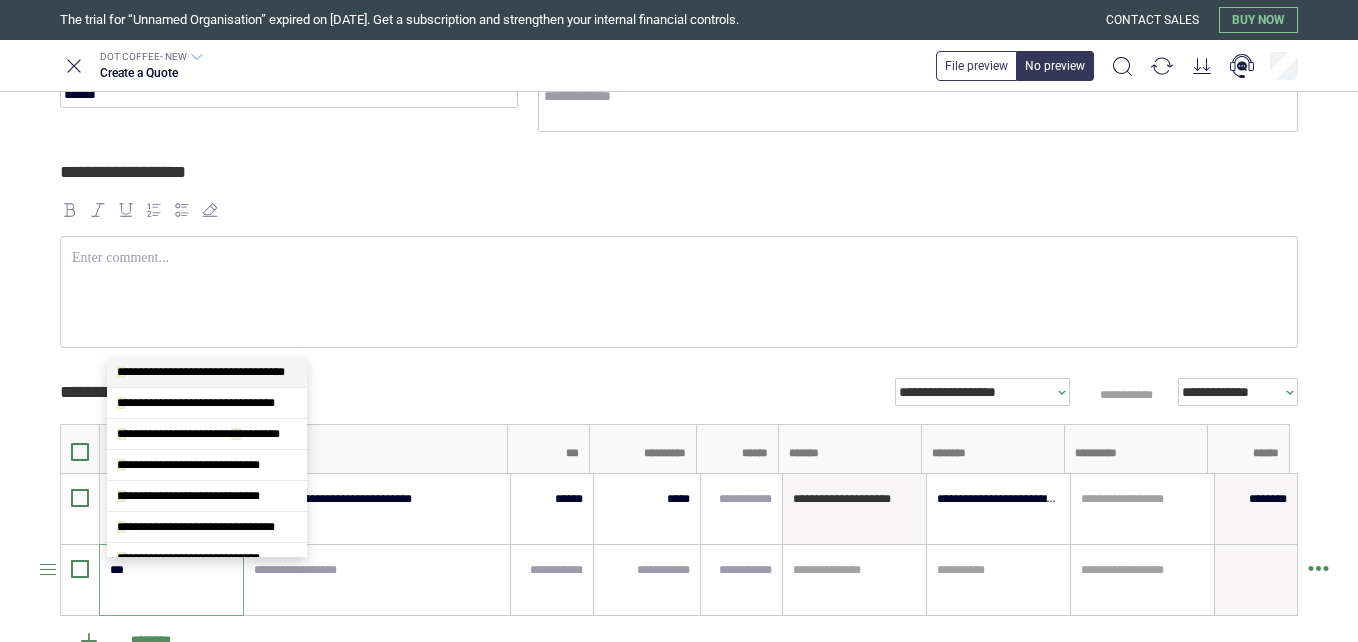 type on "****" 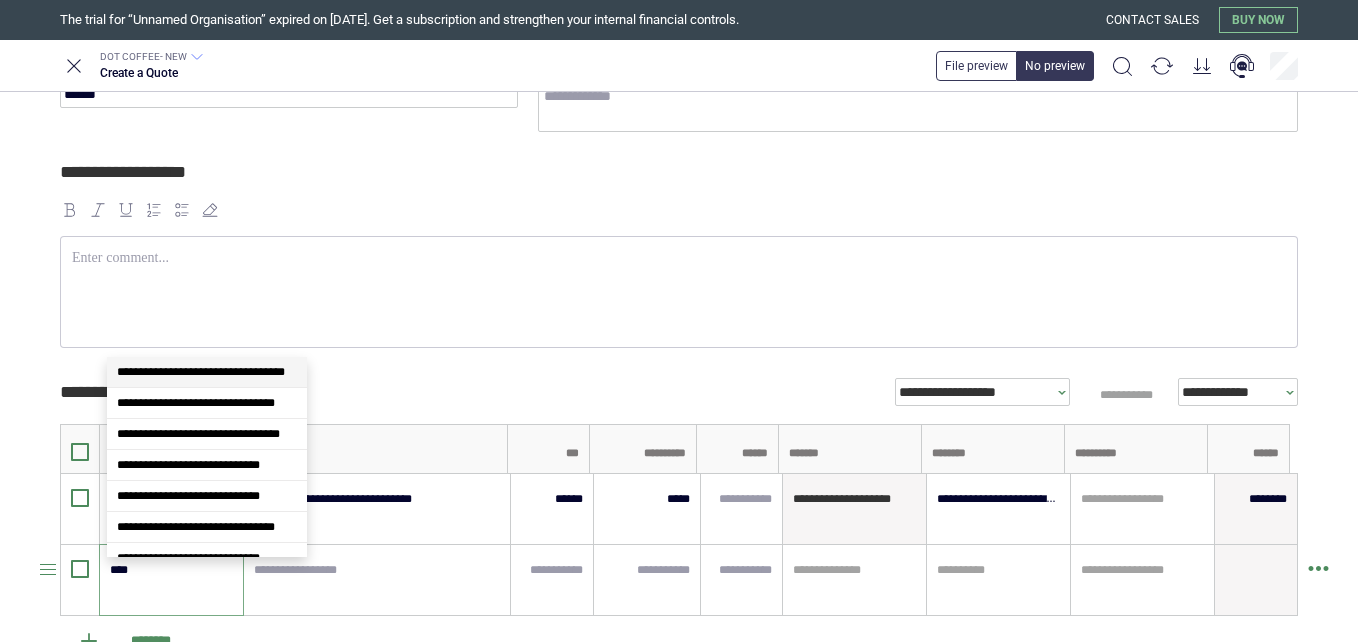 type on "*" 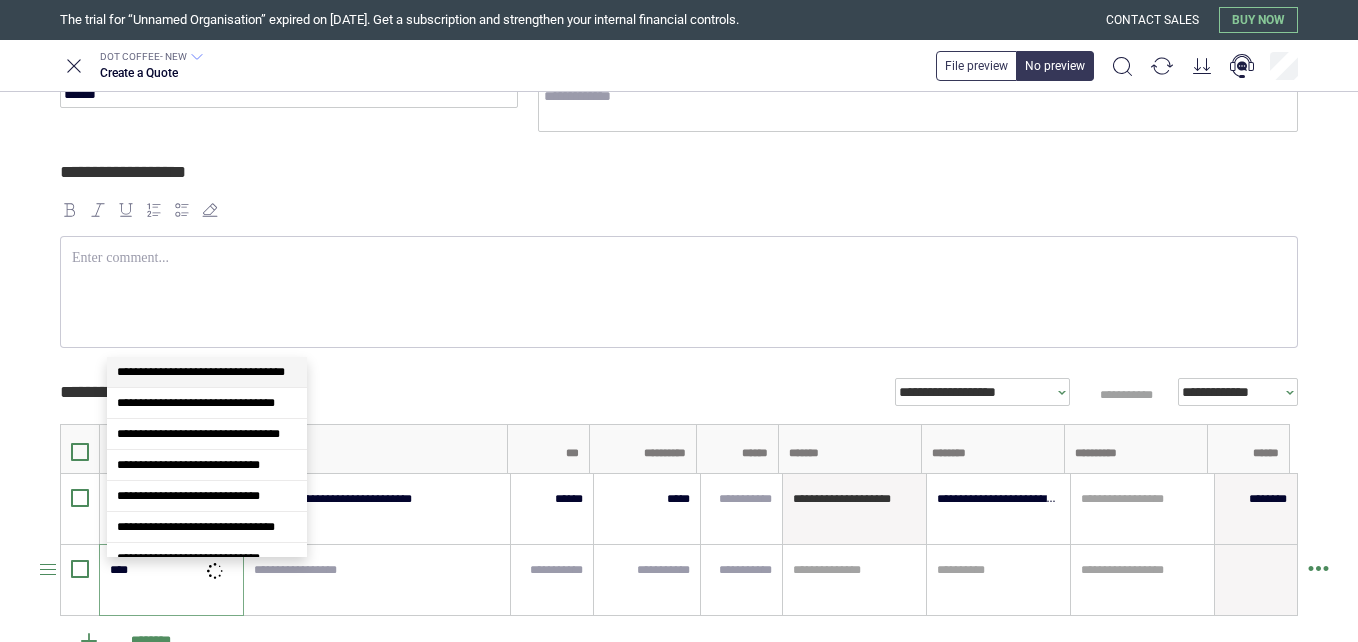 type on "*****" 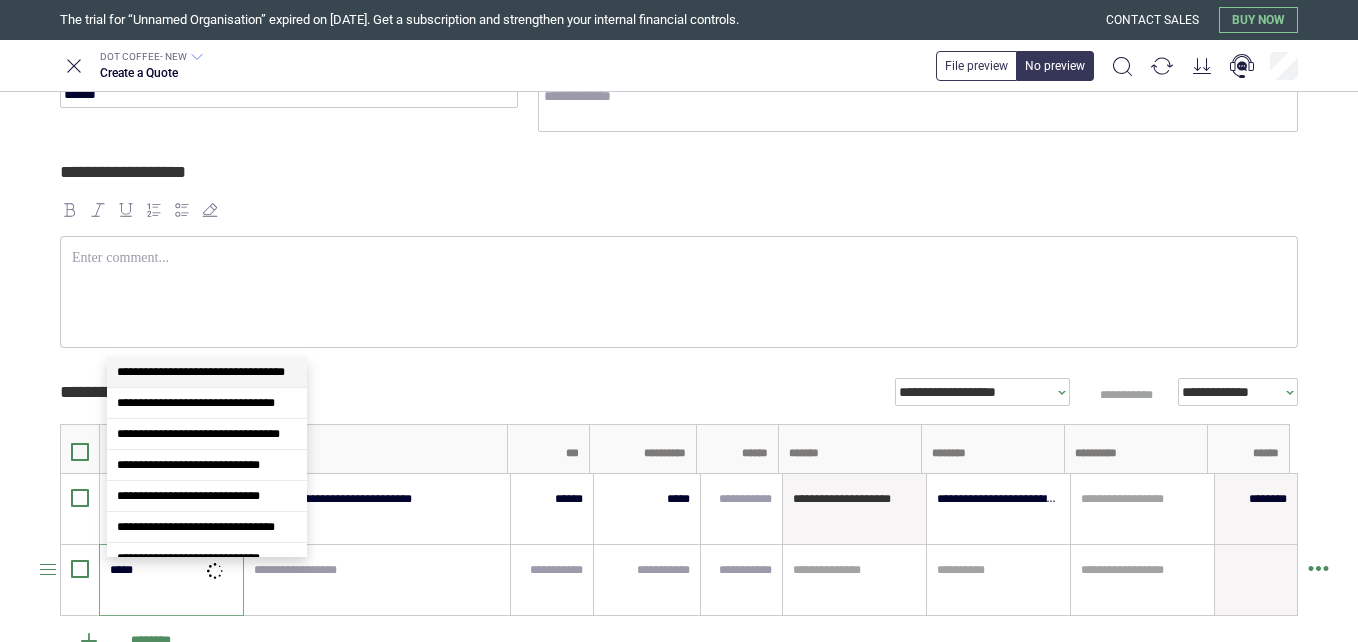 type on "*" 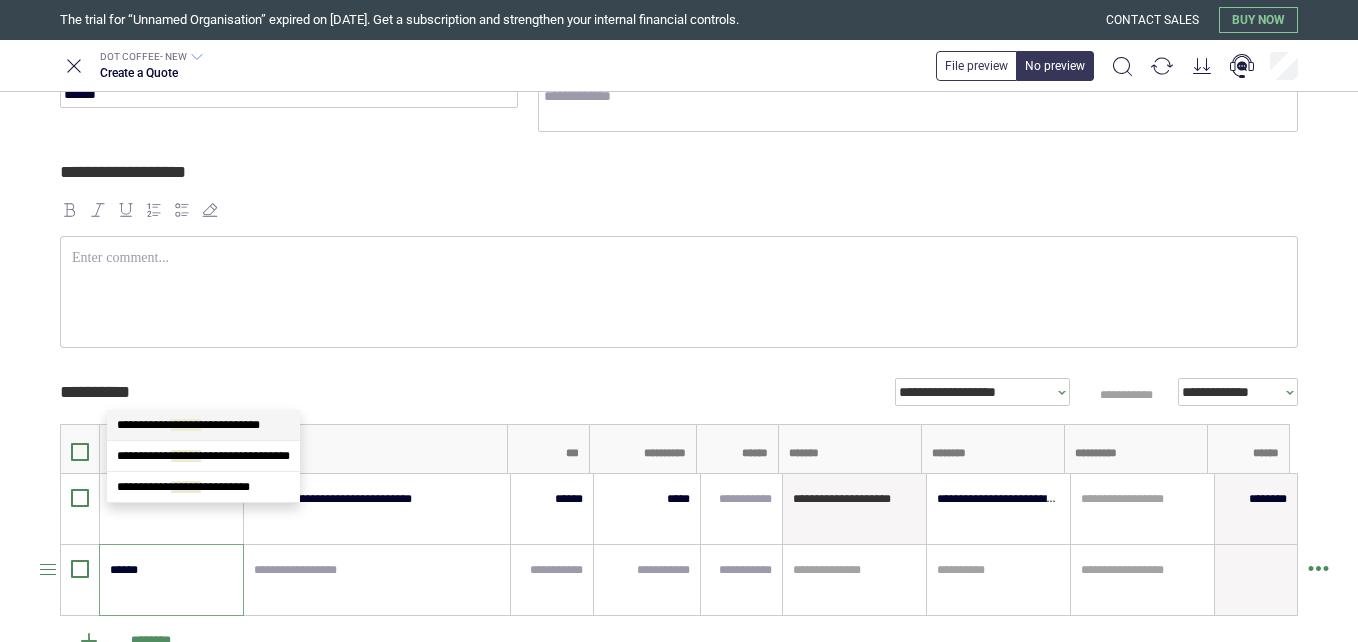 type on "*" 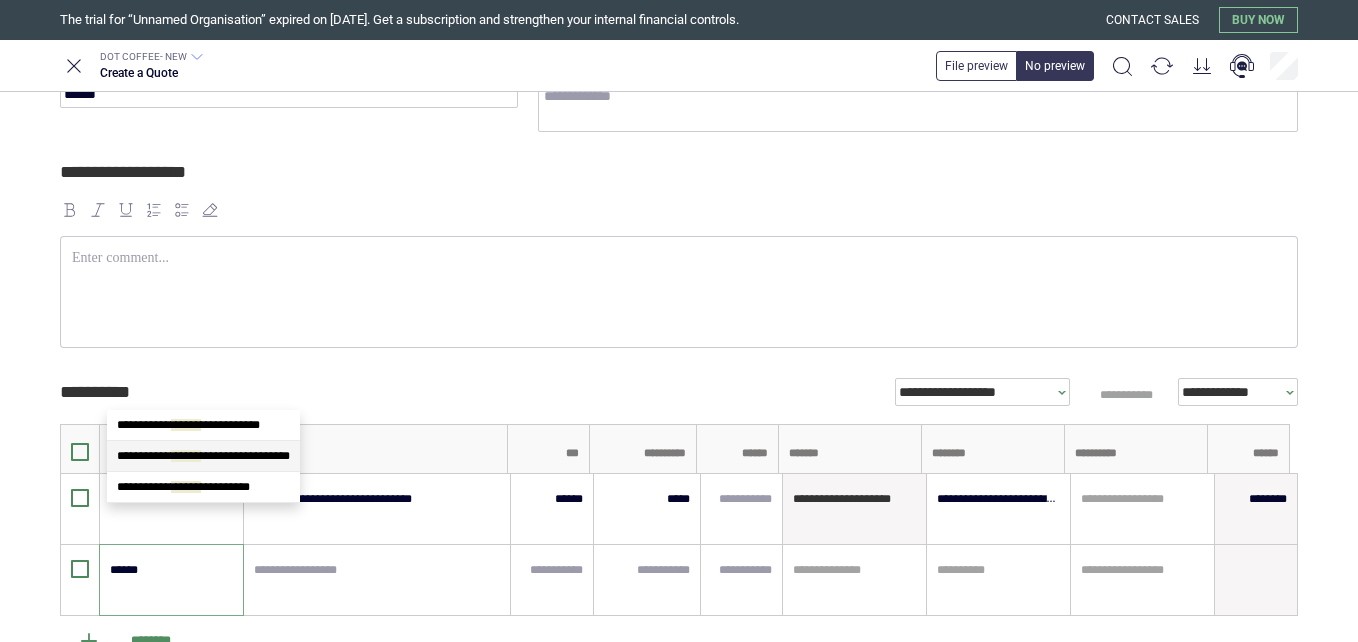 click on "**********" at bounding box center [203, 456] 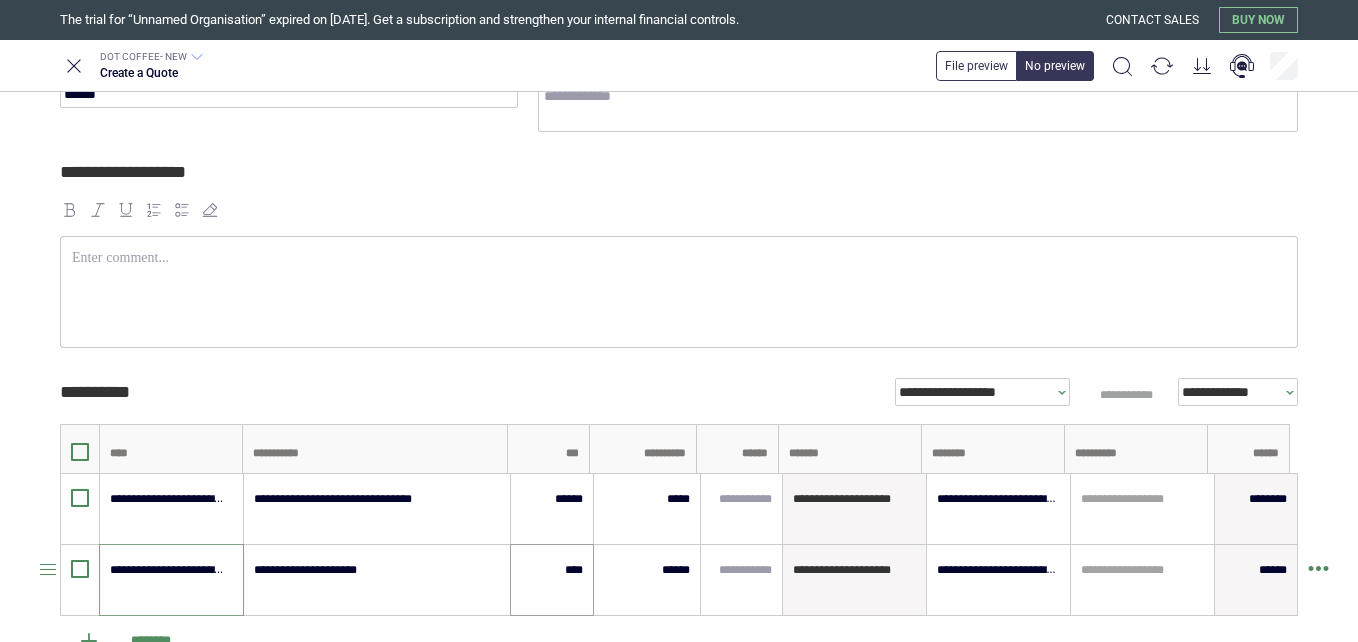 type on "**********" 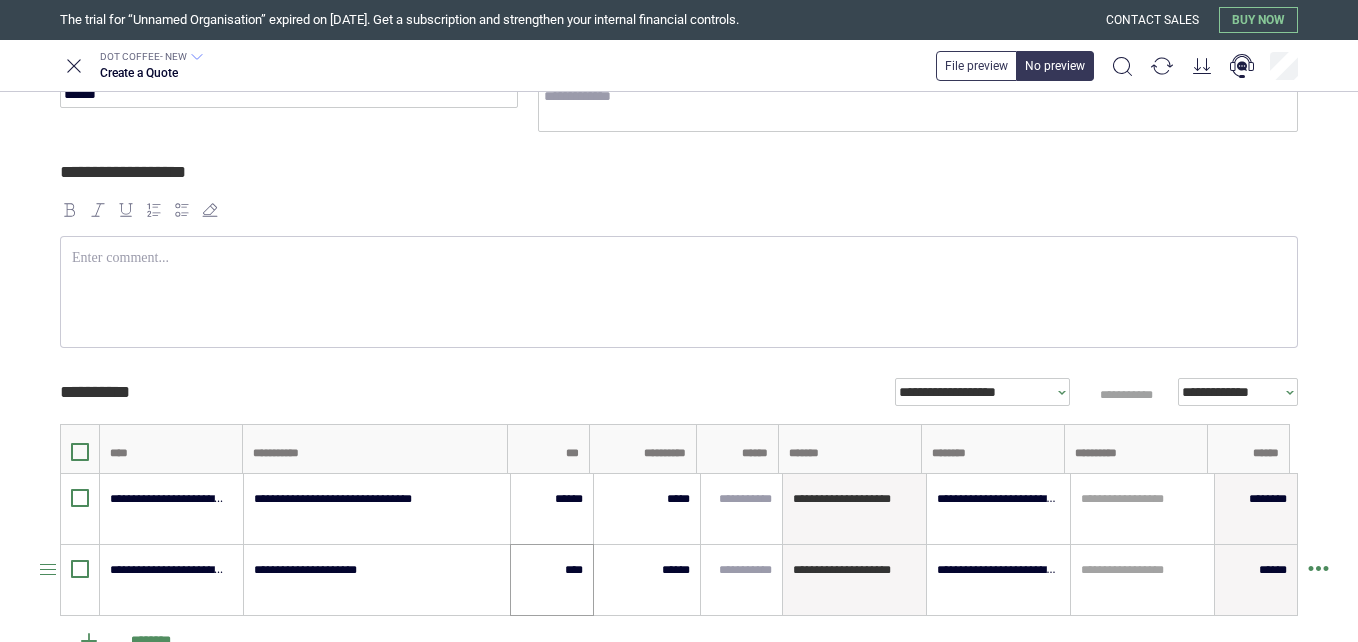 click on "****" at bounding box center (552, 580) 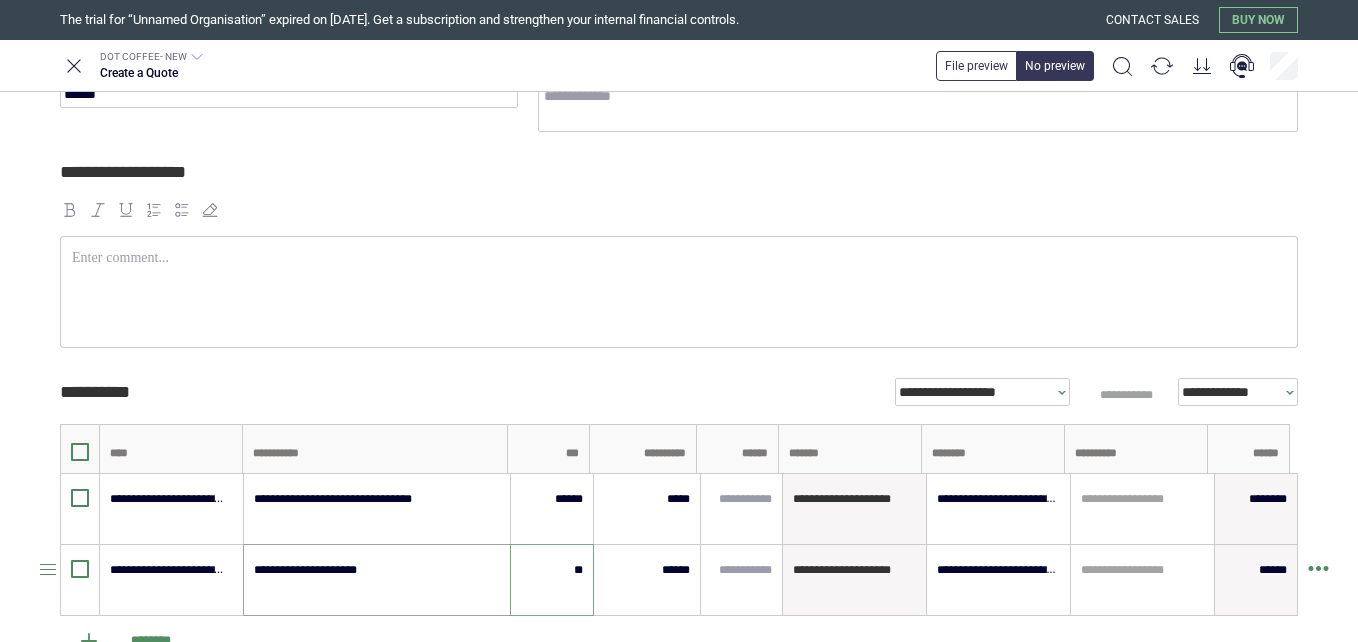 type on "**" 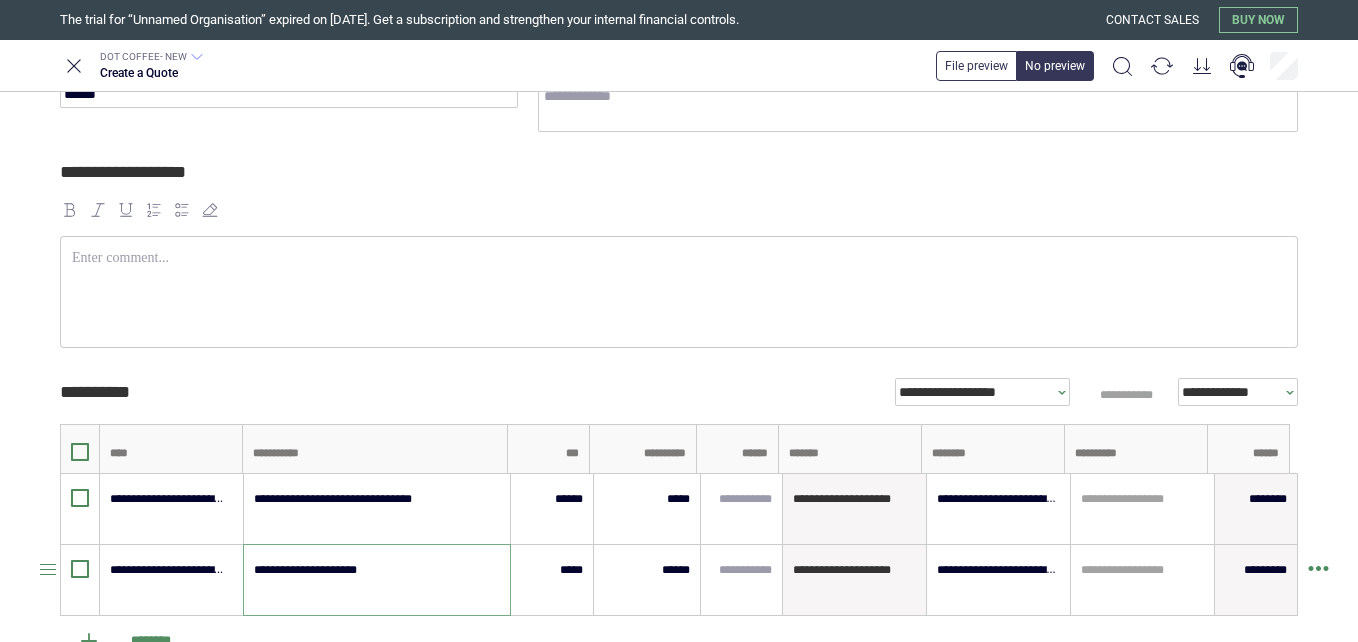 click on "**********" at bounding box center [376, 580] 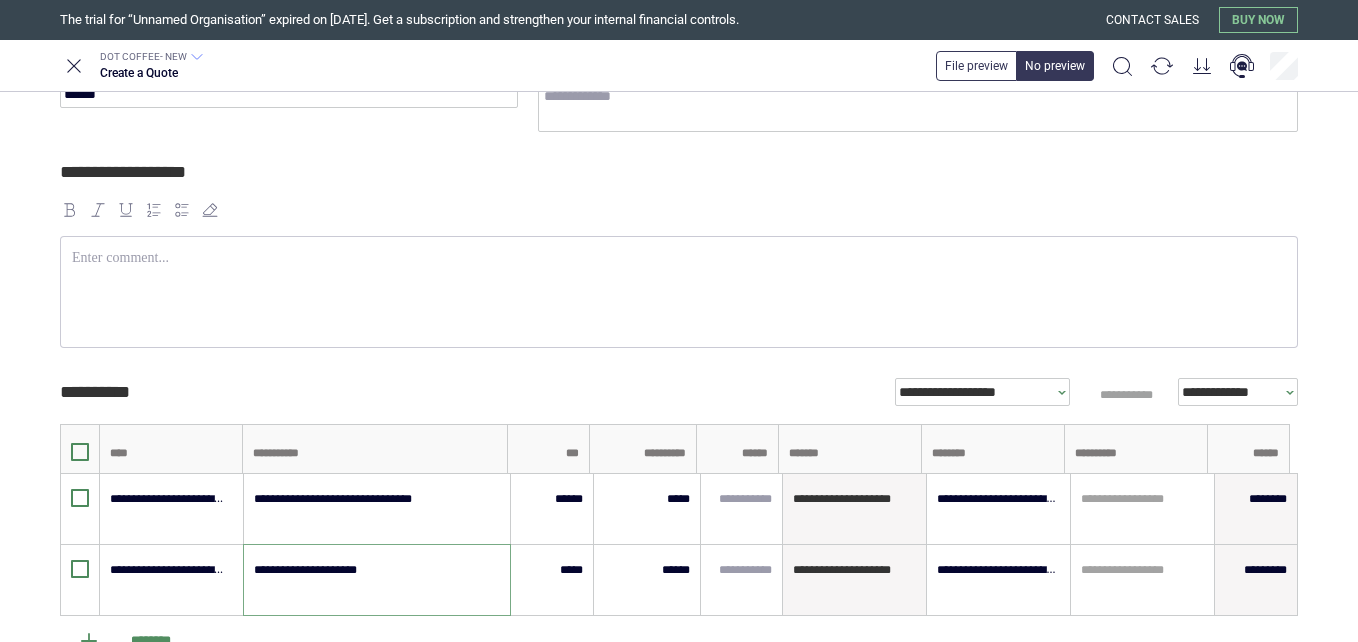 type on "*" 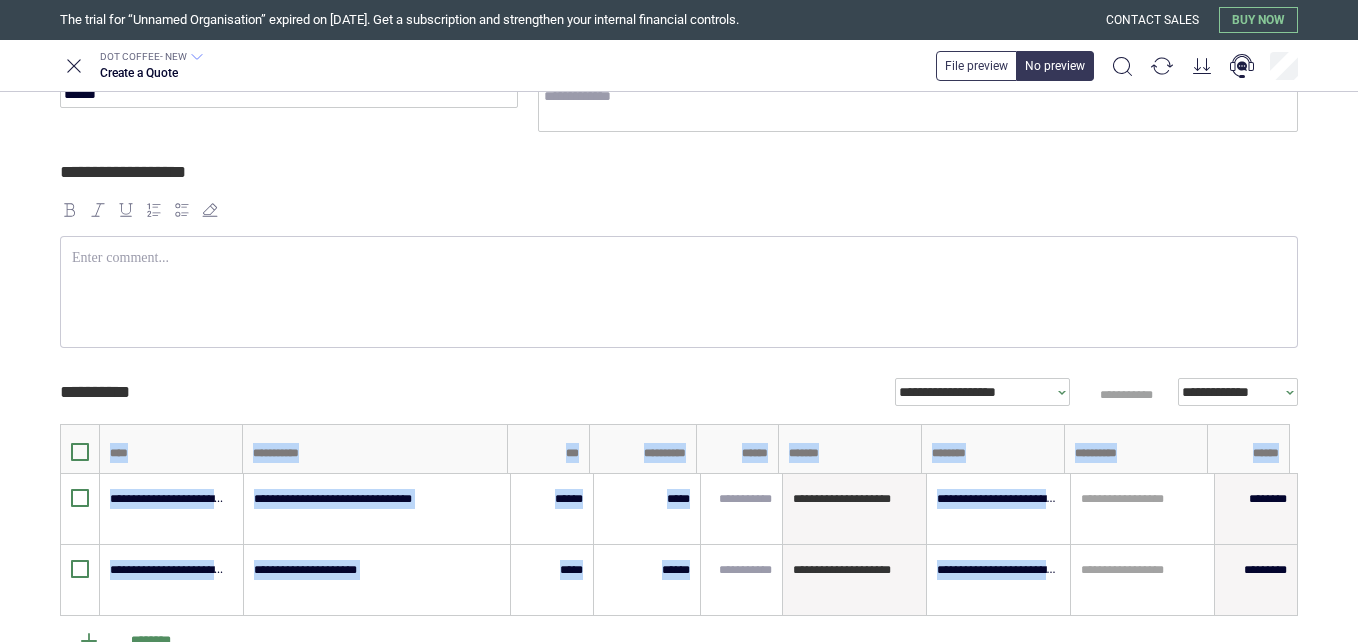 drag, startPoint x: 1348, startPoint y: 418, endPoint x: 1357, endPoint y: 474, distance: 56.718605 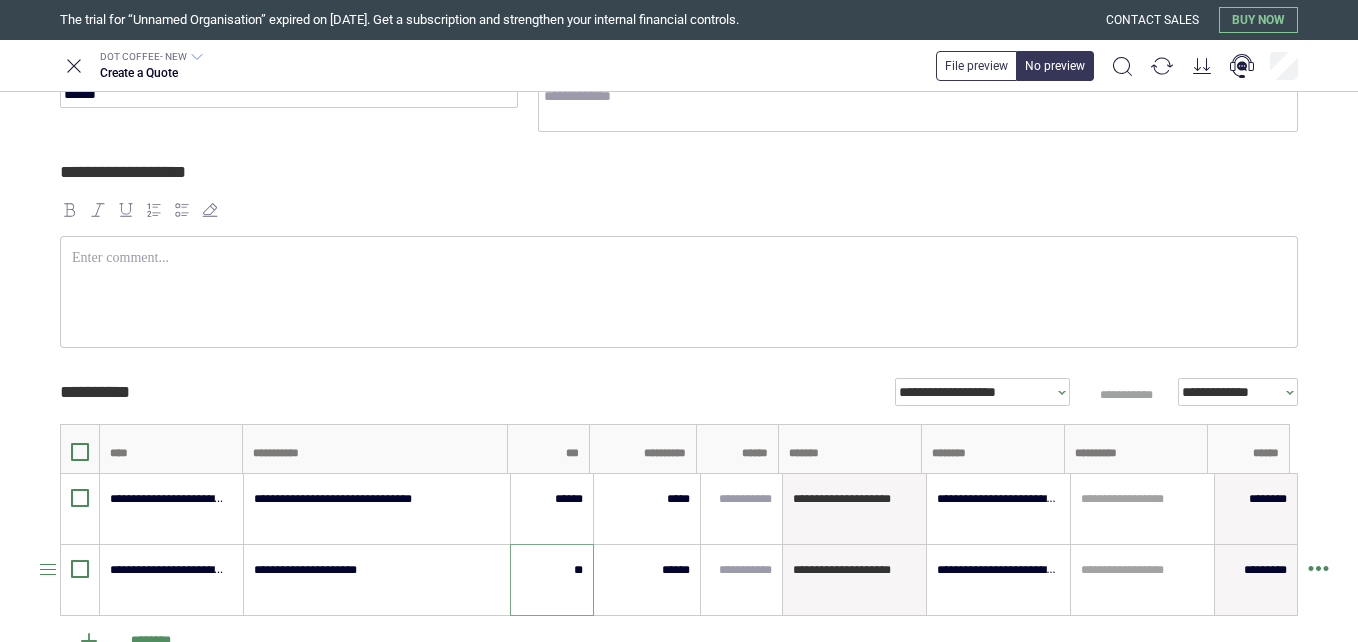 click on "**" at bounding box center [552, 570] 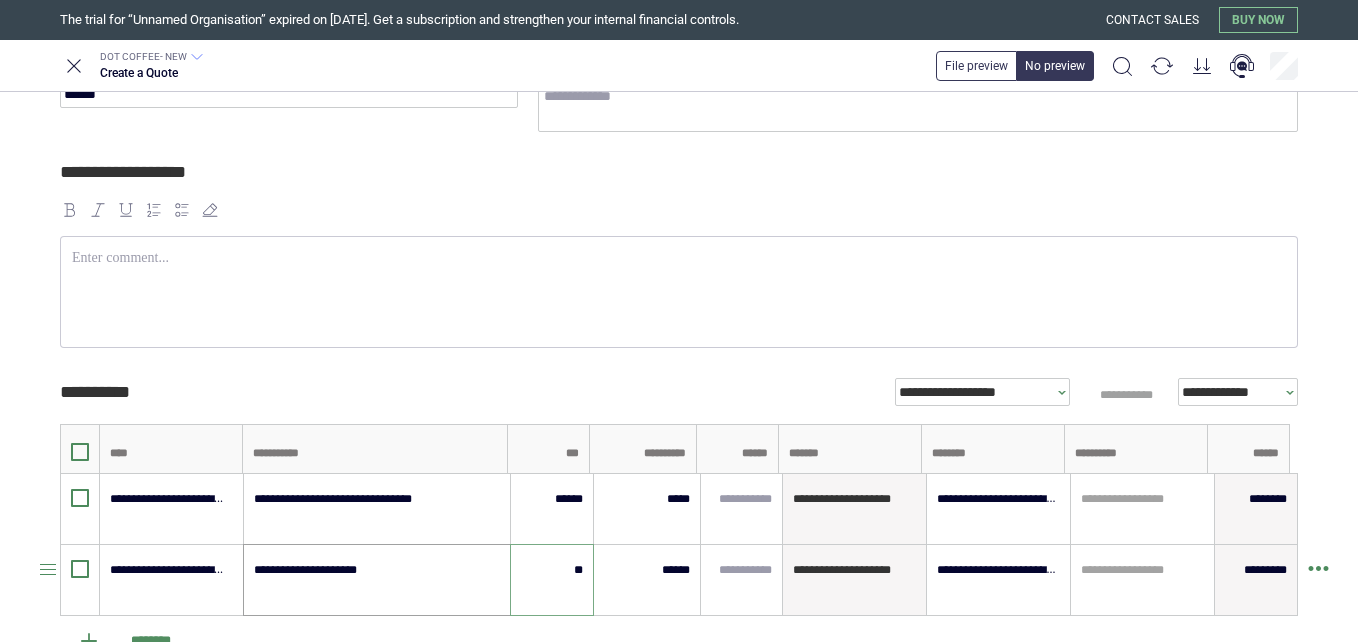 type on "*****" 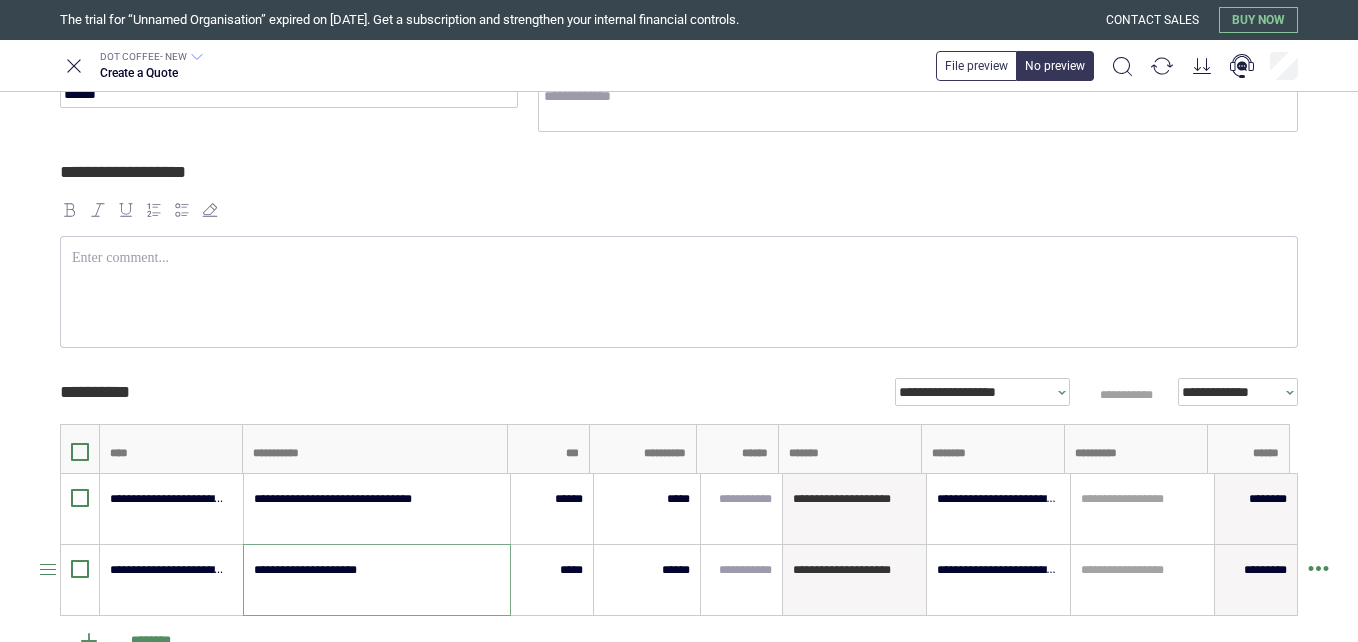 click on "**********" at bounding box center (376, 580) 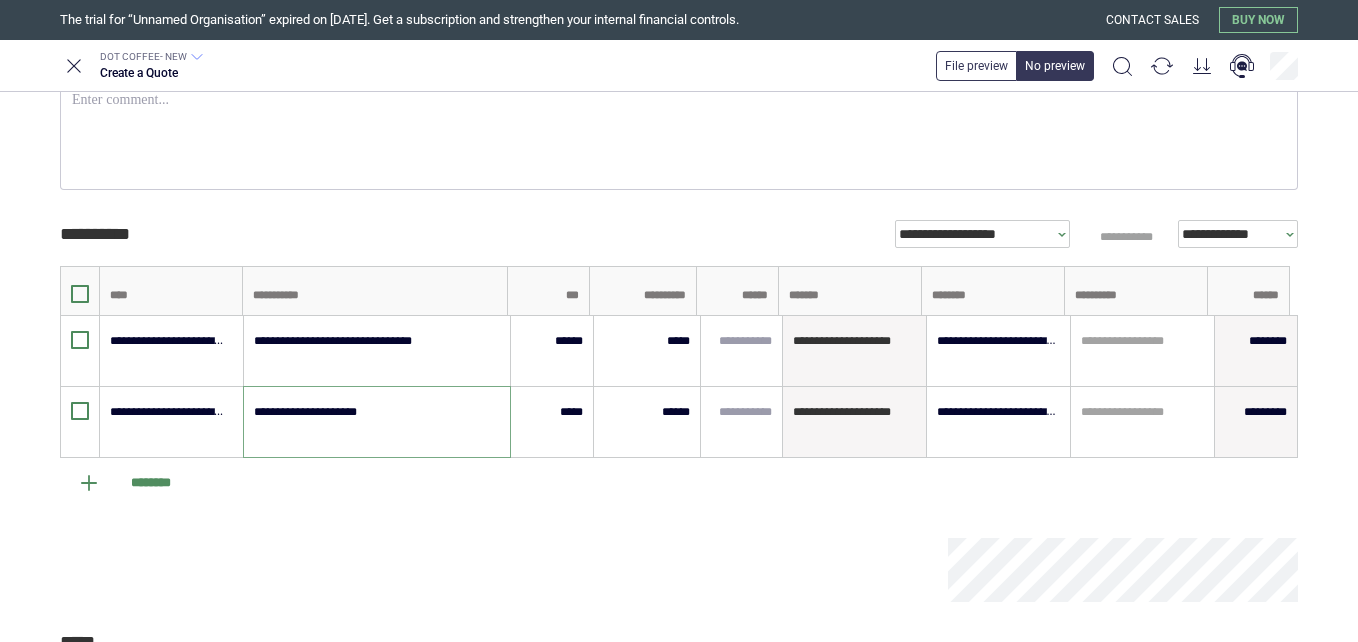scroll, scrollTop: 405, scrollLeft: 0, axis: vertical 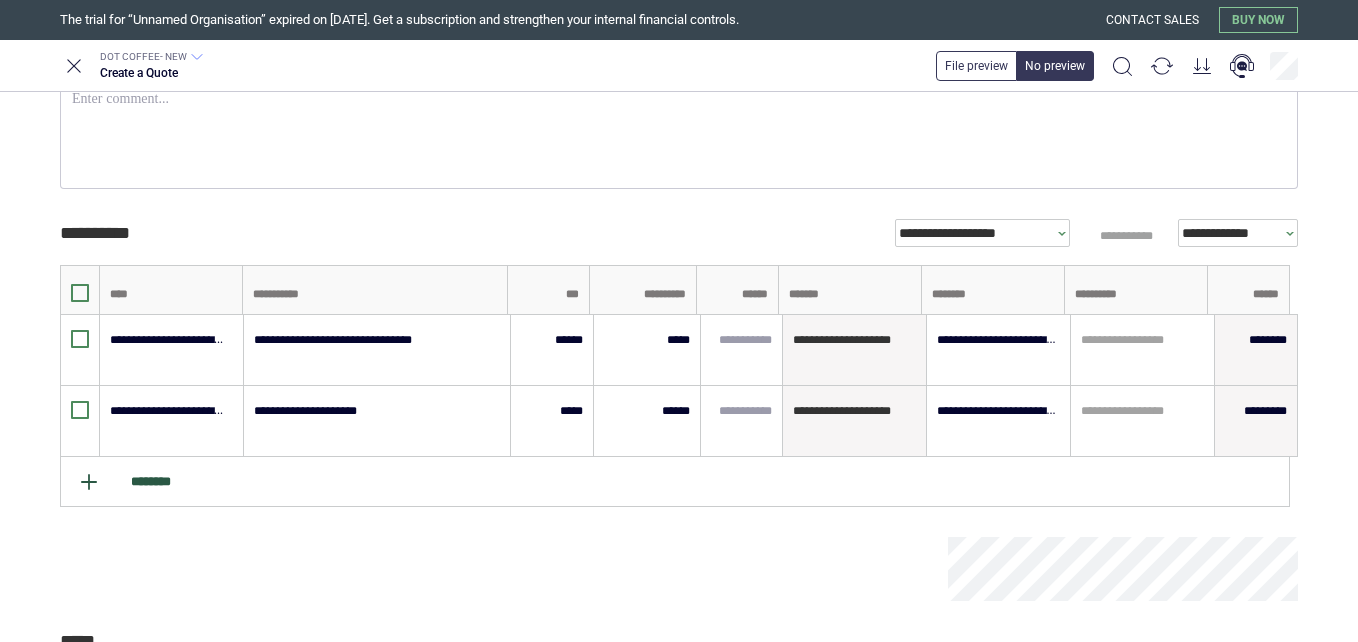 click 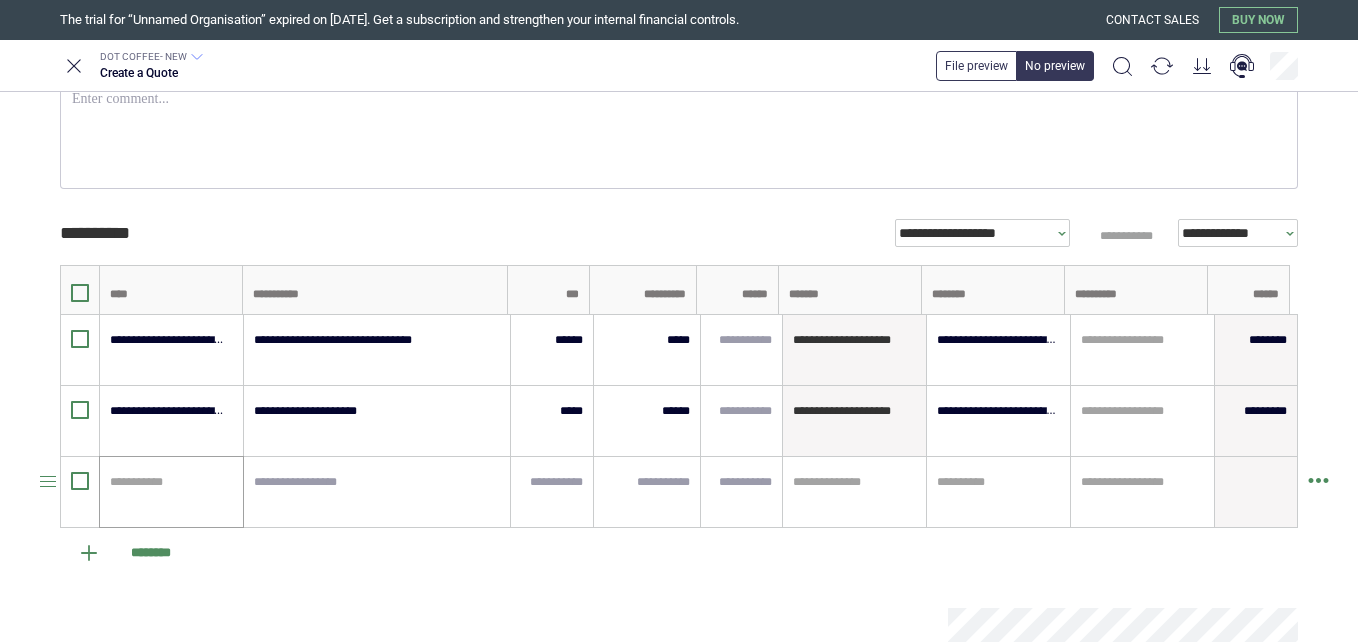 type on "*" 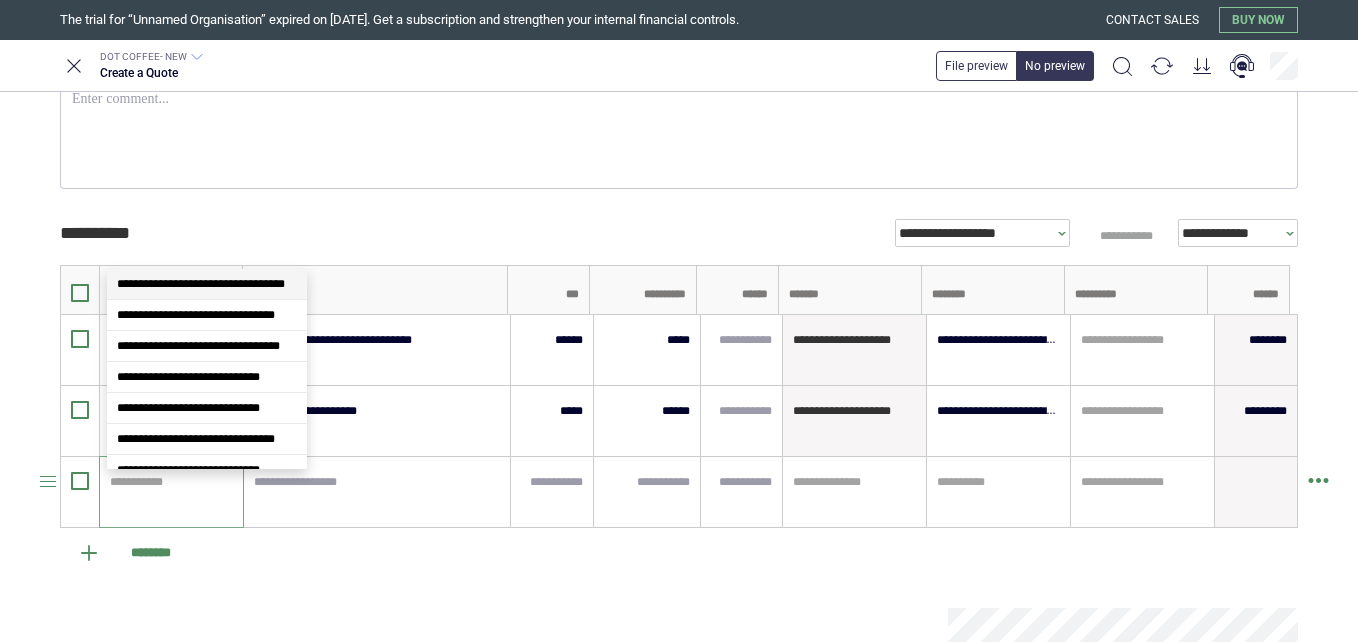 click at bounding box center (168, 482) 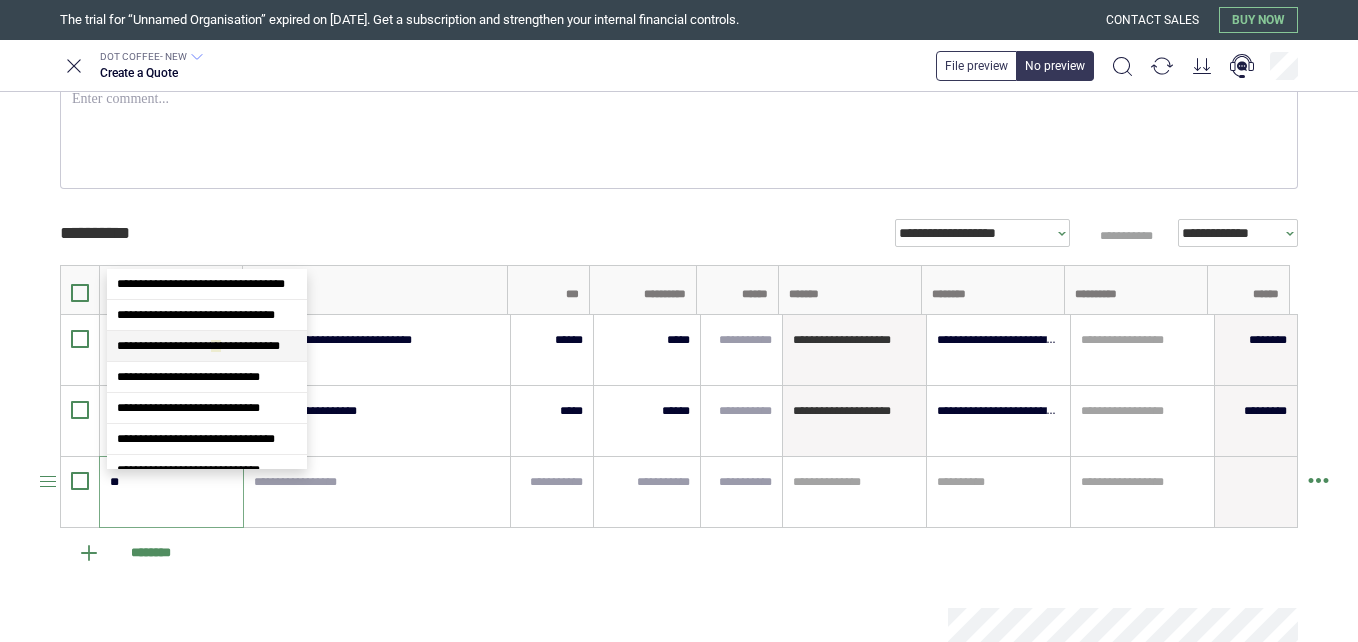 type on "***" 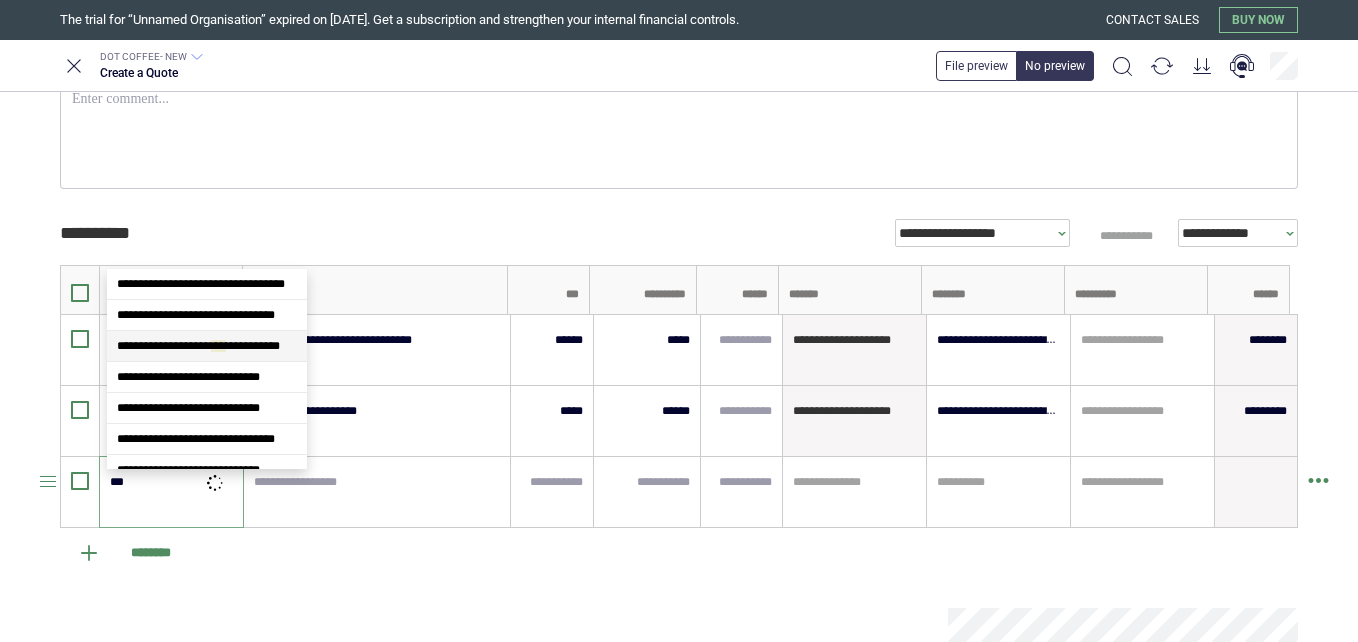 type on "*" 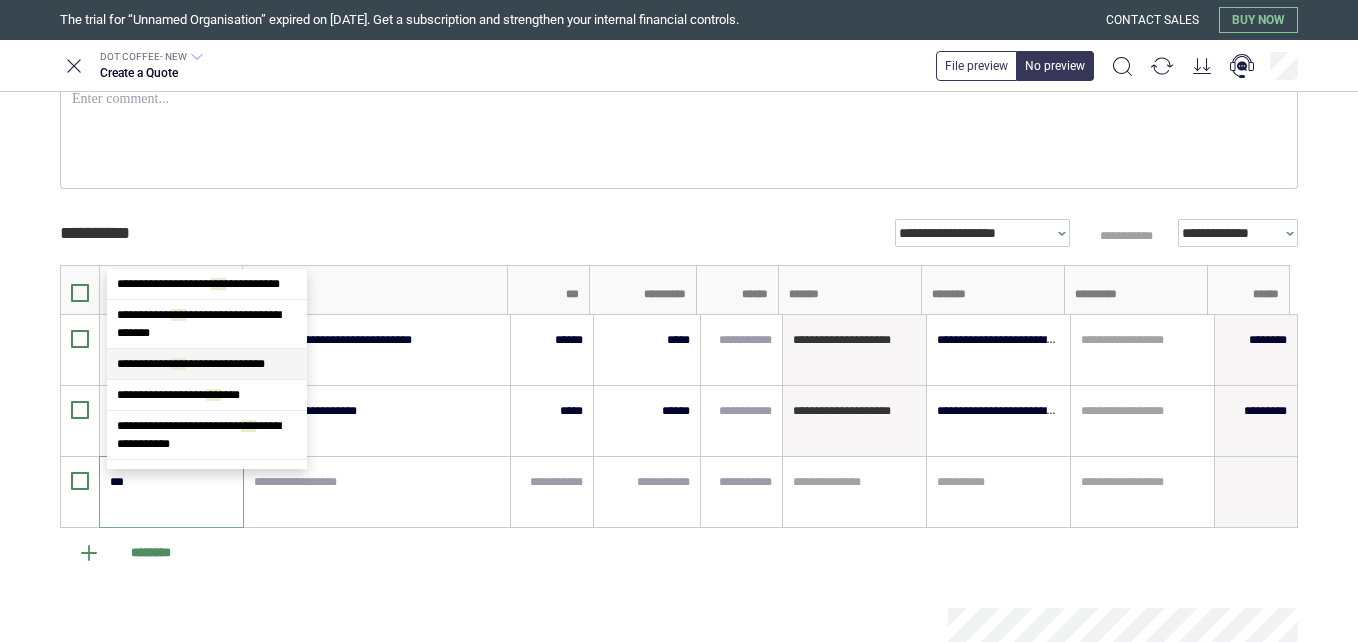 click on "**********" at bounding box center (207, 364) 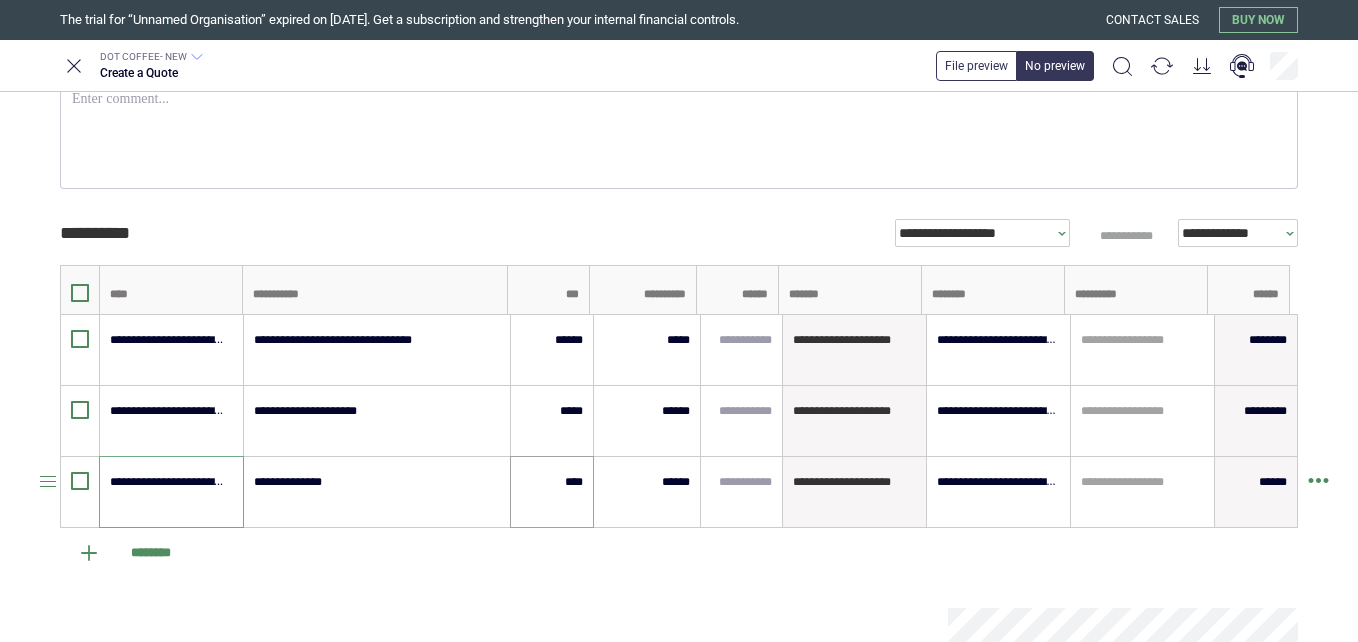 type on "**********" 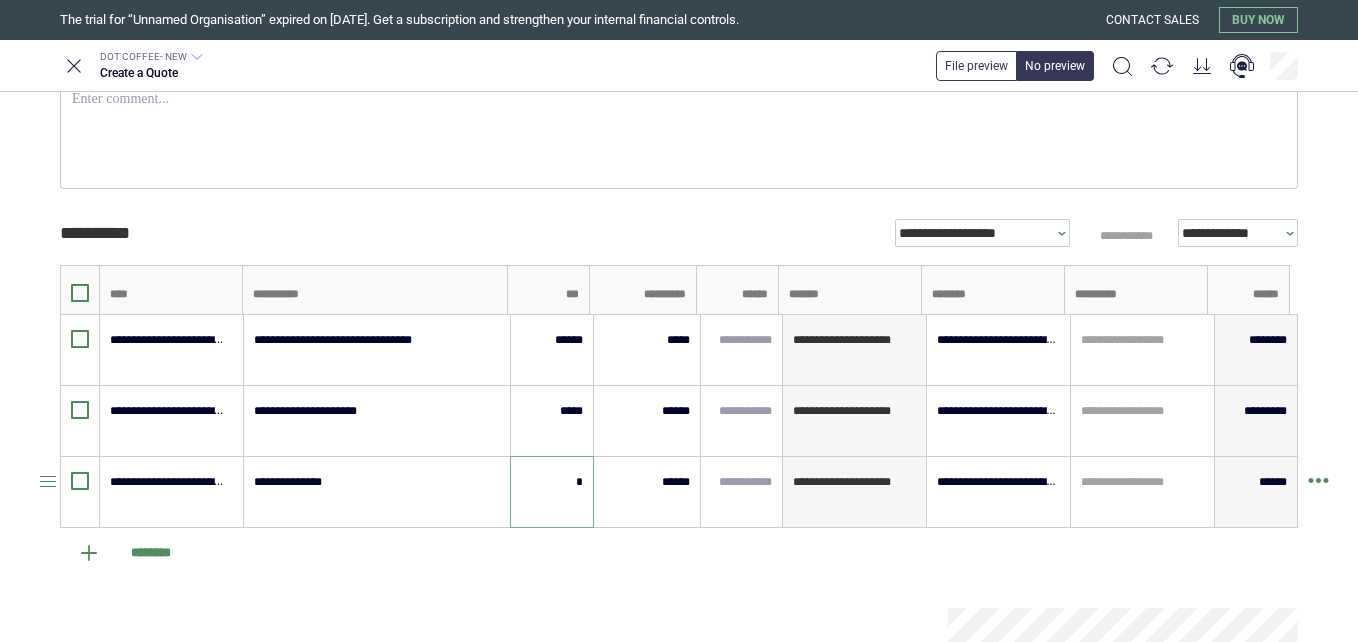 click on "*" at bounding box center [552, 482] 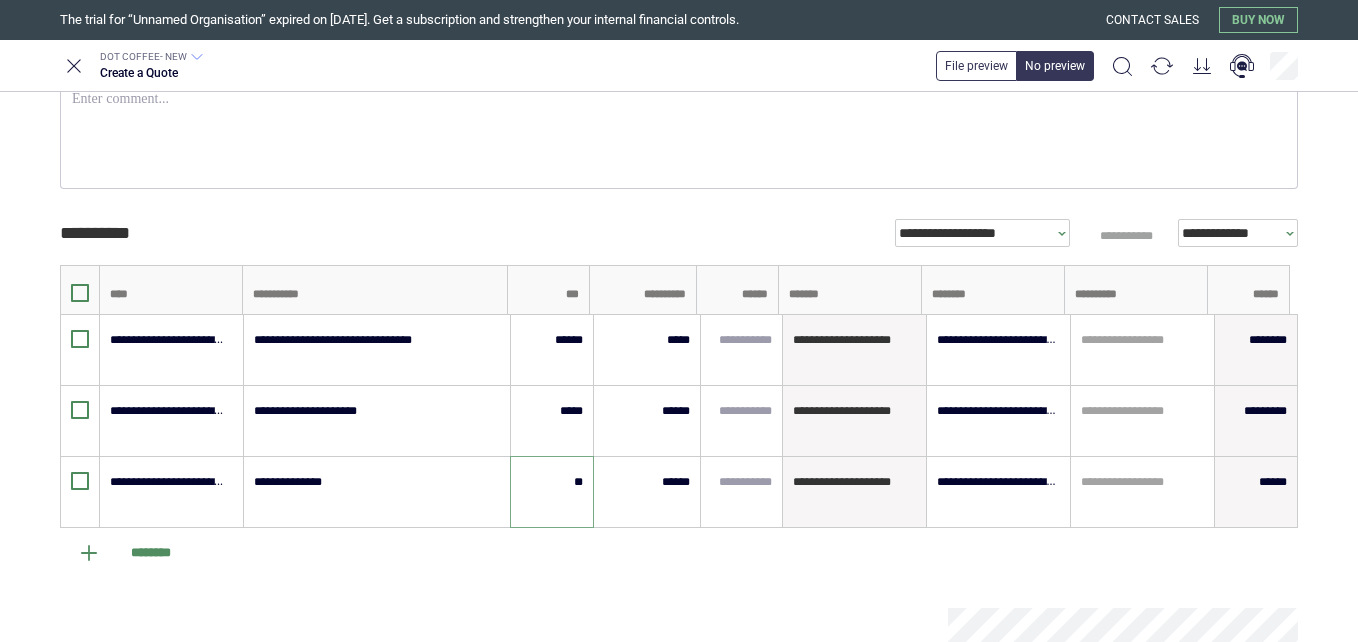 type on "**" 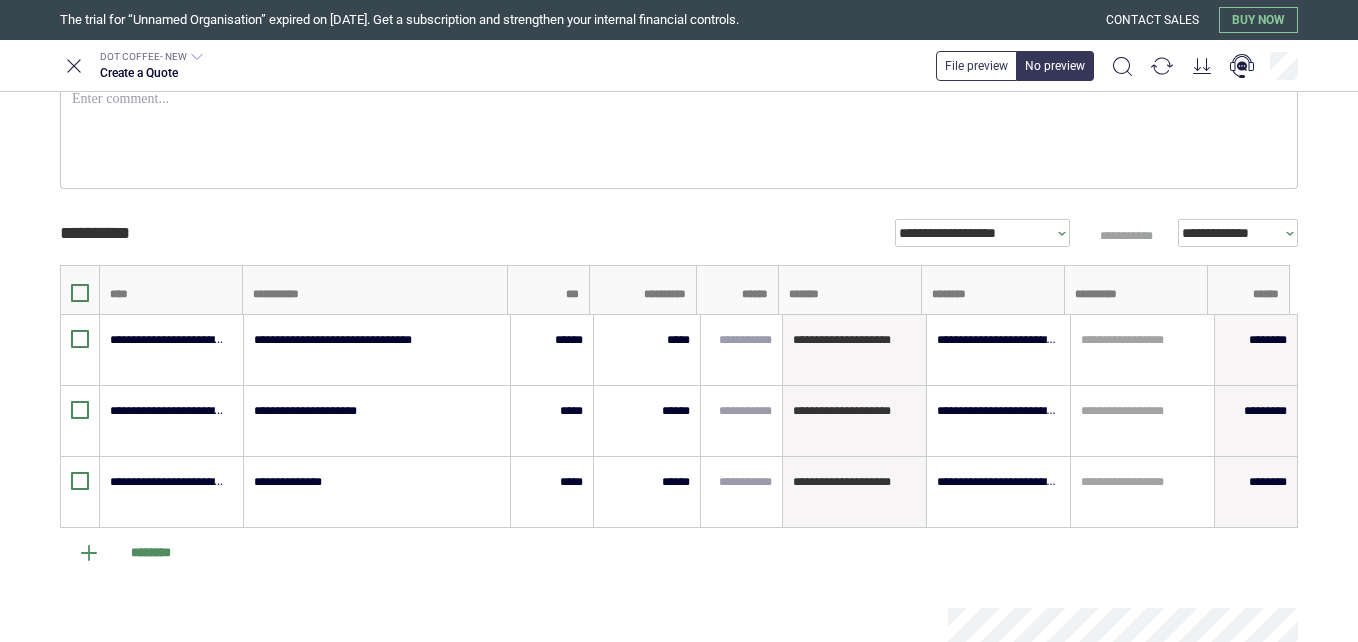 click on "**********" at bounding box center [679, 468] 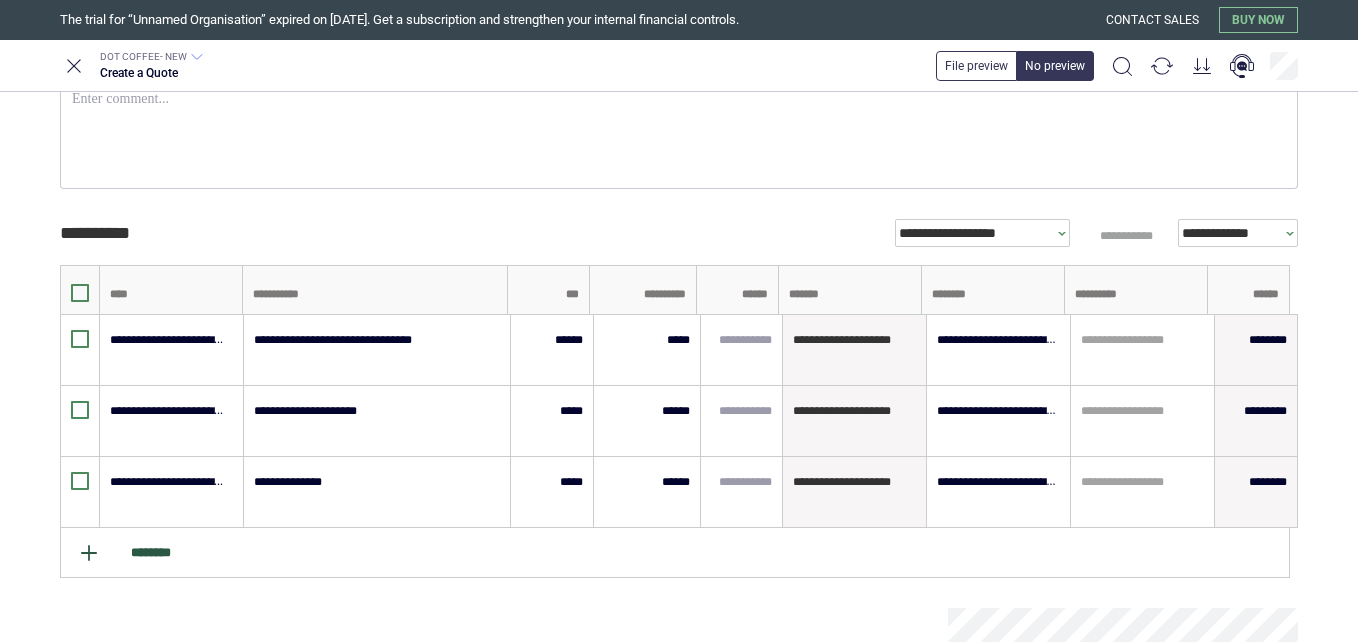 click on "********" at bounding box center [675, 553] 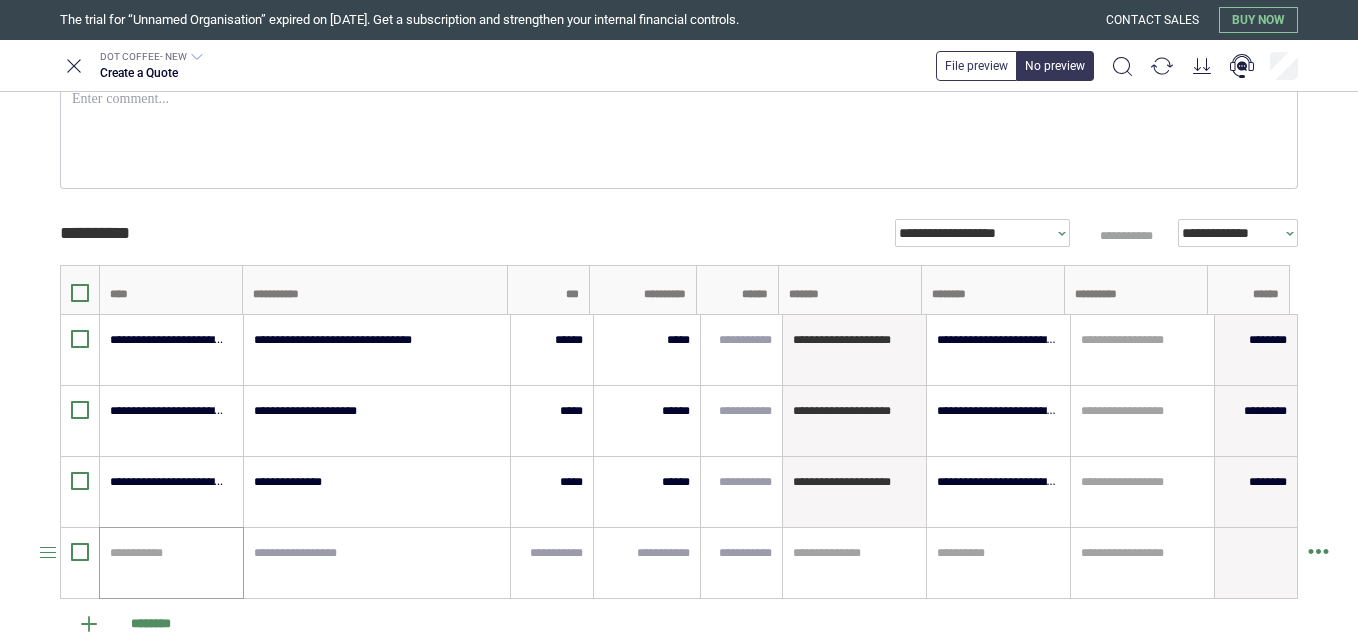 type on "*" 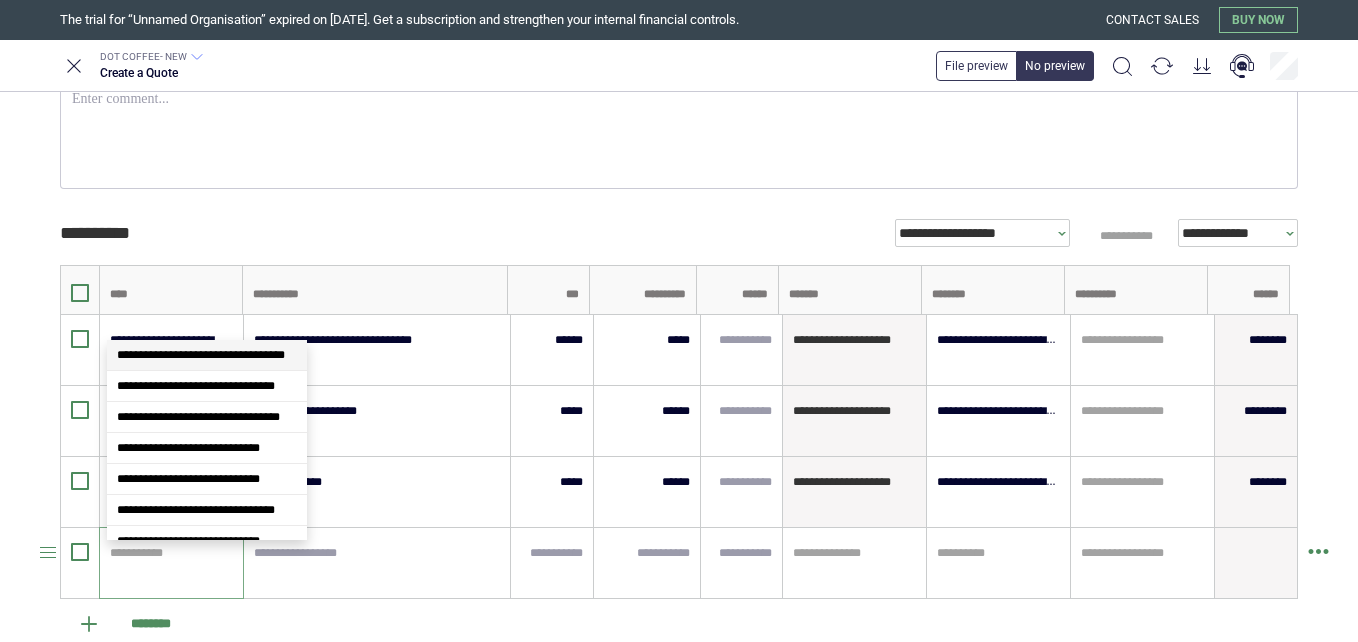 click at bounding box center [168, 553] 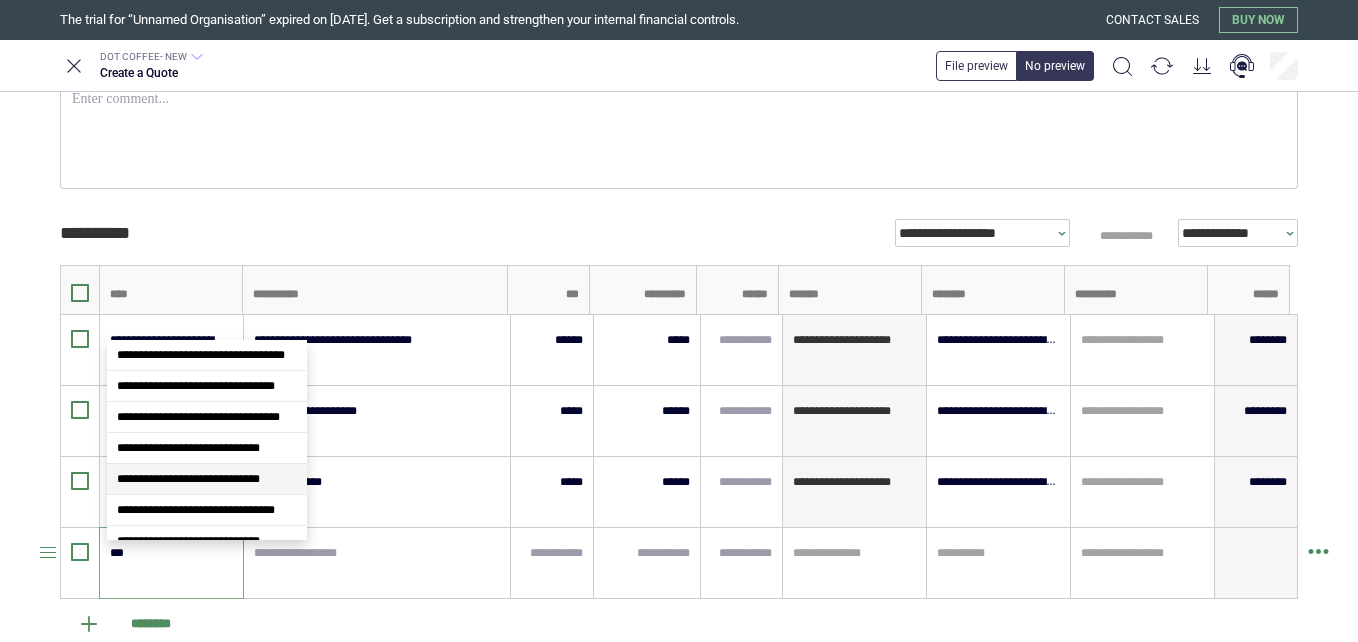 scroll, scrollTop: 45, scrollLeft: 0, axis: vertical 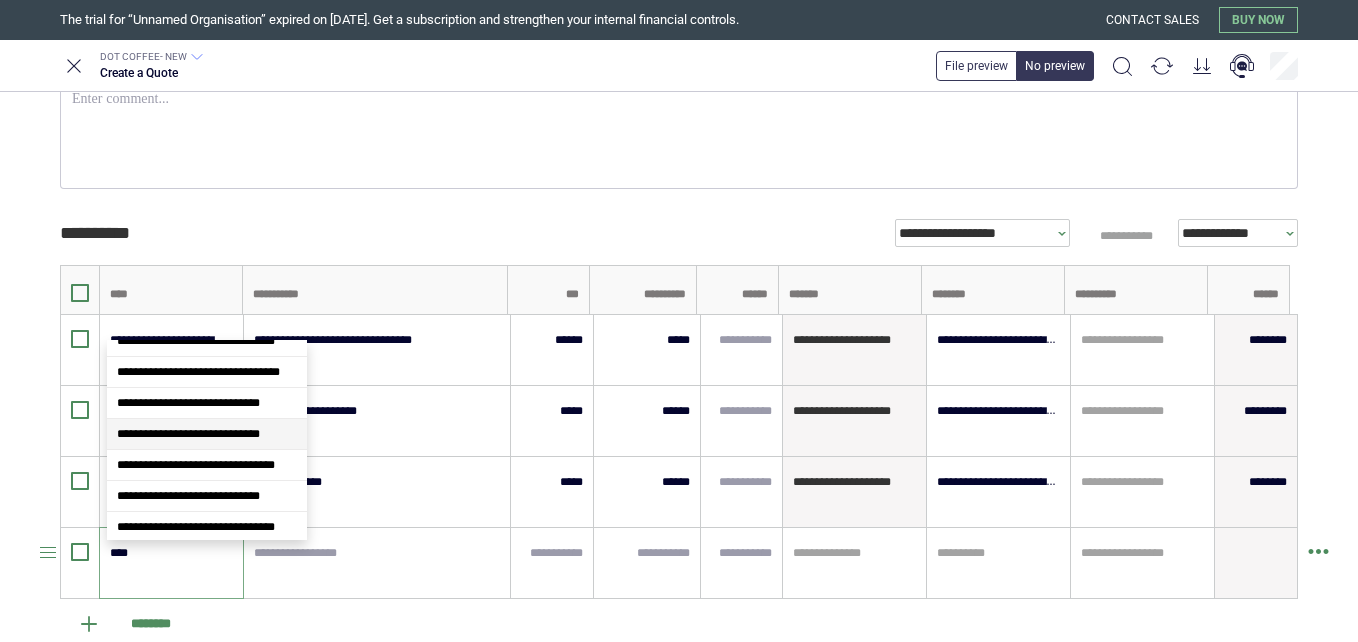 type on "*****" 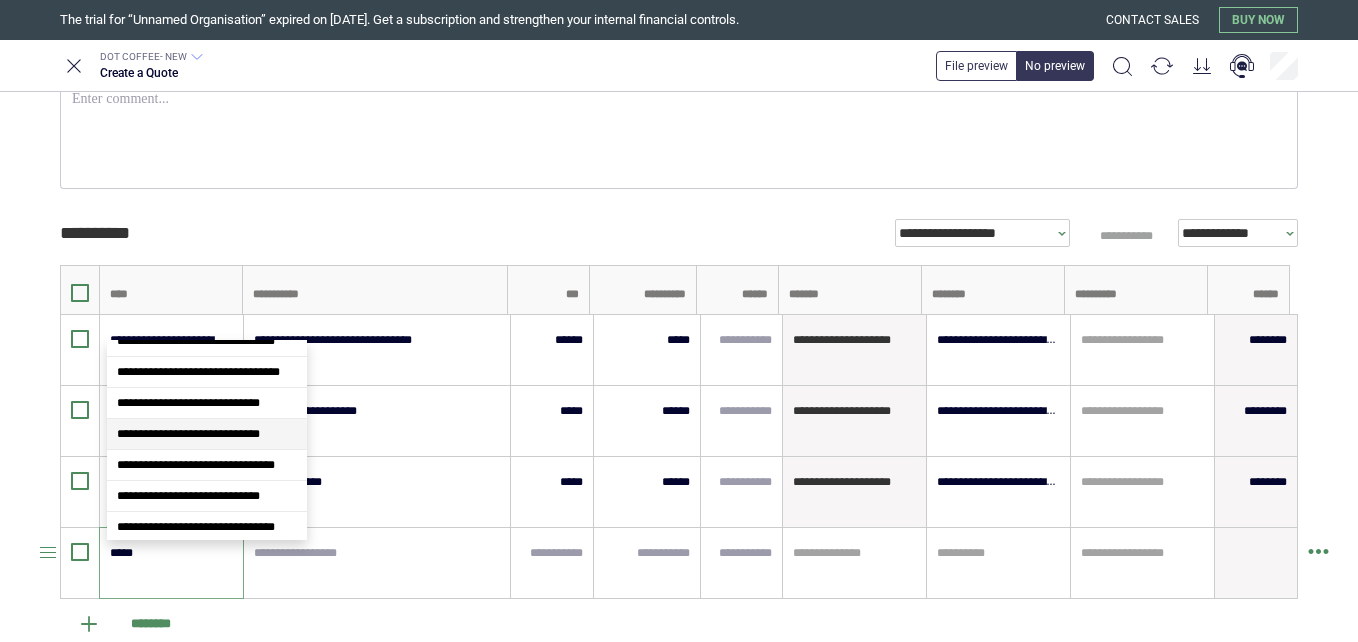 type on "*" 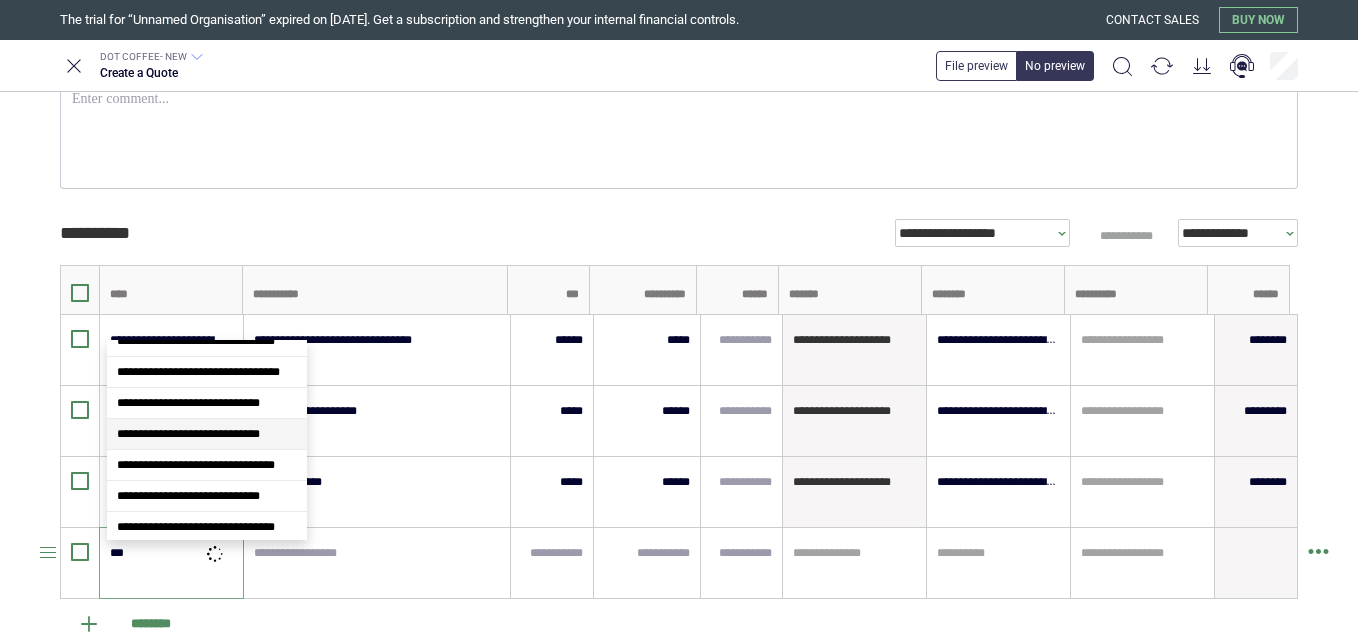 type on "**" 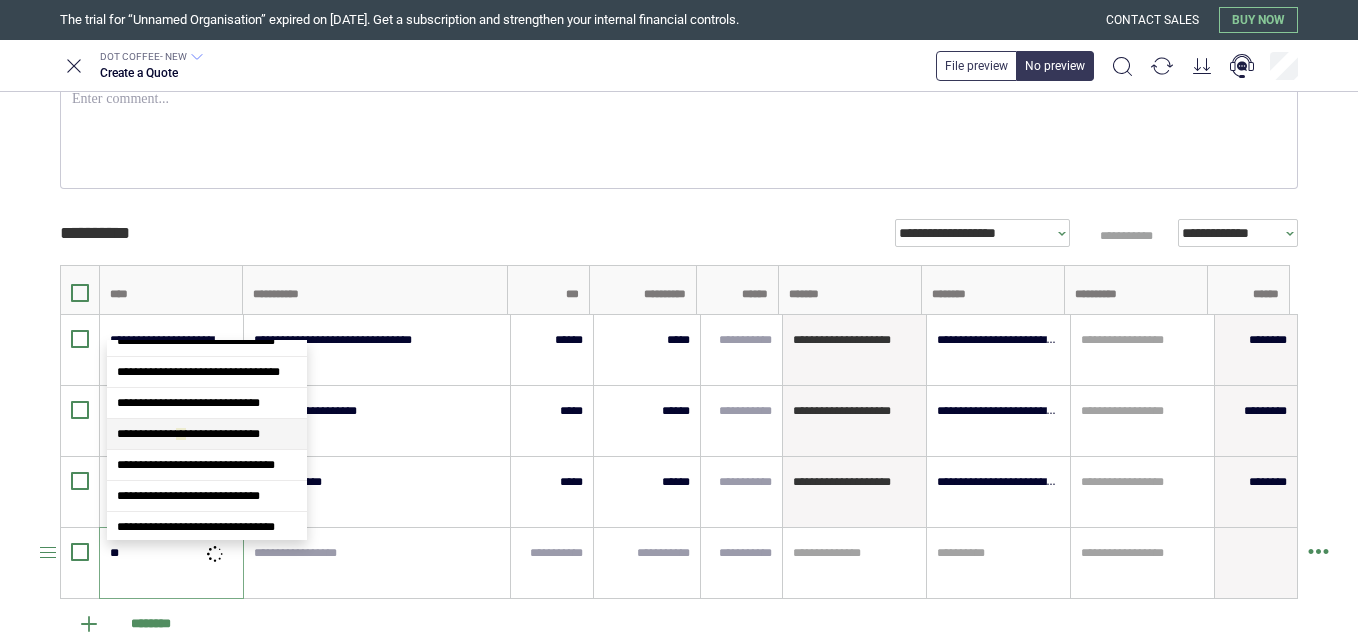 type on "*" 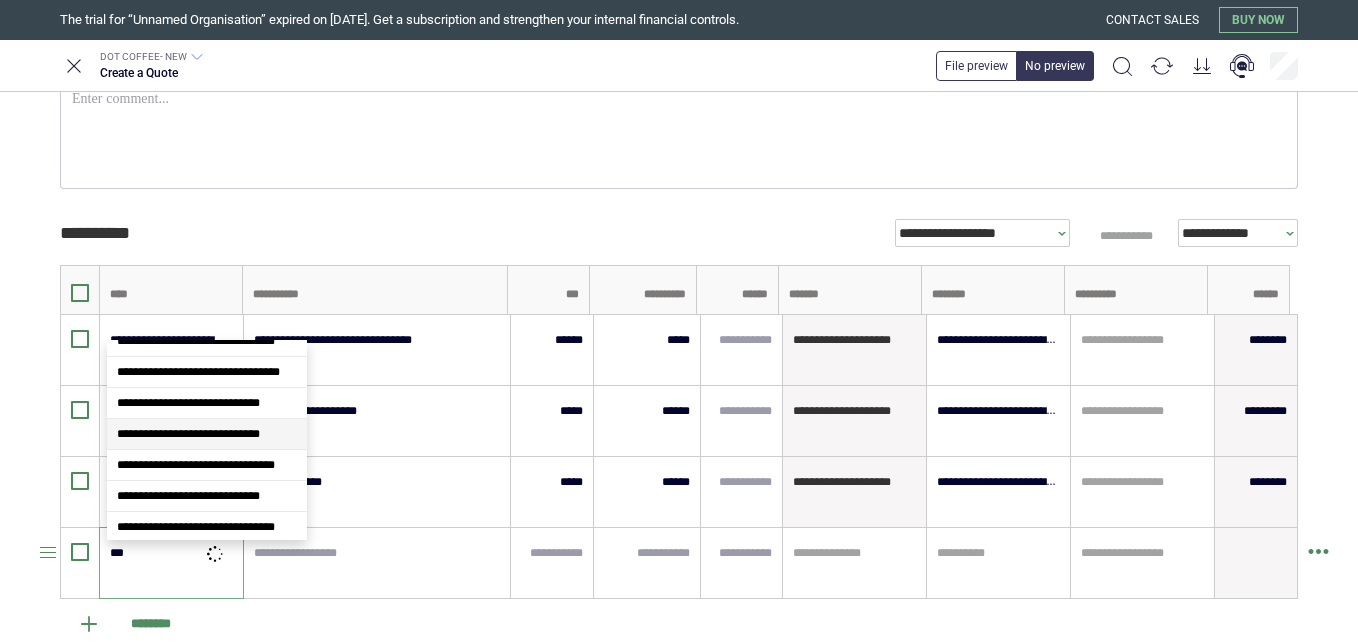 type on "****" 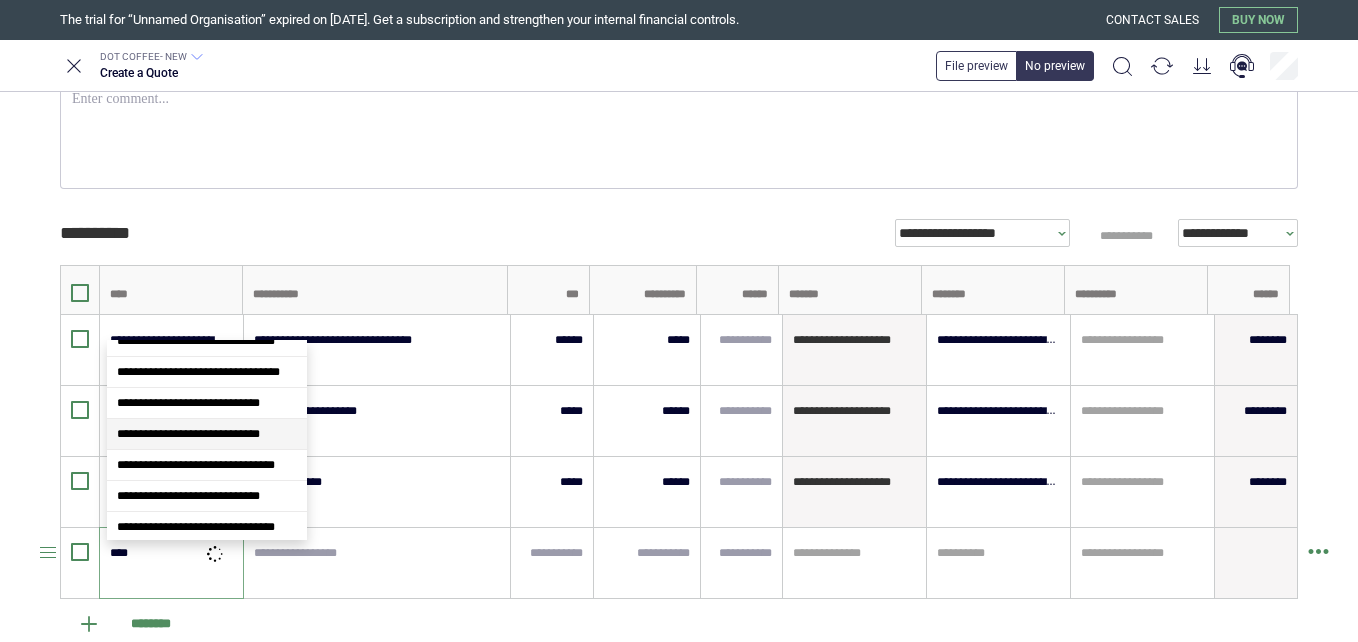 type on "*" 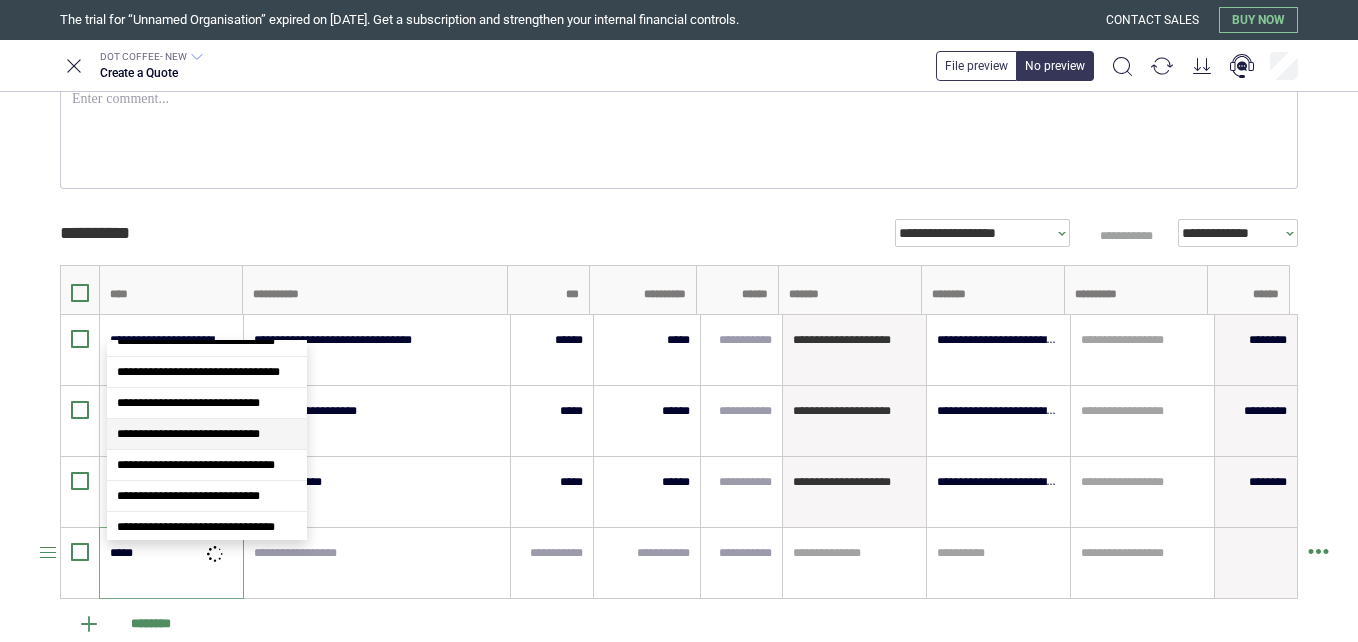 type on "******" 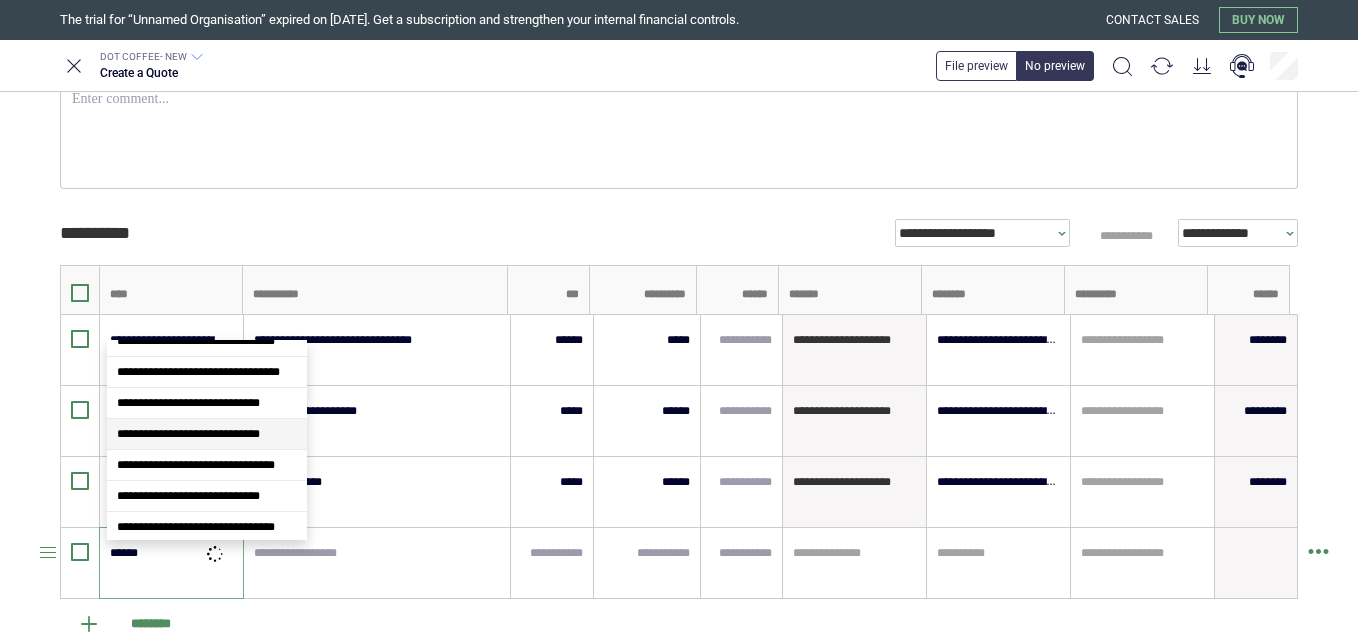 scroll, scrollTop: 0, scrollLeft: 0, axis: both 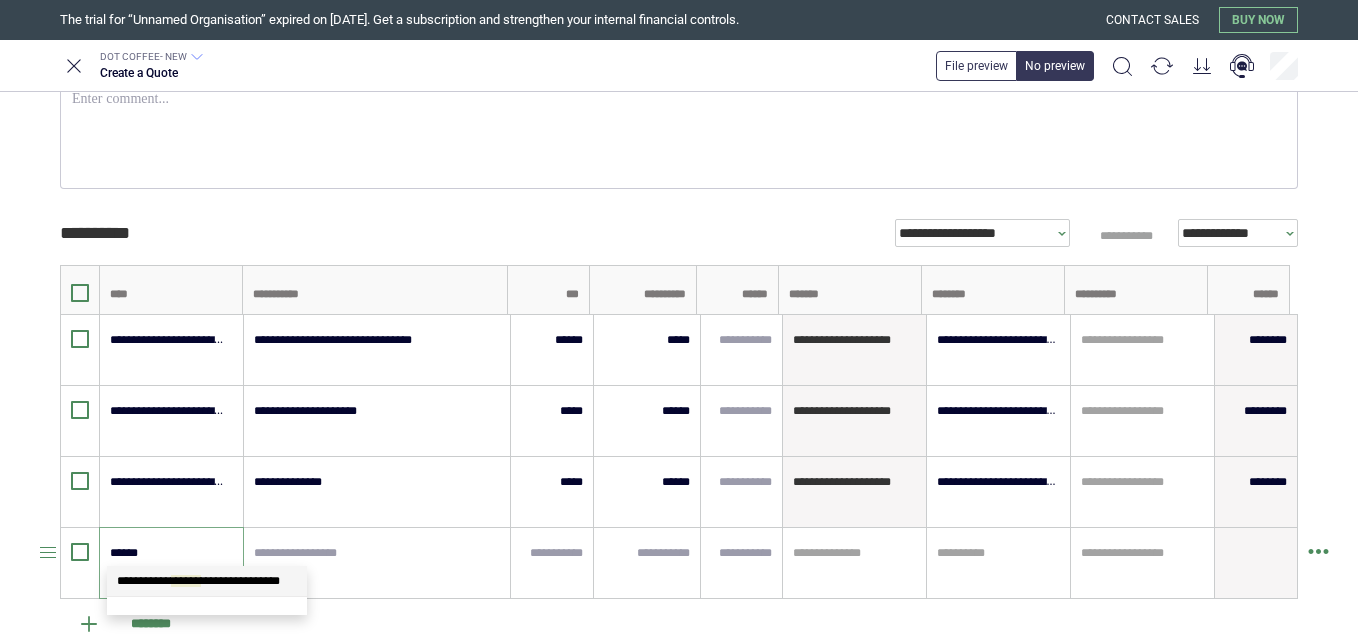 type on "*" 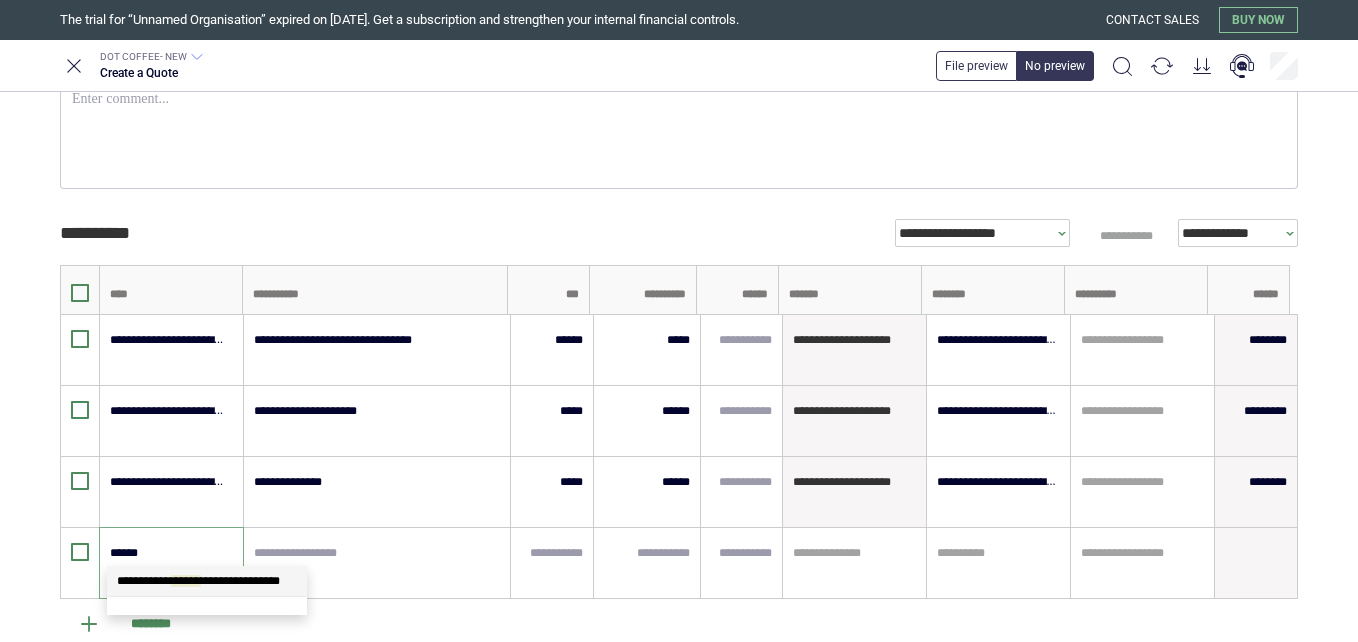 click on "**********" at bounding box center [198, 581] 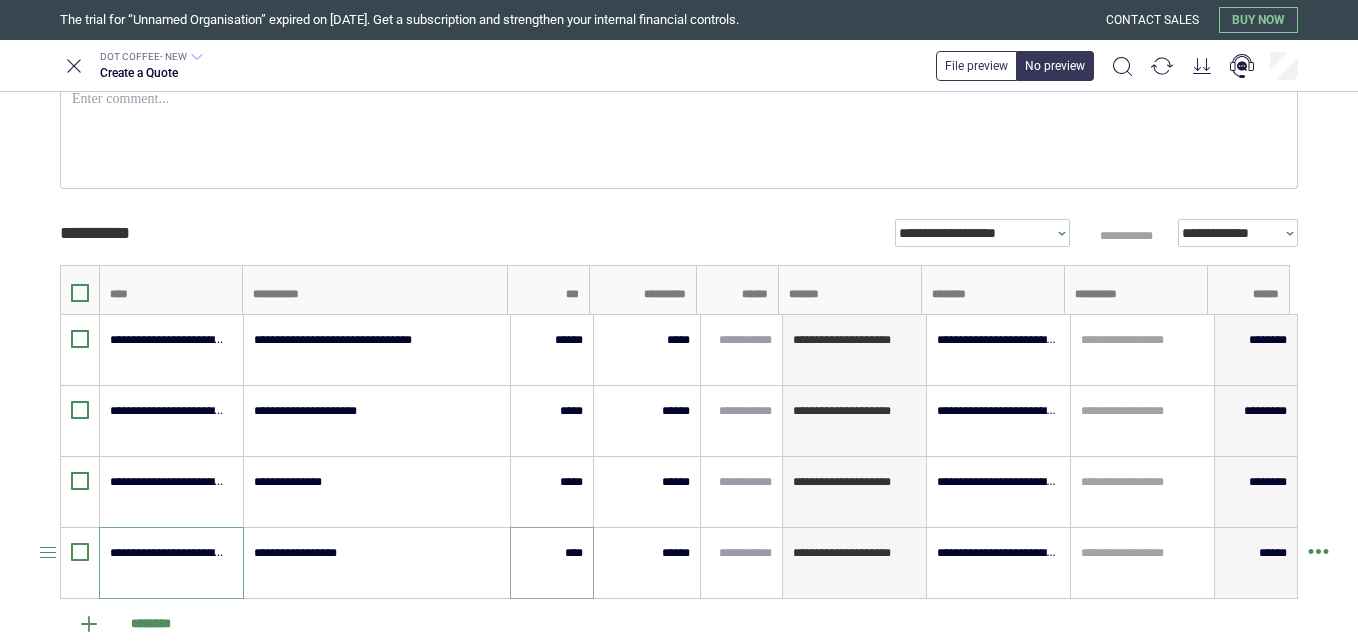 type on "**********" 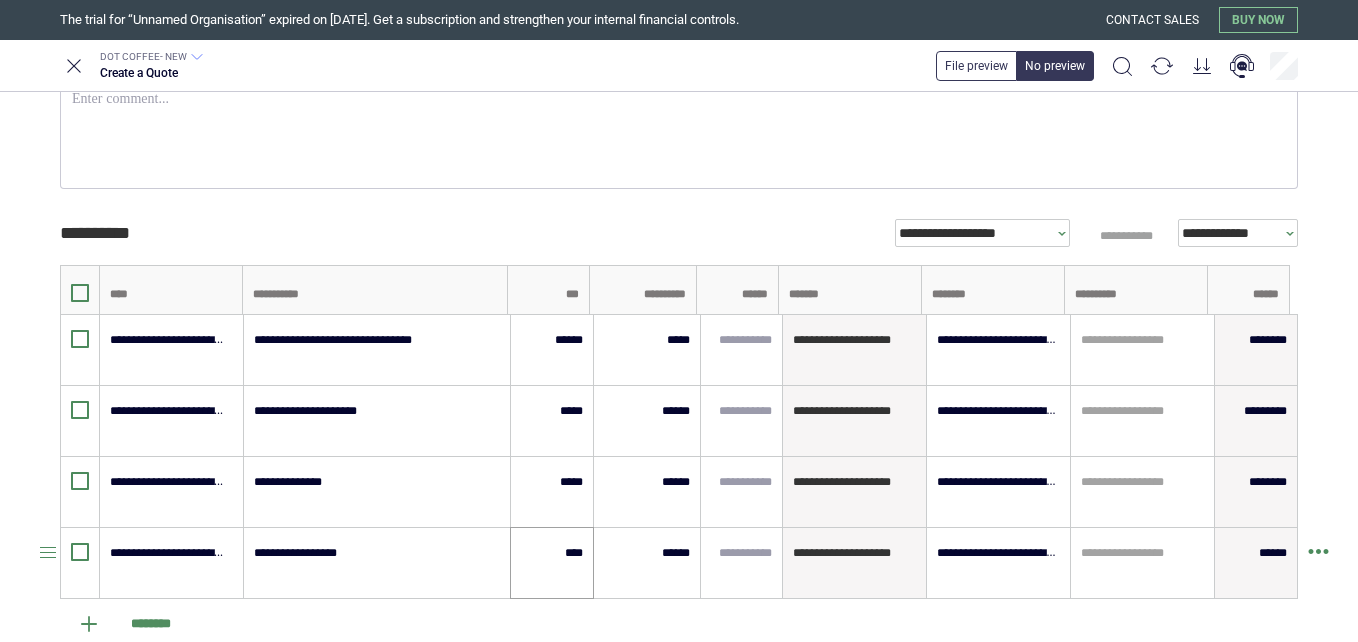 click on "****" at bounding box center [552, 563] 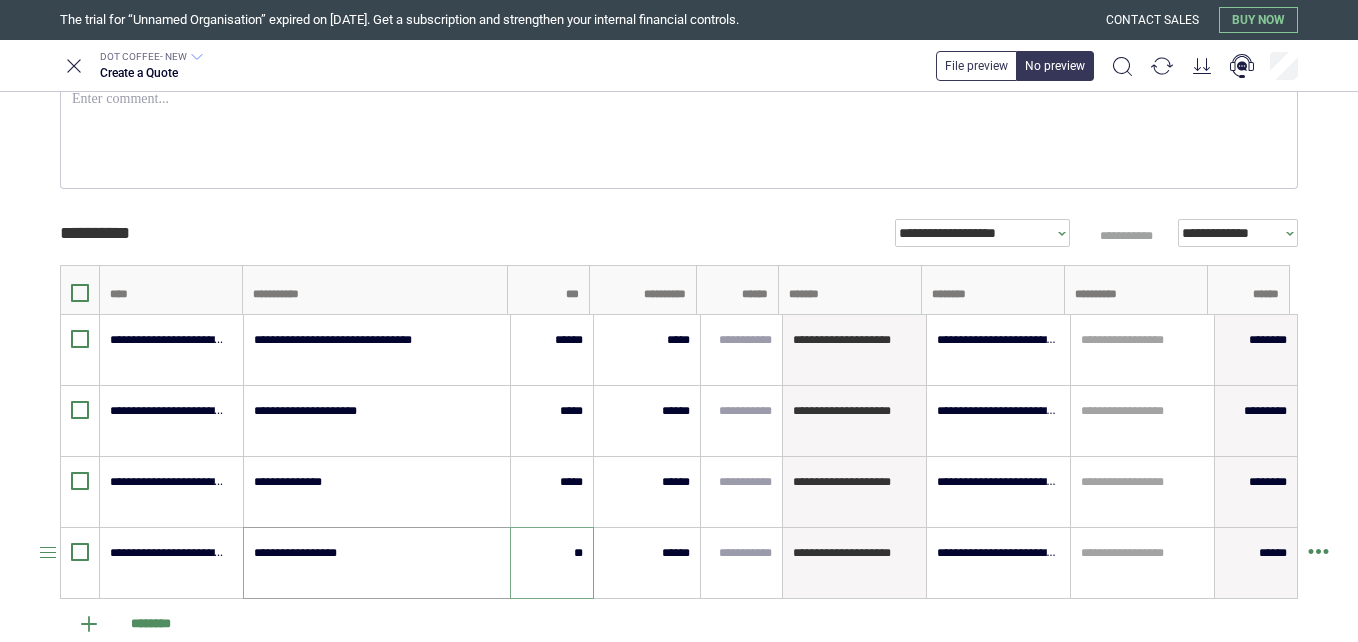 type on "*****" 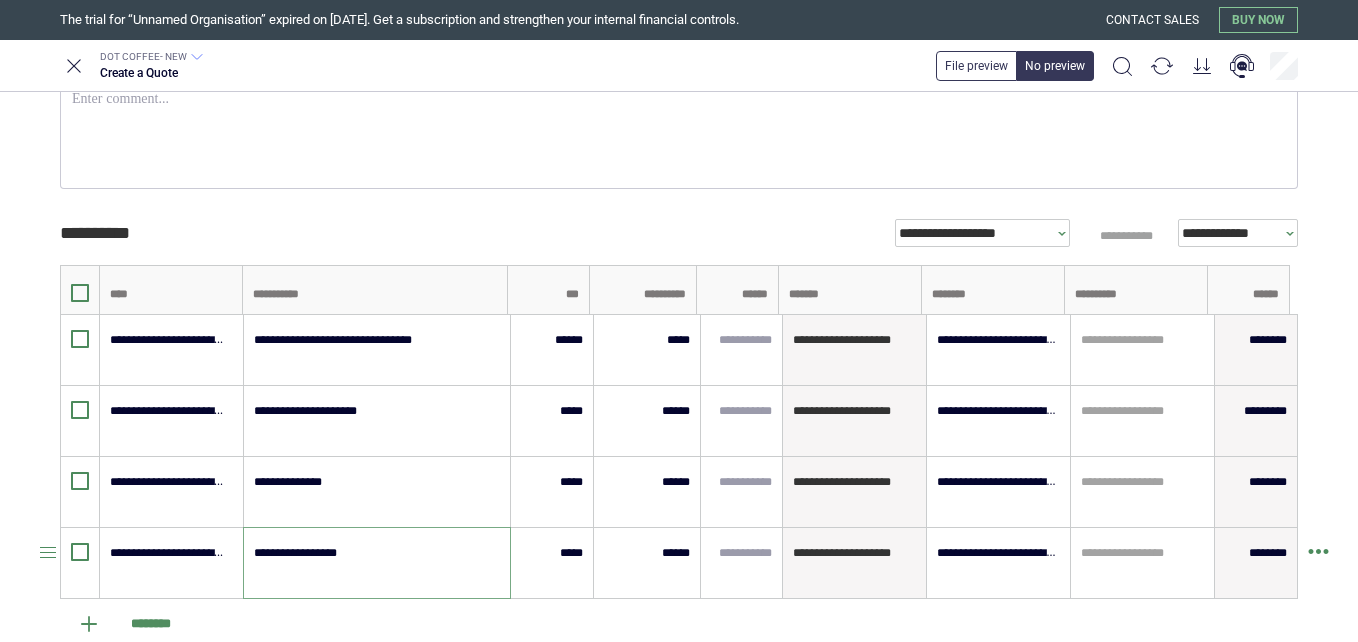 click on "**********" at bounding box center (376, 563) 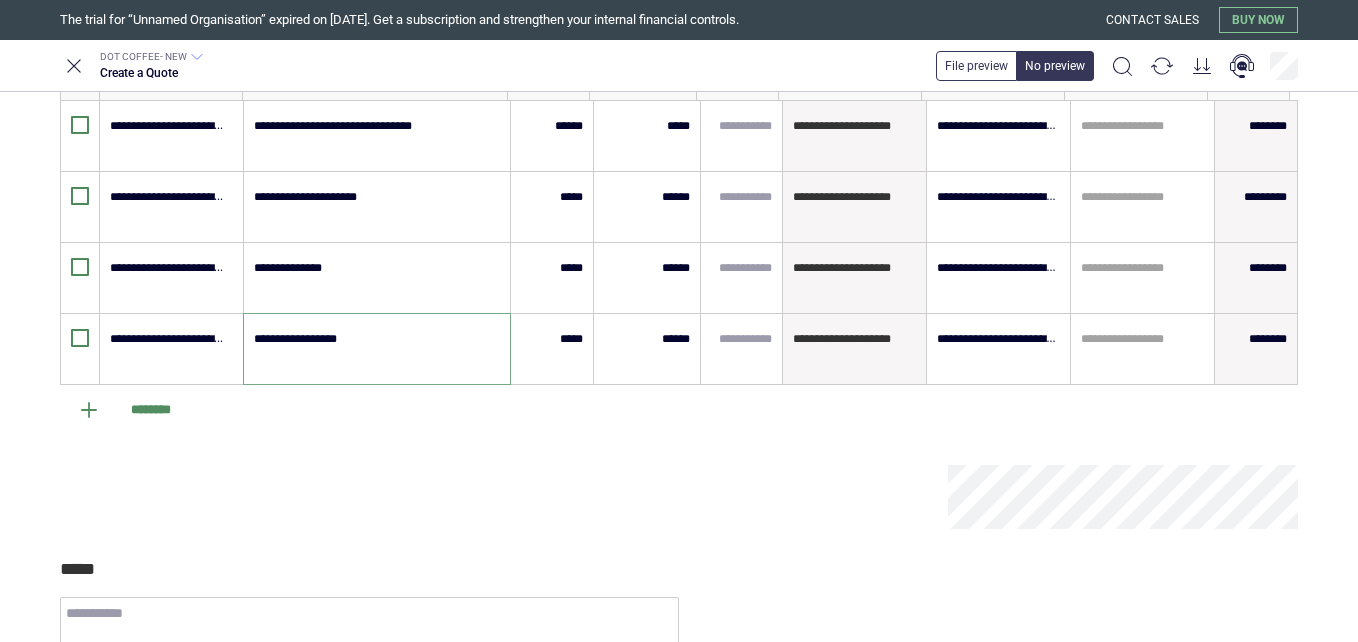 scroll, scrollTop: 620, scrollLeft: 0, axis: vertical 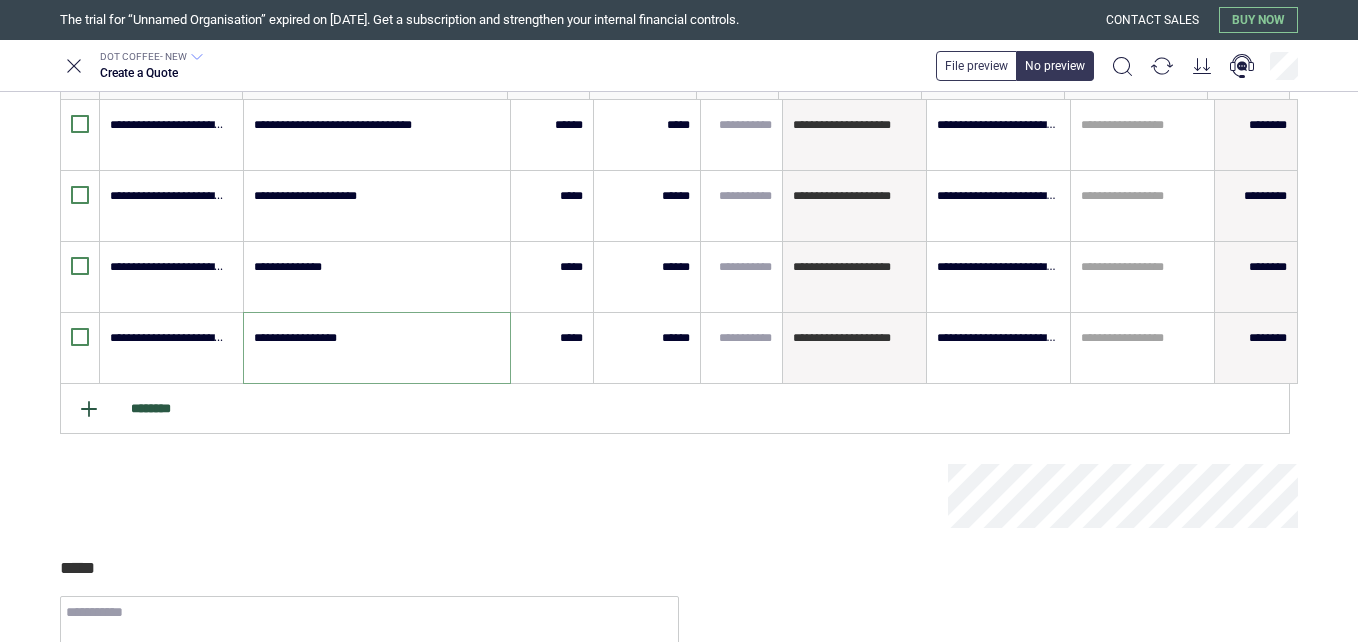 click on "********" at bounding box center [675, 409] 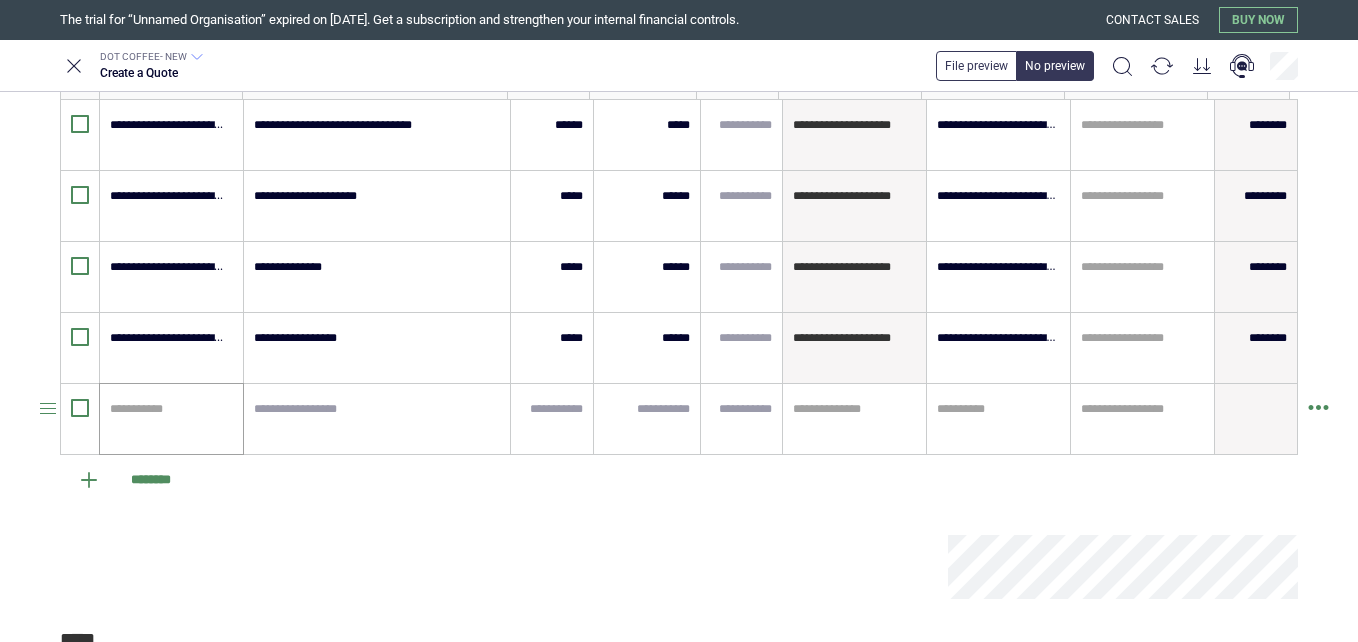 click on "**********" at bounding box center [171, 419] 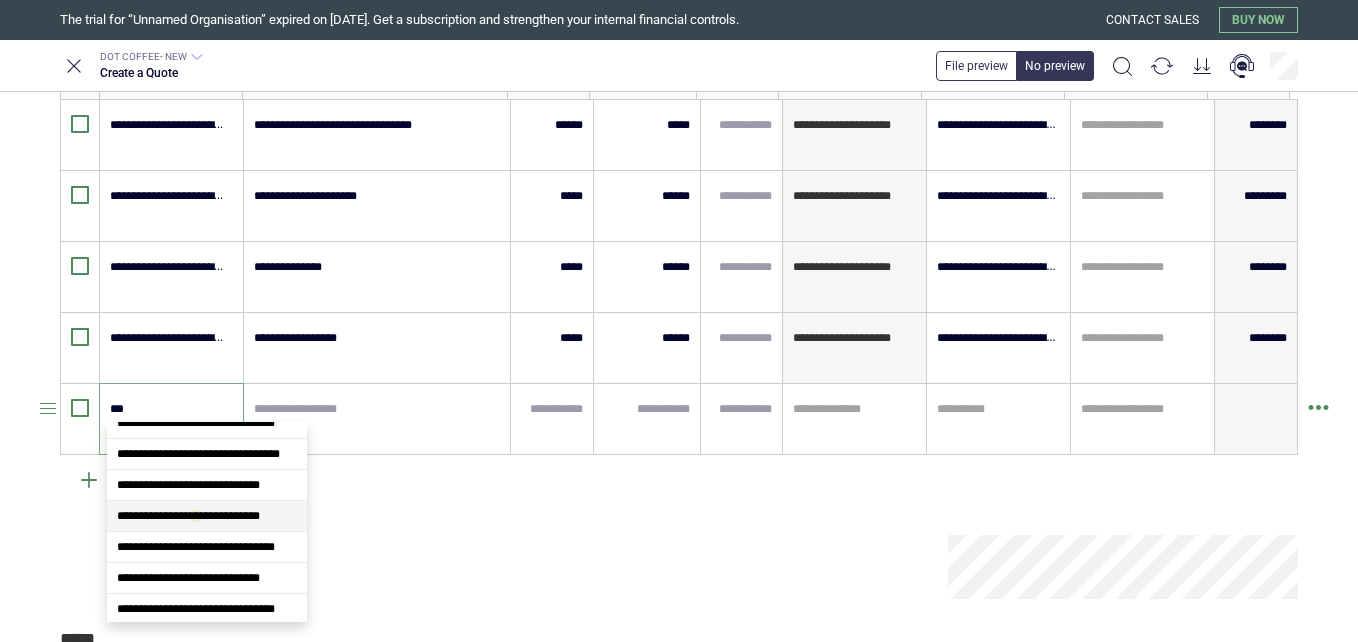 scroll, scrollTop: 2358, scrollLeft: 0, axis: vertical 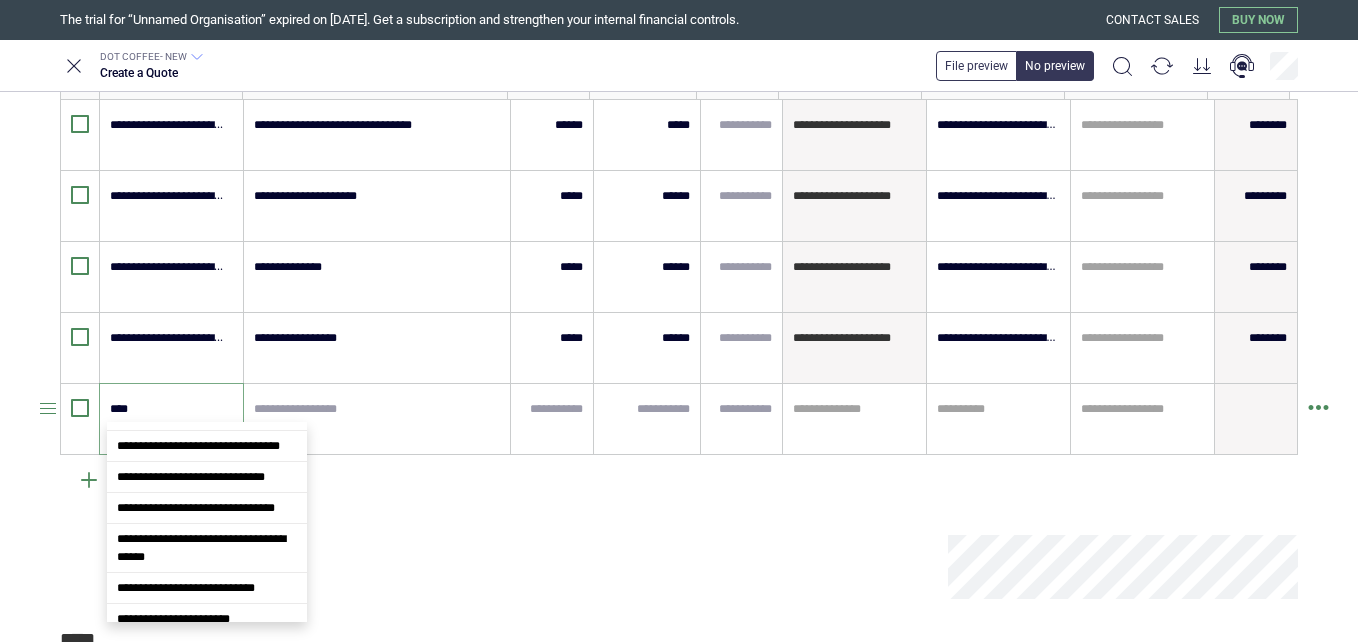 type on "*****" 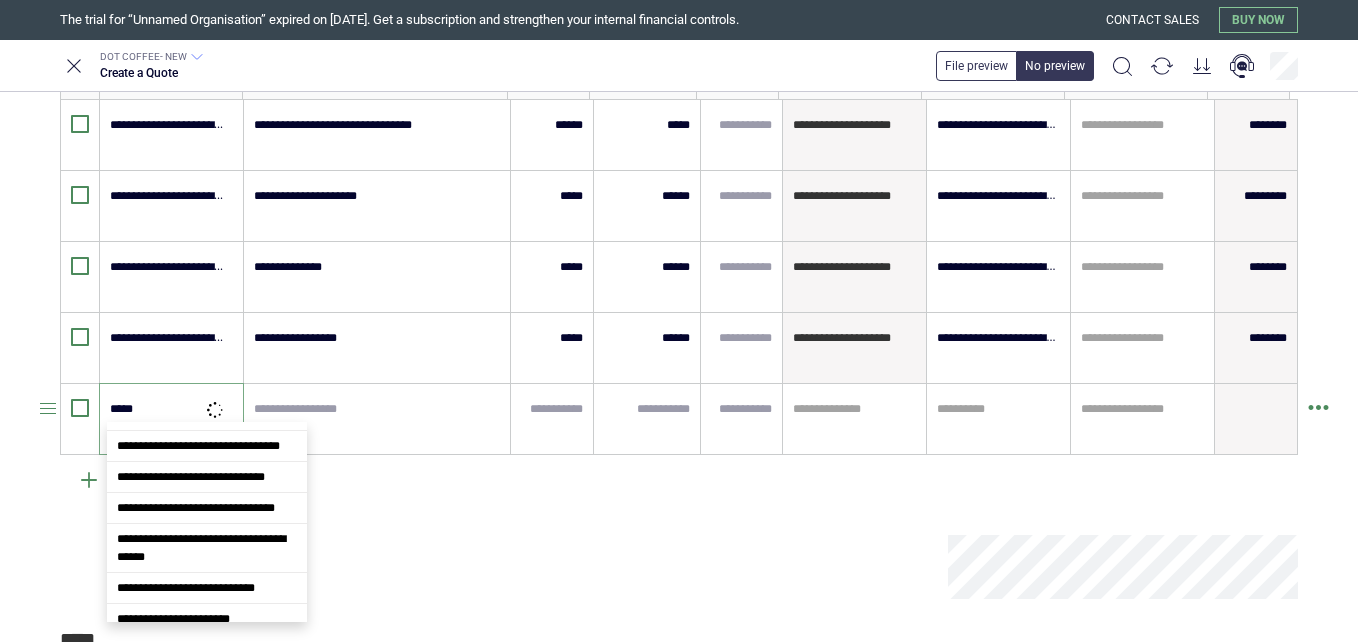 type on "*" 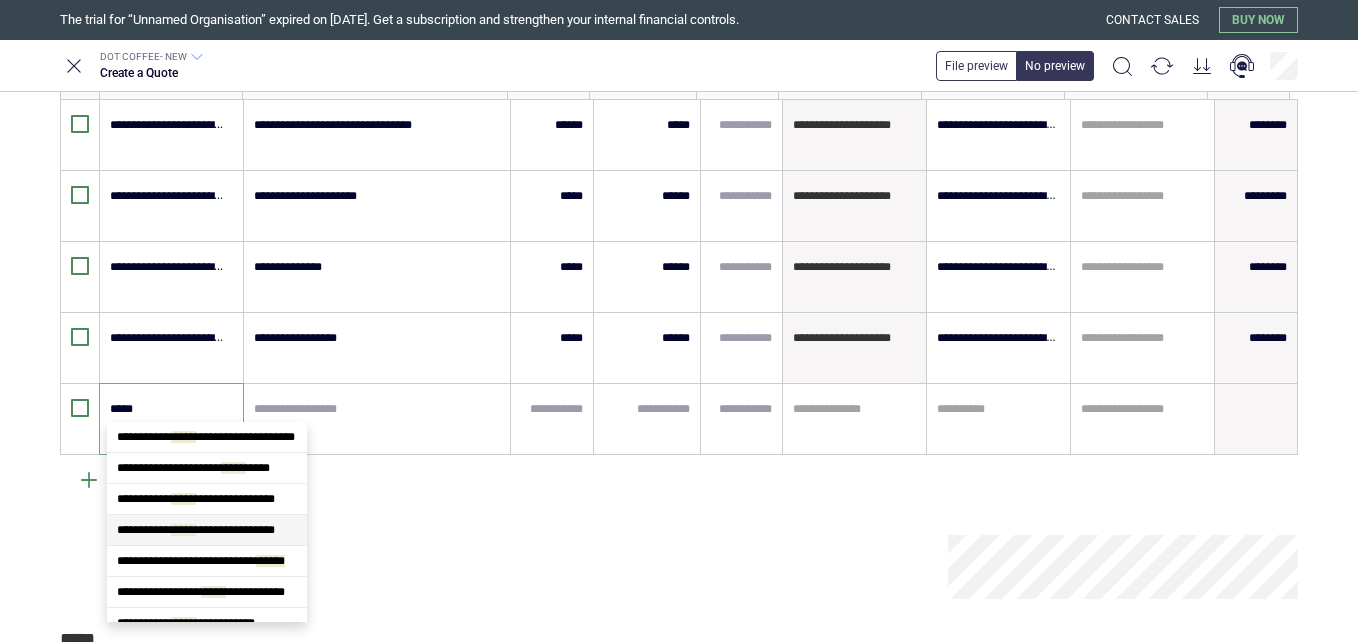 click on "**********" at bounding box center [207, 530] 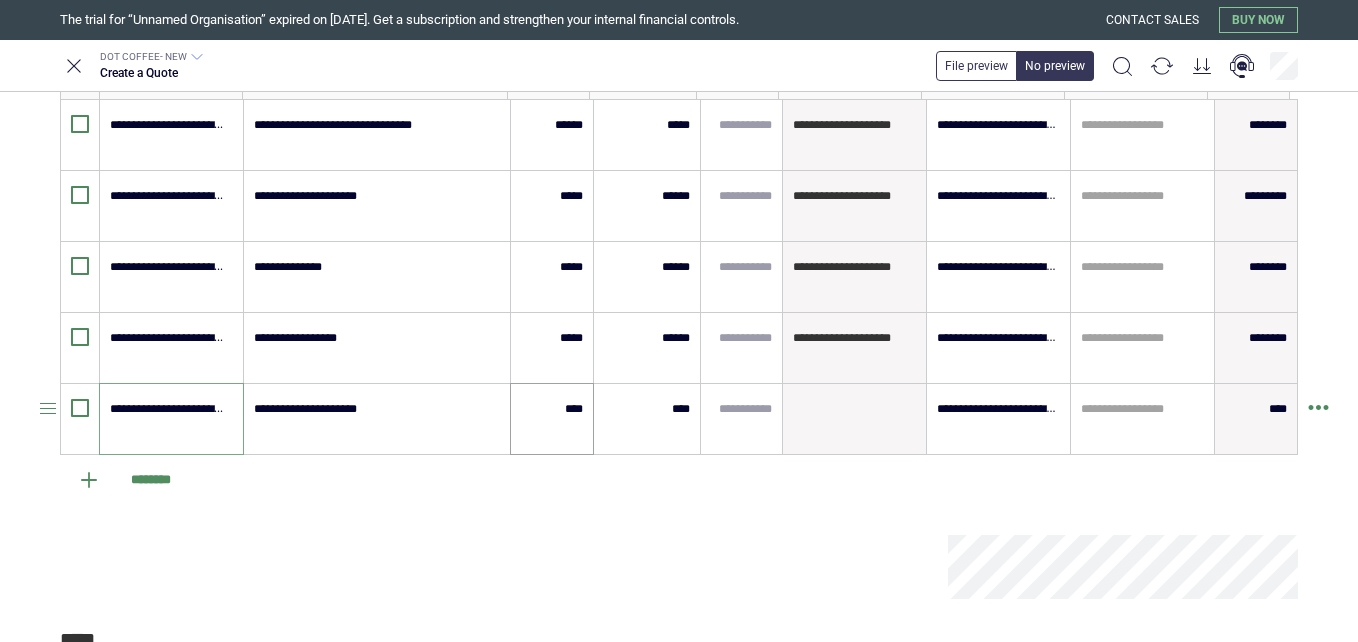 type on "**********" 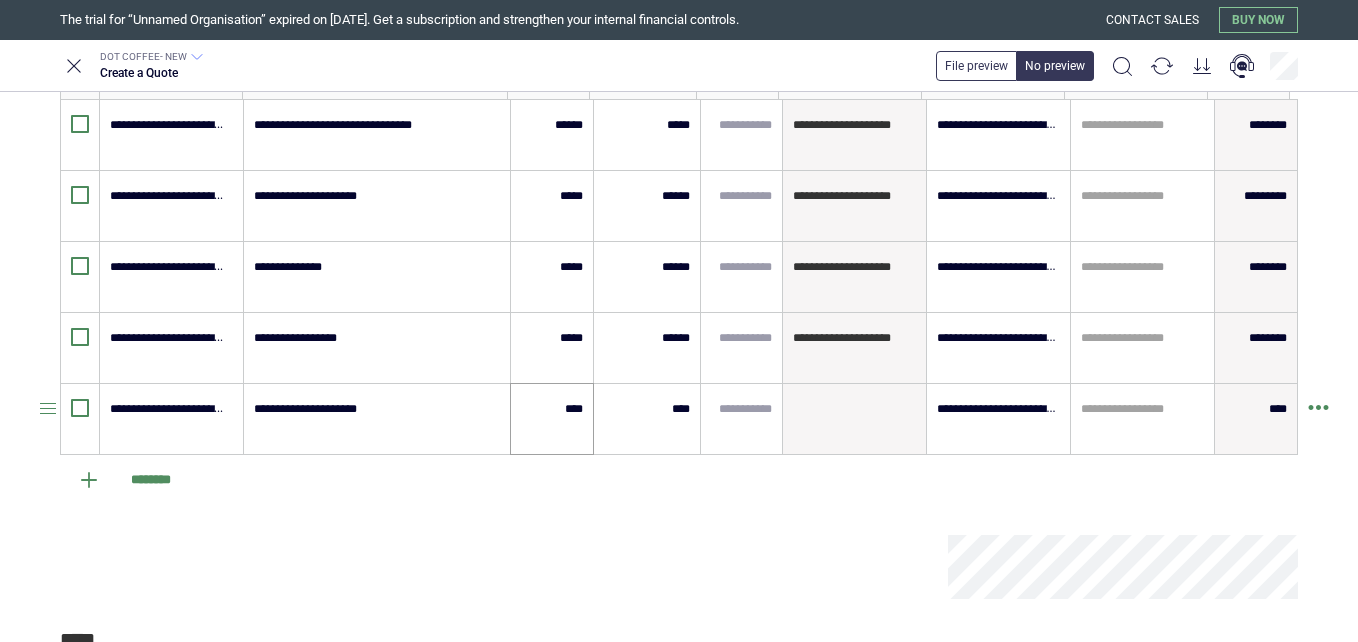 click on "****" at bounding box center (552, 419) 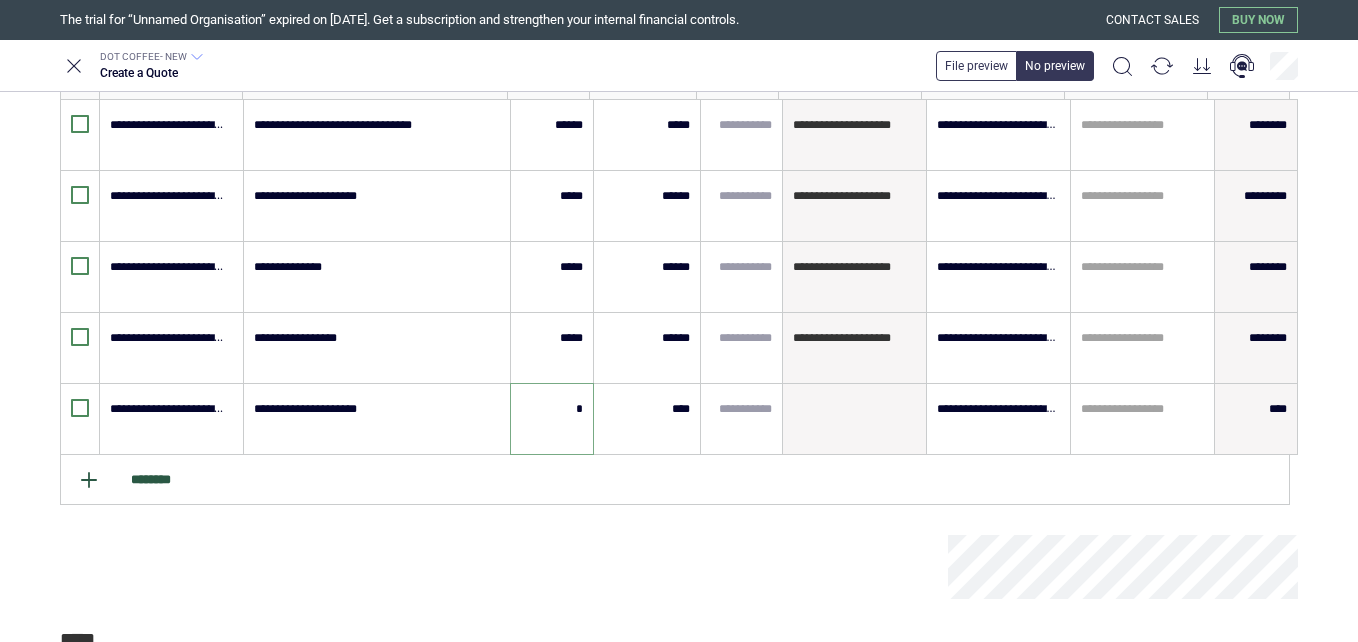 type on "*" 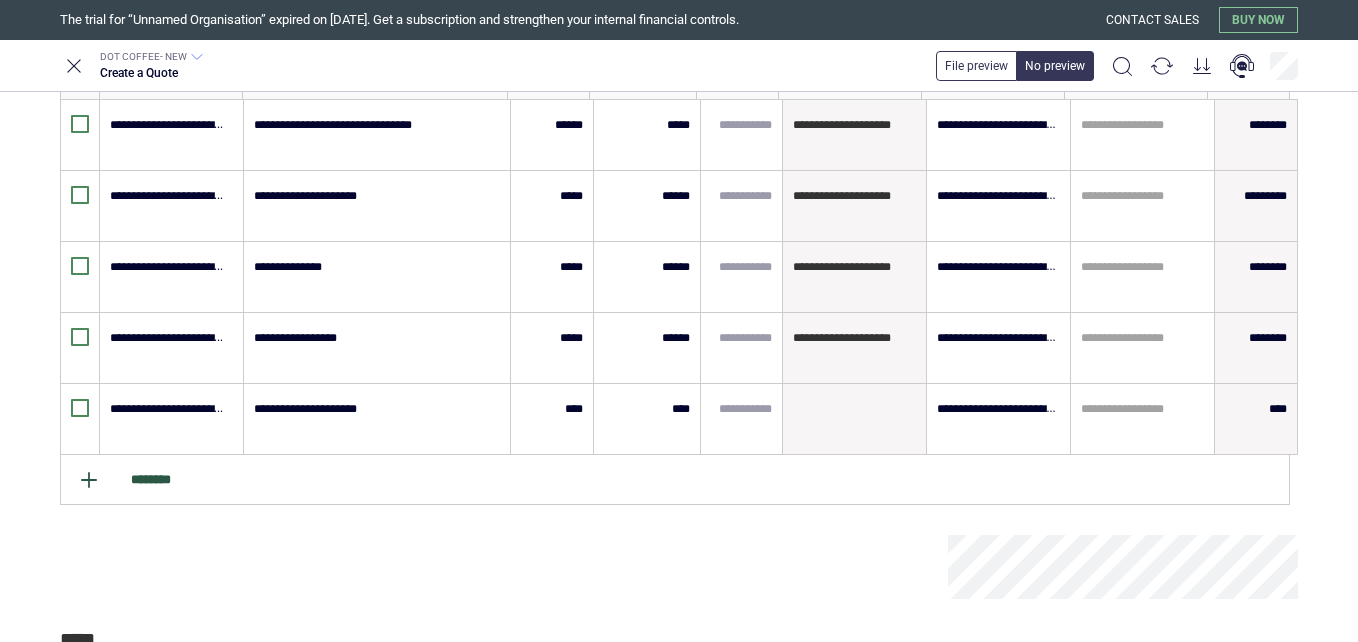 click on "********" at bounding box center (675, 480) 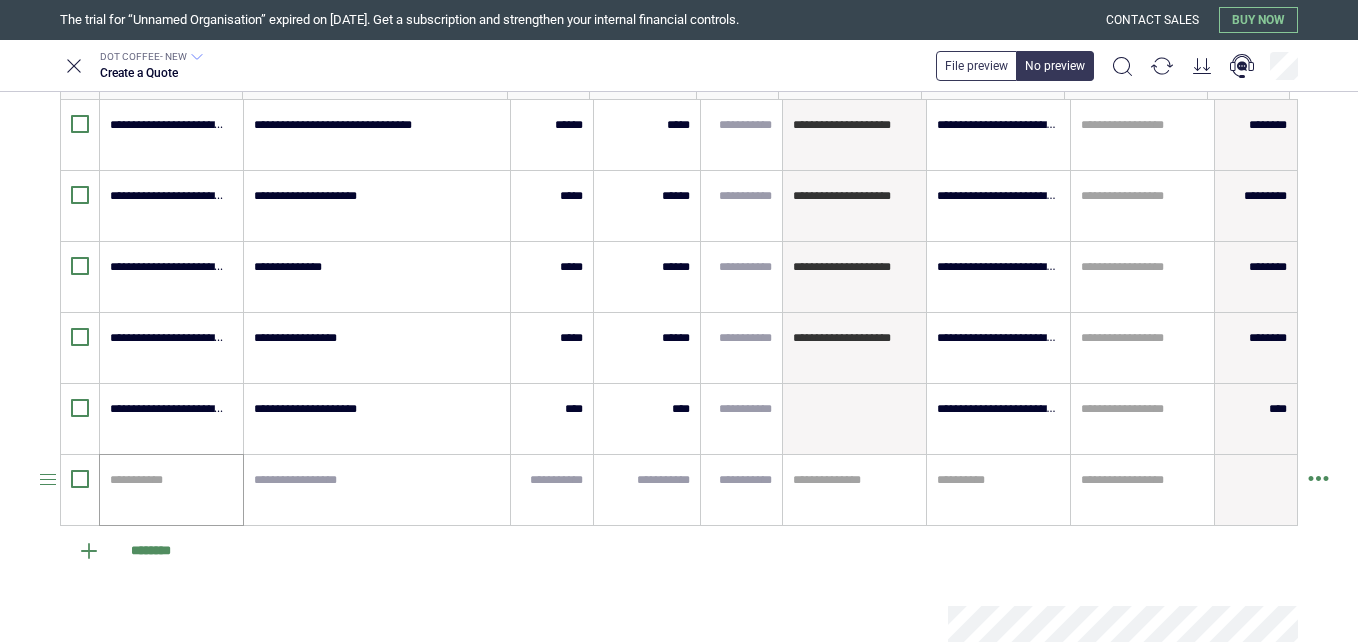 click on "**********" at bounding box center (171, 490) 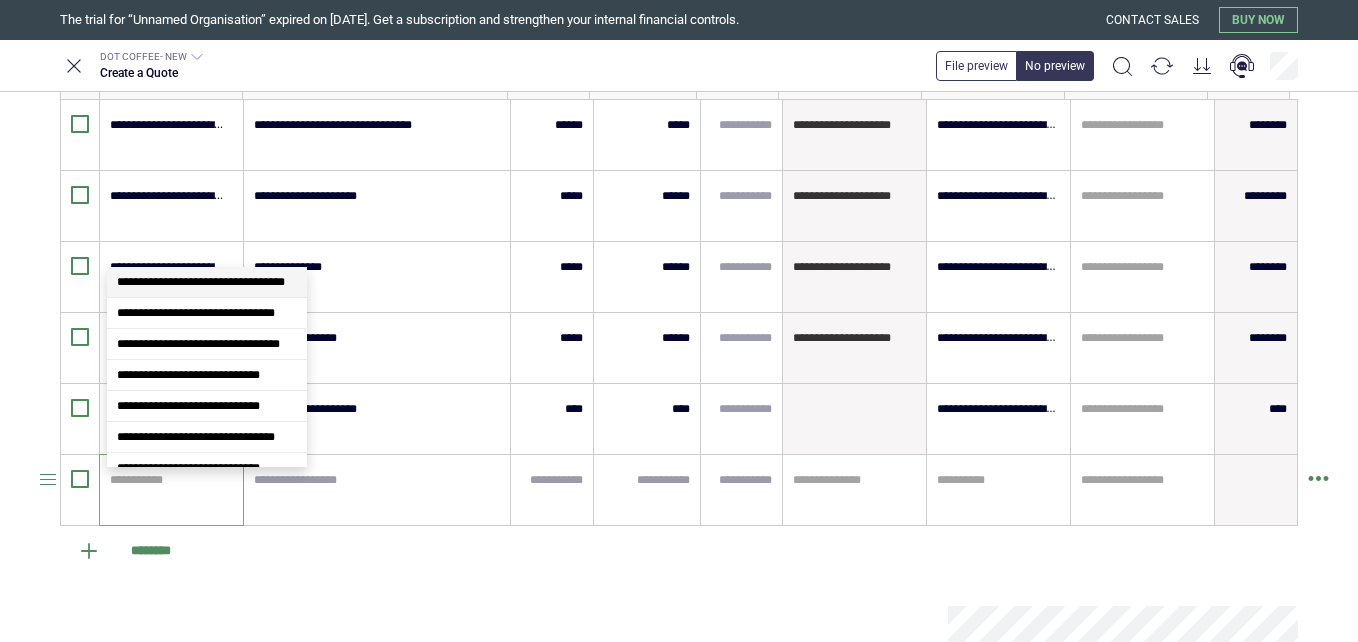 type on "*" 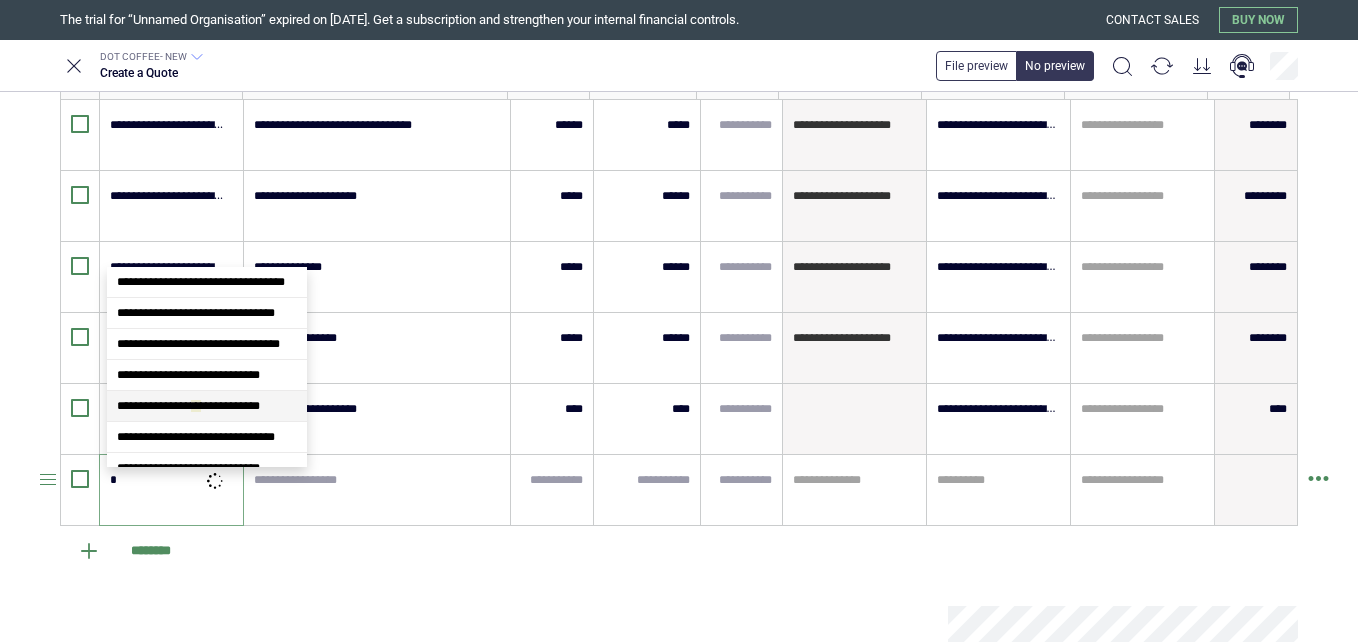 type on "*" 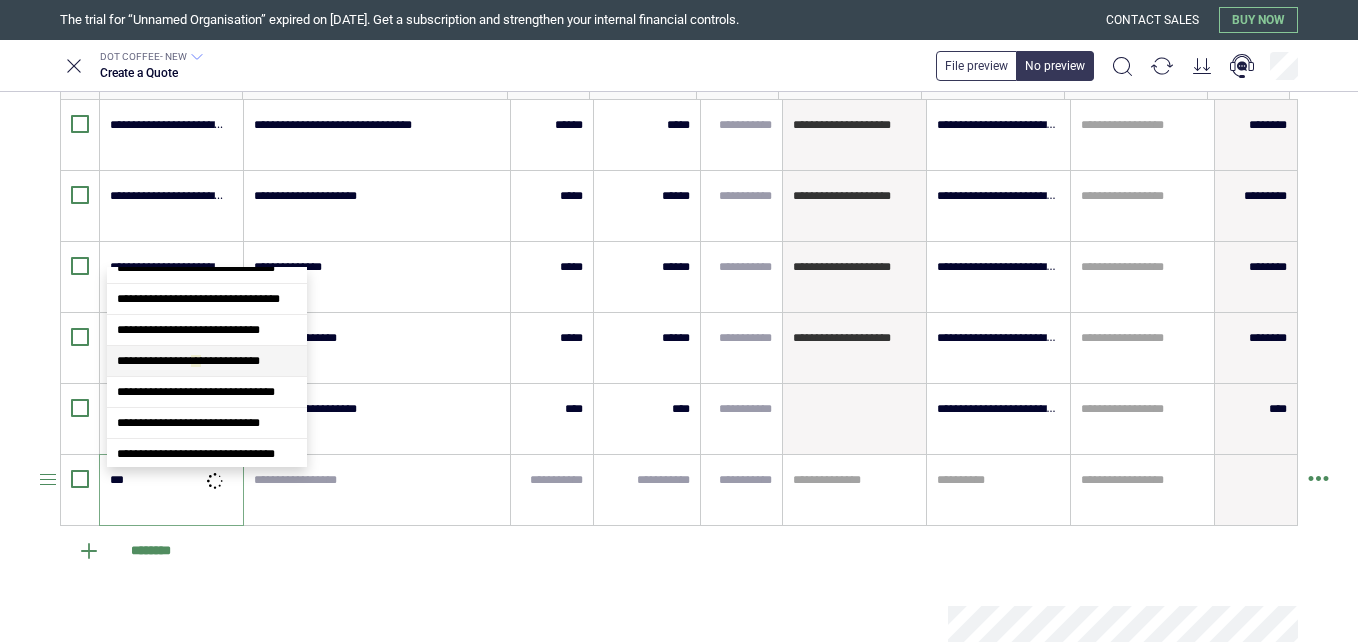 scroll, scrollTop: 2358, scrollLeft: 0, axis: vertical 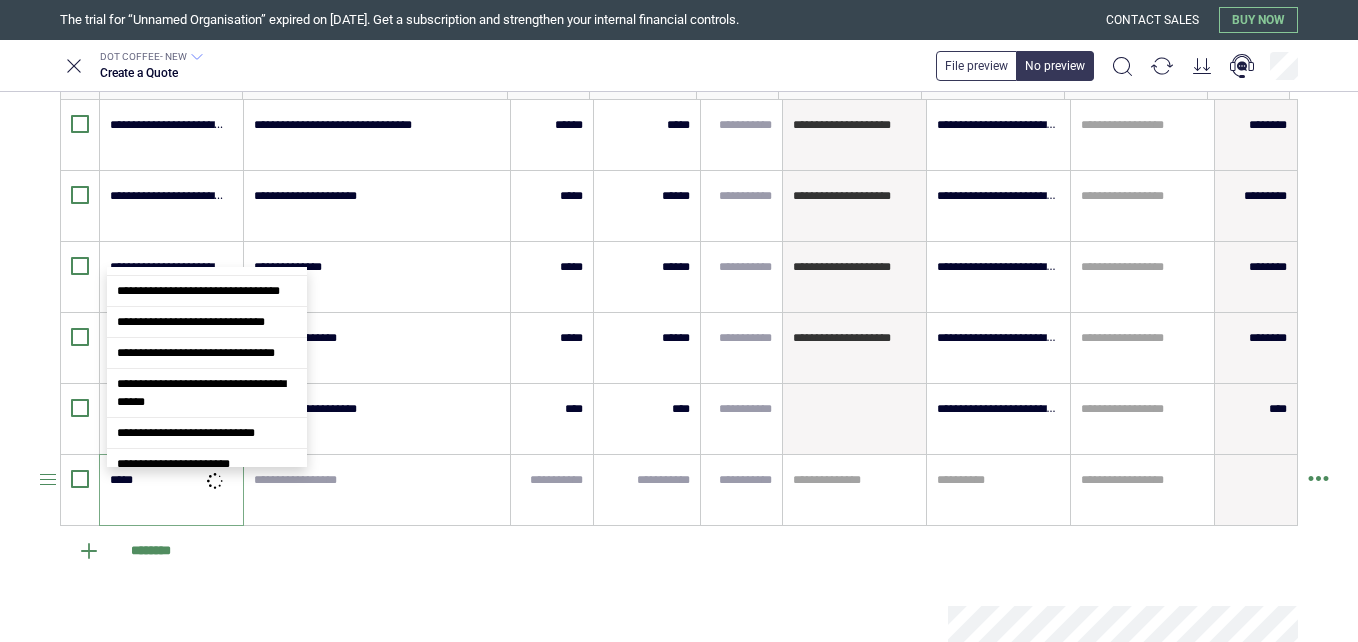 type on "******" 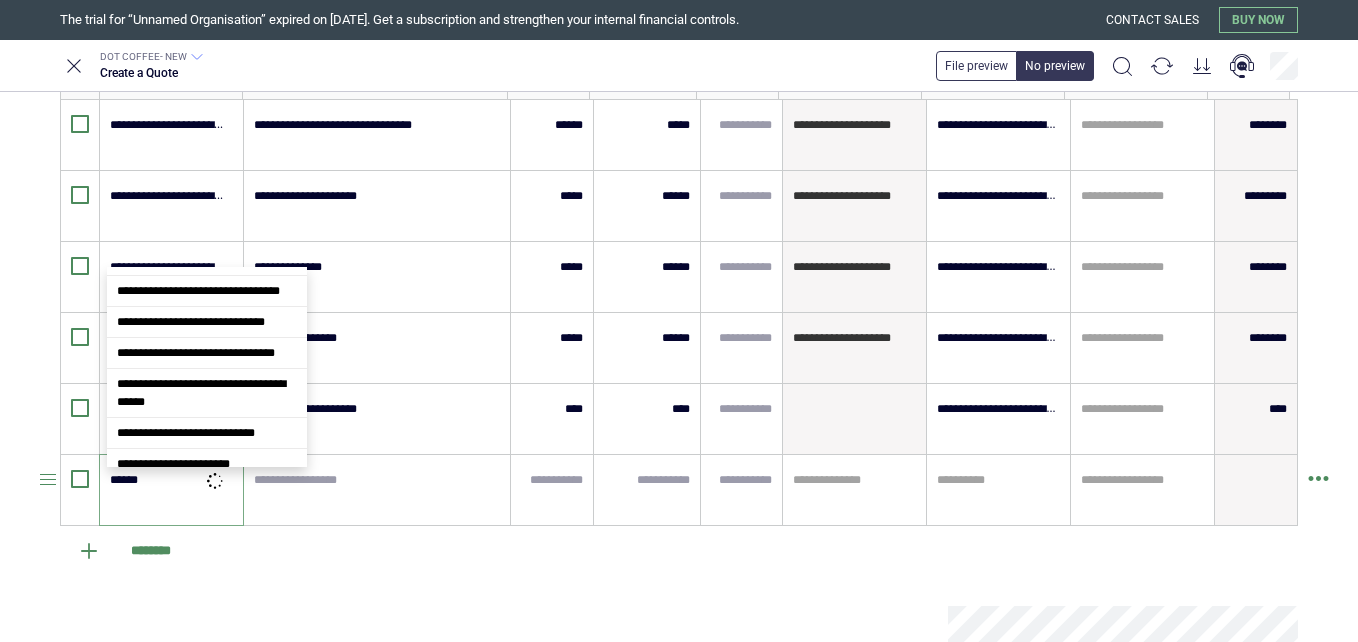 type on "*" 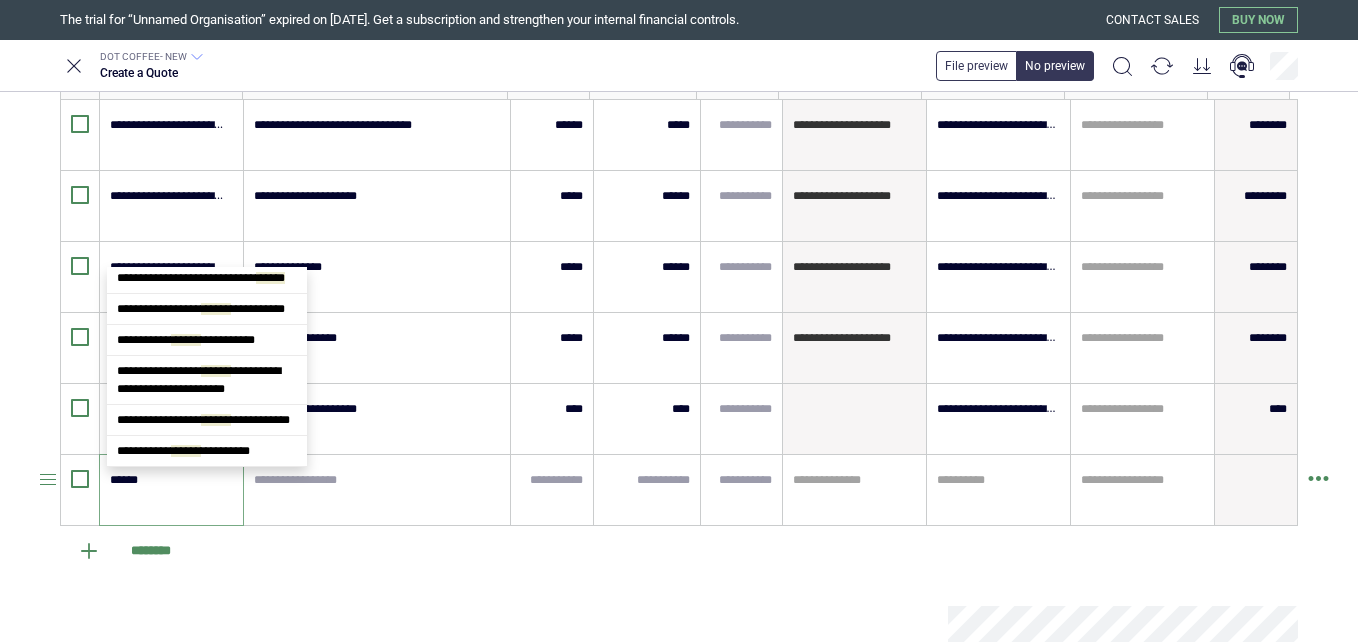 scroll, scrollTop: 0, scrollLeft: 0, axis: both 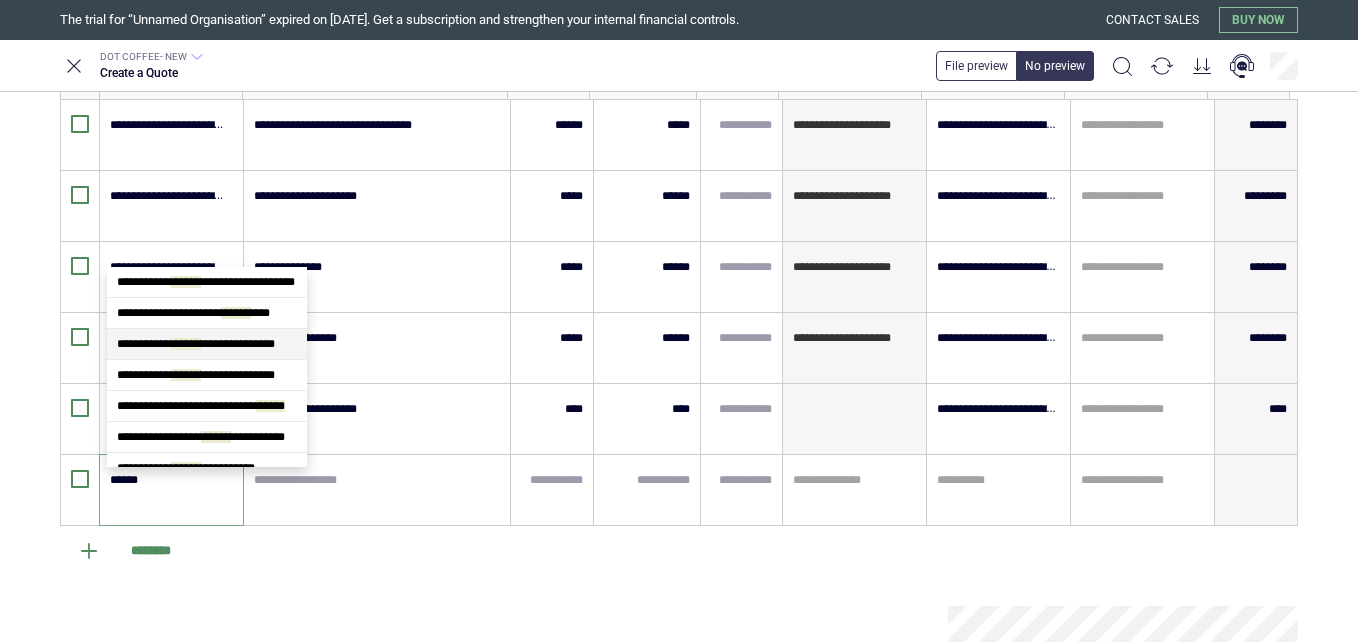 click on "**********" at bounding box center [207, 344] 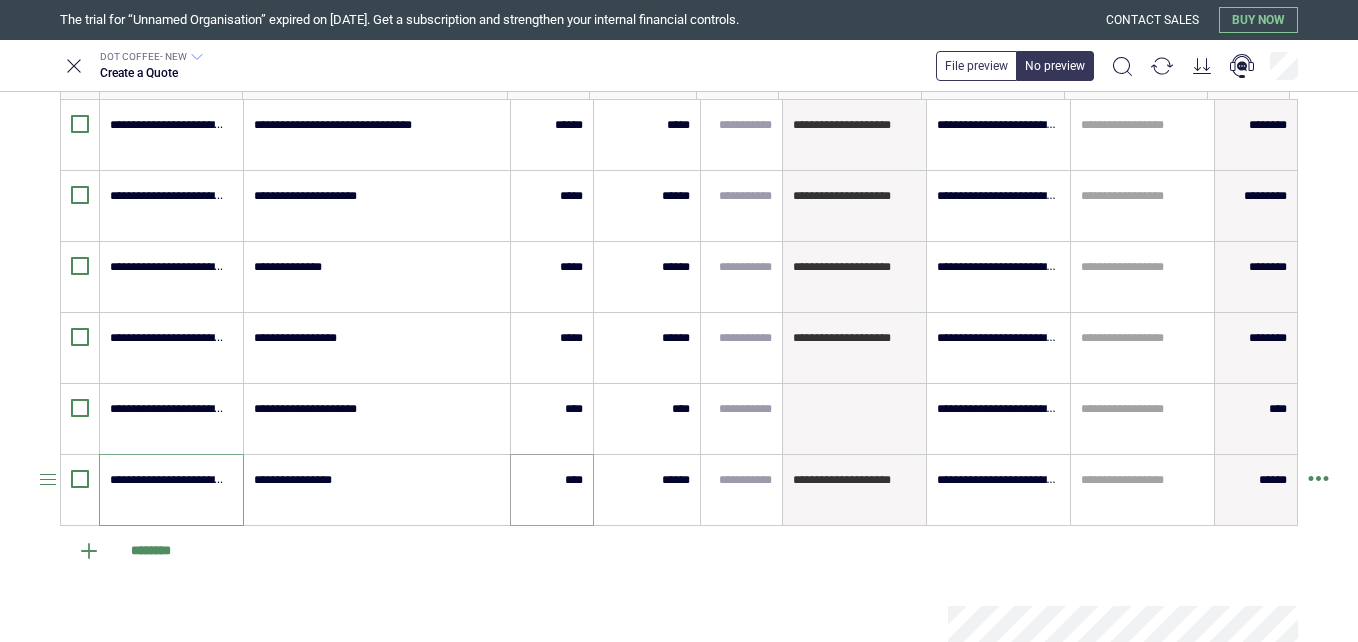type on "**********" 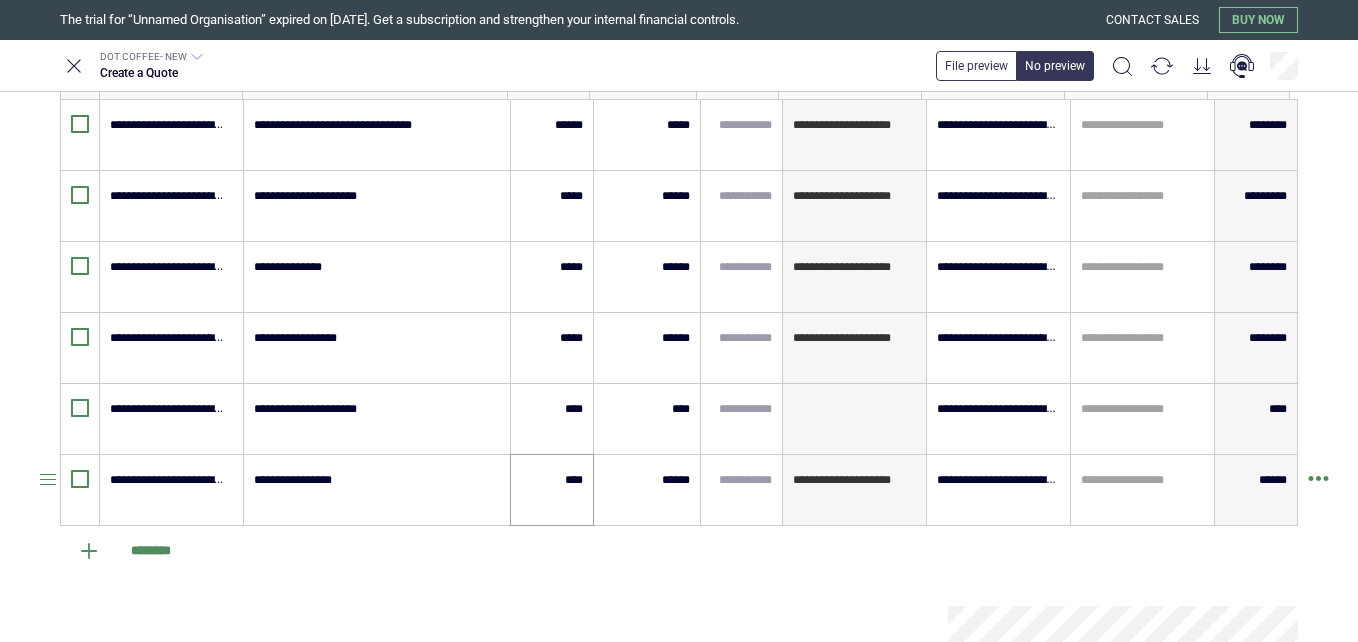 click on "****" at bounding box center (552, 490) 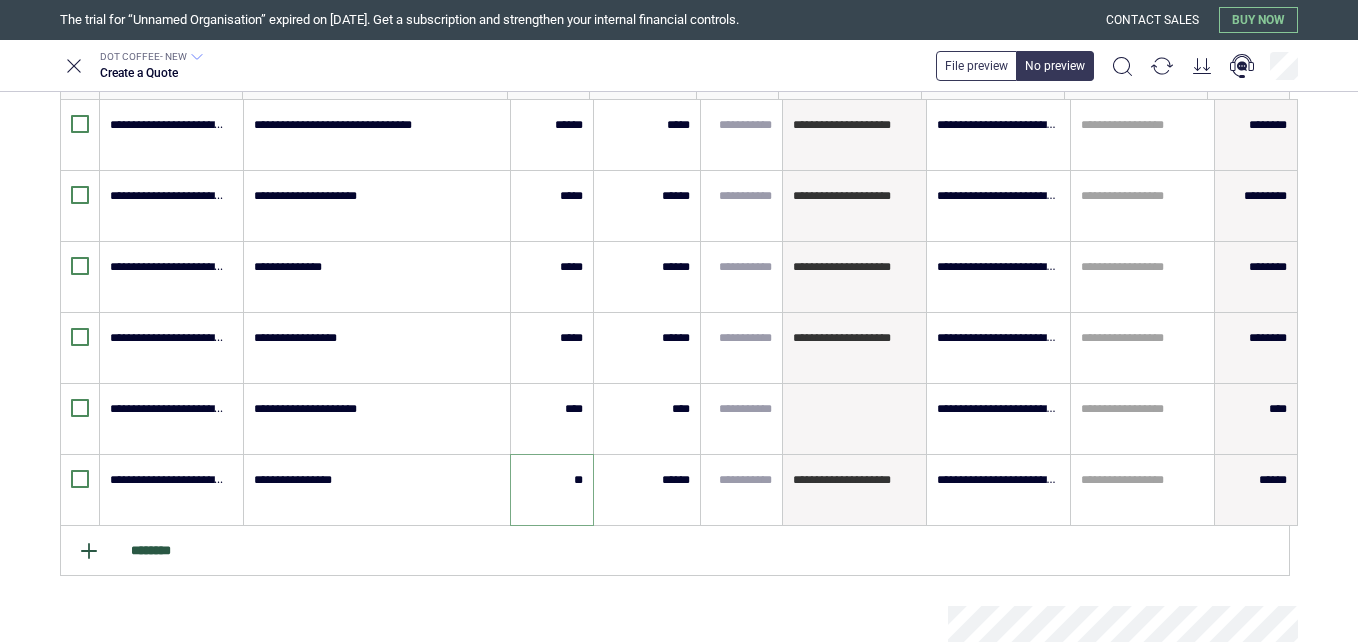 type on "**" 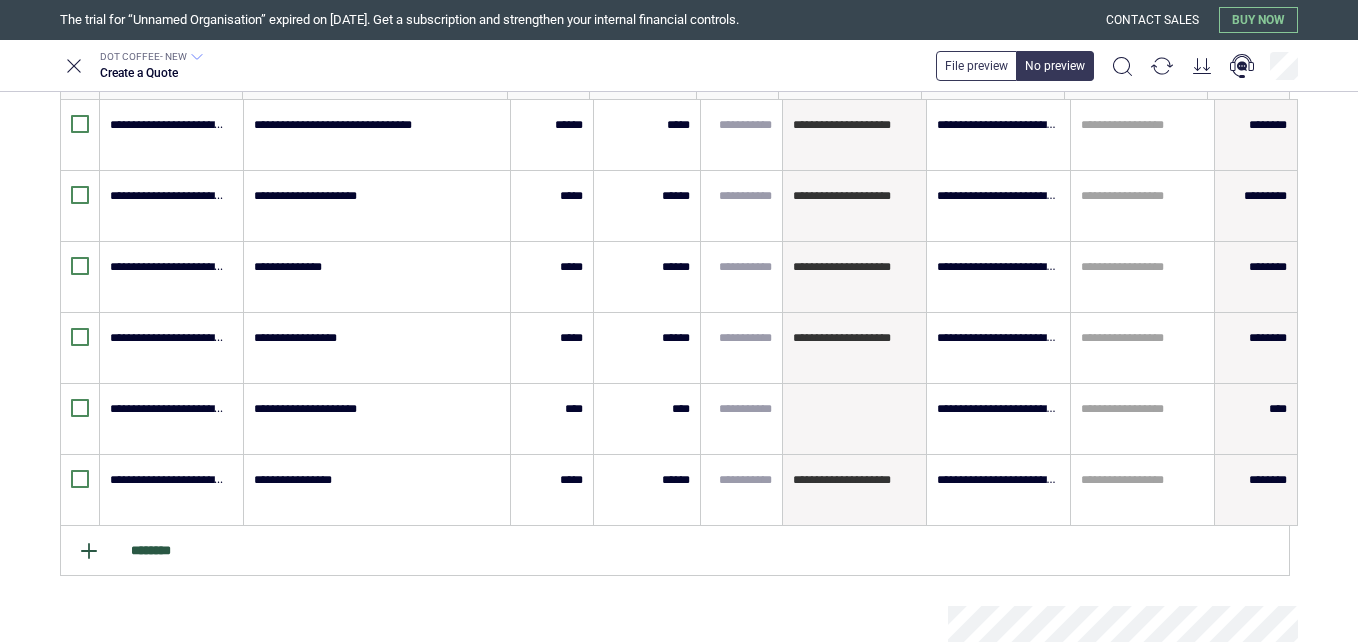 click on "********" at bounding box center (675, 551) 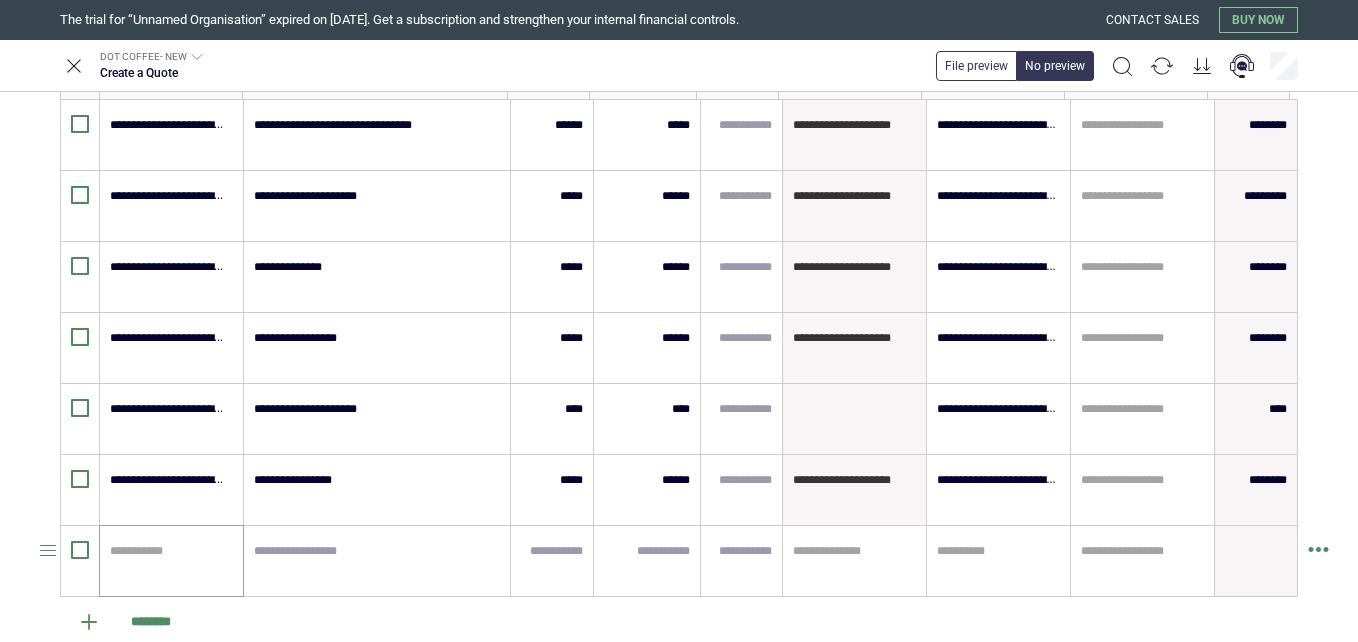 click on "**********" at bounding box center (171, 561) 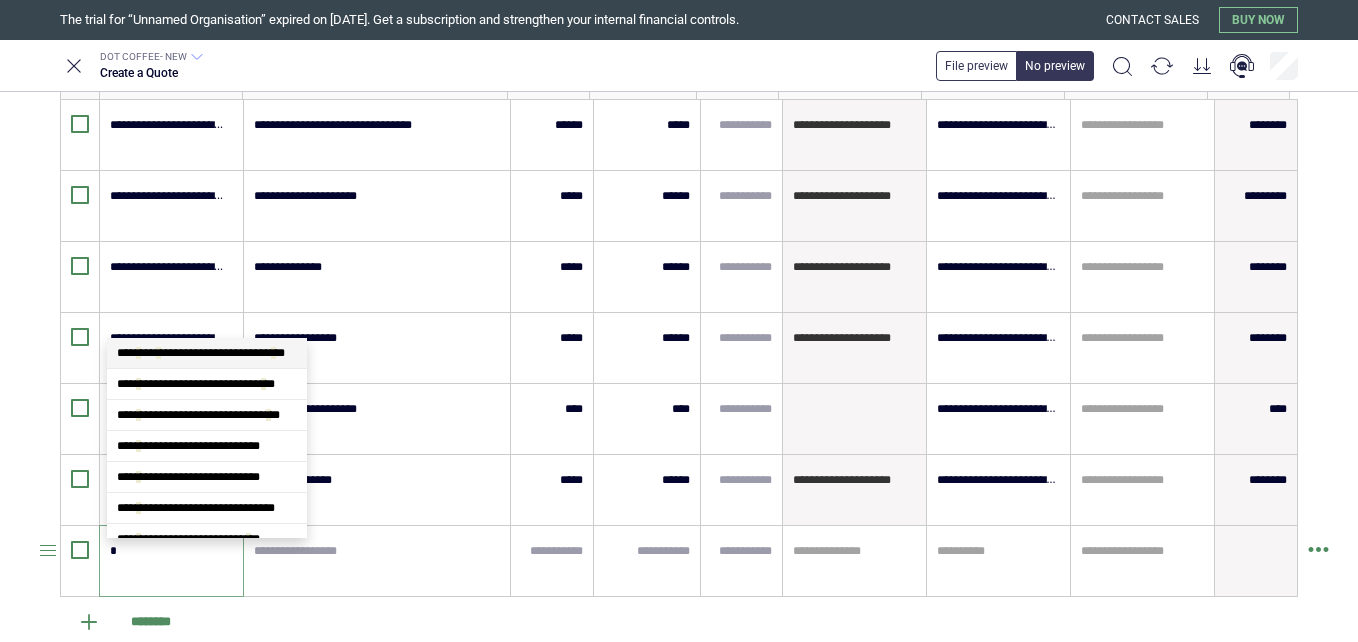 type on "**" 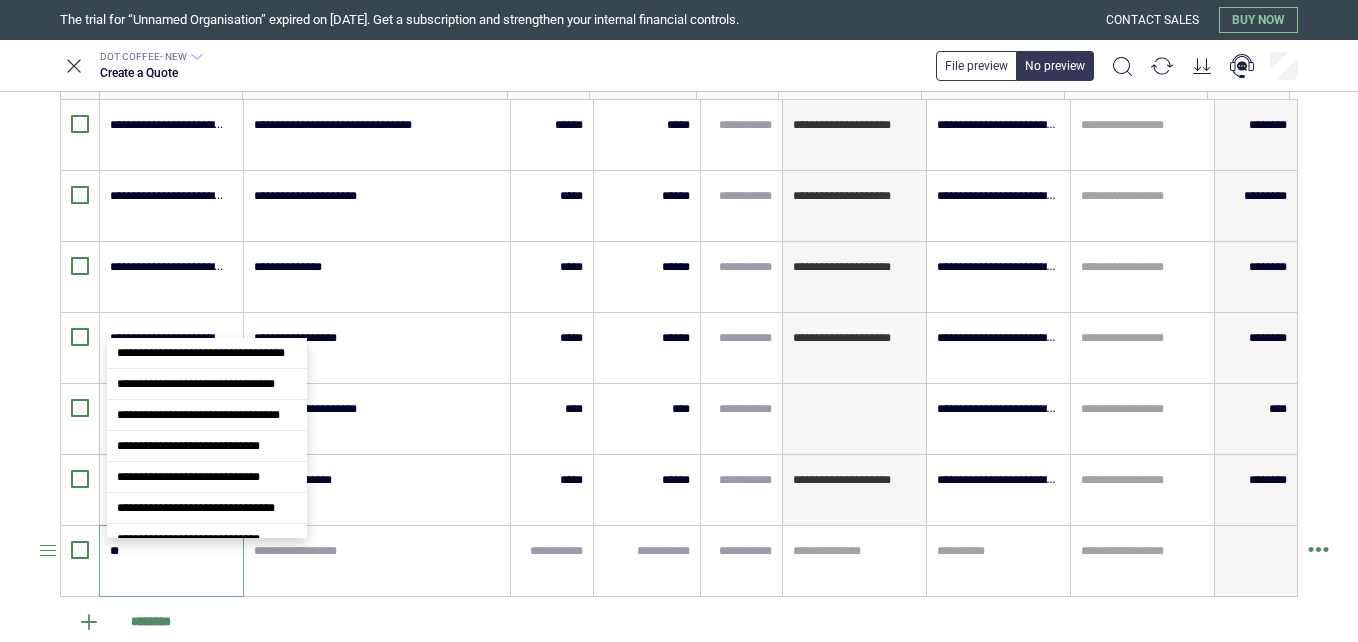 scroll, scrollTop: 406, scrollLeft: 0, axis: vertical 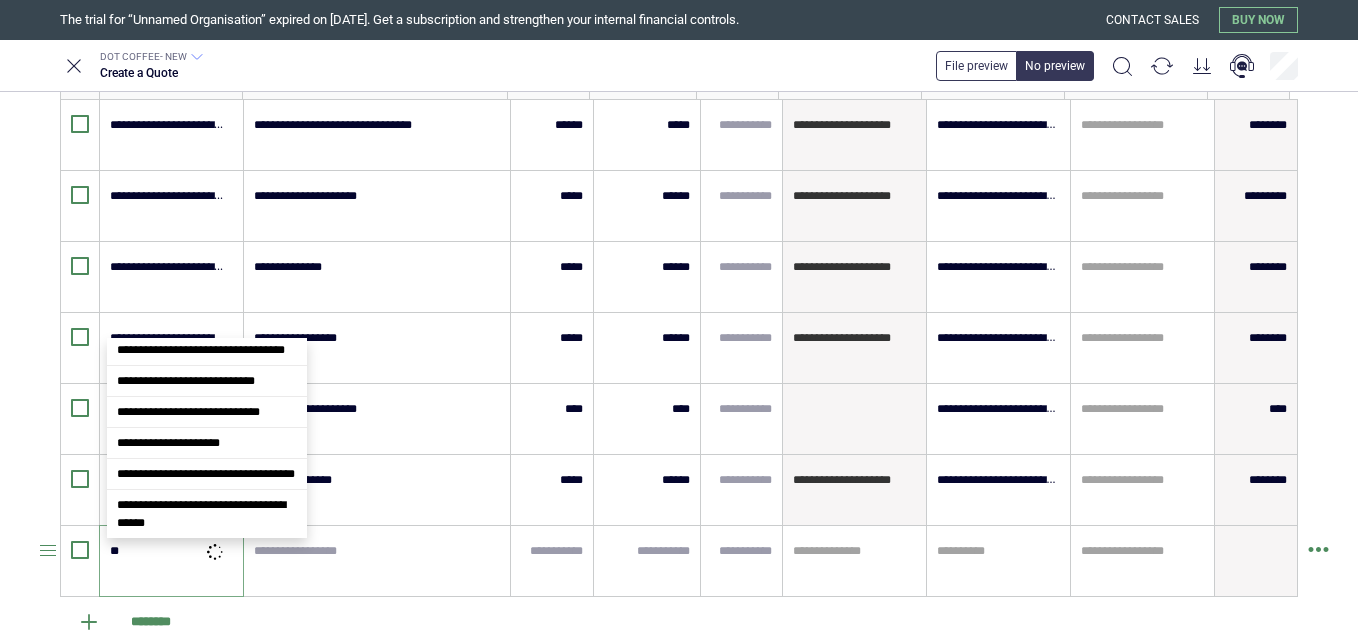 type on "*" 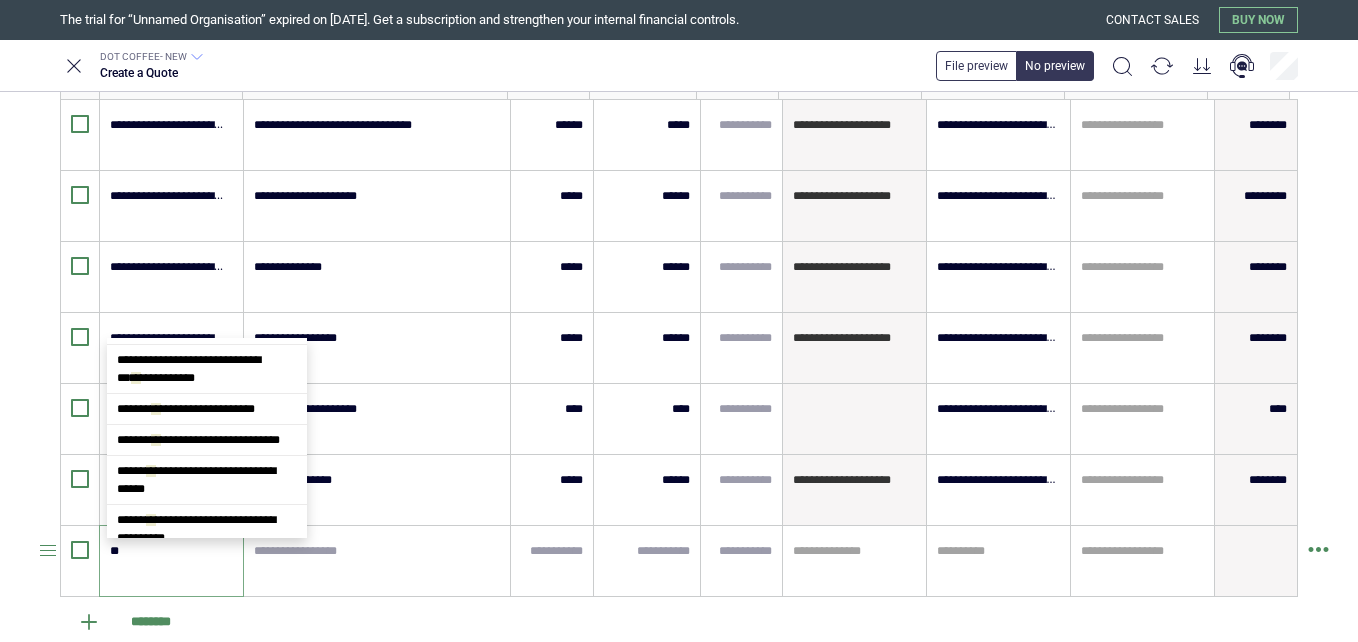scroll, scrollTop: 0, scrollLeft: 0, axis: both 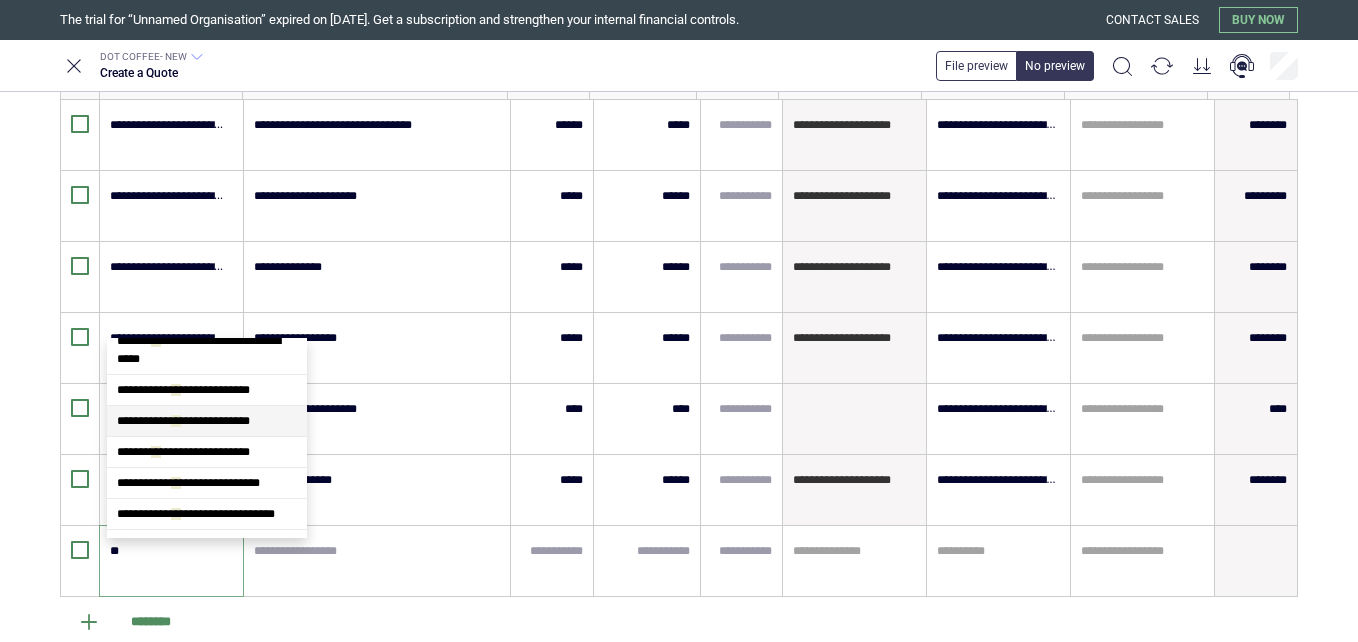 click on "**********" at bounding box center (207, 421) 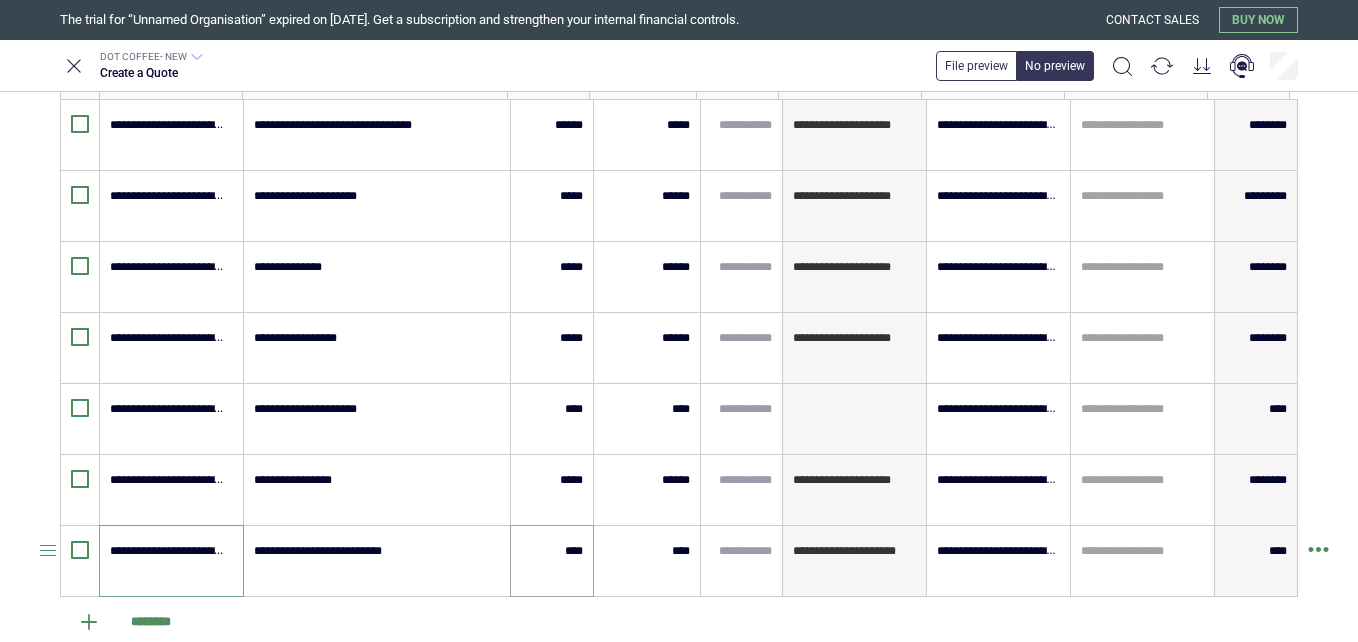 type on "**********" 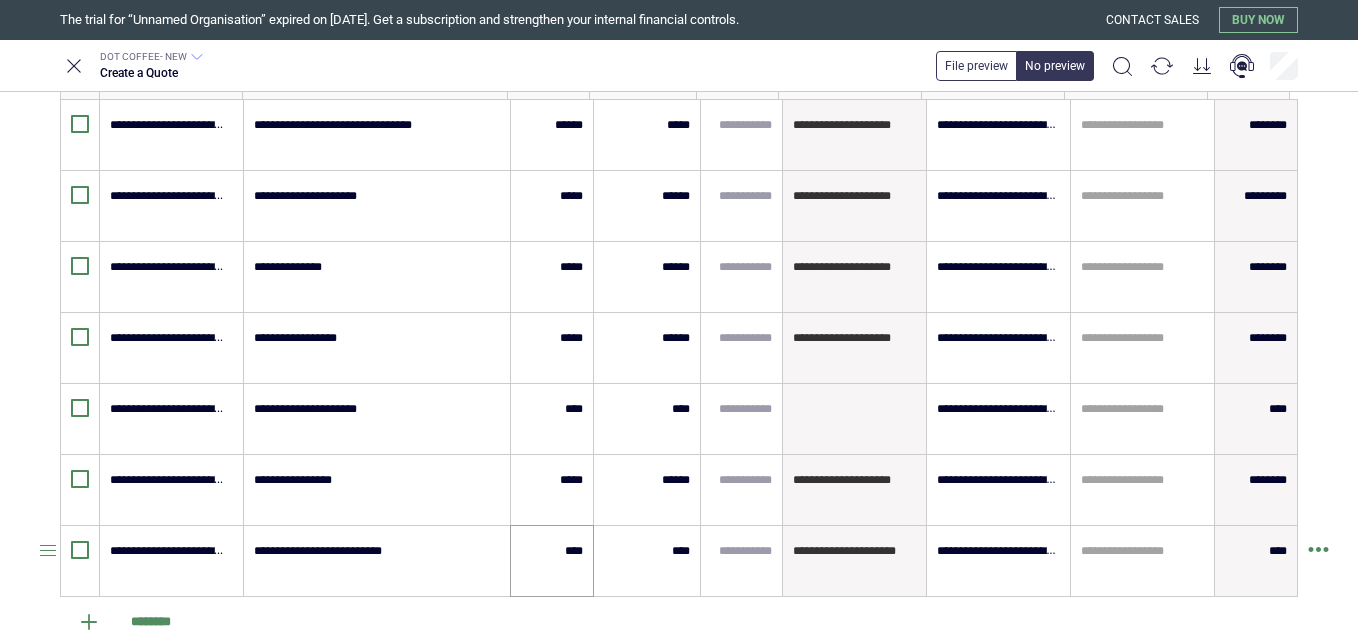 click on "****" at bounding box center (552, 561) 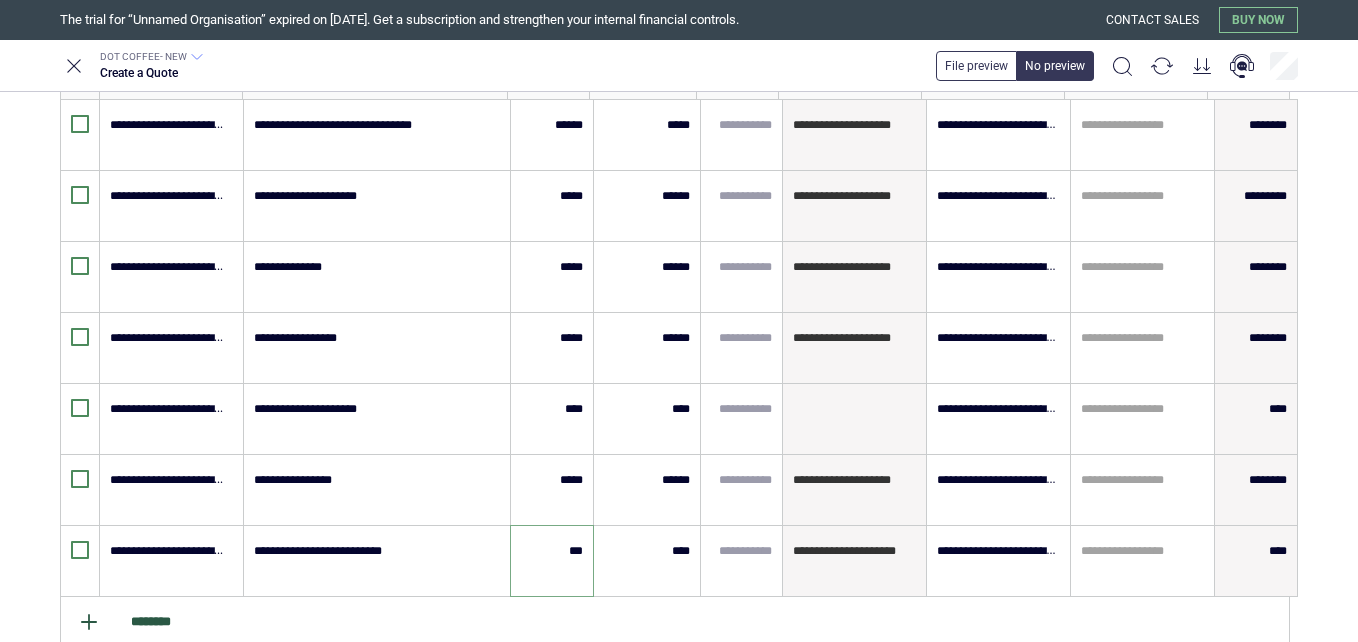 type on "***" 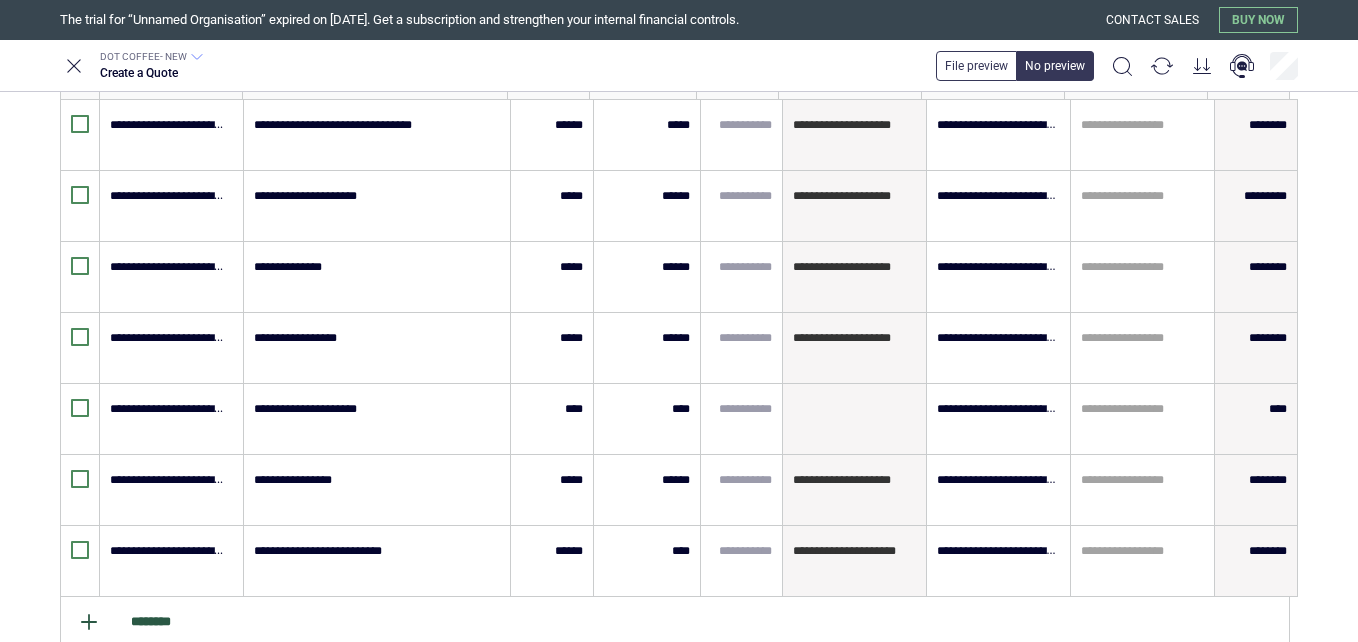 click on "********" at bounding box center (675, 622) 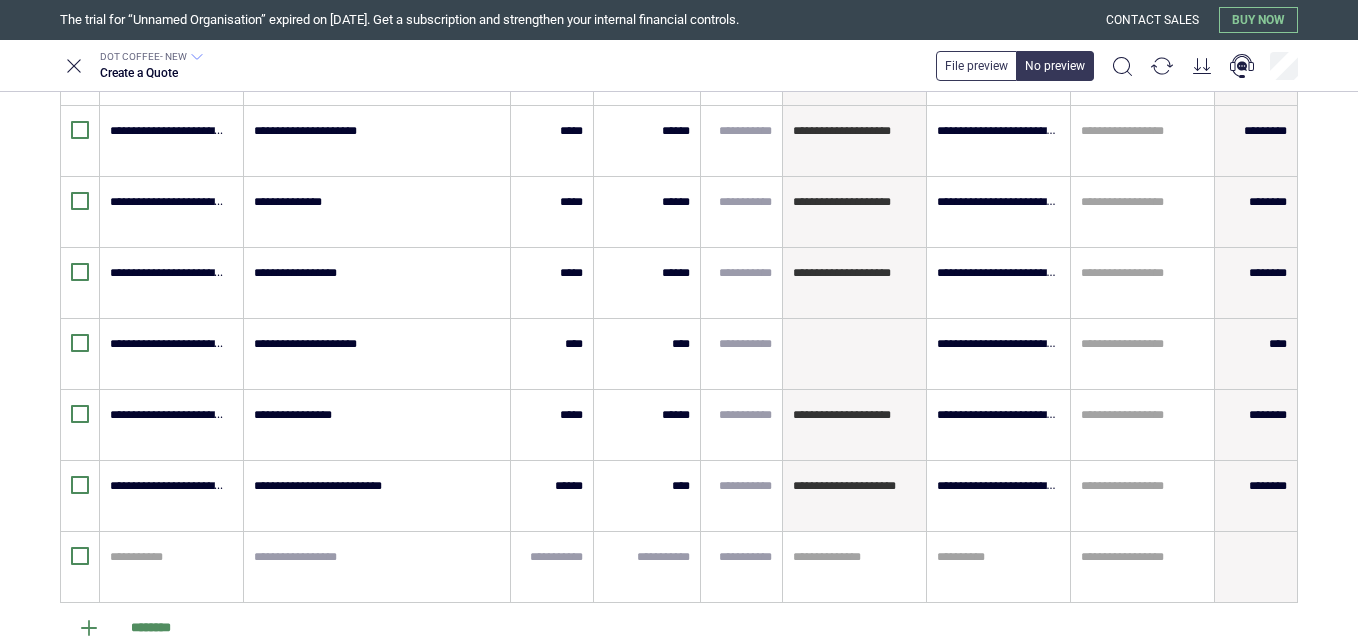 scroll, scrollTop: 691, scrollLeft: 0, axis: vertical 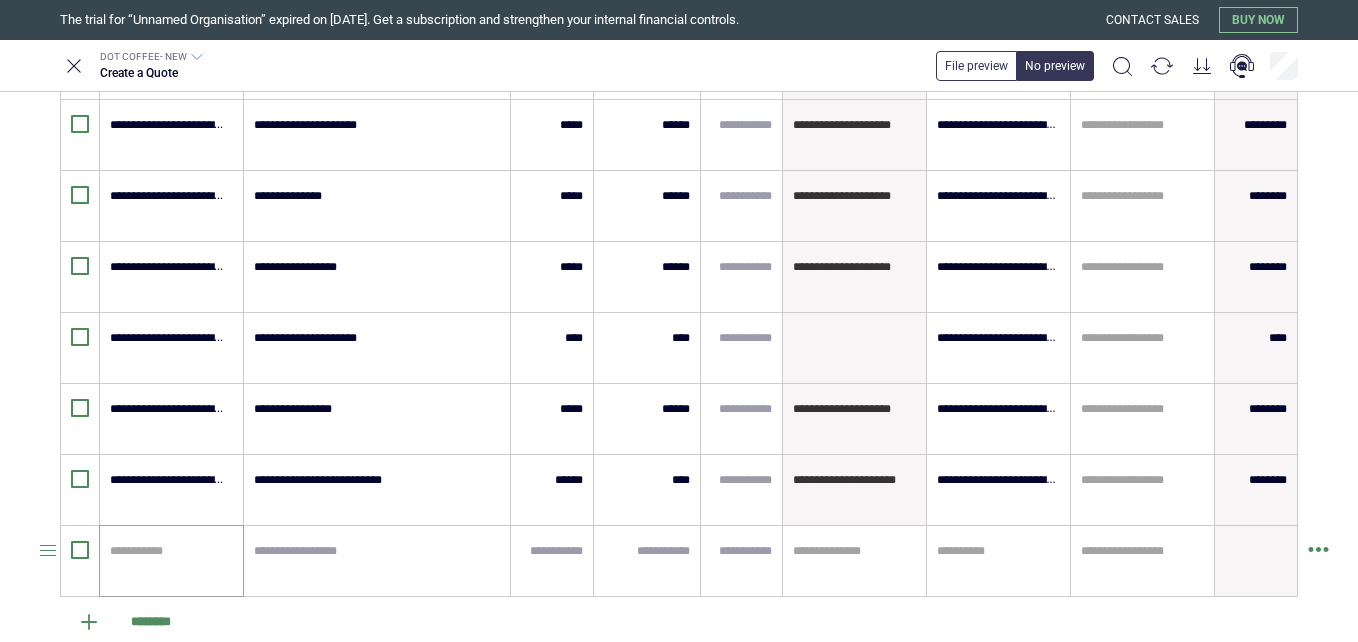 type on "*" 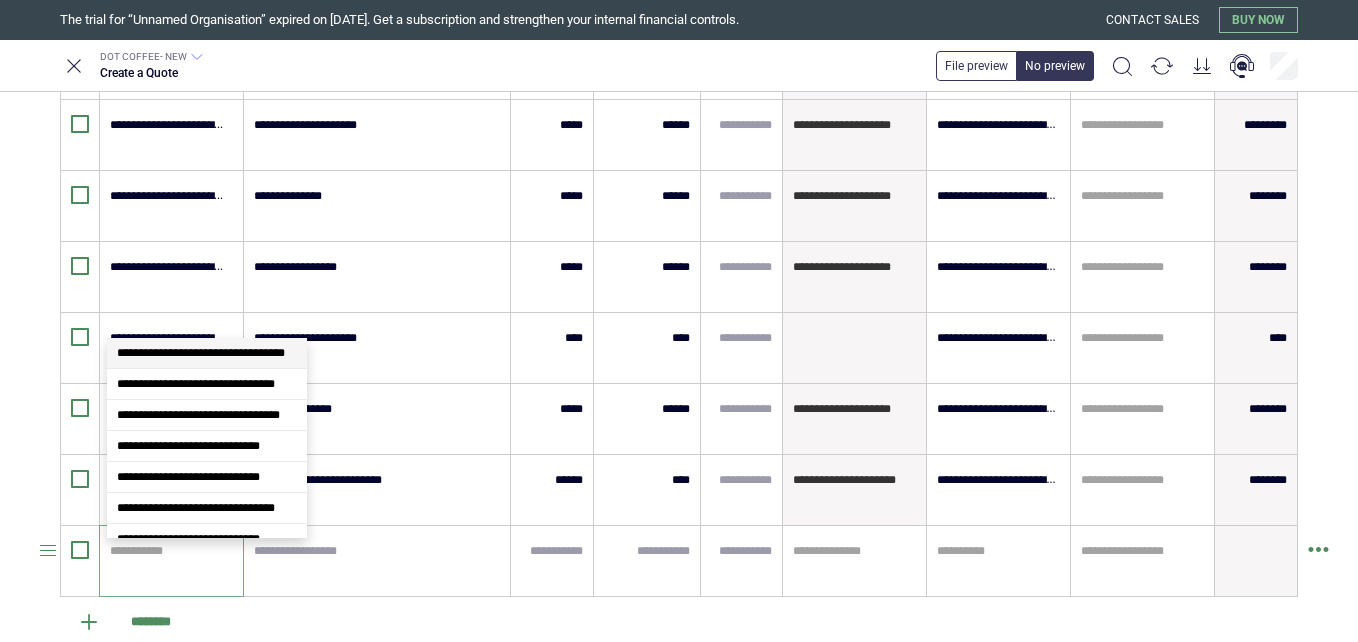 type on "*" 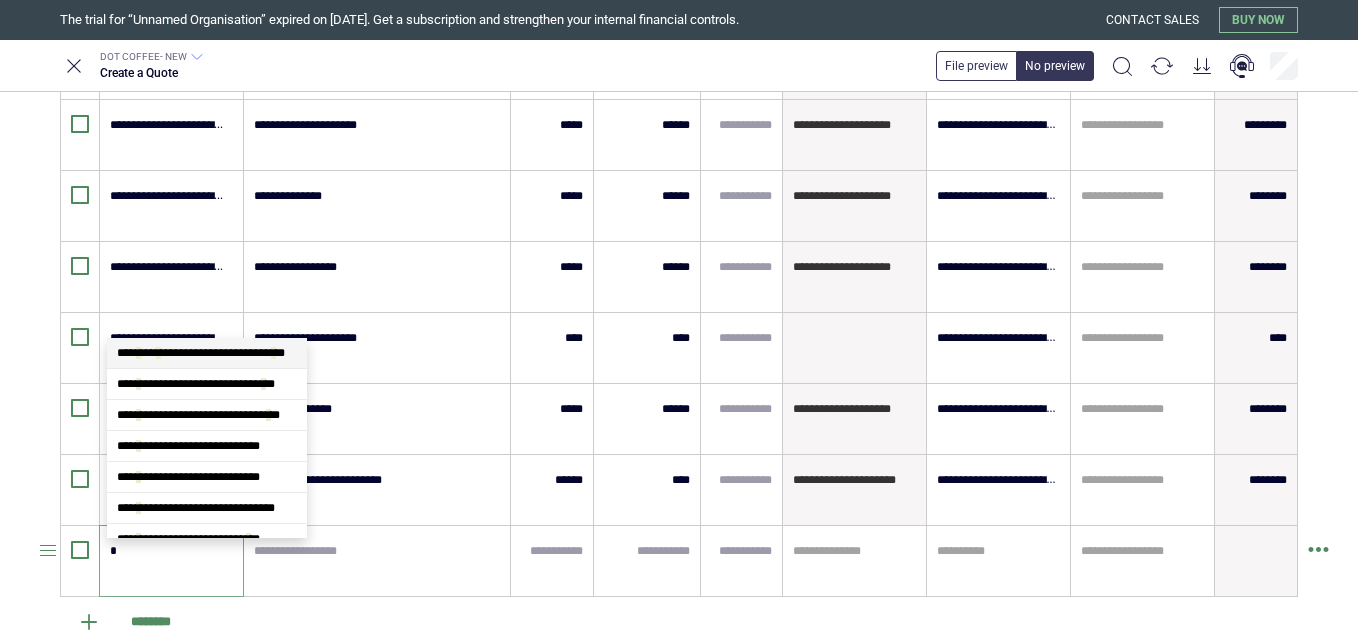type on "*" 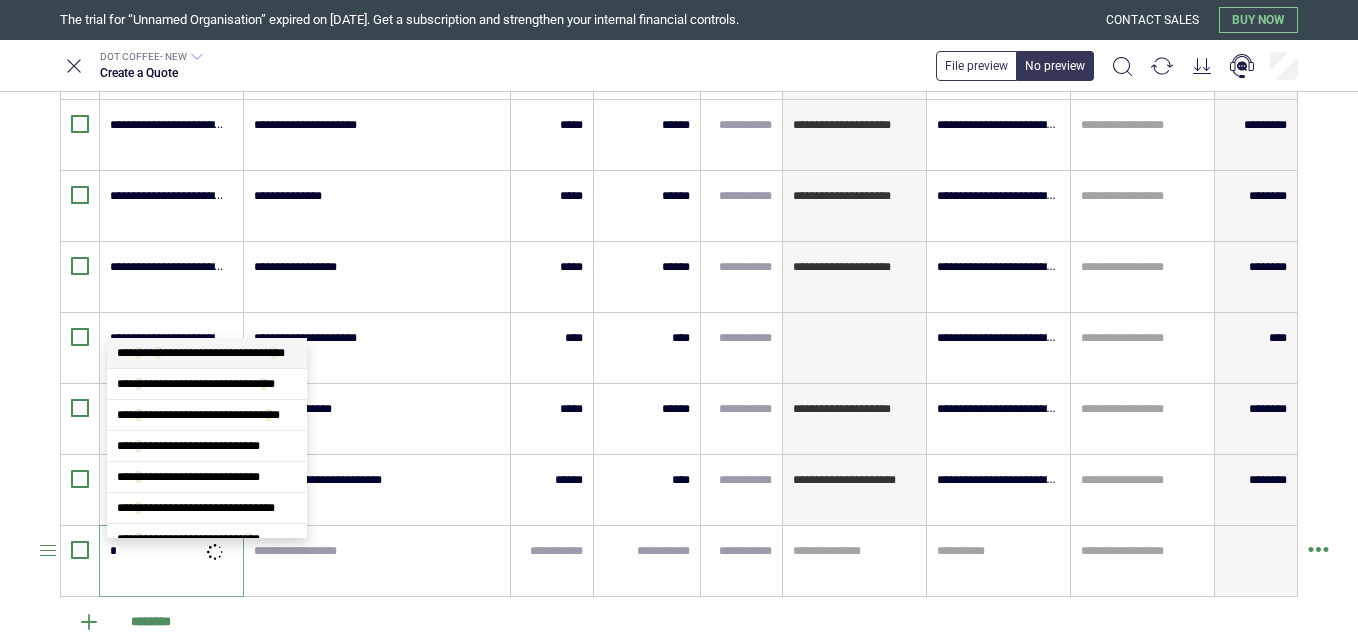 type on "**" 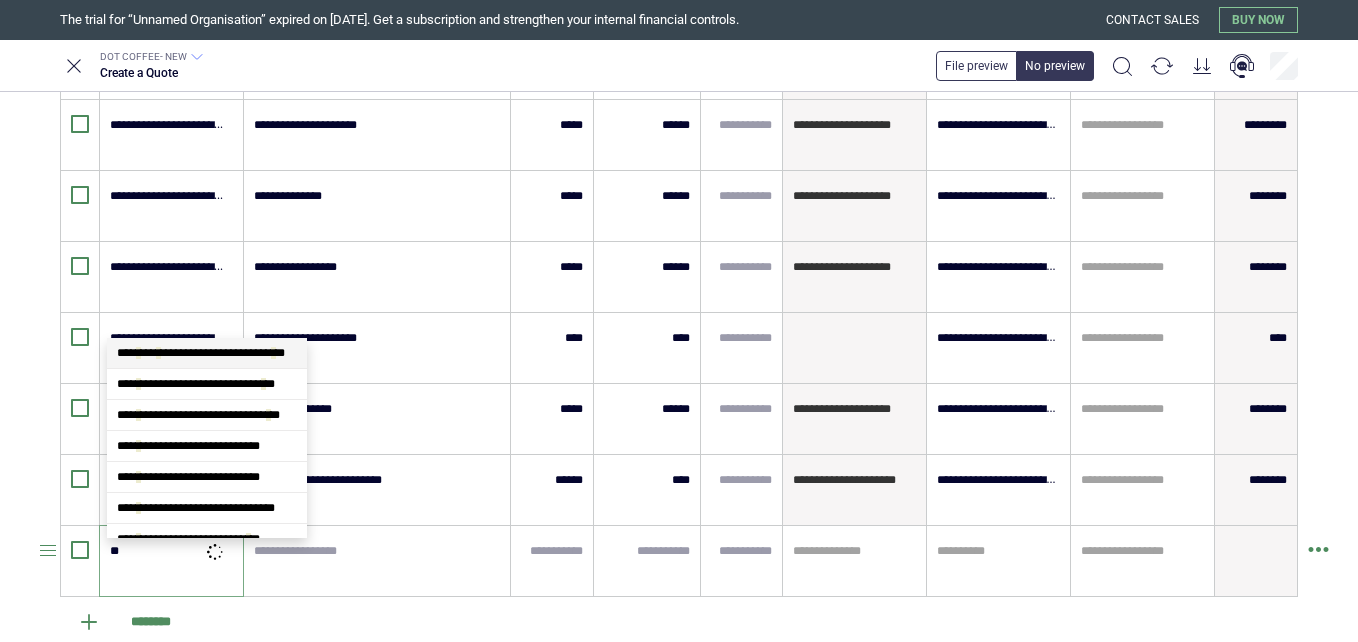 scroll, scrollTop: 602, scrollLeft: 0, axis: vertical 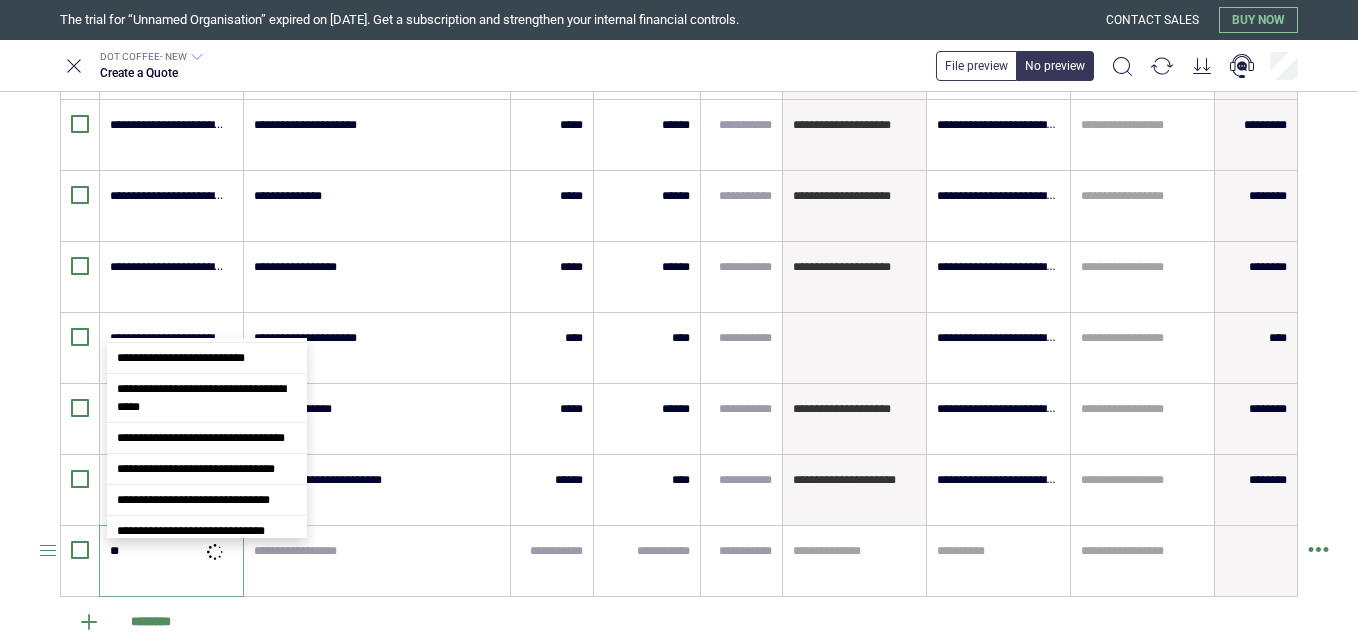 type on "*" 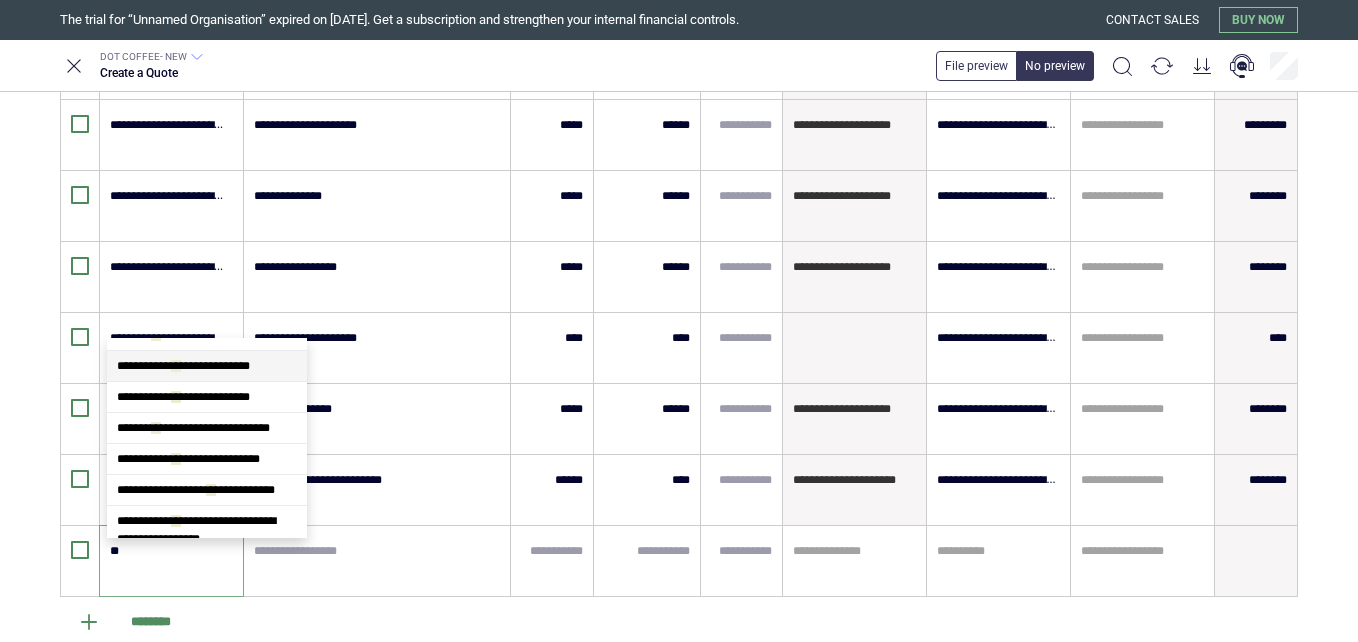 scroll, scrollTop: 106, scrollLeft: 0, axis: vertical 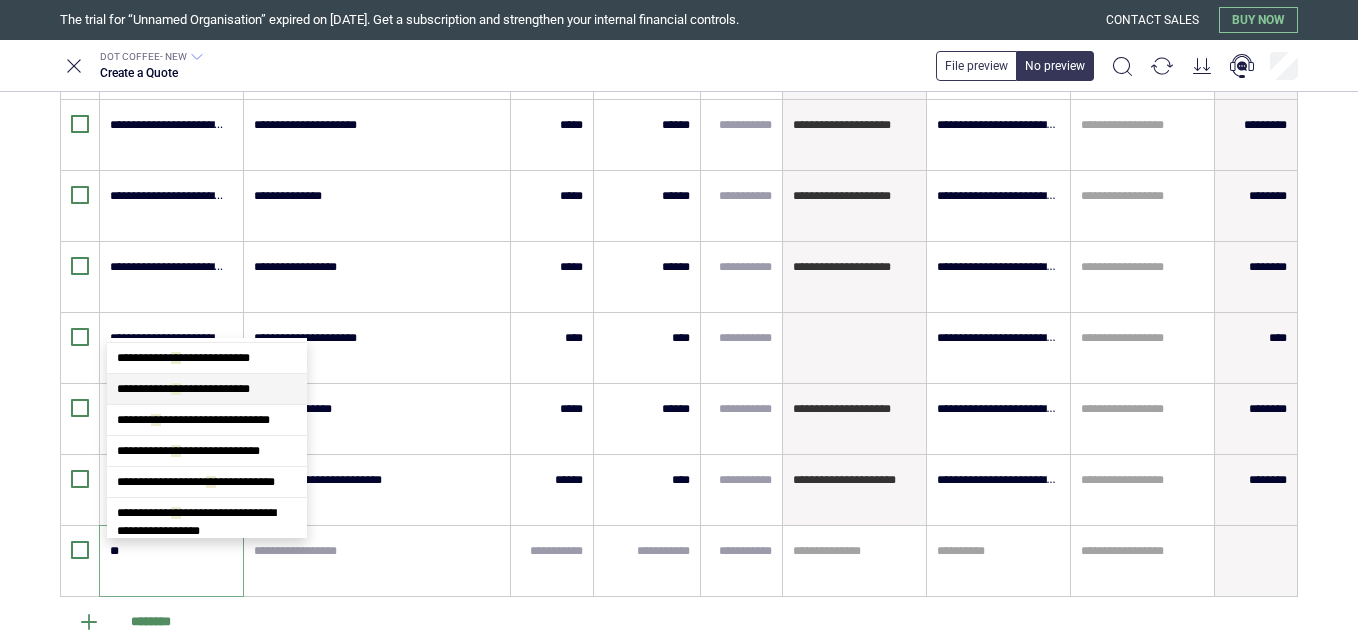 click on "**********" at bounding box center [183, 389] 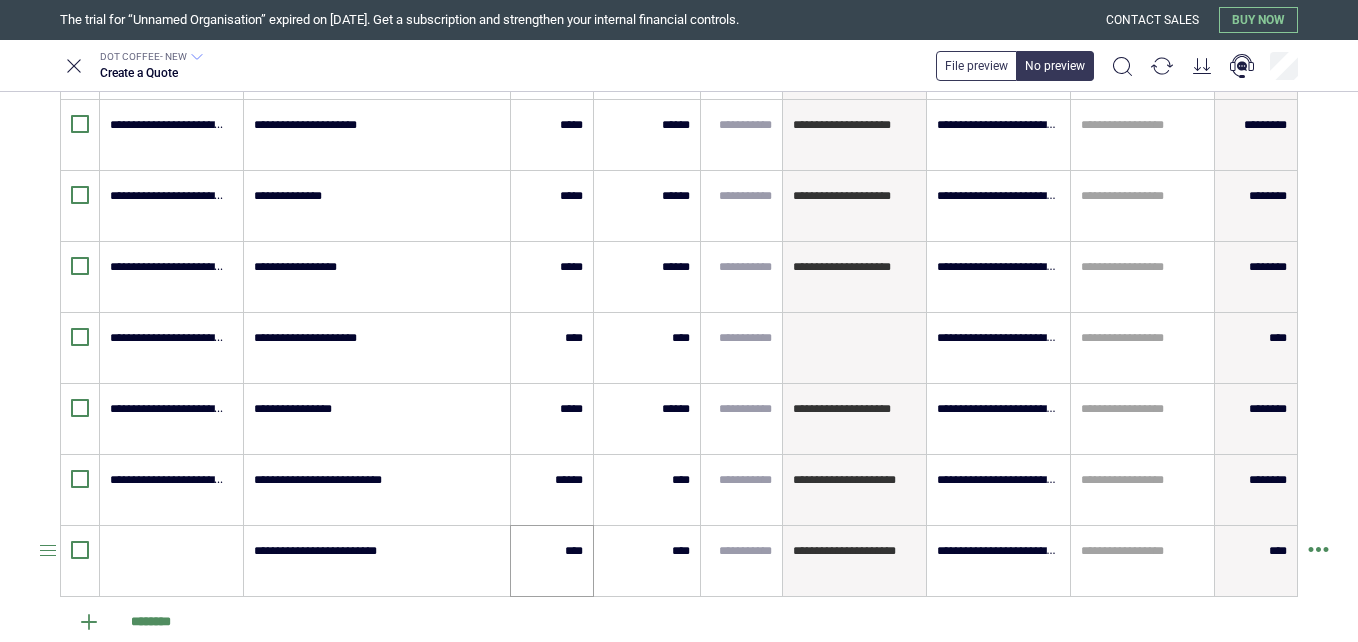 type on "**********" 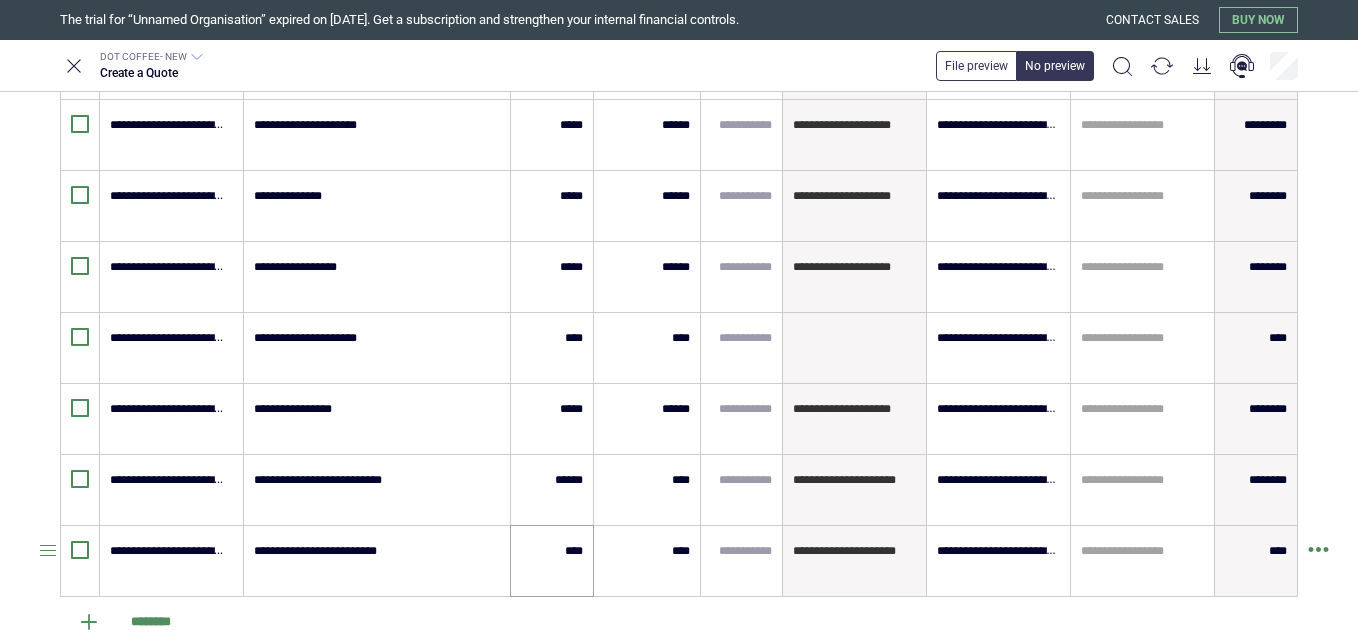 click on "****" at bounding box center [552, 561] 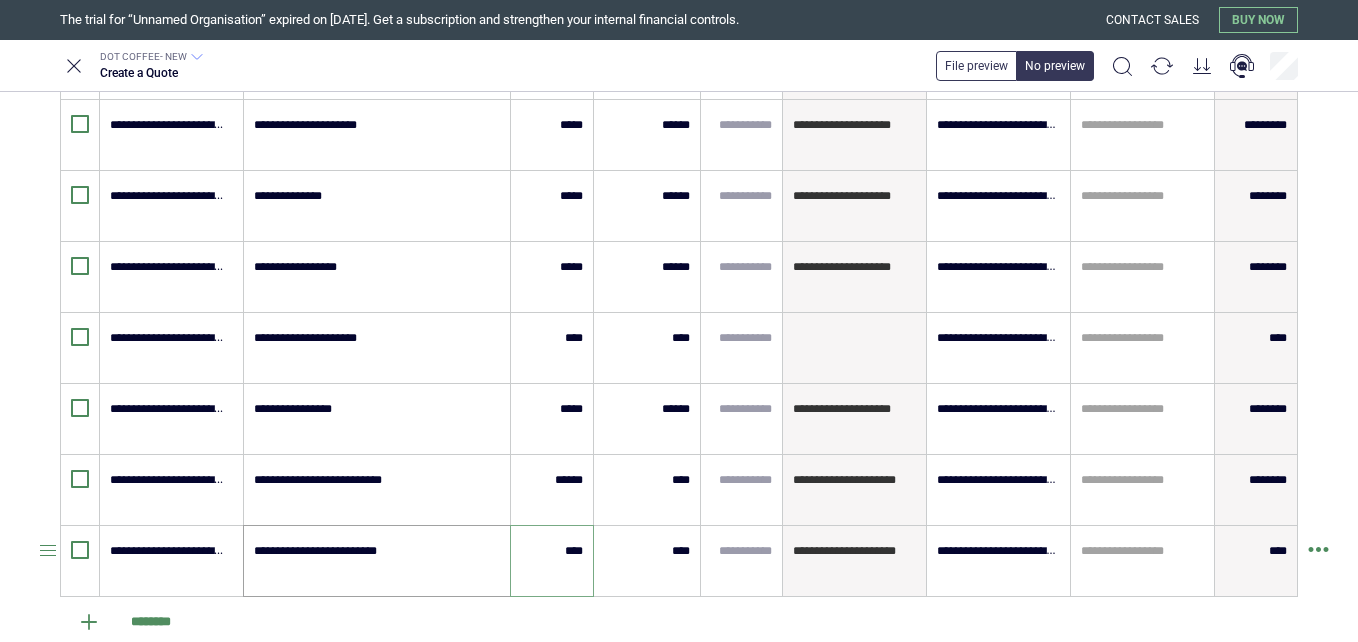 type on "********" 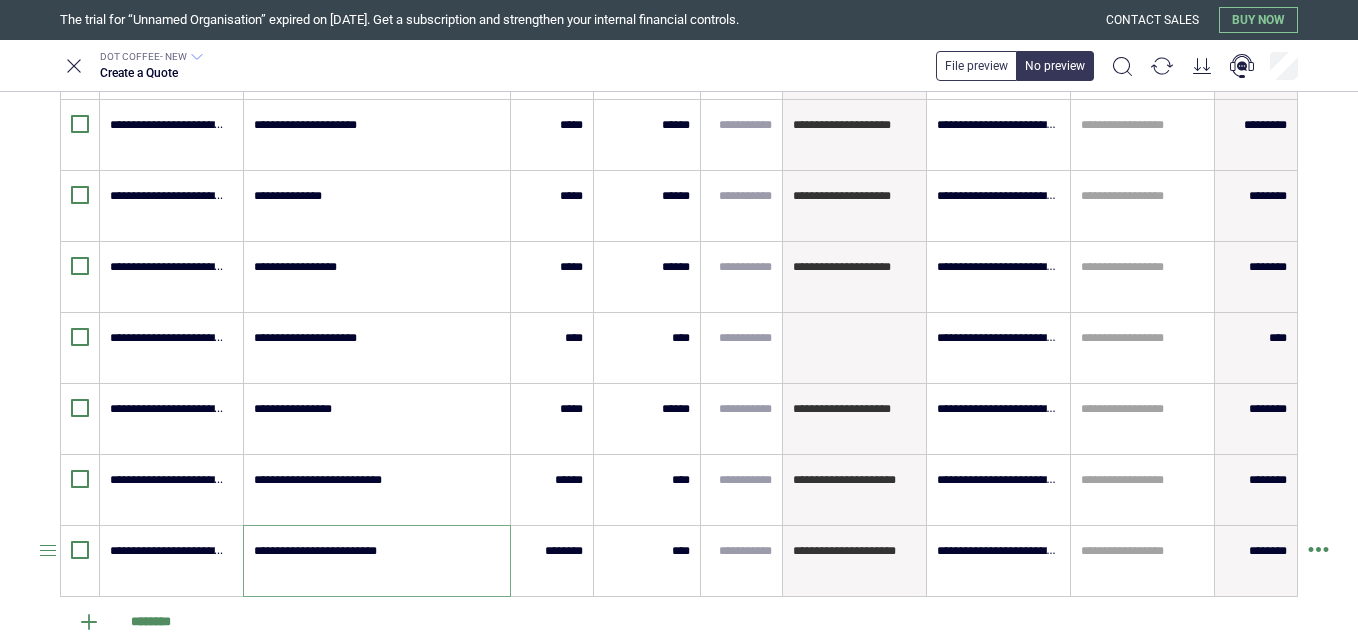 click on "**********" at bounding box center (376, 561) 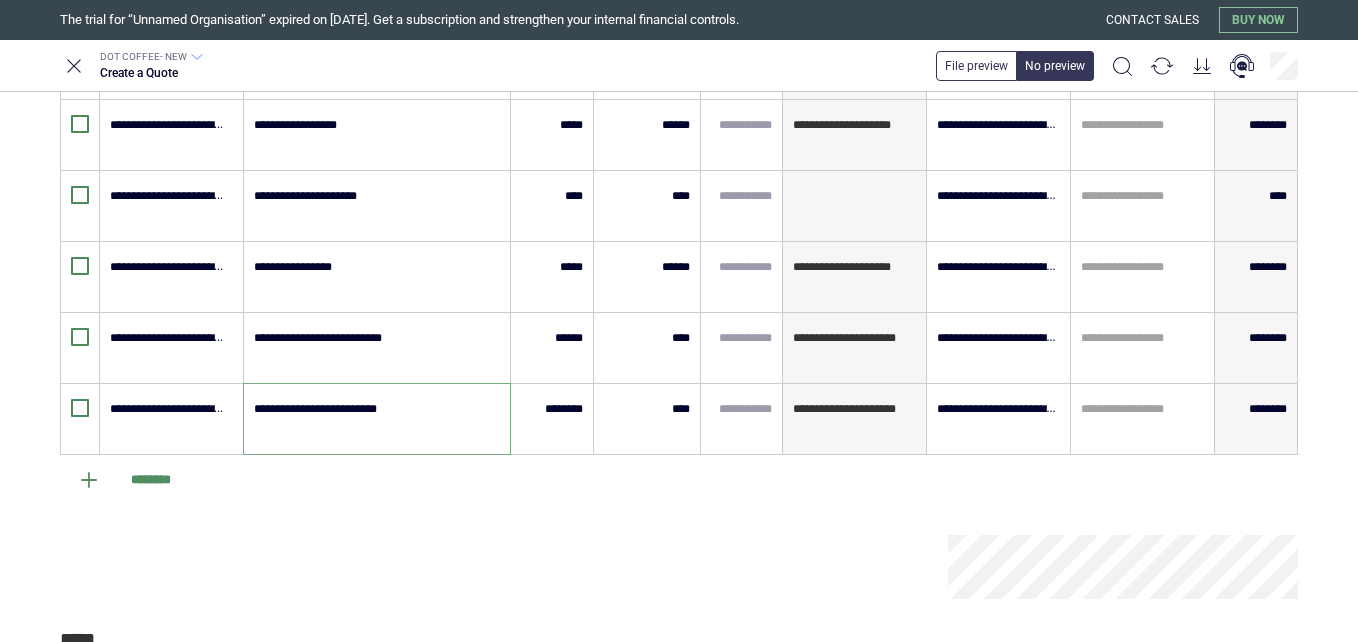 scroll, scrollTop: 846, scrollLeft: 0, axis: vertical 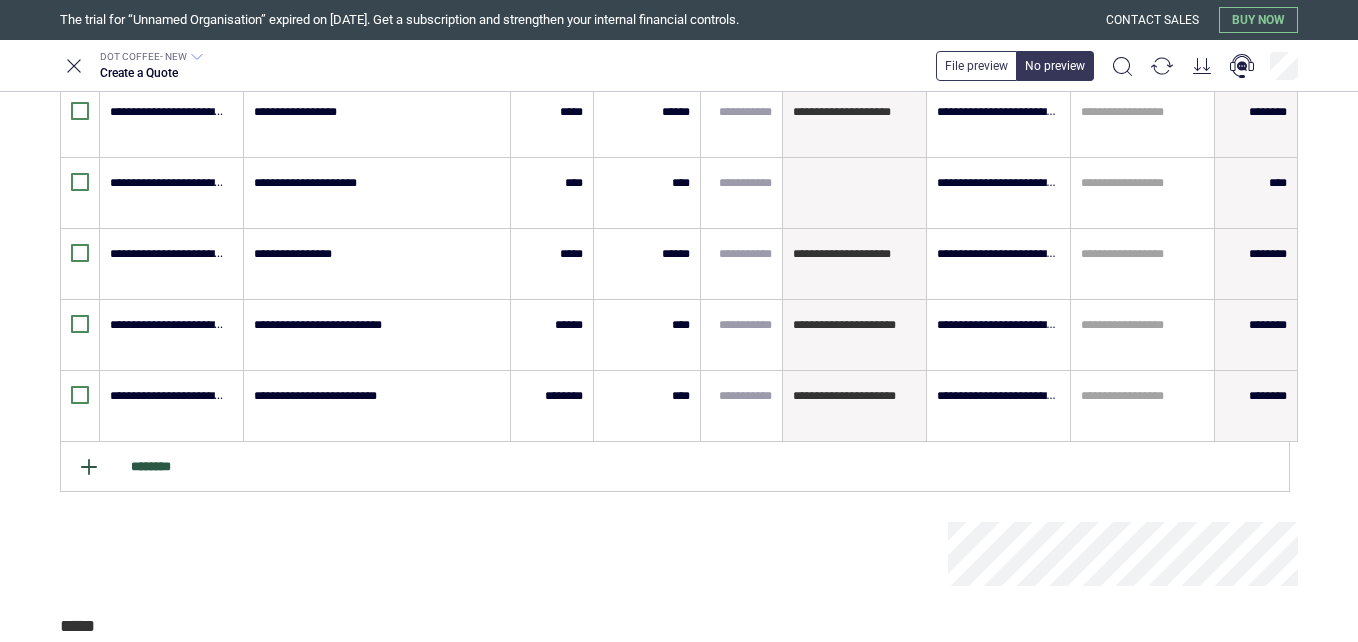 click on "********" at bounding box center [675, 467] 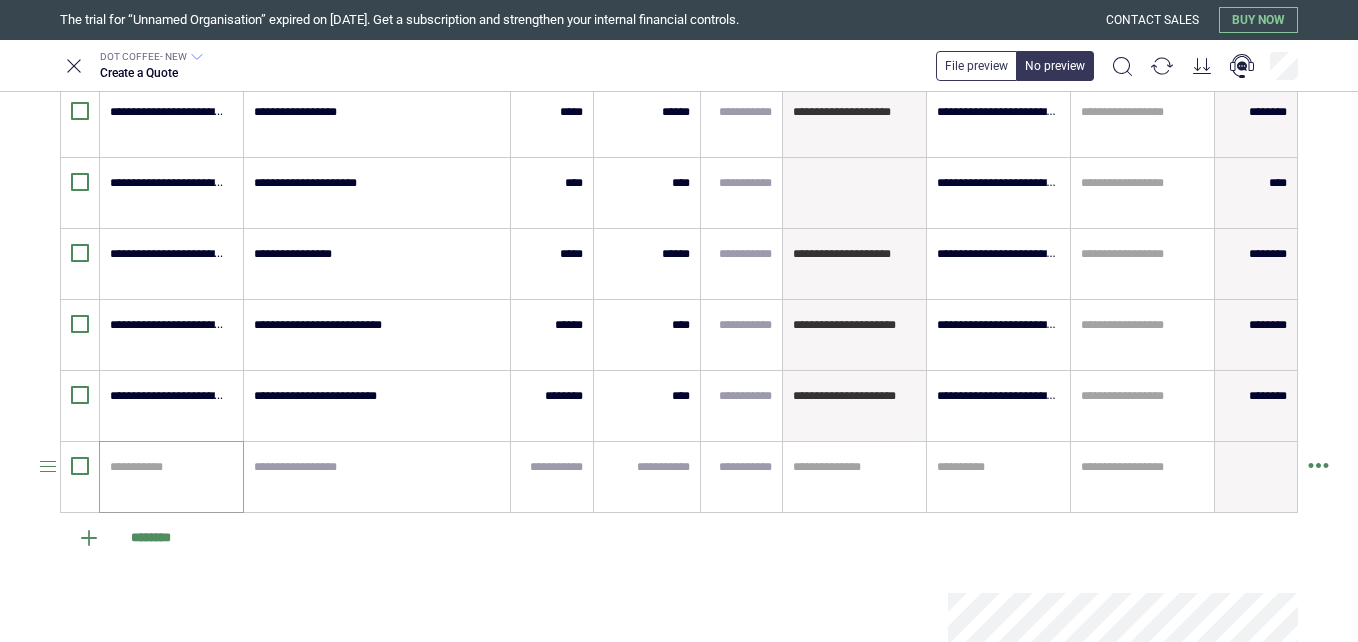 type on "*" 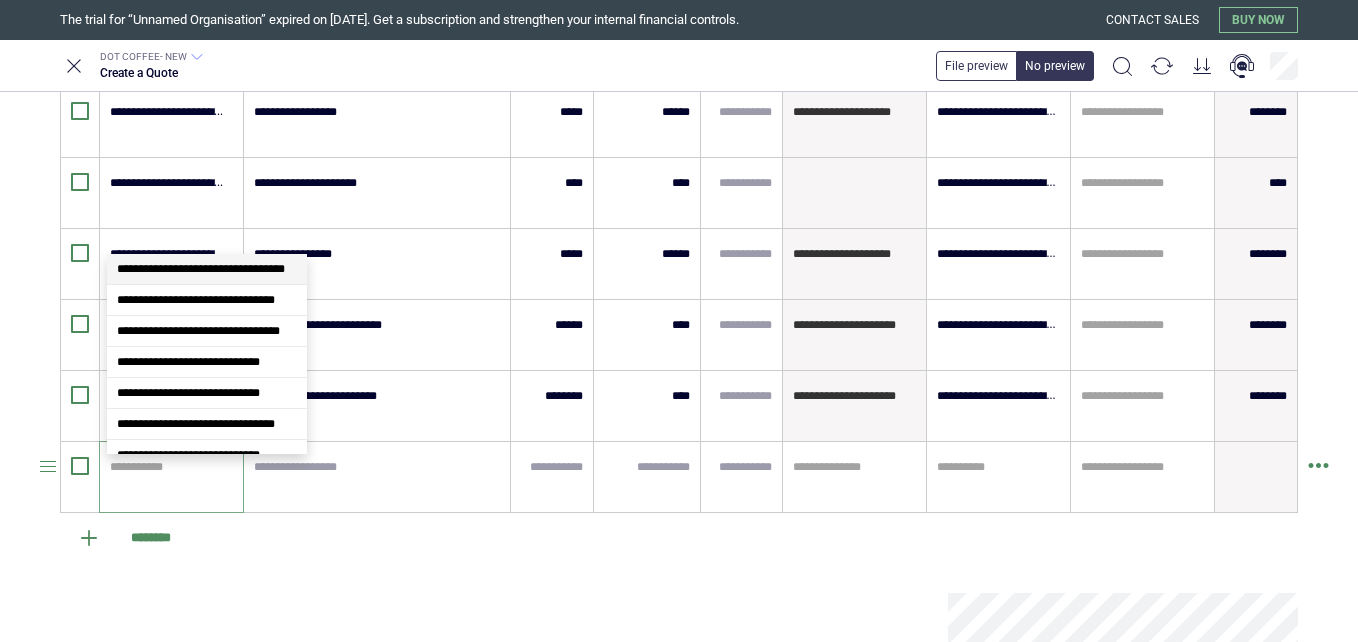 click at bounding box center [168, 467] 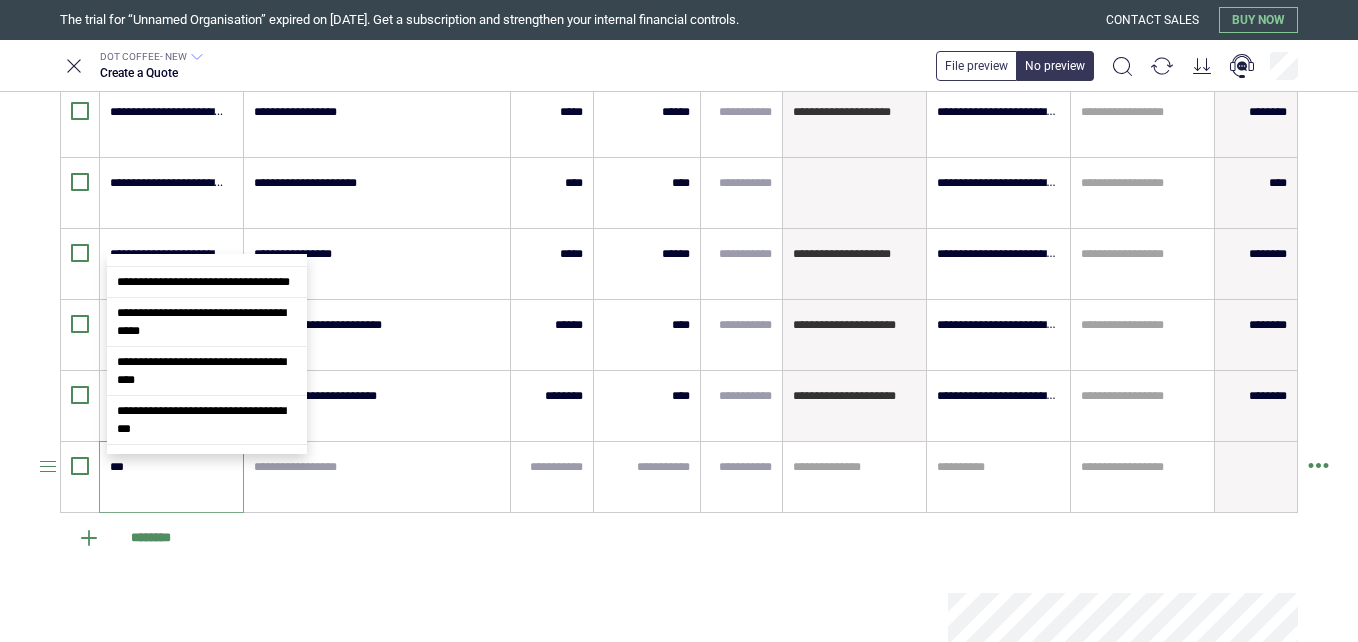 scroll, scrollTop: 2046, scrollLeft: 0, axis: vertical 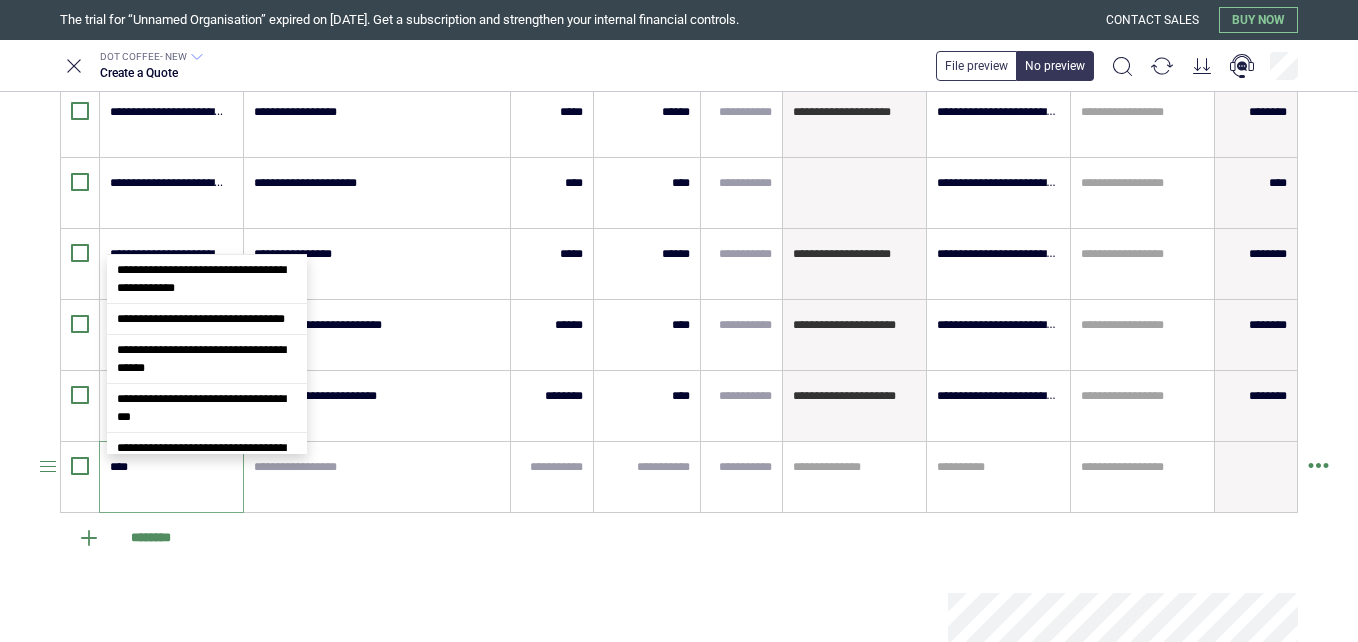 type on "*****" 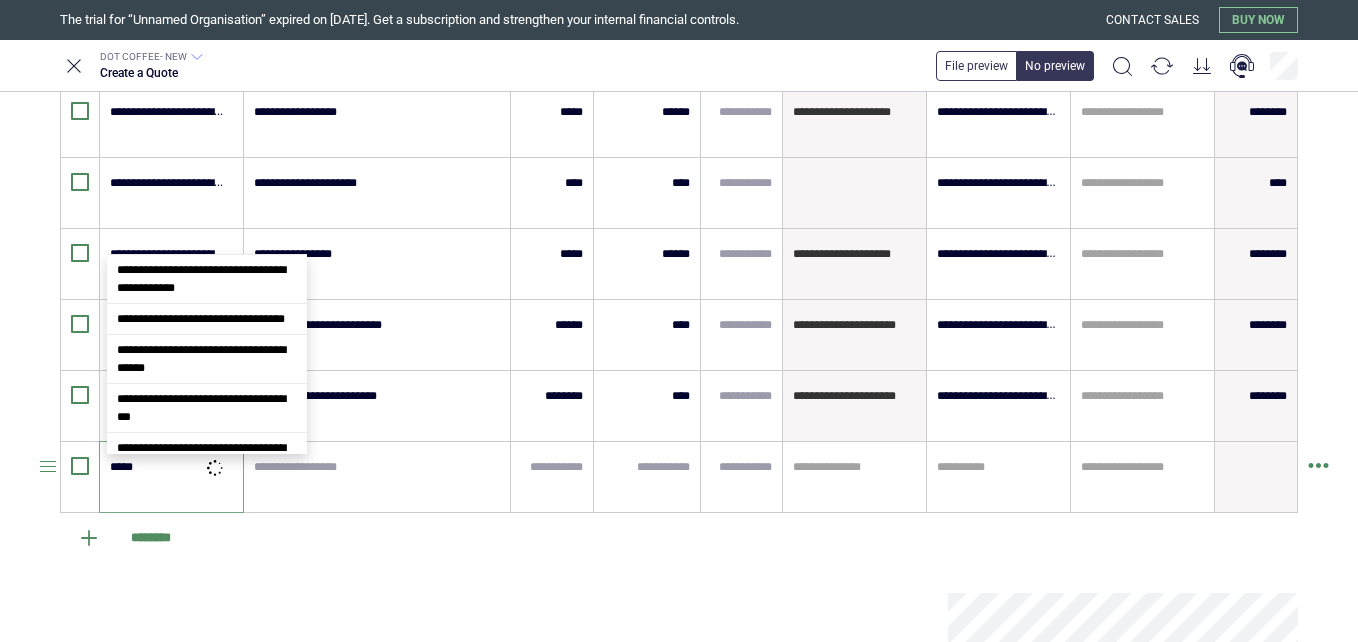 type on "*" 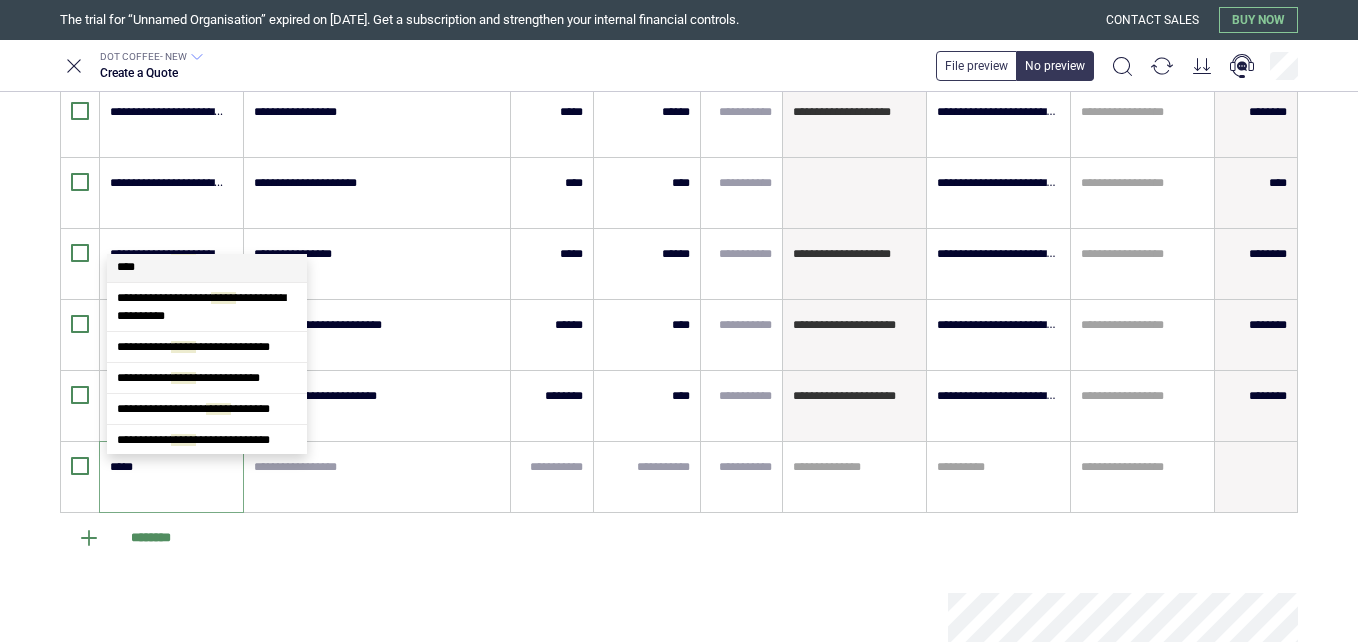 scroll, scrollTop: 67, scrollLeft: 0, axis: vertical 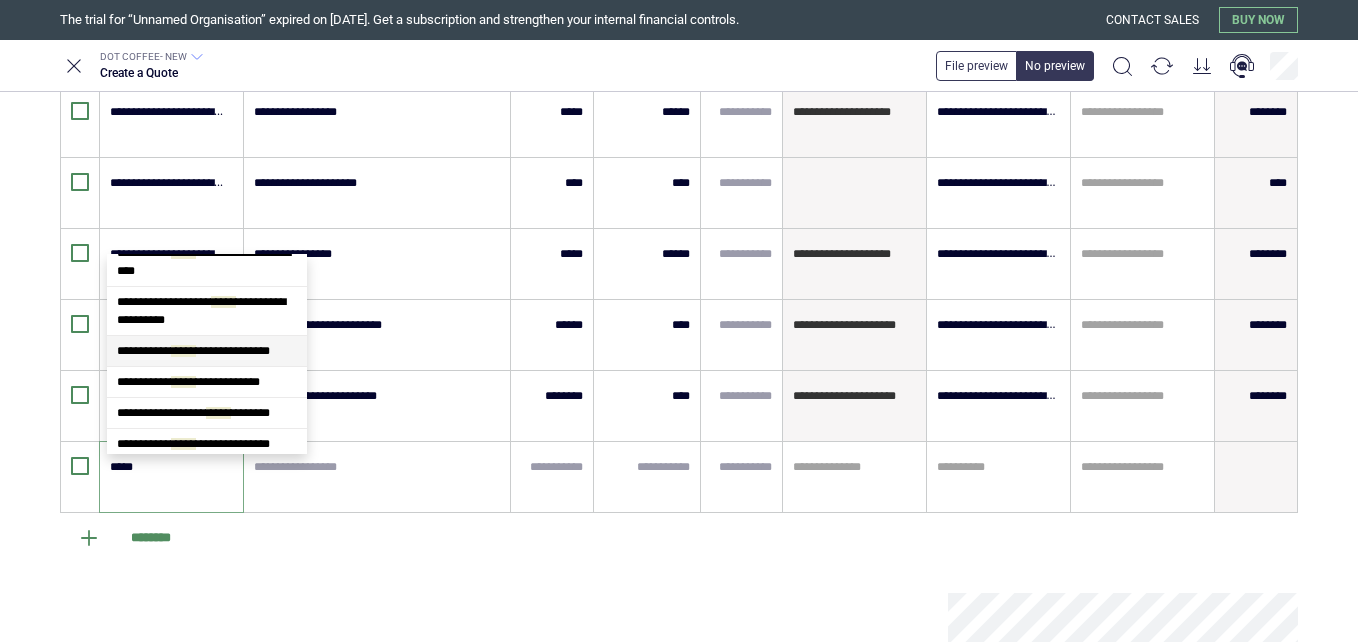 click on "**********" at bounding box center [207, 351] 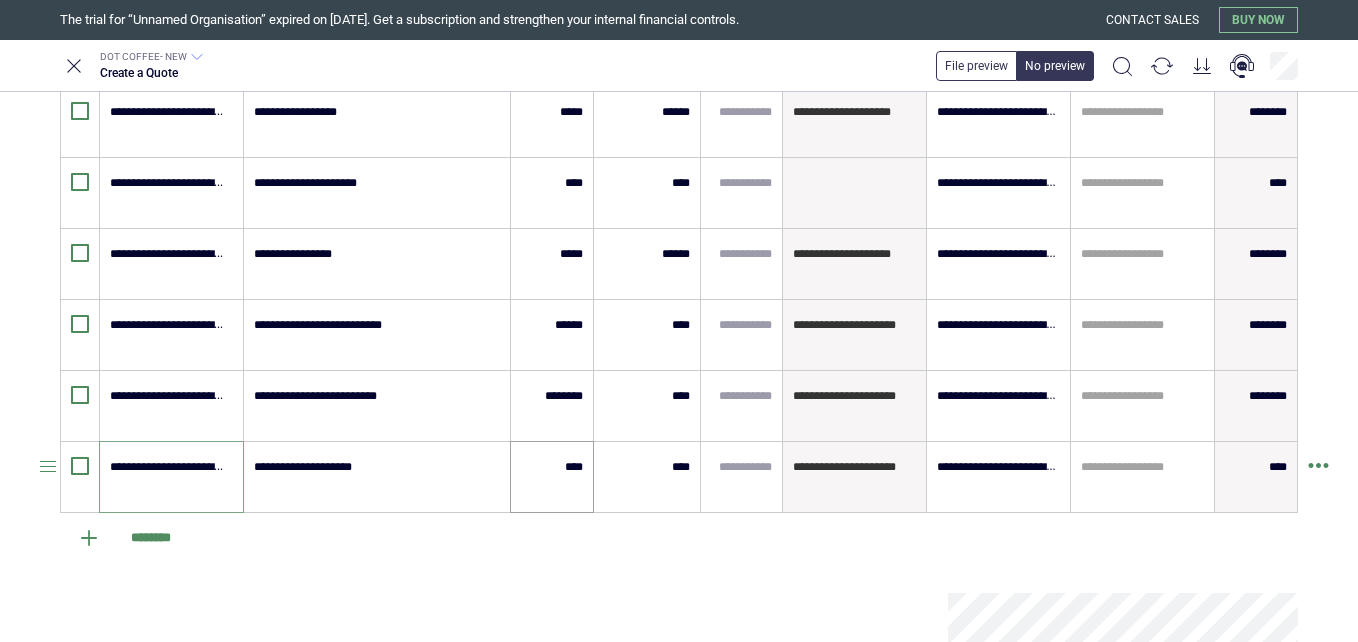 type on "**********" 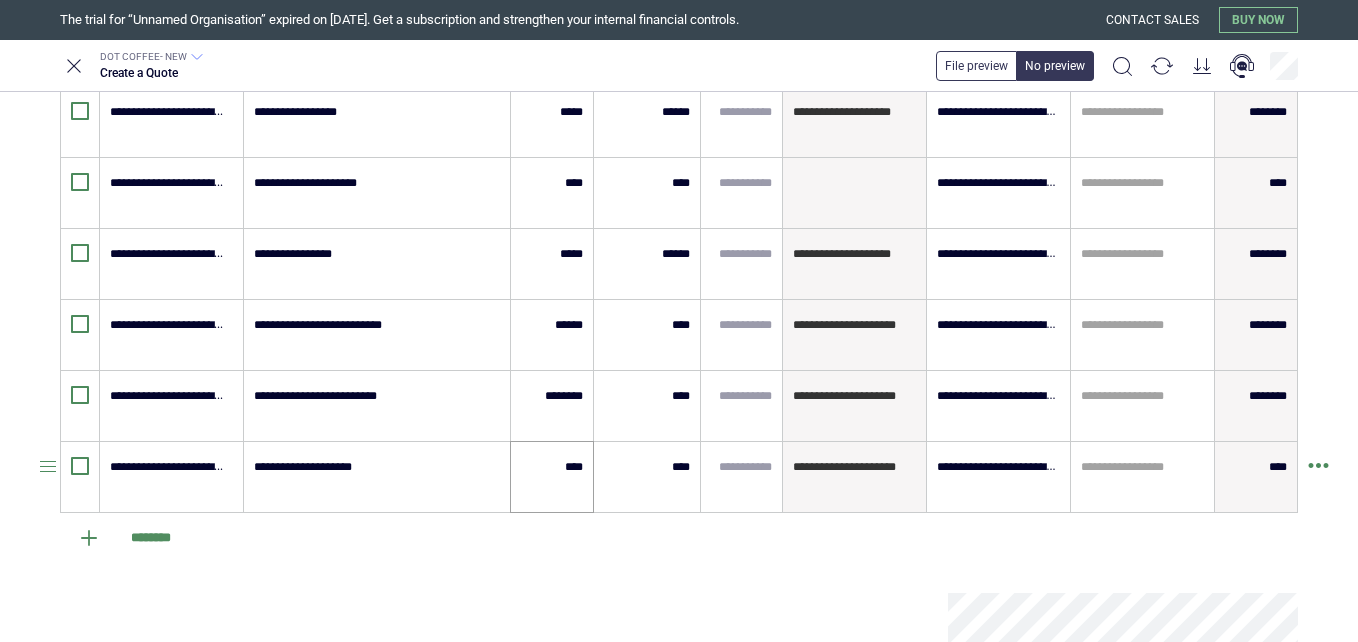 click on "****" at bounding box center (552, 477) 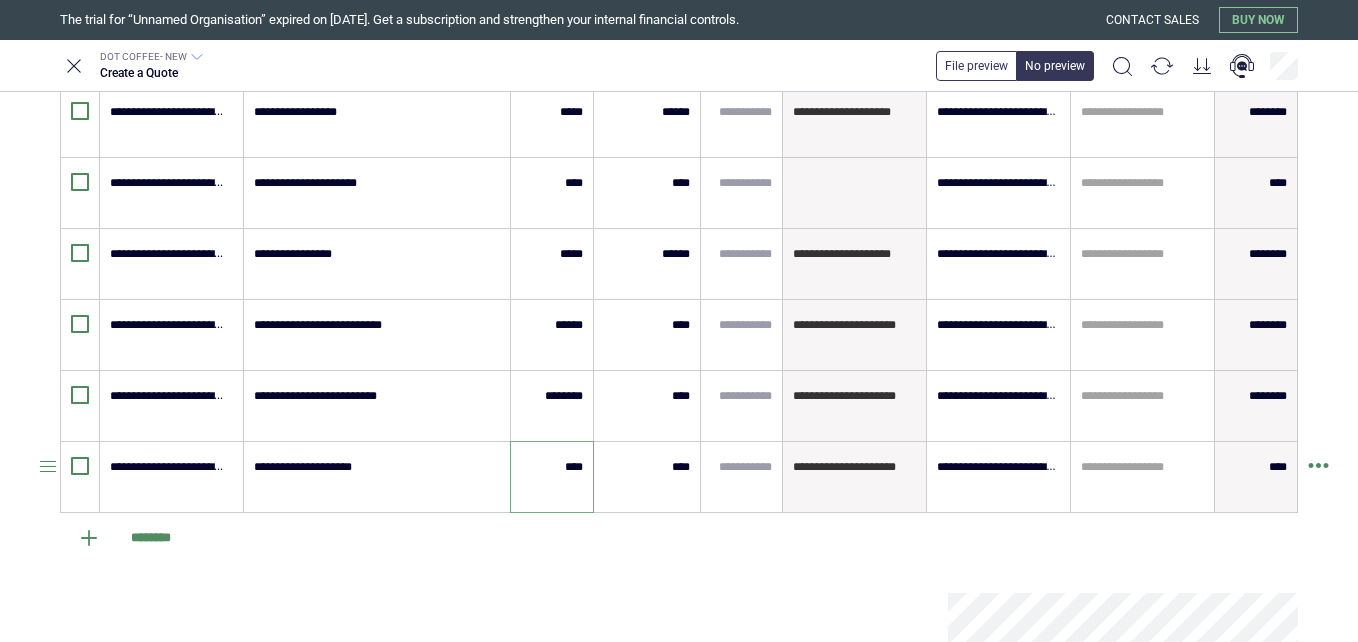type on "****" 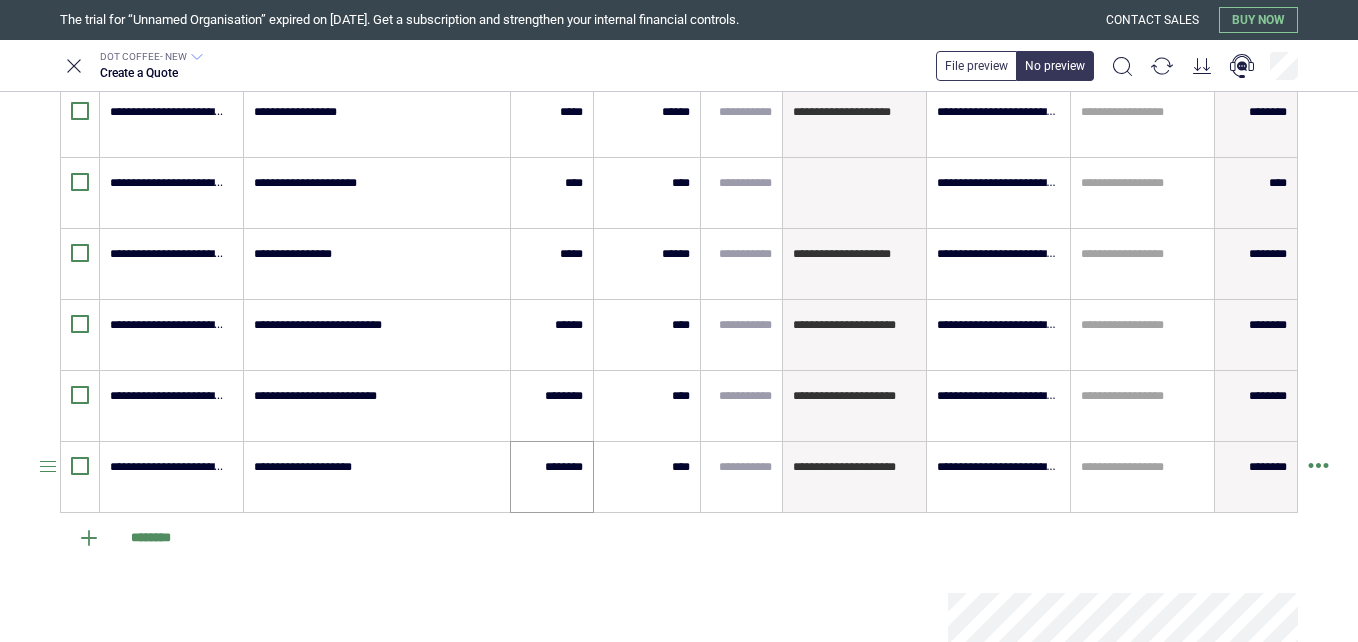 click on "********" at bounding box center [552, 477] 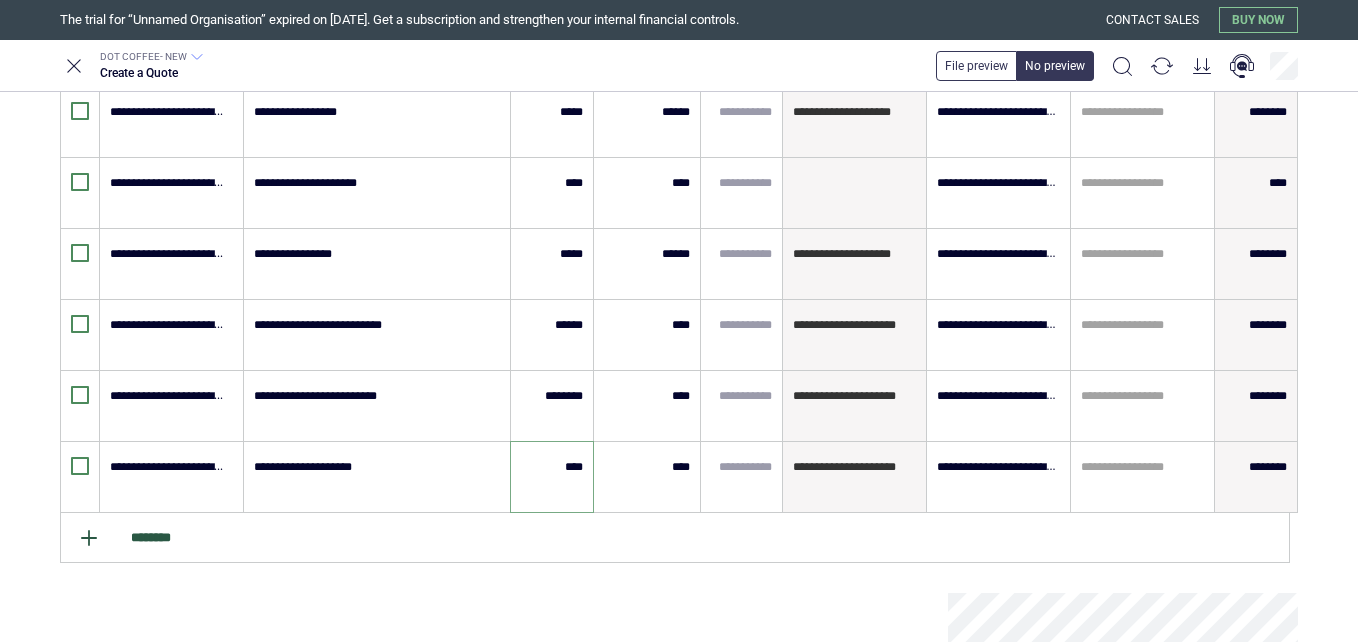 type on "********" 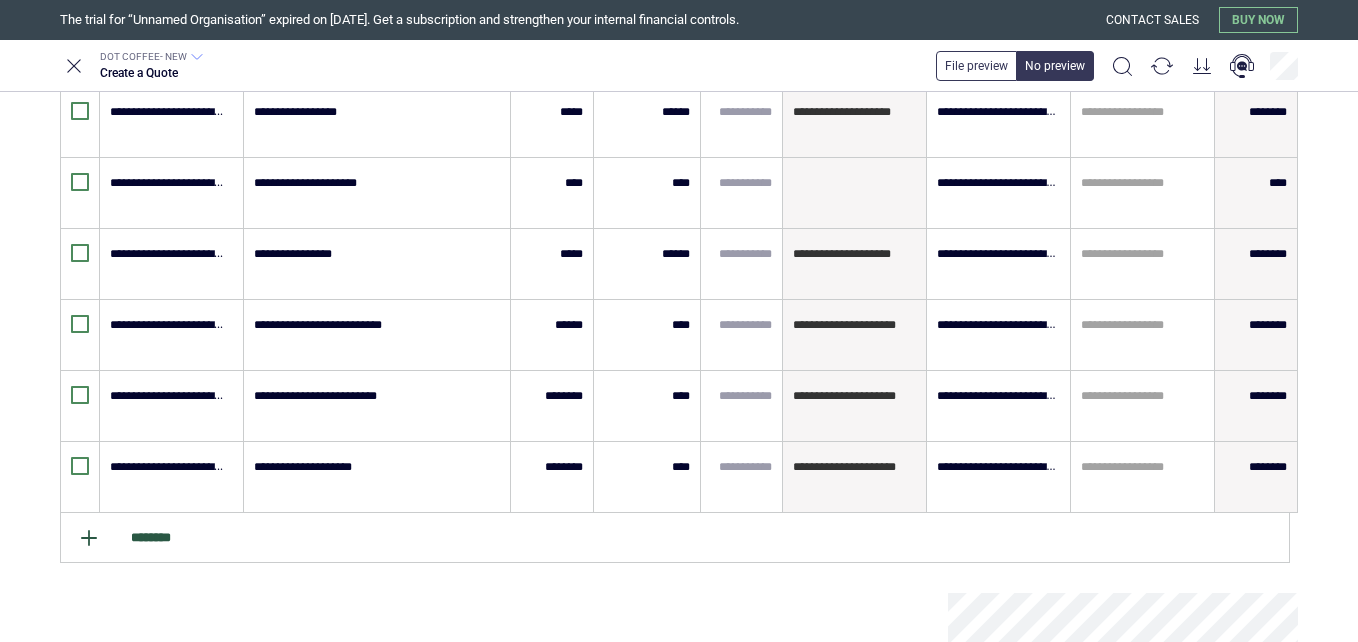 click on "********" at bounding box center (675, 538) 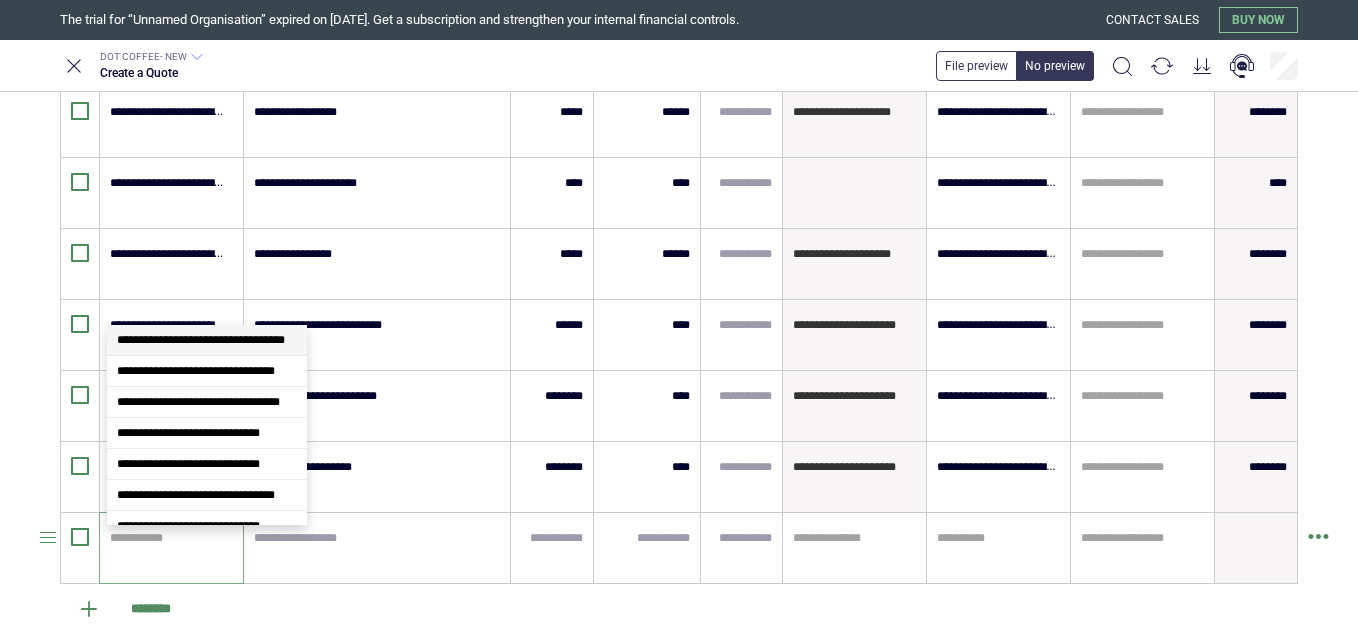 type on "*" 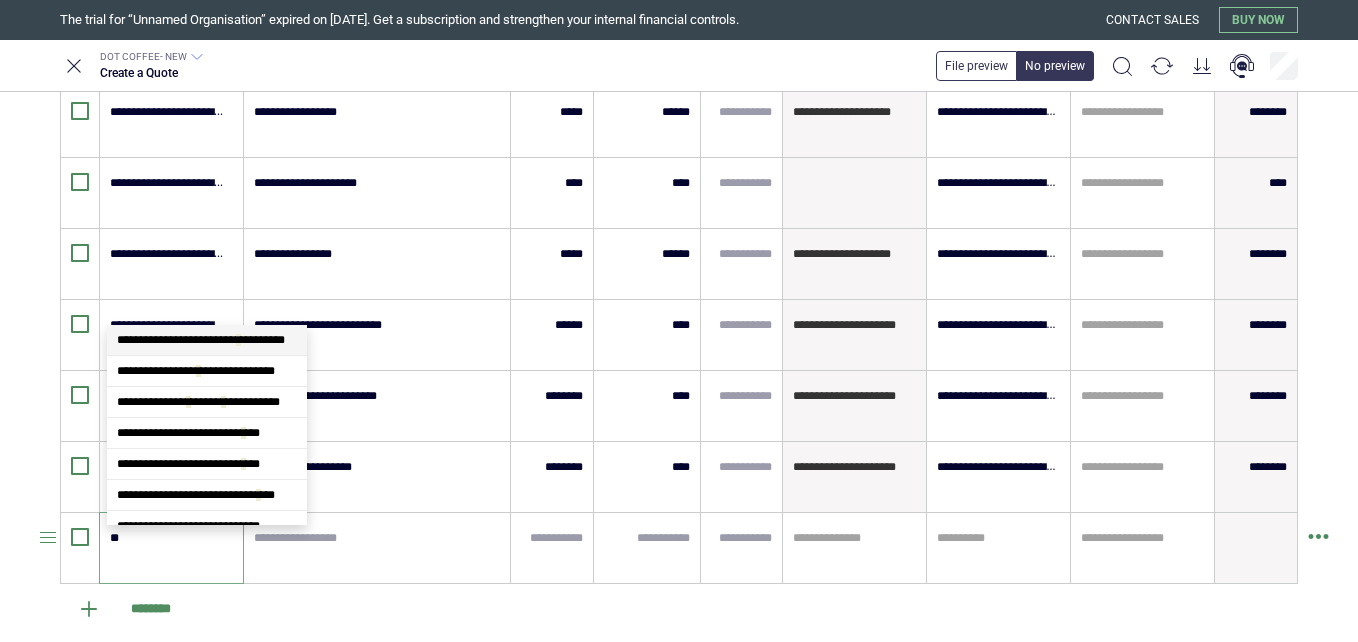 scroll, scrollTop: 3601, scrollLeft: 0, axis: vertical 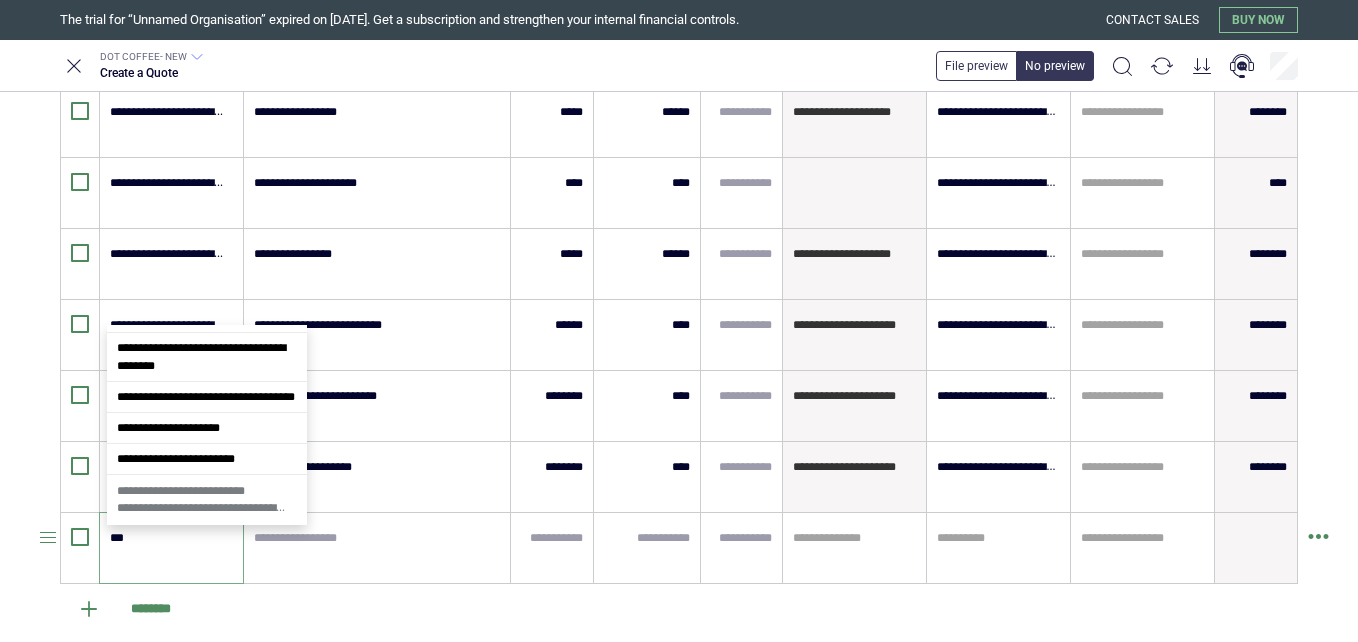 type on "****" 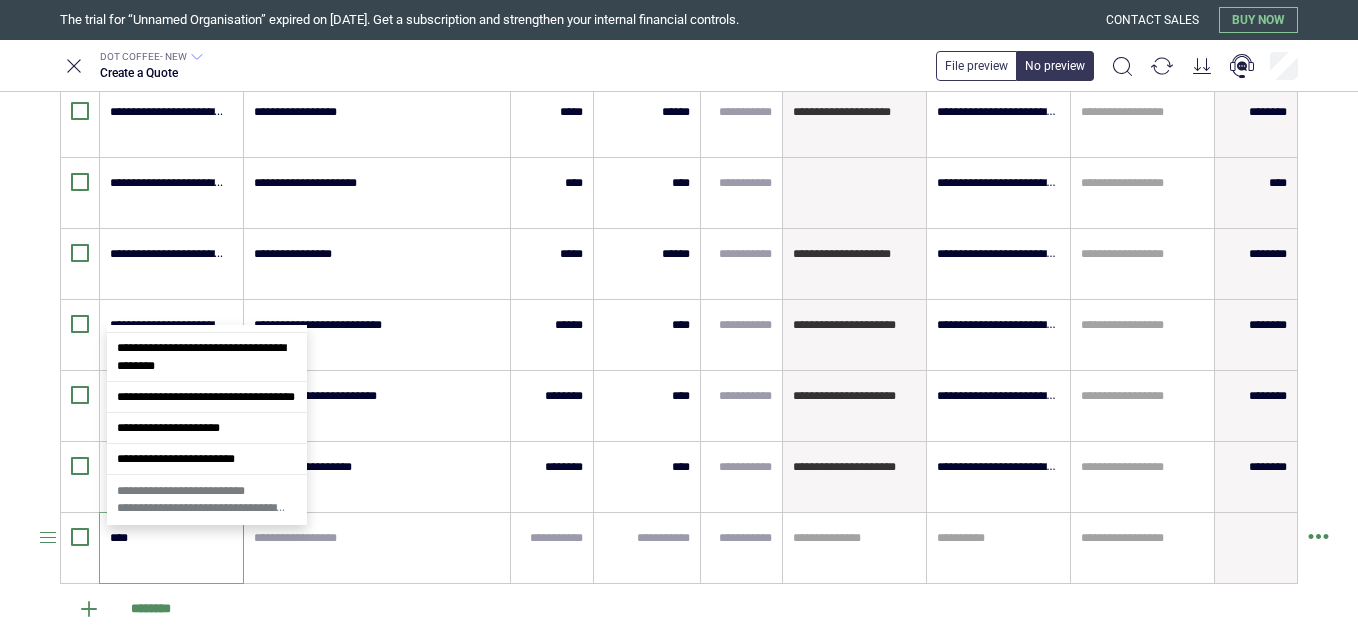 type on "*" 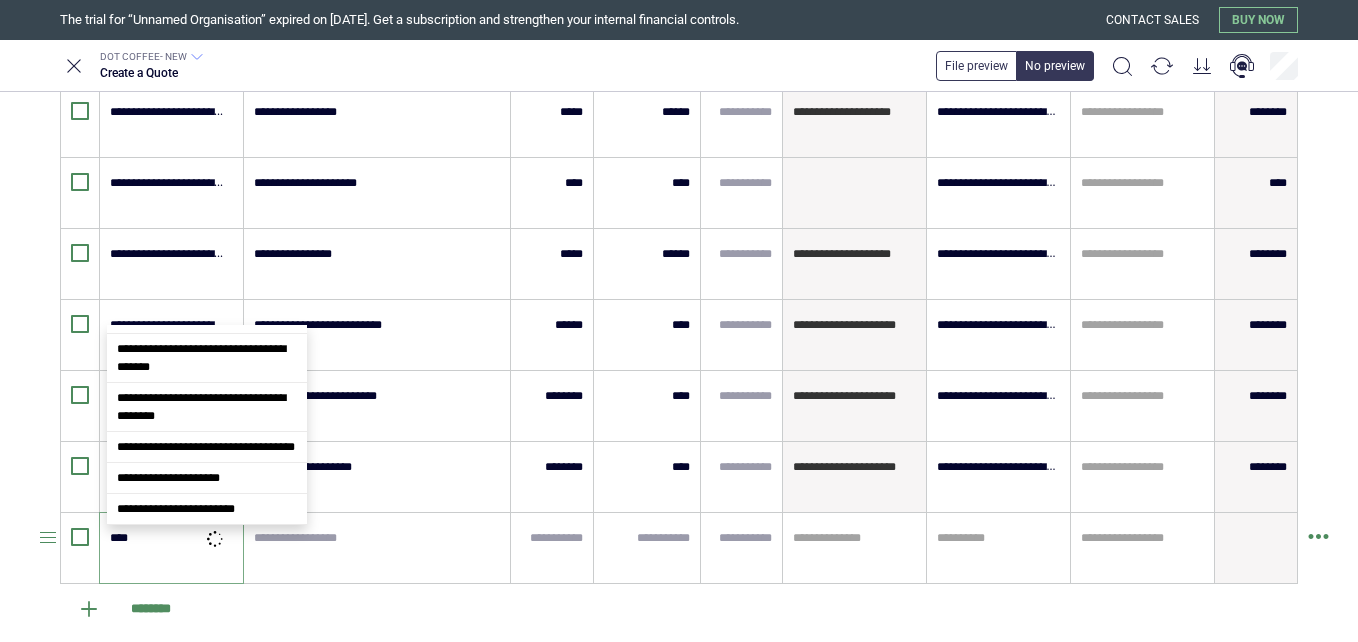 type on "*****" 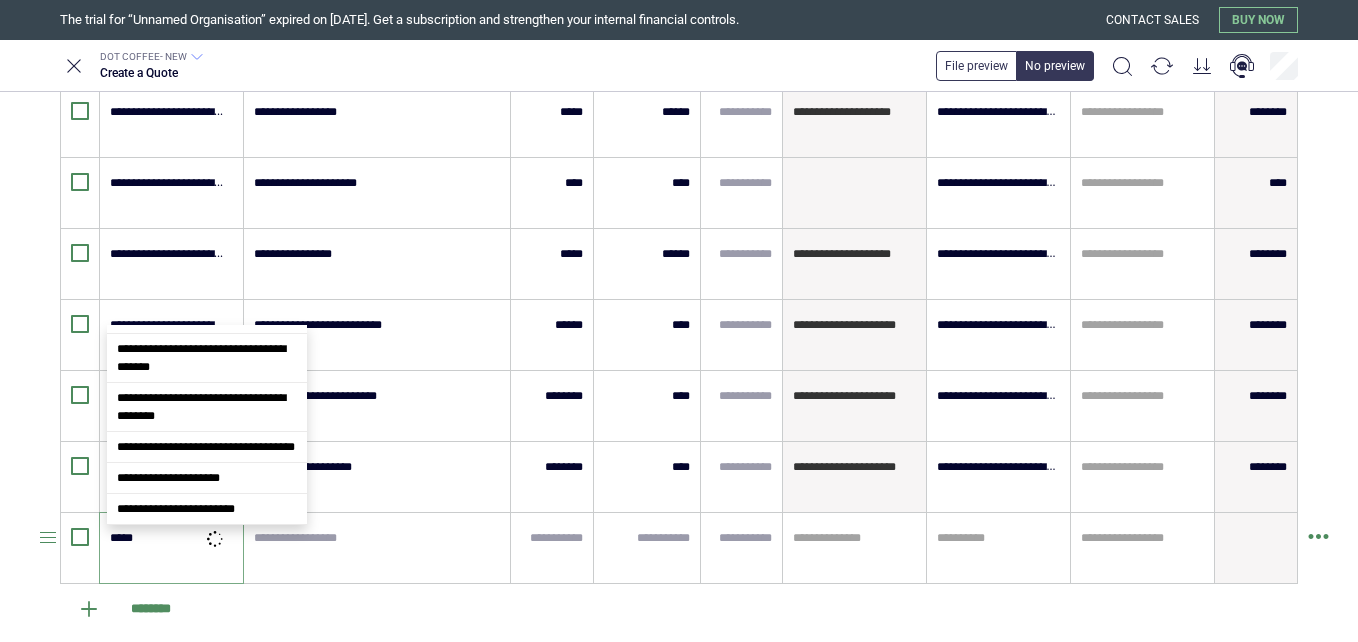type on "*" 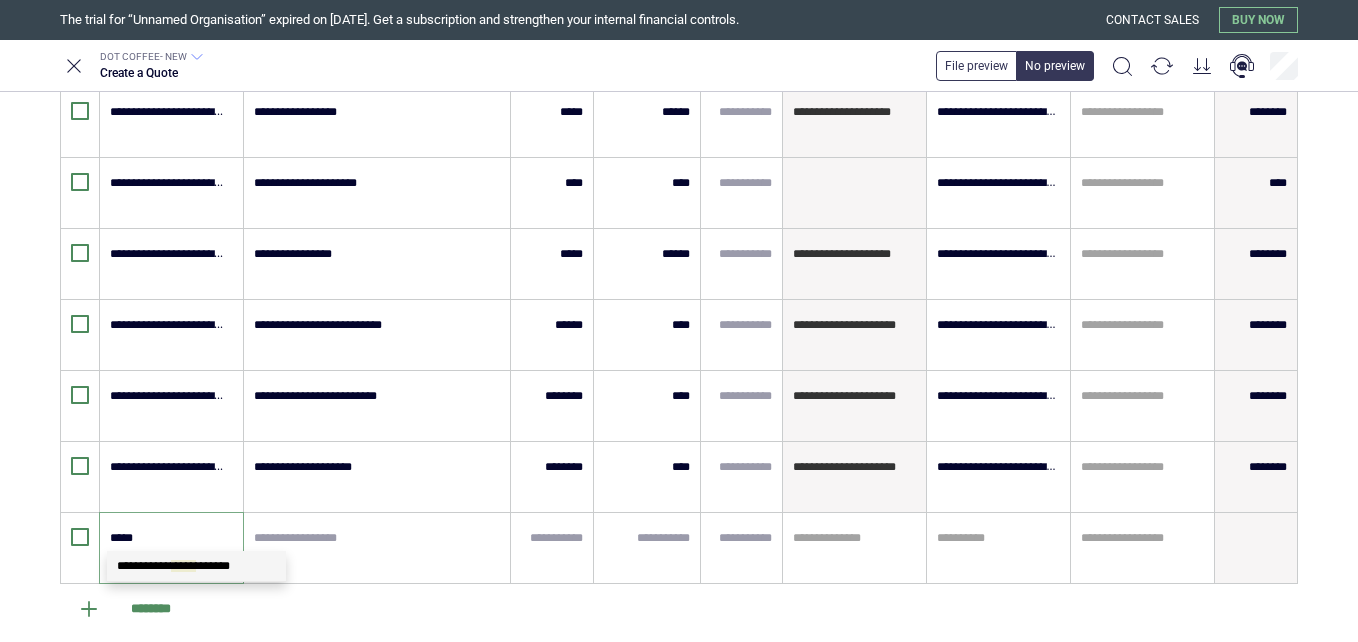 click on "*****" at bounding box center (183, 566) 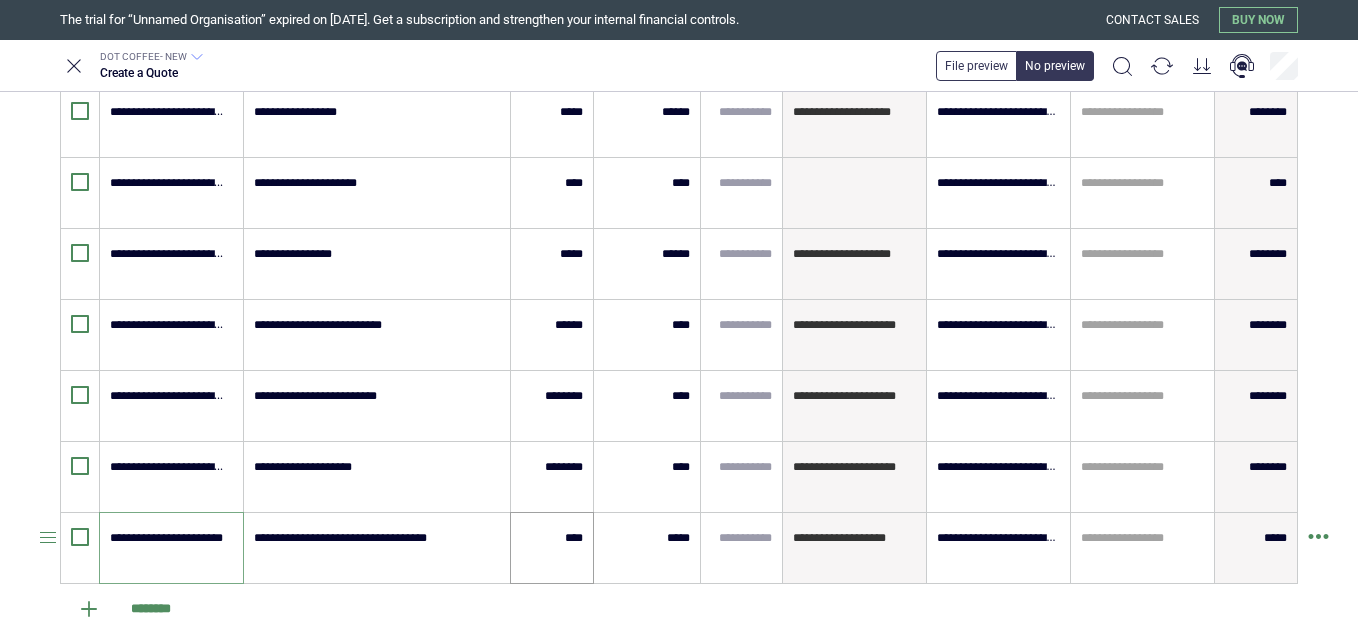 type on "**********" 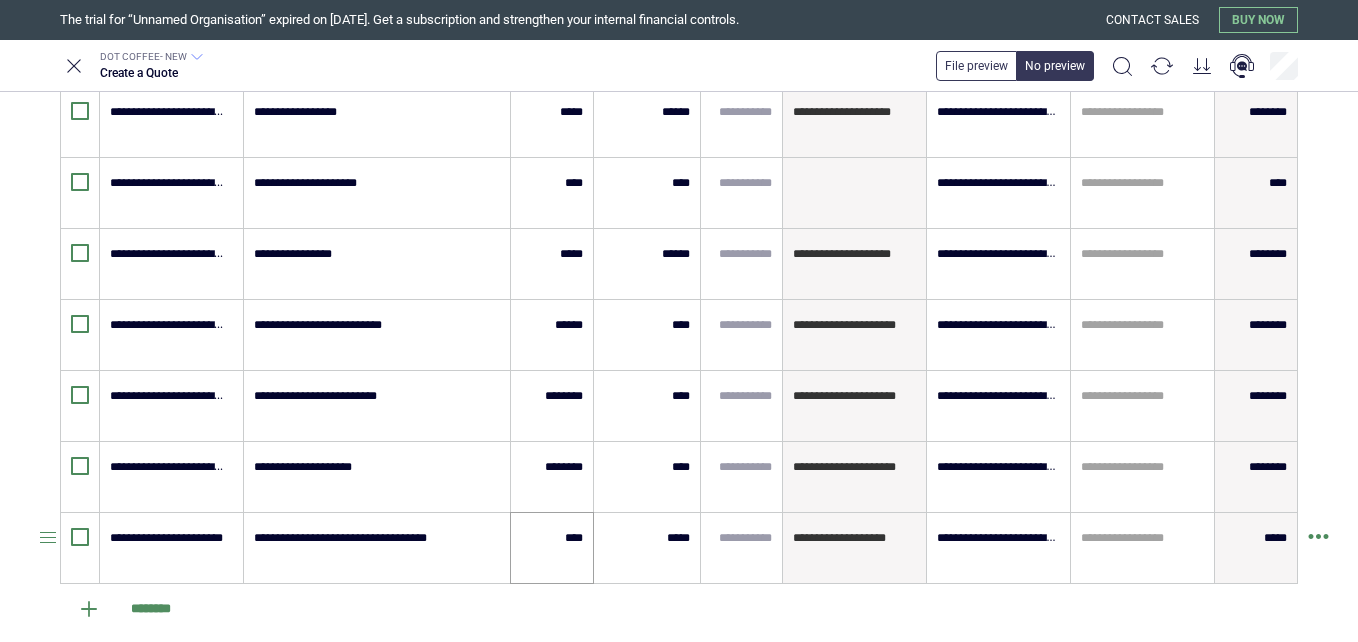 click on "****" at bounding box center (552, 548) 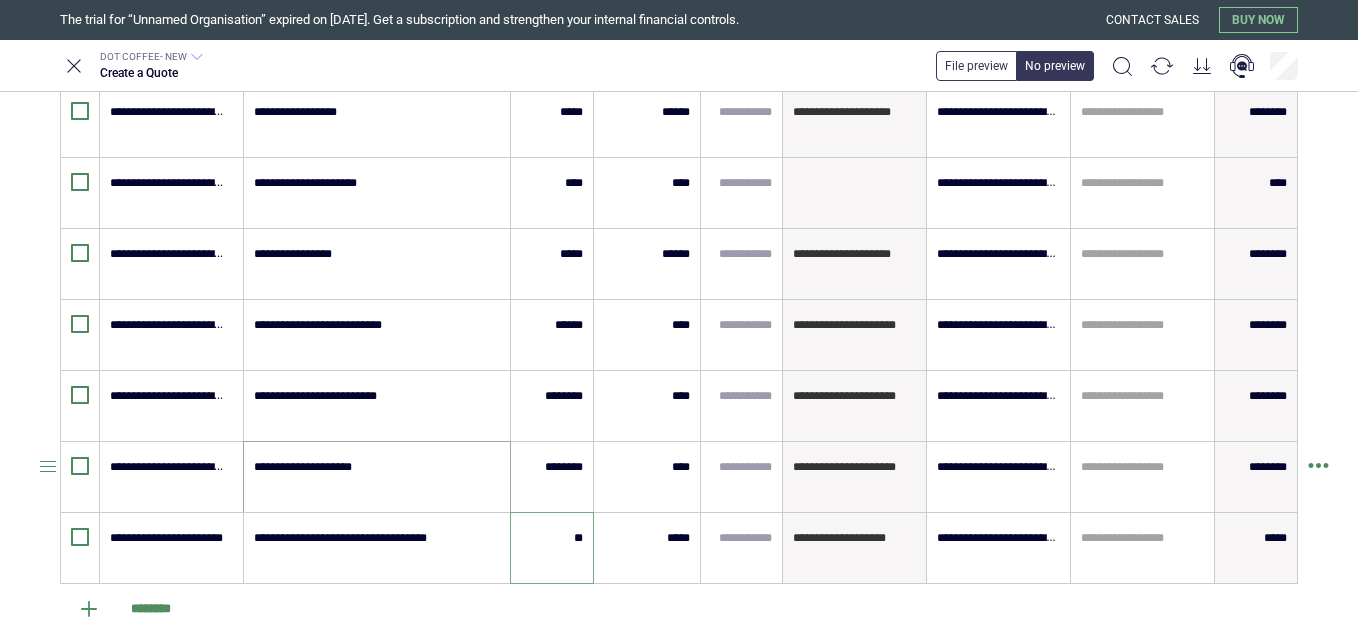 type on "*****" 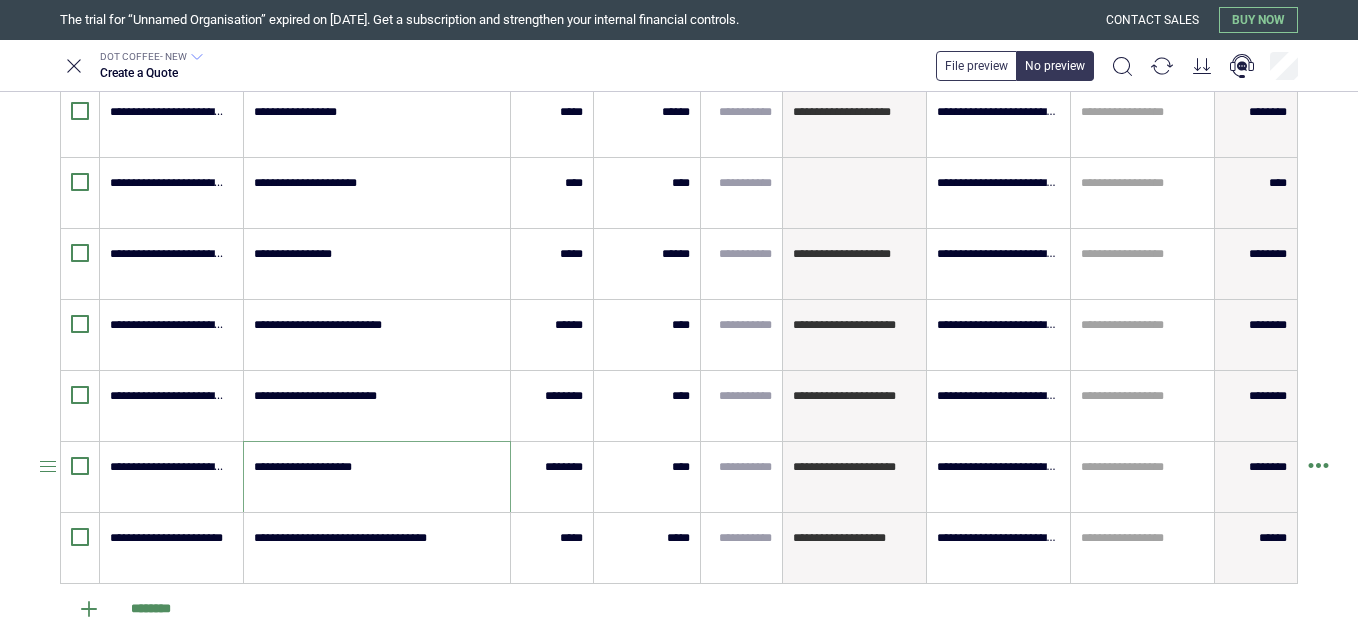 click on "**********" at bounding box center [376, 477] 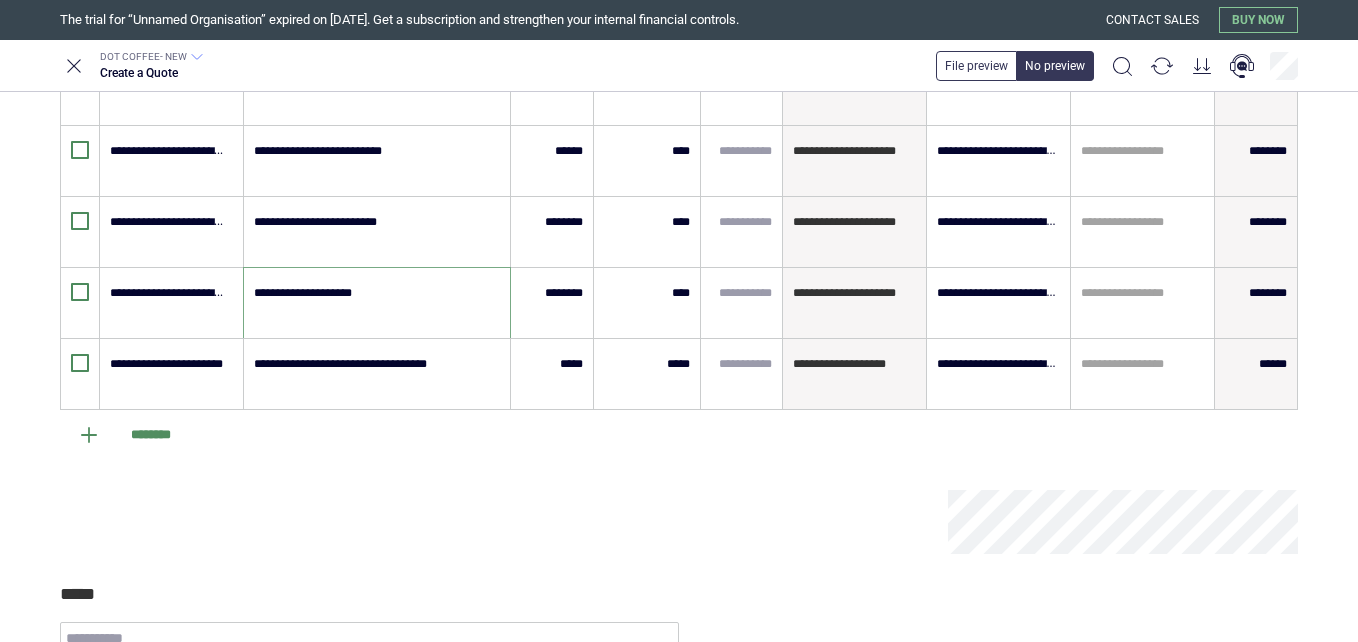 scroll, scrollTop: 1100, scrollLeft: 0, axis: vertical 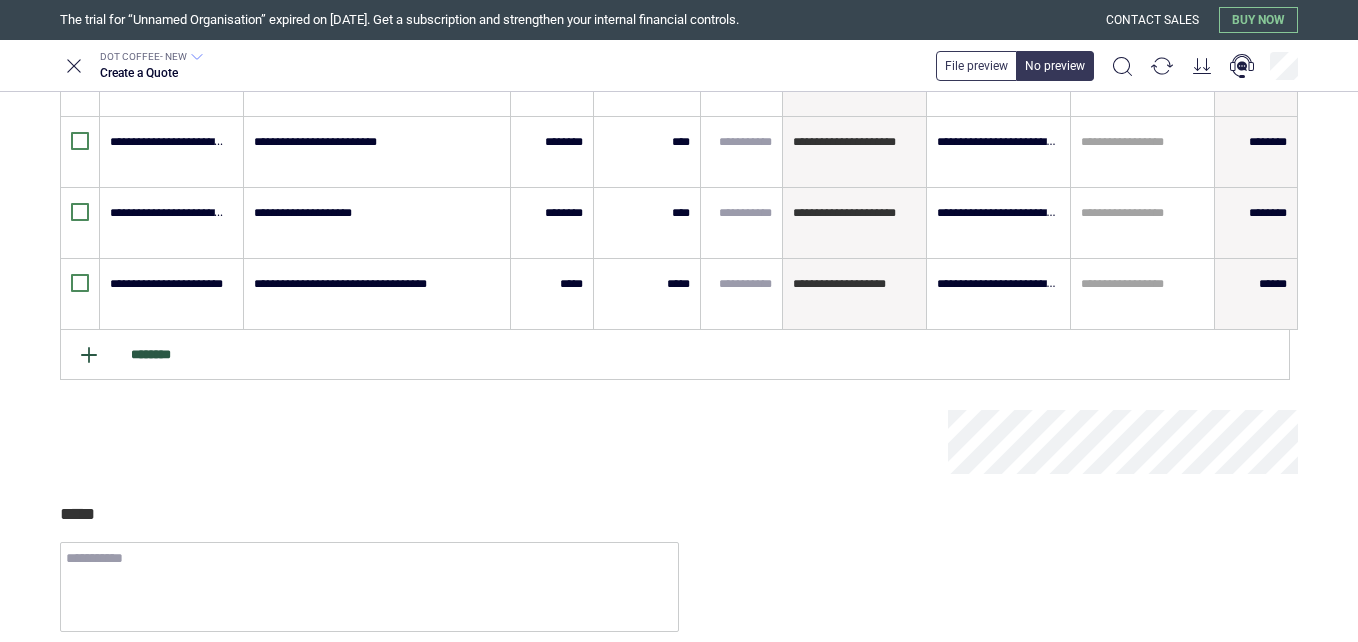 click on "********" at bounding box center [675, 355] 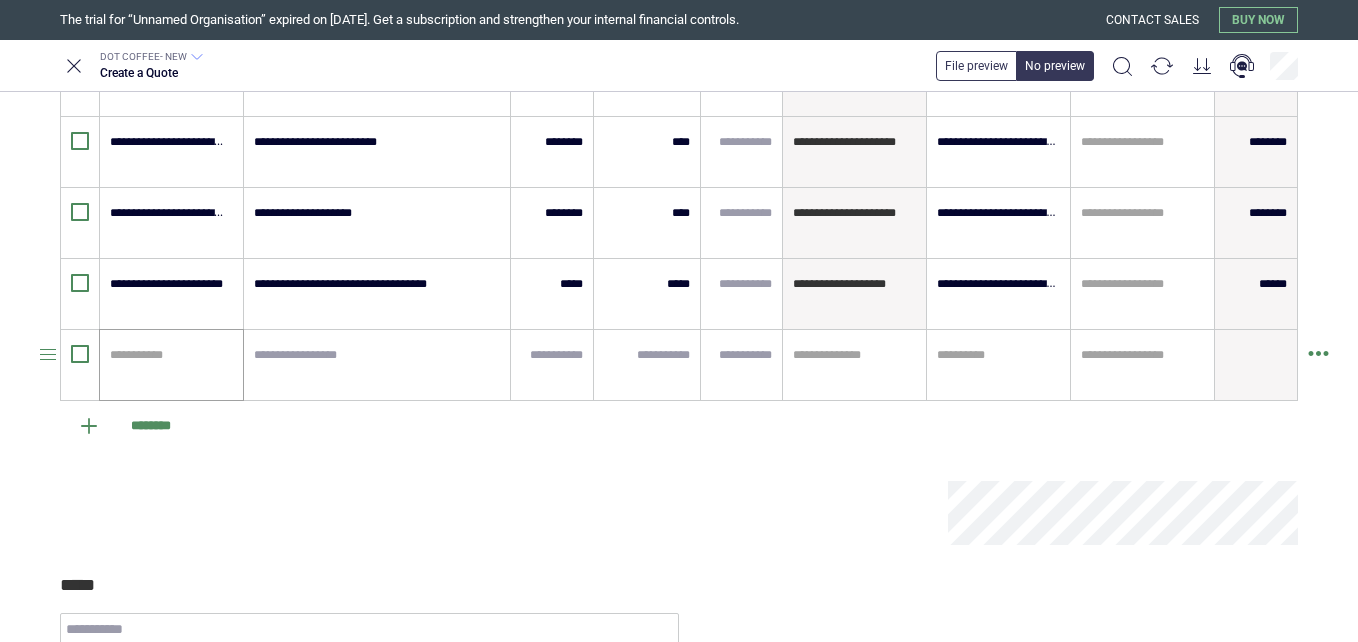 type on "*" 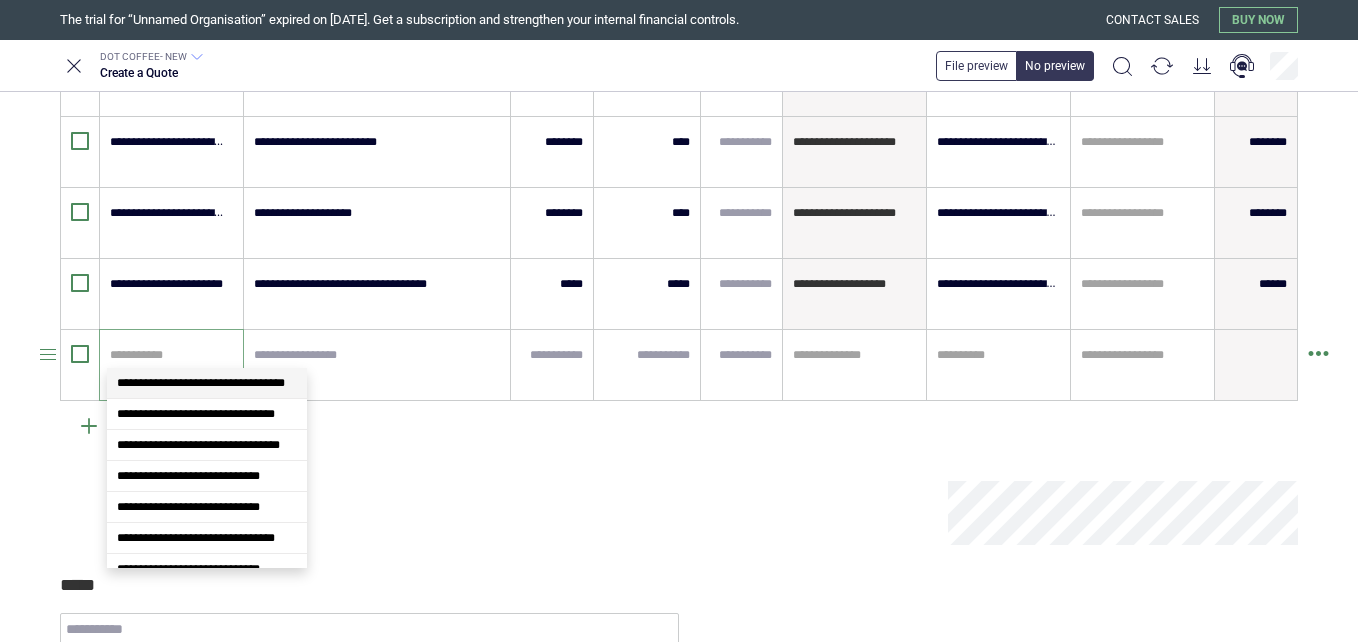 click at bounding box center [168, 355] 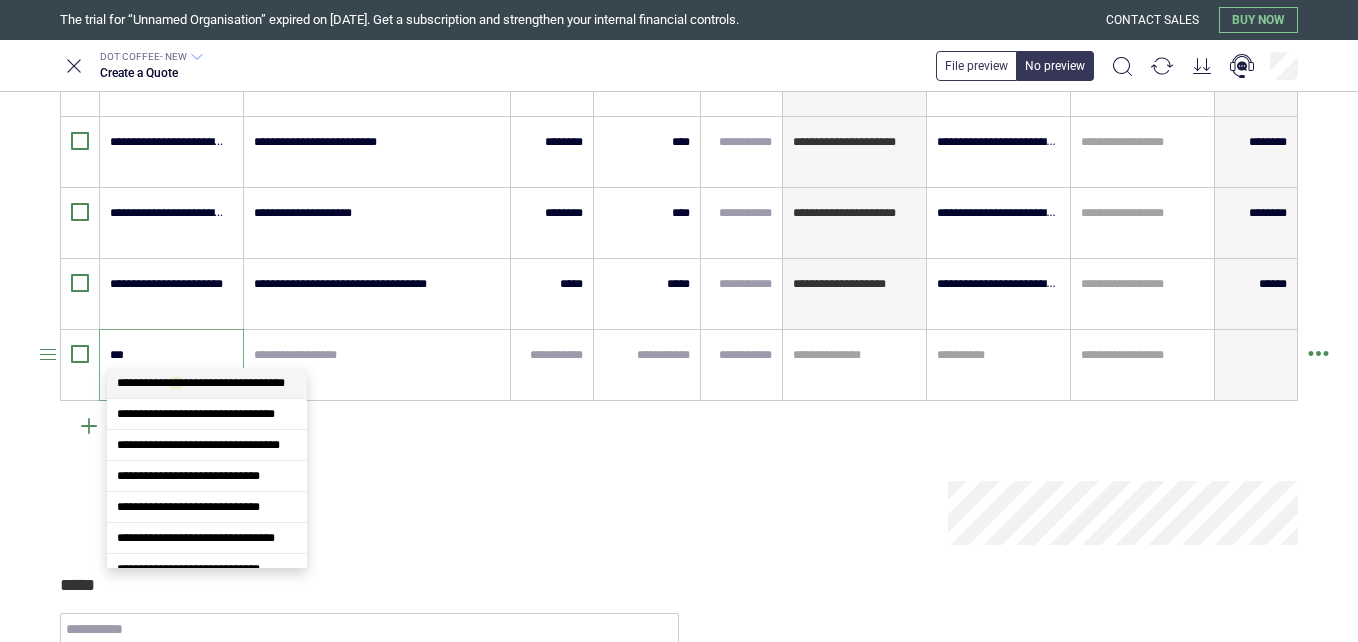 scroll, scrollTop: 1092, scrollLeft: 0, axis: vertical 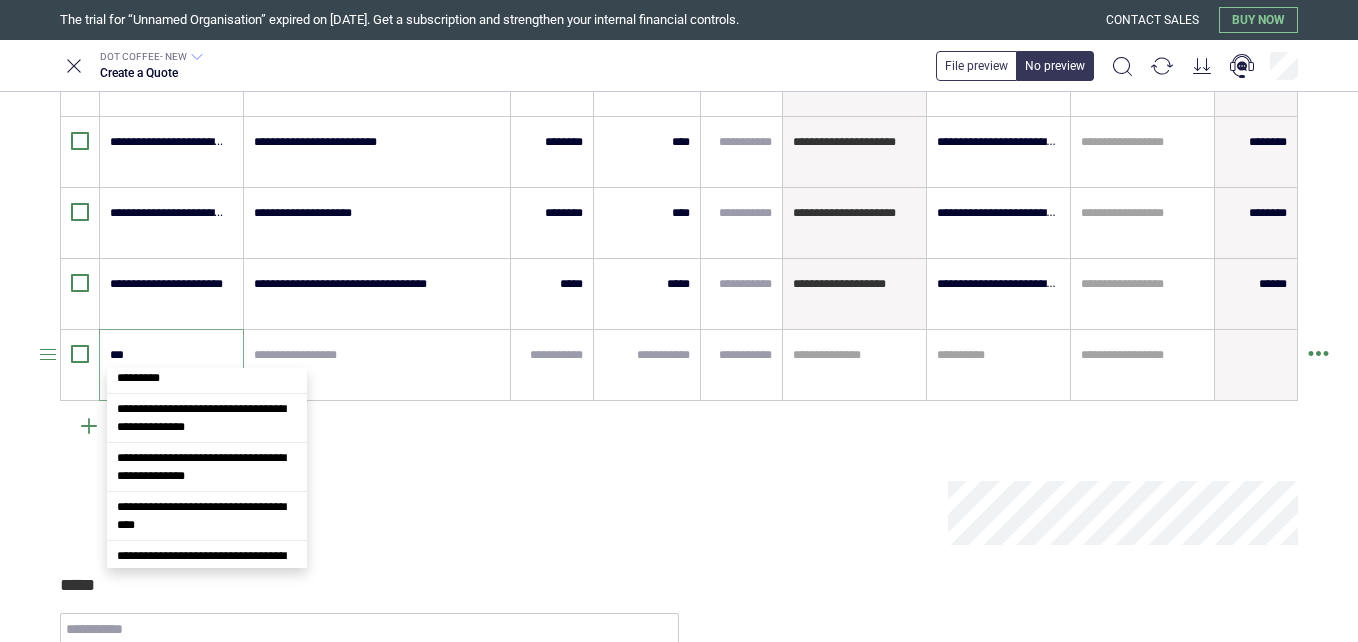 type on "****" 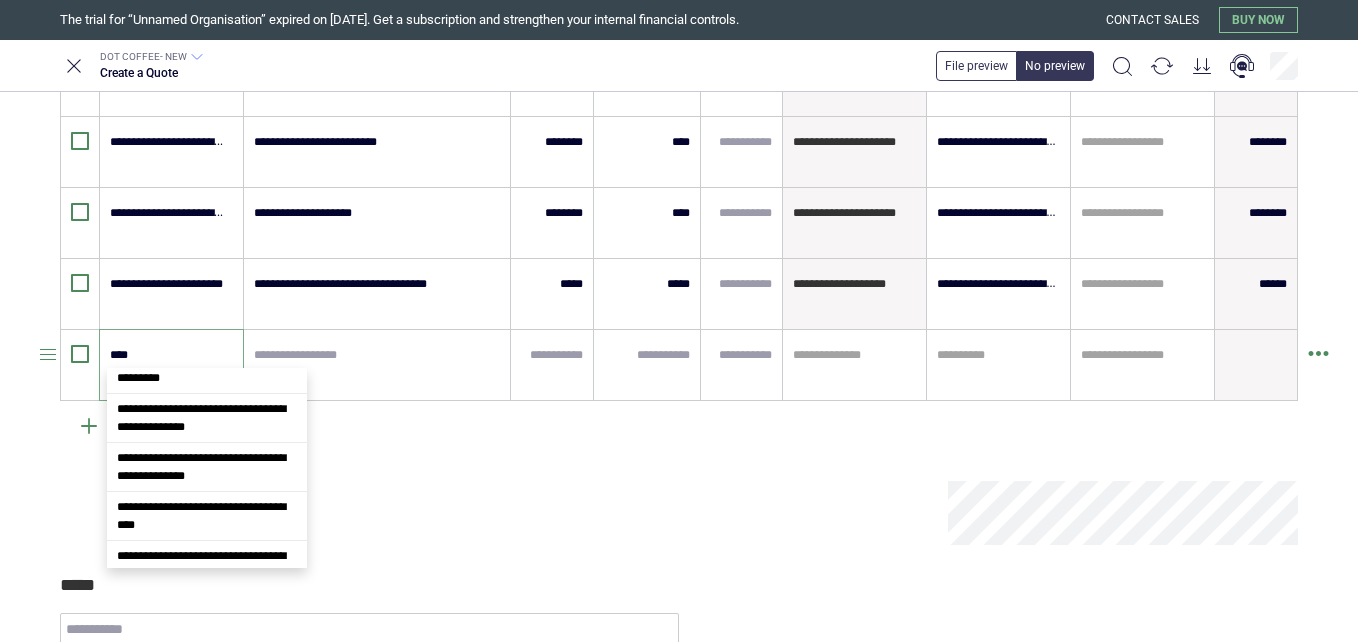 type on "*" 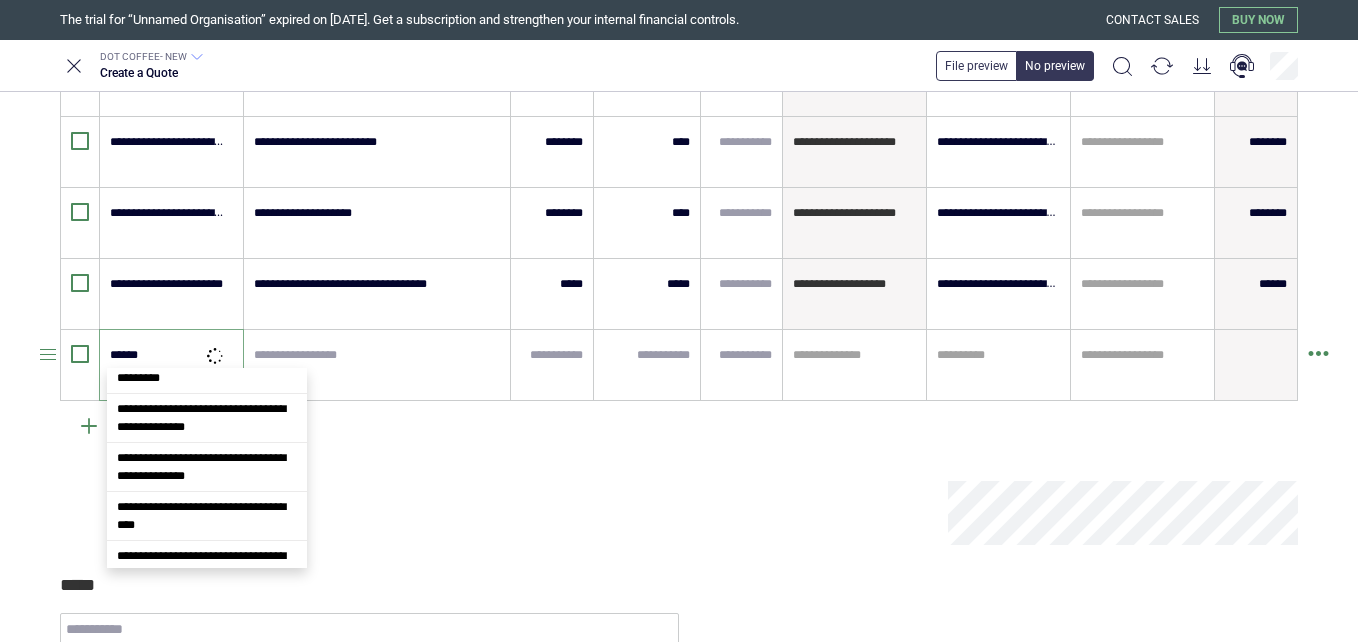 type on "*******" 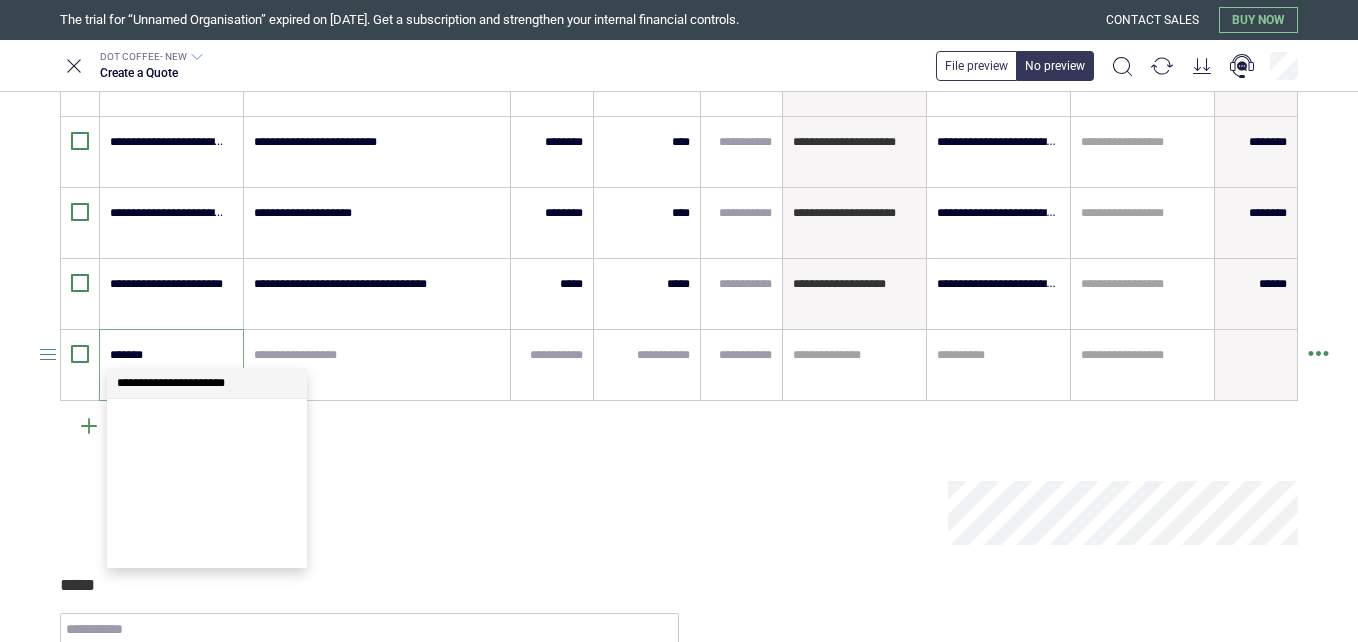 scroll, scrollTop: 0, scrollLeft: 0, axis: both 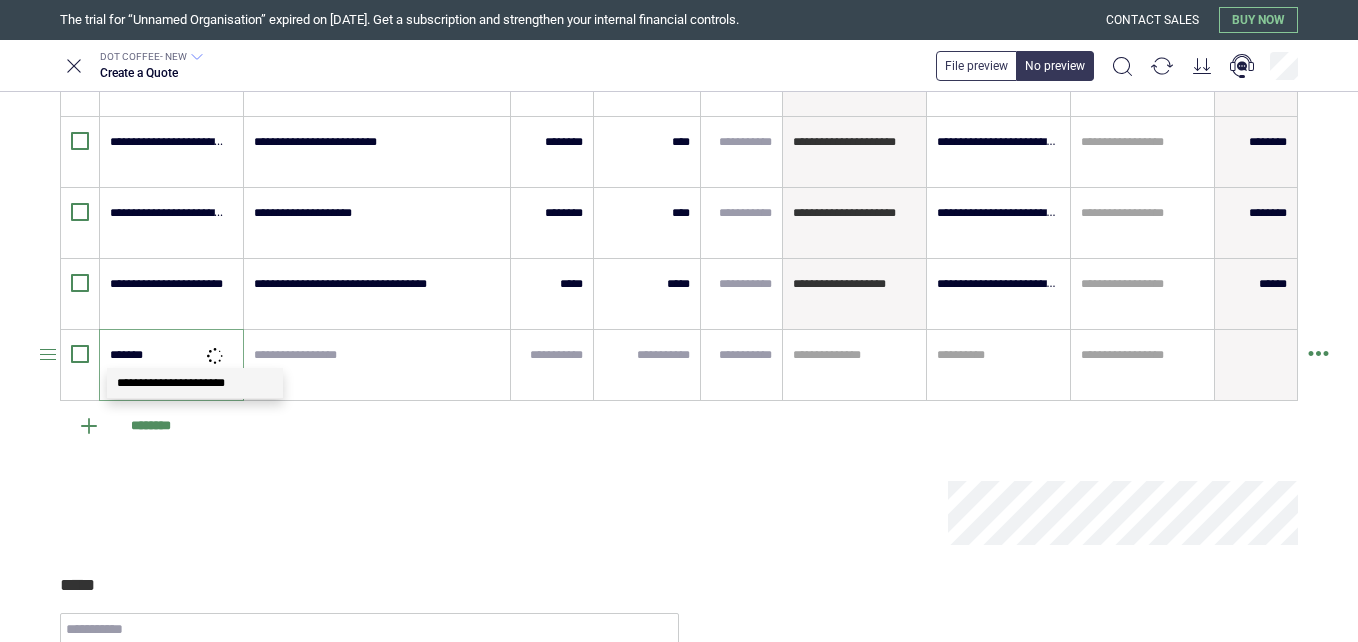 type on "*" 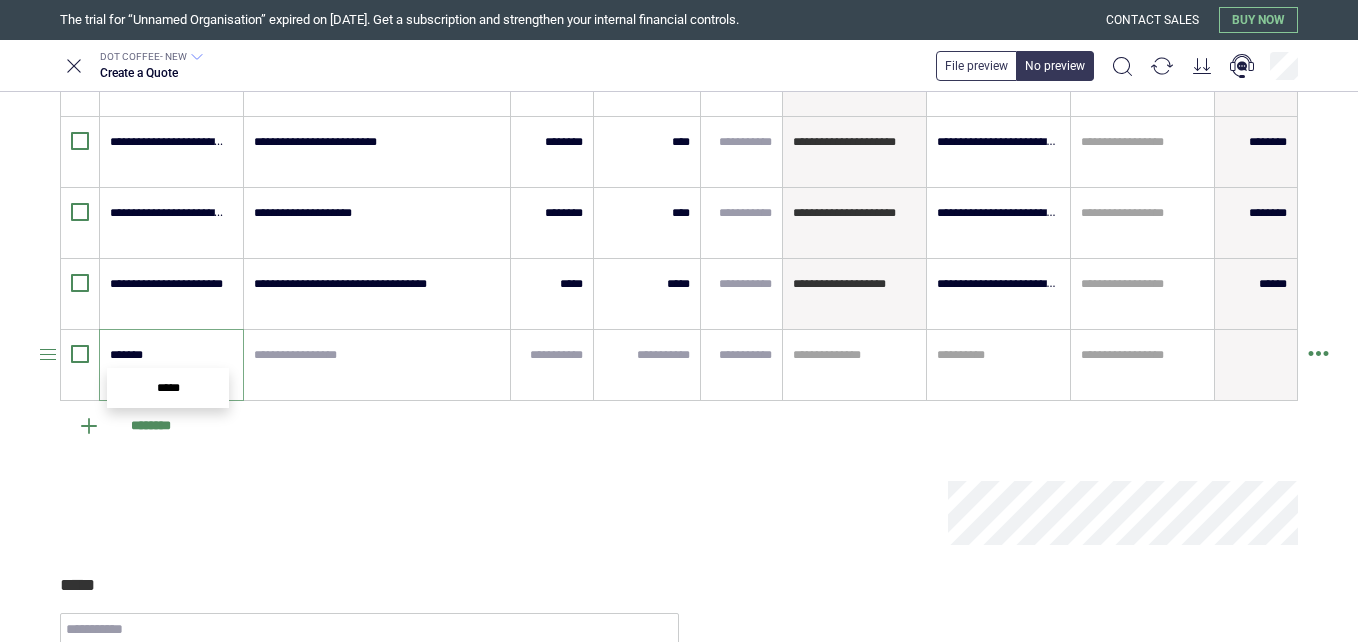 type on "******" 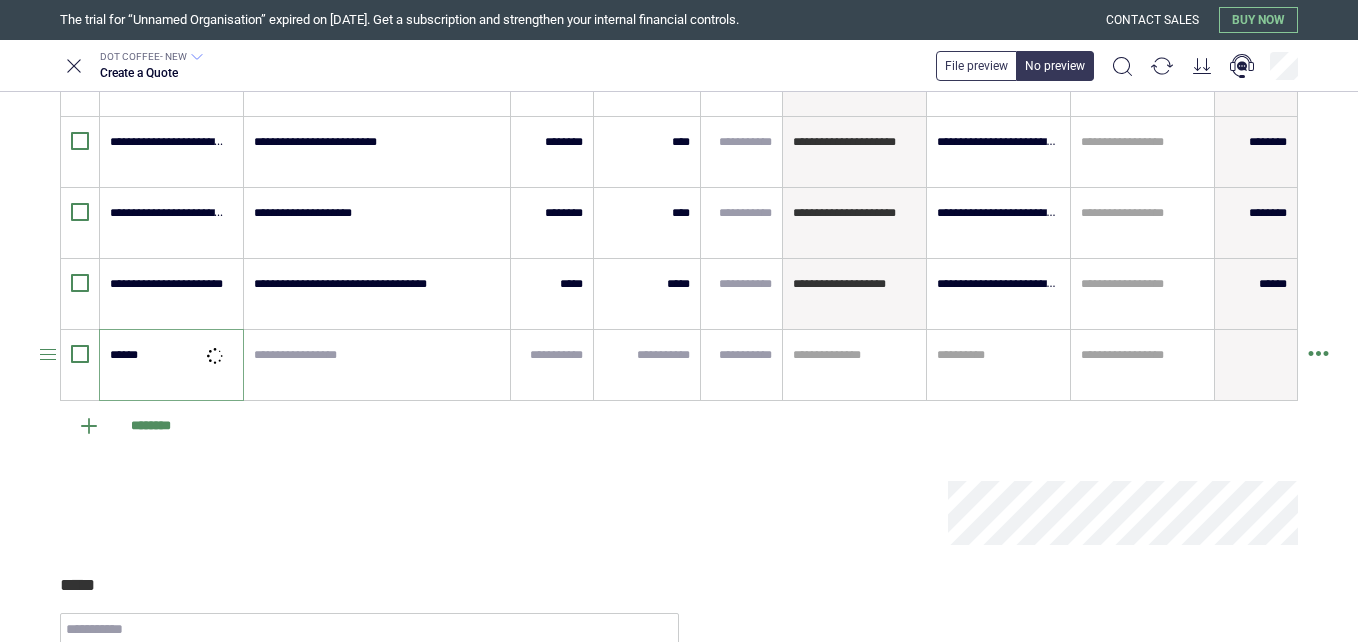type on "*" 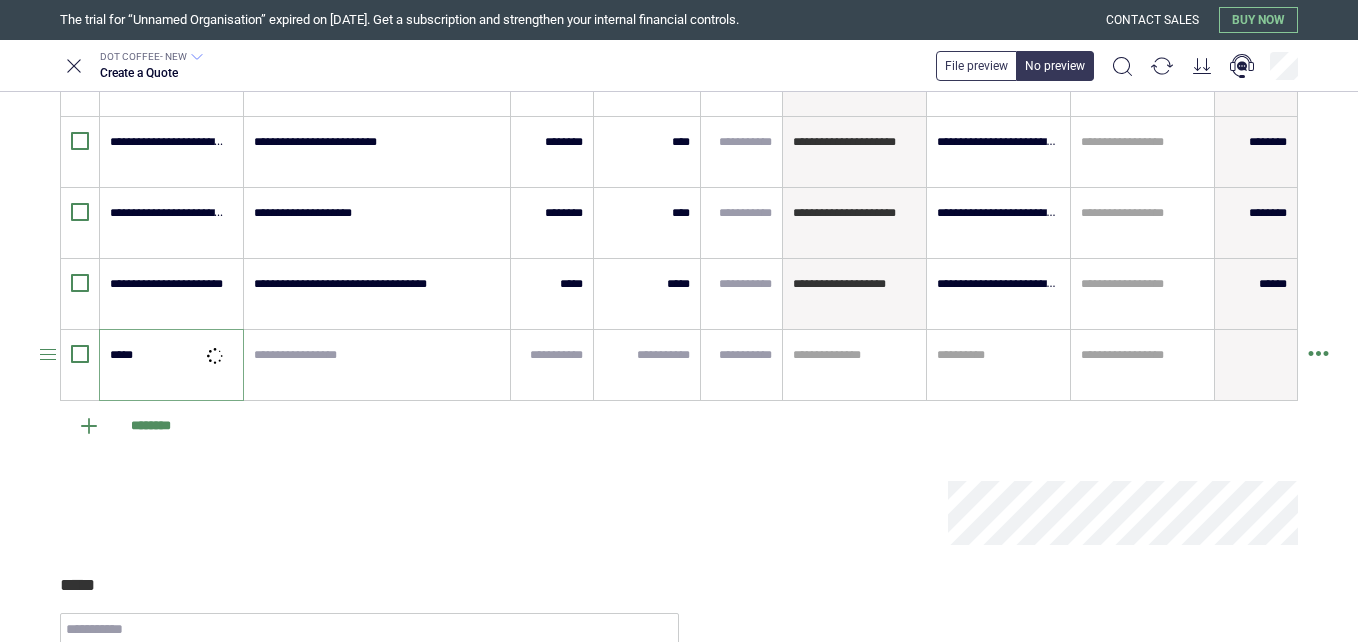 type on "*" 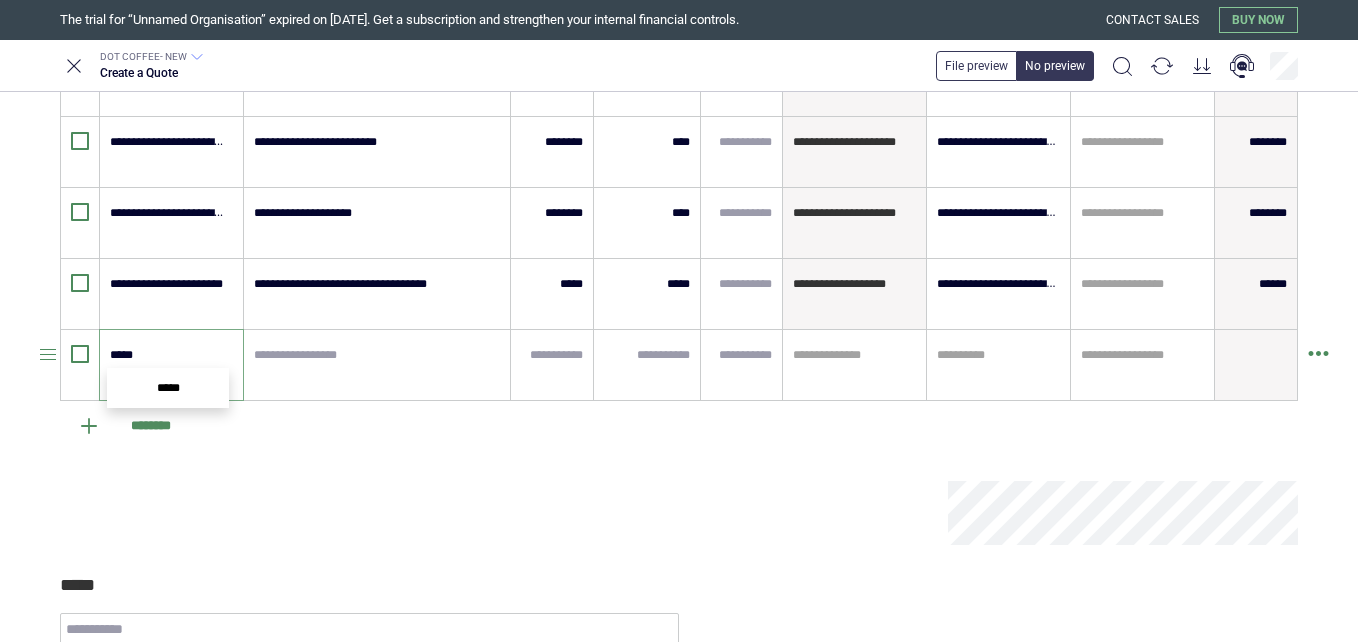 type on "****" 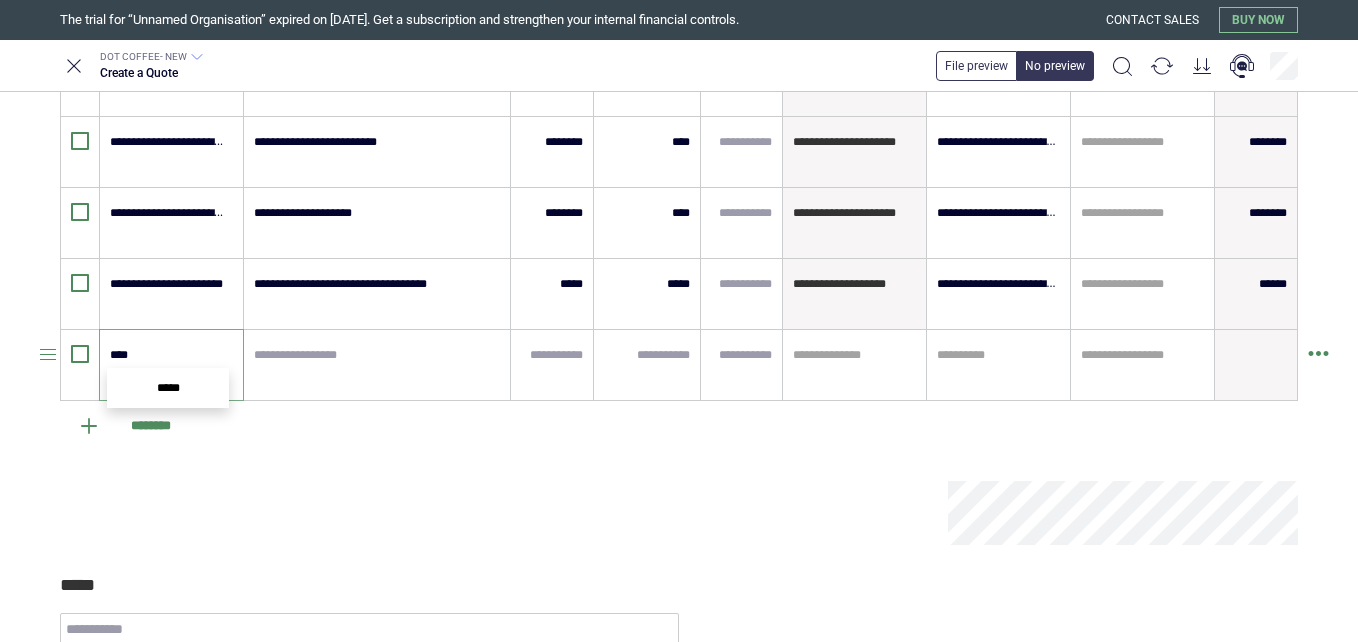 type on "*" 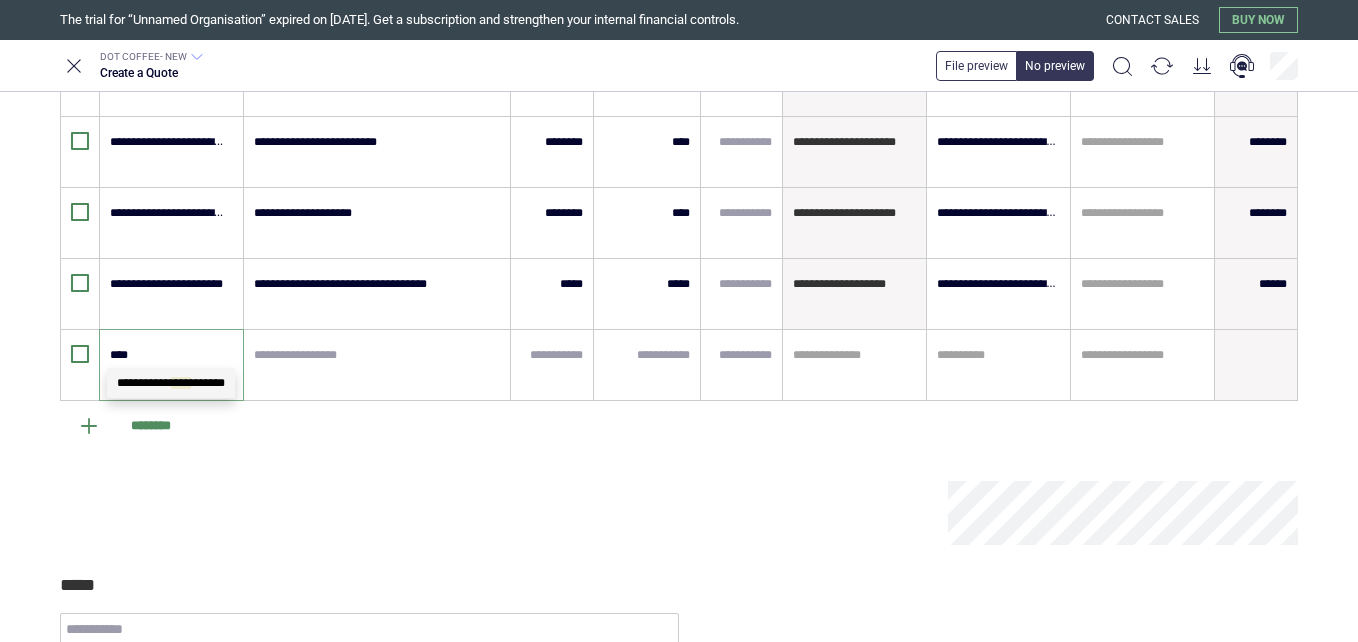 click on "**********" at bounding box center (171, 383) 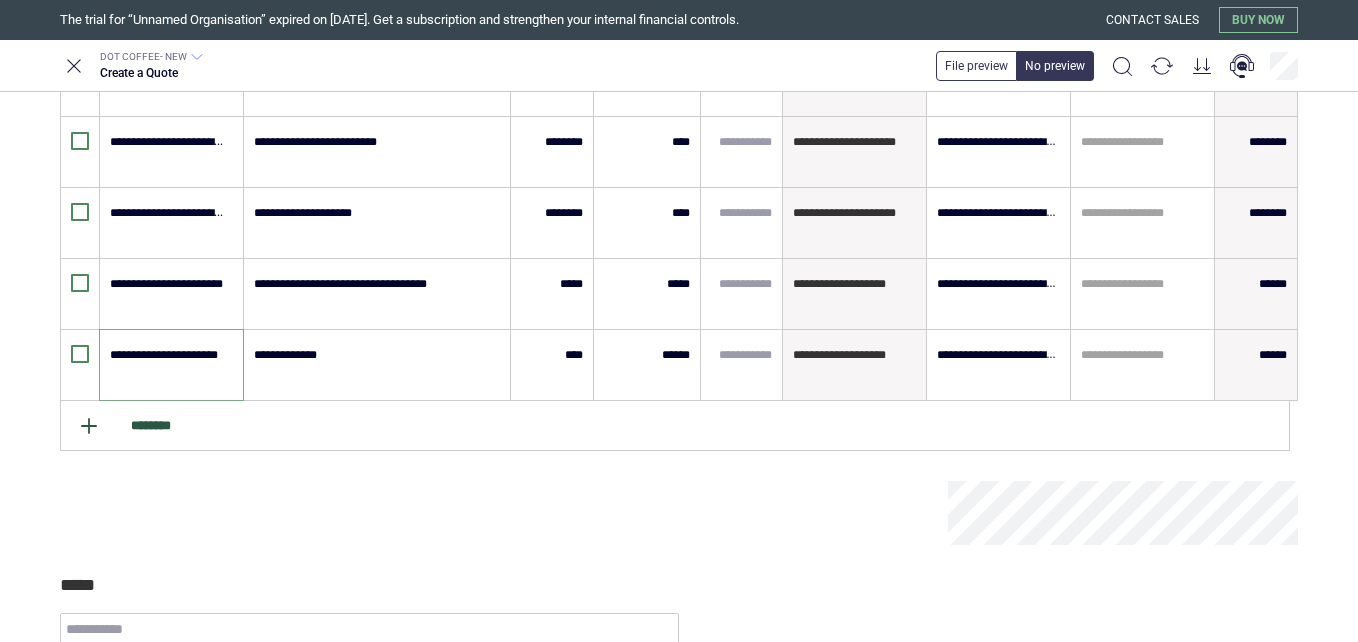 type on "**********" 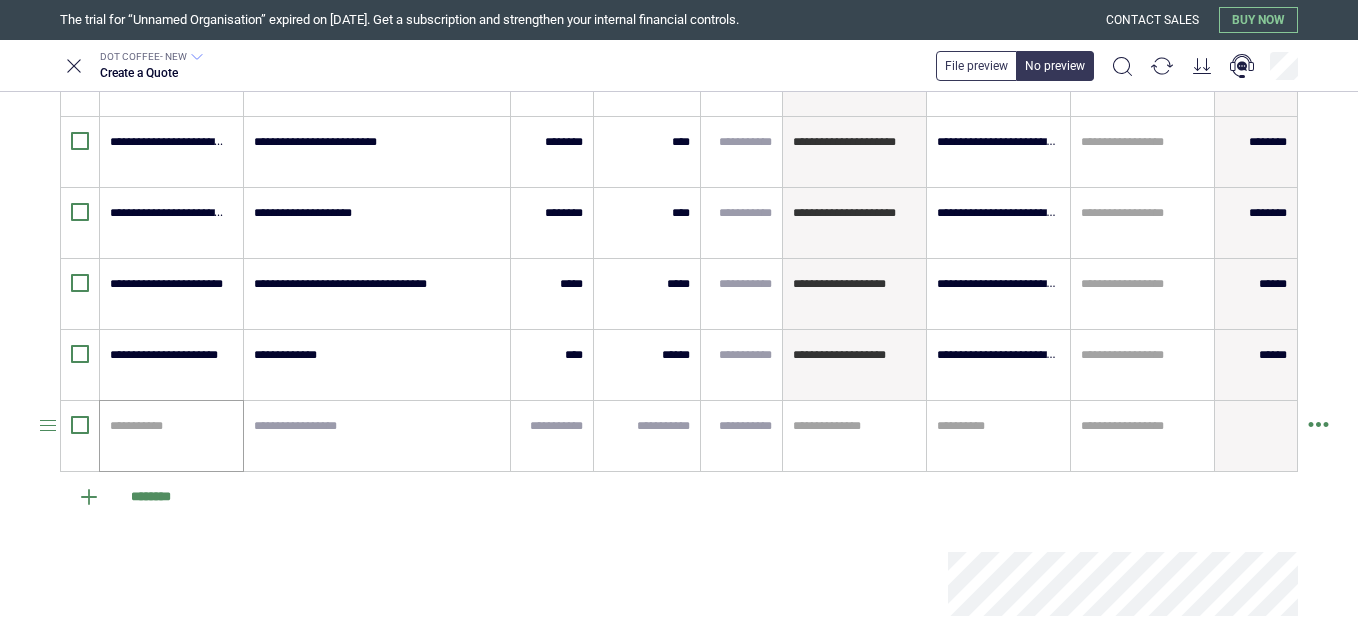 click on "**********" at bounding box center [171, 436] 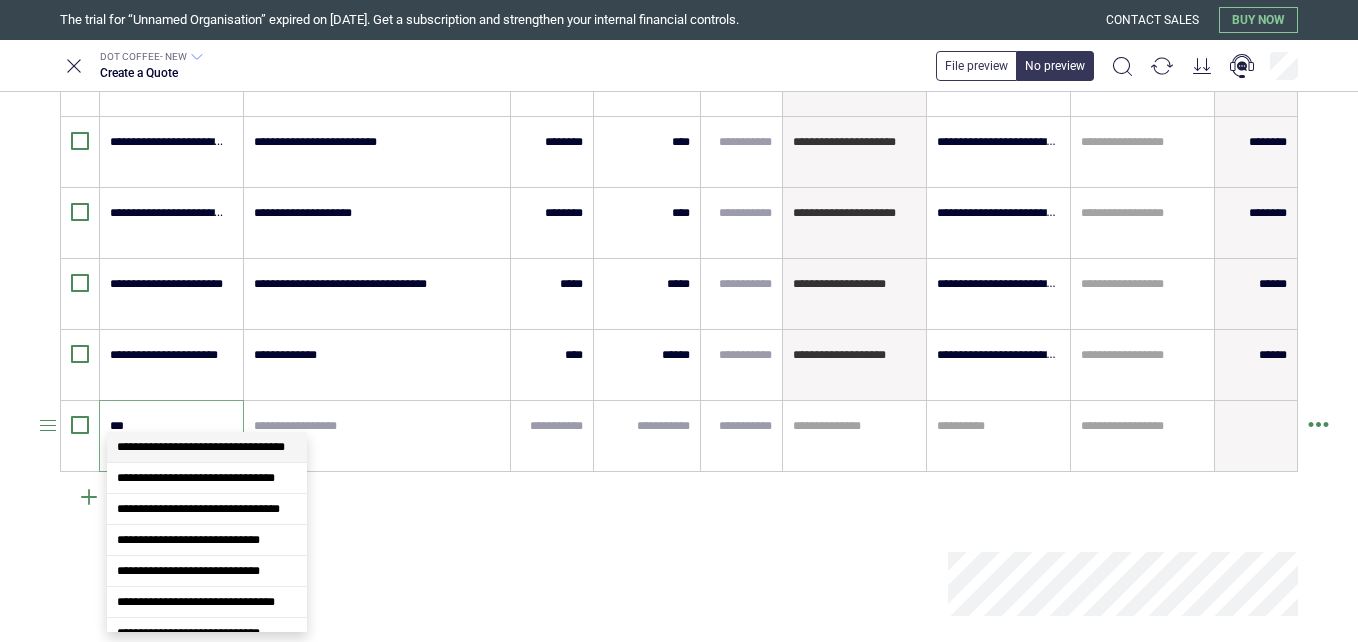 type on "****" 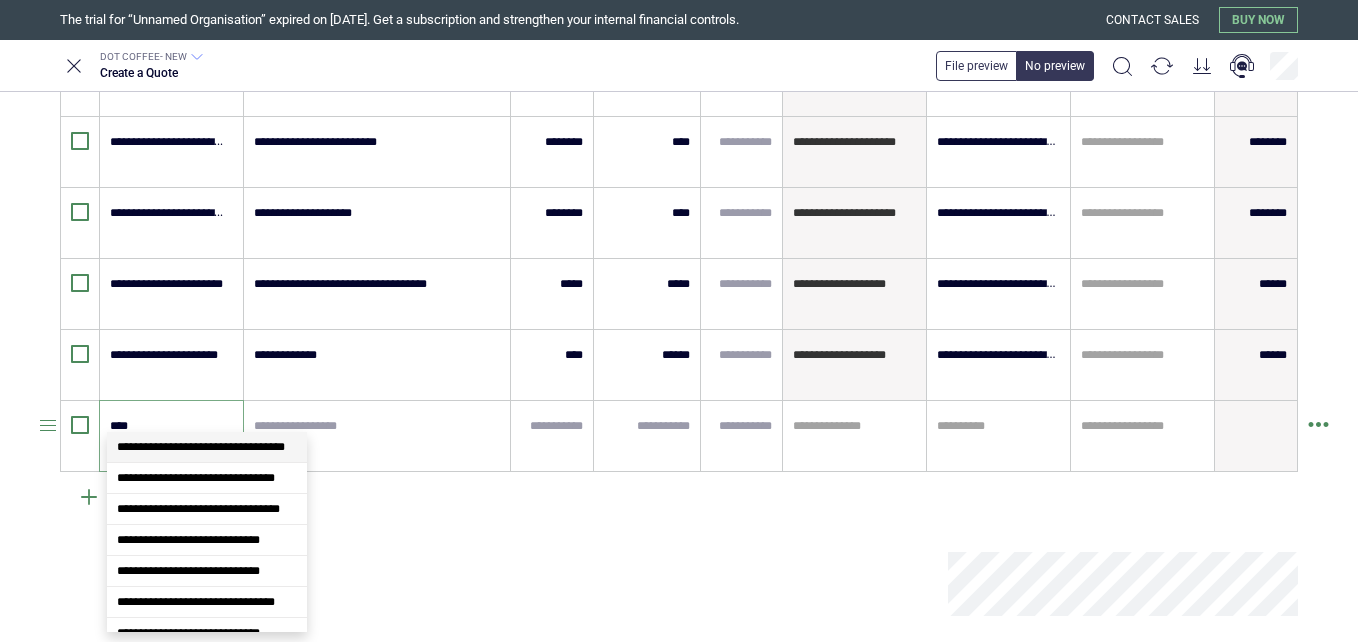 type on "*" 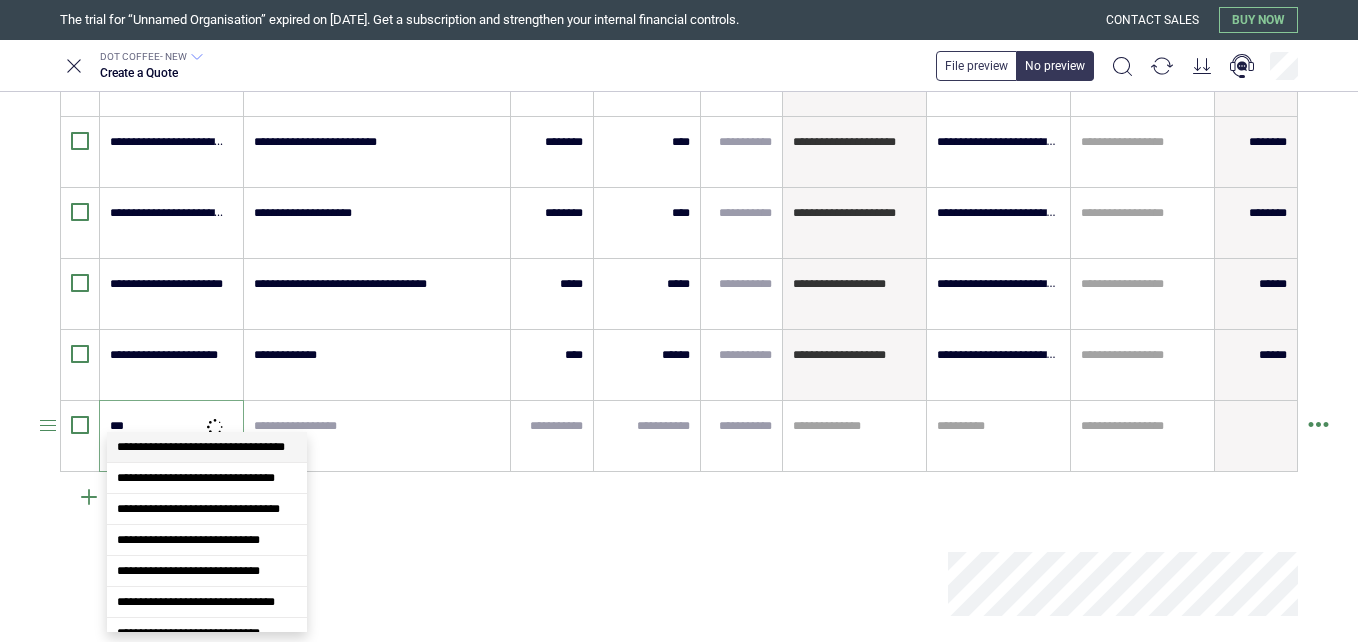 type on "**" 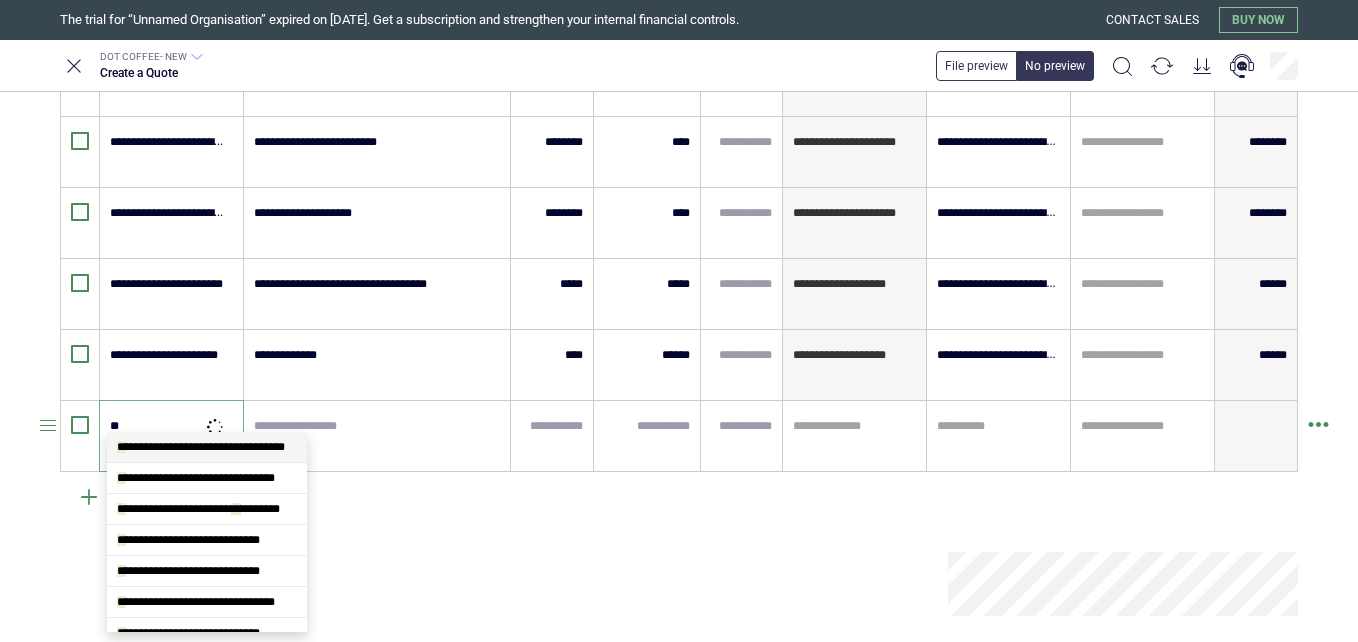type 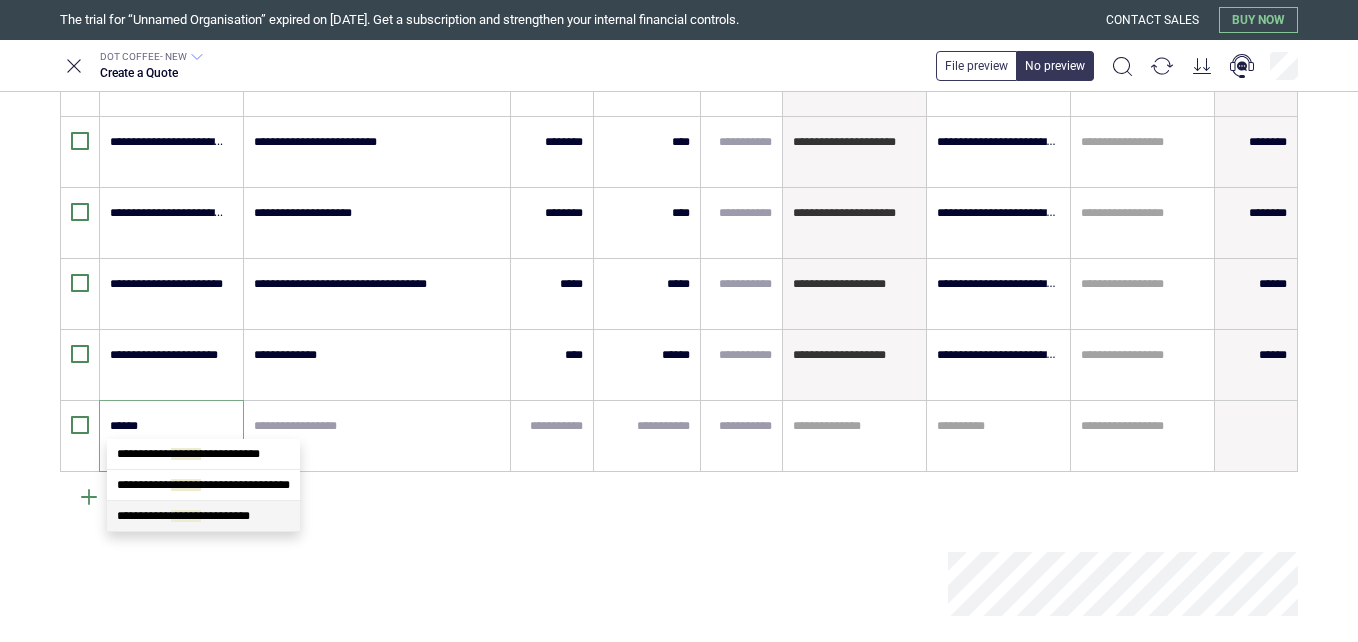 click on "**********" at bounding box center [203, 516] 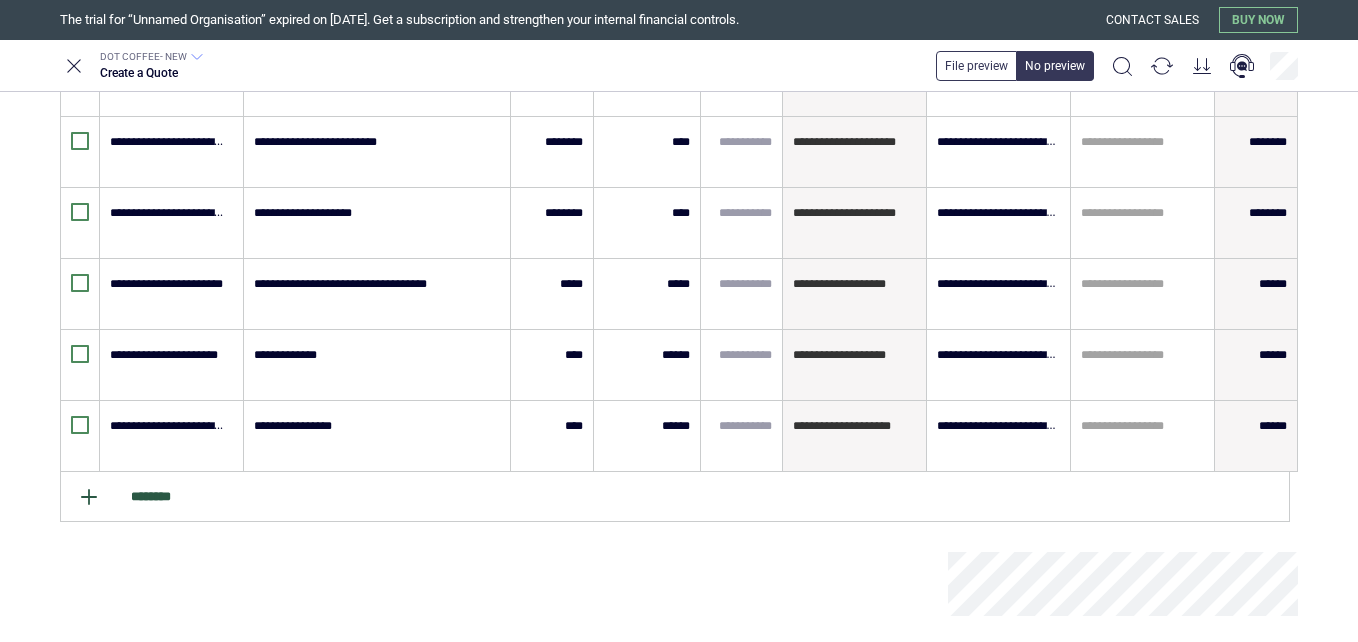 click on "********" at bounding box center (675, 497) 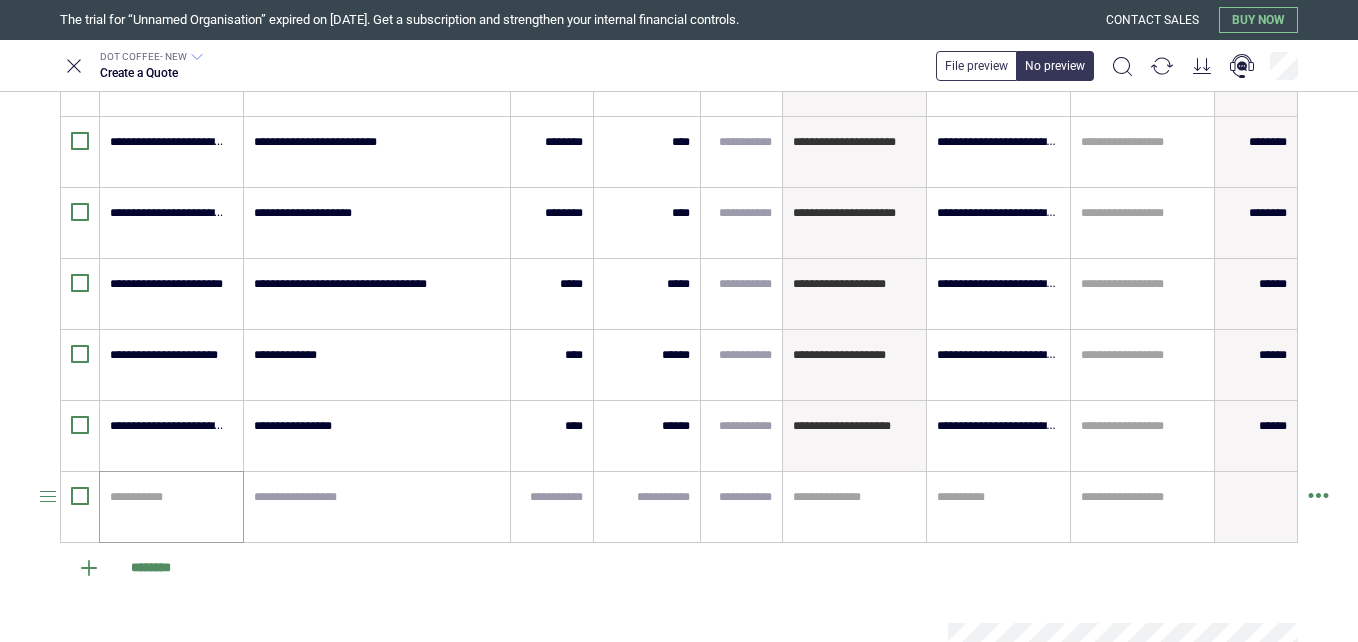 click on "**********" at bounding box center (171, 507) 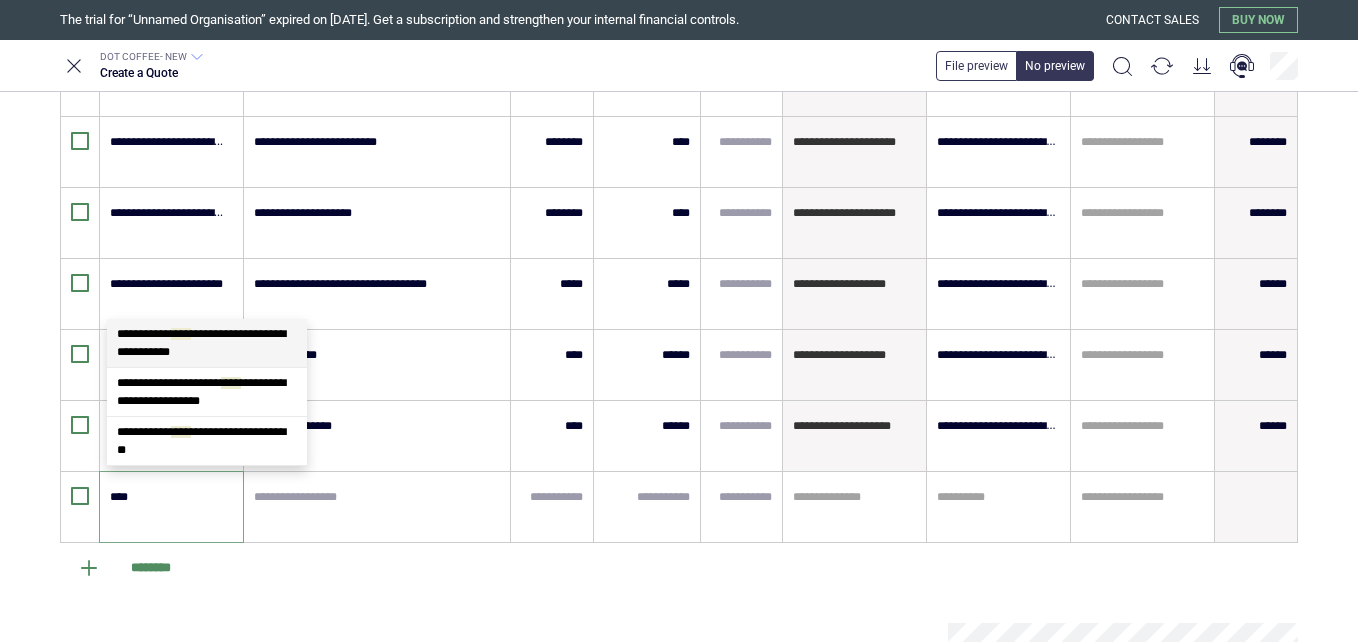 click on "**********" at bounding box center [201, 343] 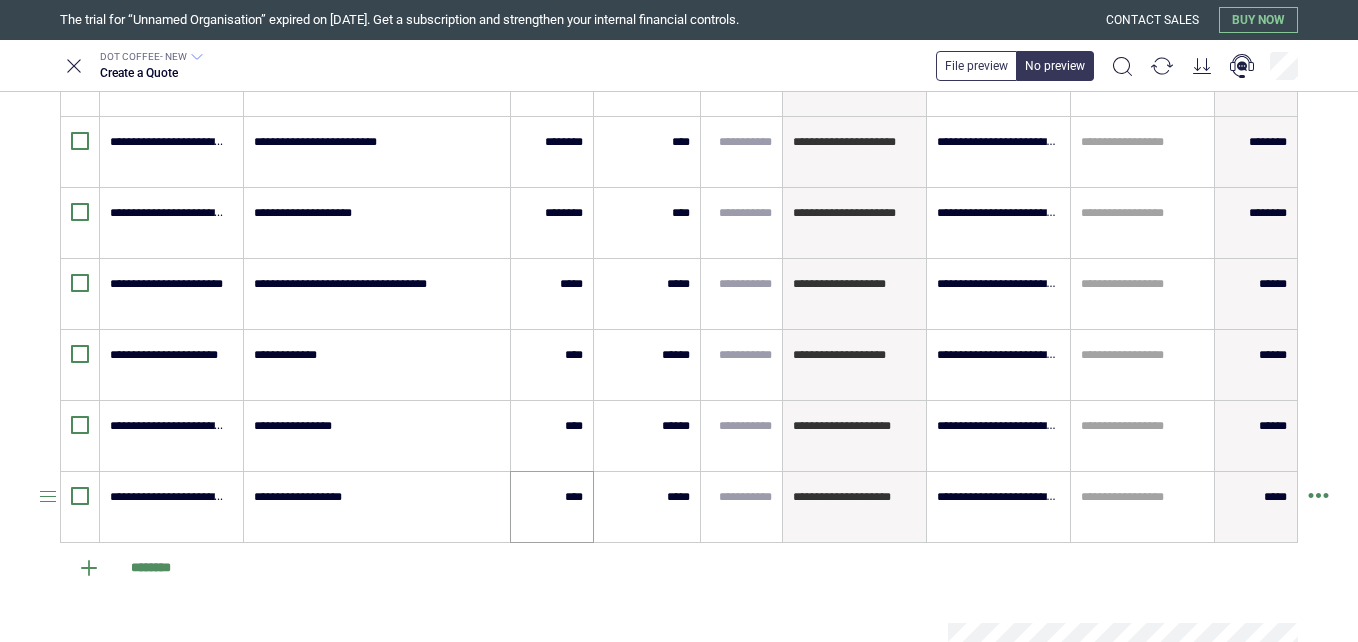 click on "****" at bounding box center (552, 507) 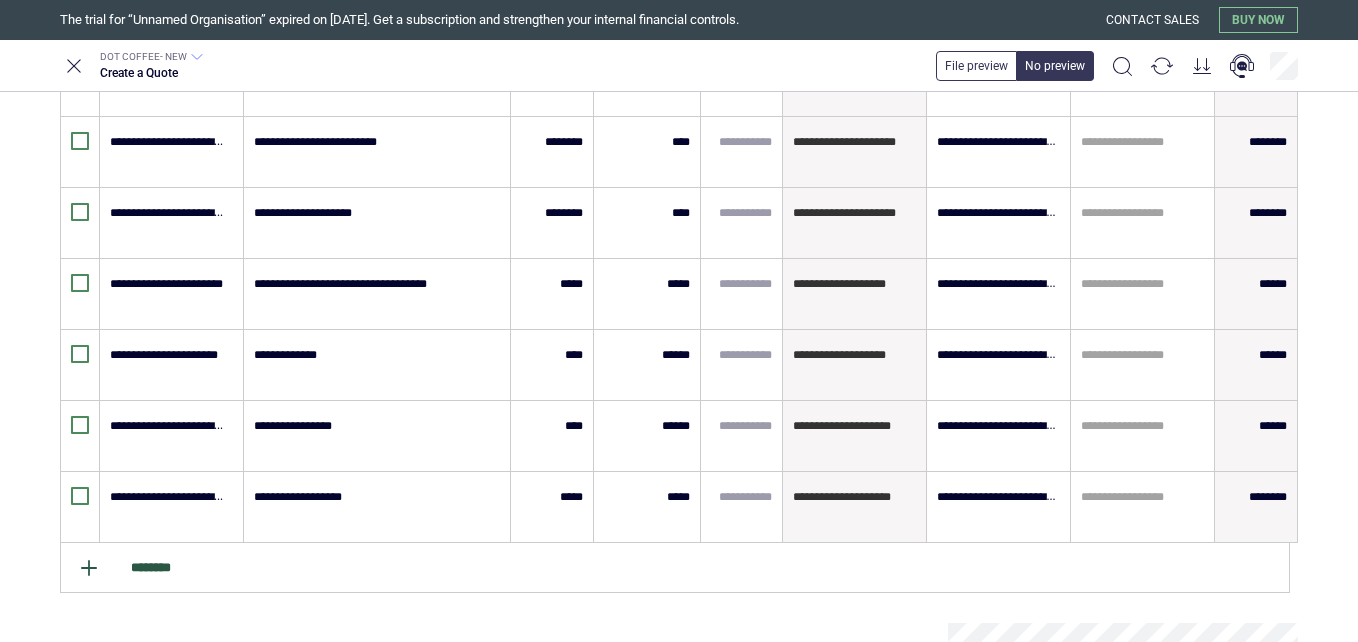 click on "********" at bounding box center (675, 568) 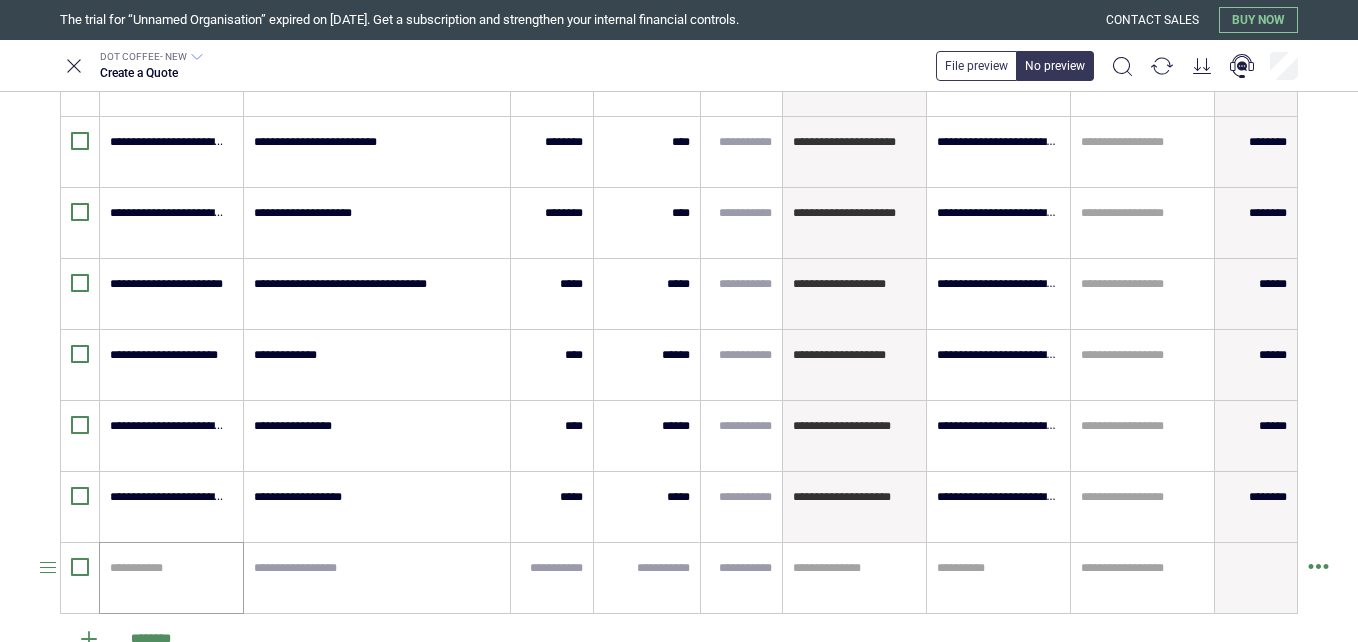 click on "**********" at bounding box center (171, 578) 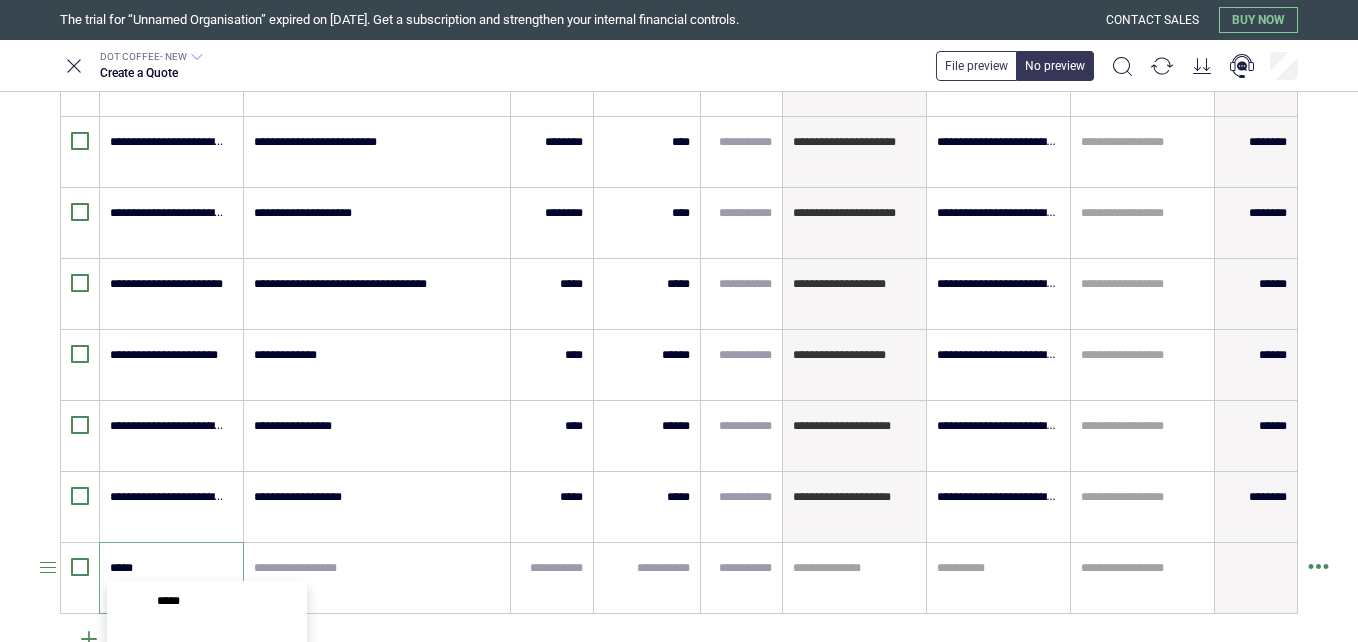 scroll, scrollTop: 0, scrollLeft: 0, axis: both 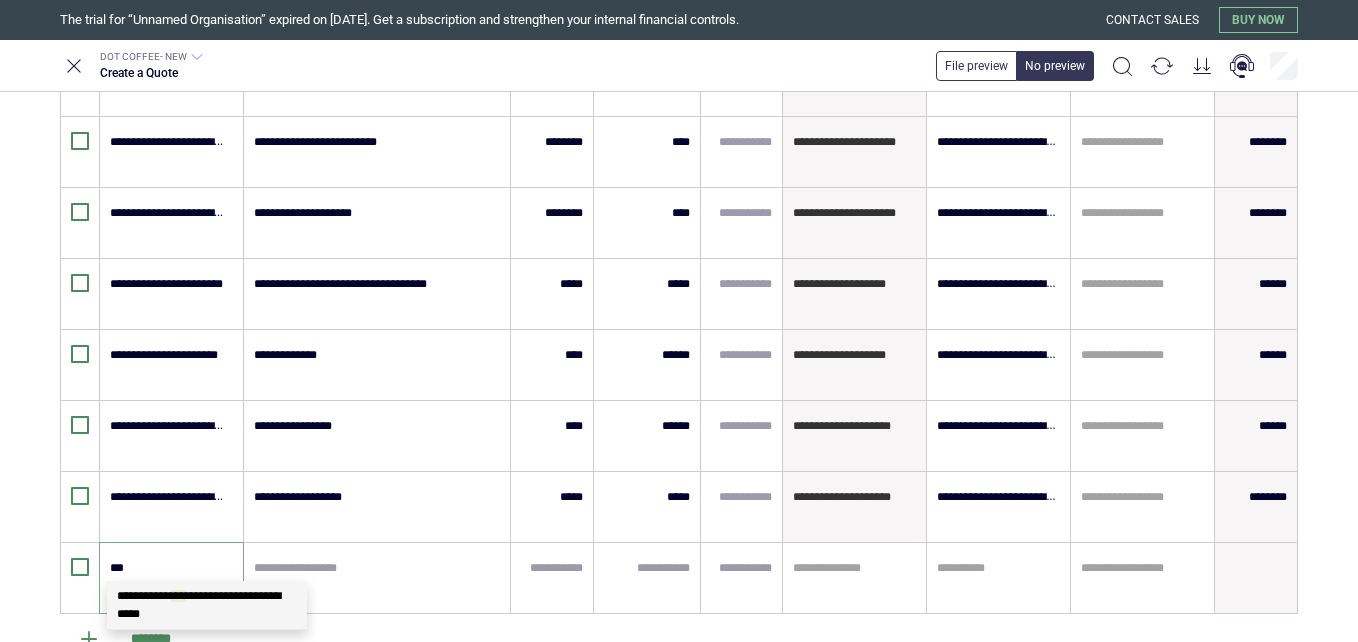 click on "**********" at bounding box center [199, 605] 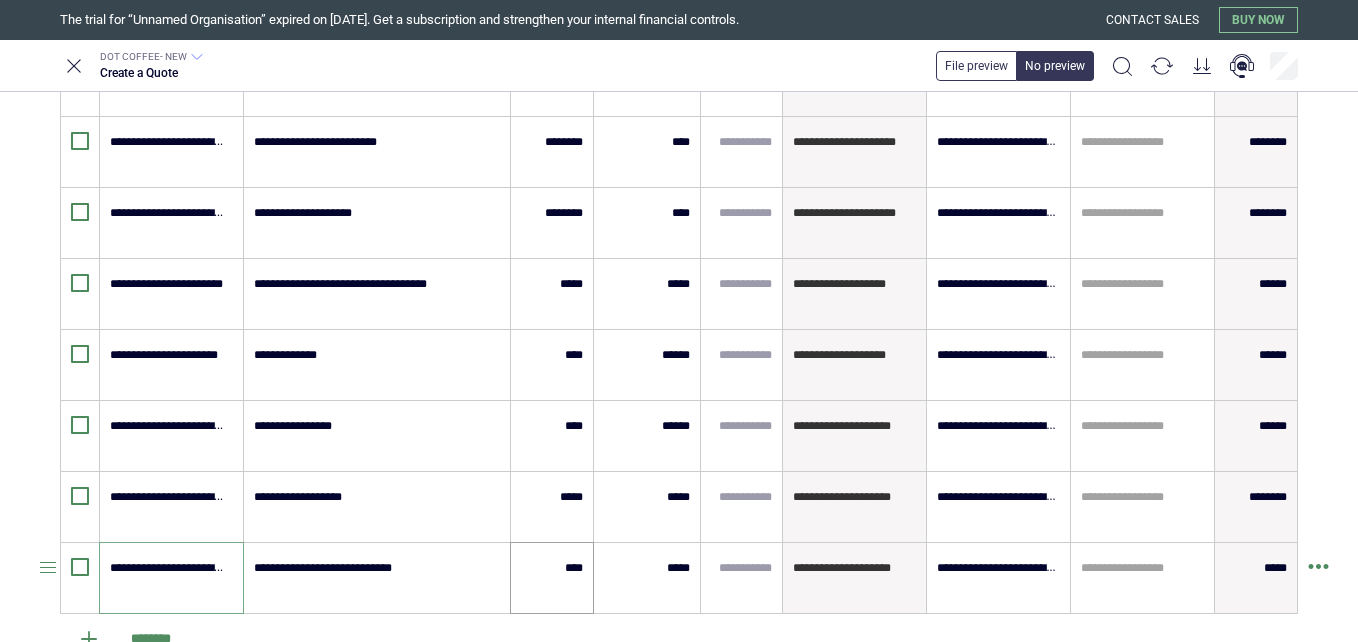 click on "****" at bounding box center (552, 578) 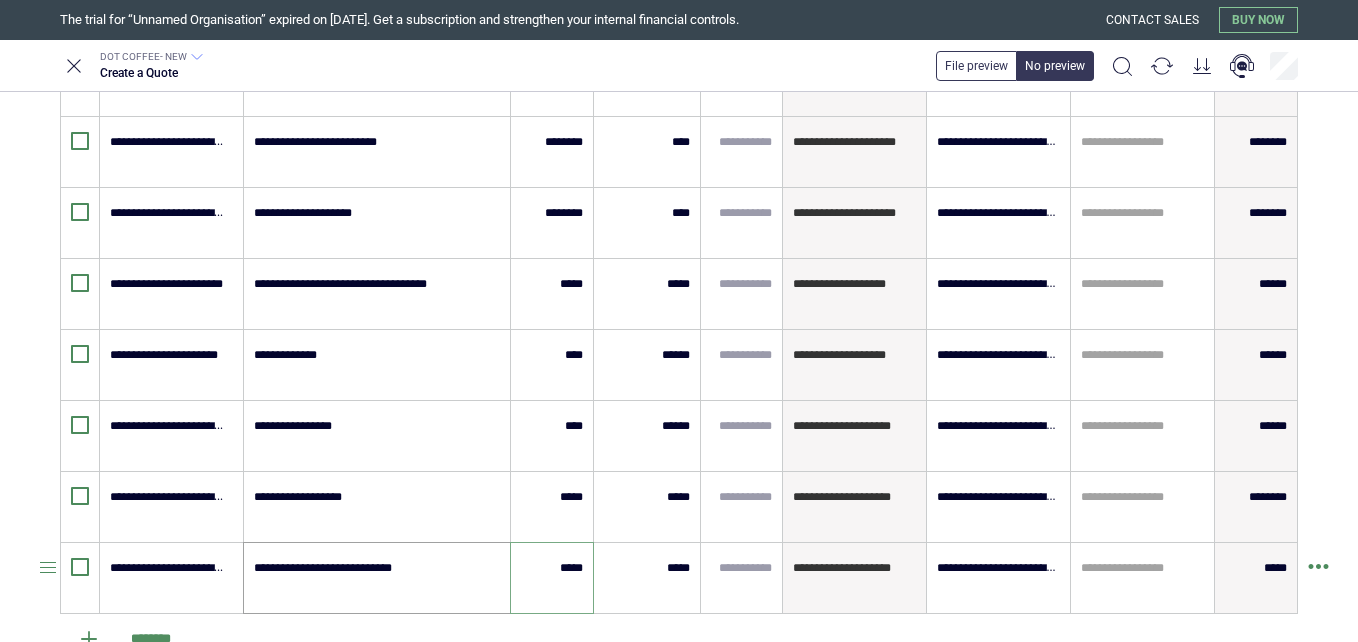 click on "**********" at bounding box center [376, 578] 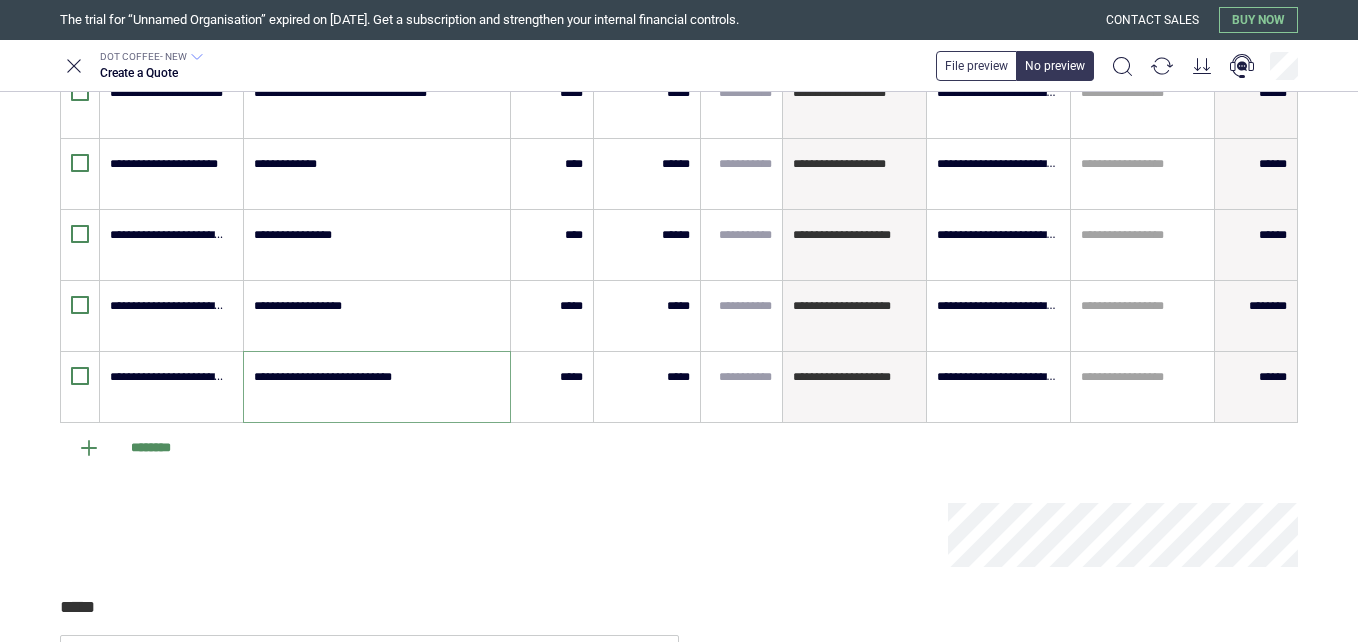 scroll, scrollTop: 1338, scrollLeft: 0, axis: vertical 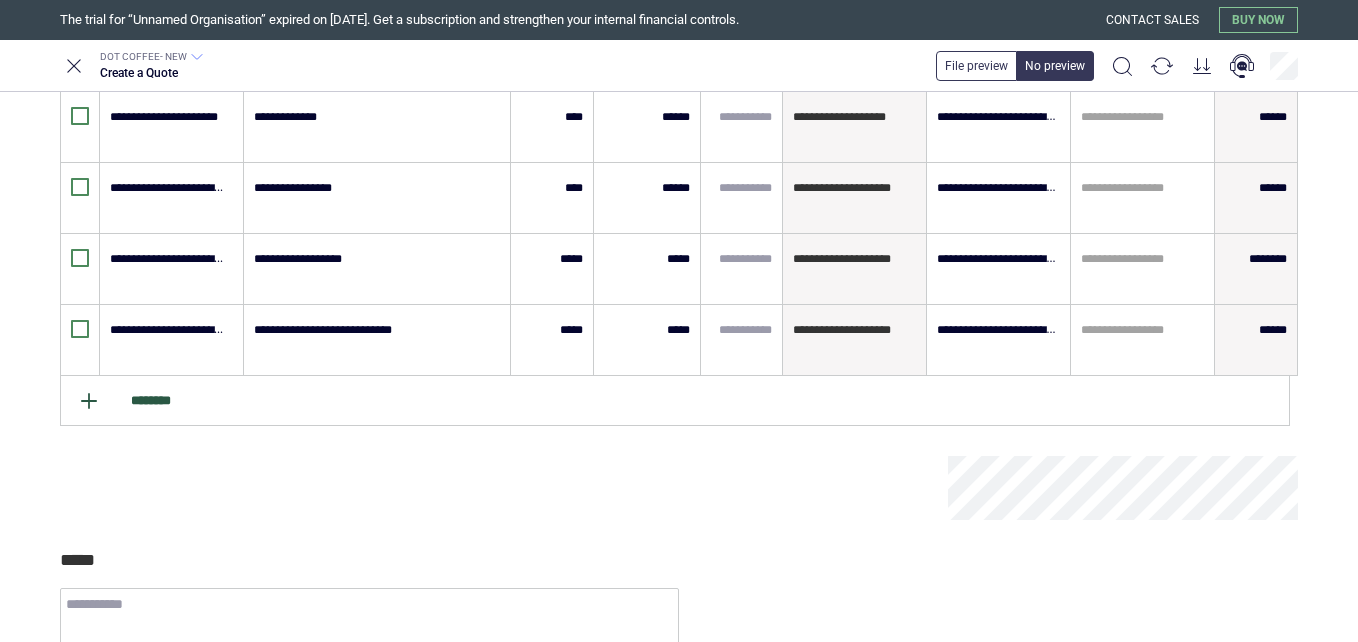 click 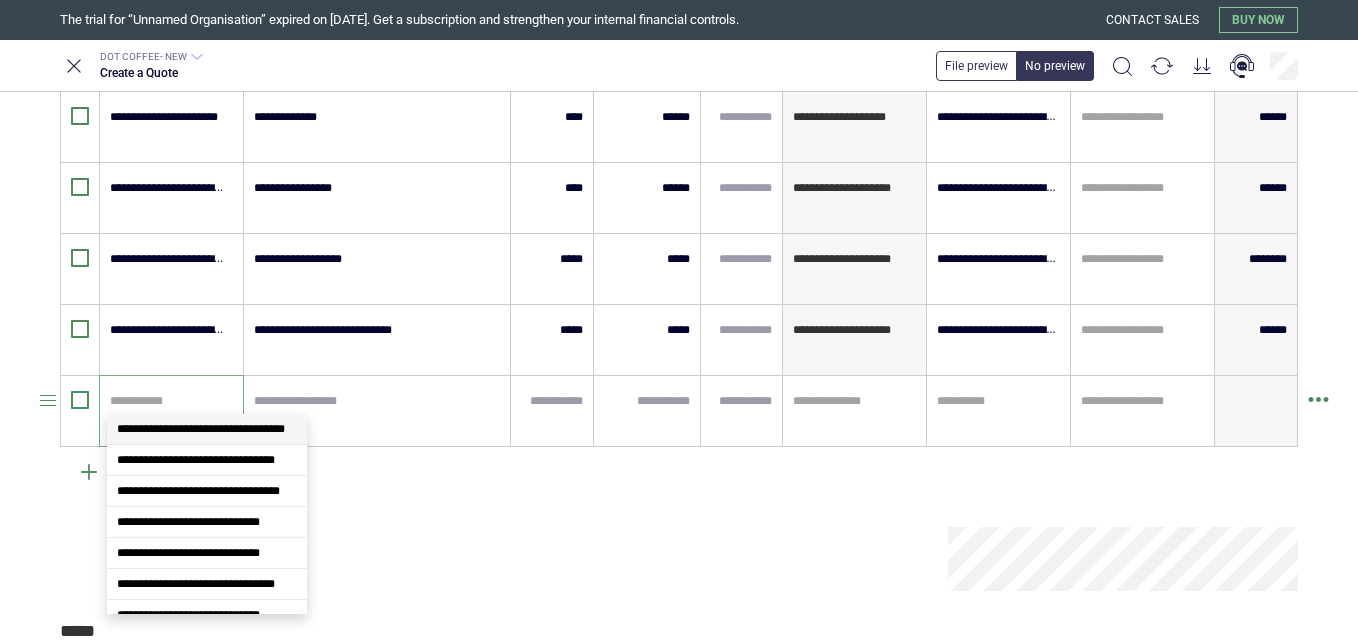 click at bounding box center (168, 401) 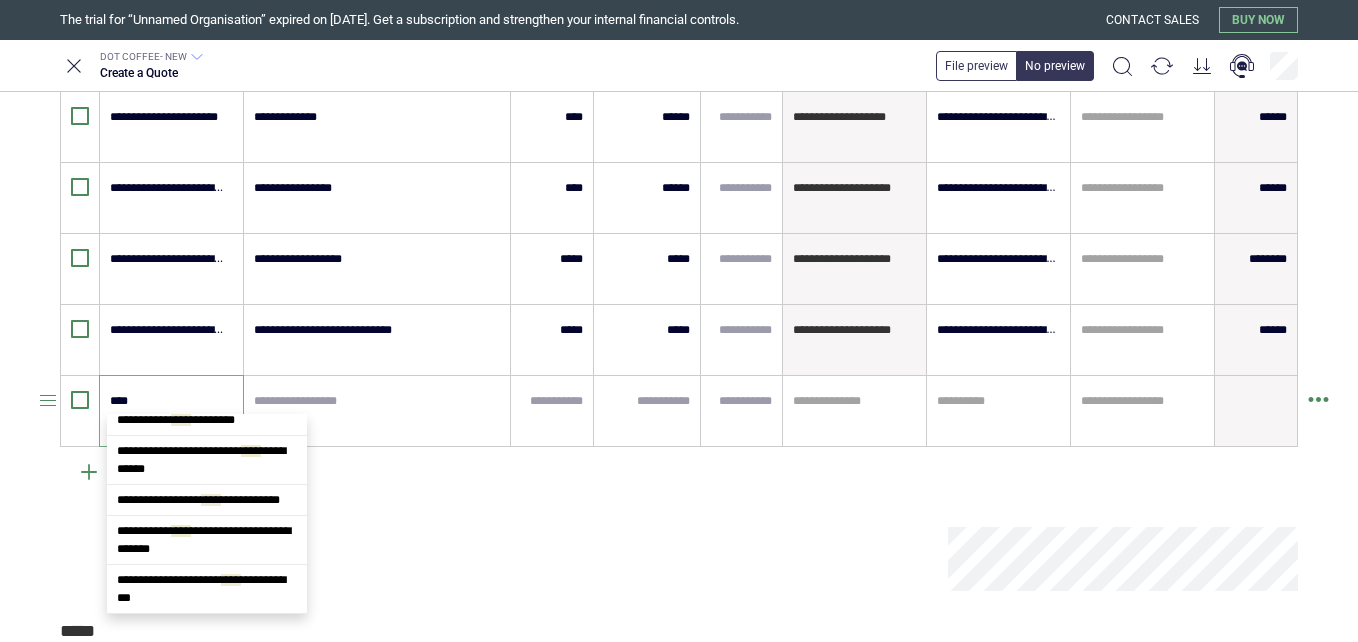 scroll, scrollTop: 0, scrollLeft: 0, axis: both 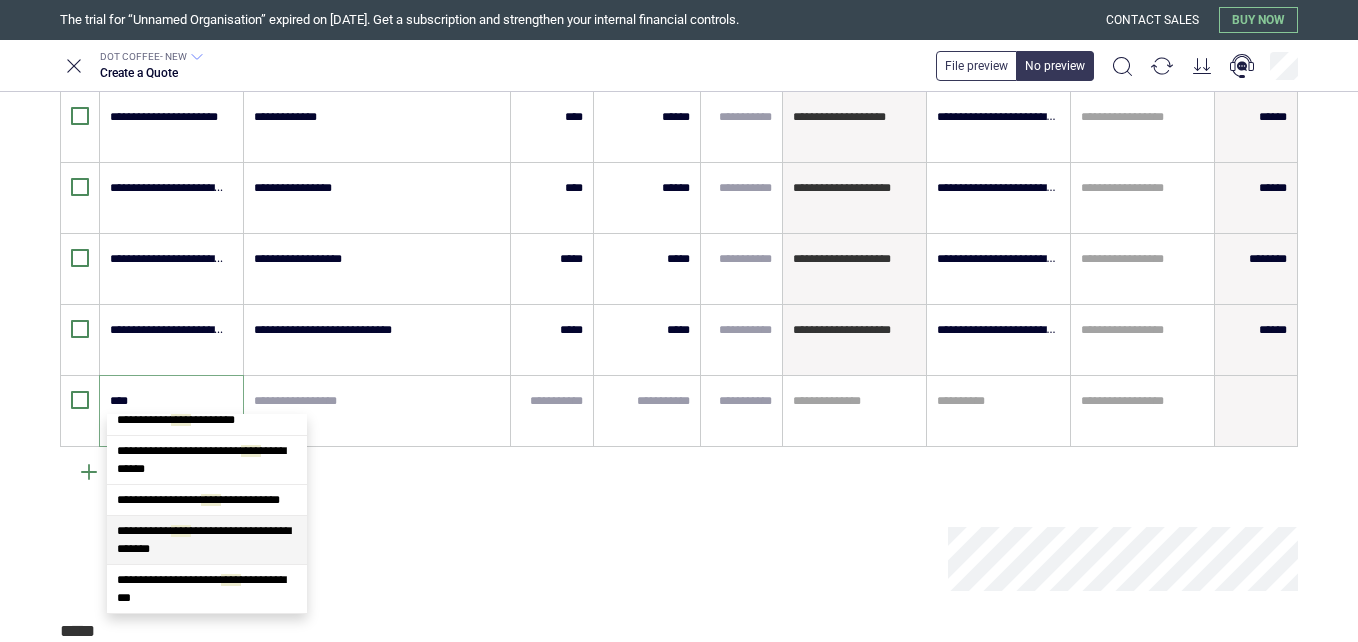 click on "**********" at bounding box center (207, 540) 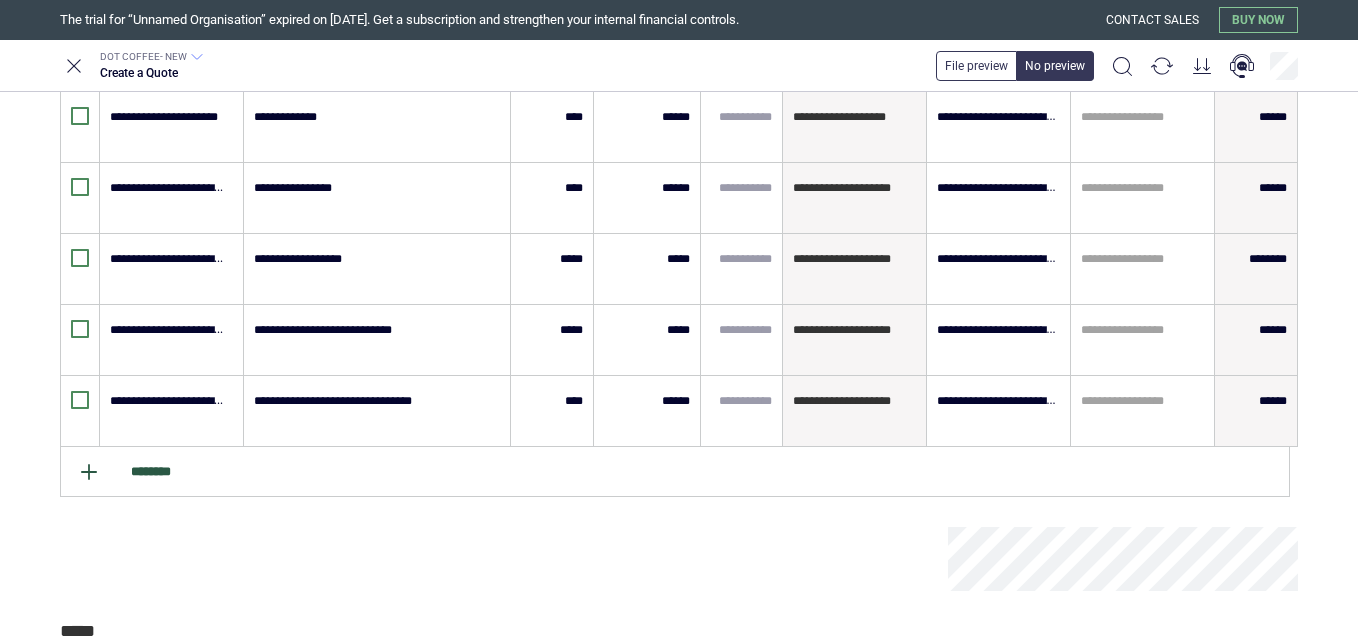click 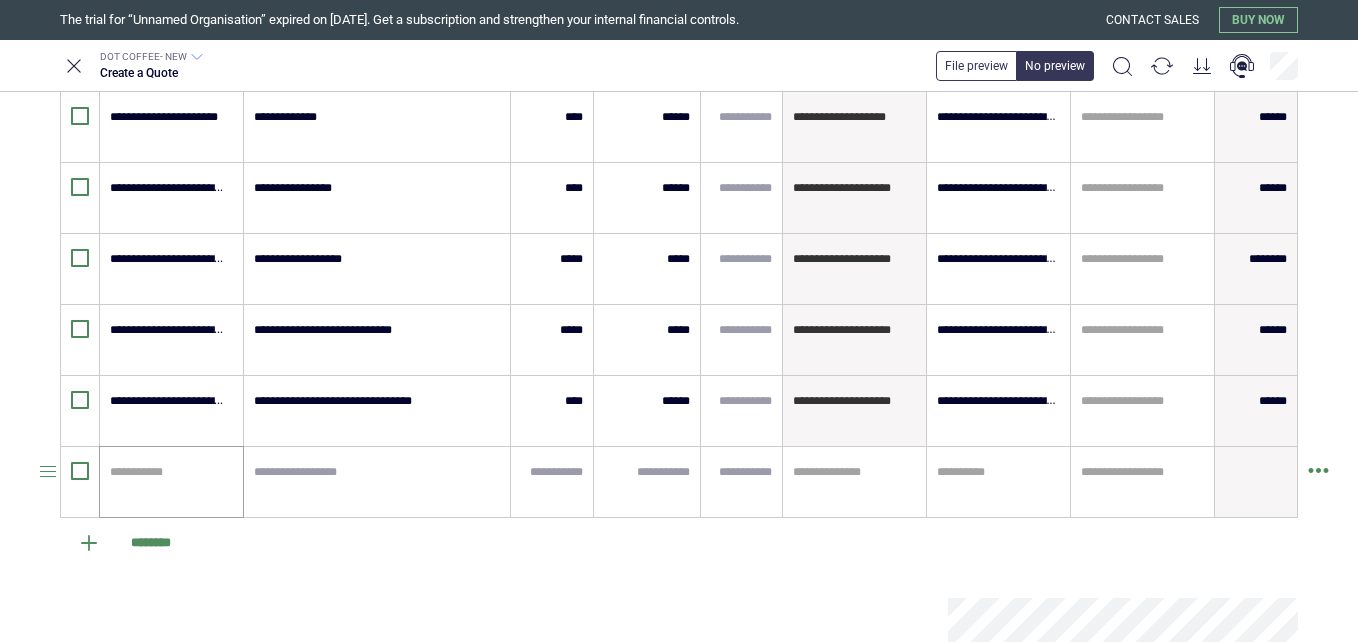 click on "**********" at bounding box center [171, 482] 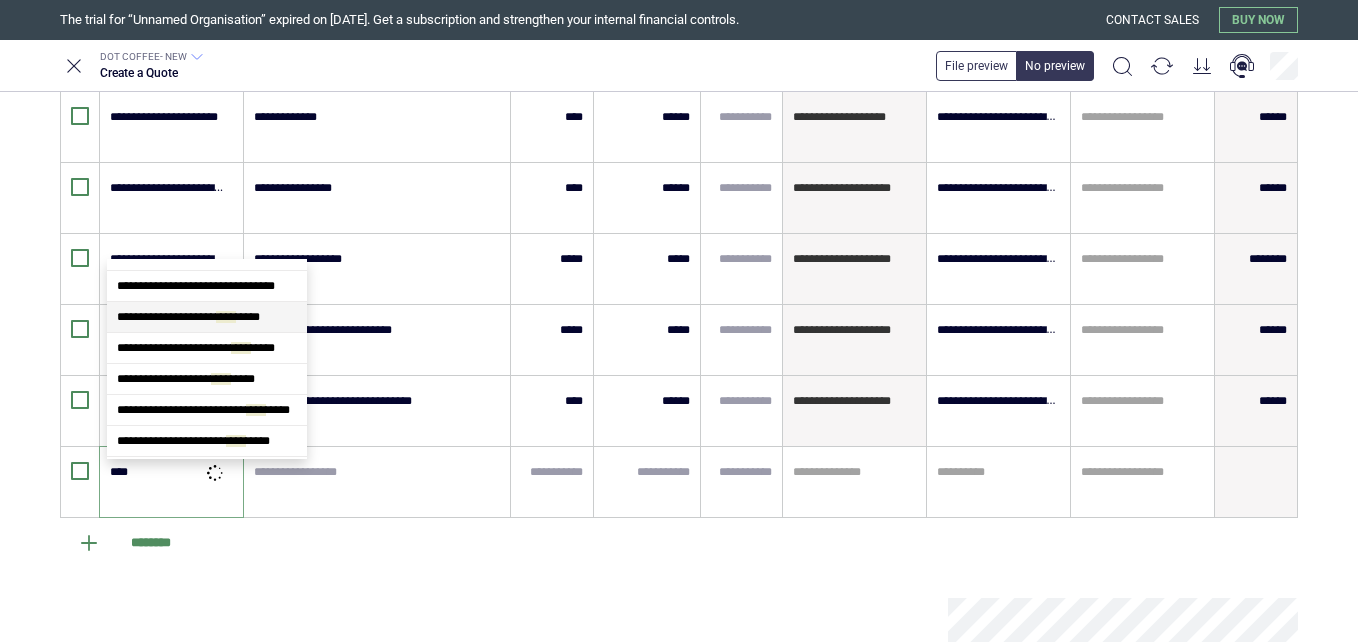 scroll, scrollTop: 0, scrollLeft: 0, axis: both 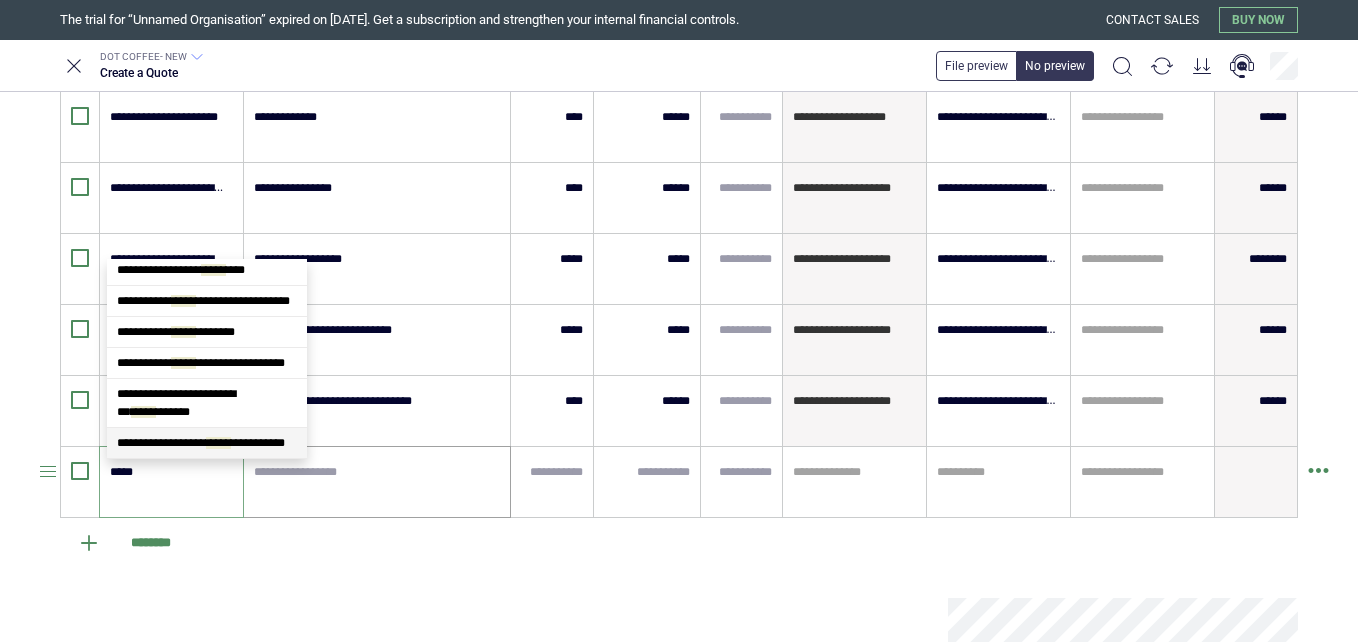 click on "**********" at bounding box center [207, 443] 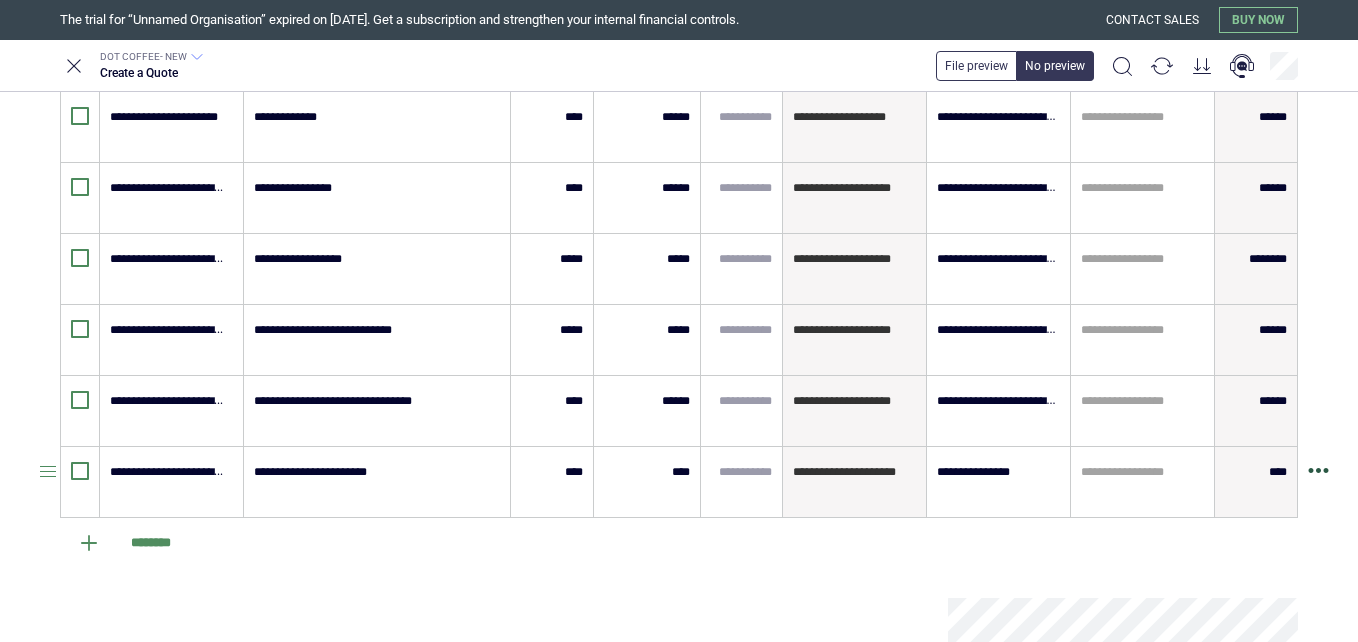 click 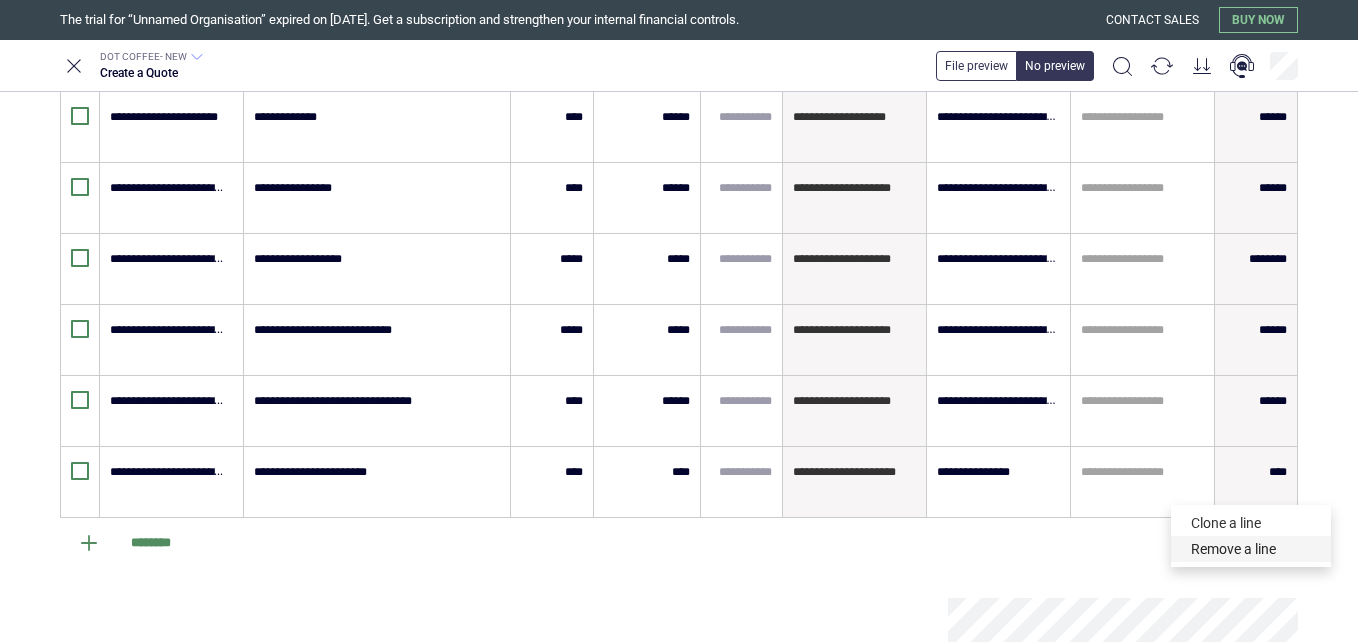 click on "Remove a line" at bounding box center (1251, 549) 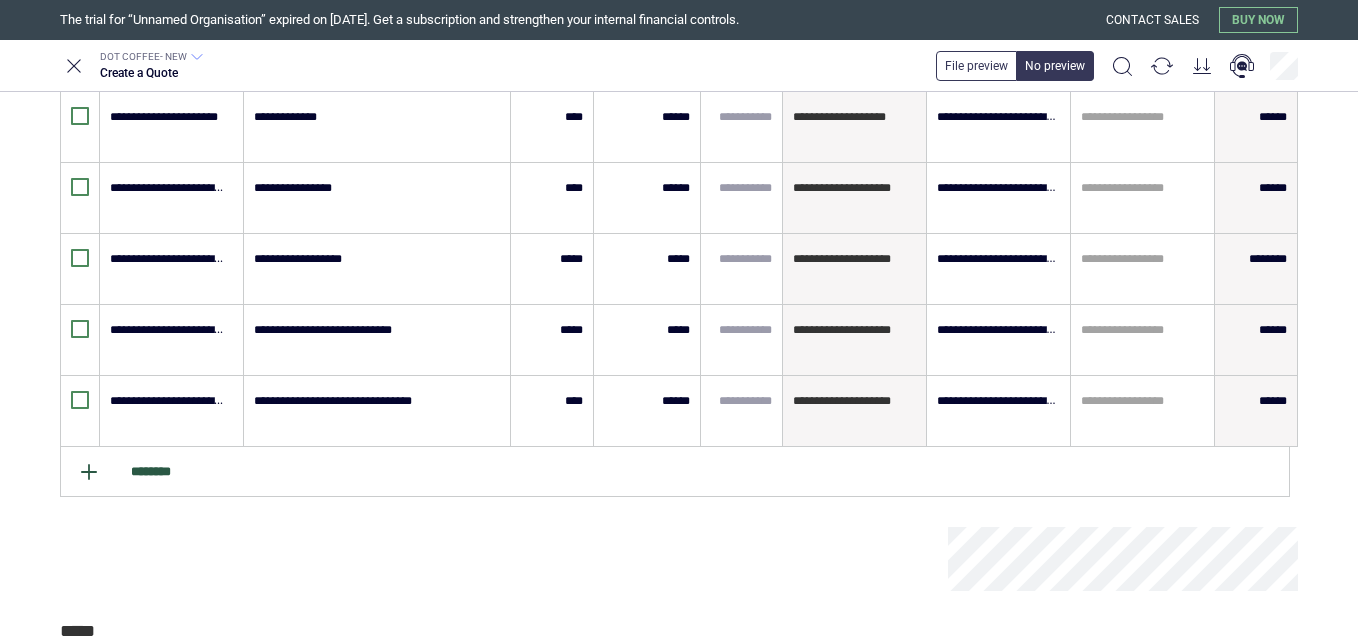 click on "********" at bounding box center [675, 472] 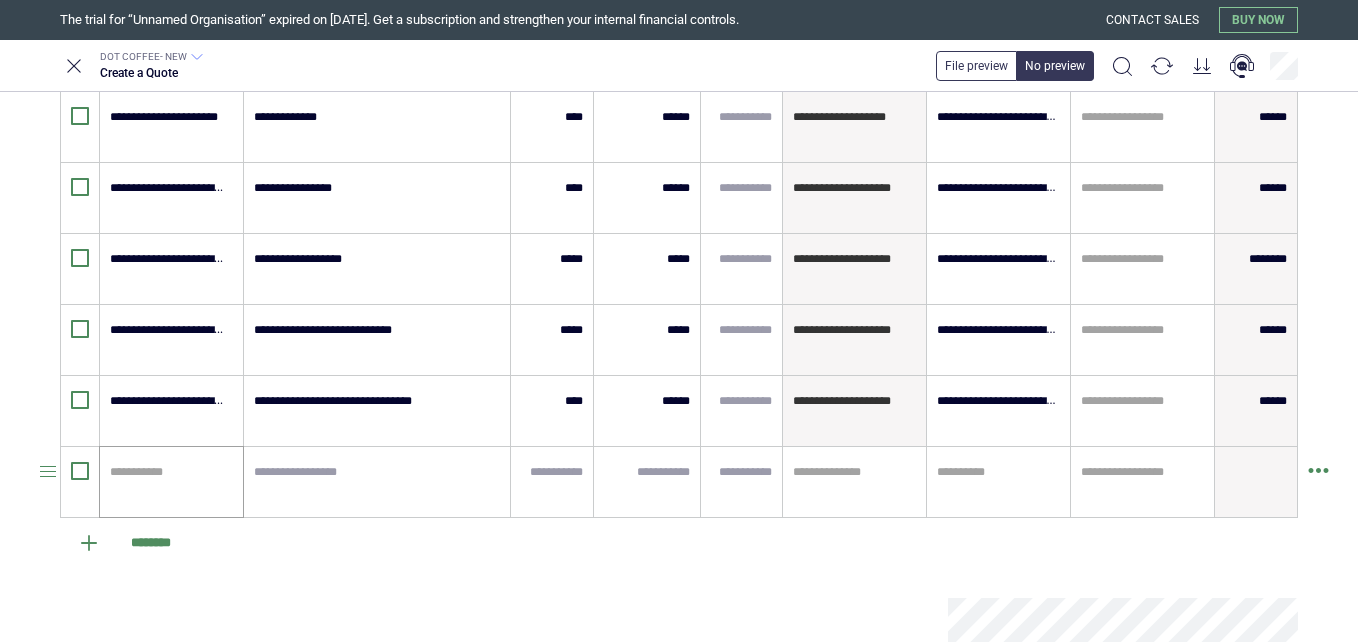 click on "**********" at bounding box center [171, 482] 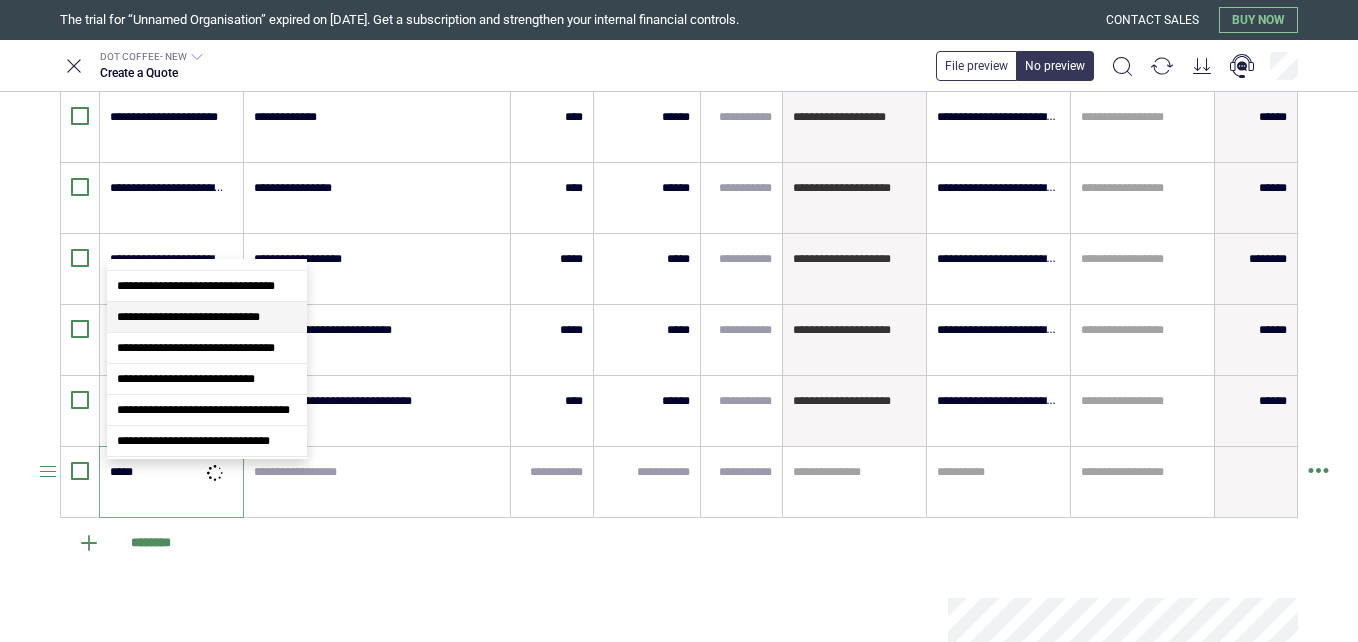 scroll, scrollTop: 0, scrollLeft: 0, axis: both 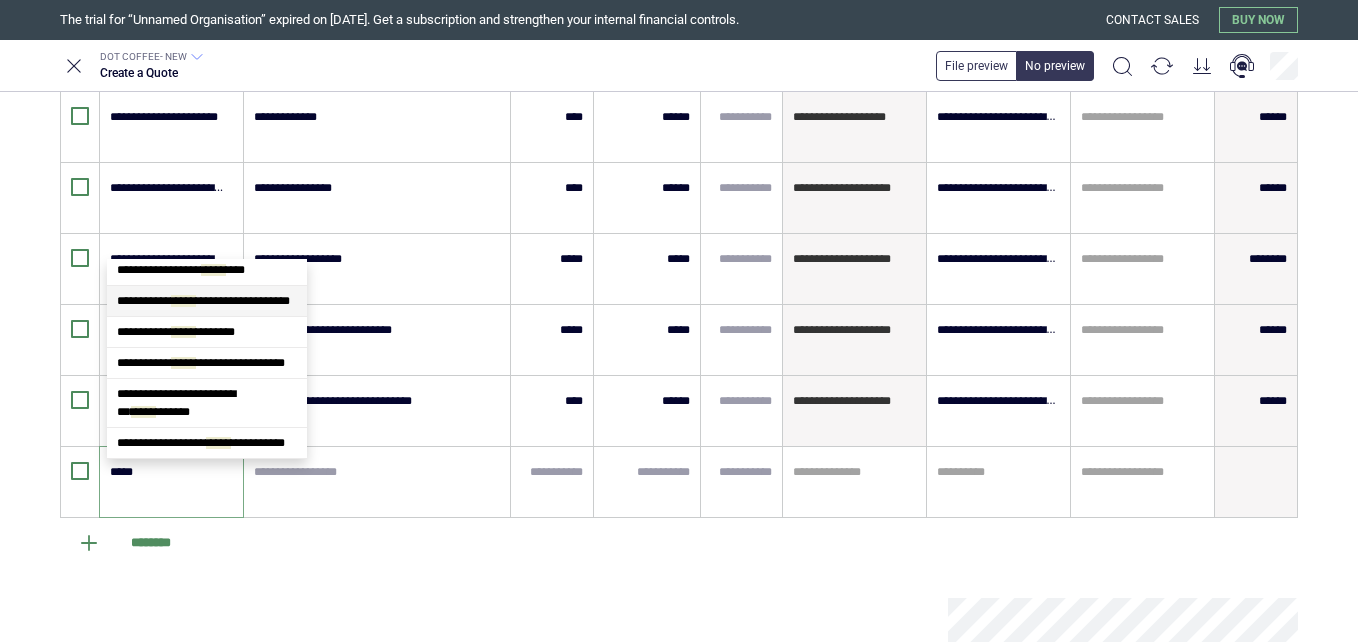 click on "**********" at bounding box center [207, 301] 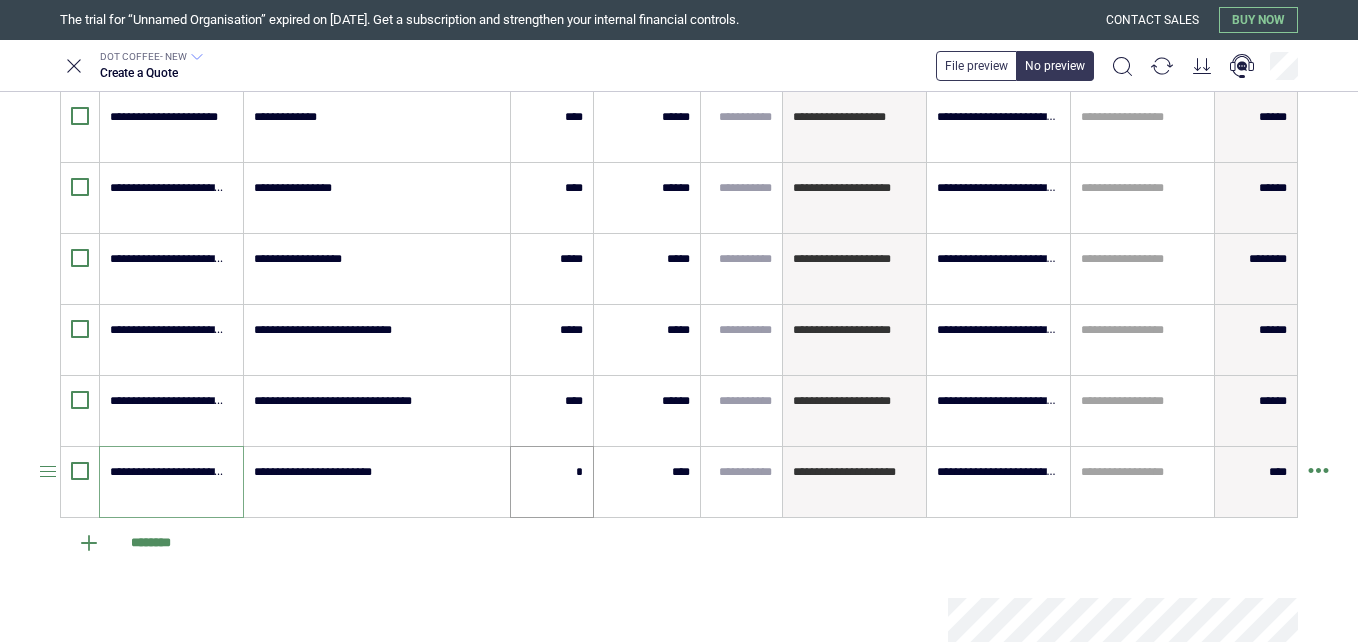 click on "*" at bounding box center [552, 472] 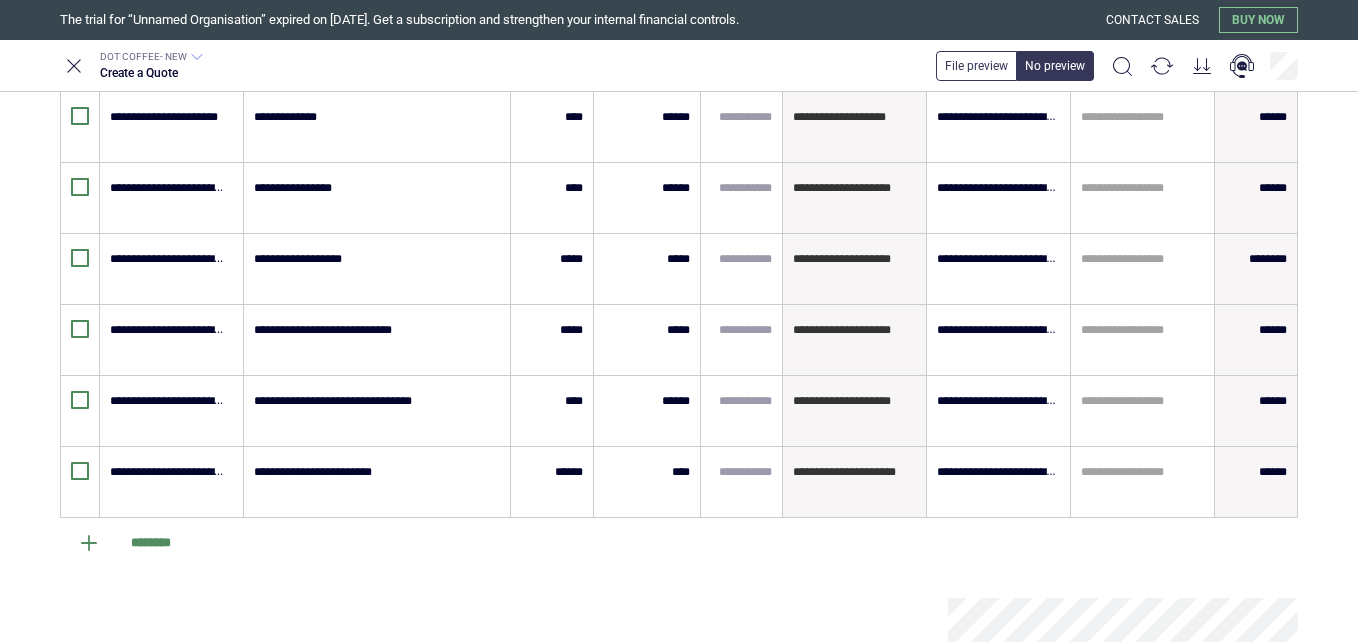 click on "**********" at bounding box center (679, -3) 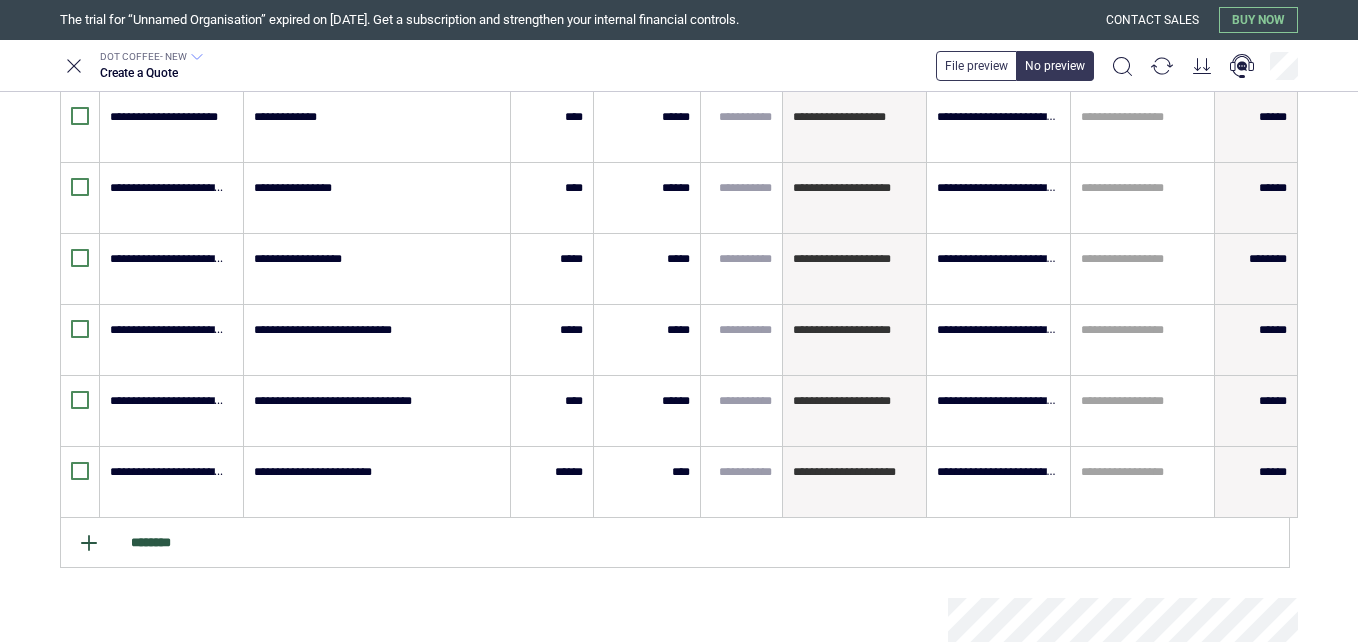 click on "********" at bounding box center (675, 543) 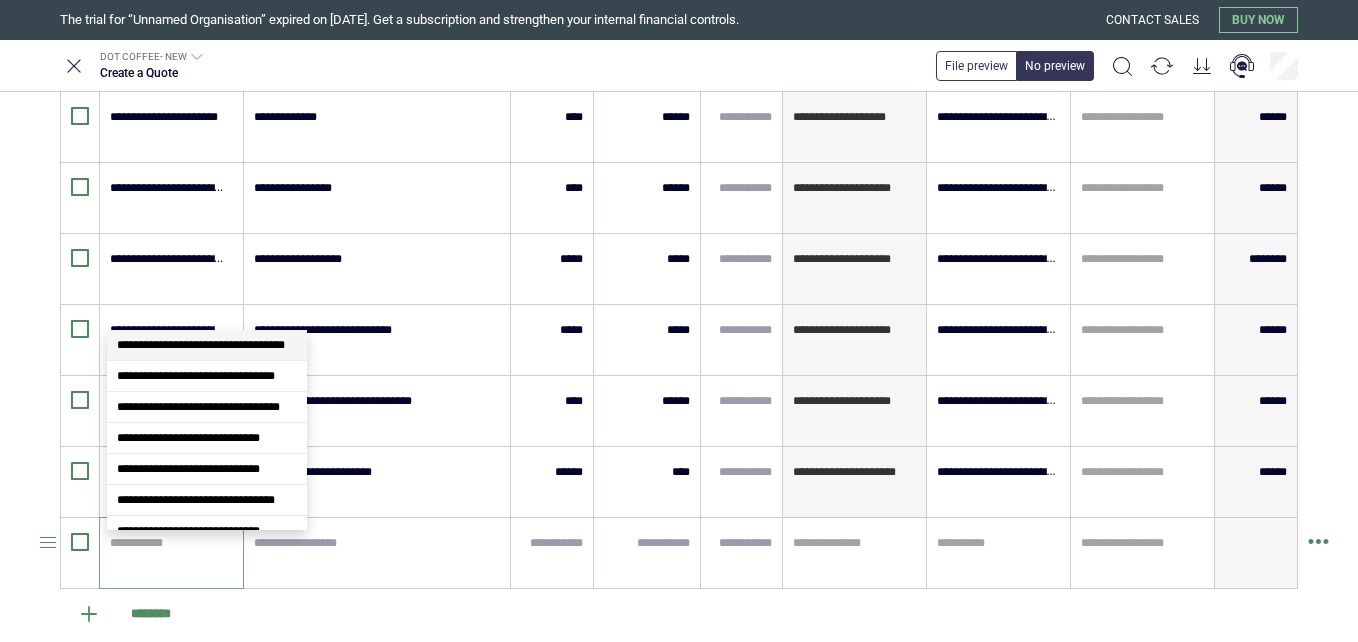 click at bounding box center (168, 543) 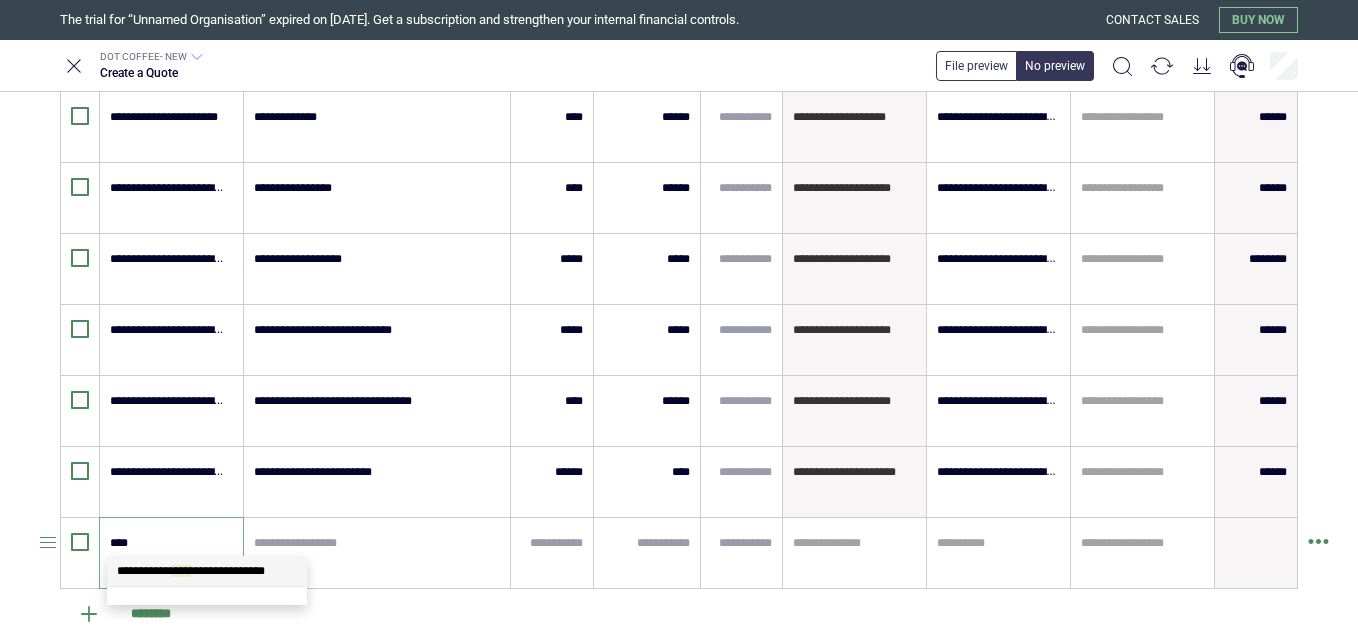 scroll, scrollTop: 0, scrollLeft: 0, axis: both 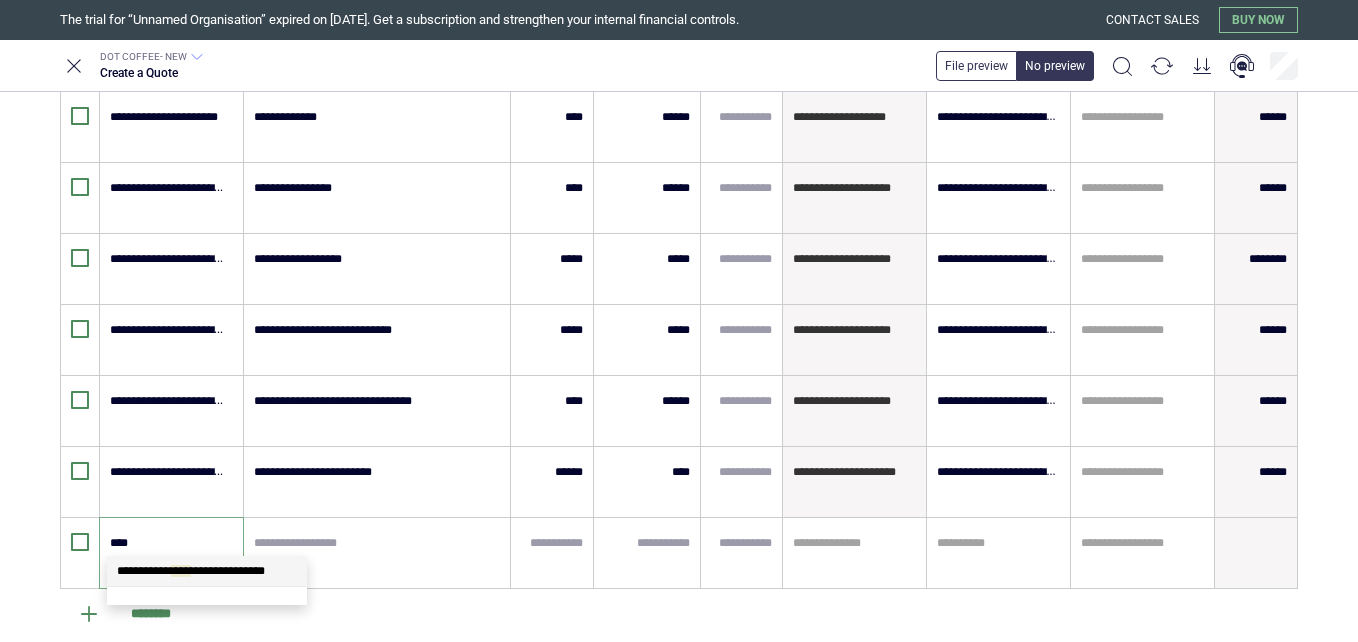 click on "****" at bounding box center (181, 571) 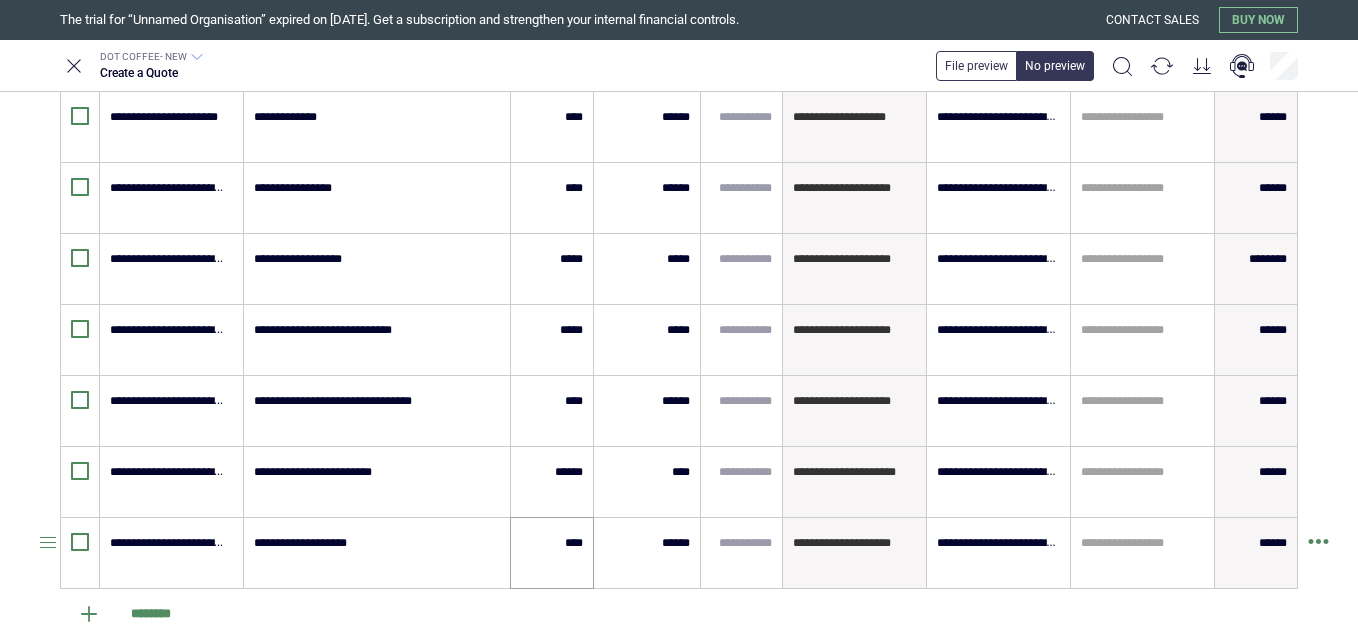 click on "****" at bounding box center [552, 553] 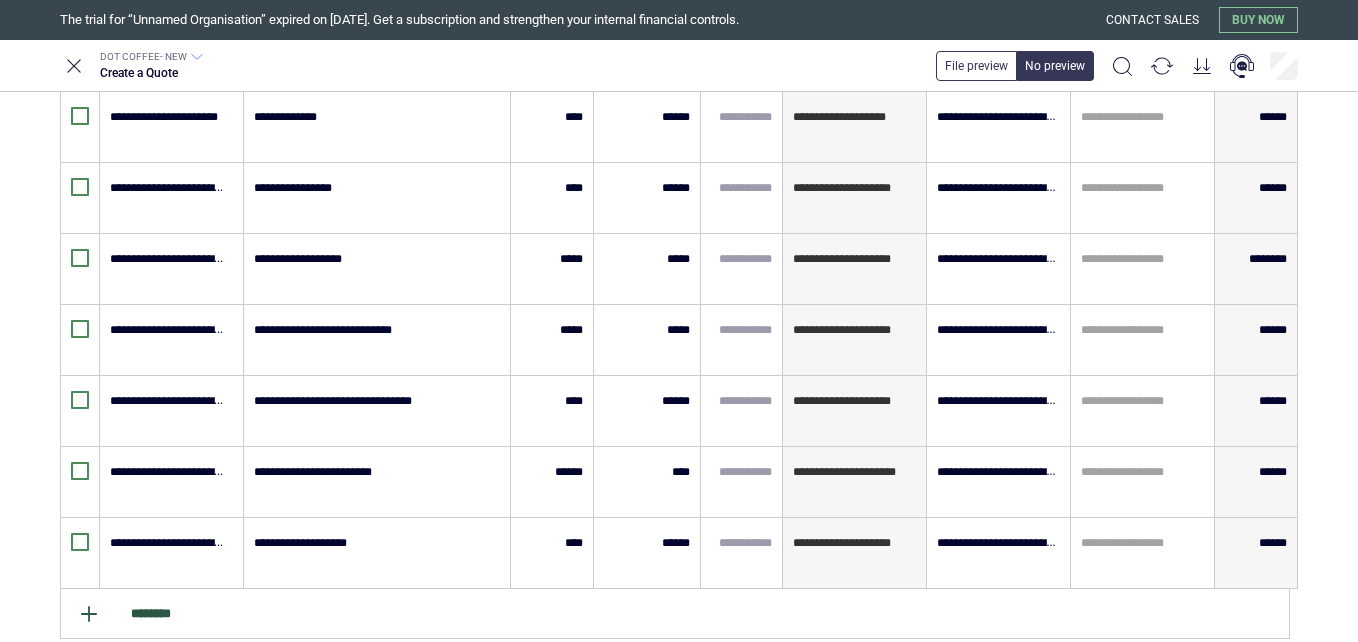 click on "********" at bounding box center [675, 614] 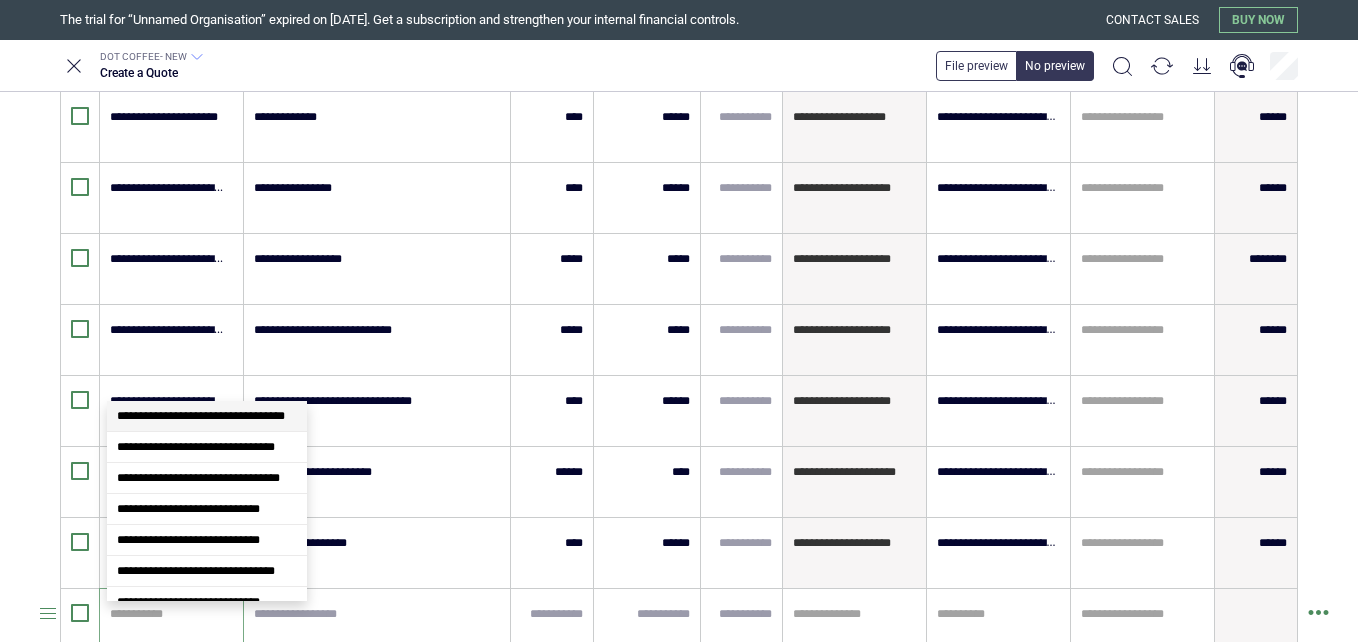 click at bounding box center (168, 614) 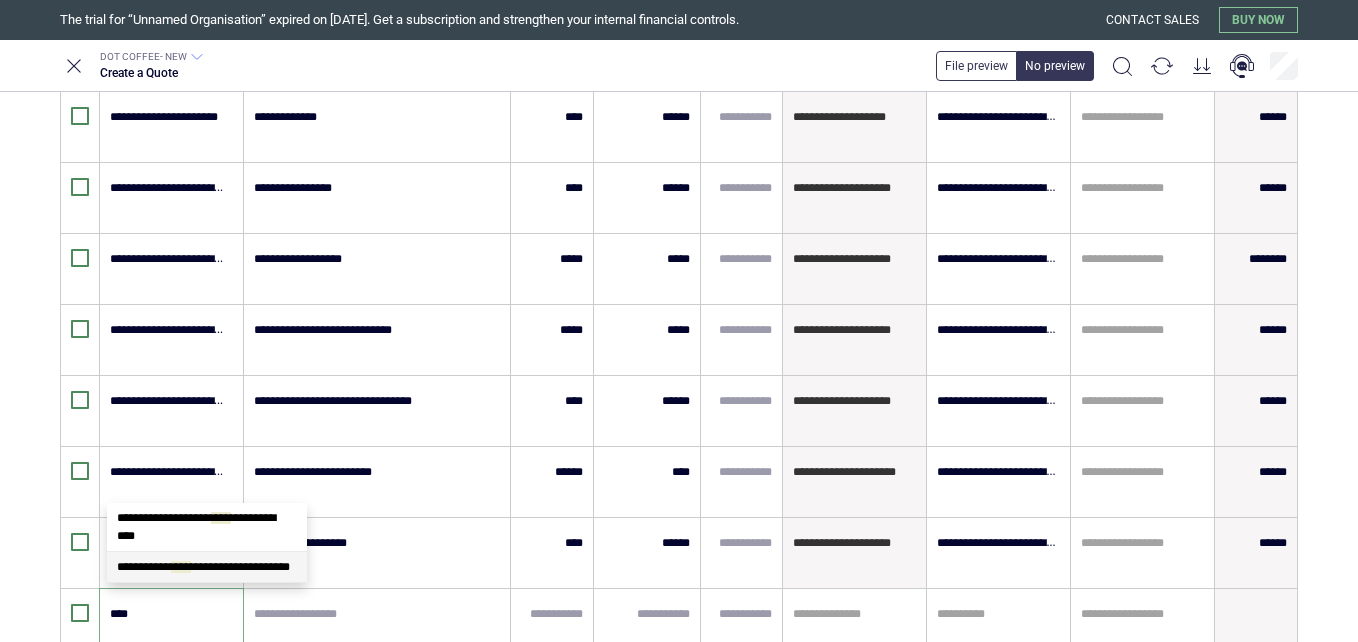 click on "****" at bounding box center [181, 567] 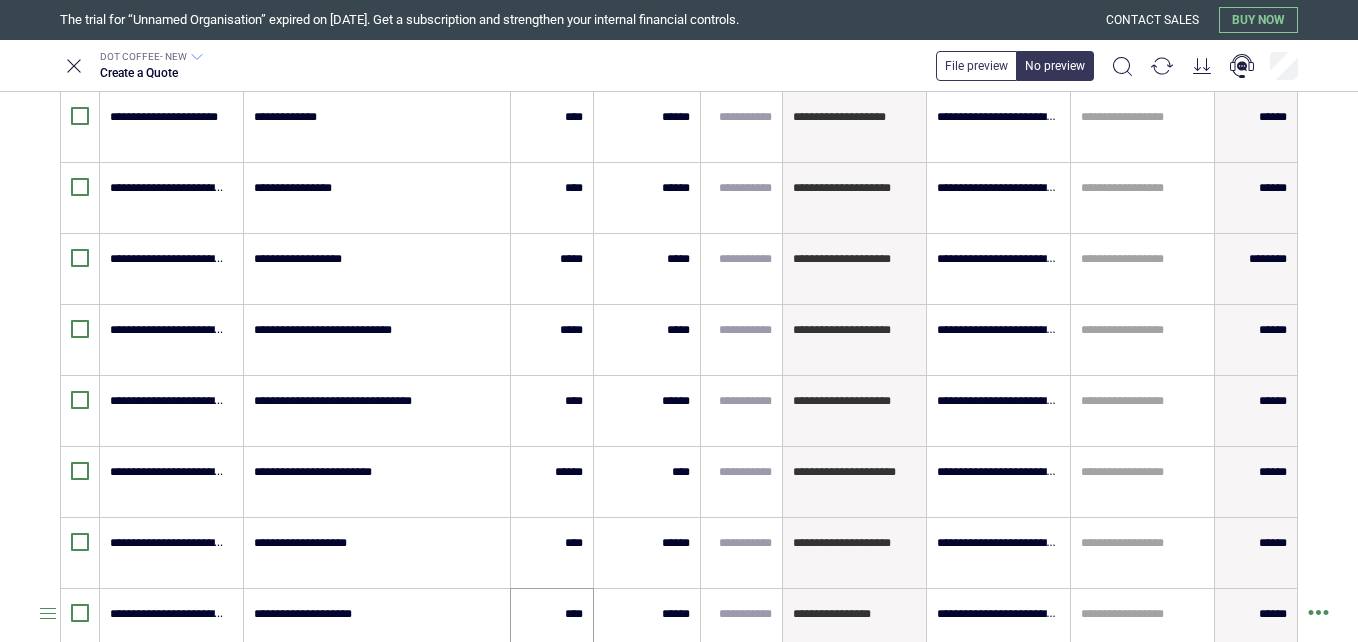 click on "****" at bounding box center [552, 624] 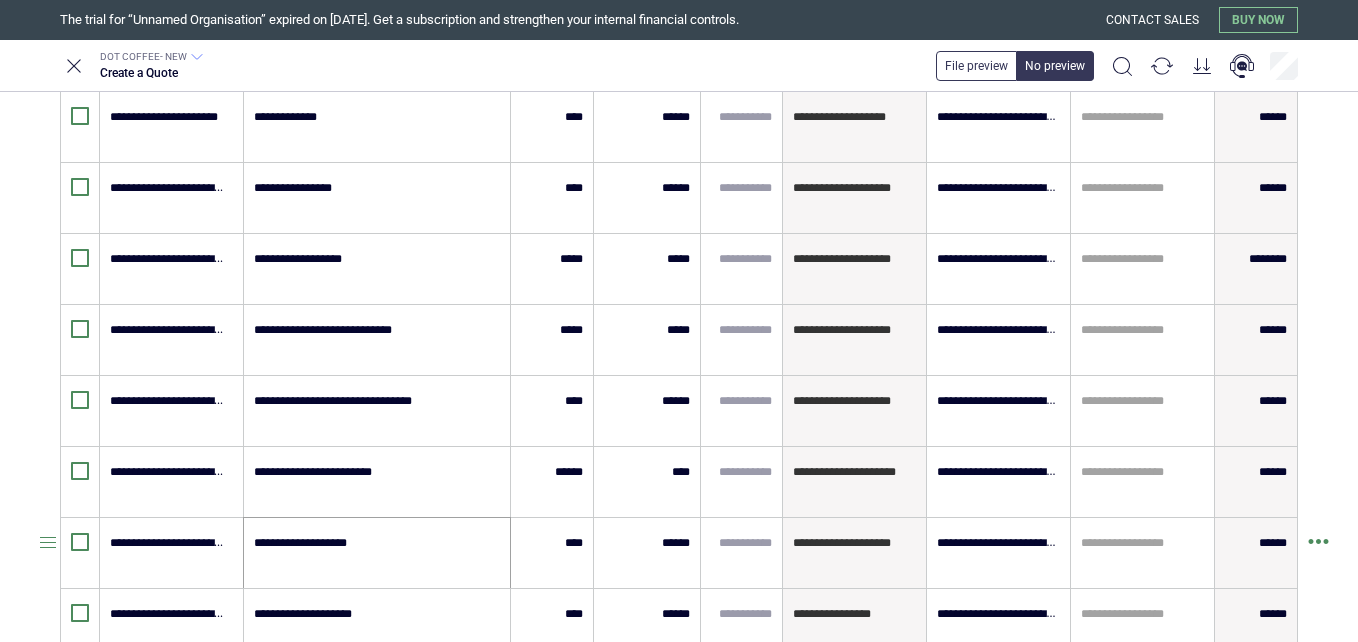 click on "**********" at bounding box center (377, 553) 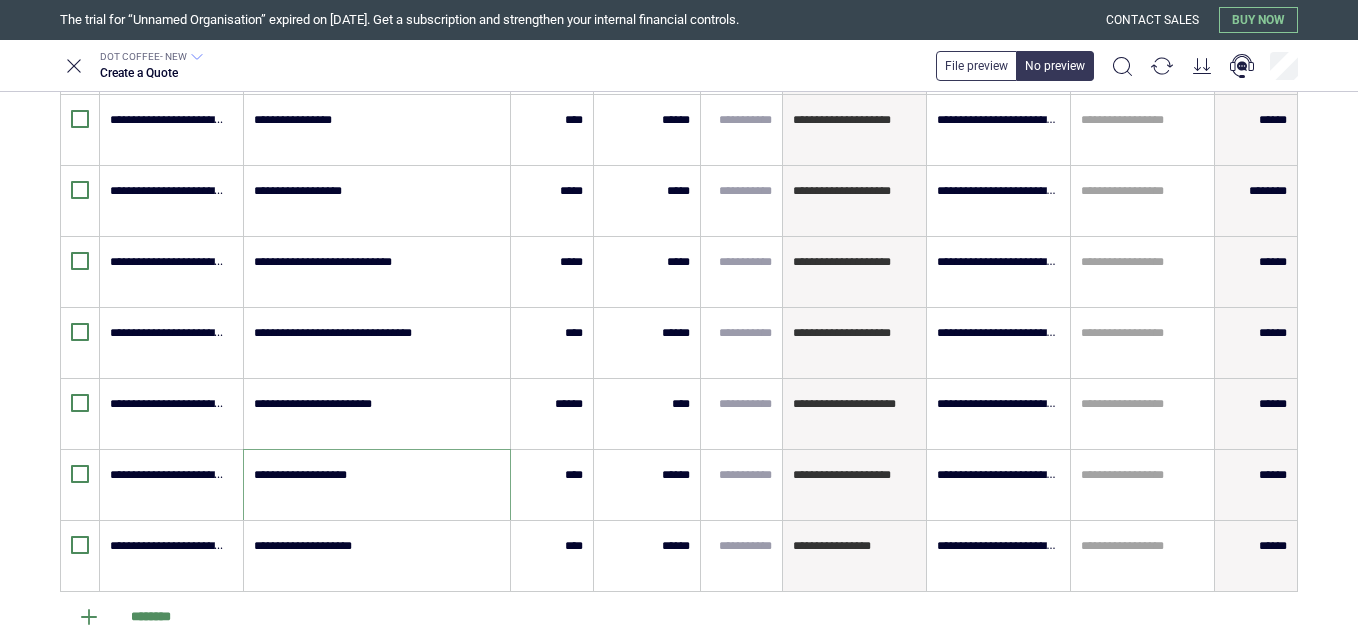 scroll, scrollTop: 1648, scrollLeft: 0, axis: vertical 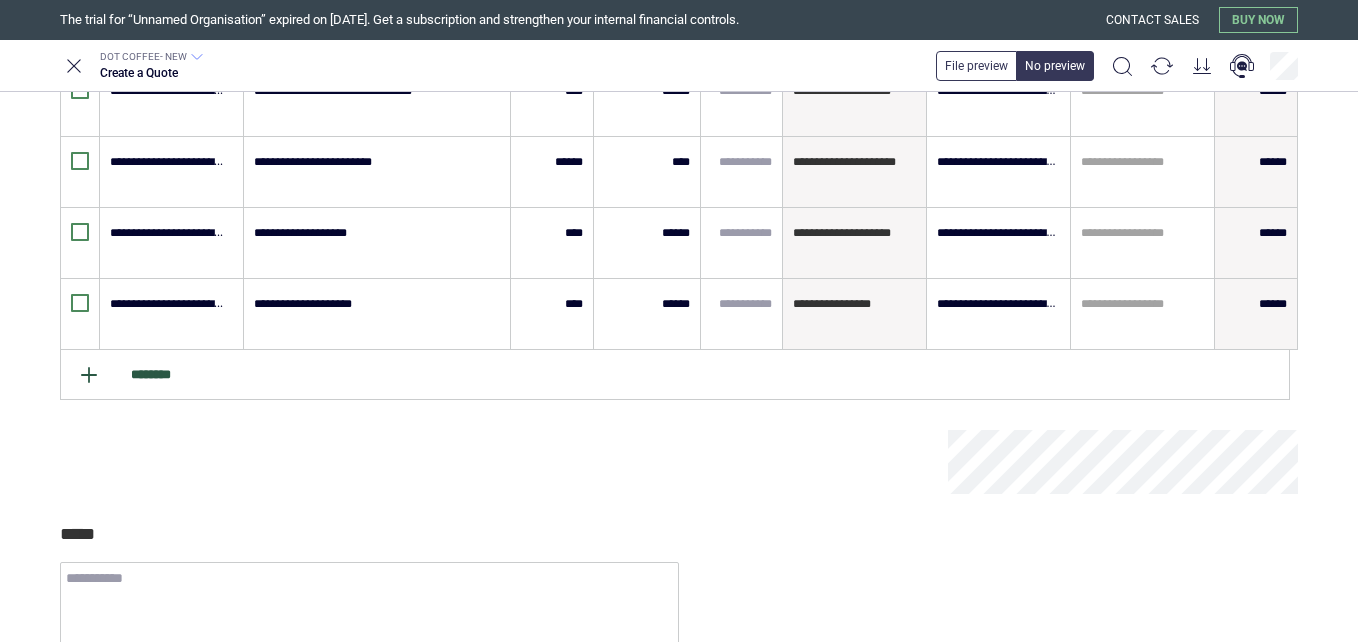 click 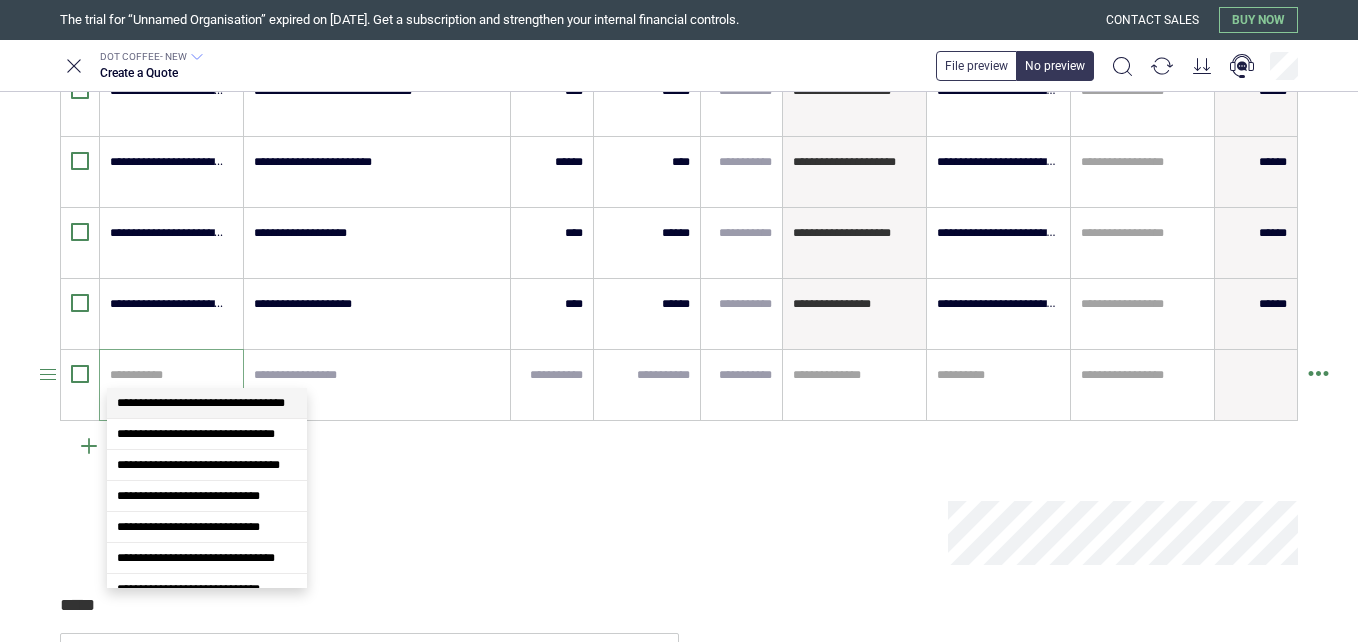 click at bounding box center [168, 375] 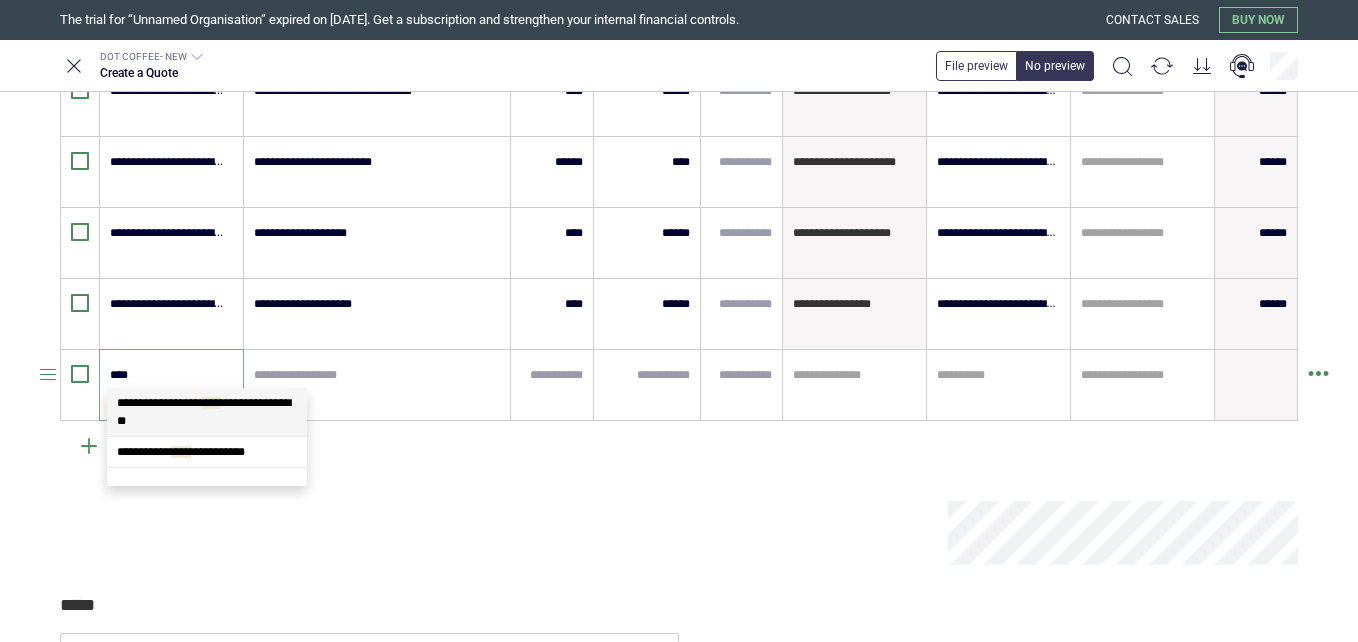 scroll, scrollTop: 0, scrollLeft: 0, axis: both 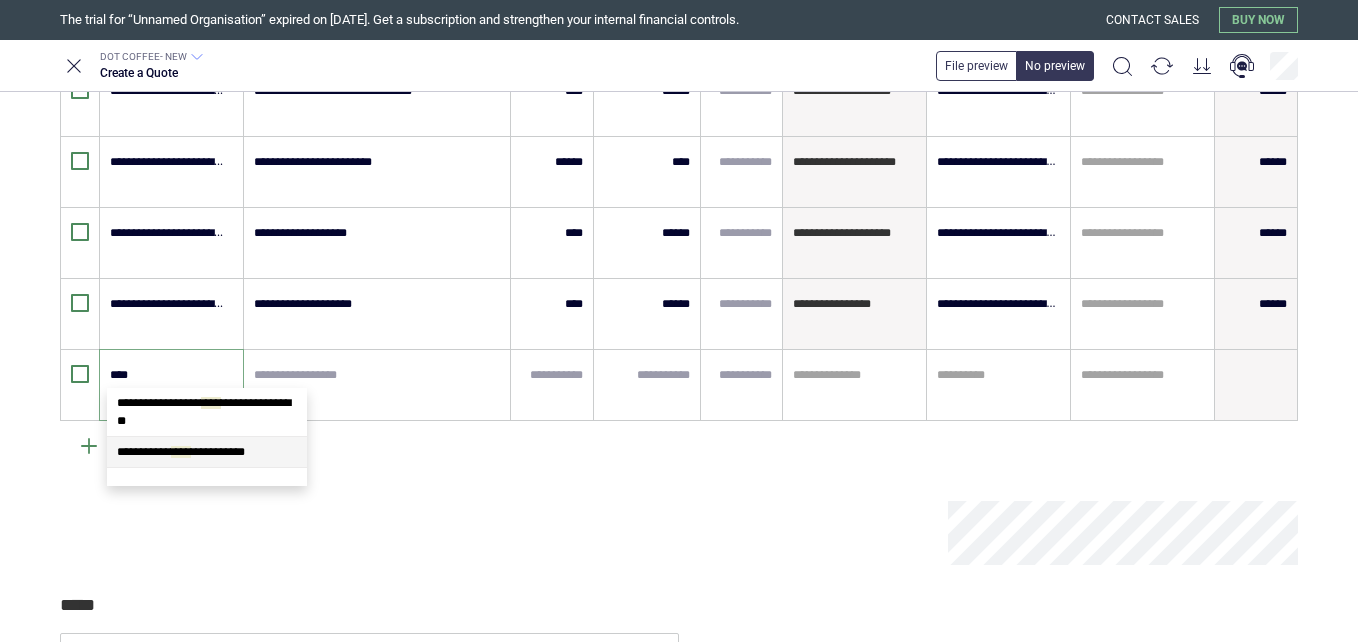 click on "**********" at bounding box center [207, 452] 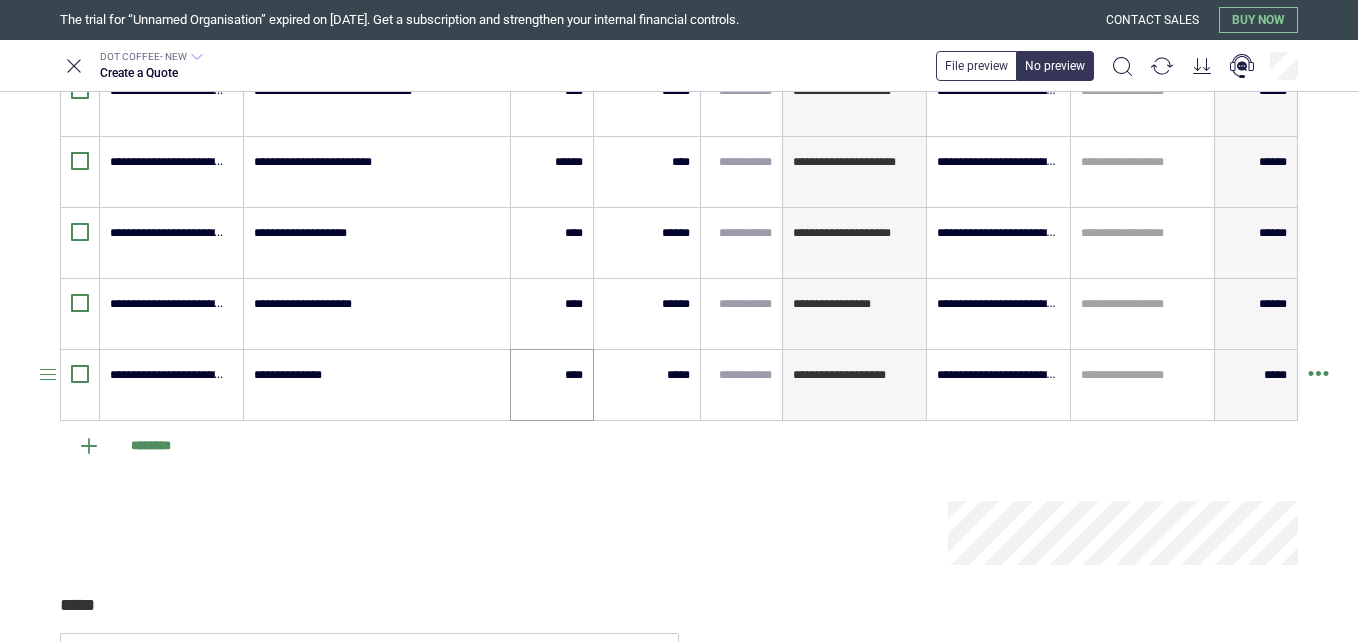 click on "****" at bounding box center (552, 385) 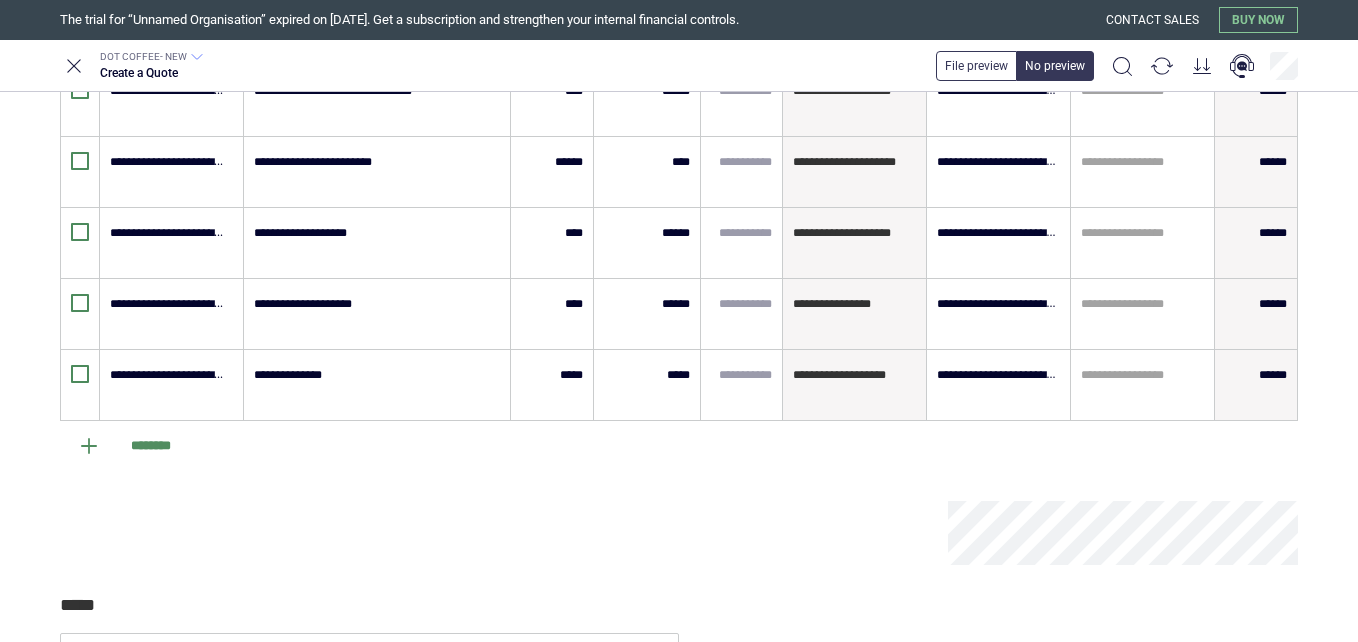 click on "**********" at bounding box center (679, -207) 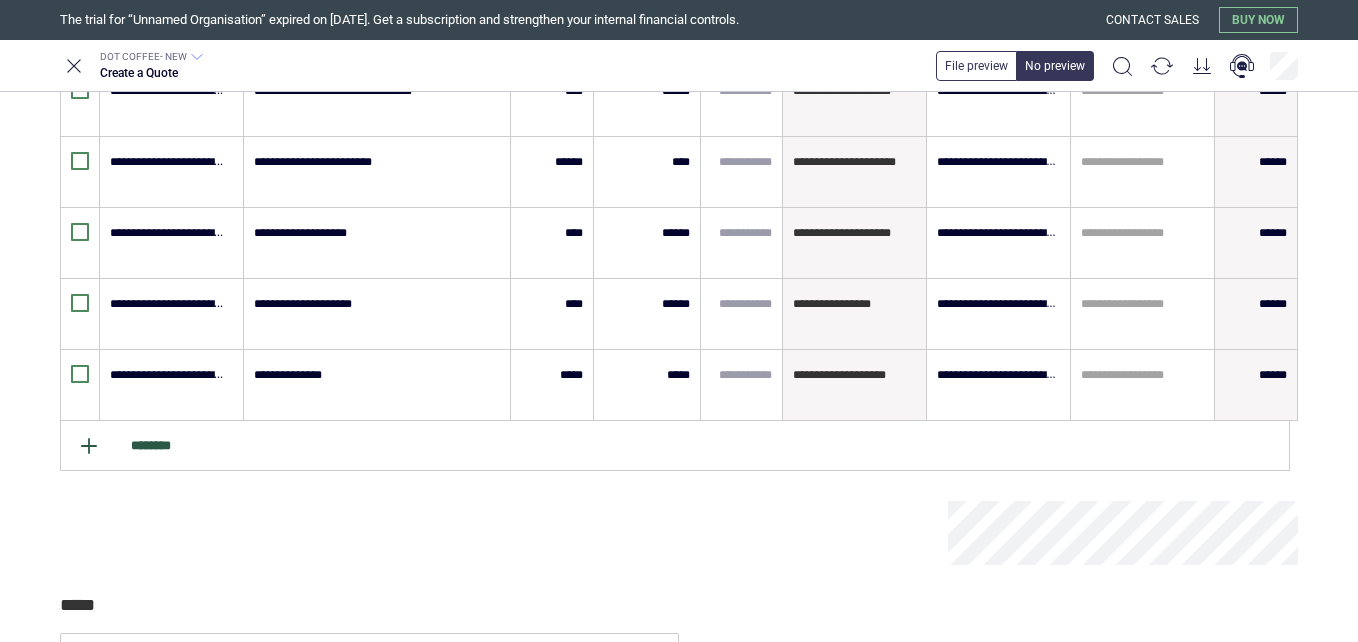 click on "********" at bounding box center (675, 446) 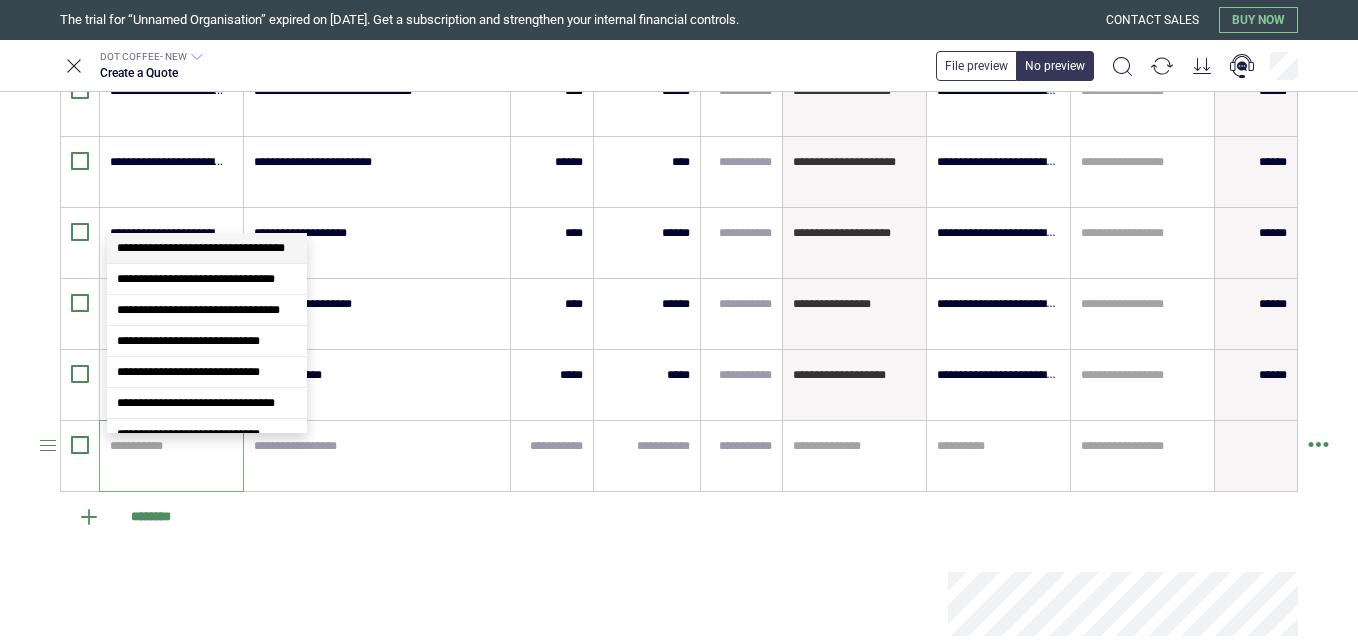 click at bounding box center [168, 446] 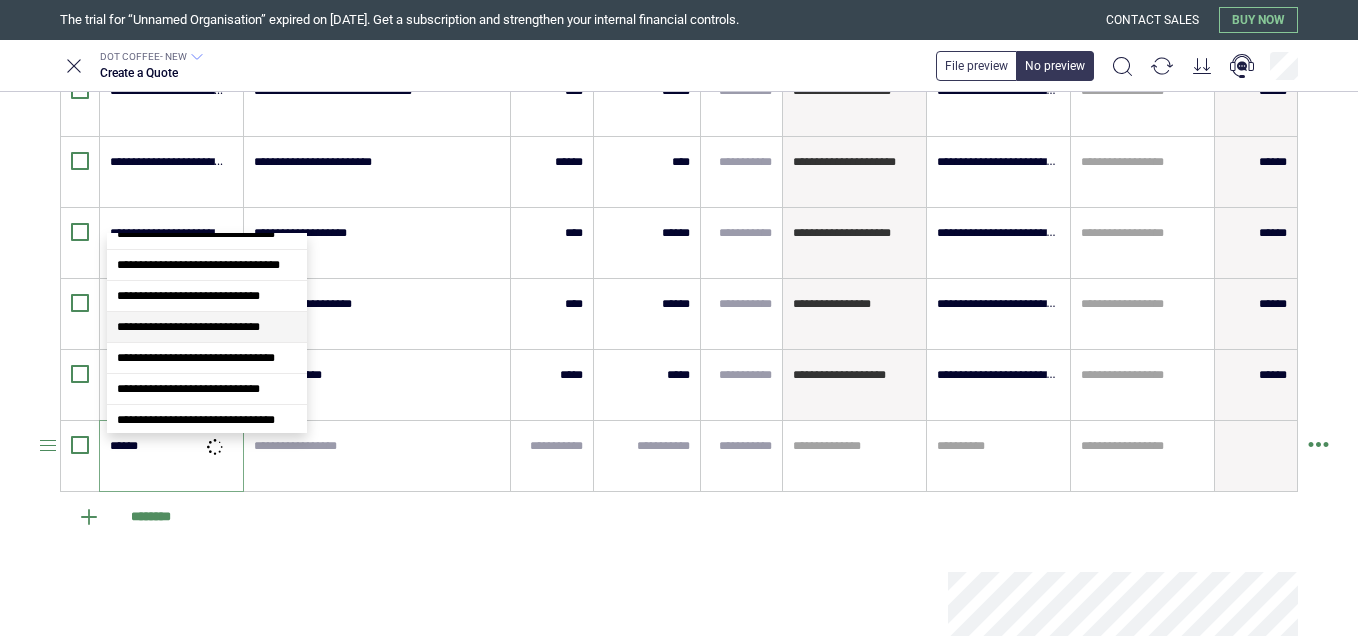 scroll, scrollTop: 0, scrollLeft: 0, axis: both 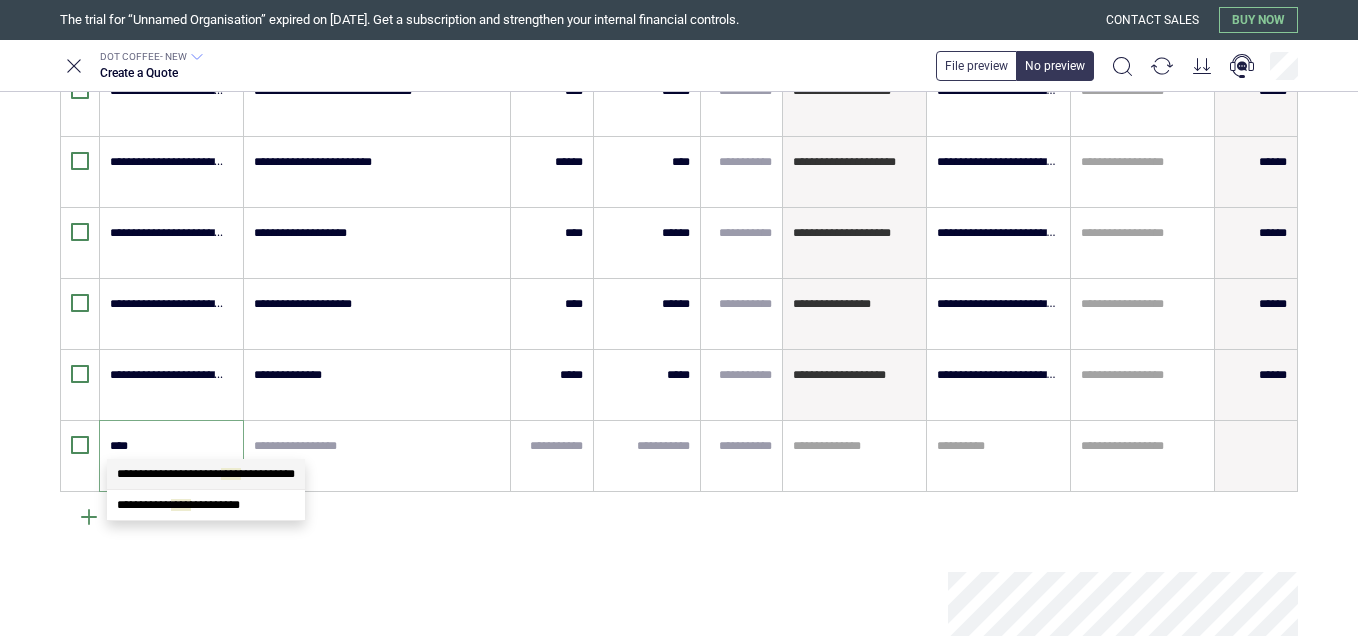 click on "**********" at bounding box center (206, 474) 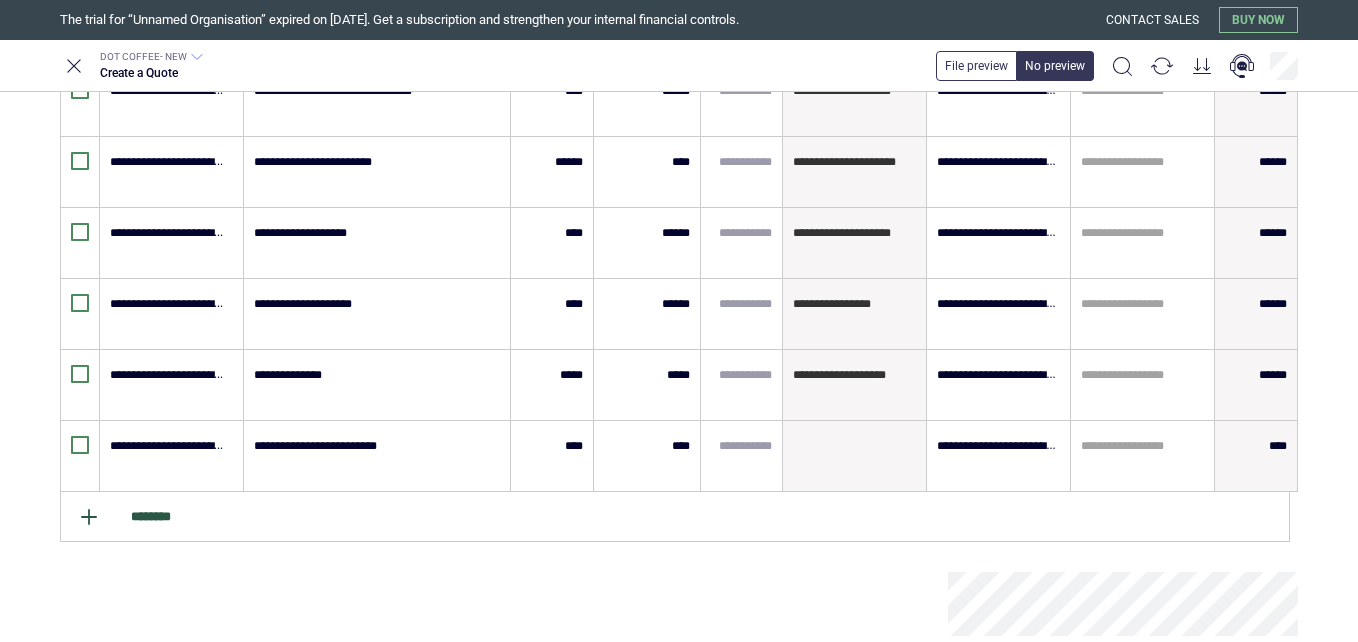 click 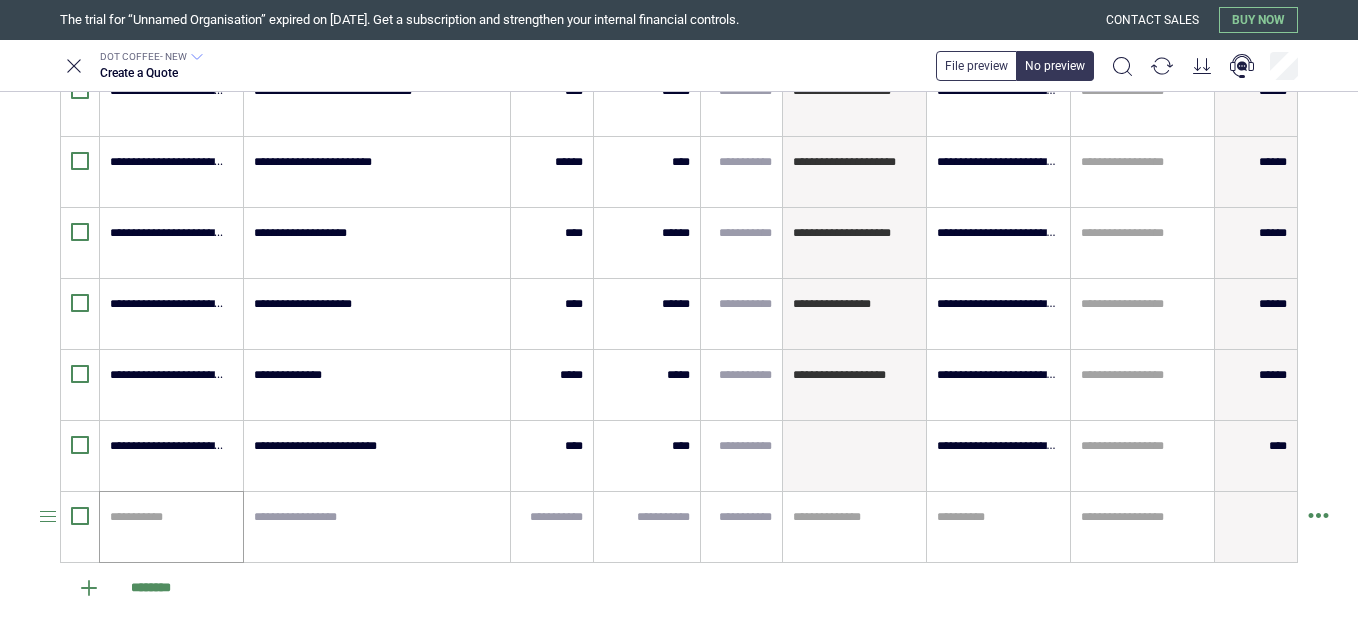 click on "**********" at bounding box center [171, 527] 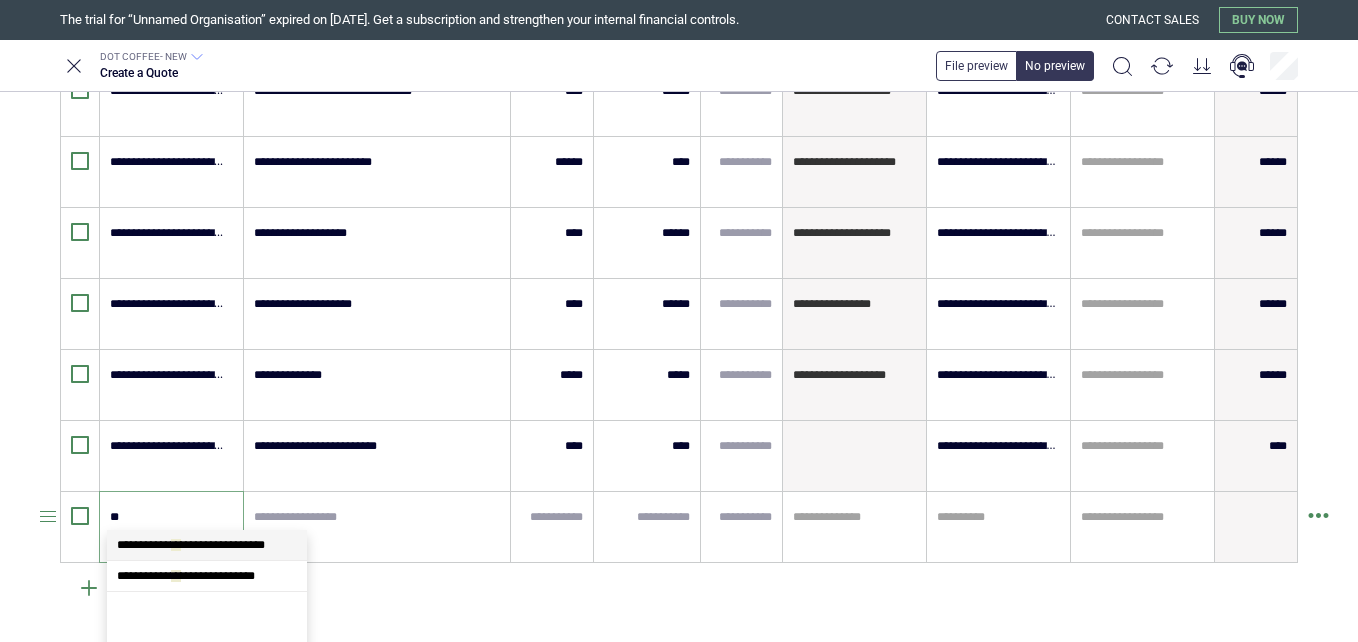 scroll, scrollTop: 0, scrollLeft: 0, axis: both 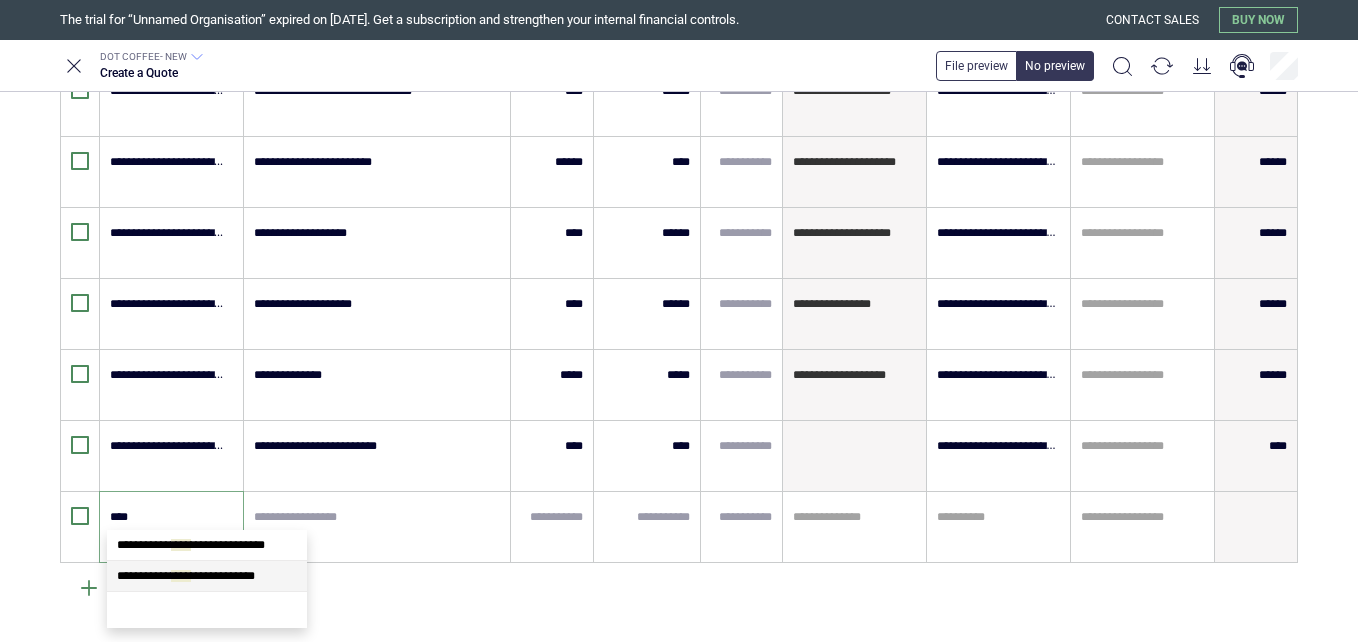 click on "**********" at bounding box center [186, 576] 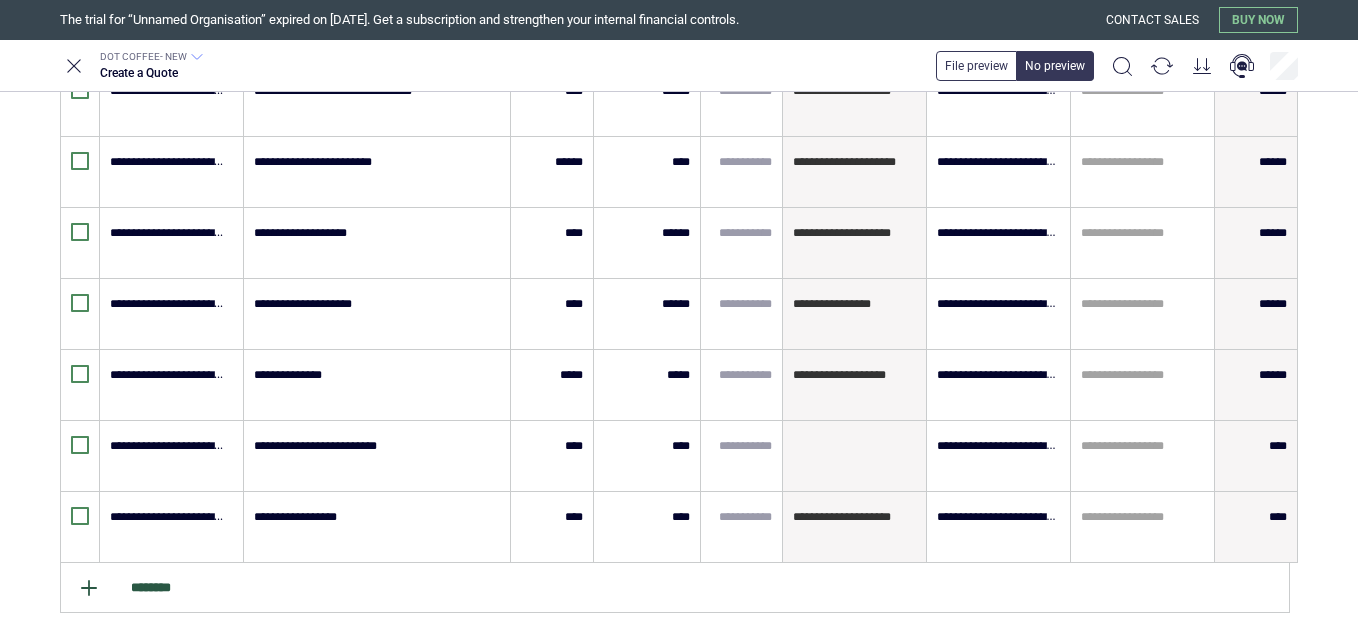 click on "********" at bounding box center (675, 588) 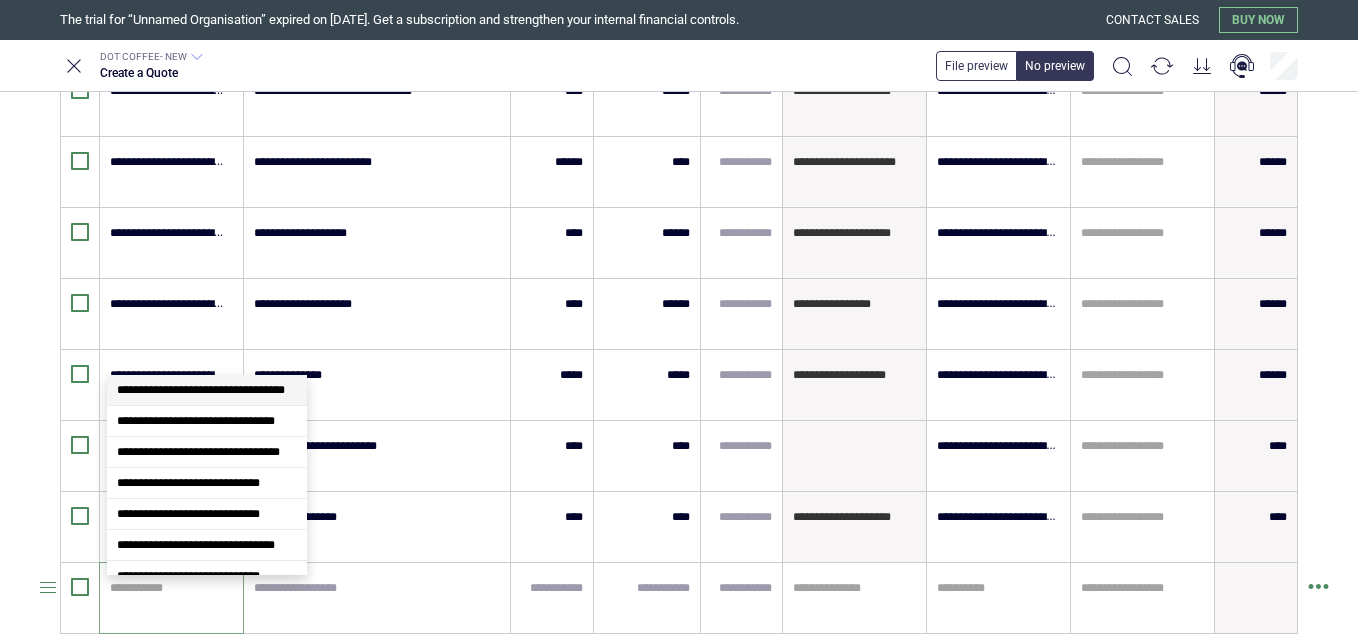 click at bounding box center [168, 588] 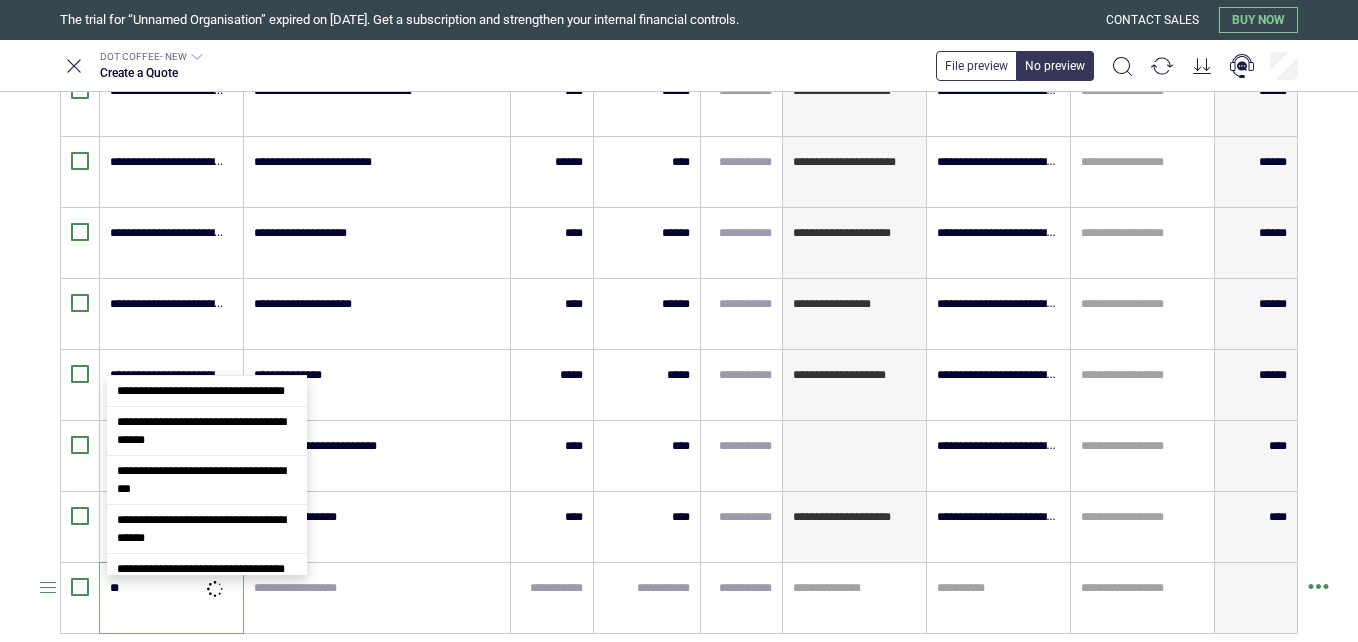 scroll, scrollTop: 0, scrollLeft: 0, axis: both 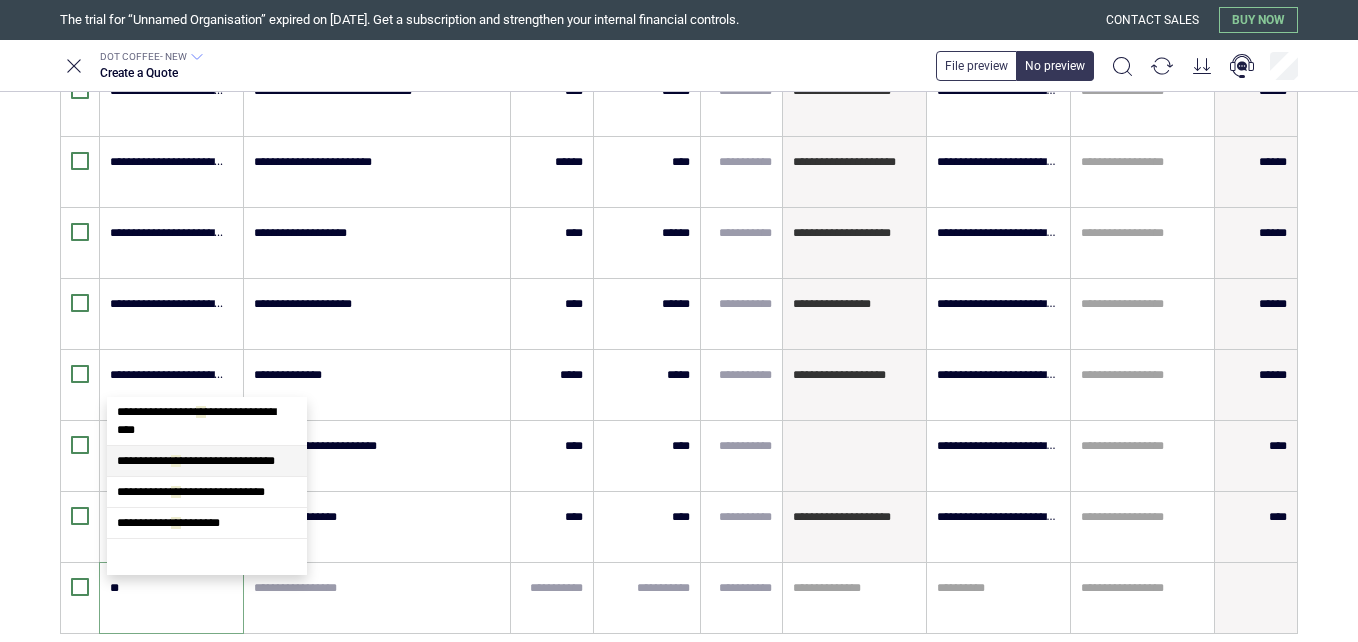 click on "**********" at bounding box center [196, 461] 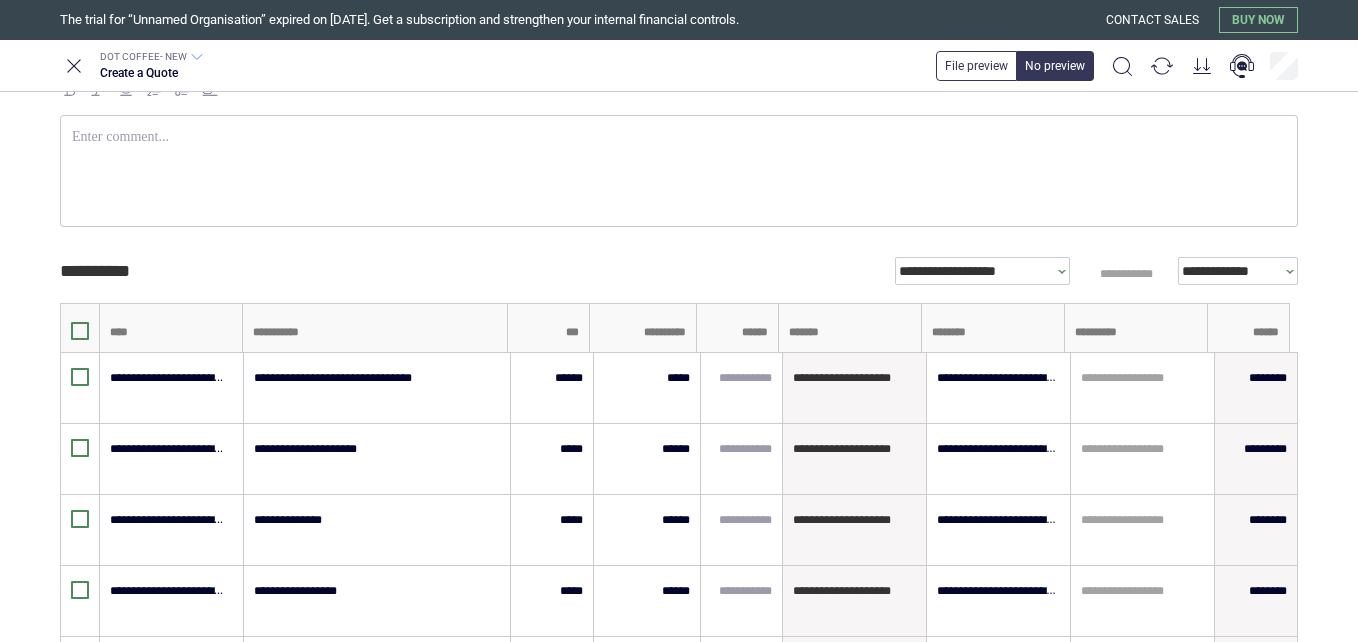 scroll, scrollTop: 358, scrollLeft: 0, axis: vertical 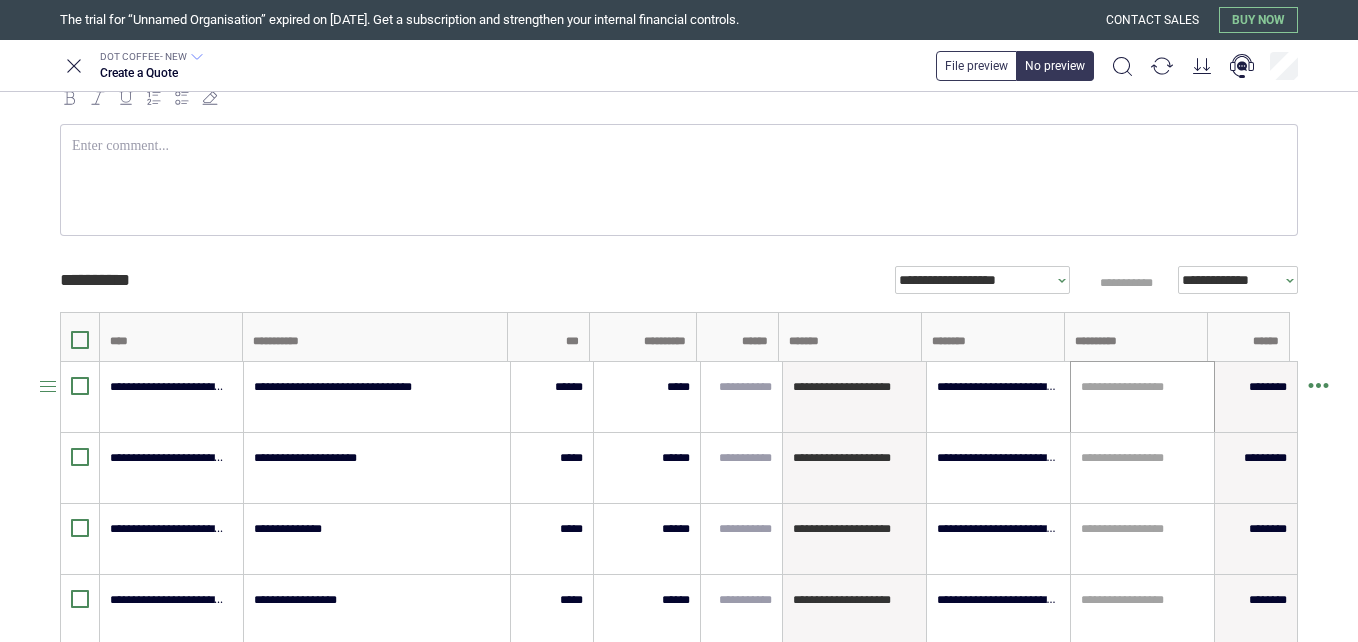 click on "**********" at bounding box center (1142, 397) 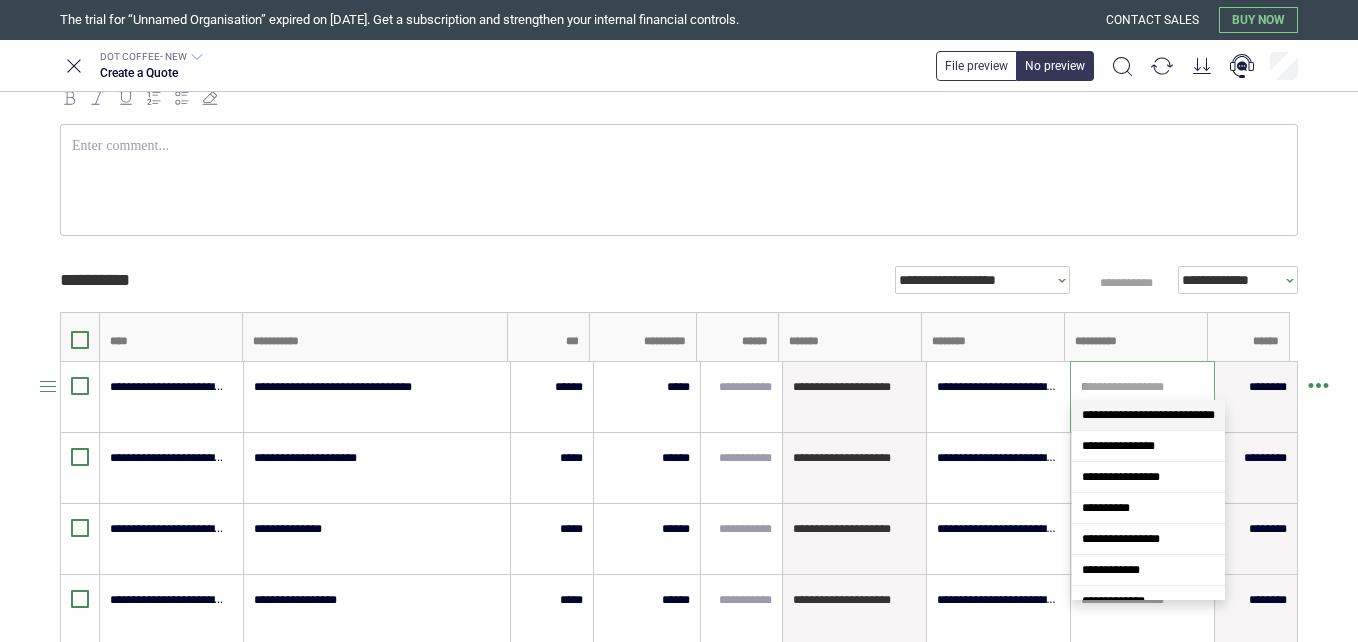 scroll, scrollTop: 0, scrollLeft: 0, axis: both 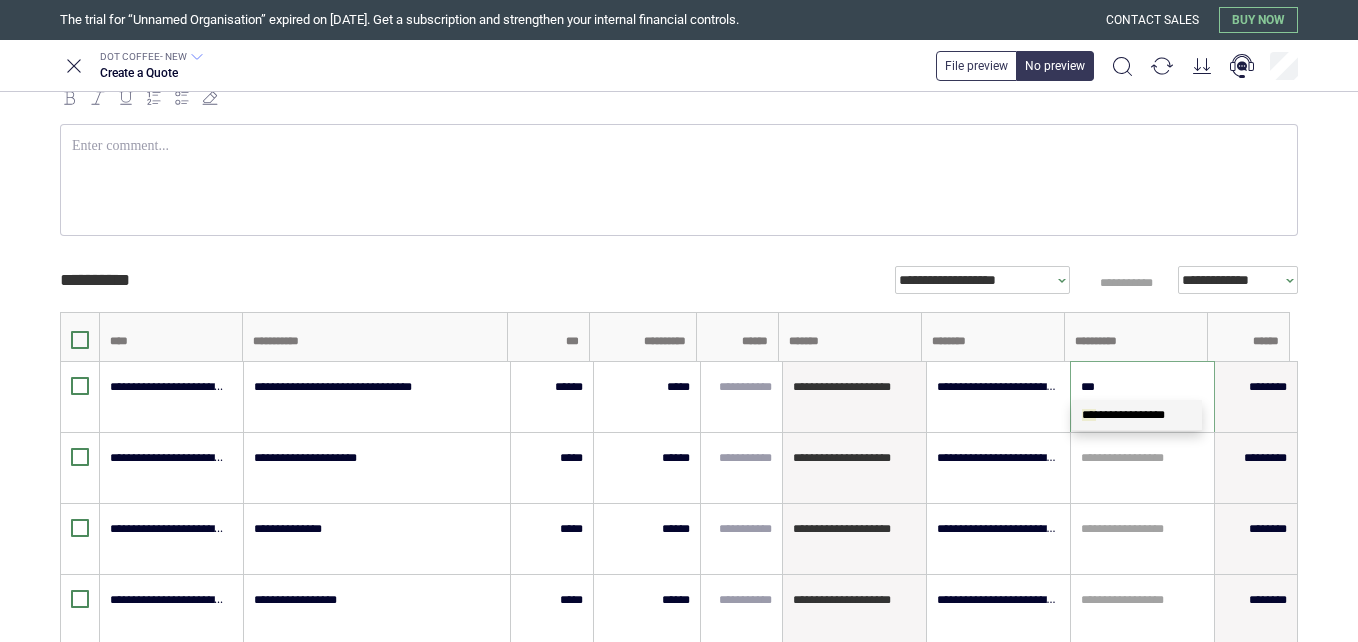 click on "**********" at bounding box center [1123, 415] 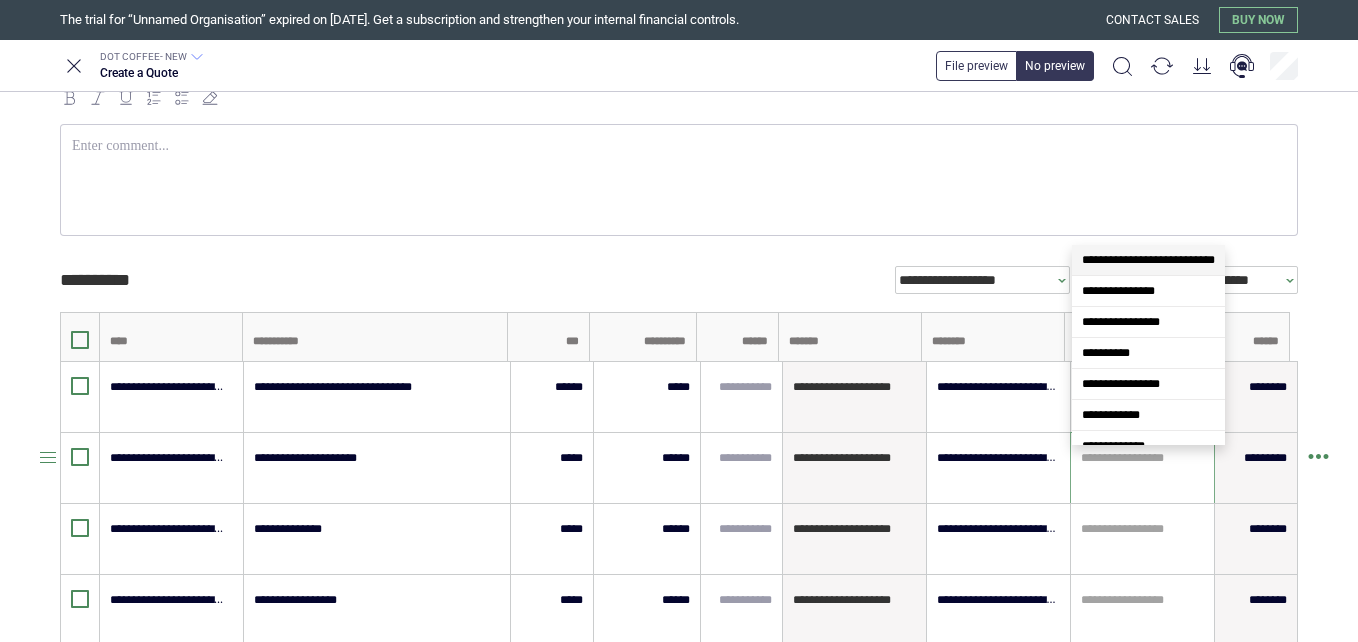 click at bounding box center [1142, 458] 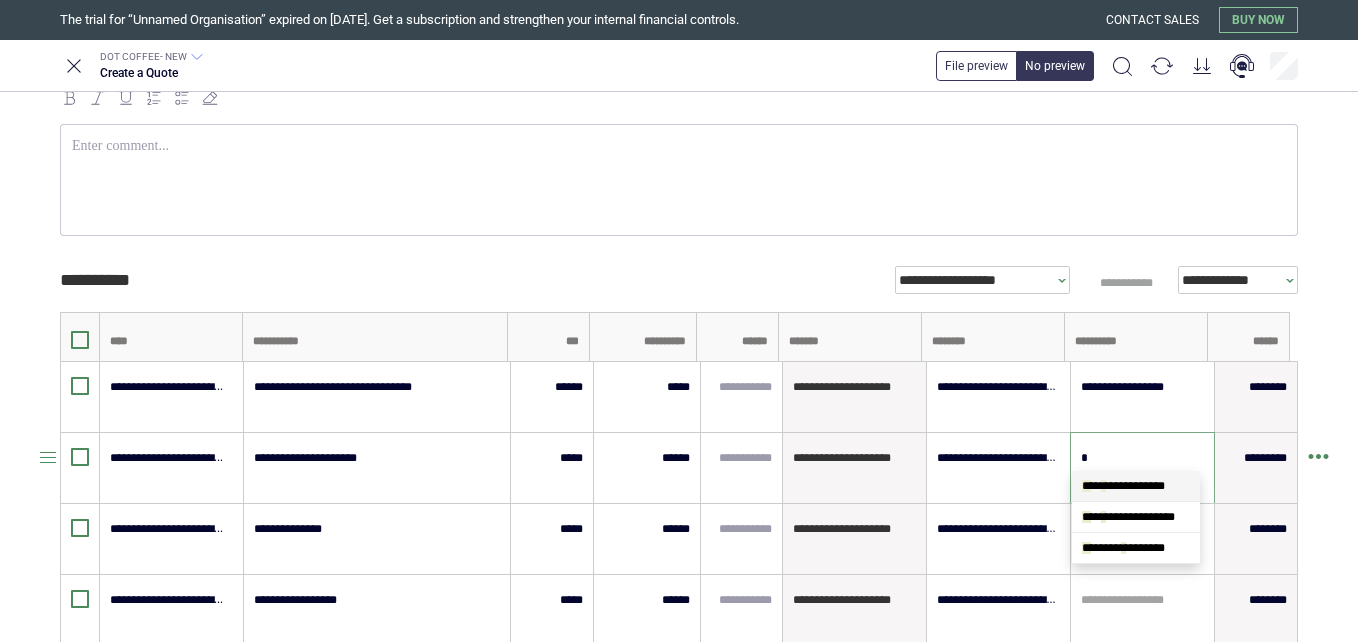scroll, scrollTop: 0, scrollLeft: 0, axis: both 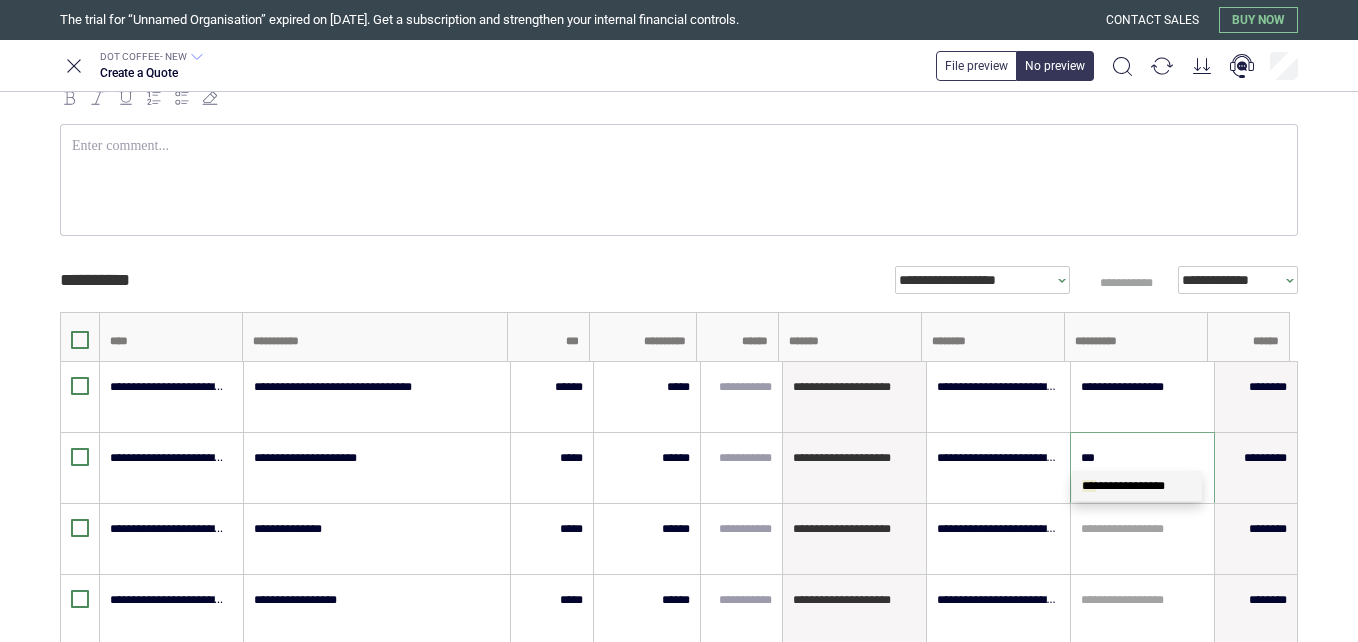 click on "**********" at bounding box center (1123, 486) 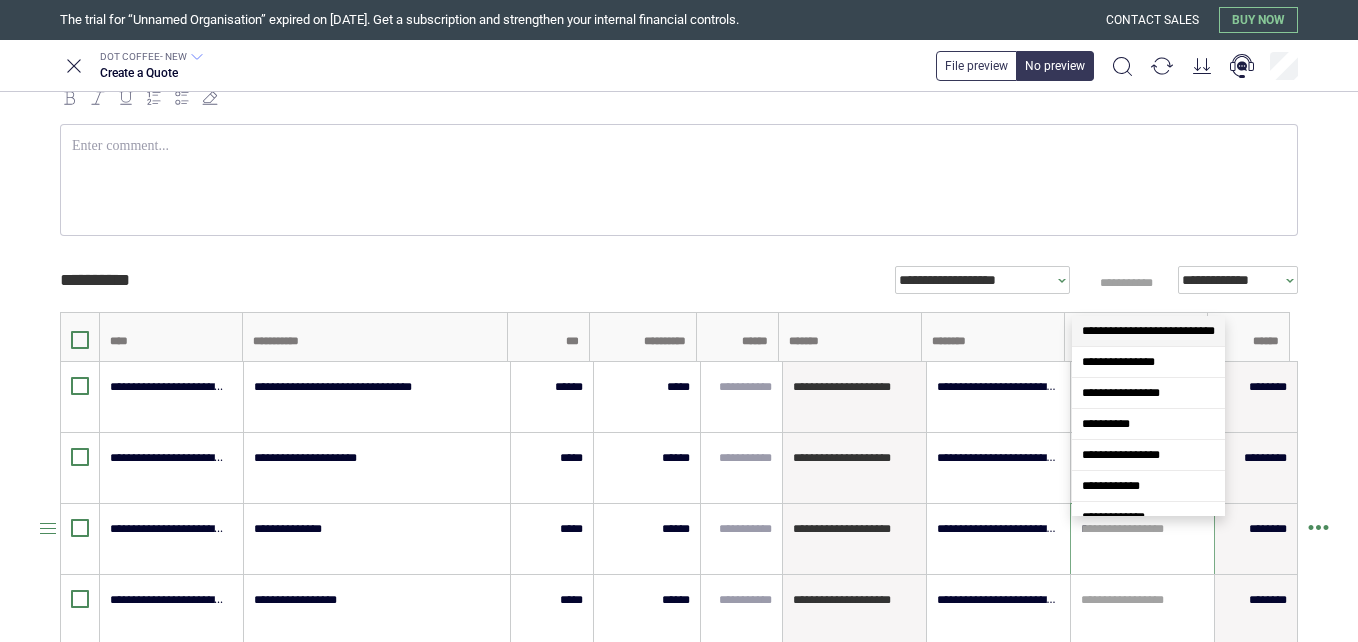 click on "*" at bounding box center (1142, 529) 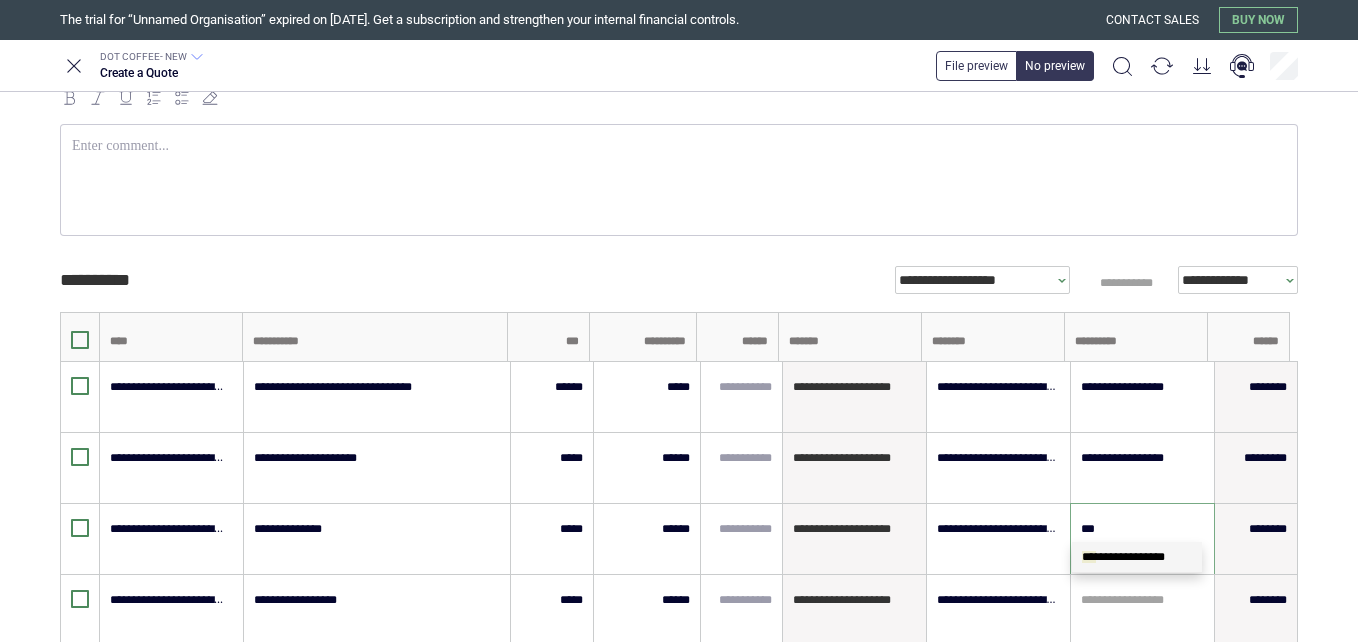 click on "**********" at bounding box center (1123, 557) 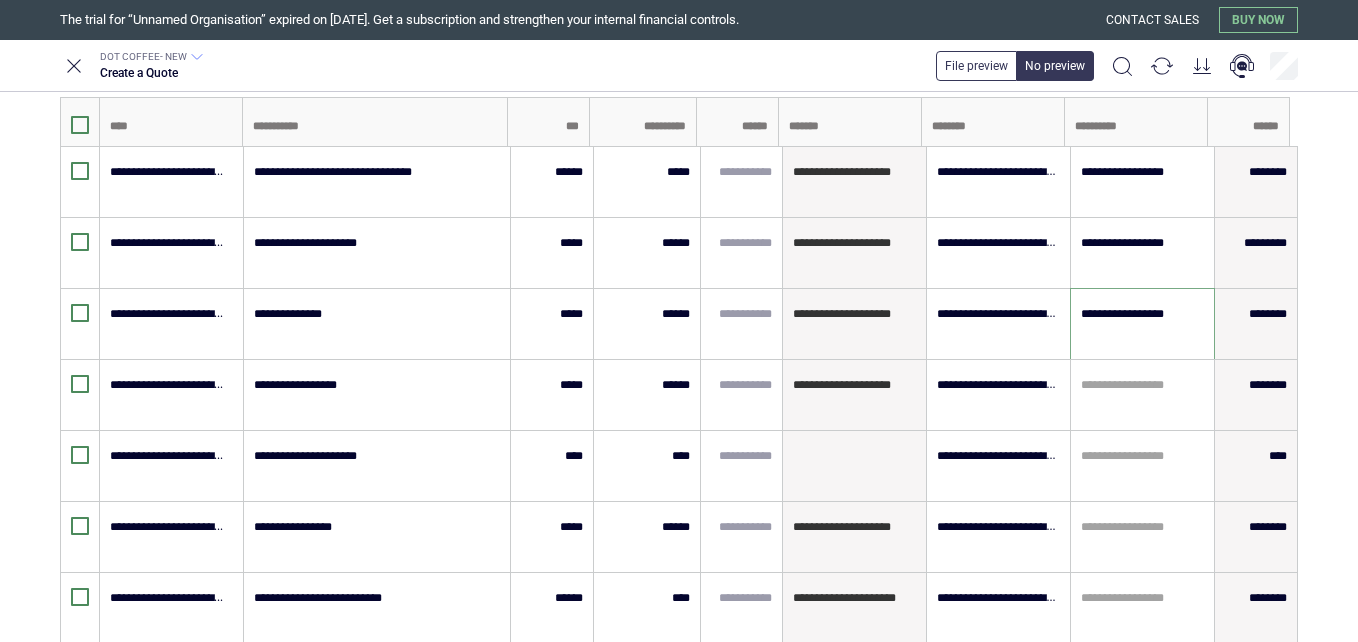 scroll, scrollTop: 598, scrollLeft: 0, axis: vertical 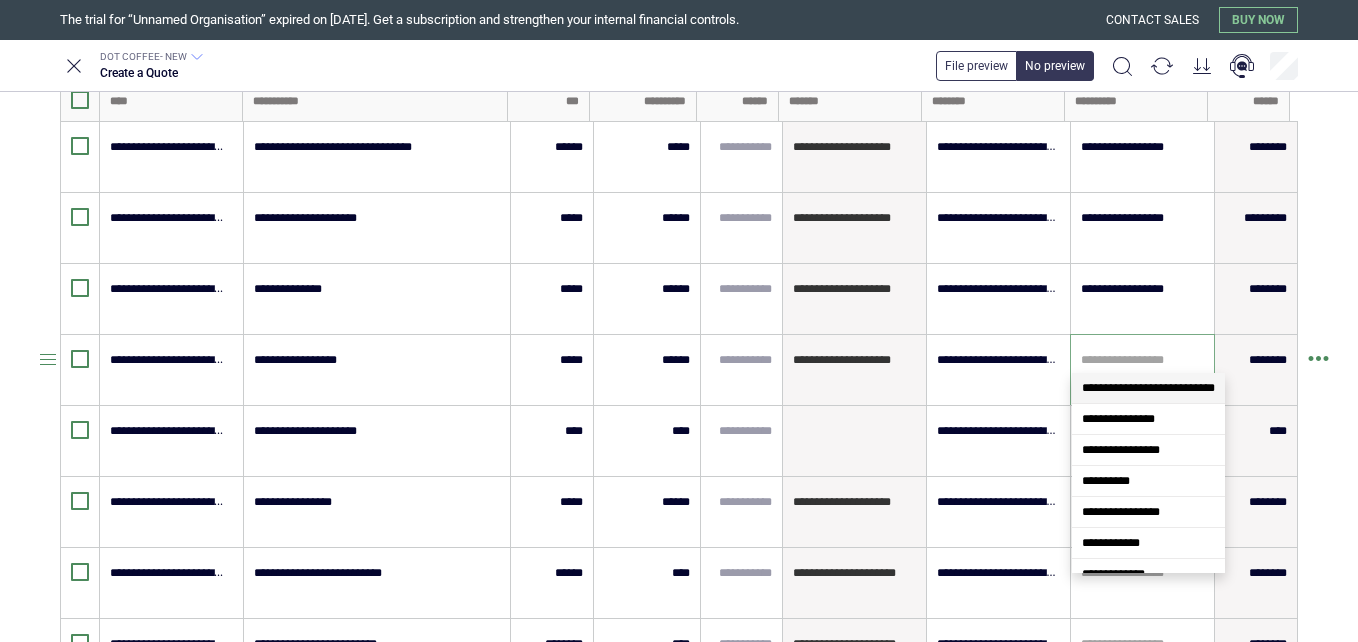 click at bounding box center [1142, 360] 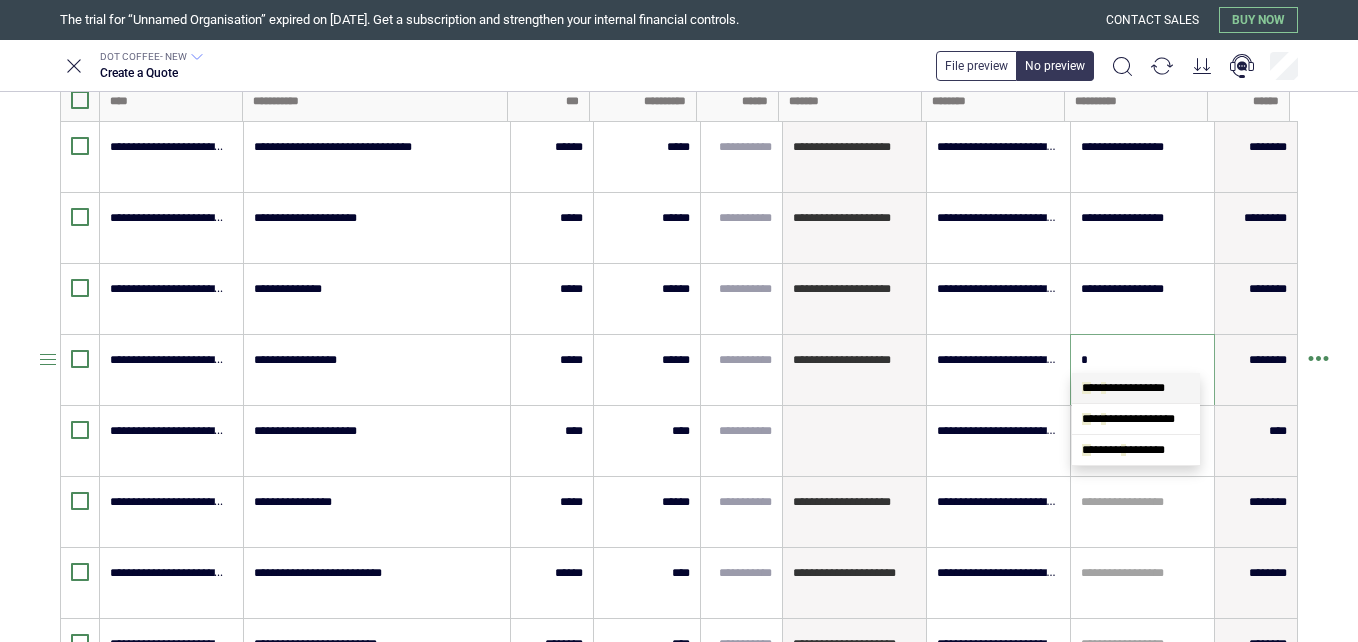 scroll, scrollTop: 0, scrollLeft: 0, axis: both 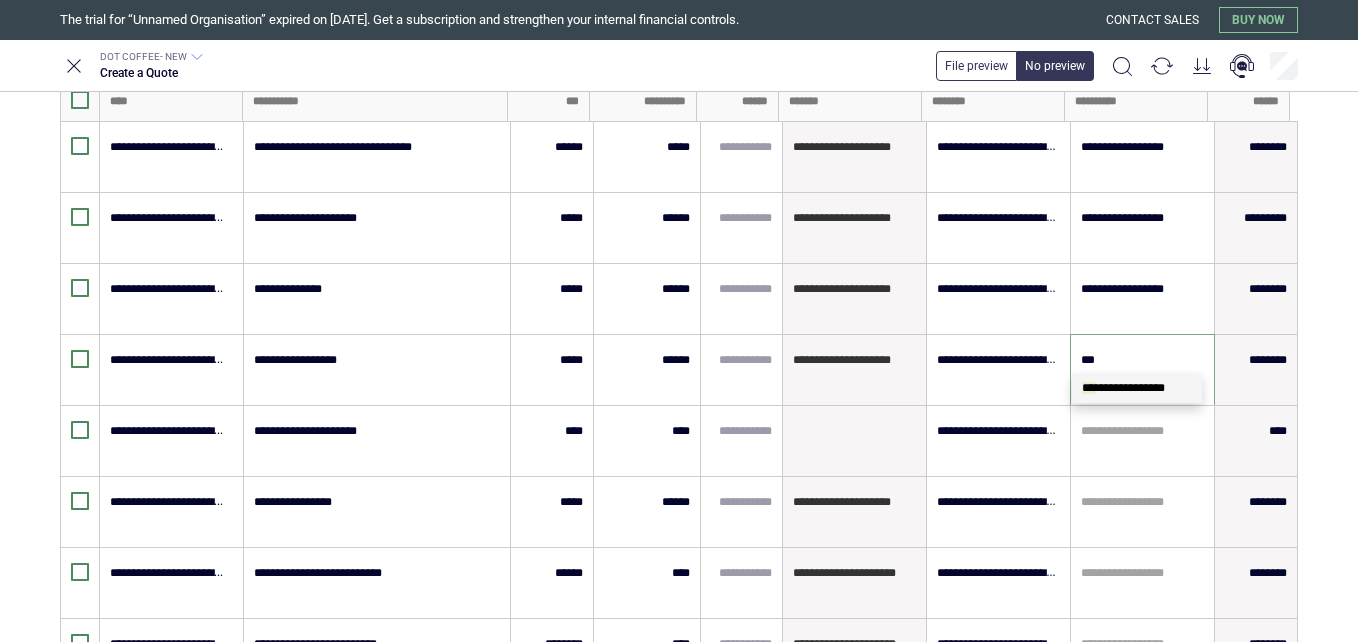 click on "**********" at bounding box center [1123, 388] 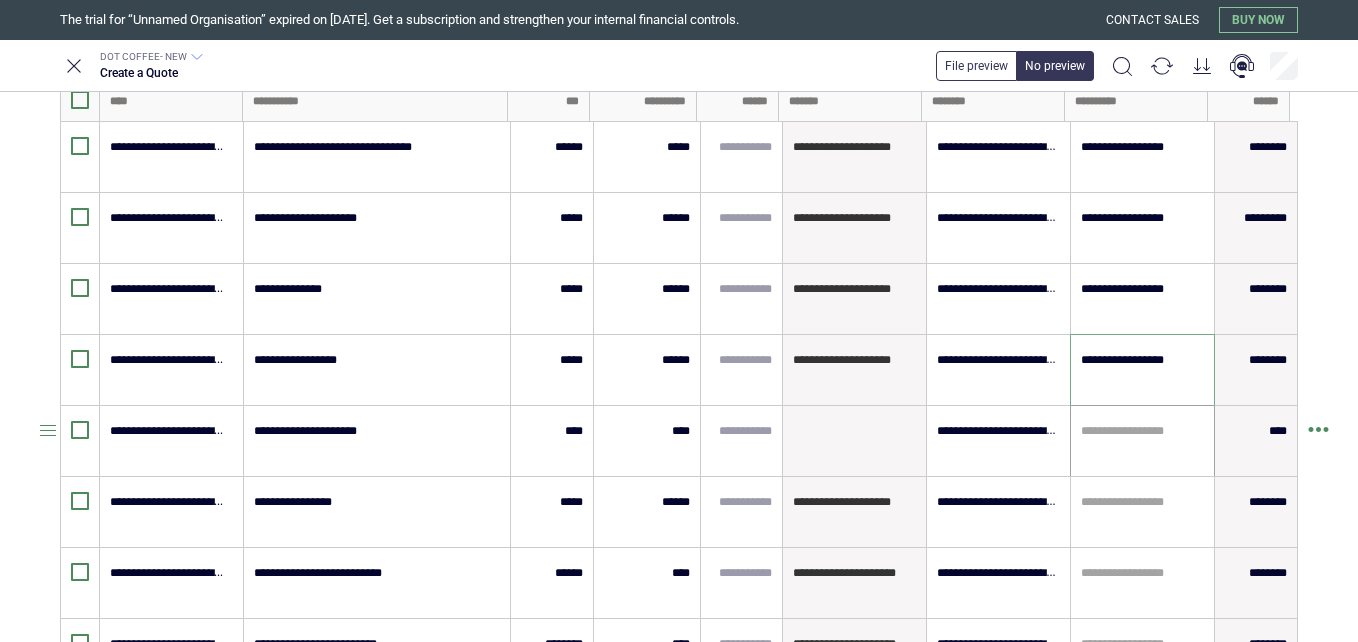 click at bounding box center [1142, 431] 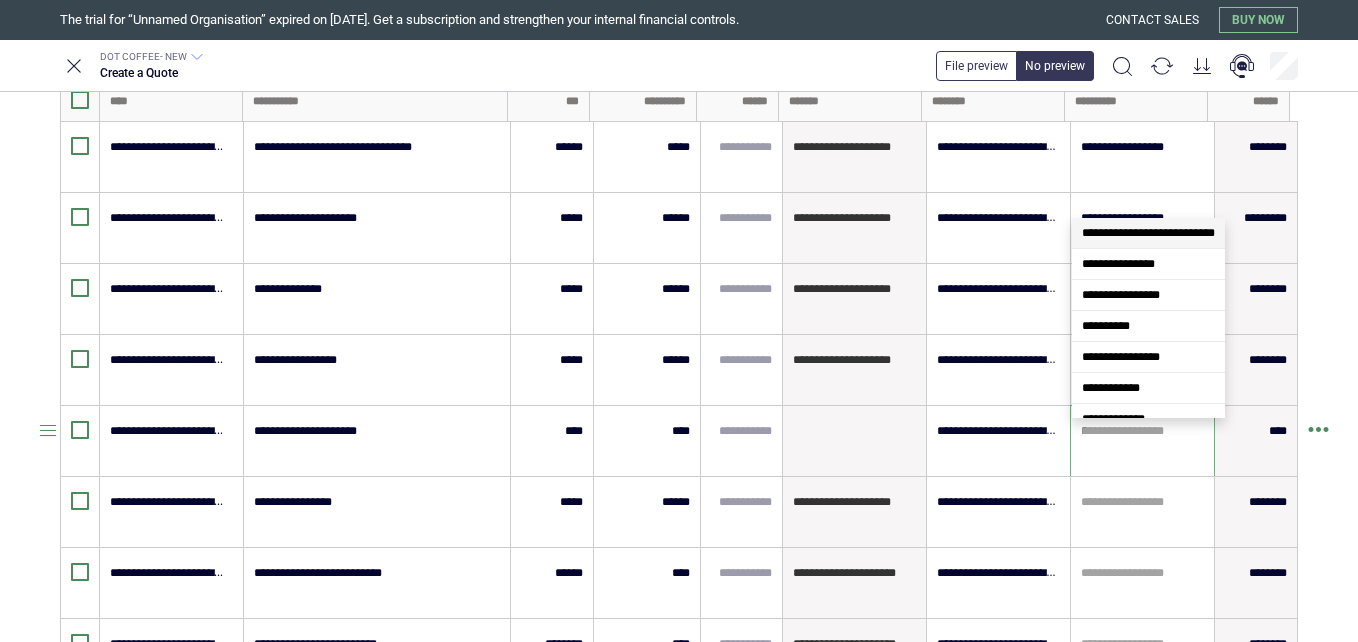 scroll, scrollTop: 0, scrollLeft: 0, axis: both 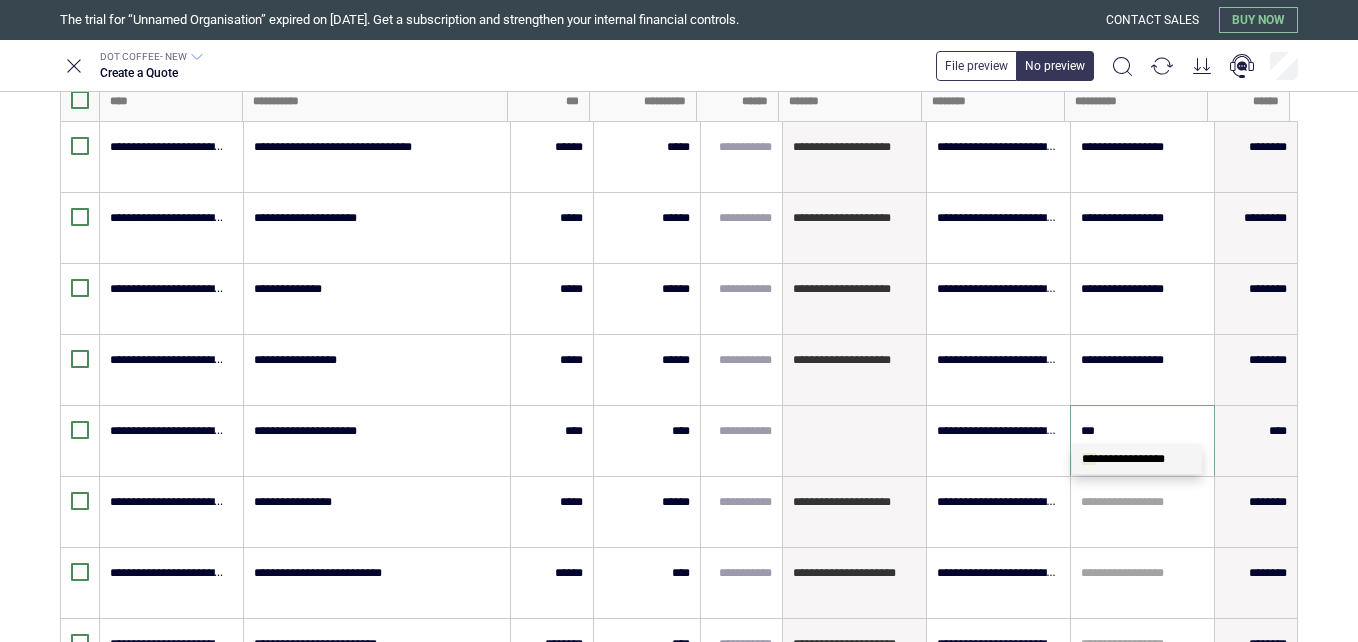 click on "**********" at bounding box center (1123, 459) 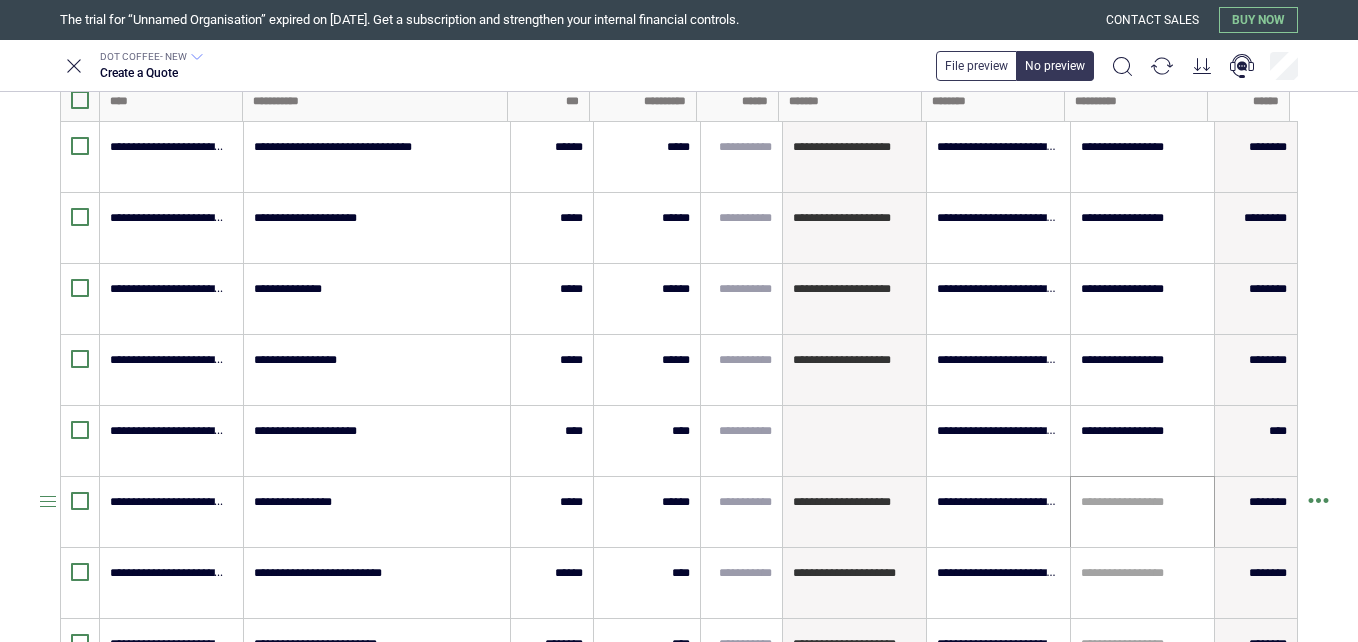 click on "**********" at bounding box center (1142, 512) 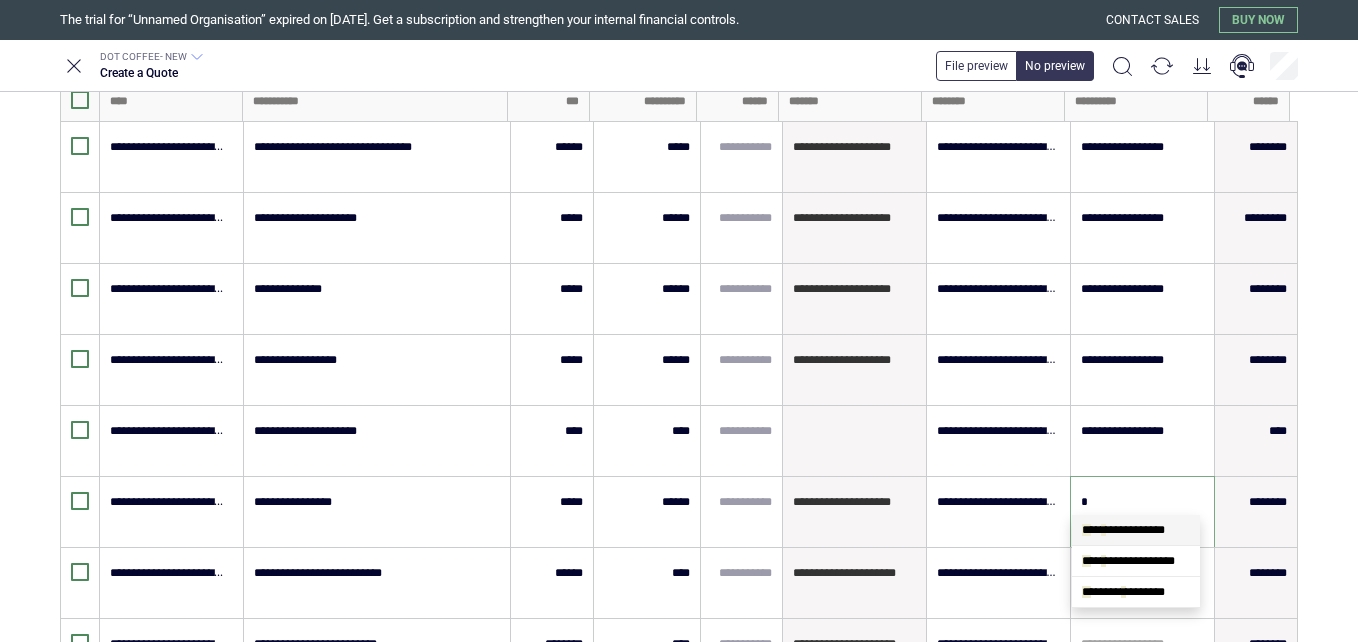 scroll, scrollTop: 0, scrollLeft: 0, axis: both 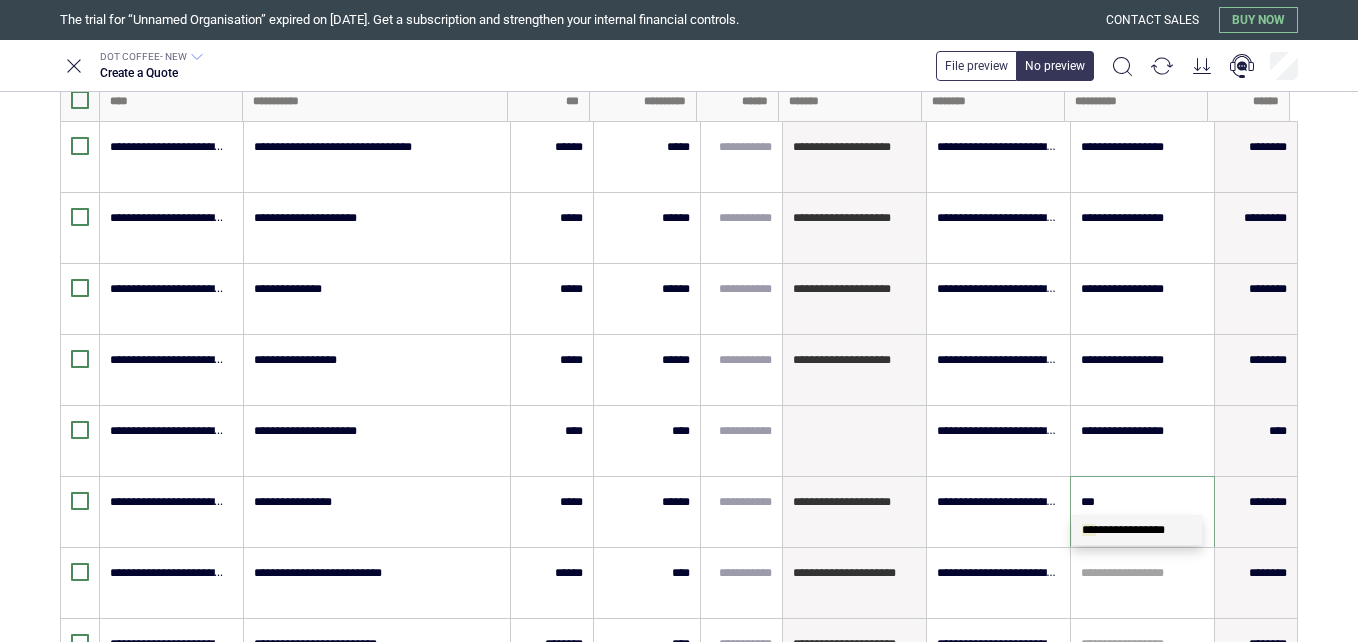 click on "**********" at bounding box center [1123, 530] 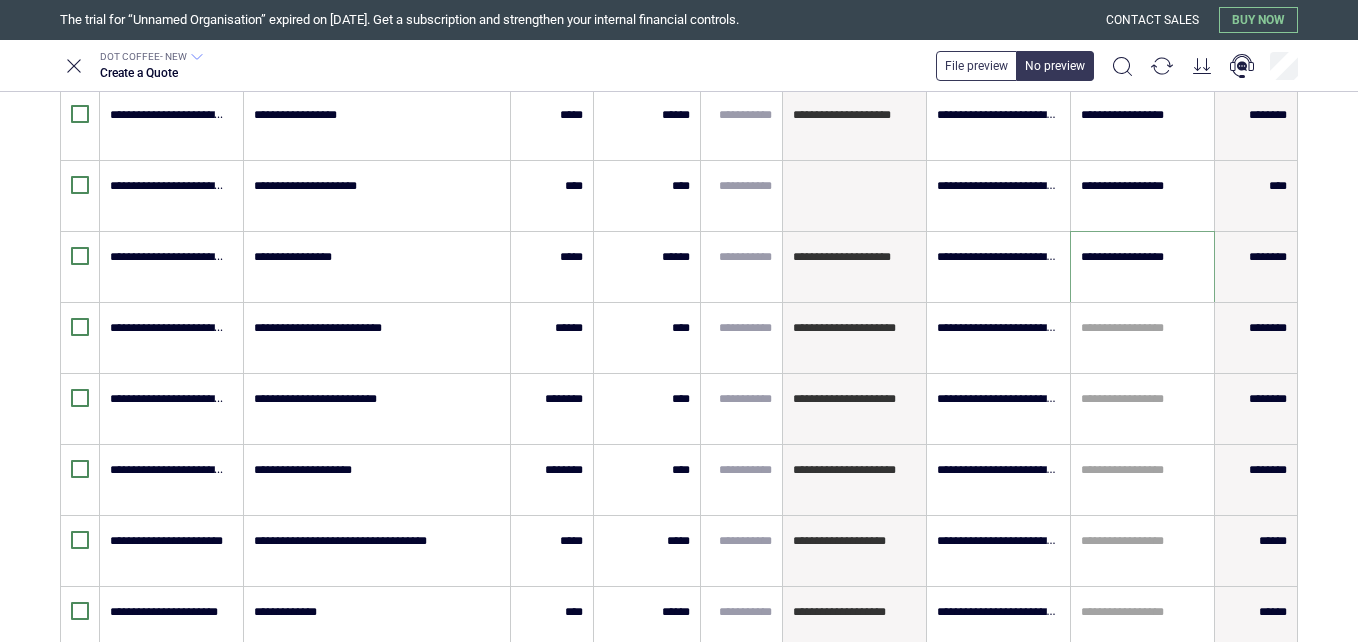 scroll, scrollTop: 853, scrollLeft: 0, axis: vertical 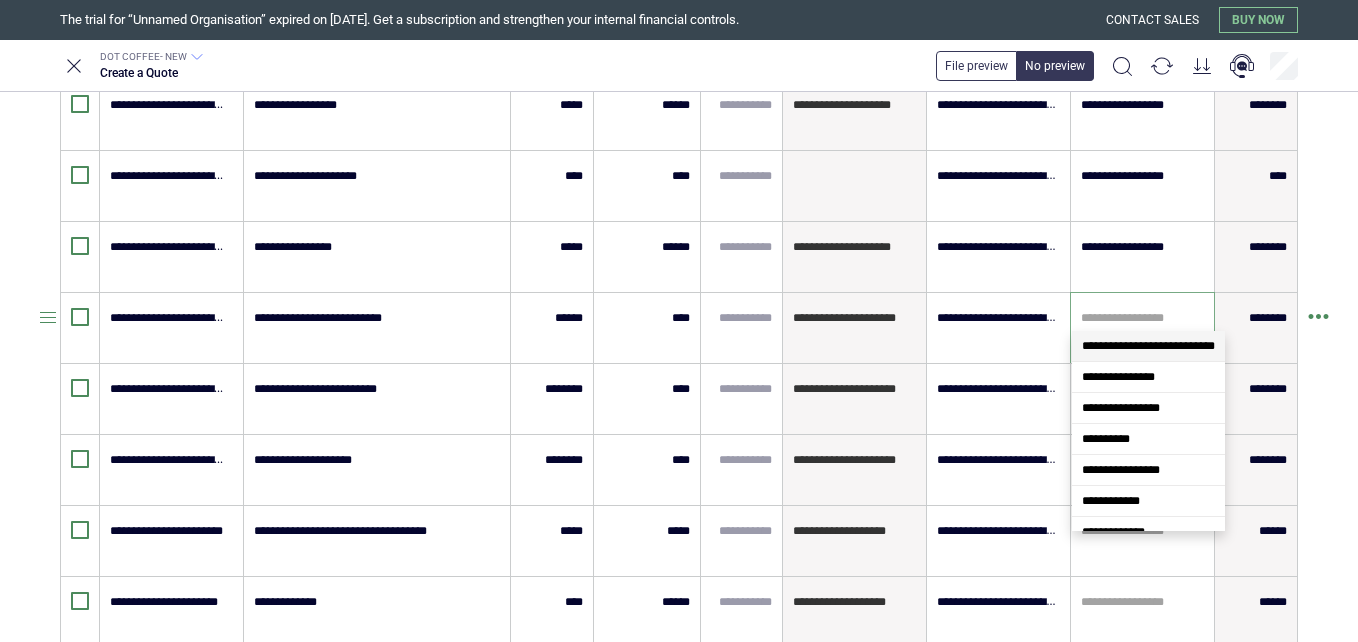 click at bounding box center (1142, 318) 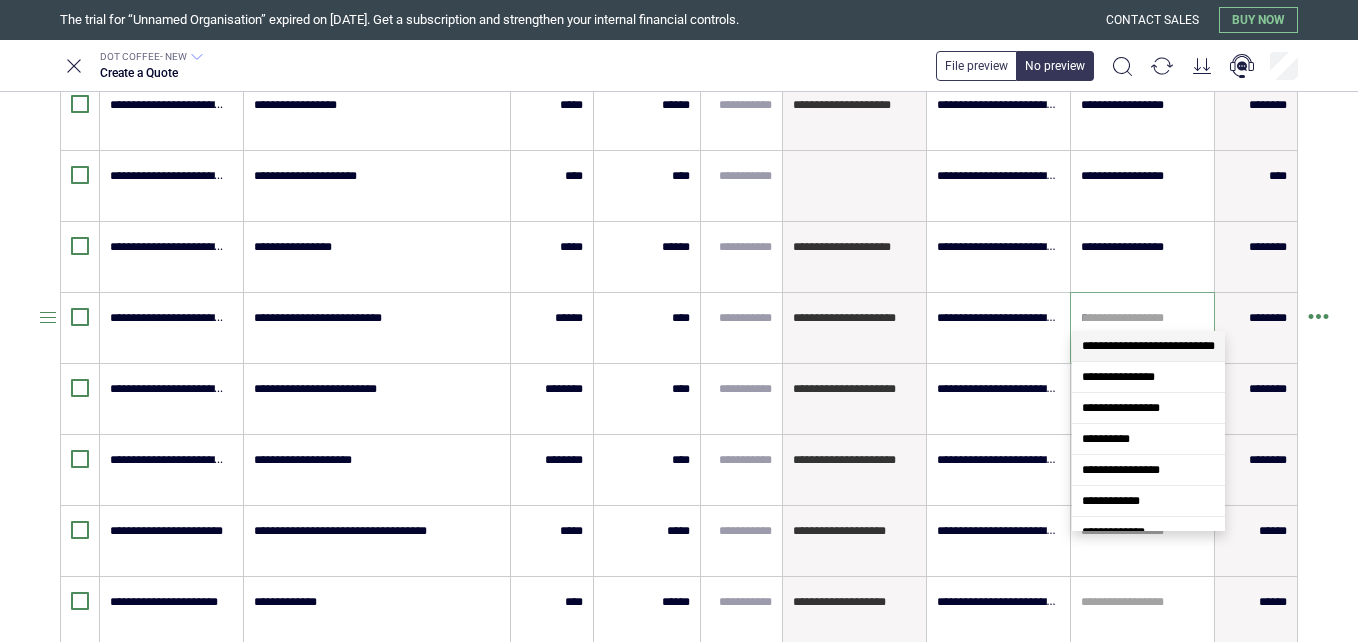 scroll, scrollTop: 0, scrollLeft: 0, axis: both 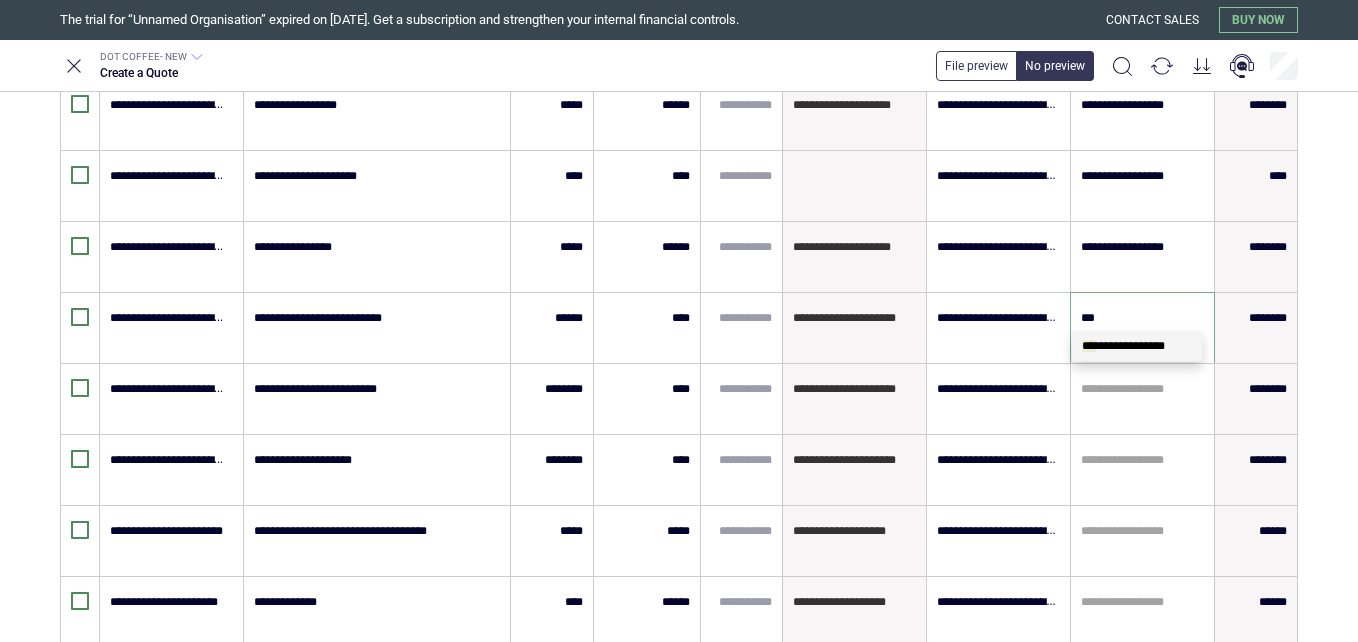 click on "***" at bounding box center [1089, 346] 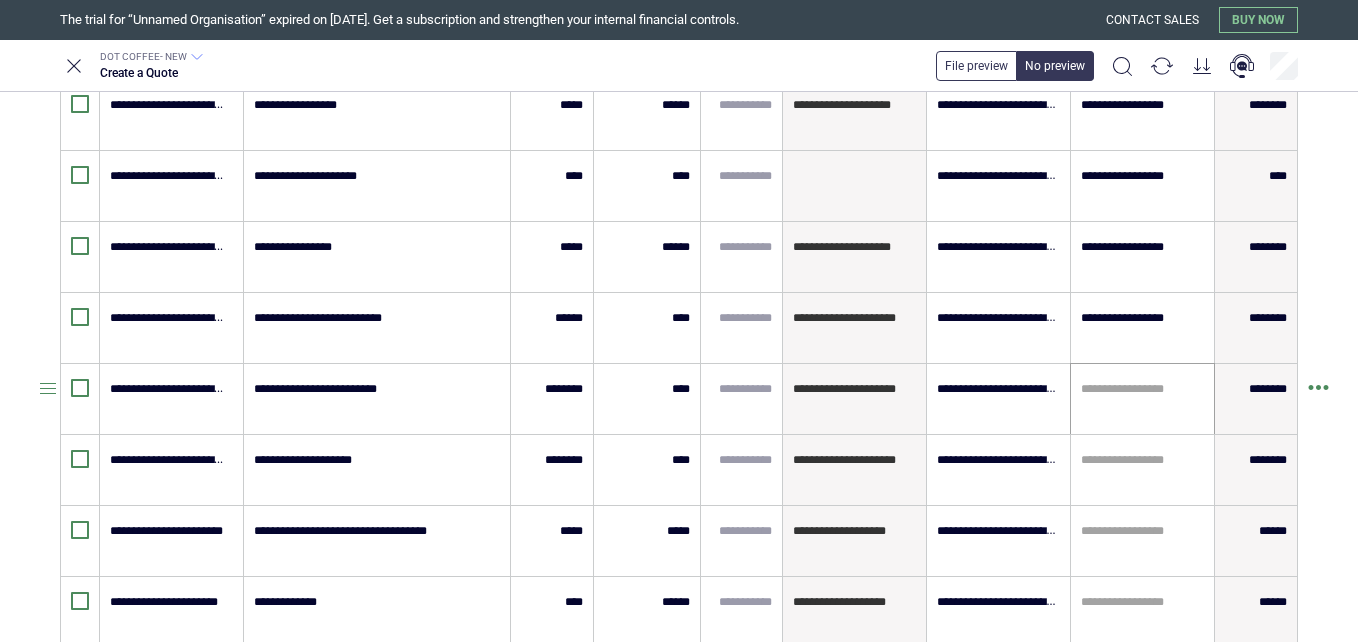 click on "**********" at bounding box center [1142, 399] 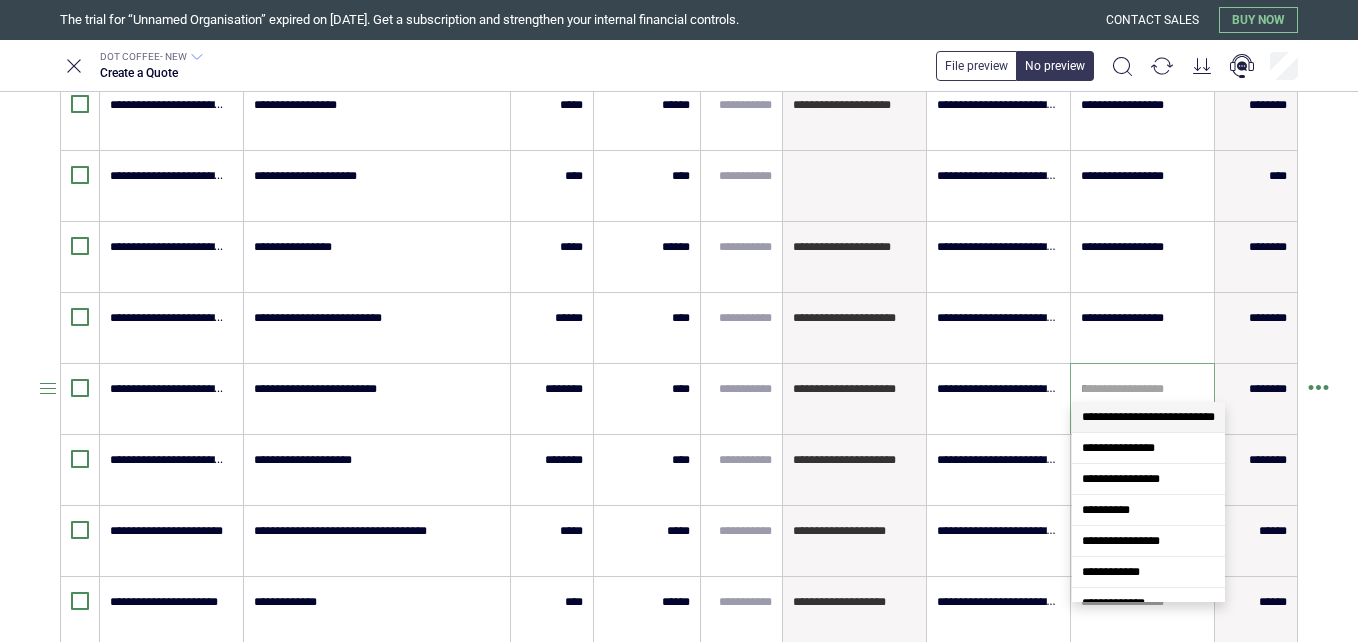 scroll, scrollTop: 0, scrollLeft: 0, axis: both 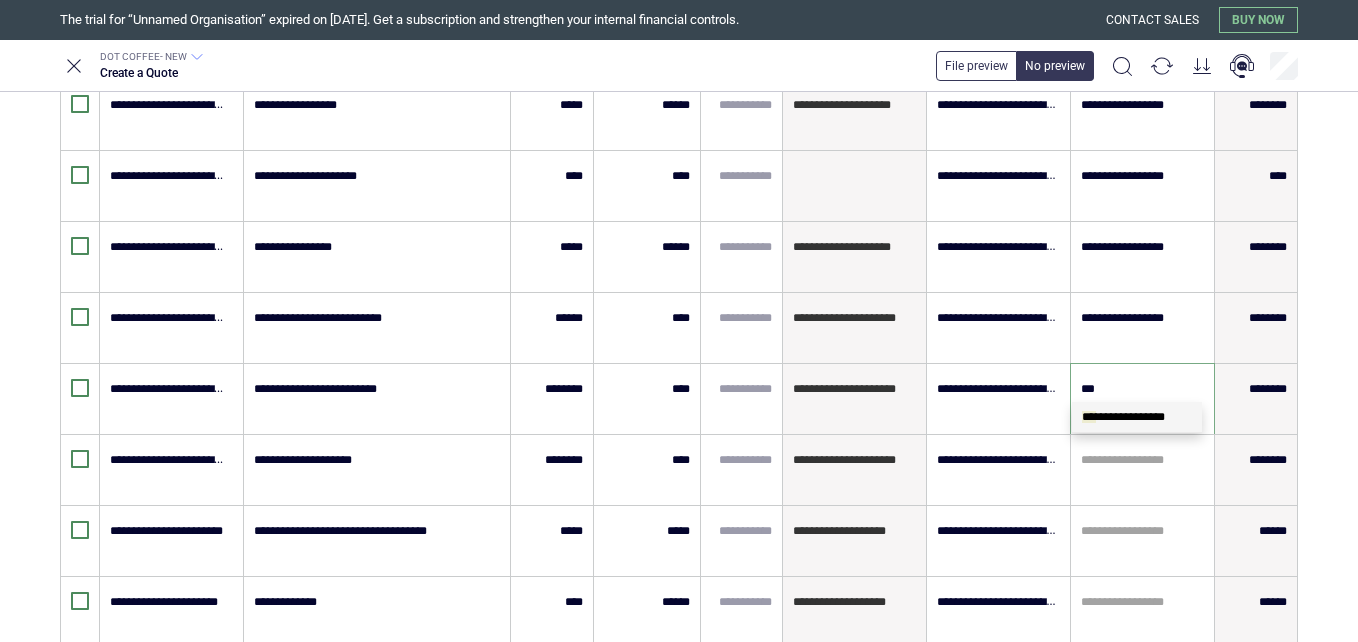click on "**********" at bounding box center (1123, 417) 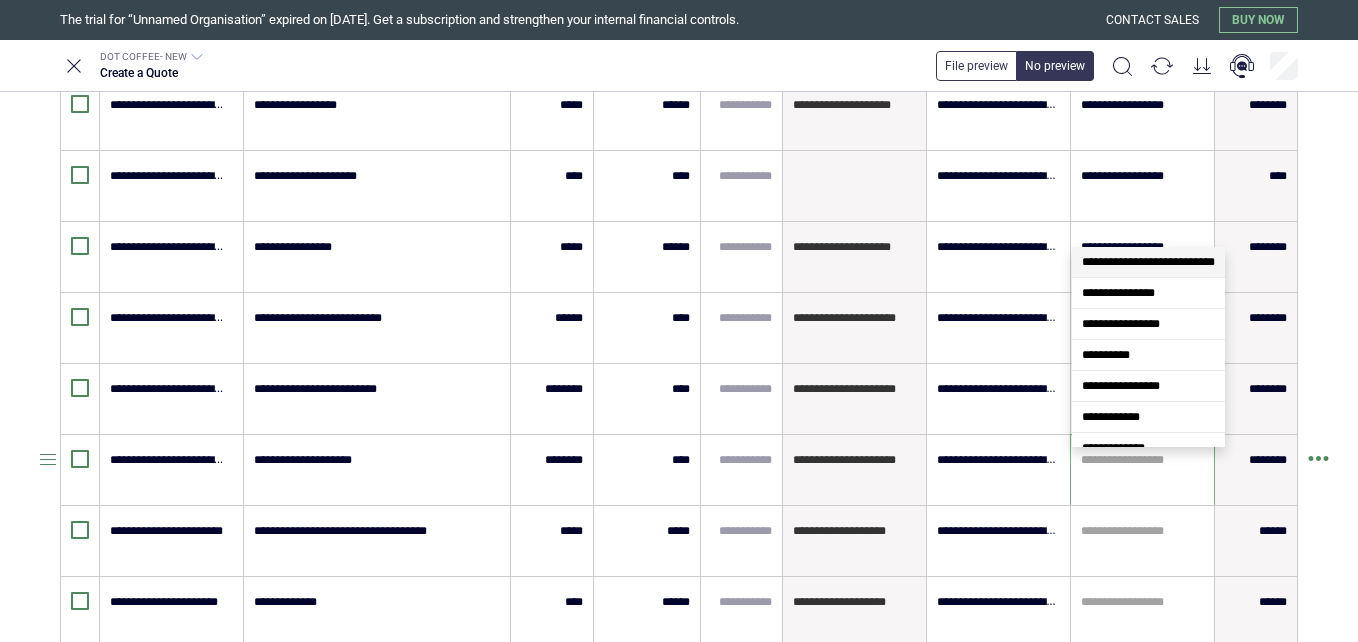 click at bounding box center [1142, 460] 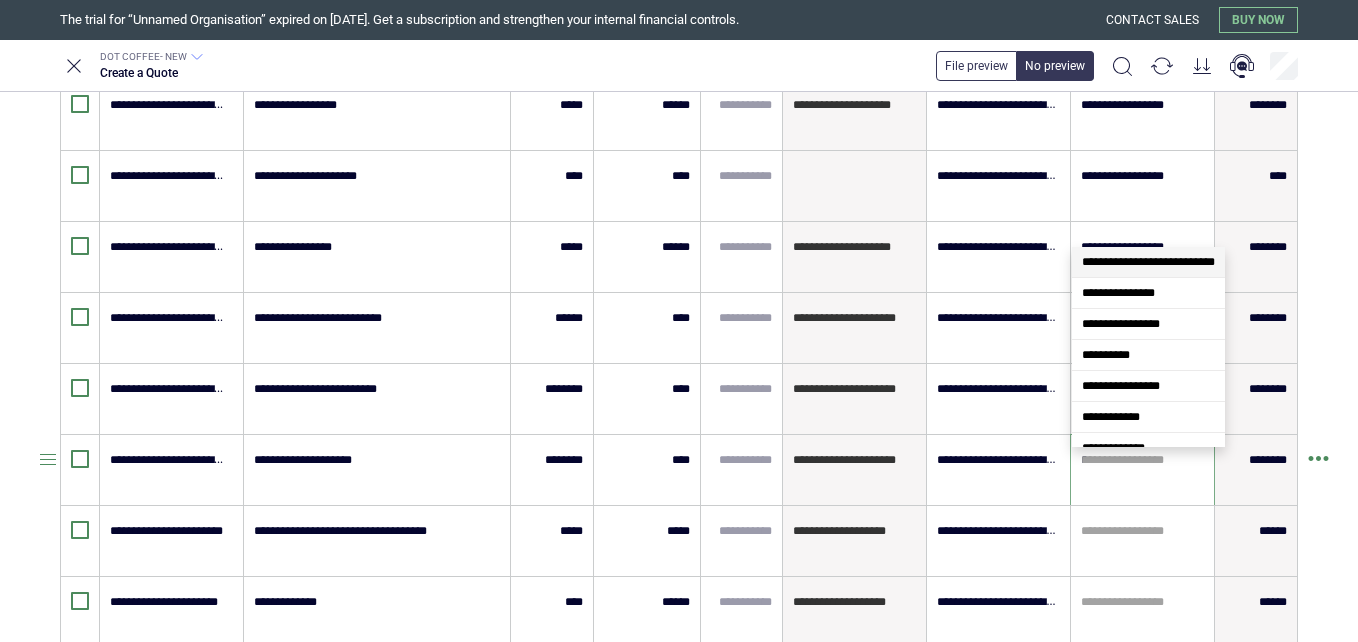scroll, scrollTop: 0, scrollLeft: 0, axis: both 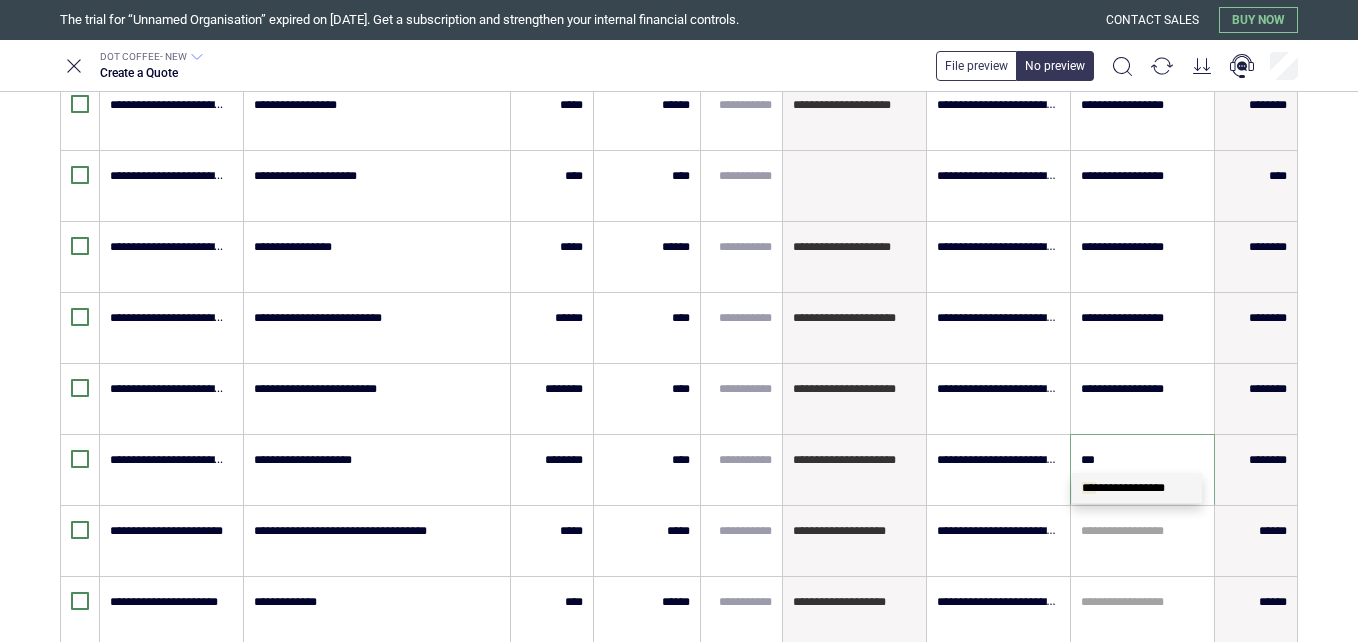 click on "**********" at bounding box center (1137, 488) 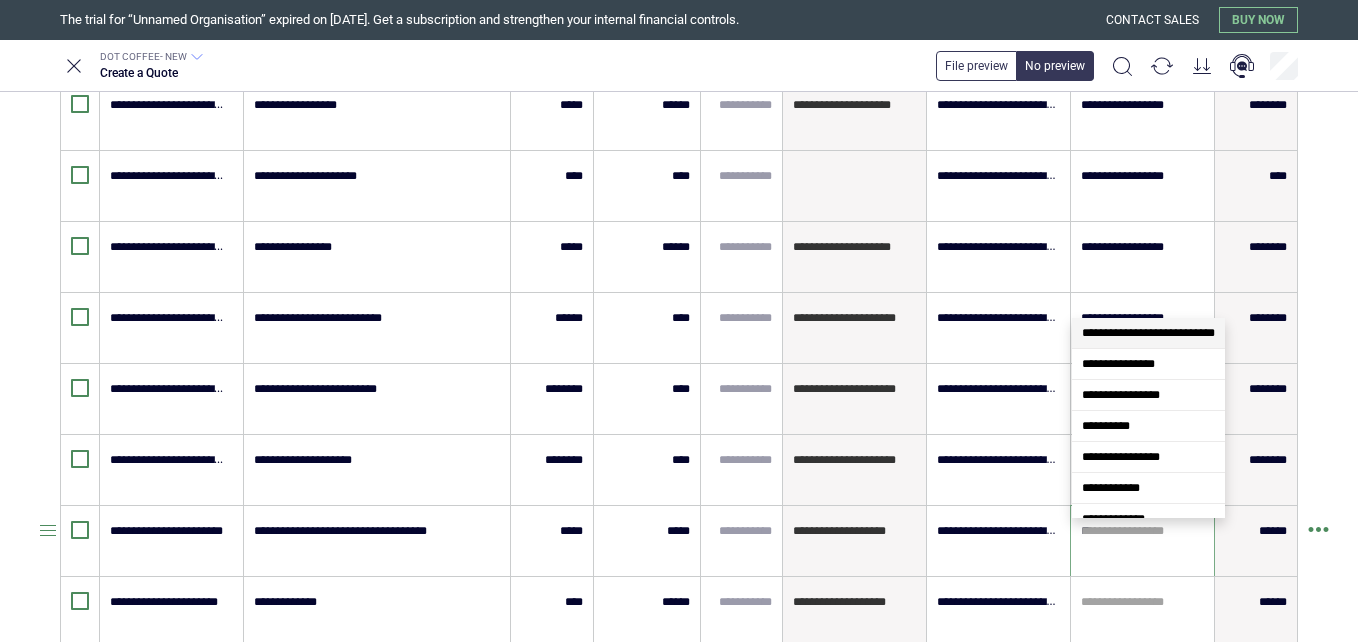 click on "**" at bounding box center [1142, 531] 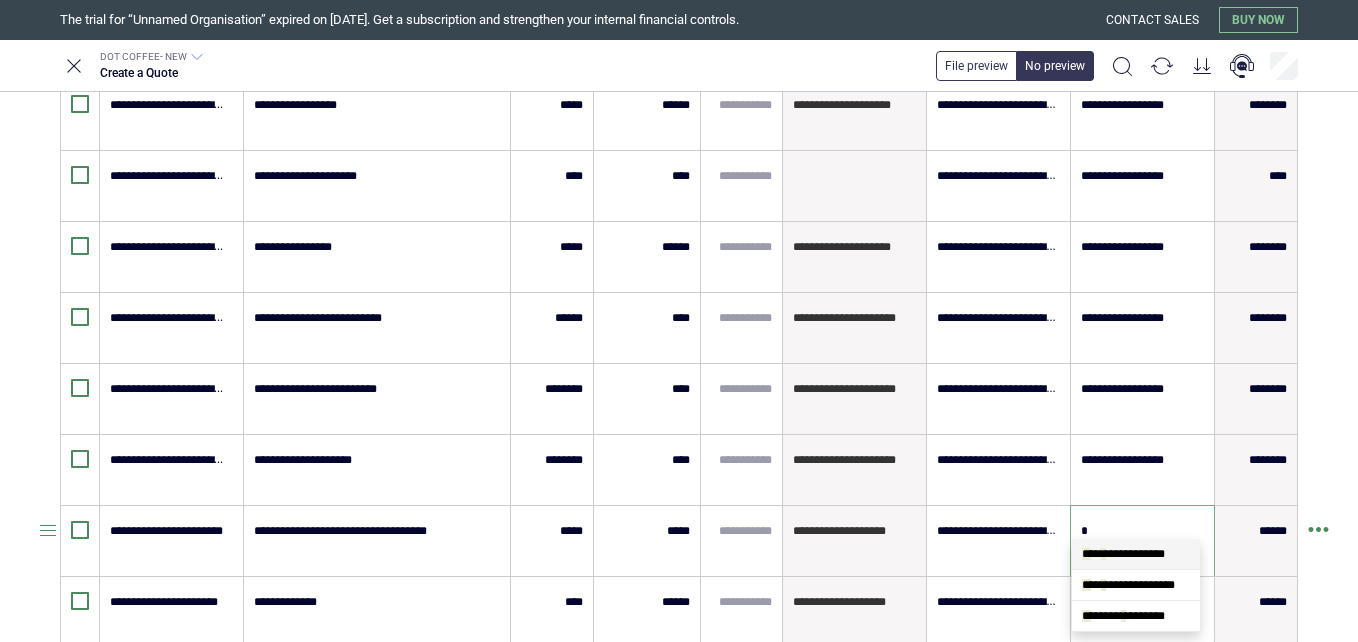 scroll, scrollTop: 0, scrollLeft: 0, axis: both 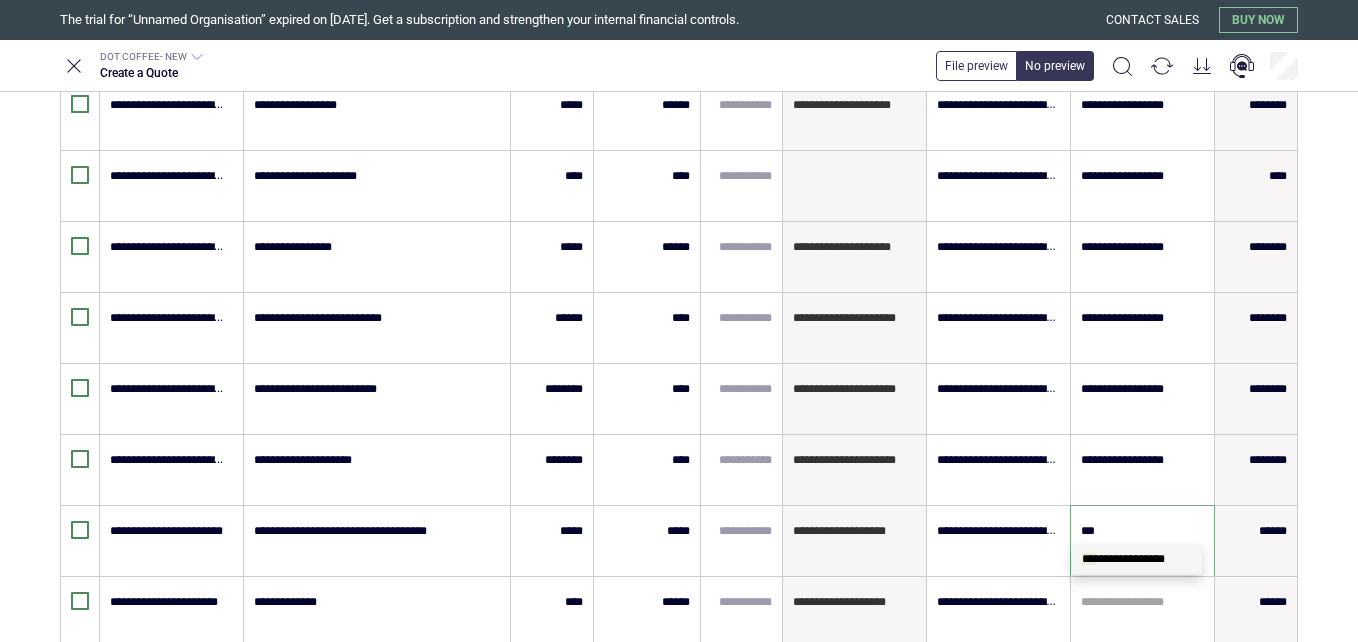 click on "**********" at bounding box center [1137, 559] 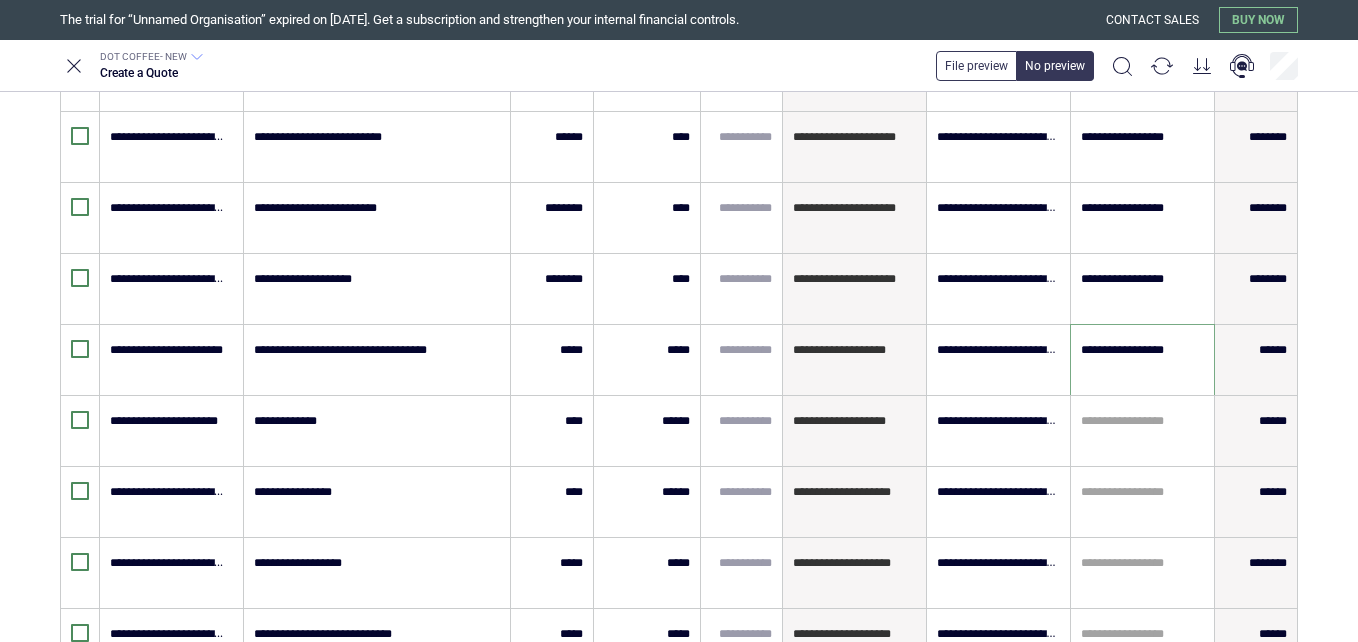 scroll, scrollTop: 1058, scrollLeft: 0, axis: vertical 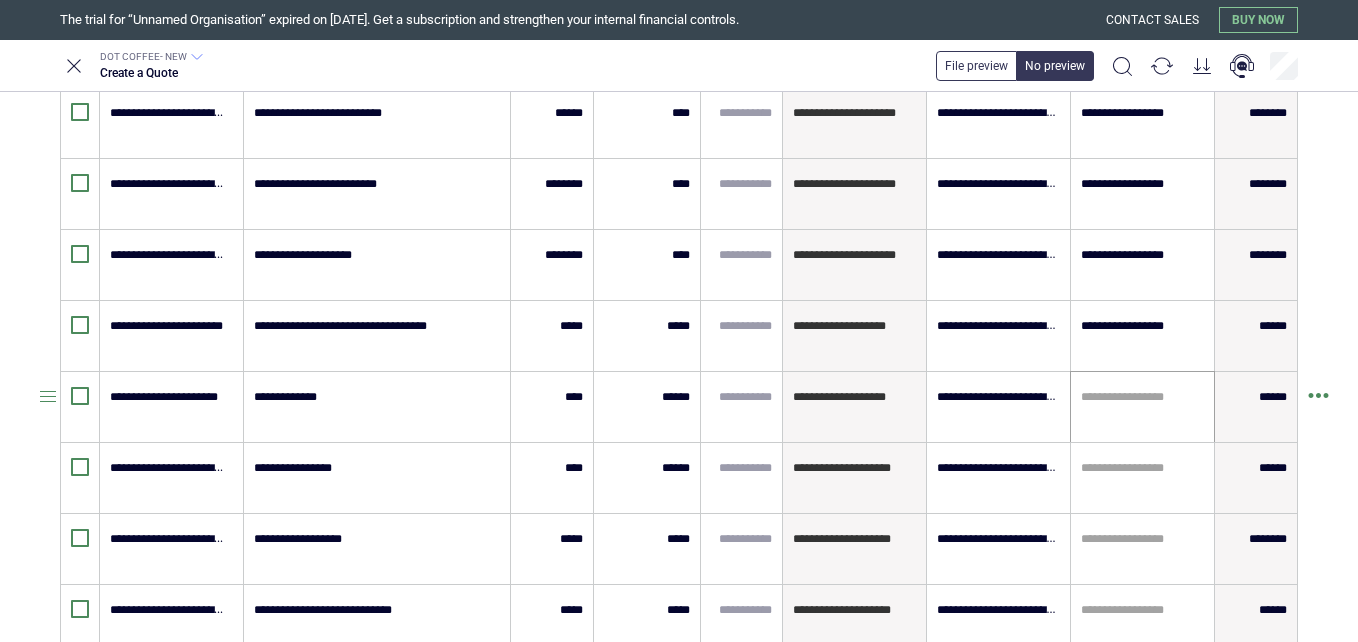 click on "**********" at bounding box center (1142, 407) 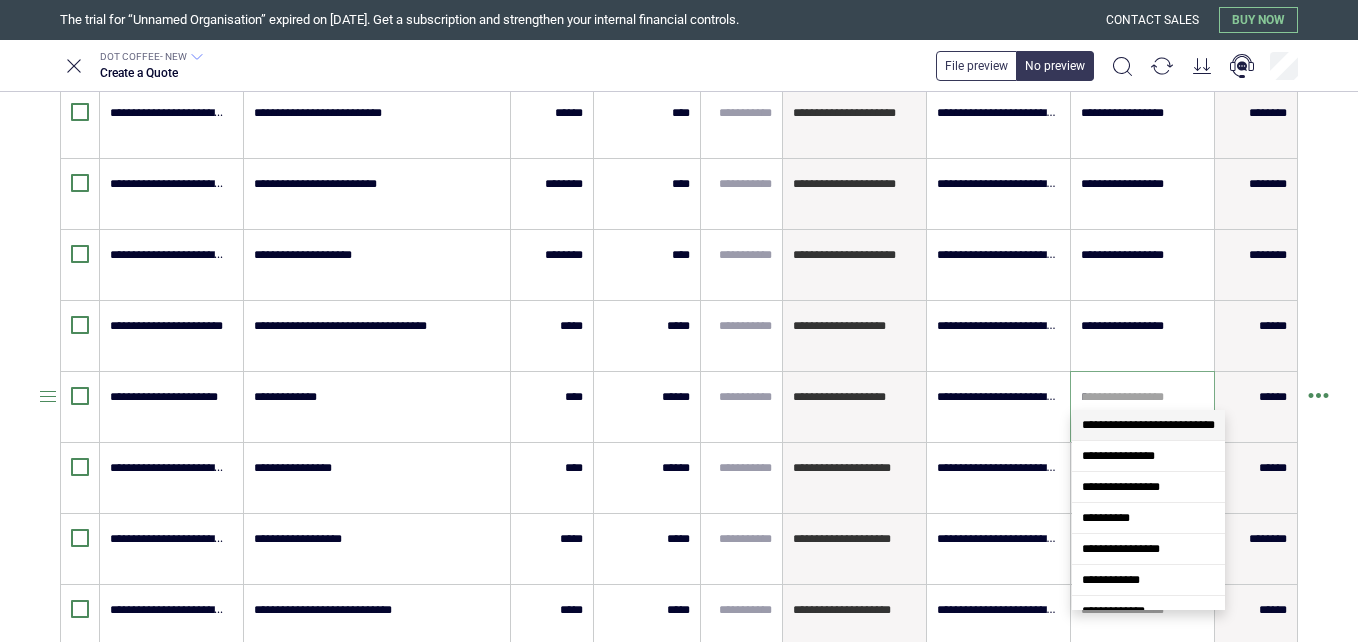 scroll, scrollTop: 0, scrollLeft: 0, axis: both 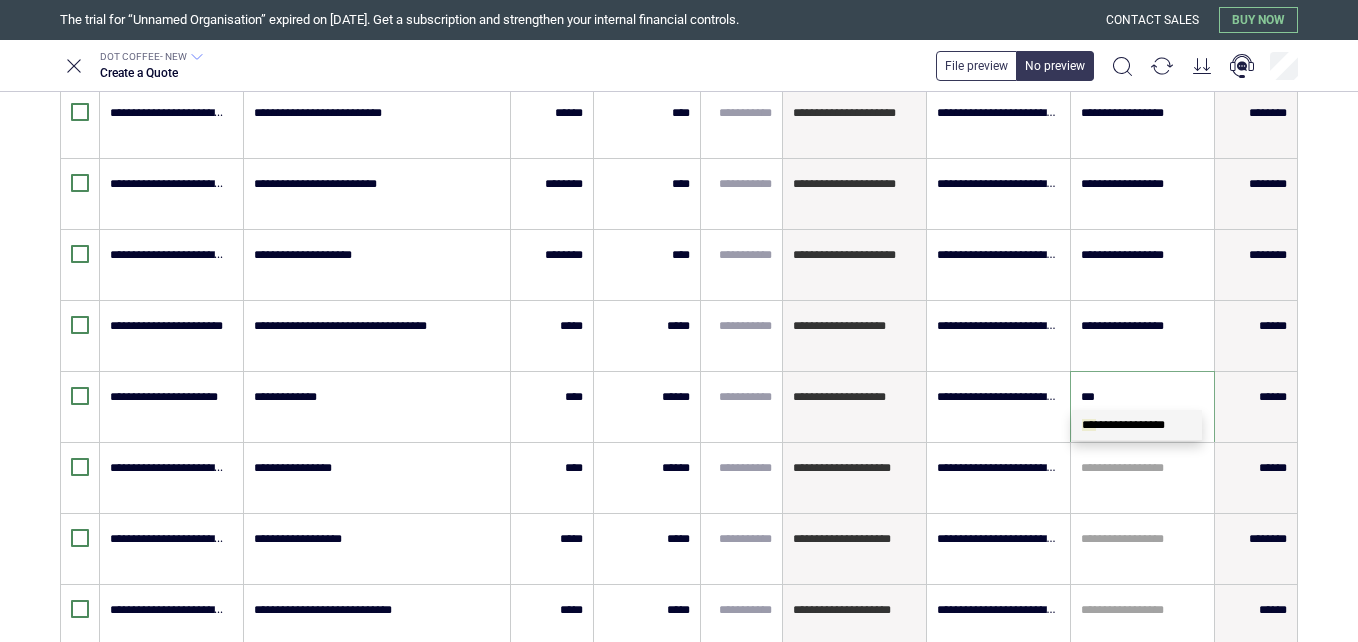 click on "**********" at bounding box center [1123, 425] 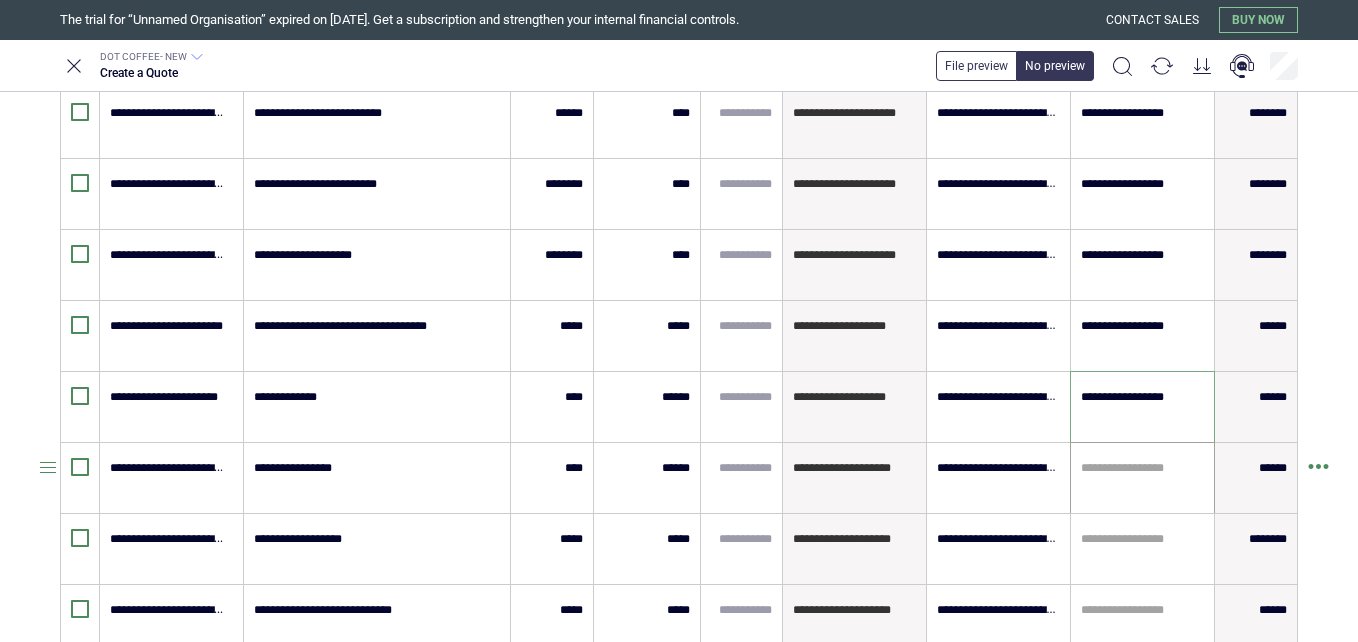 click on "**********" at bounding box center [1142, 478] 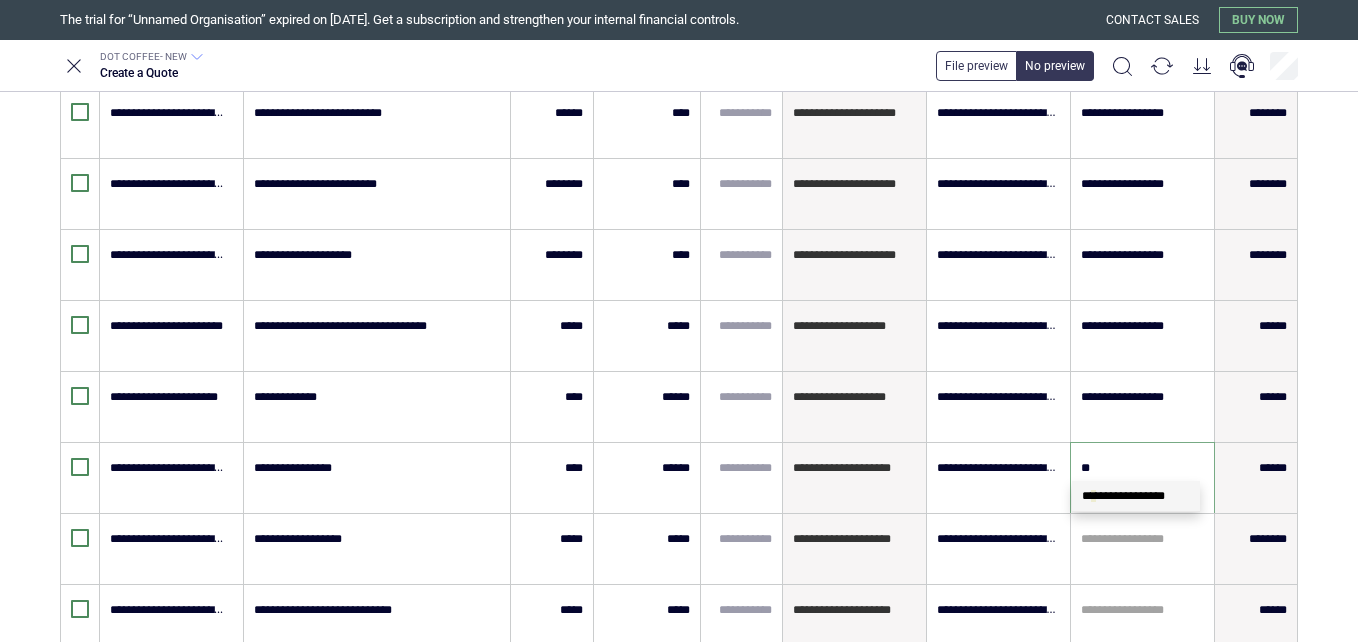 click on "**********" at bounding box center [1123, 496] 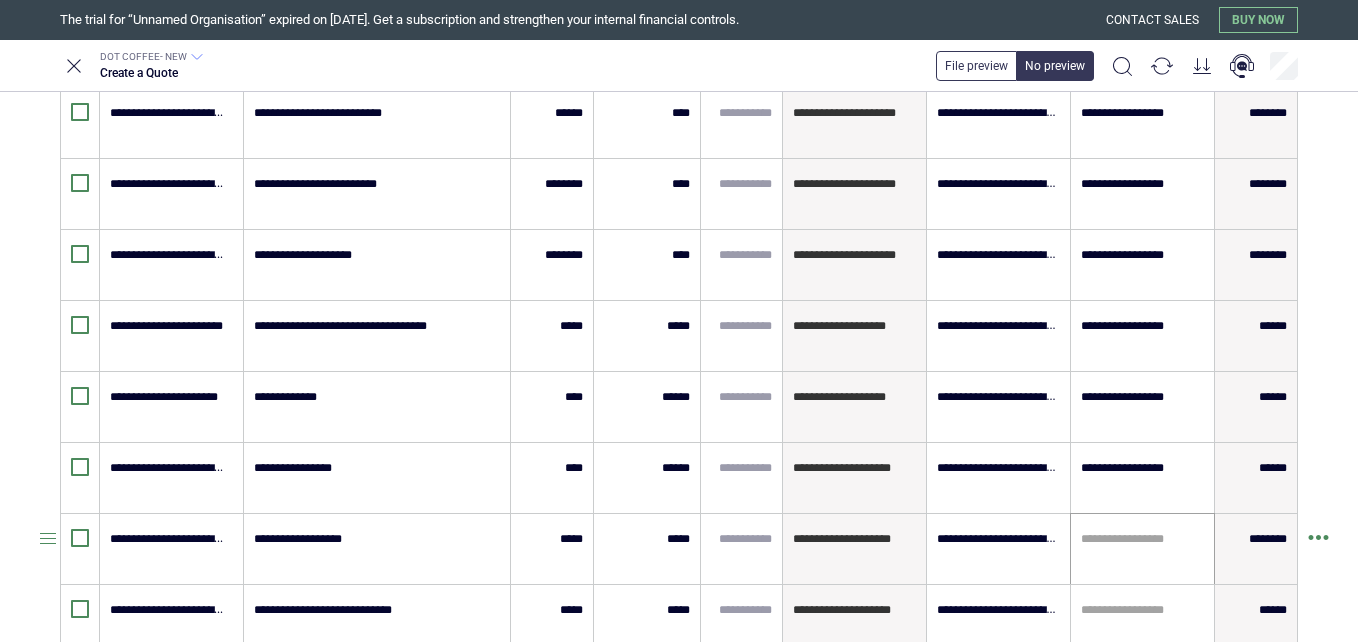 click on "**********" at bounding box center [1142, 549] 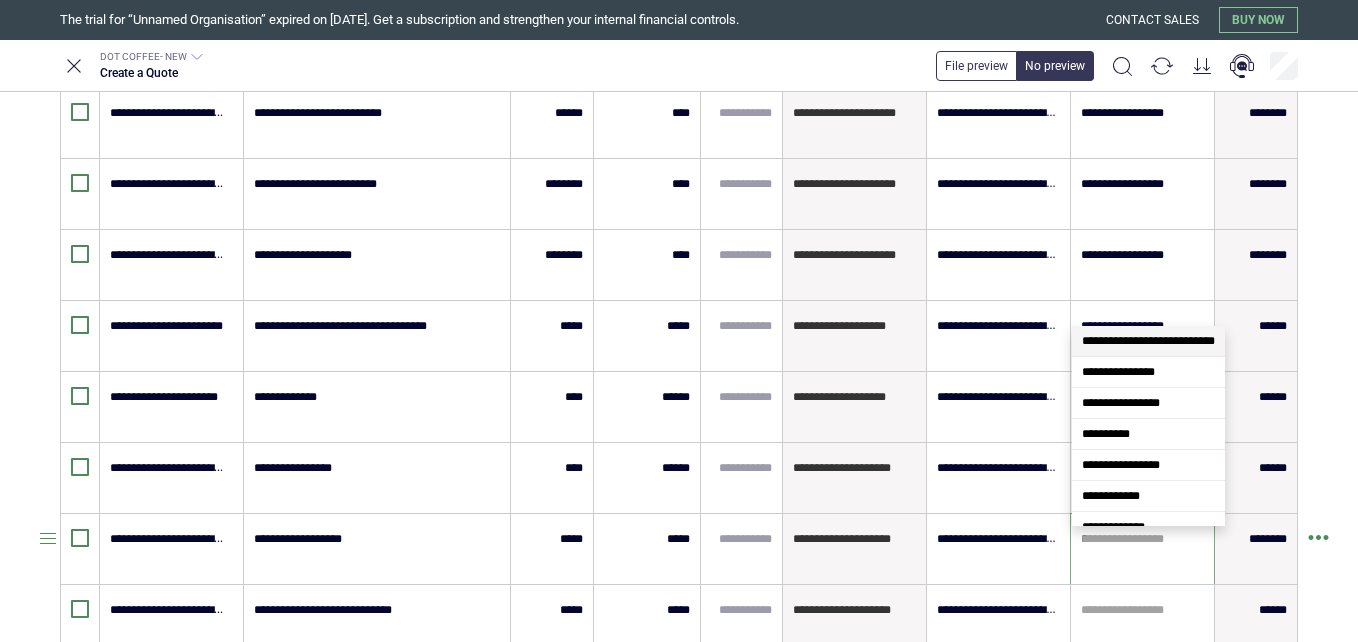 scroll, scrollTop: 0, scrollLeft: 0, axis: both 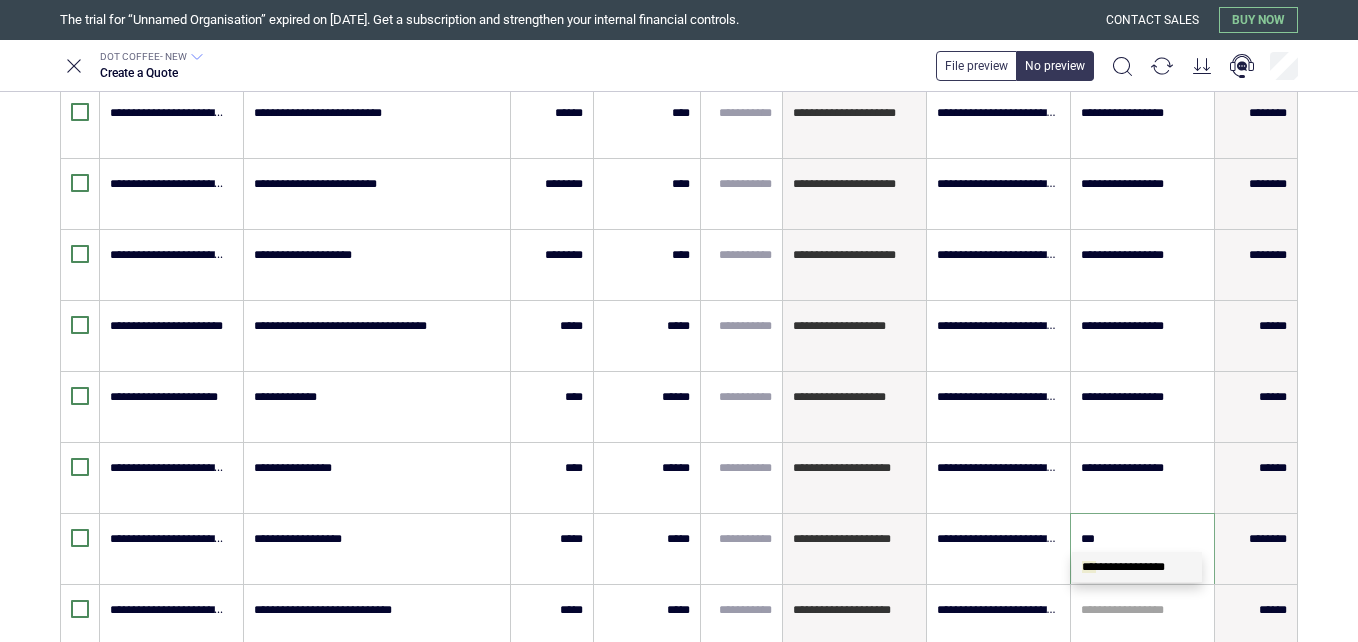 click on "**********" at bounding box center [1123, 567] 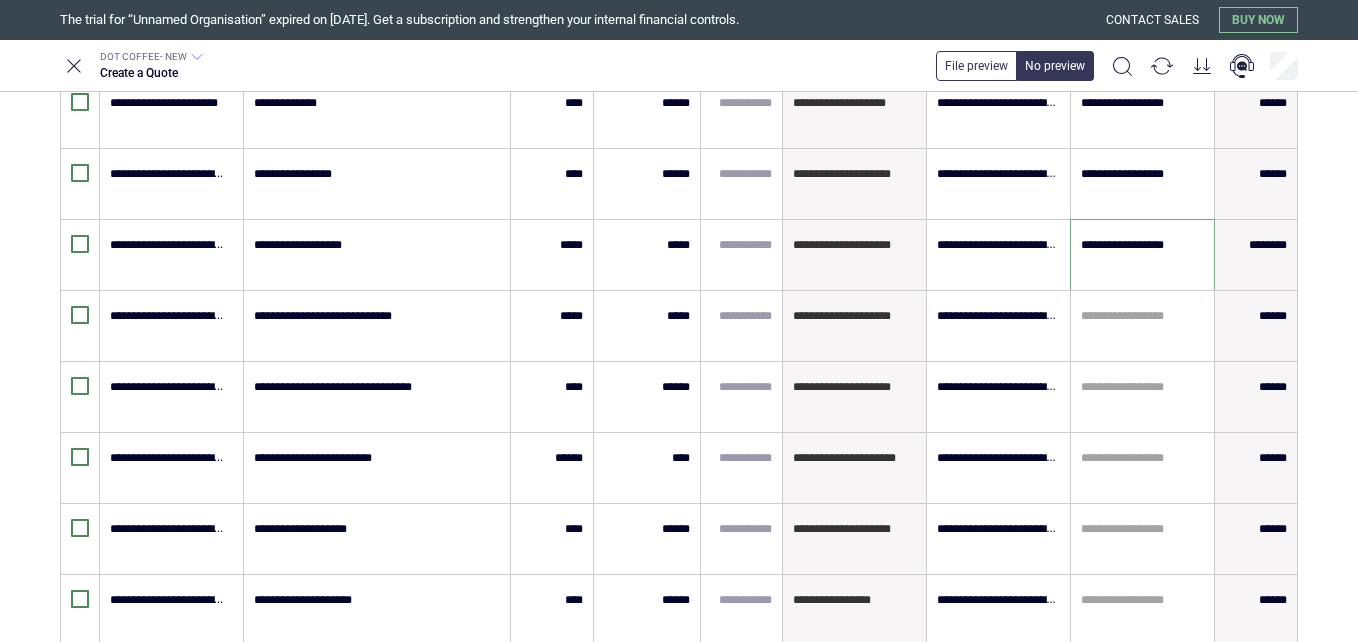 scroll, scrollTop: 1367, scrollLeft: 0, axis: vertical 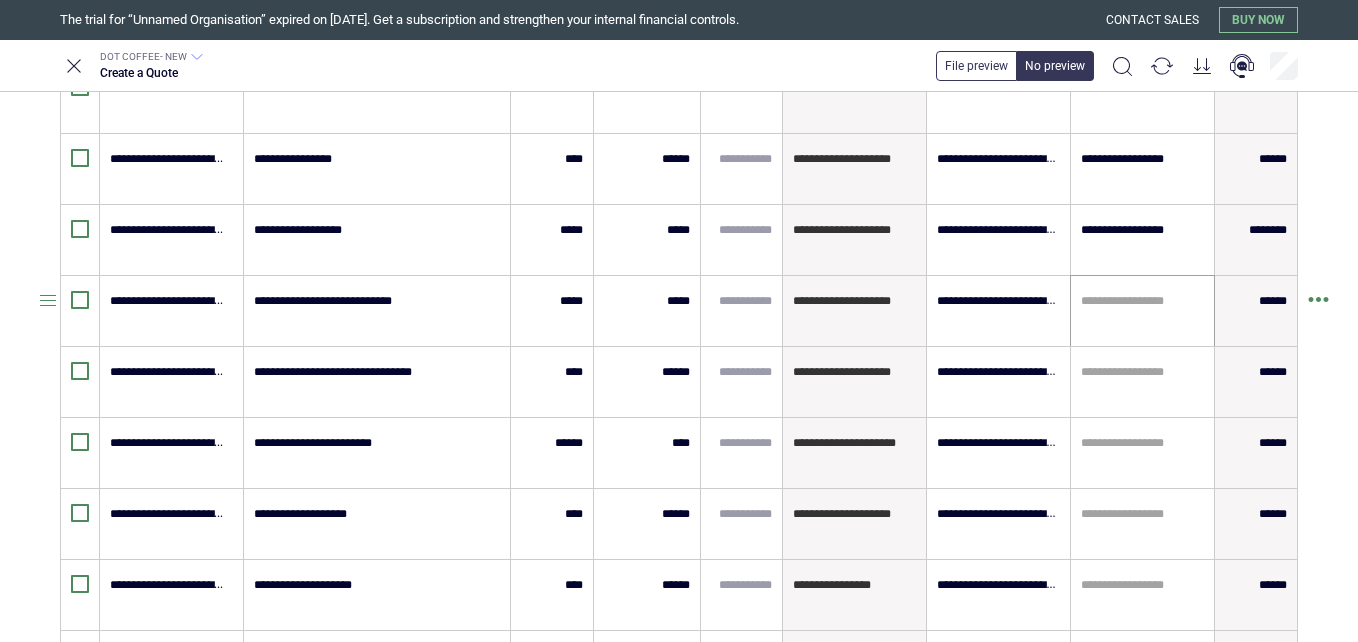click on "**********" at bounding box center [1142, 311] 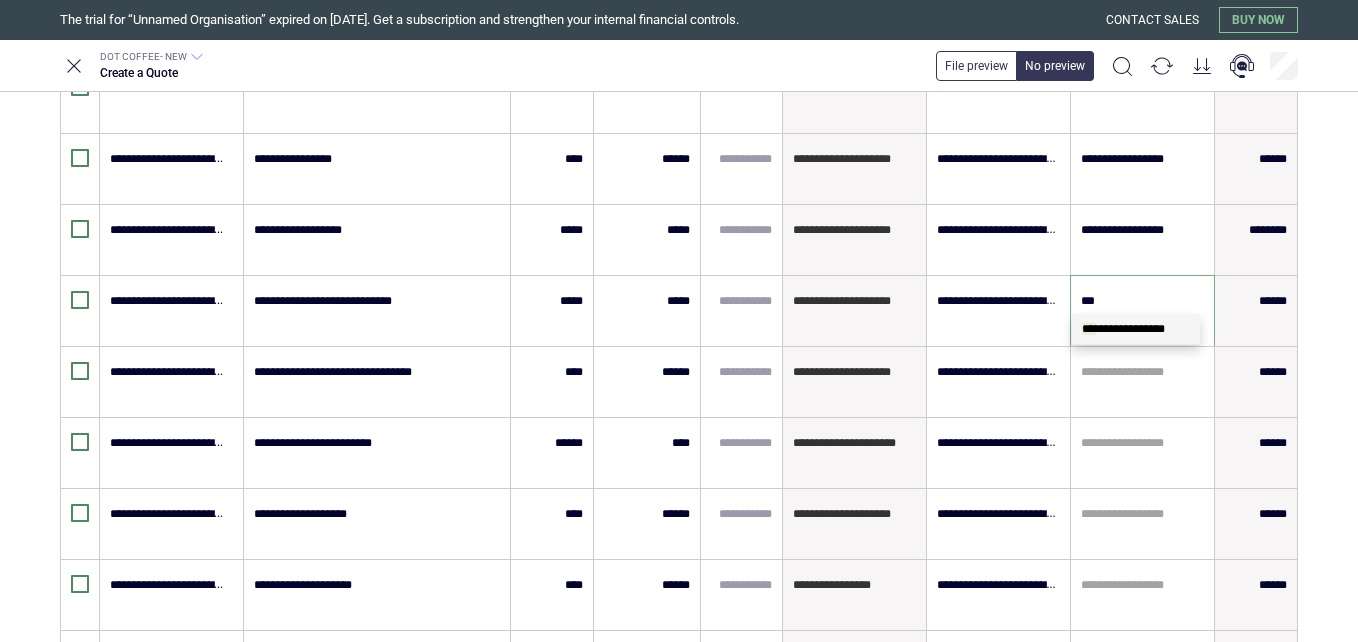 click on "**********" at bounding box center (1123, 329) 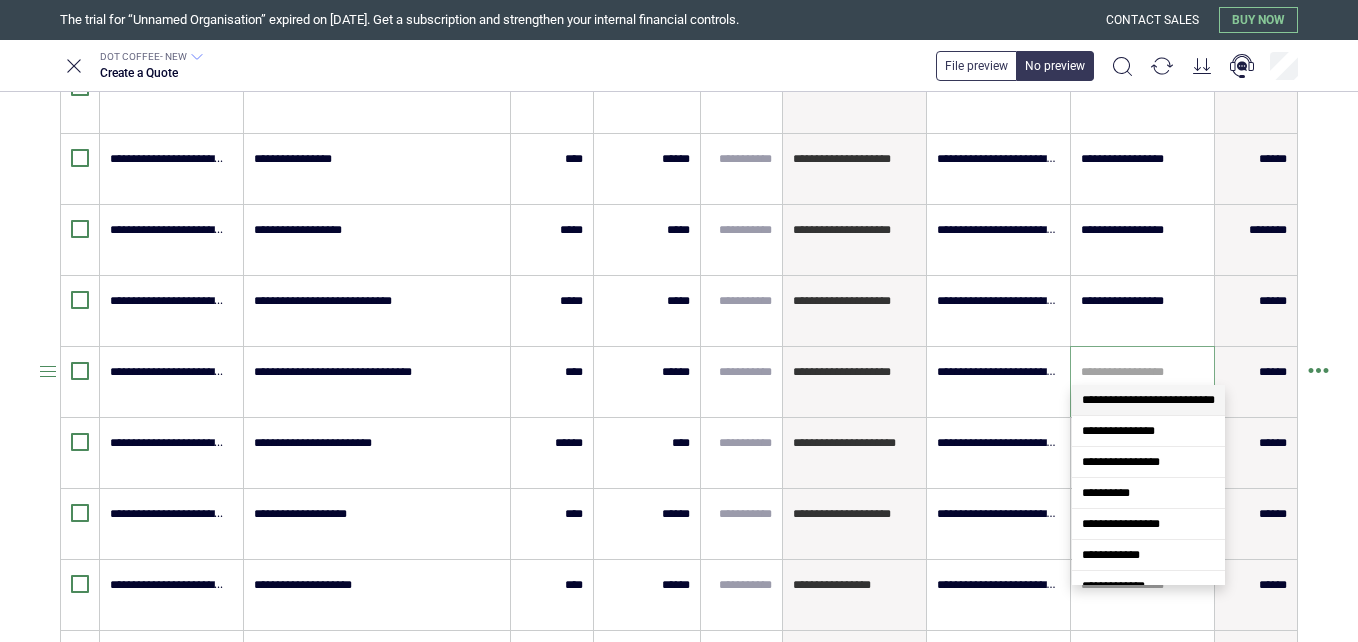 click at bounding box center (1142, 372) 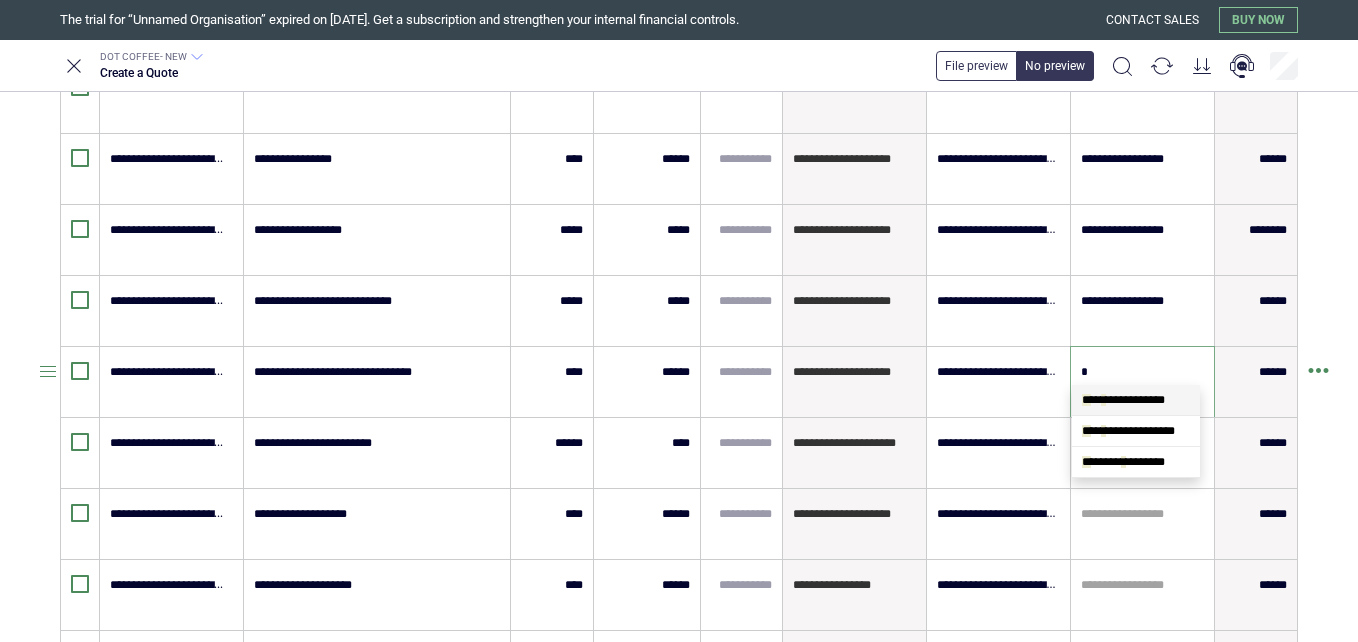 scroll, scrollTop: 0, scrollLeft: 0, axis: both 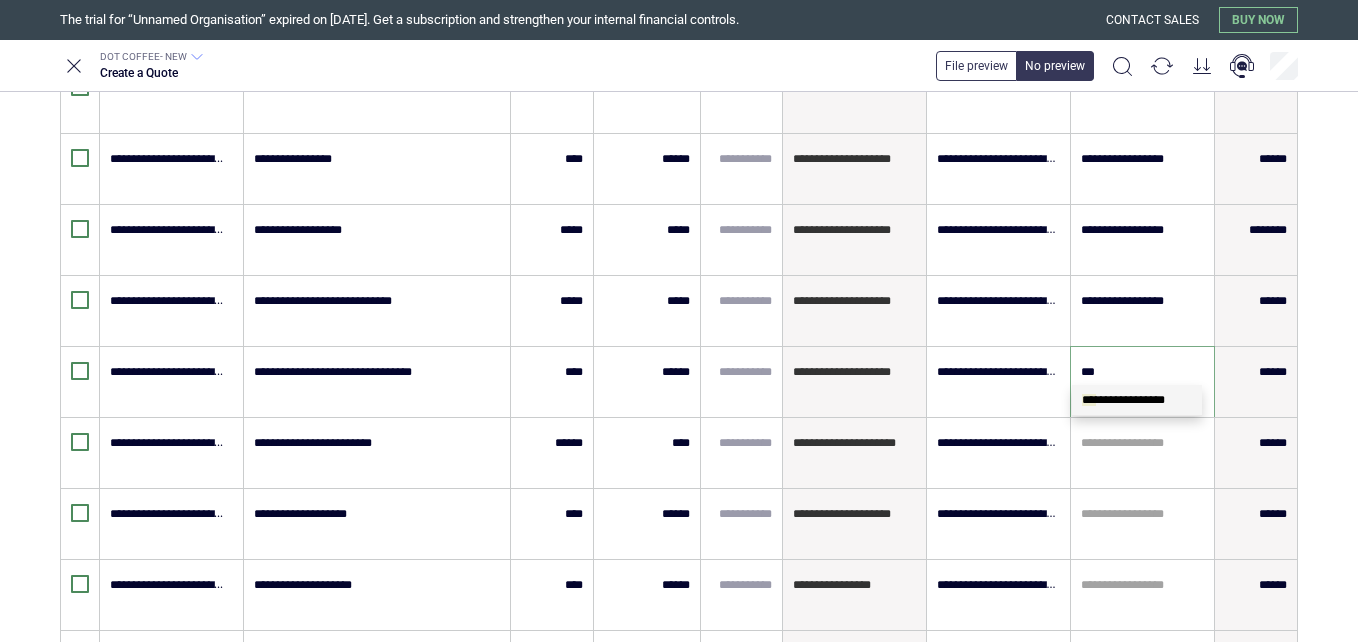 click on "**********" at bounding box center (1123, 400) 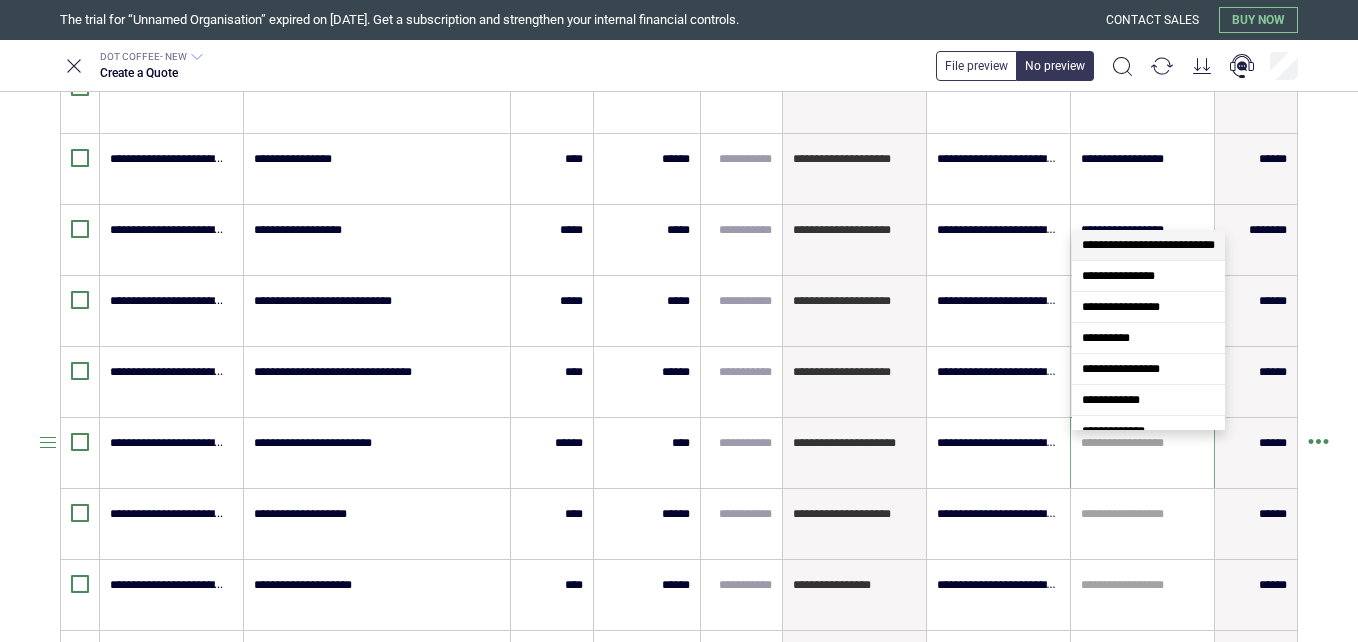 click at bounding box center [1142, 443] 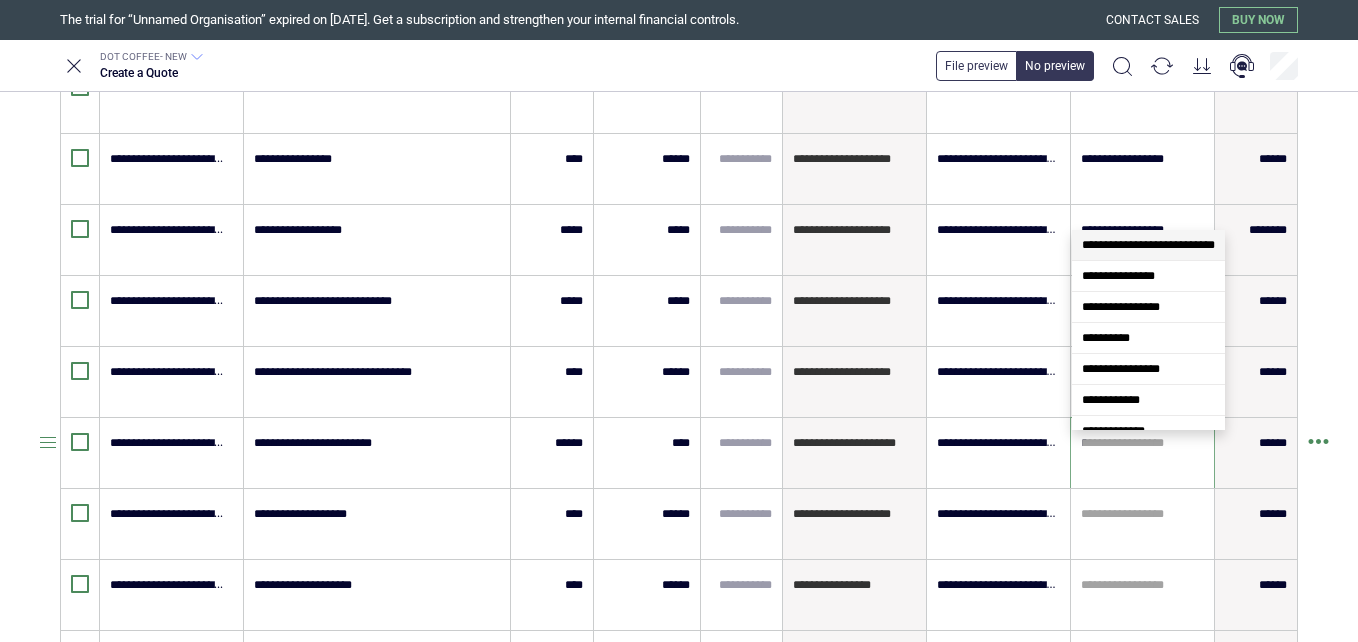scroll, scrollTop: 0, scrollLeft: 0, axis: both 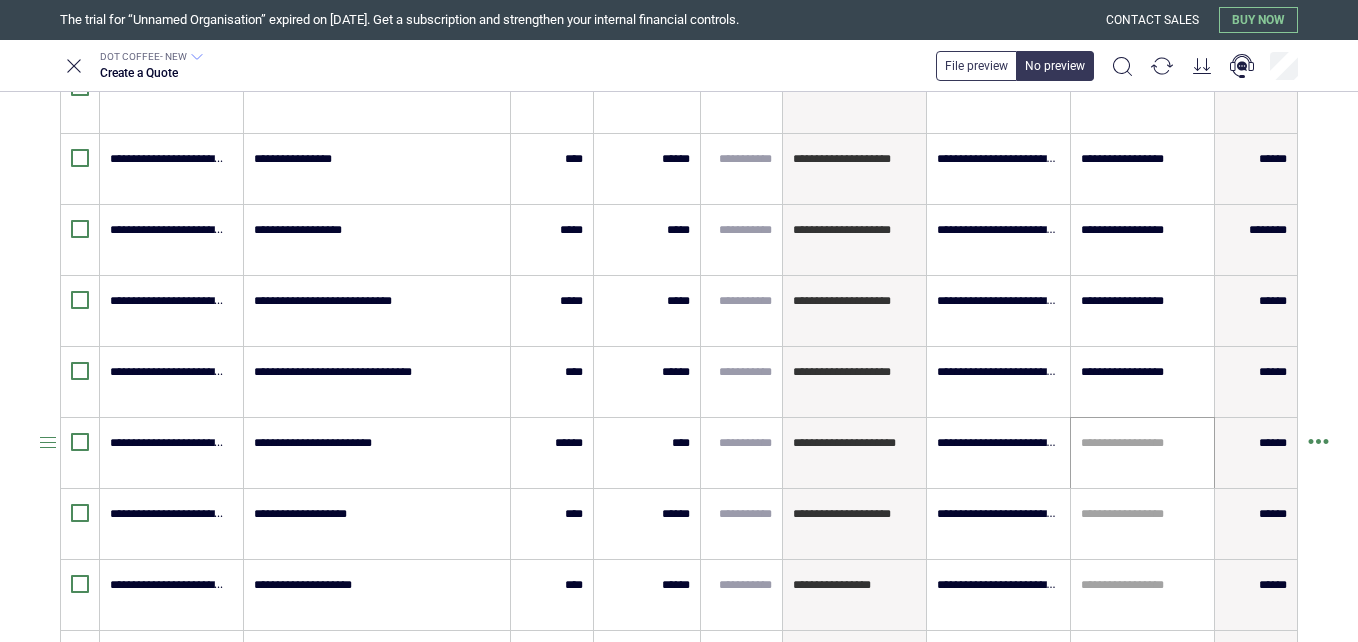 click on "**********" at bounding box center [1142, 453] 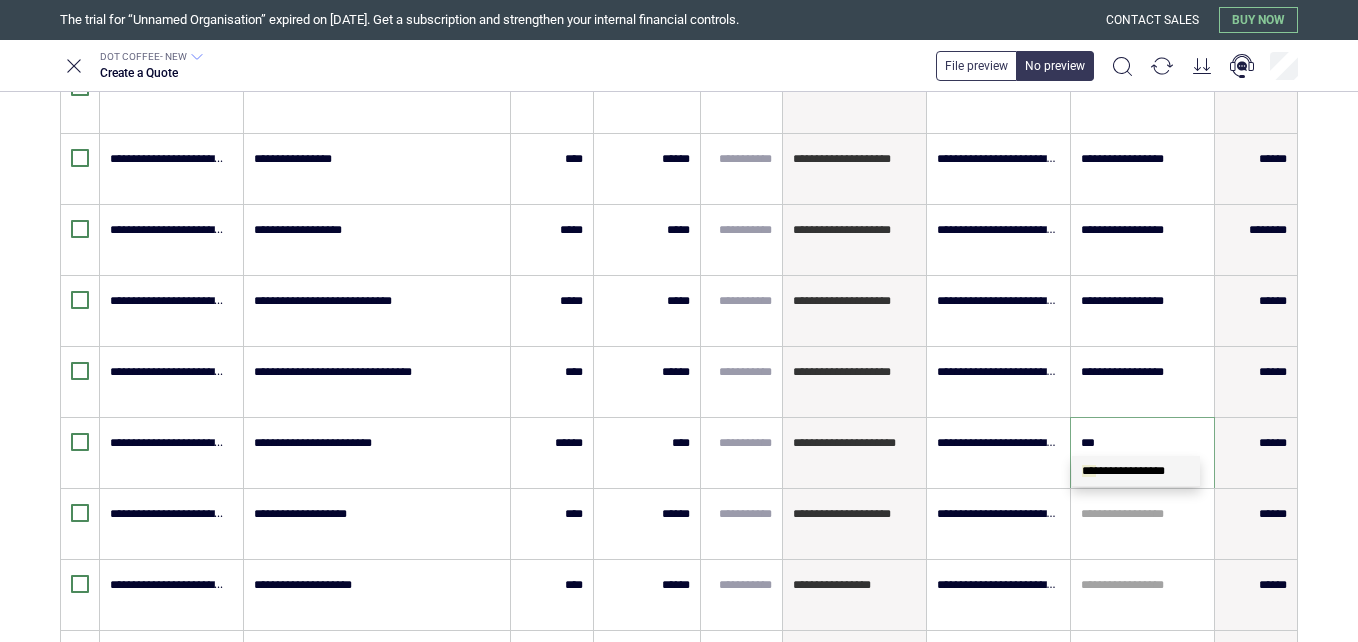 click on "**********" at bounding box center (1123, 471) 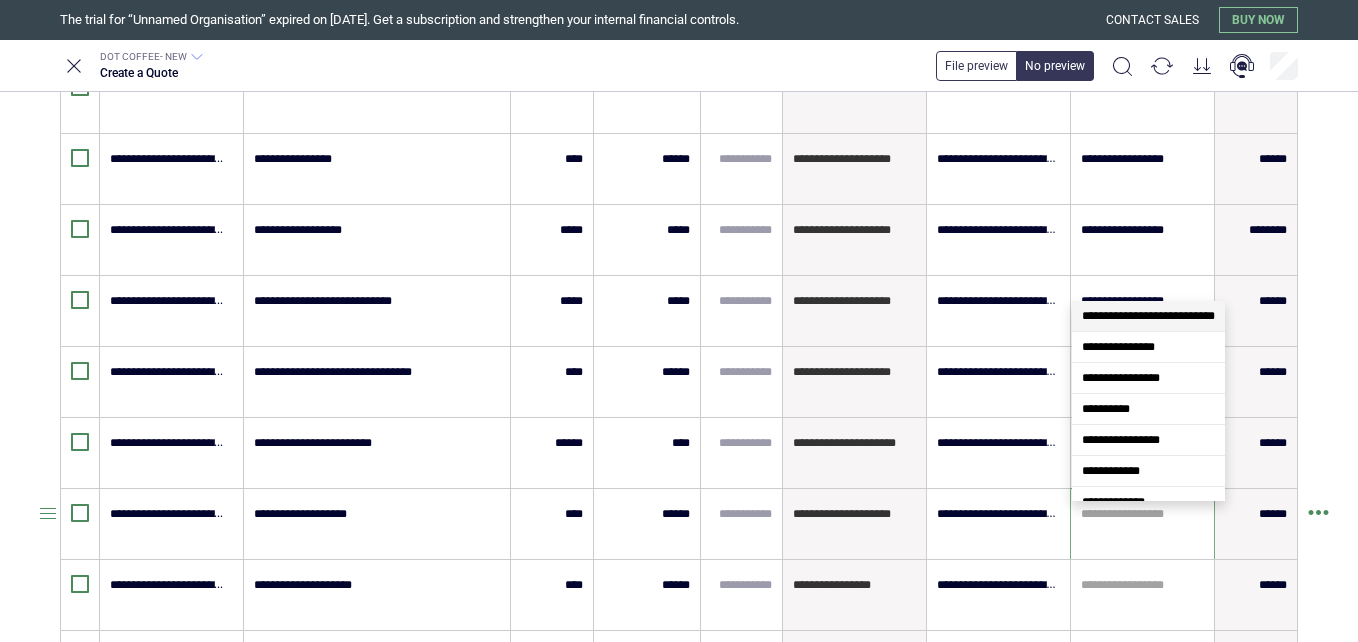 click at bounding box center [1142, 514] 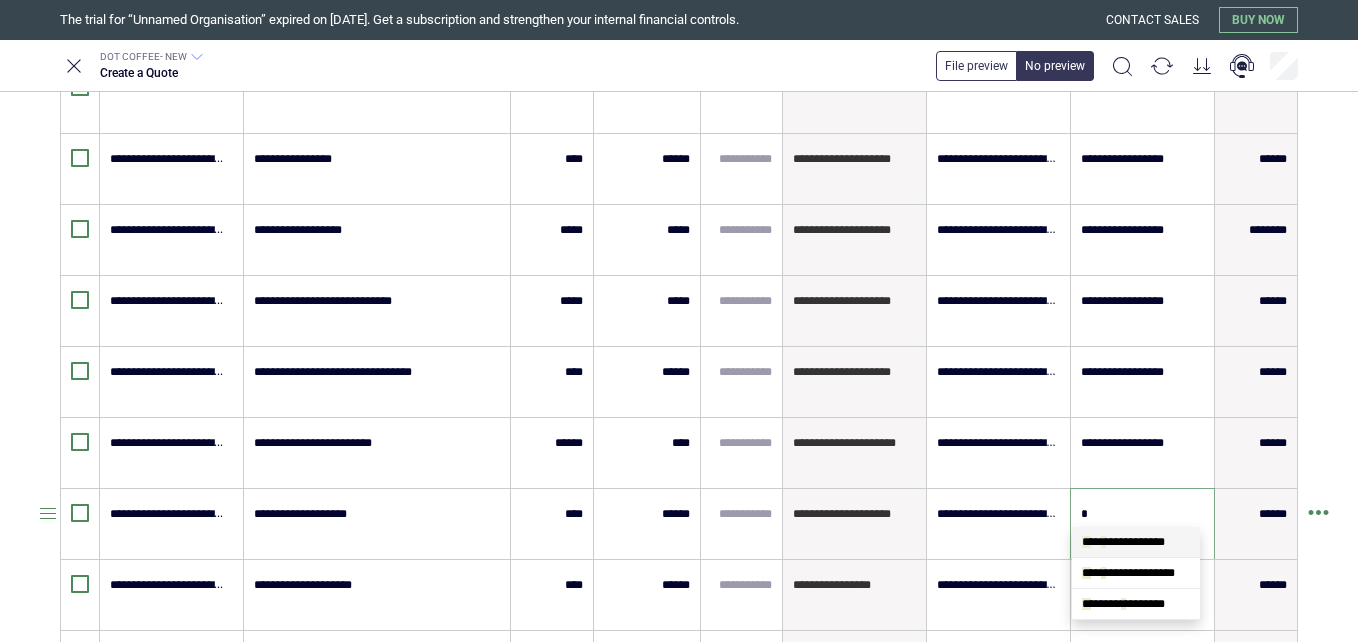 scroll, scrollTop: 0, scrollLeft: 0, axis: both 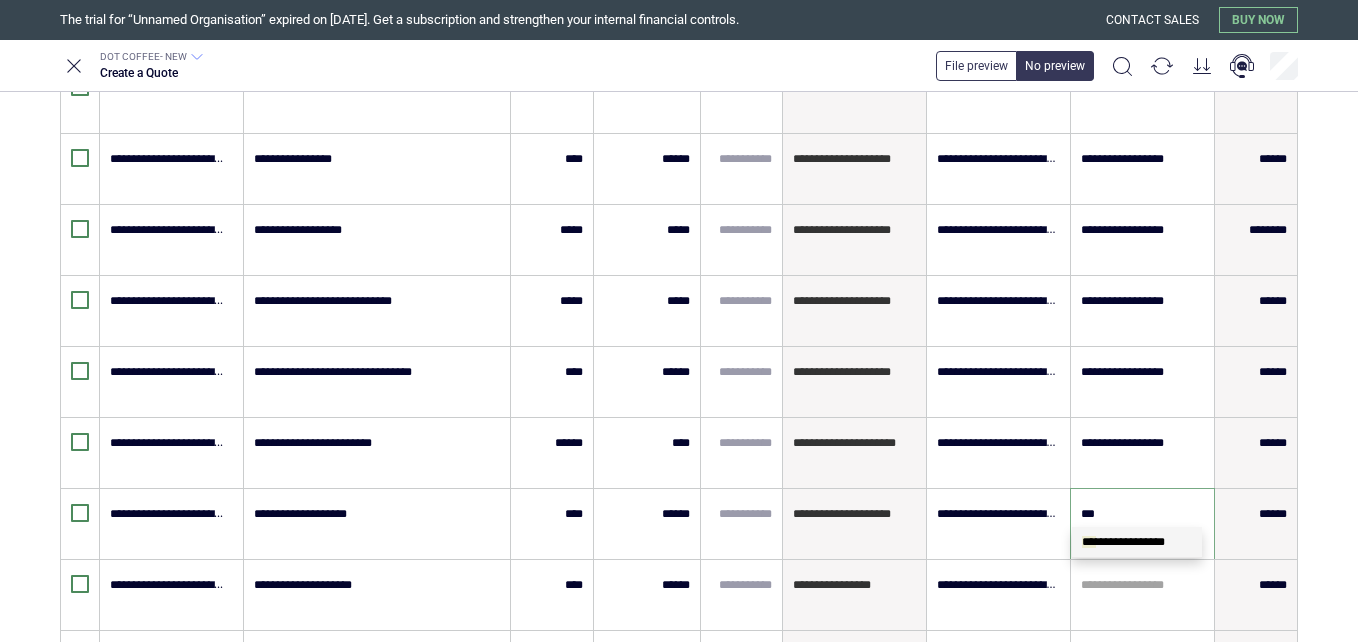click on "**********" at bounding box center [1123, 542] 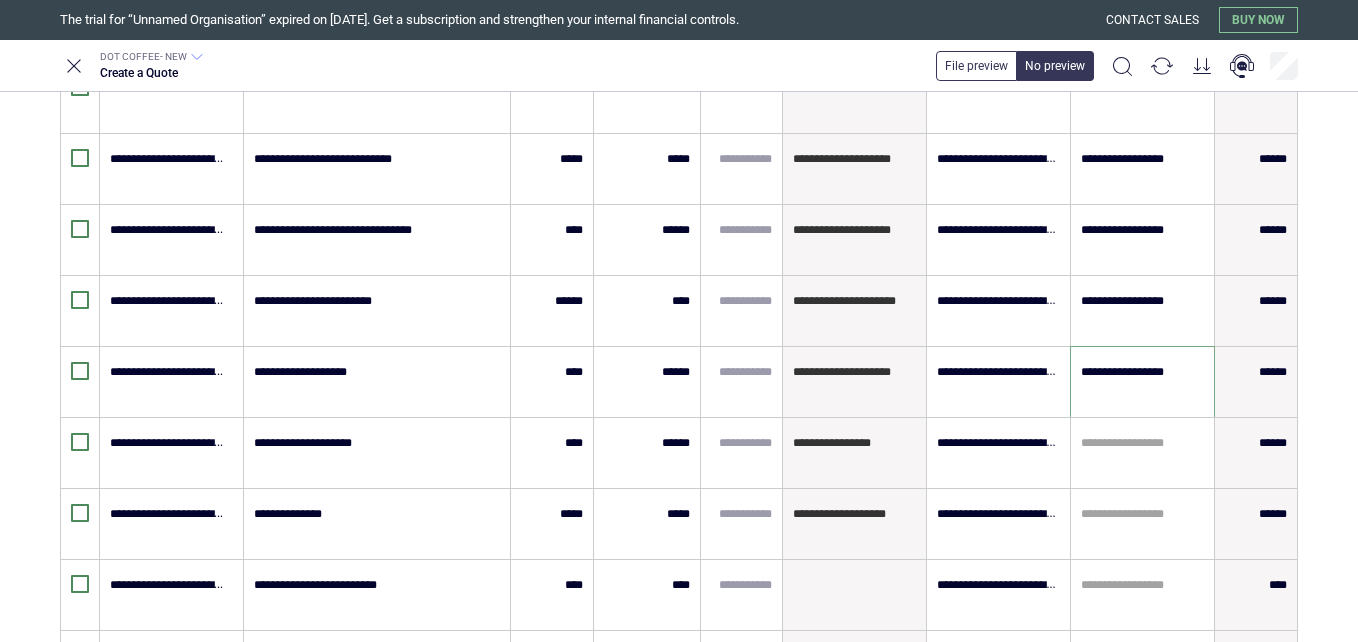 scroll, scrollTop: 1514, scrollLeft: 0, axis: vertical 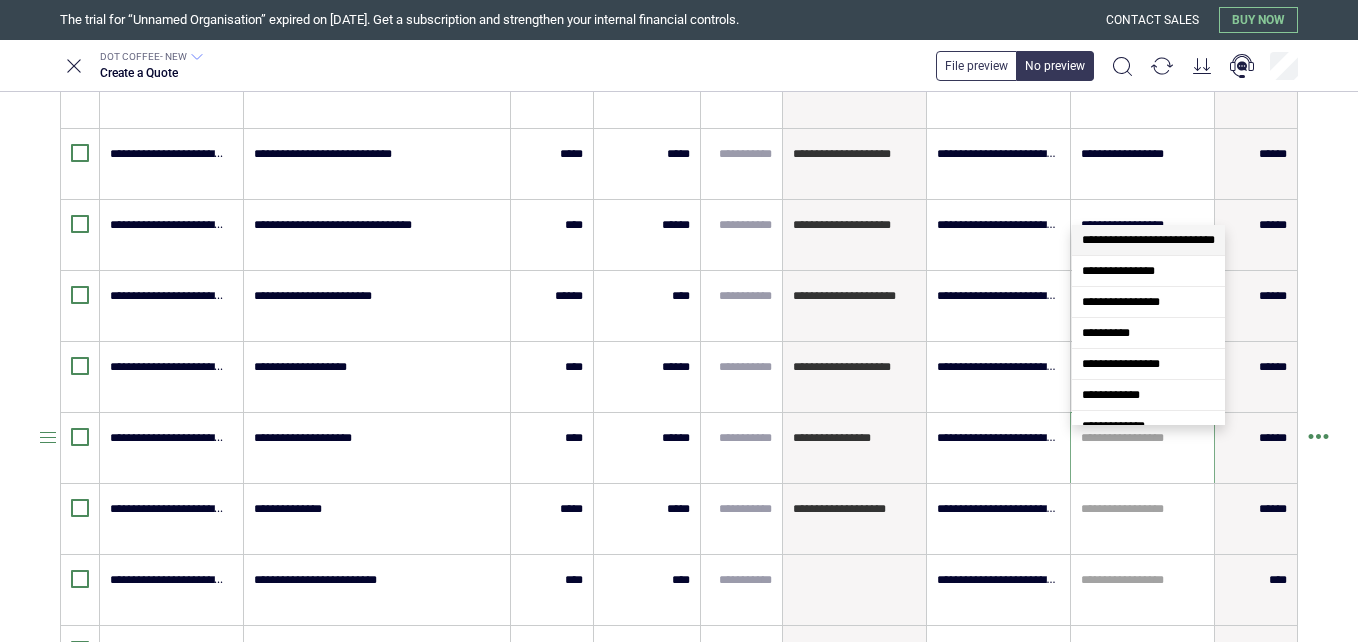 click at bounding box center (1142, 438) 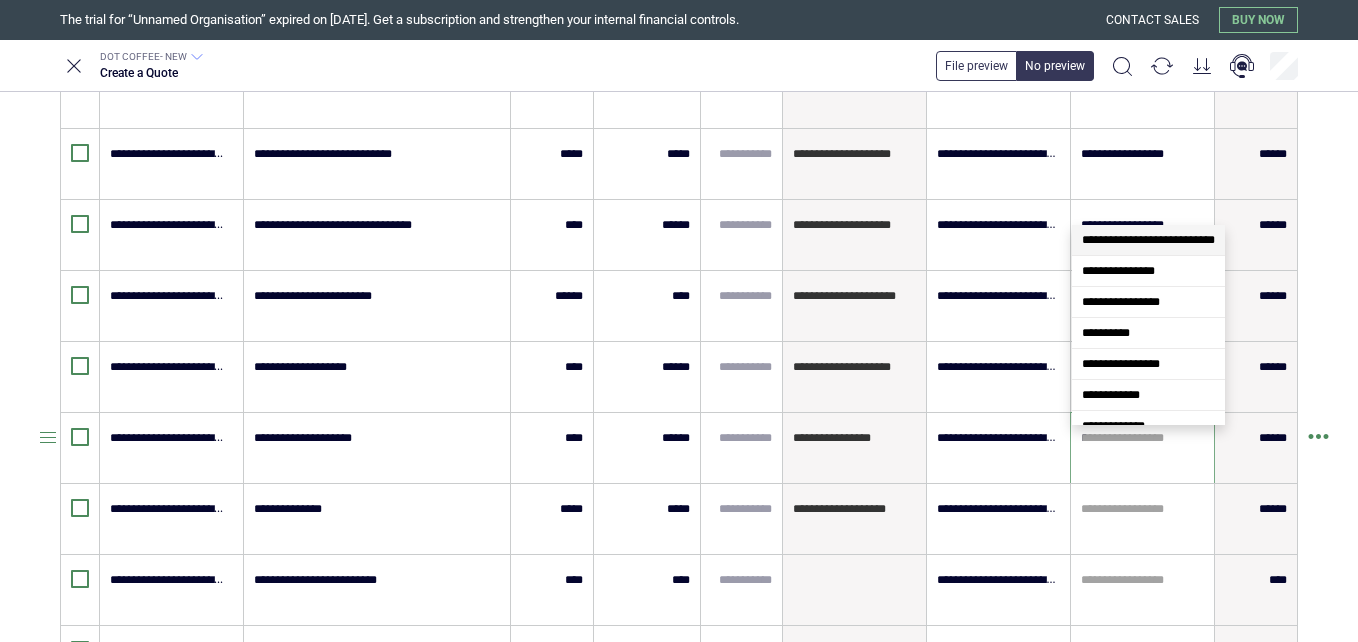 scroll, scrollTop: 0, scrollLeft: 0, axis: both 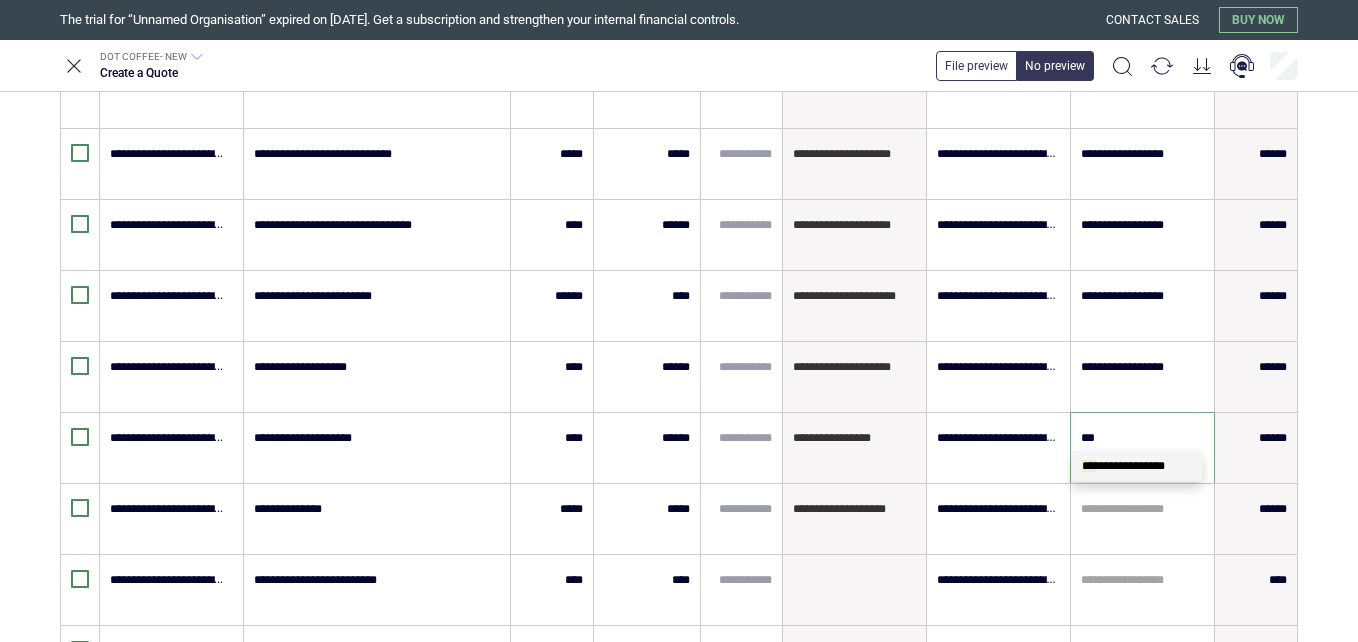 click on "**********" at bounding box center (1123, 466) 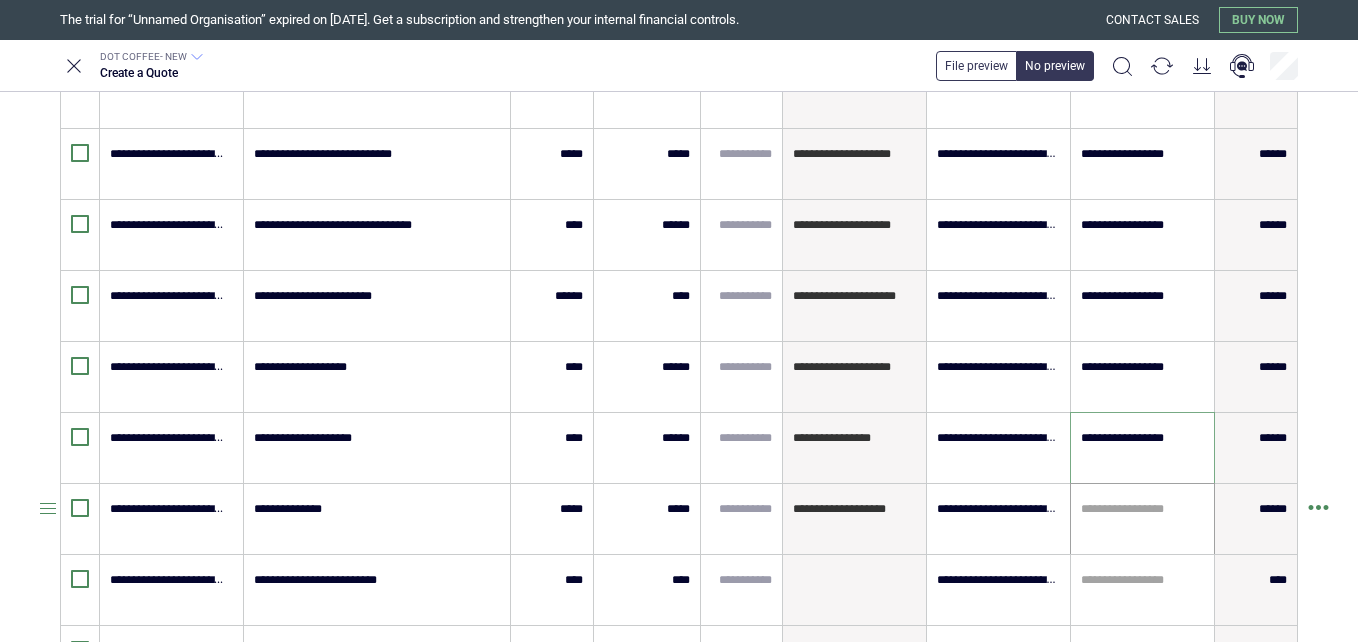 click at bounding box center (1142, 509) 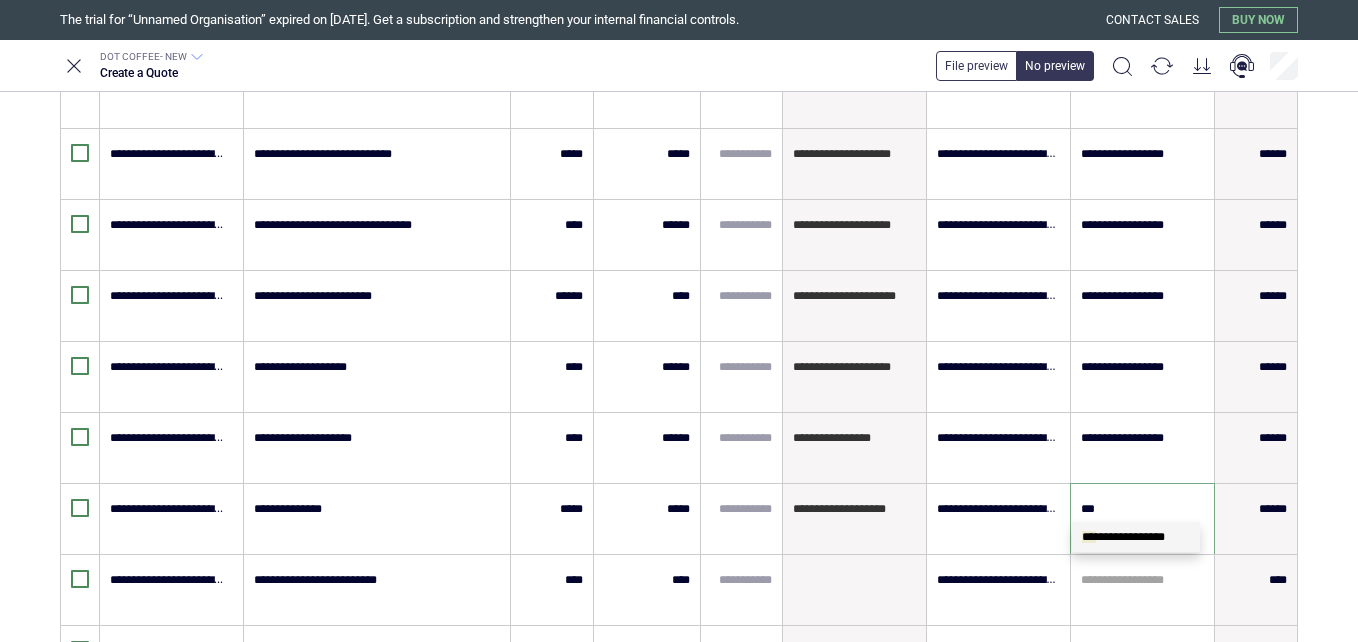 click on "**********" at bounding box center (1136, 537) 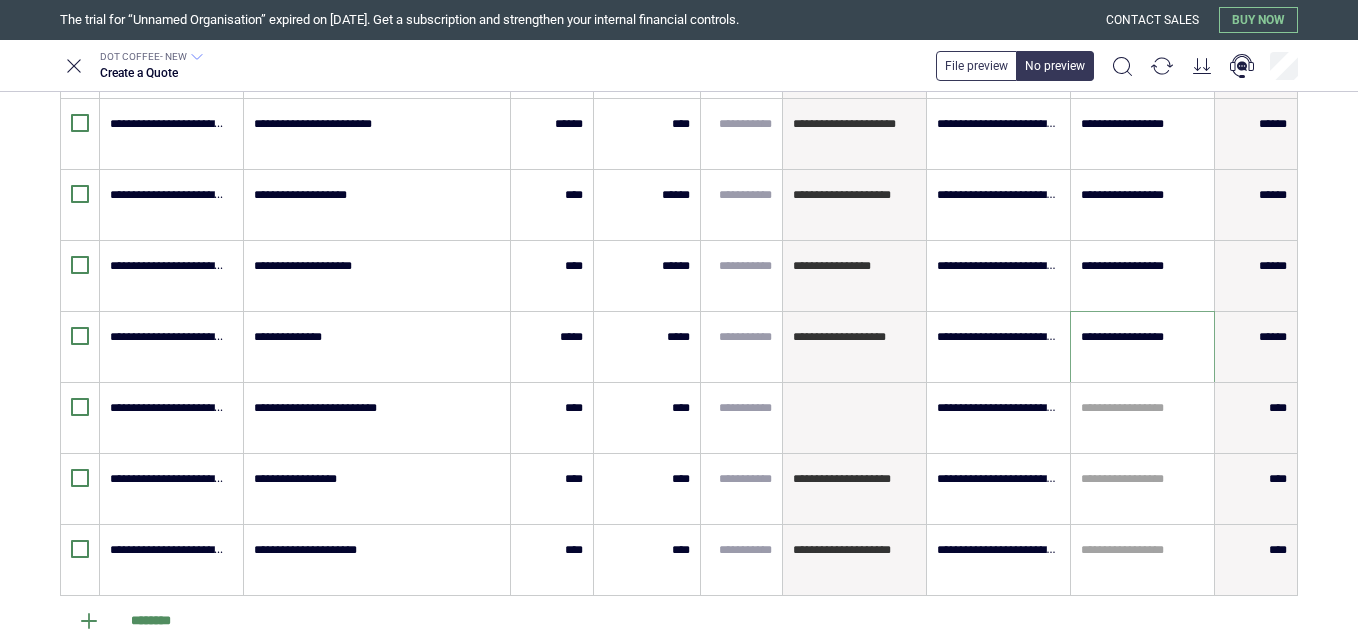 scroll, scrollTop: 1696, scrollLeft: 0, axis: vertical 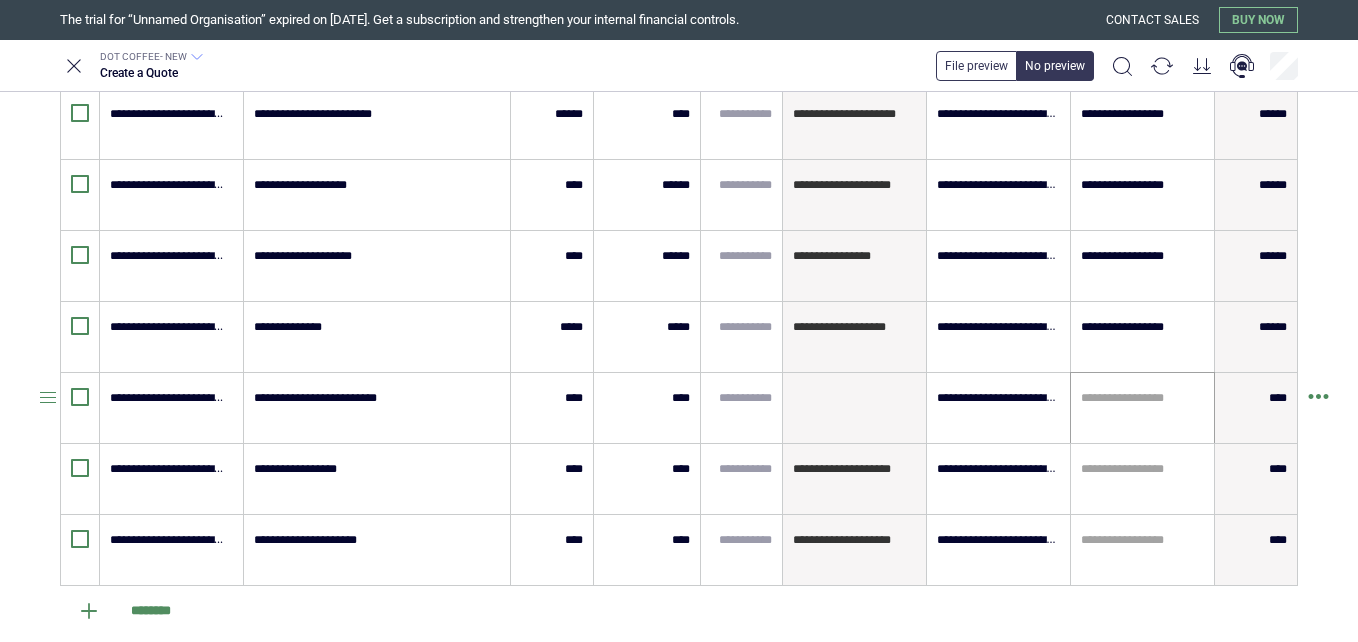 click on "**********" at bounding box center (1142, 408) 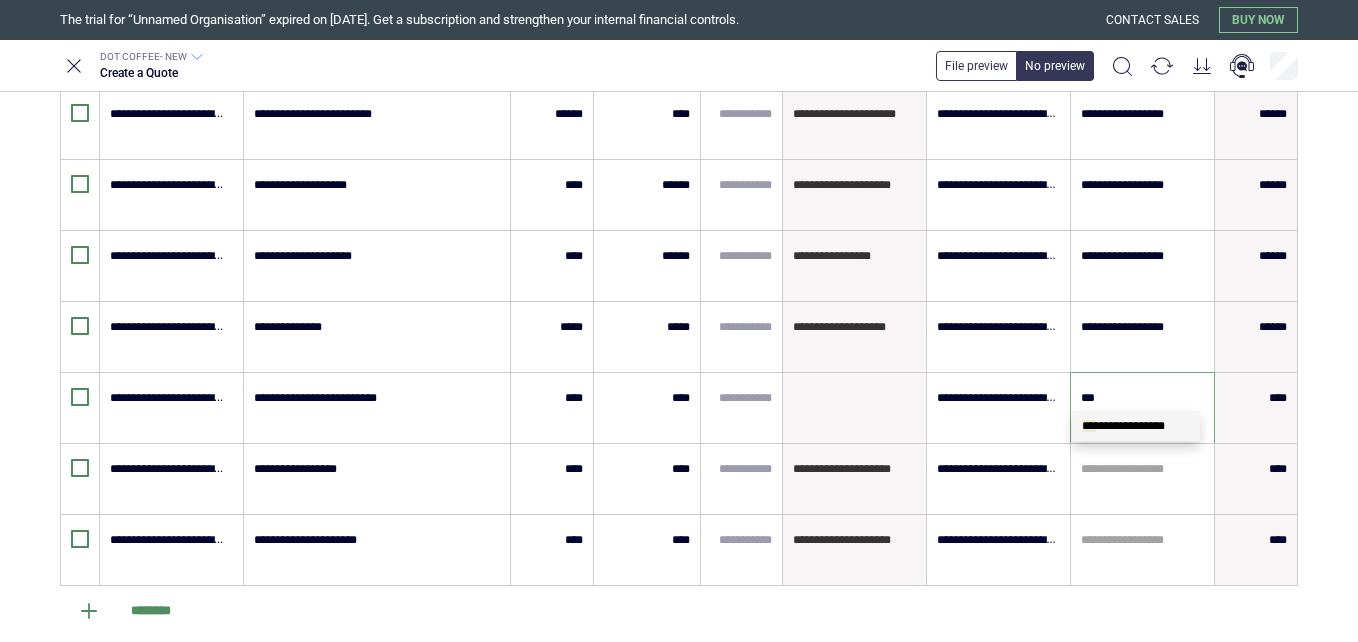 click on "**********" at bounding box center [1123, 426] 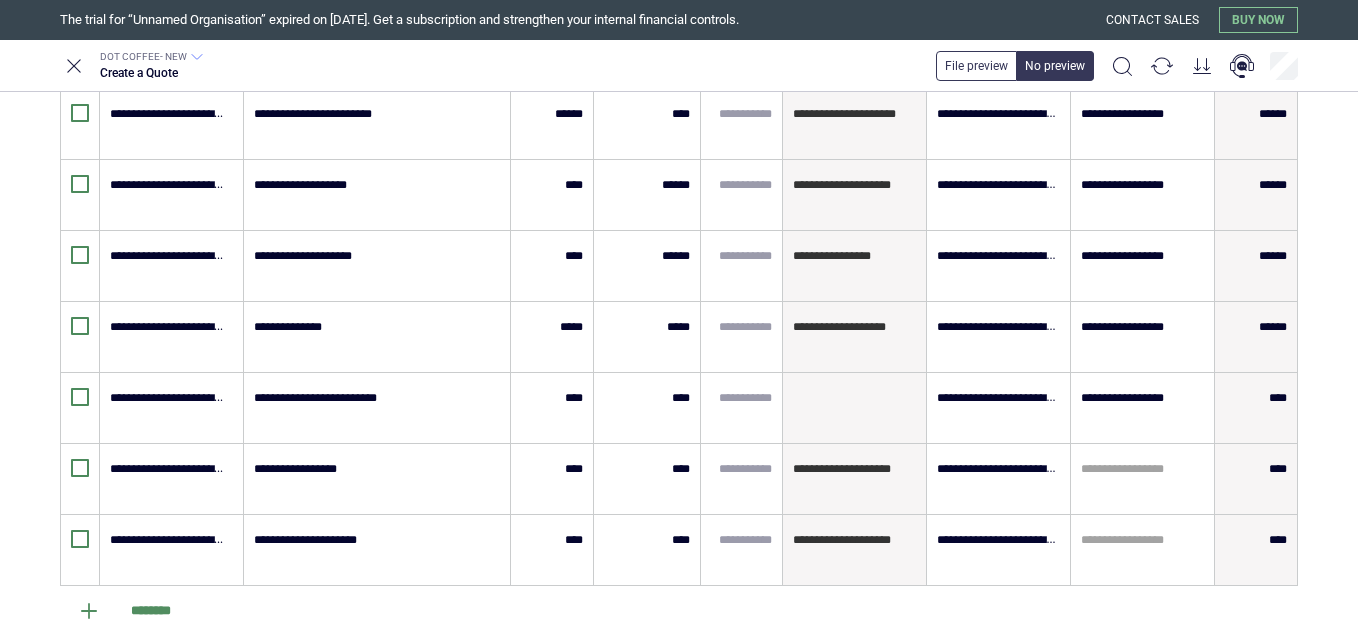 click on "**********" at bounding box center (1142, 408) 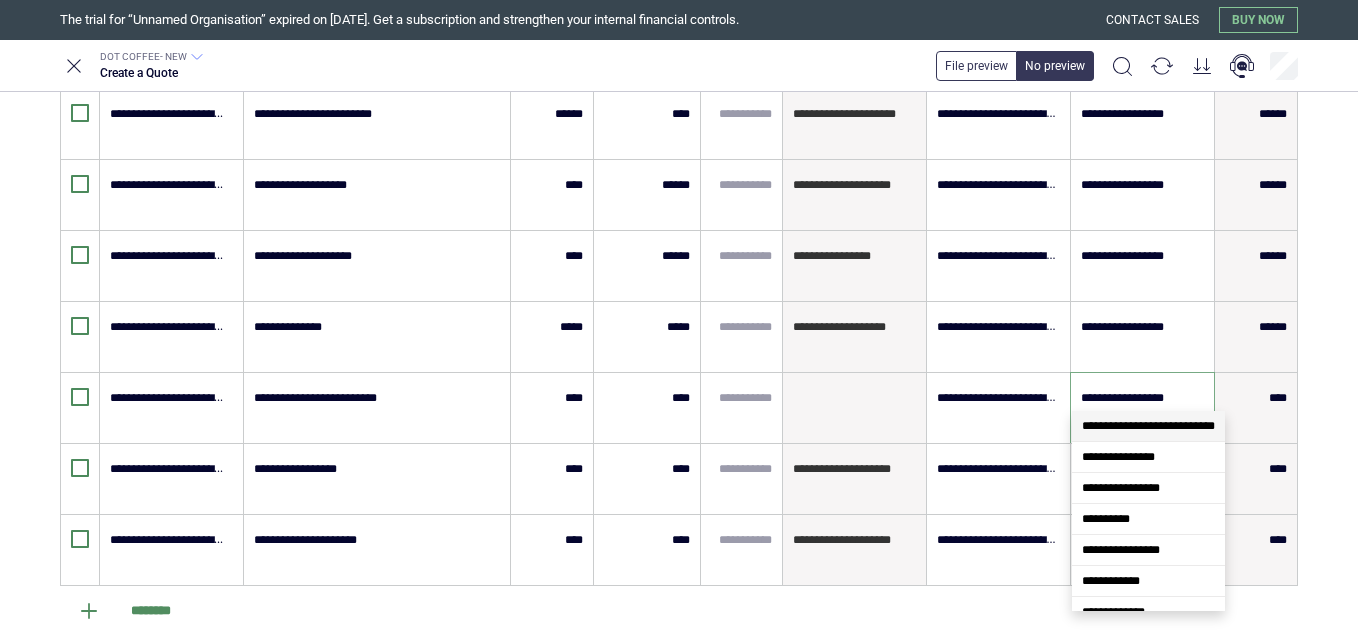 click on "**********" at bounding box center (1148, 426) 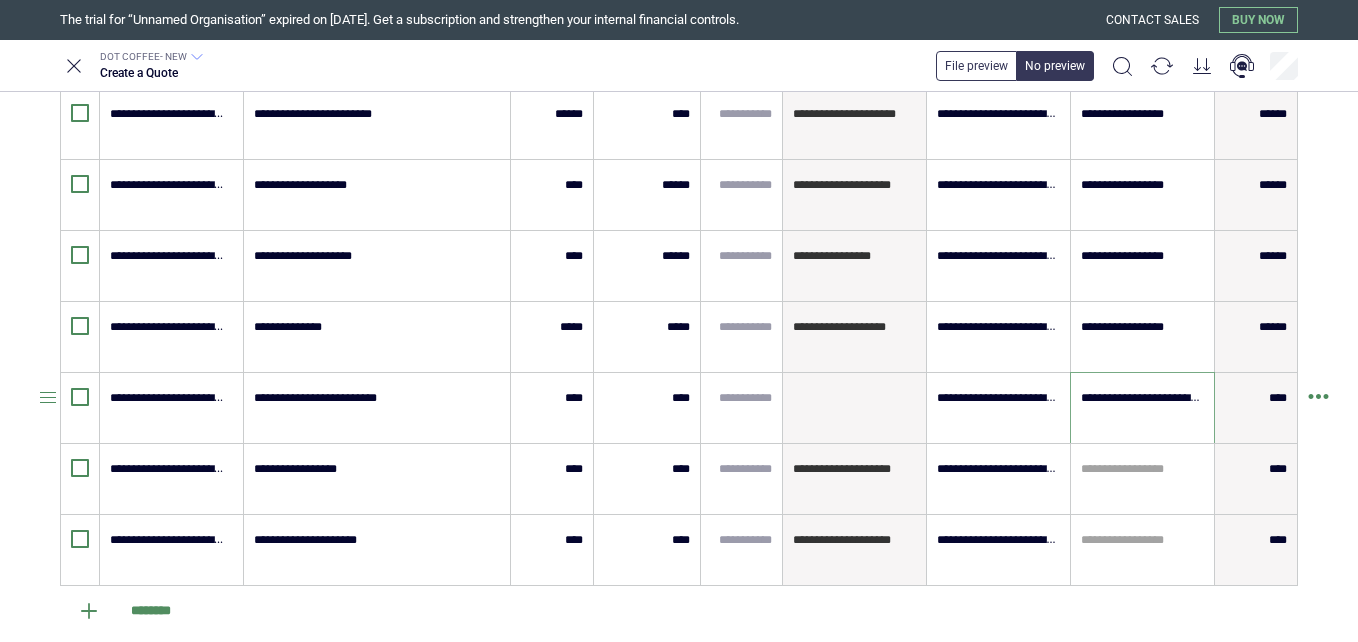 click on "**********" at bounding box center [1142, 408] 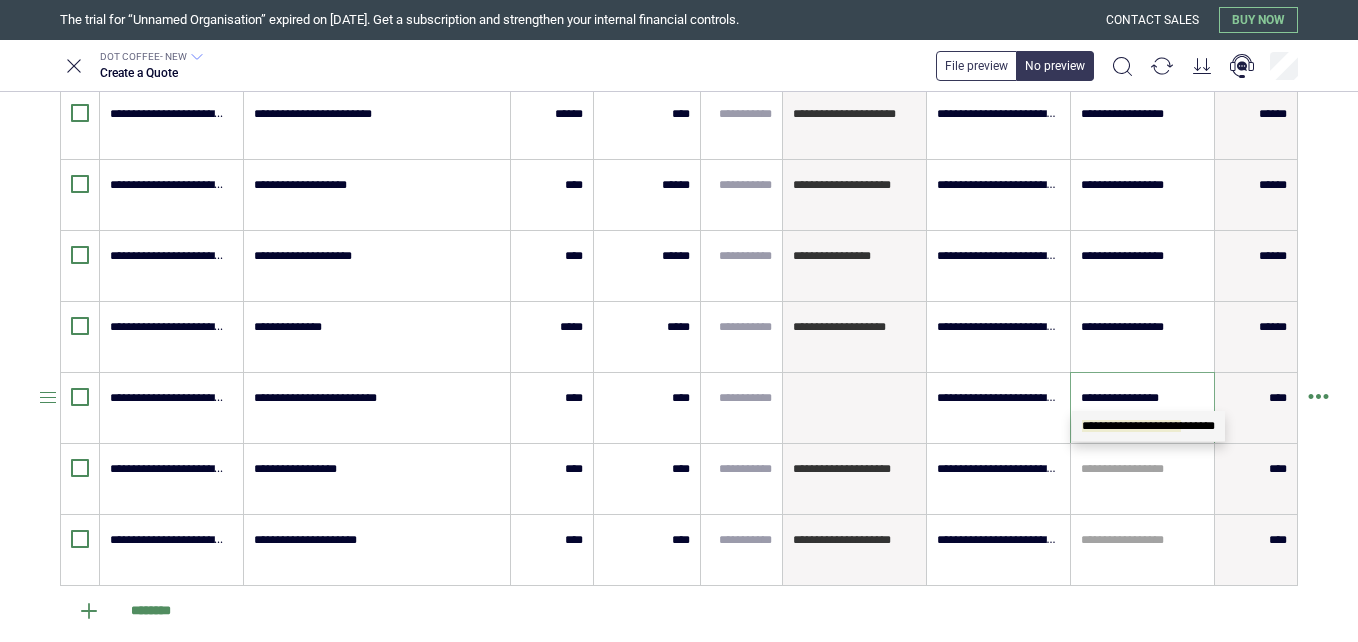 scroll, scrollTop: 0, scrollLeft: 0, axis: both 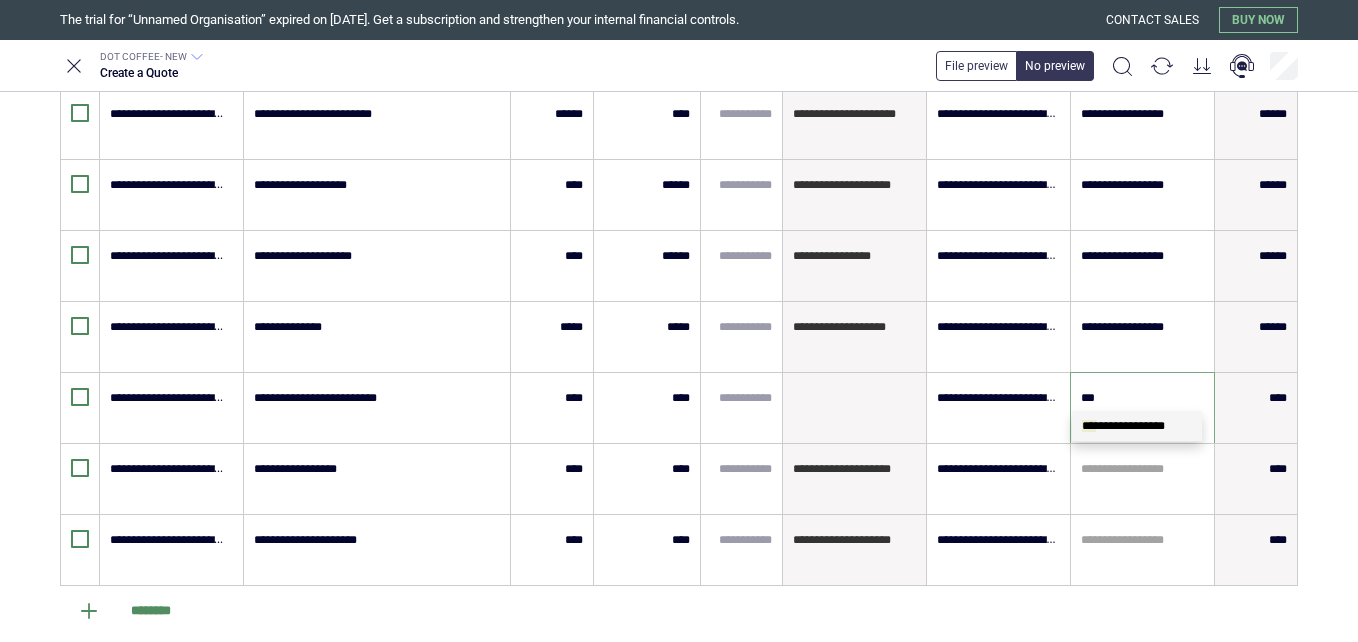 click on "**********" at bounding box center (1123, 426) 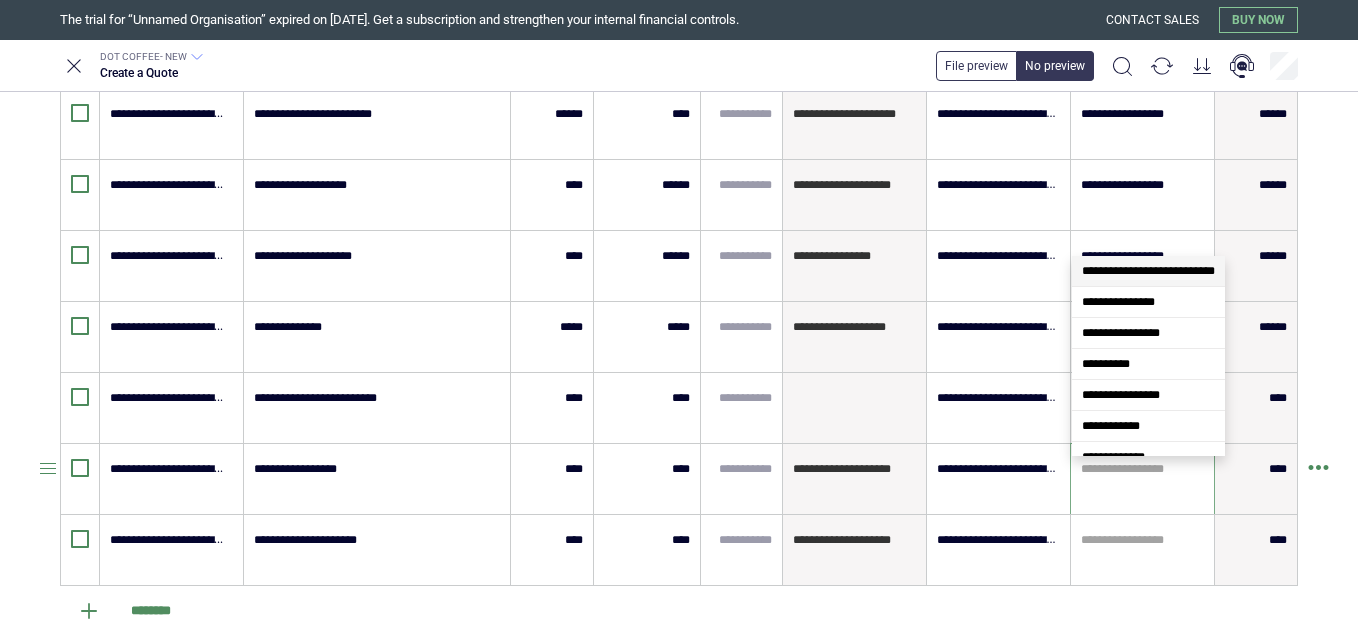 click at bounding box center (1142, 469) 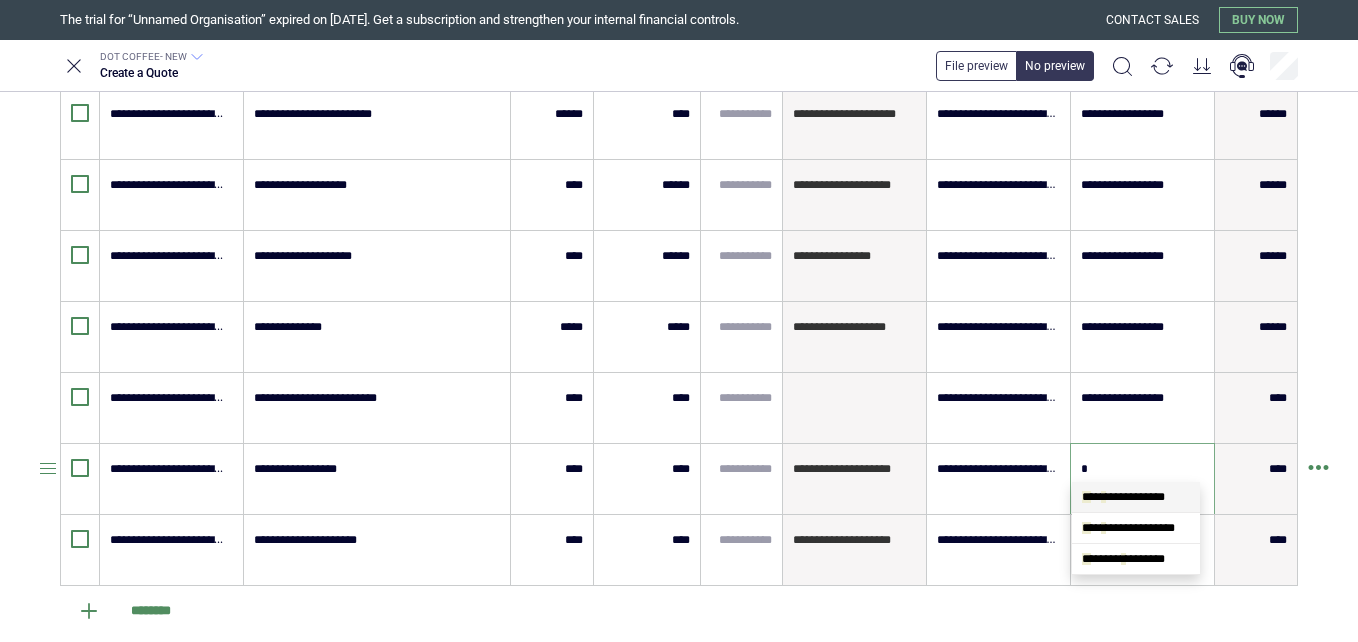 scroll, scrollTop: 0, scrollLeft: 0, axis: both 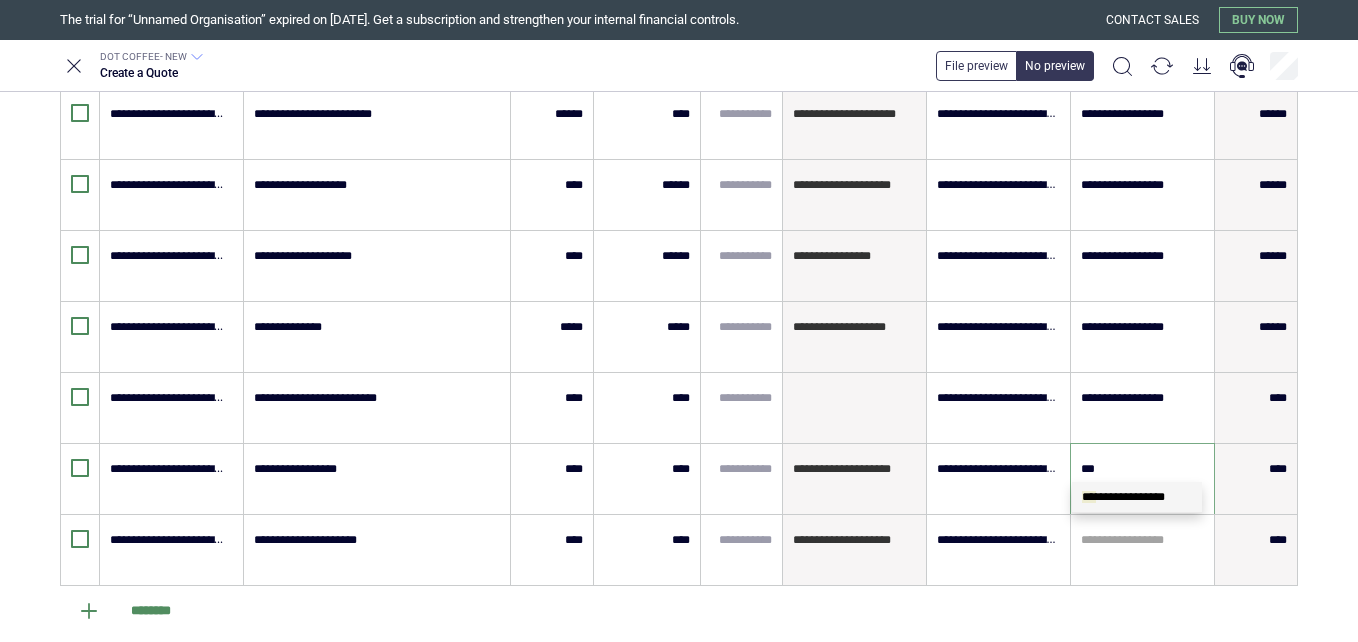 click on "**********" at bounding box center [1137, 497] 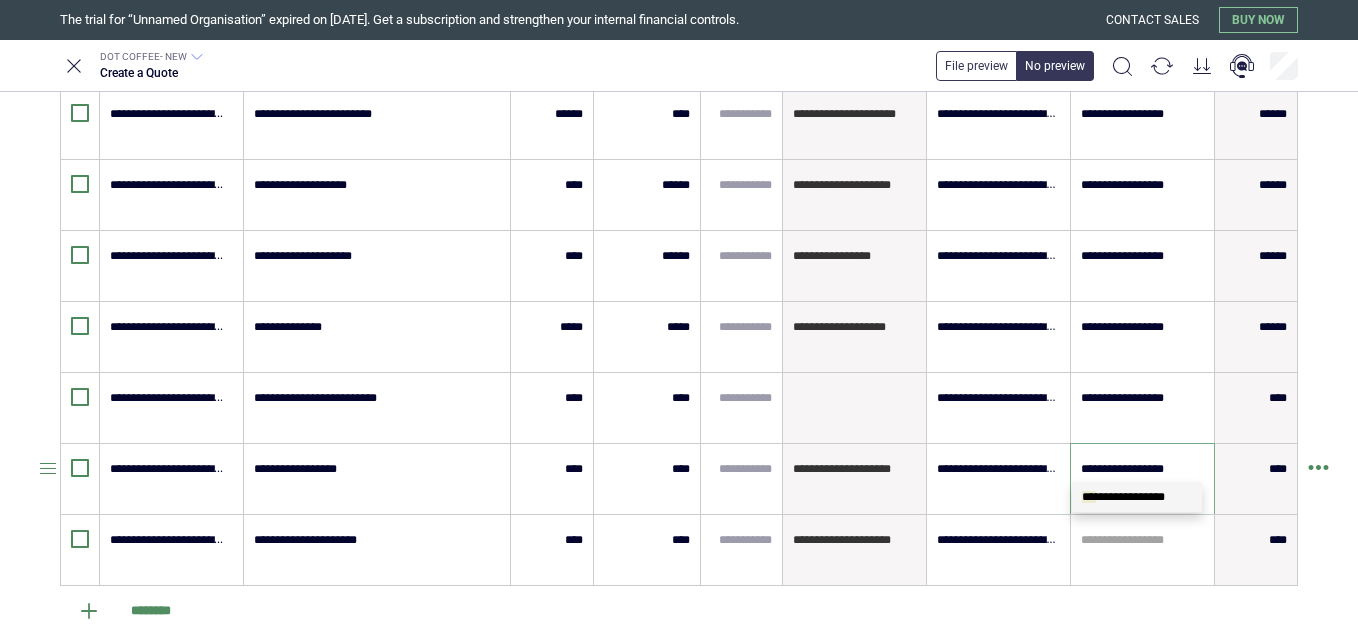 click on "**********" at bounding box center (1142, 479) 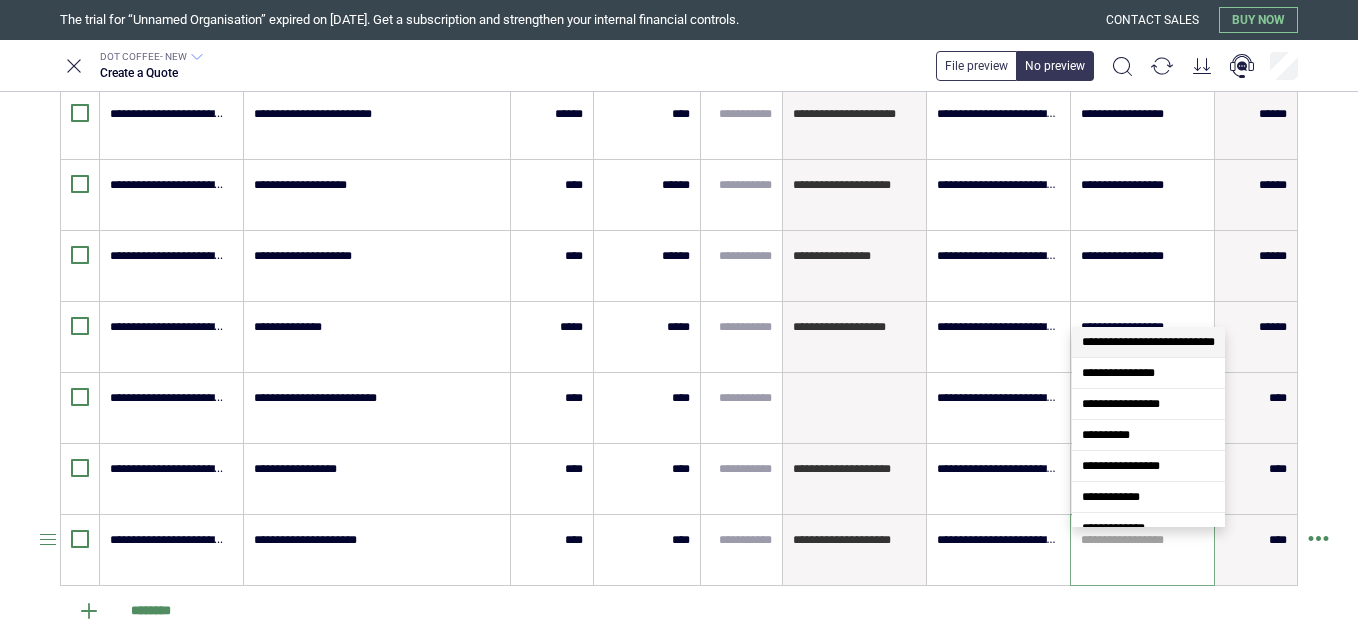 click at bounding box center (1142, 540) 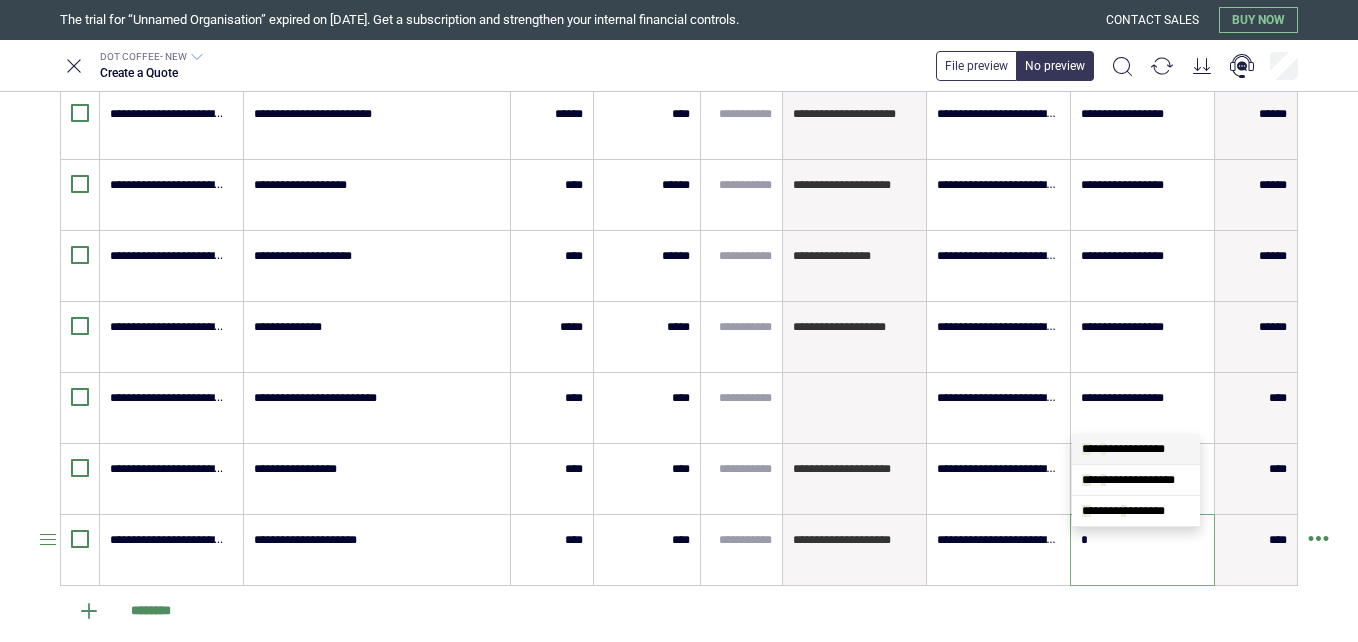 scroll, scrollTop: 0, scrollLeft: 0, axis: both 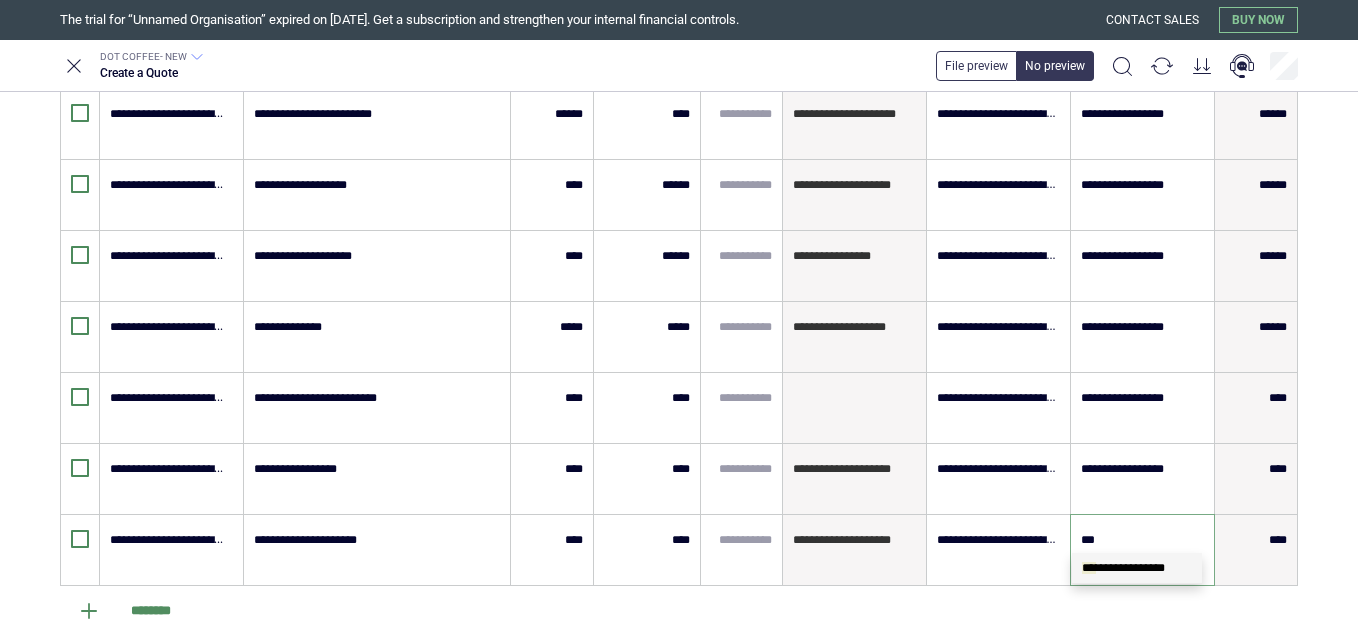 click on "**********" at bounding box center [1137, 568] 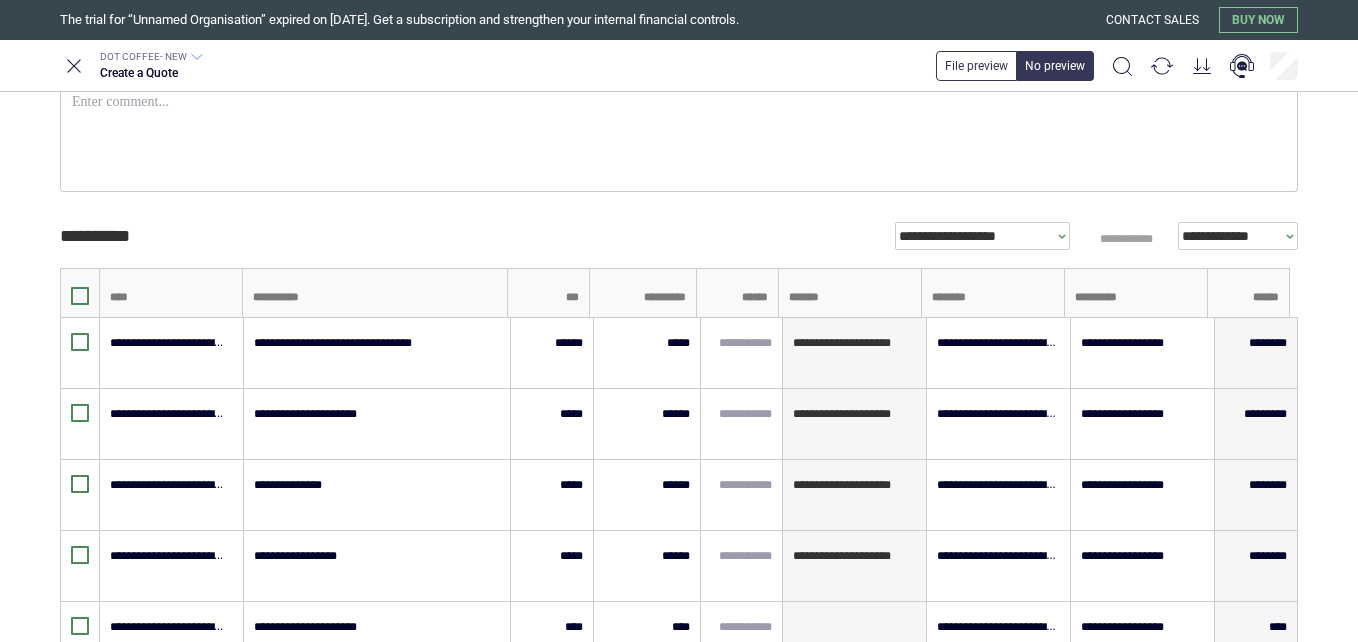 scroll, scrollTop: 0, scrollLeft: 0, axis: both 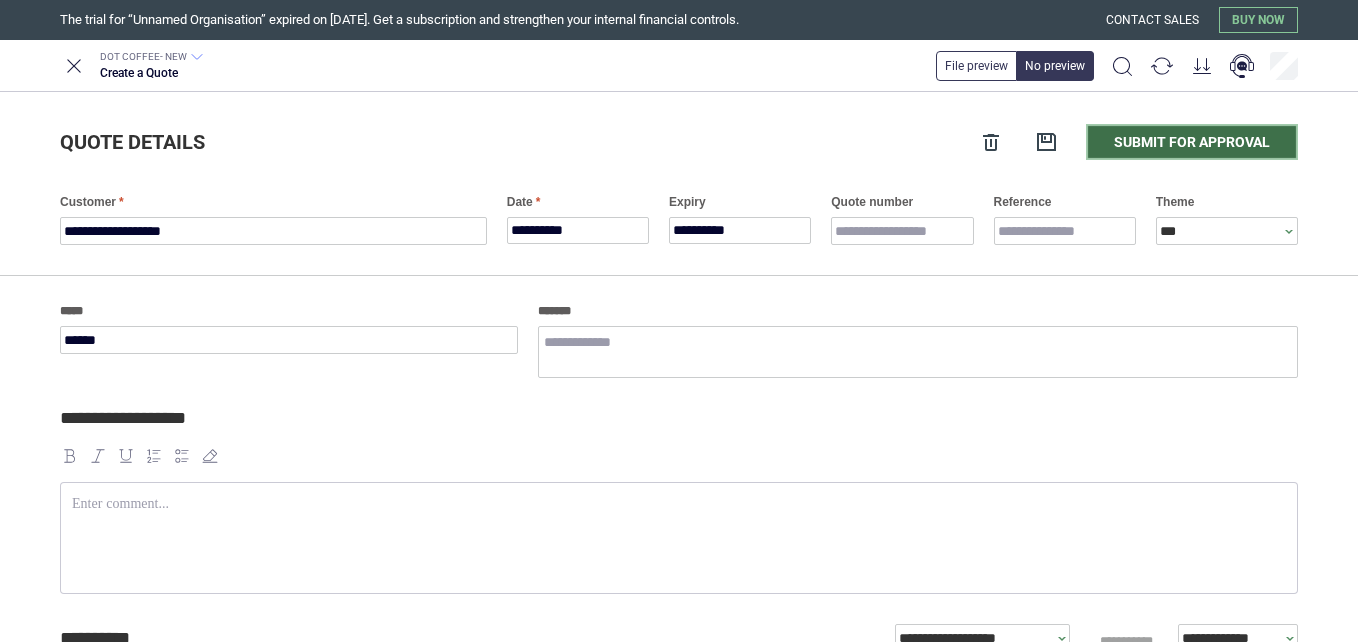 click on "Submit for approval" at bounding box center [1192, 142] 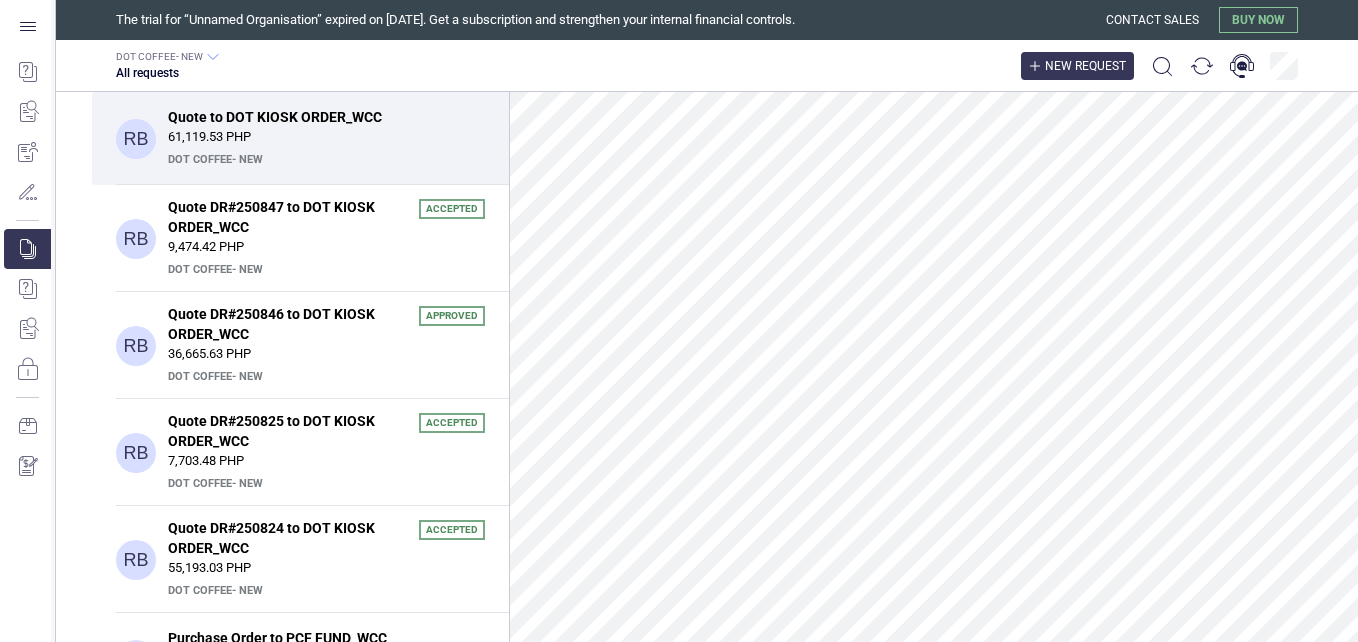 click on "New request" at bounding box center [1085, 66] 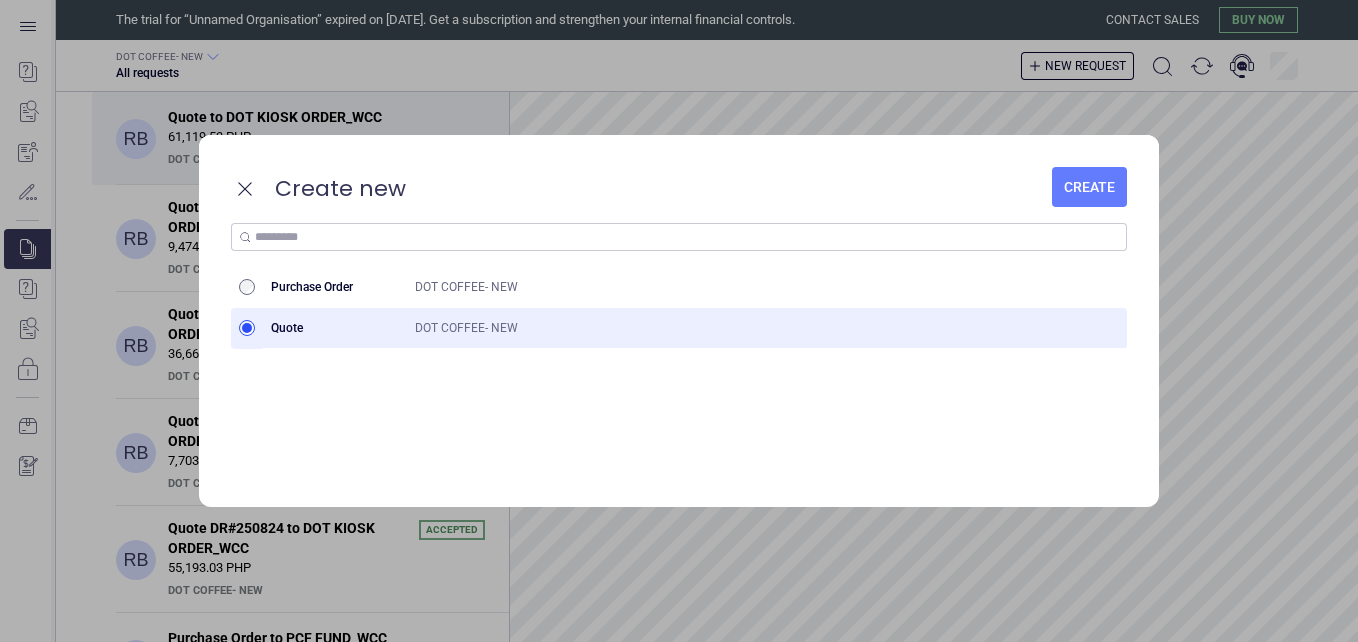 click on "Create new Create" at bounding box center [679, 179] 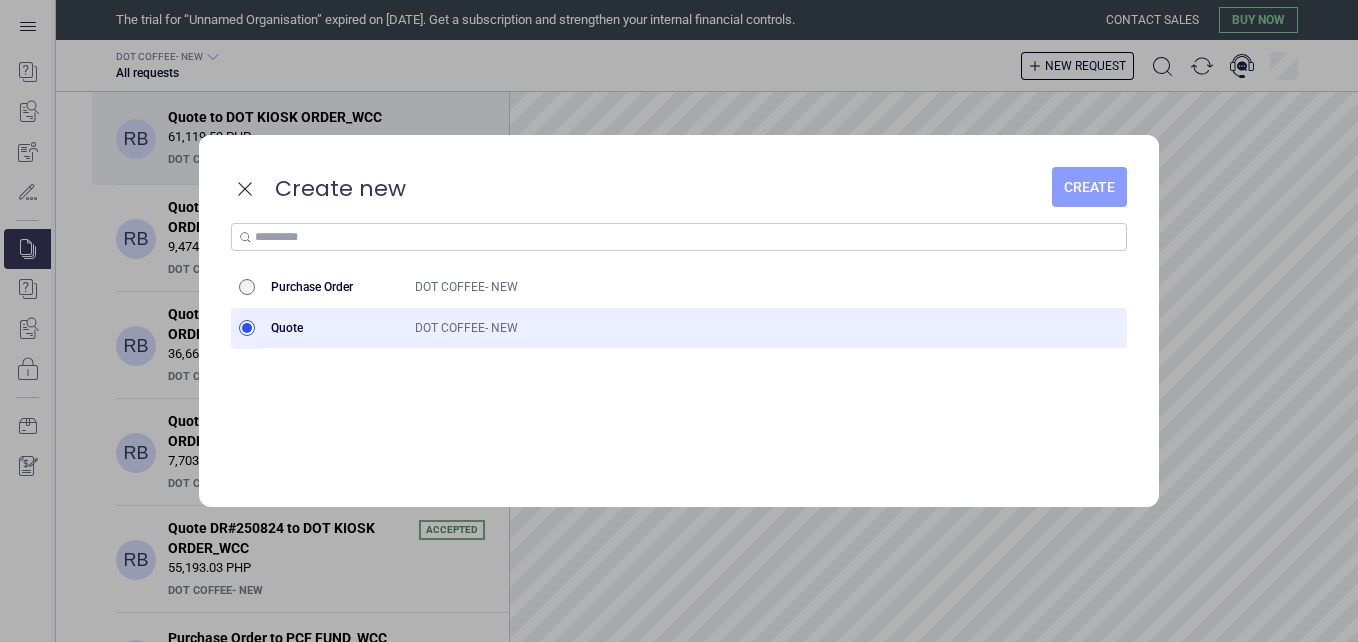 click on "Create" at bounding box center (1089, 187) 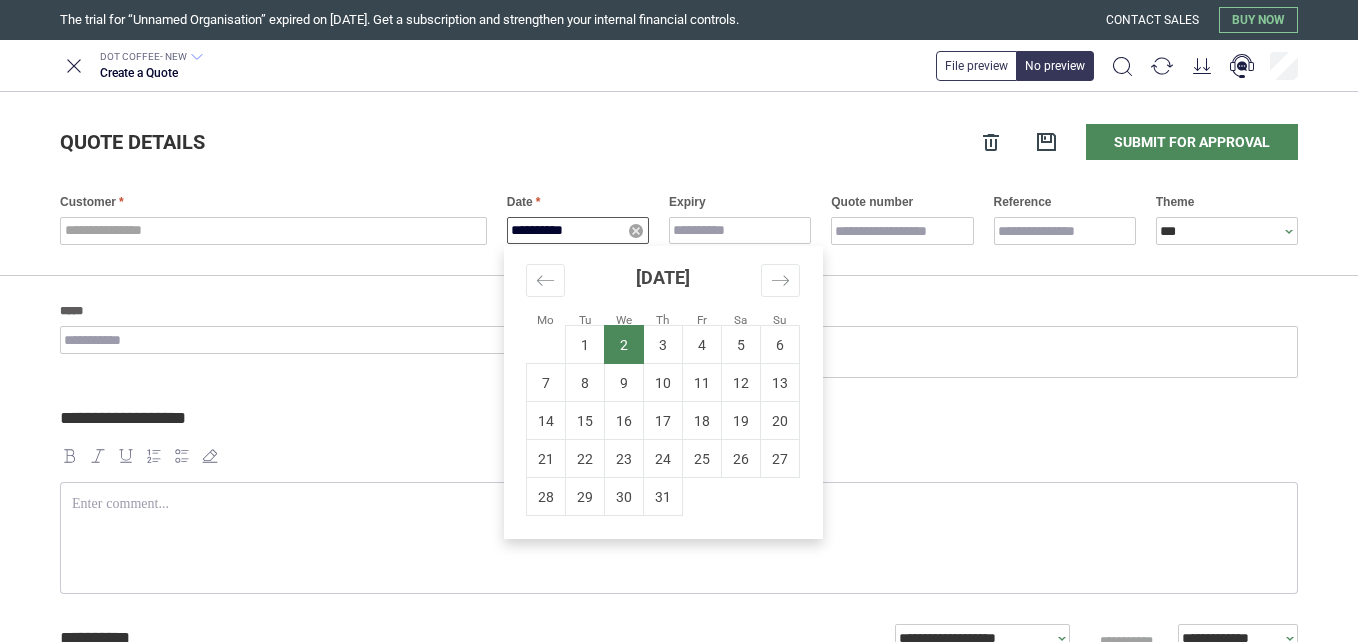 click on "**********" at bounding box center (578, 230) 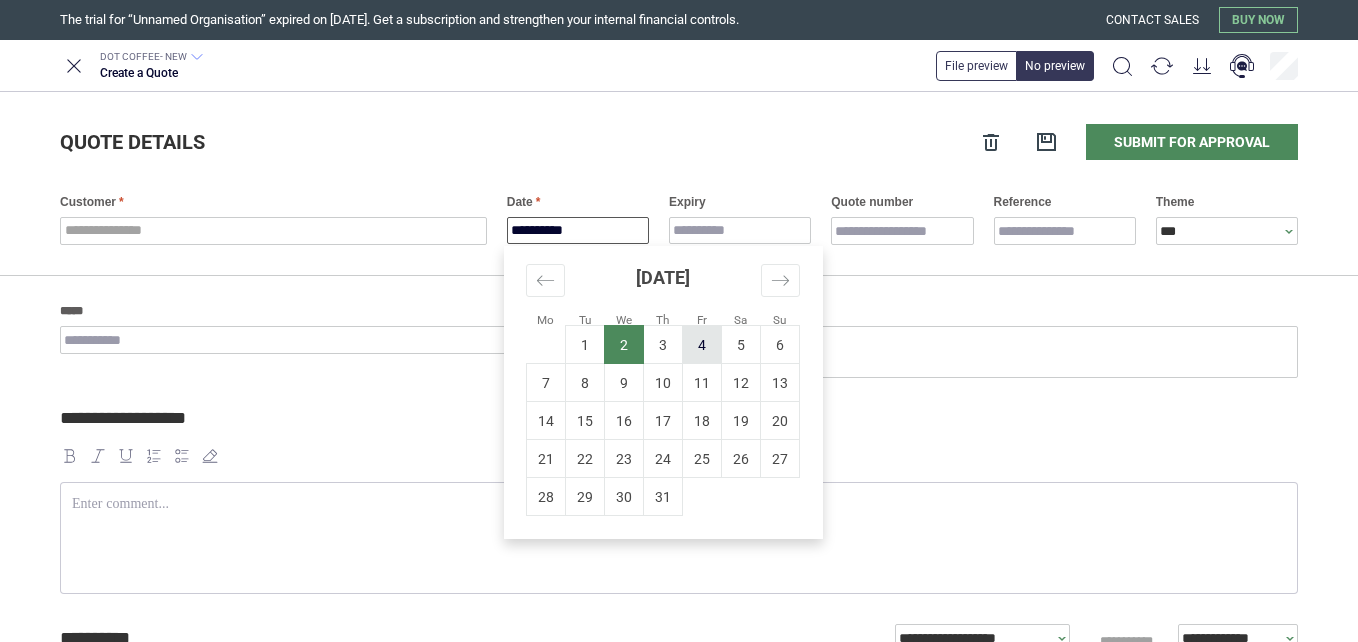 click on "4" at bounding box center (702, 345) 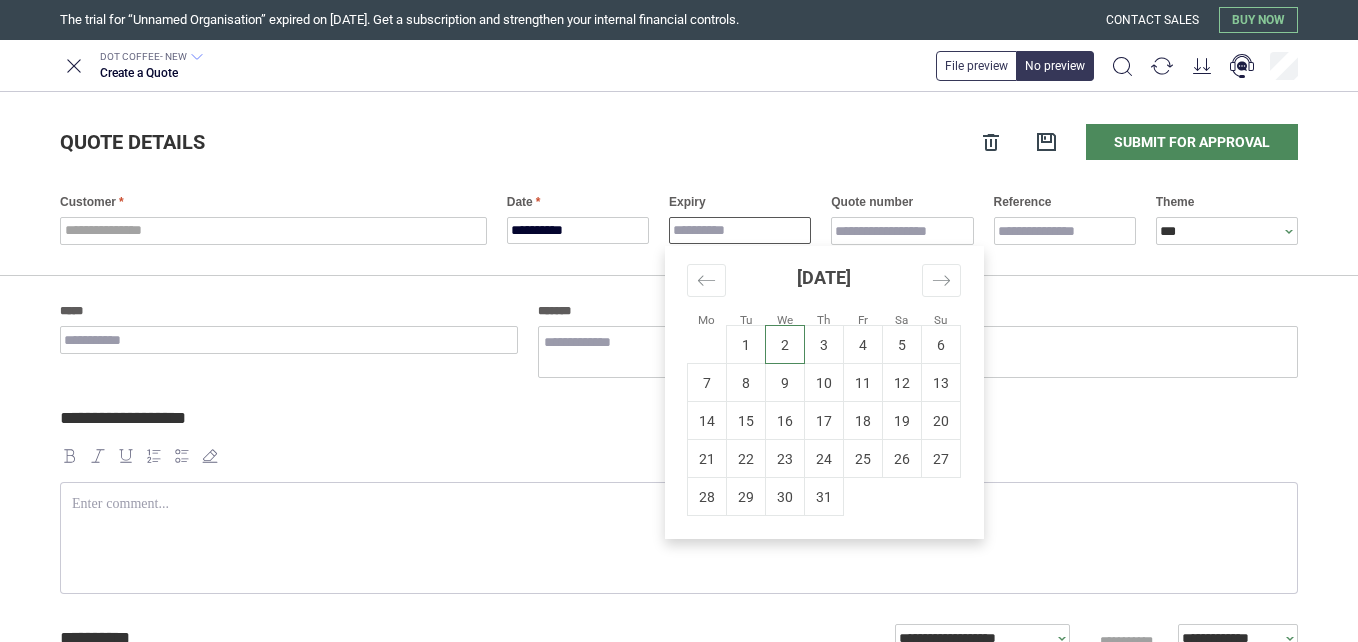 click on "Expiry" at bounding box center (740, 230) 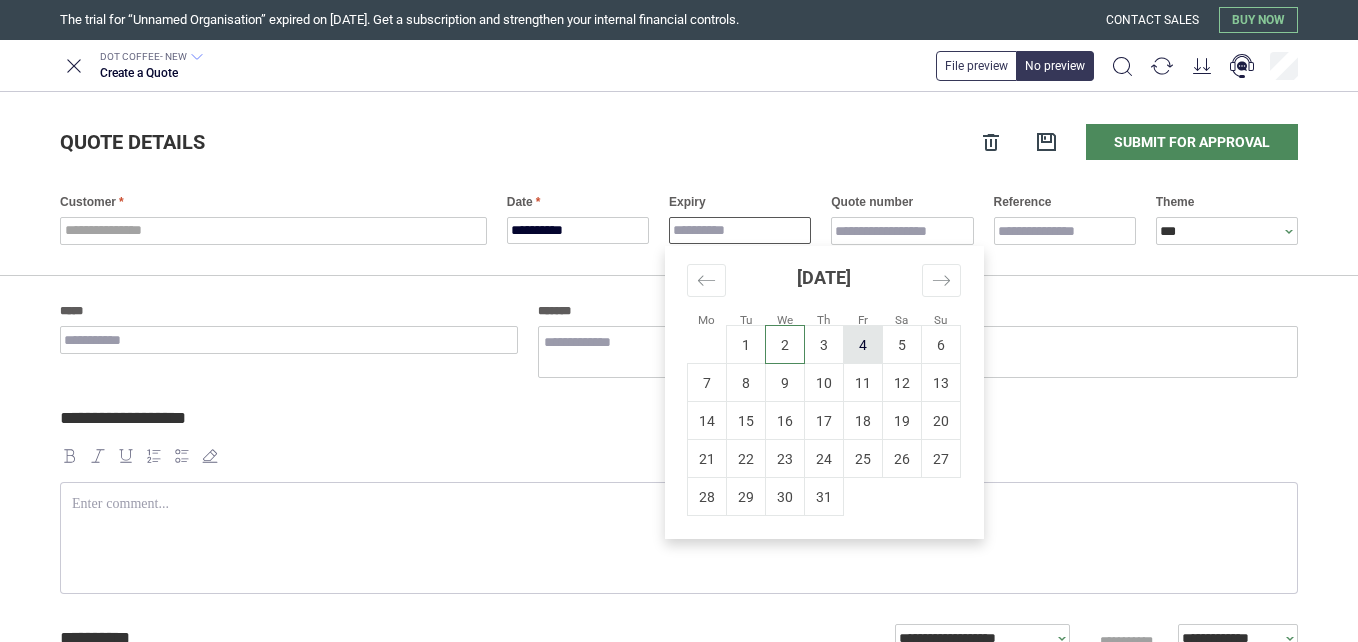 click on "4" at bounding box center [863, 345] 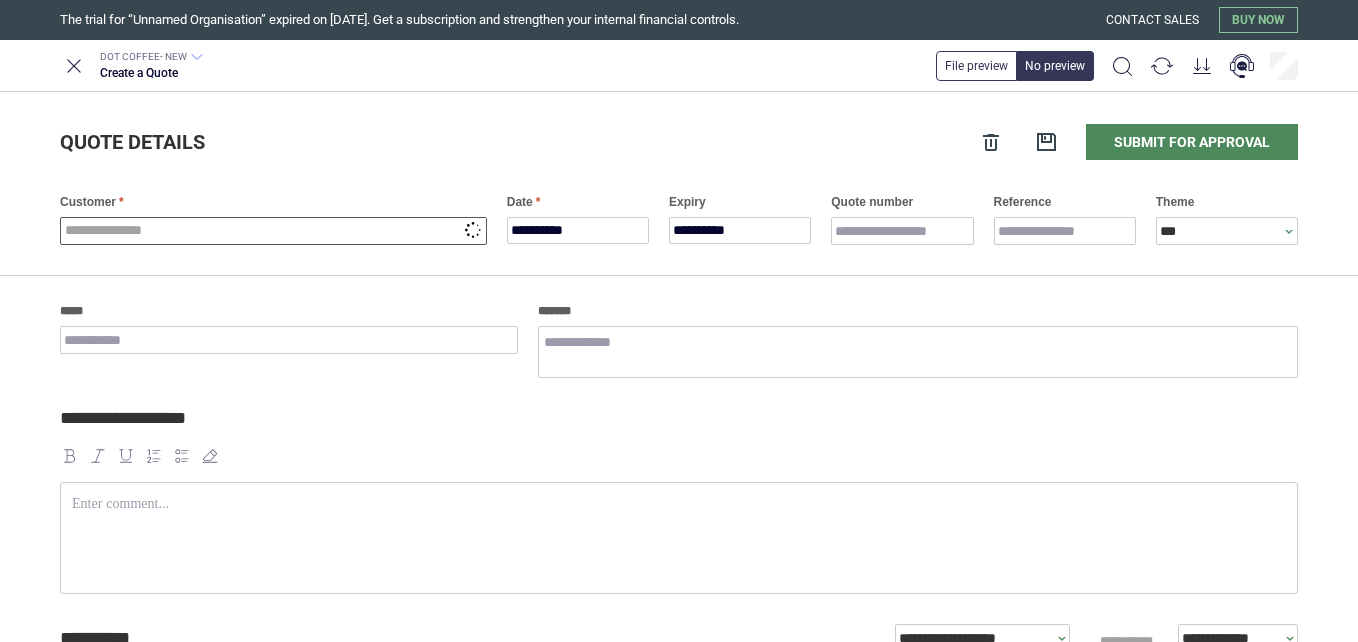 click at bounding box center [273, 231] 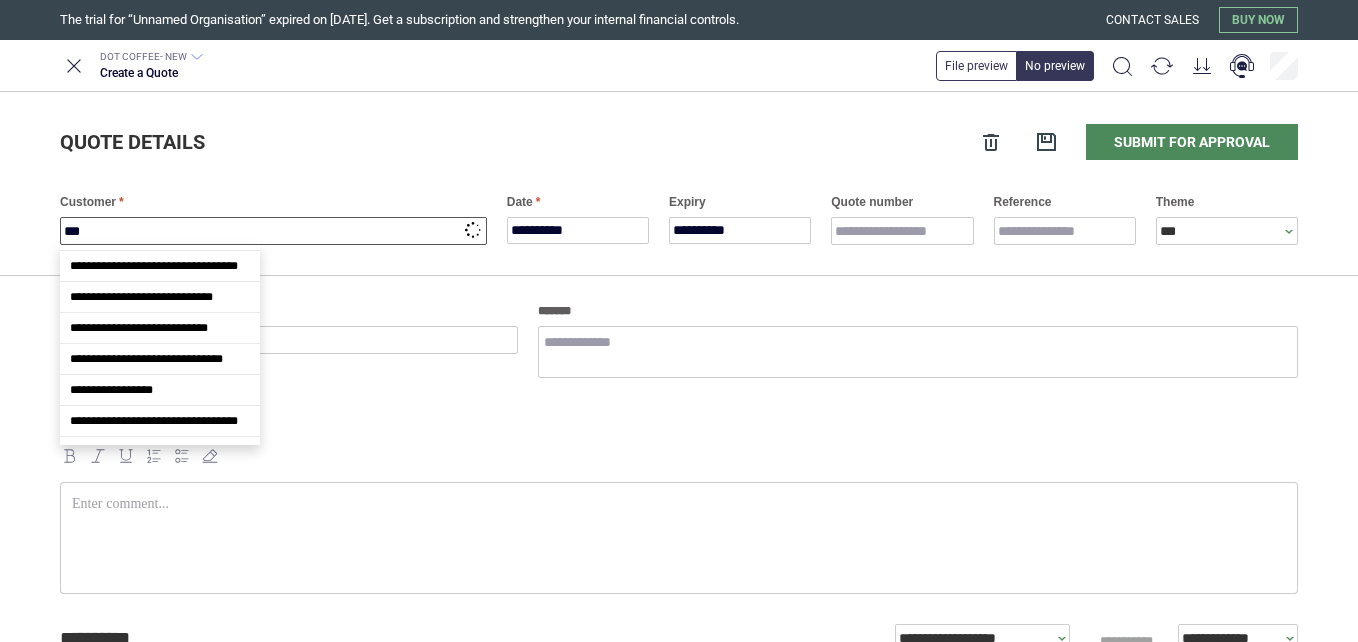 scroll, scrollTop: 0, scrollLeft: 0, axis: both 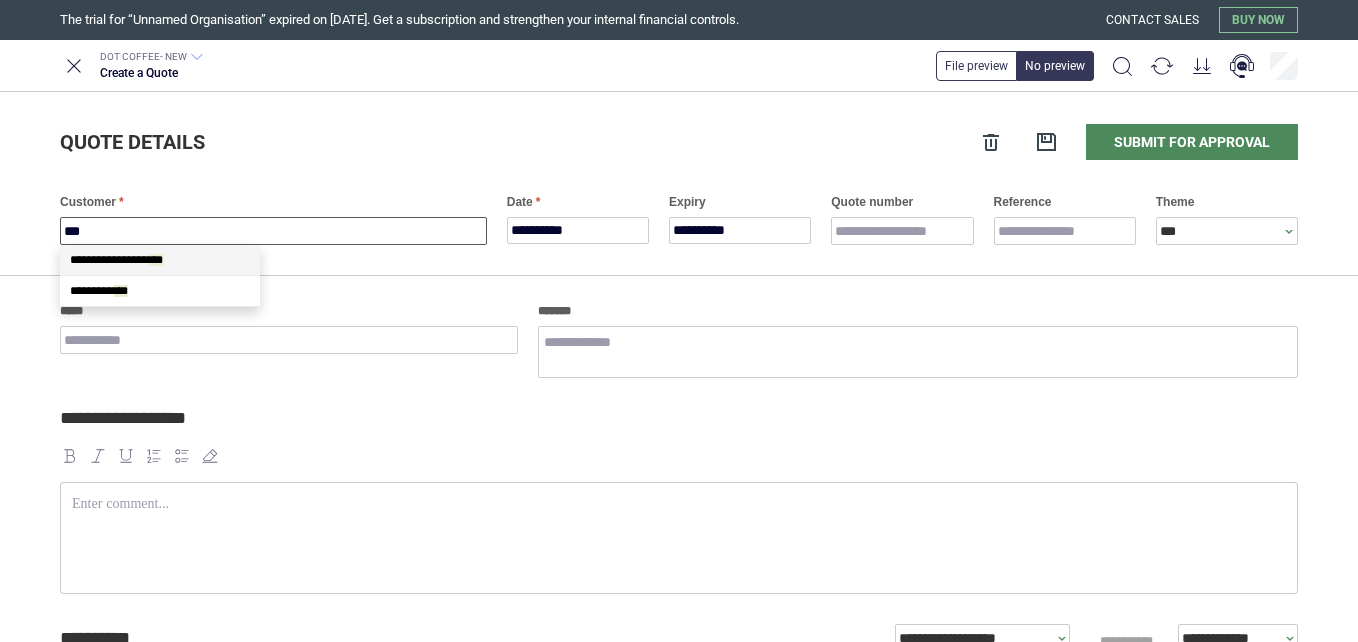 click on "***" at bounding box center (156, 260) 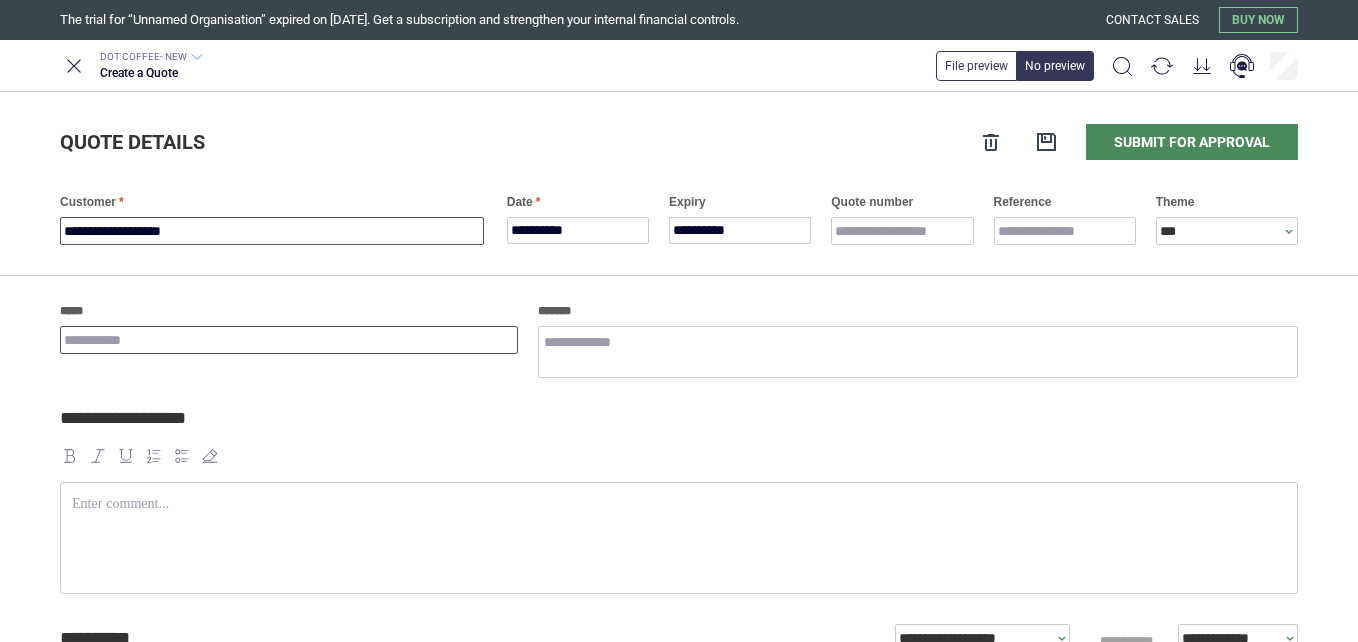 click on "*****" at bounding box center [289, 340] 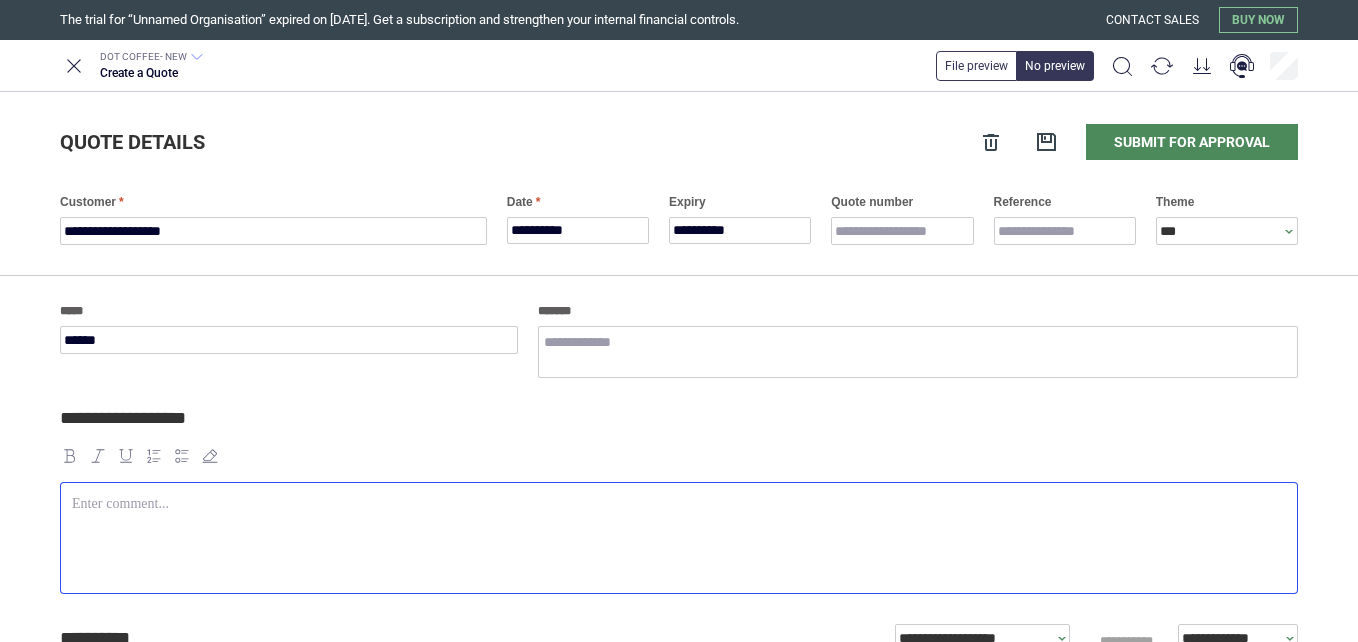 click at bounding box center (679, 538) 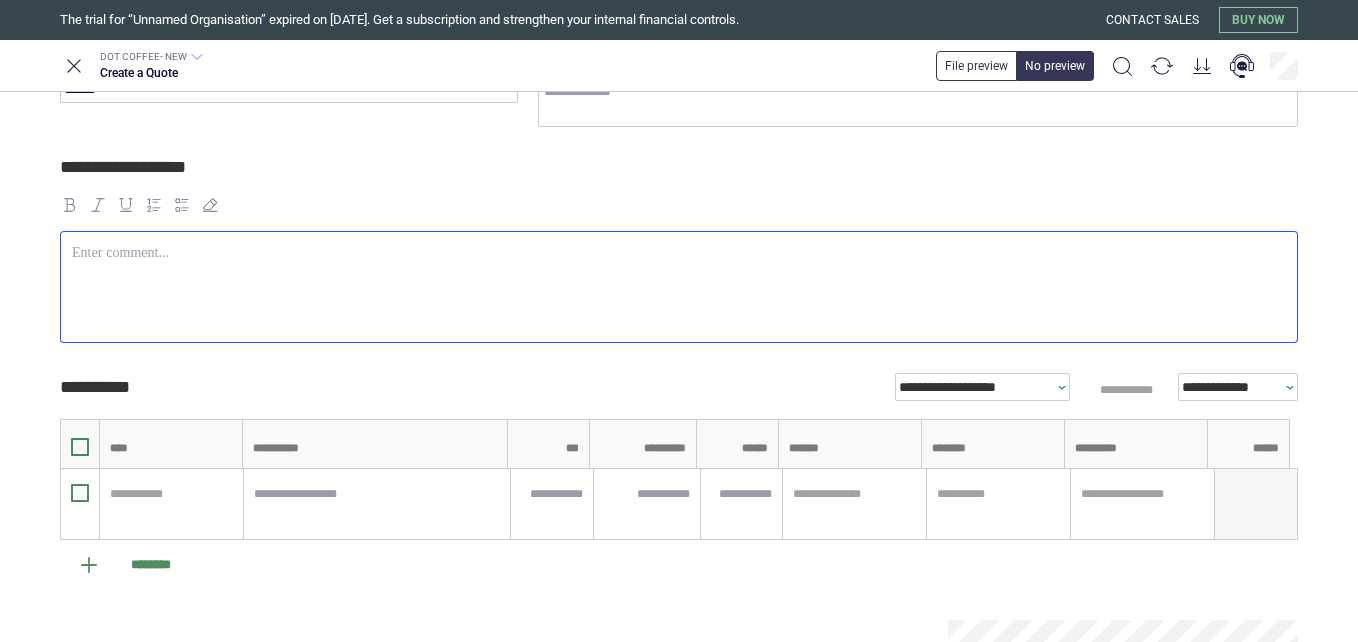 scroll, scrollTop: 262, scrollLeft: 0, axis: vertical 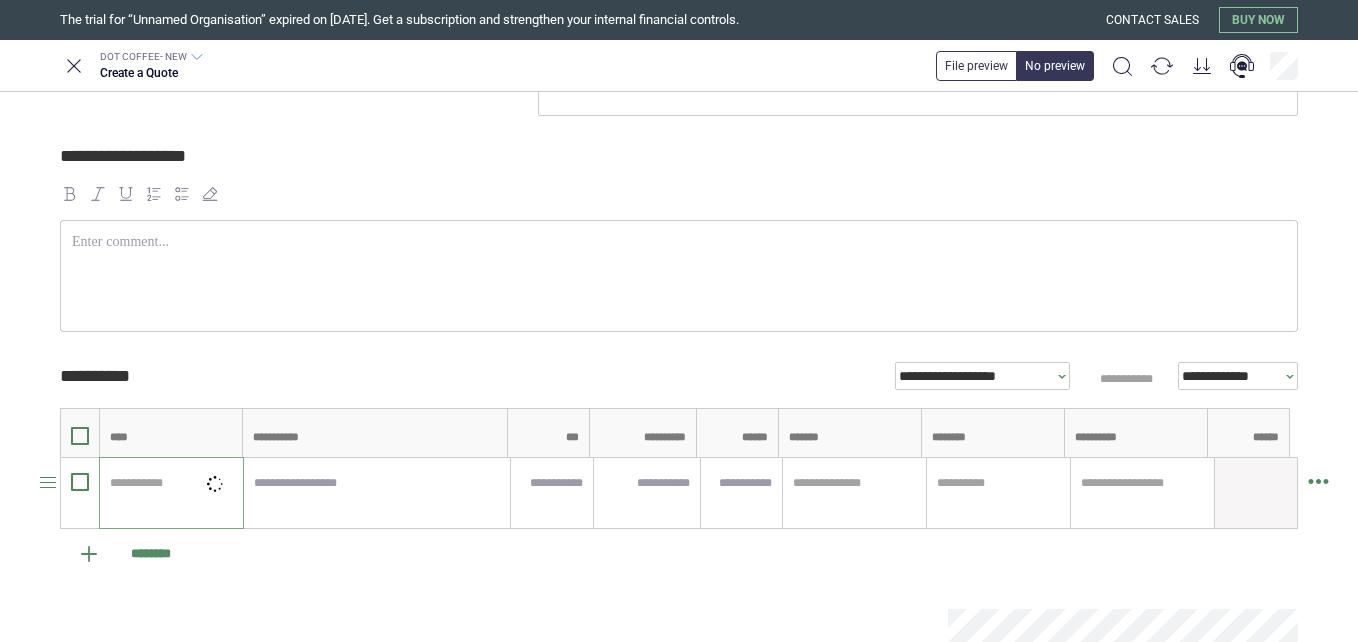 click at bounding box center (168, 483) 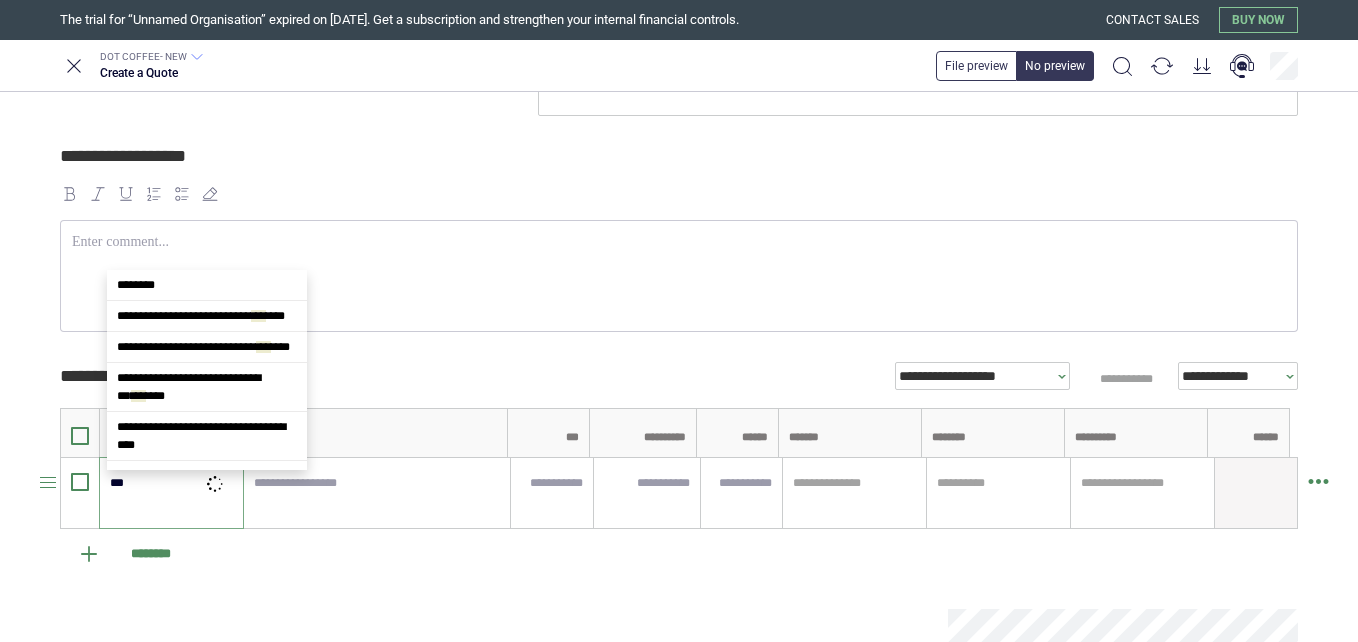scroll, scrollTop: 0, scrollLeft: 0, axis: both 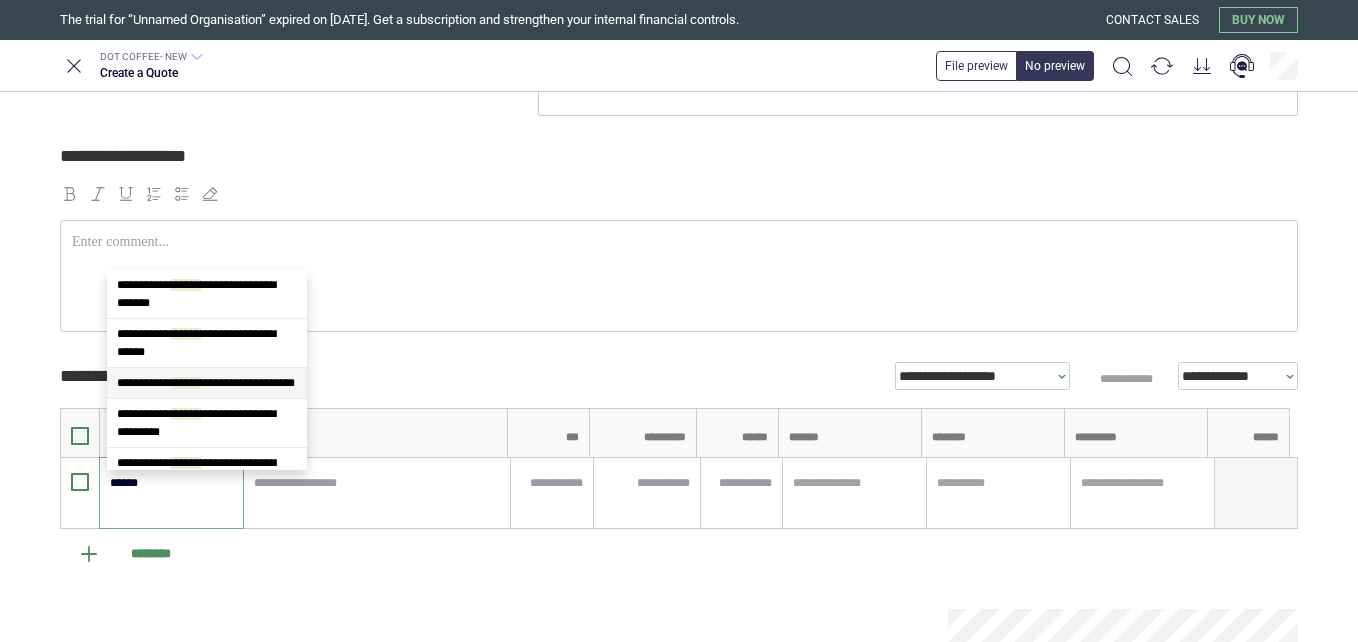 click on "**********" at bounding box center [207, 383] 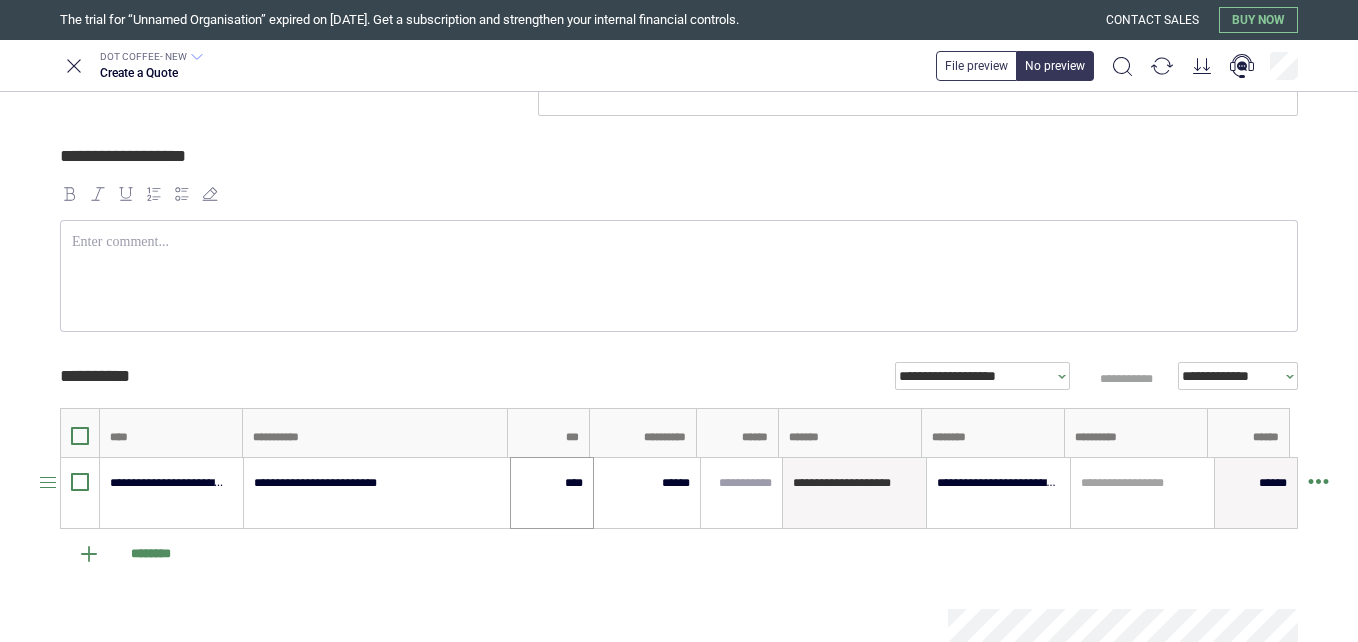 click on "****" at bounding box center [552, 493] 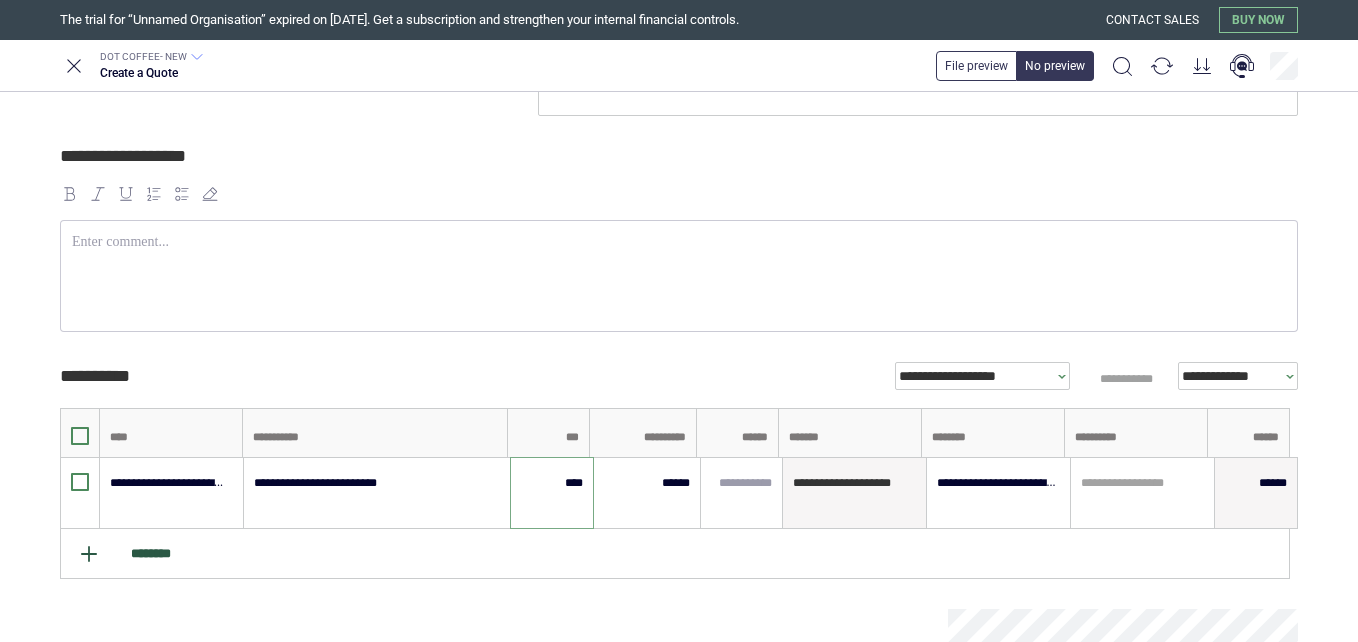 click on "********" at bounding box center [675, 554] 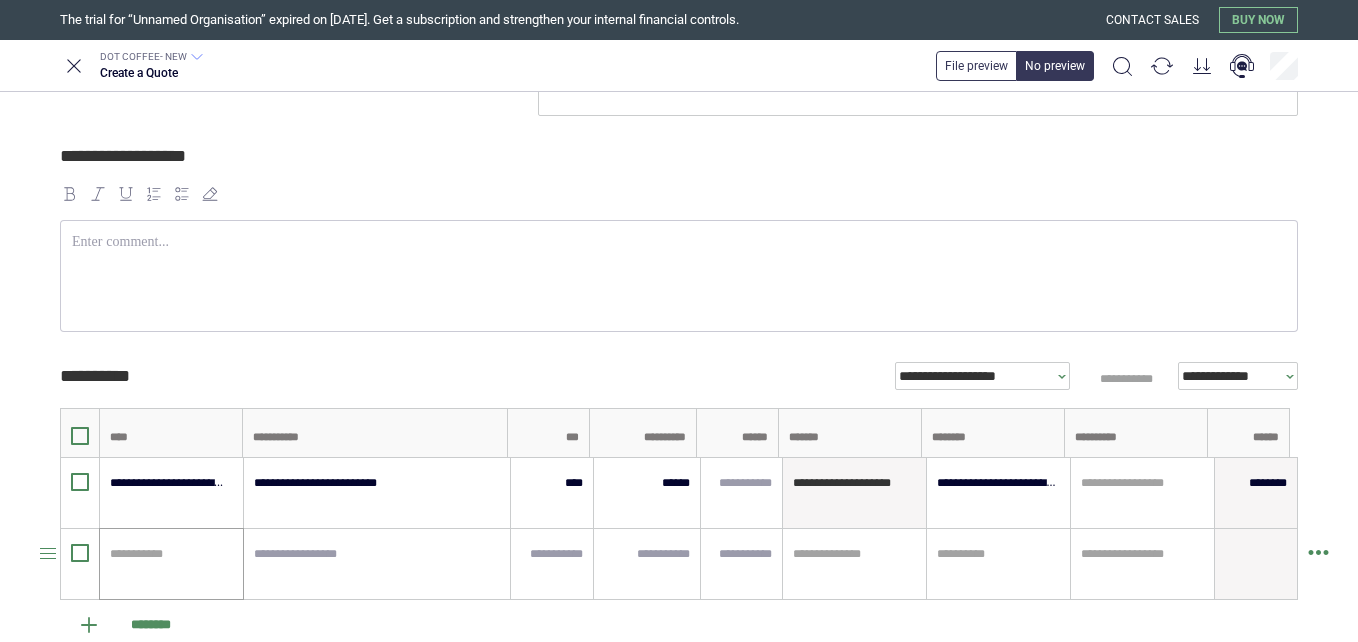 click on "**********" at bounding box center (171, 564) 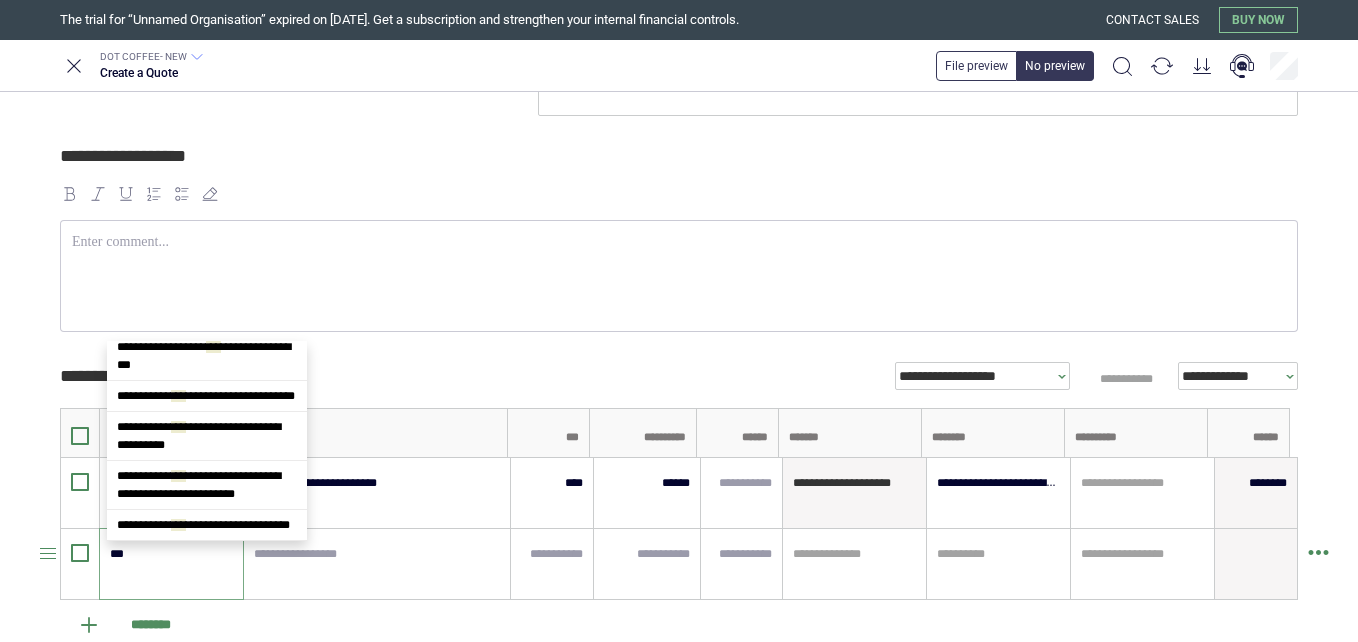 scroll, scrollTop: 0, scrollLeft: 0, axis: both 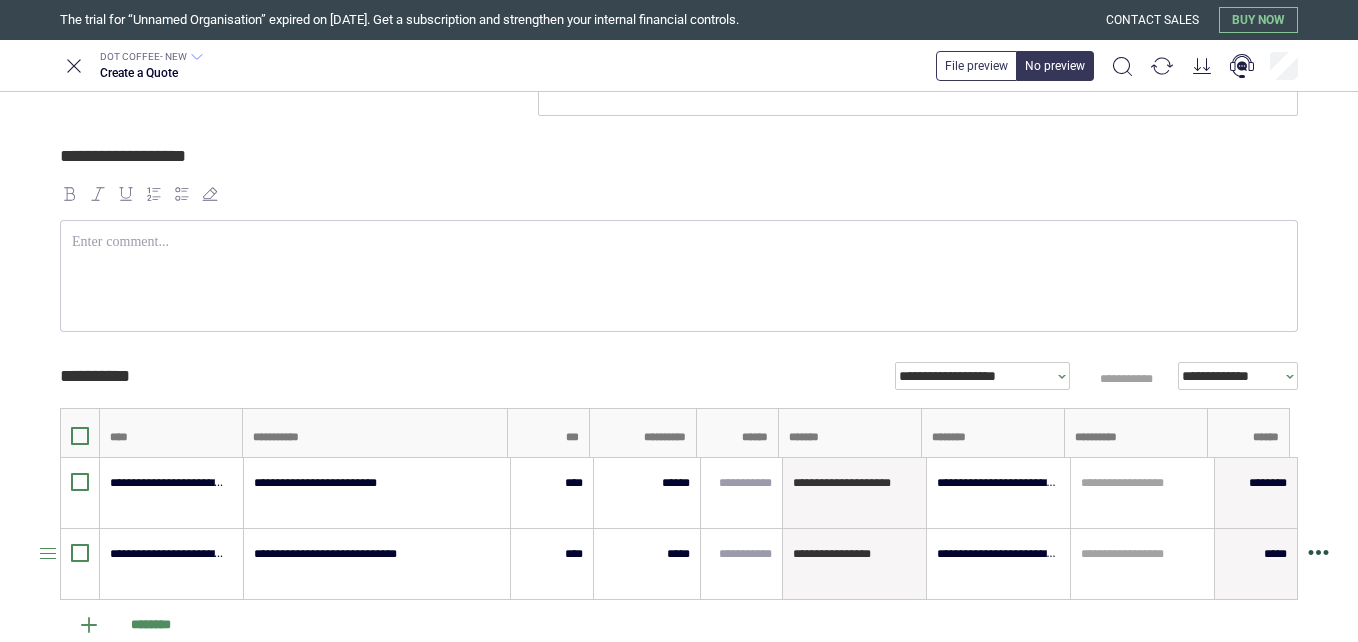 click at bounding box center (1318, 560) 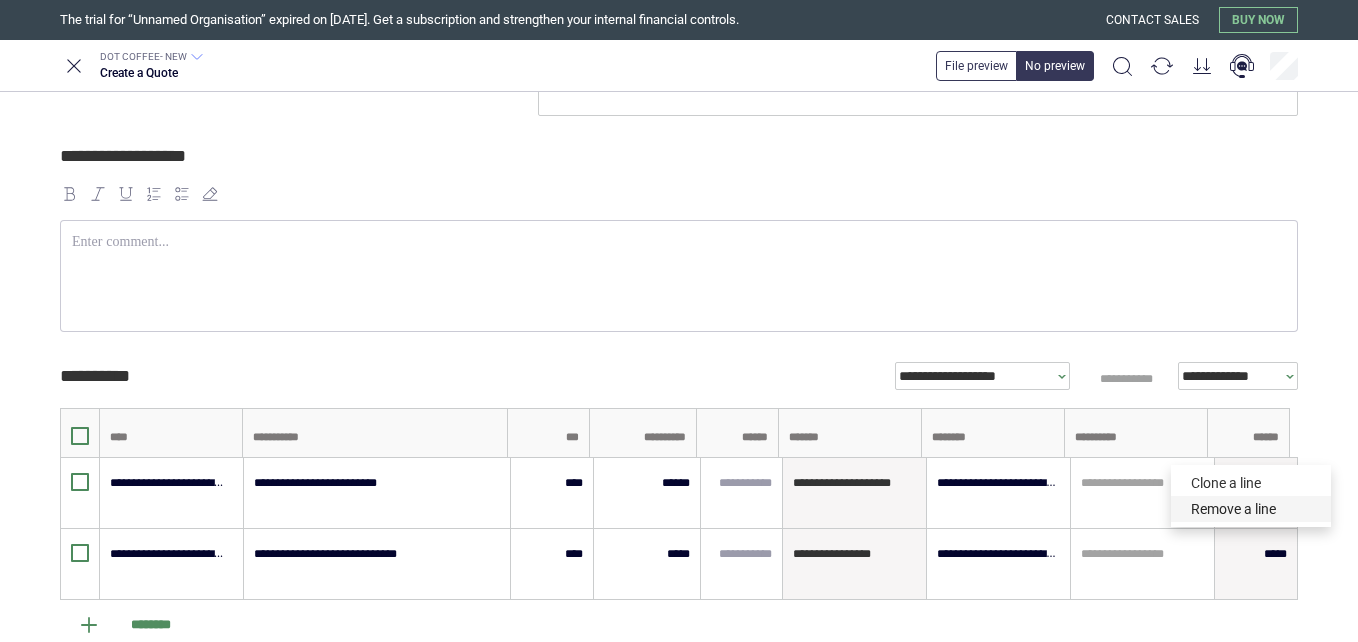 click on "Remove a line" at bounding box center [1251, 509] 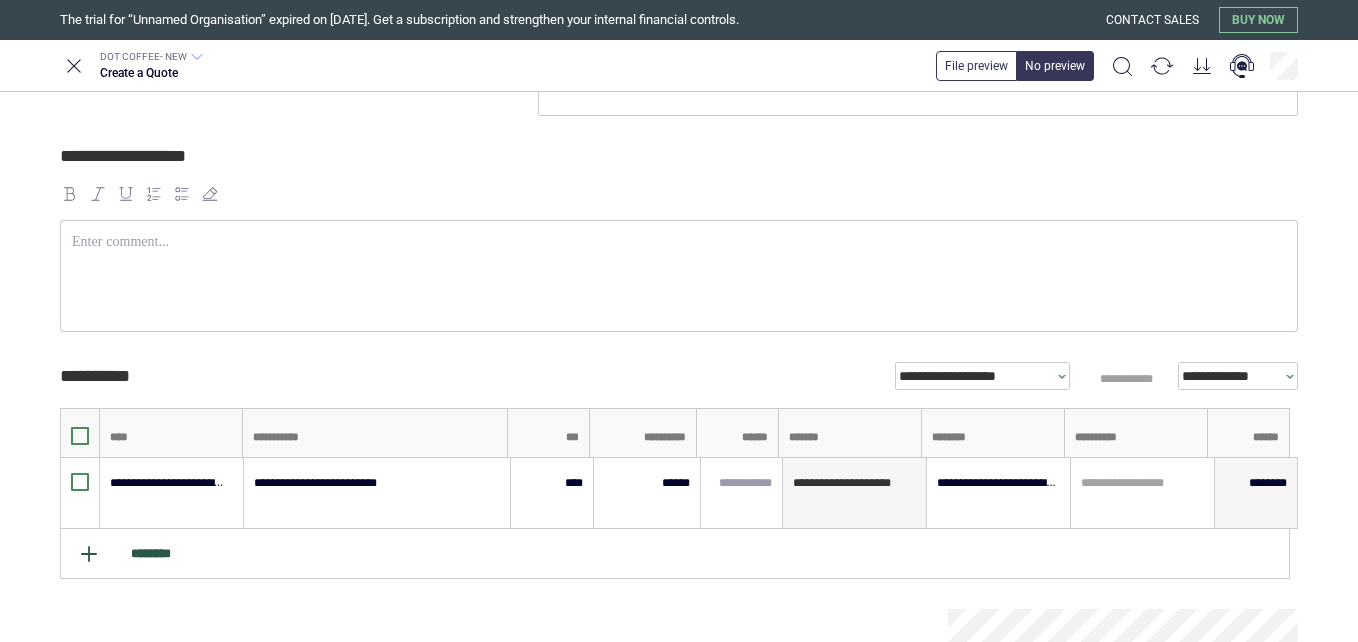 click 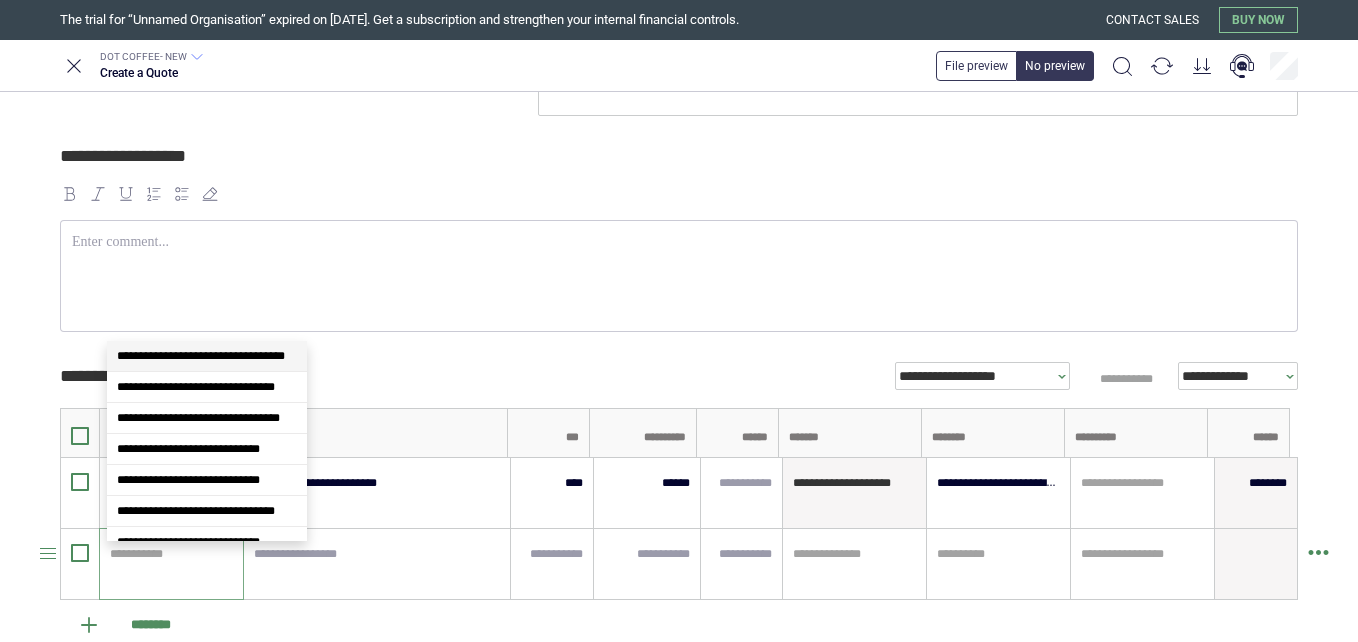 click at bounding box center (168, 554) 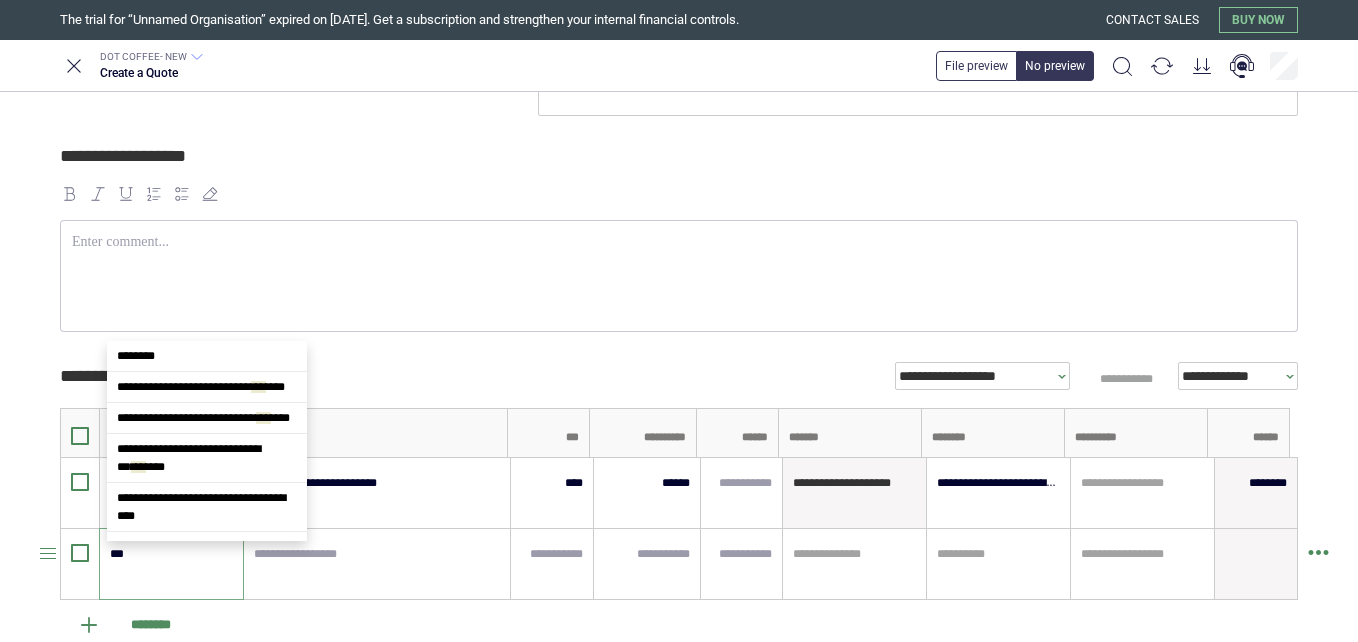 scroll, scrollTop: 0, scrollLeft: 0, axis: both 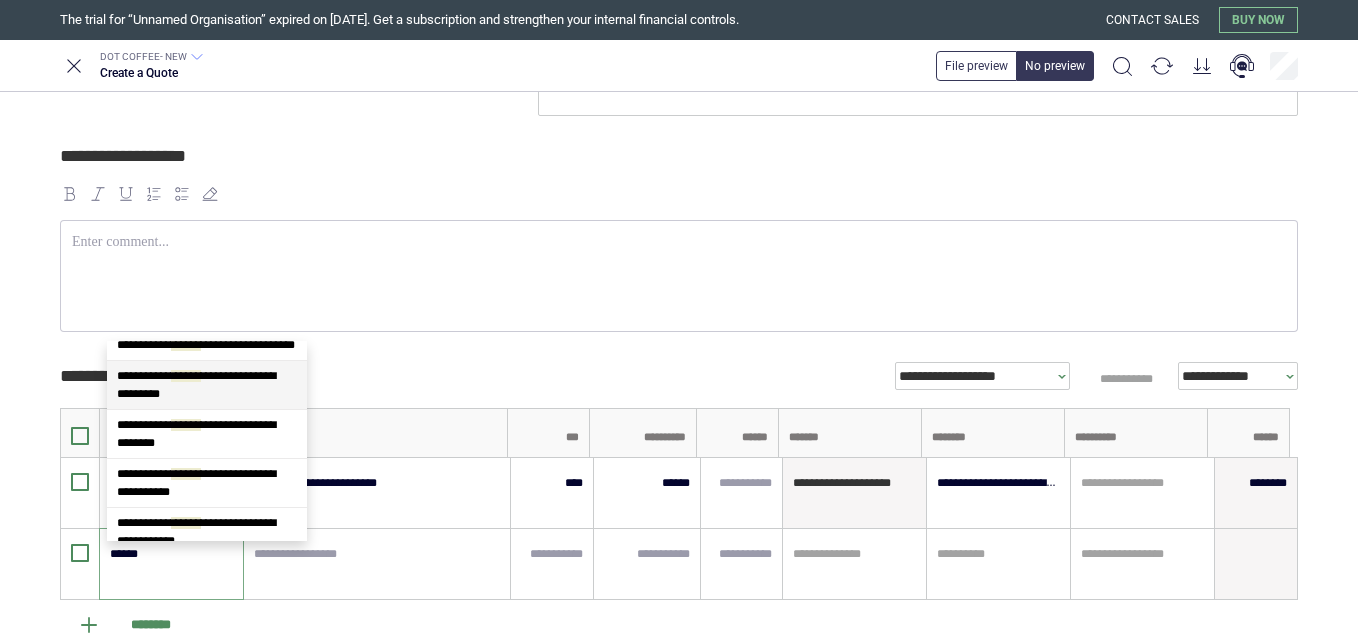 click on "**********" at bounding box center (207, 385) 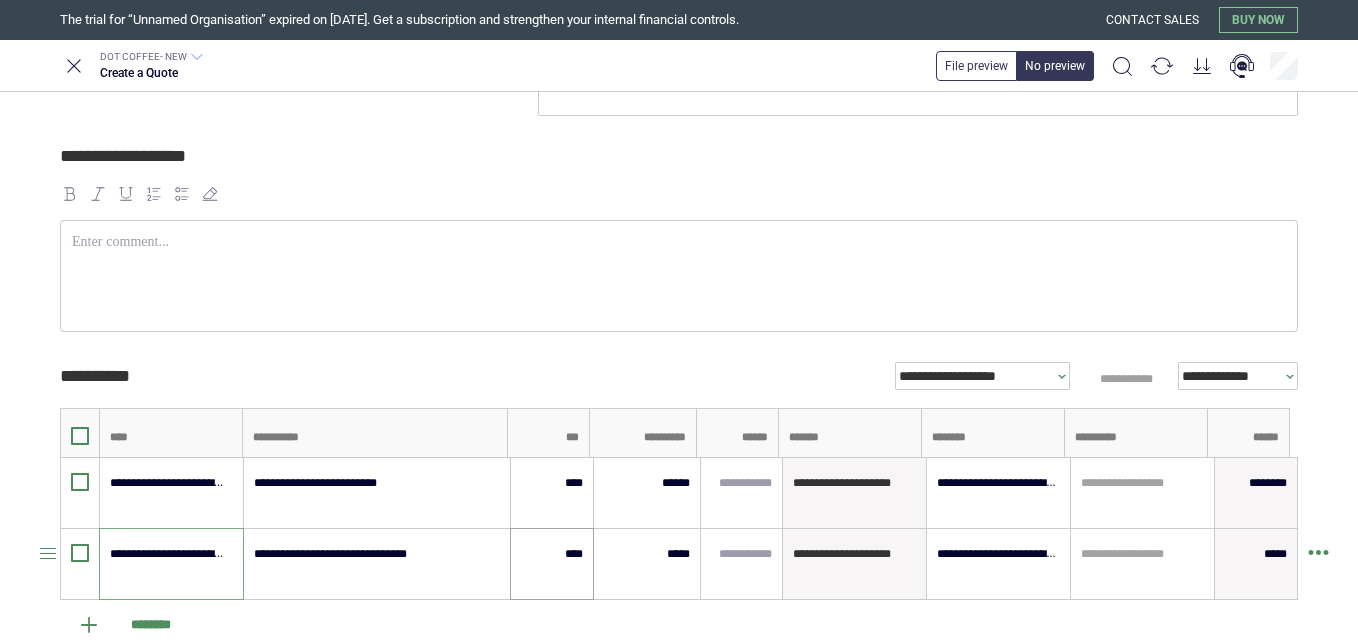 click on "****" at bounding box center (552, 564) 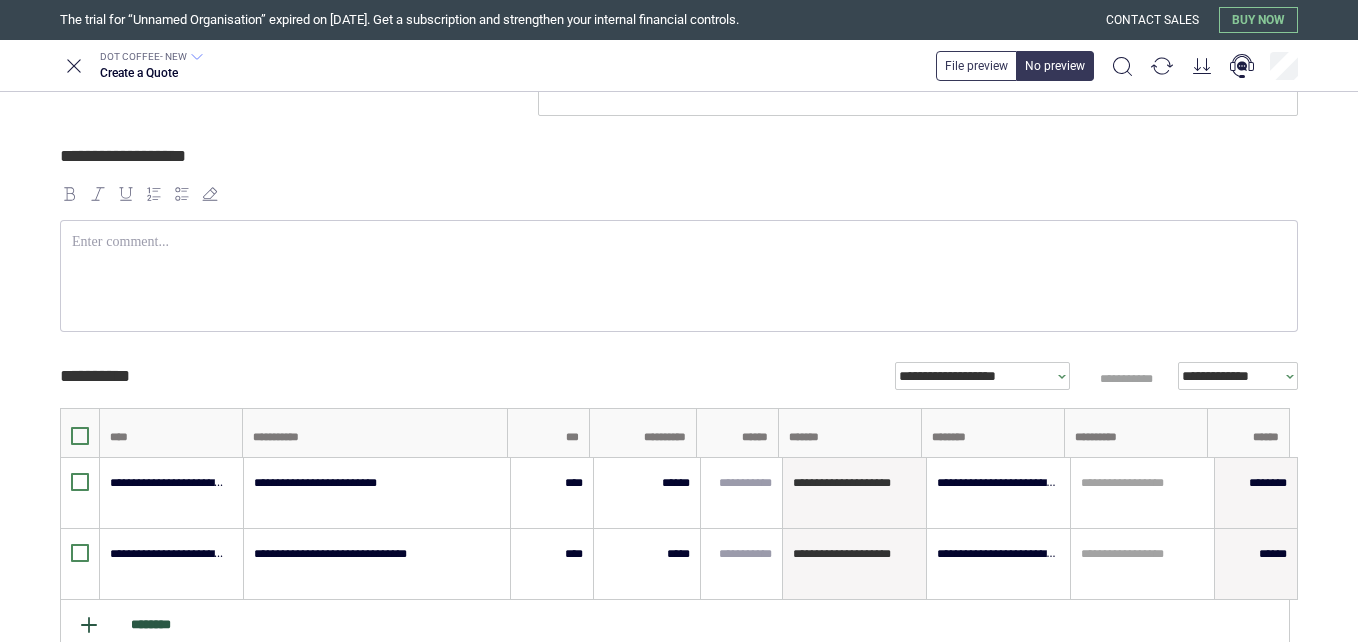 click on "********" at bounding box center (675, 625) 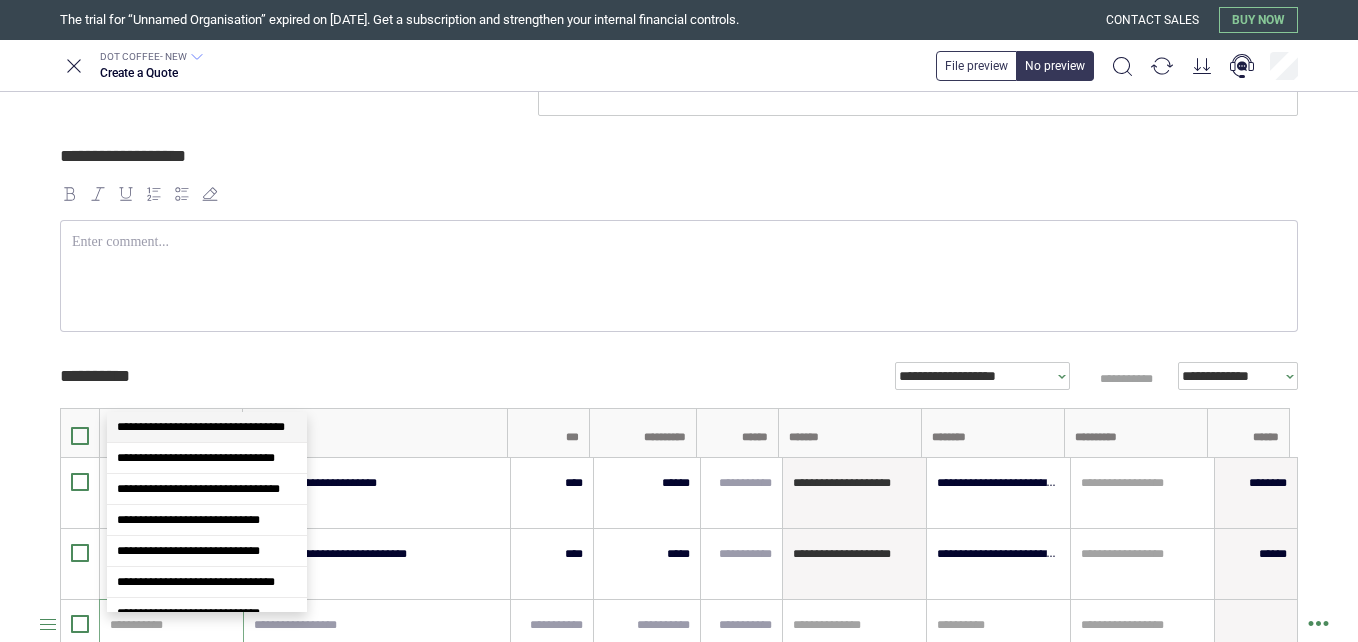 click at bounding box center [168, 625] 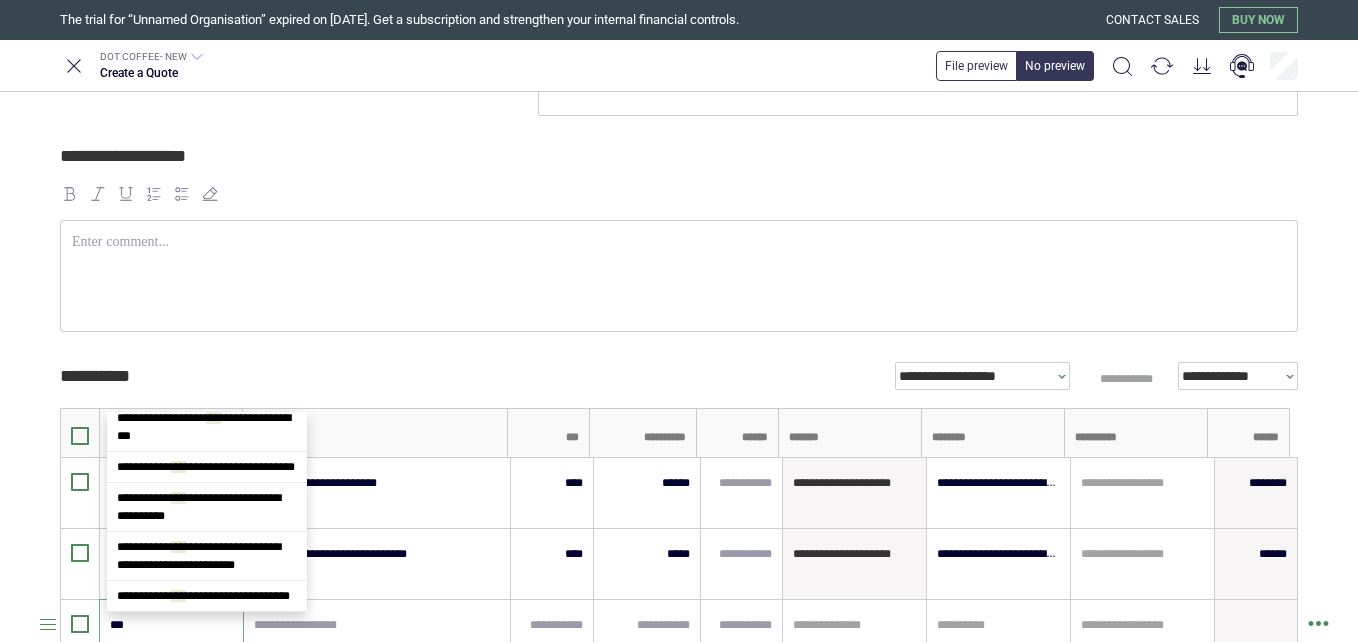 scroll, scrollTop: 0, scrollLeft: 0, axis: both 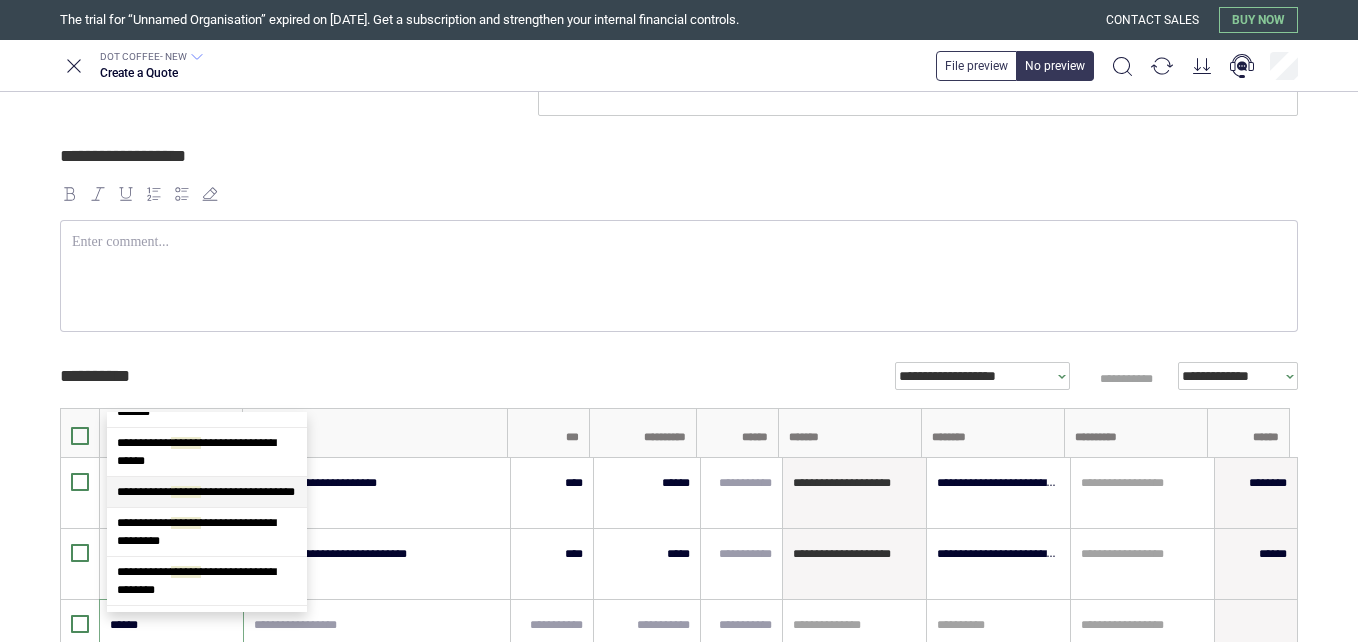click on "**********" at bounding box center (206, 492) 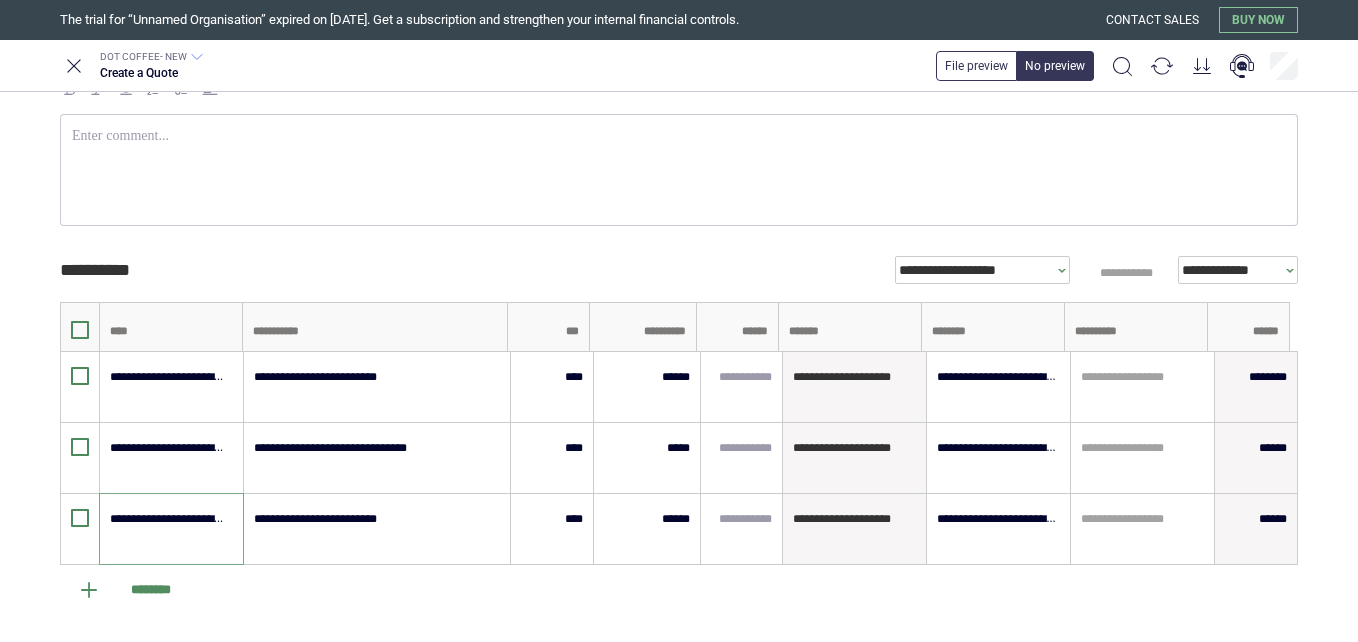 scroll, scrollTop: 371, scrollLeft: 0, axis: vertical 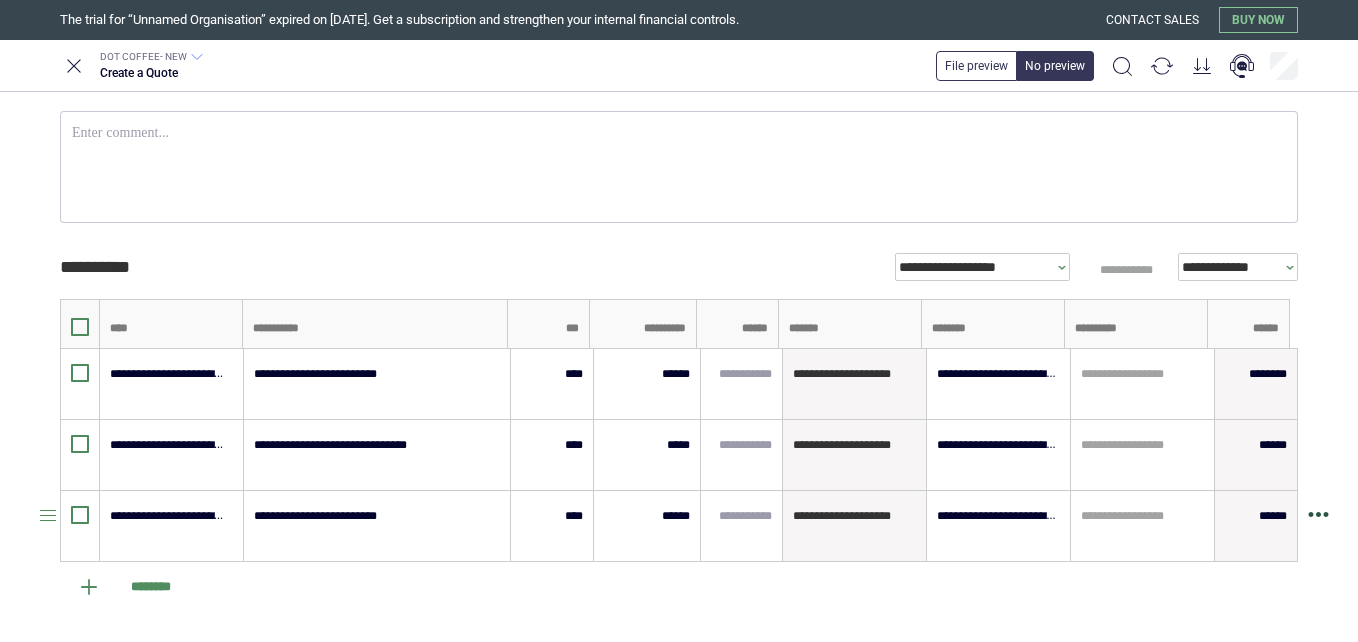 click at bounding box center [1318, 522] 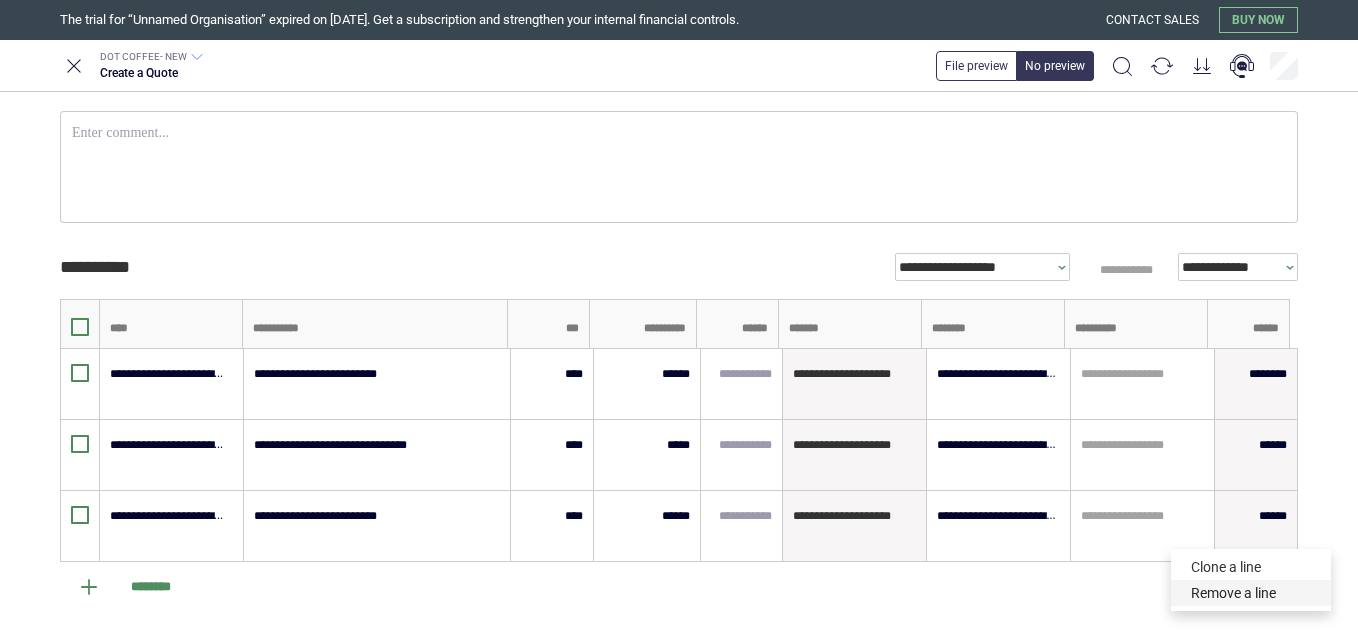 click on "Remove a line" at bounding box center [1251, 593] 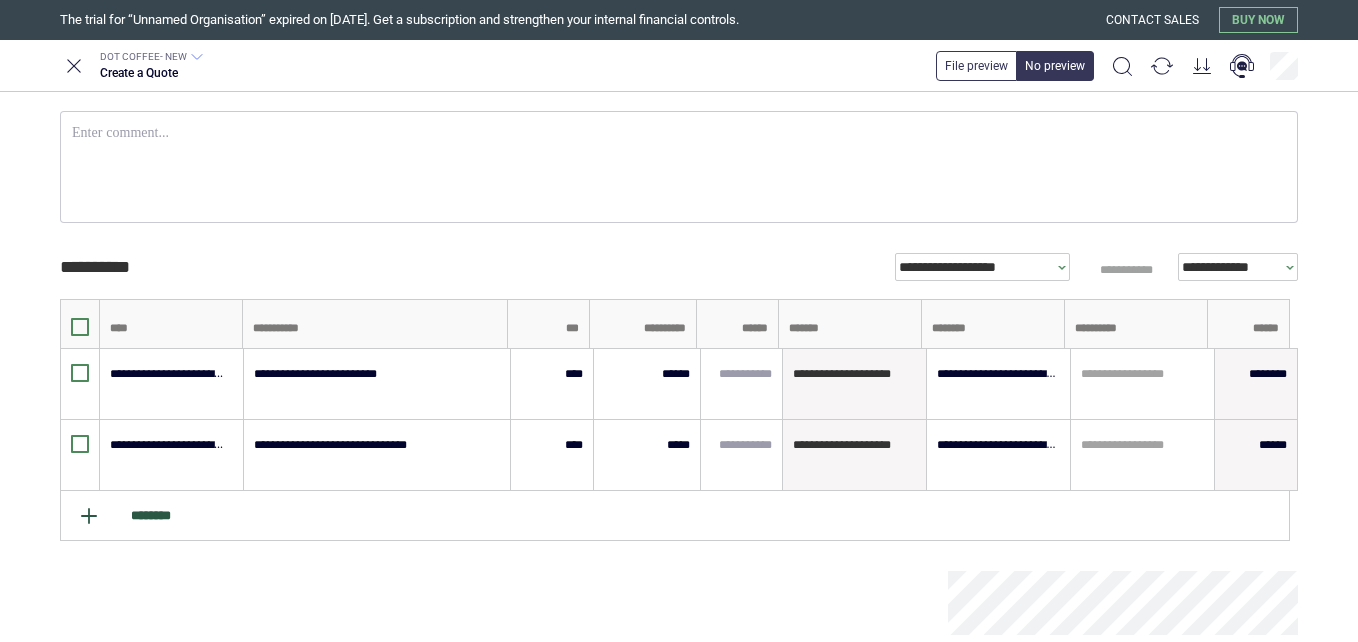 click 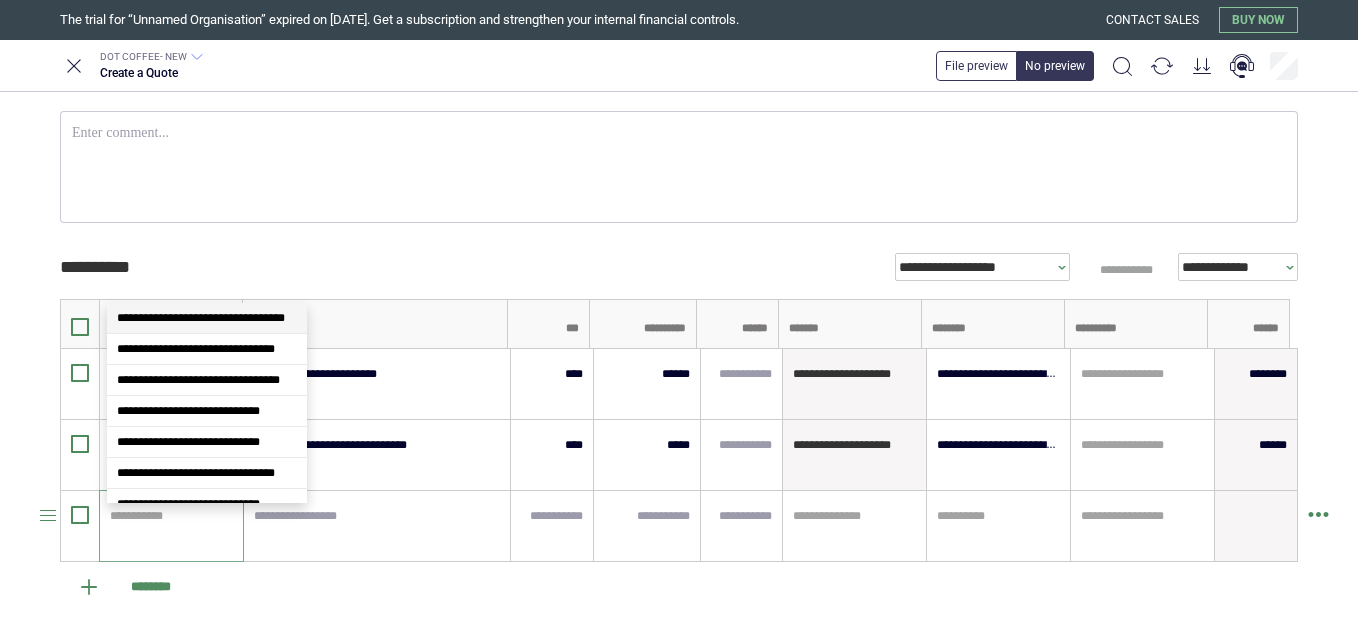 click at bounding box center [168, 516] 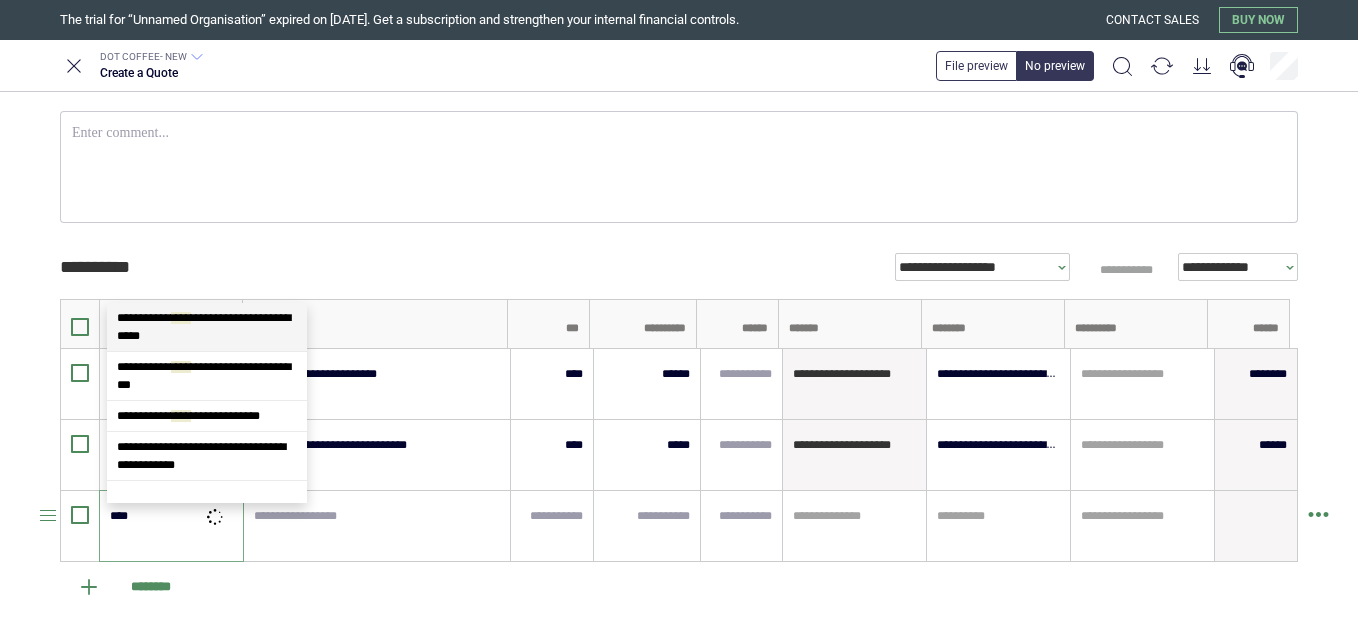 scroll, scrollTop: 0, scrollLeft: 0, axis: both 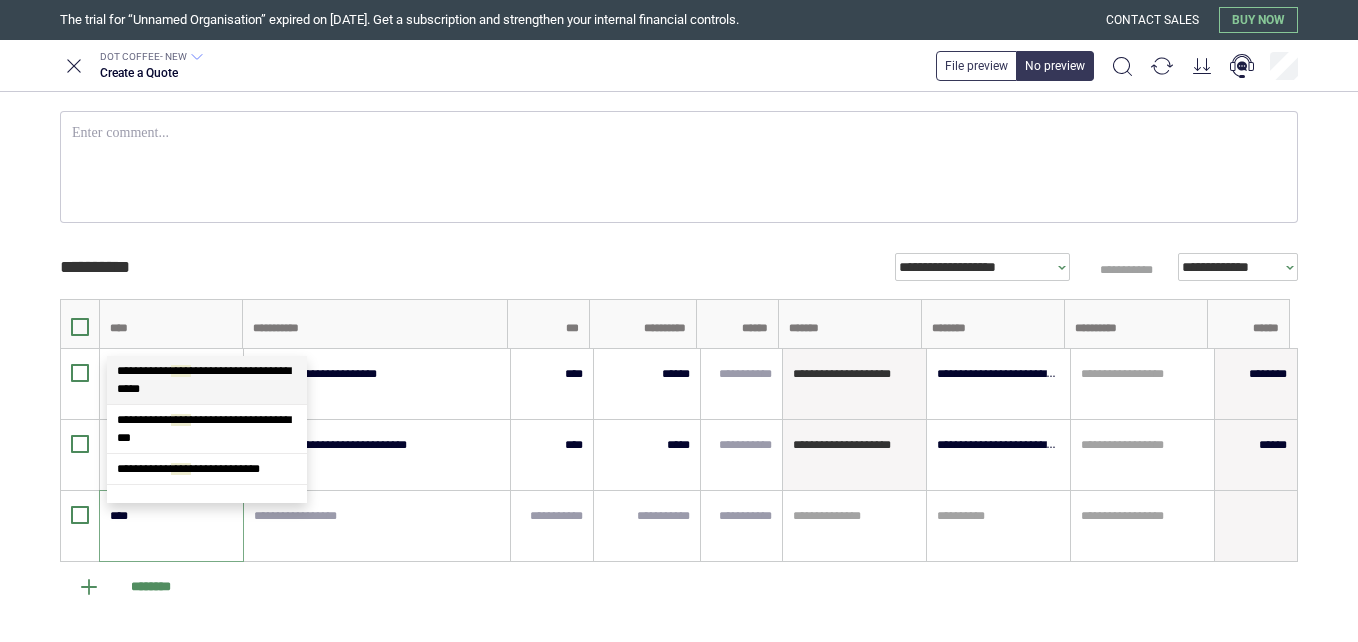 click on "**********" at bounding box center [204, 380] 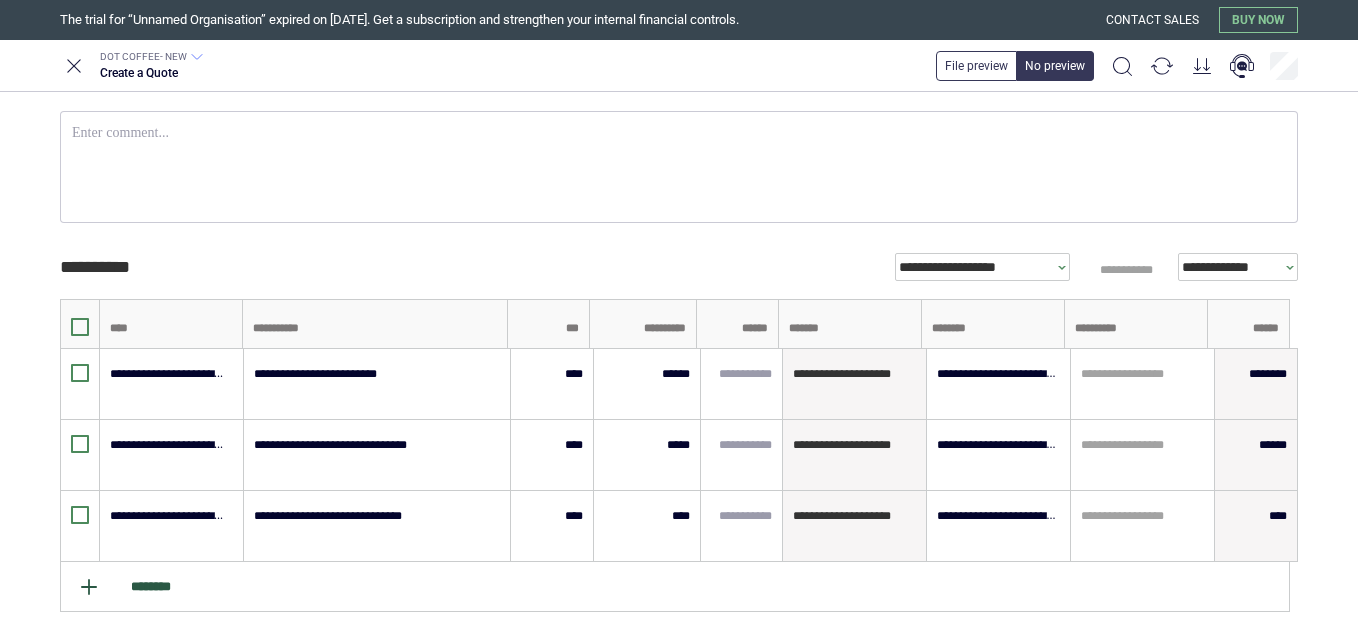 click on "********" at bounding box center (675, 587) 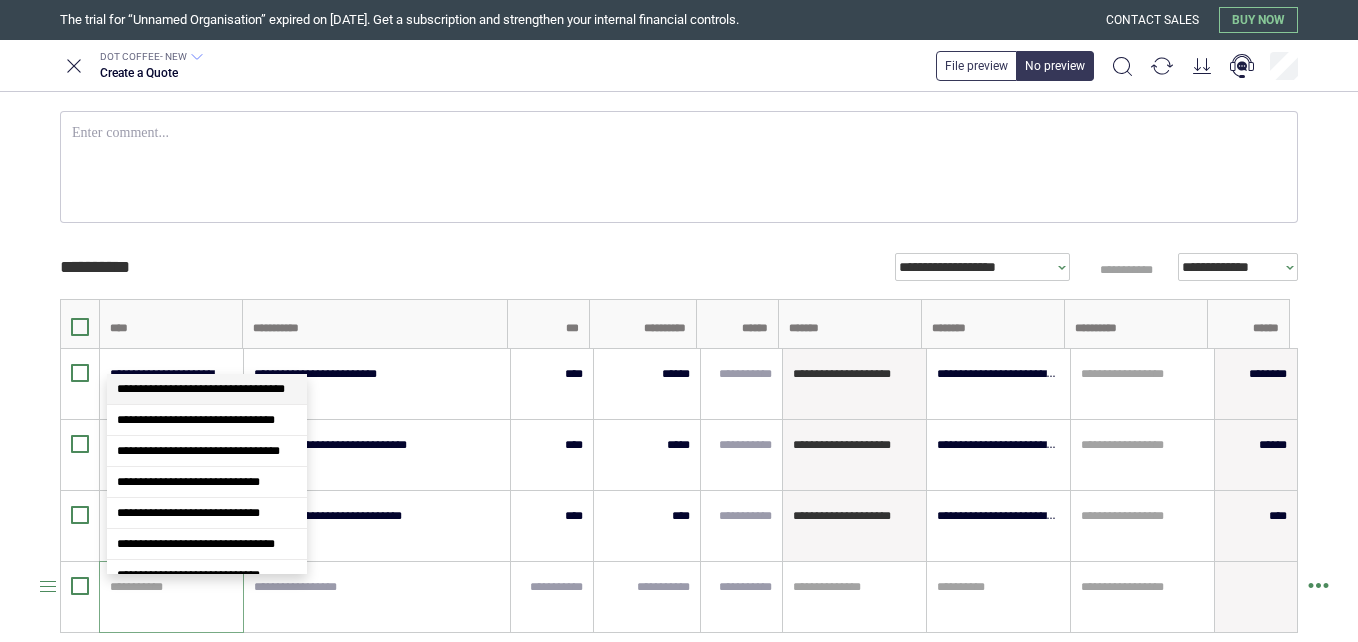 click at bounding box center (168, 587) 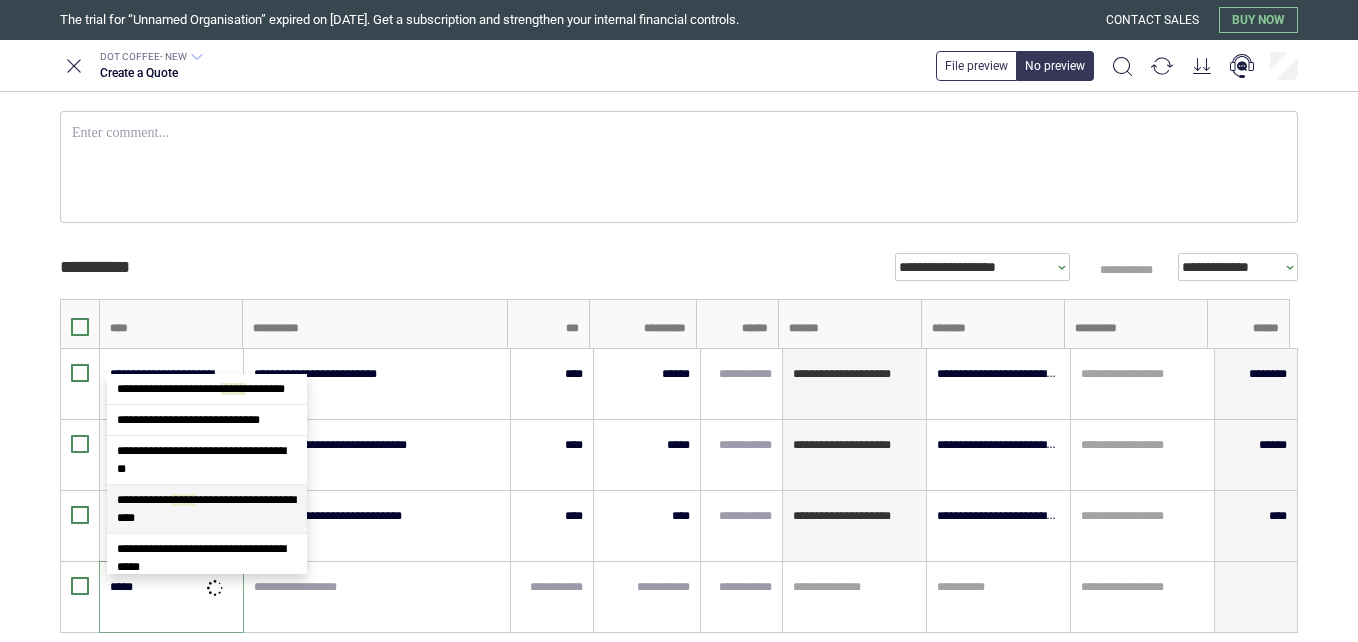 click on "**********" at bounding box center (207, 474) 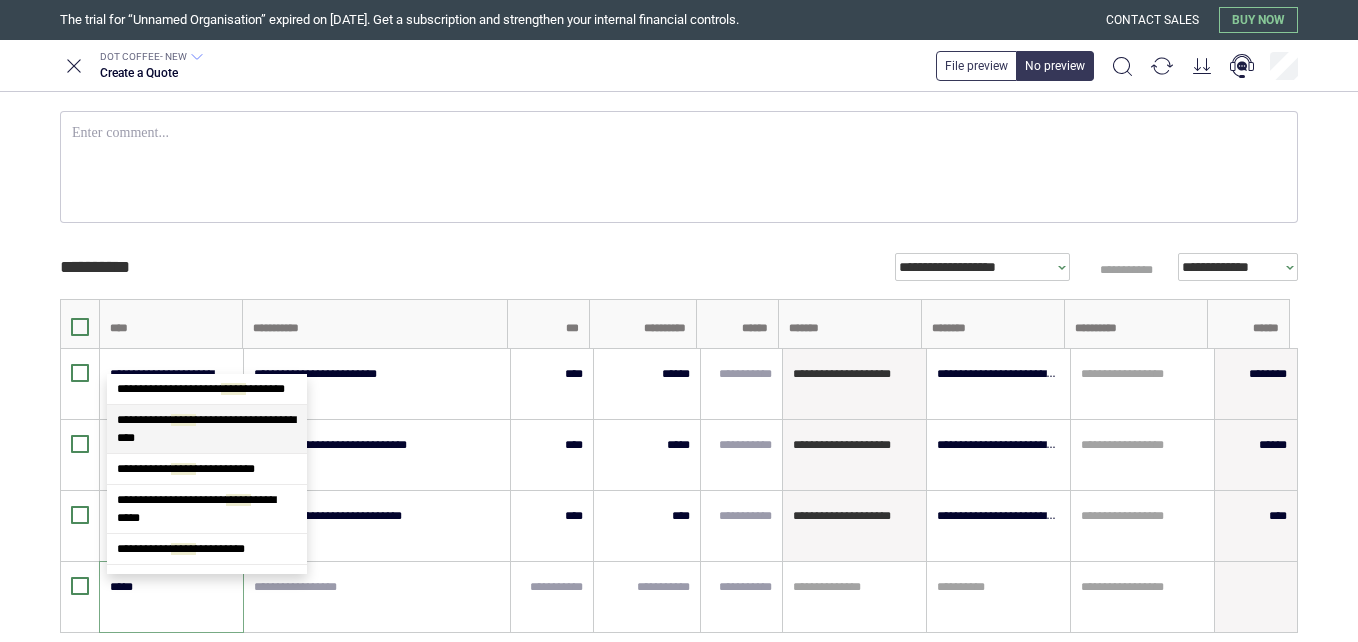 click on "**********" at bounding box center [207, 429] 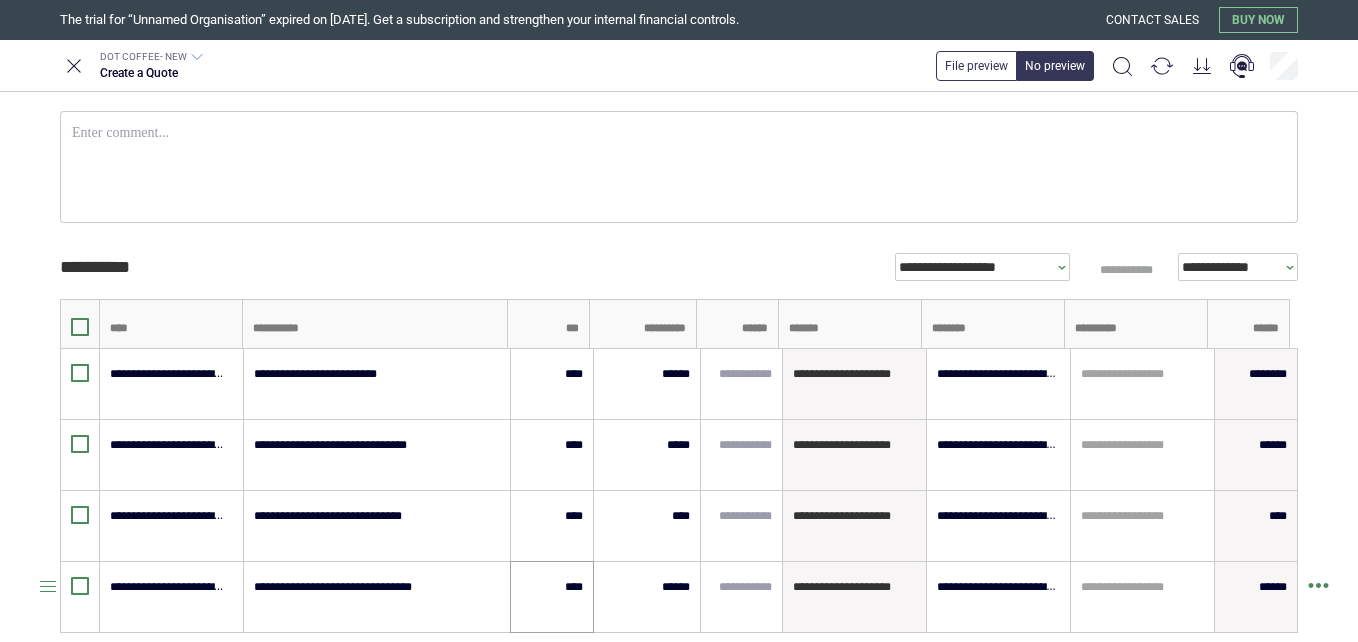 click on "****" at bounding box center [552, 597] 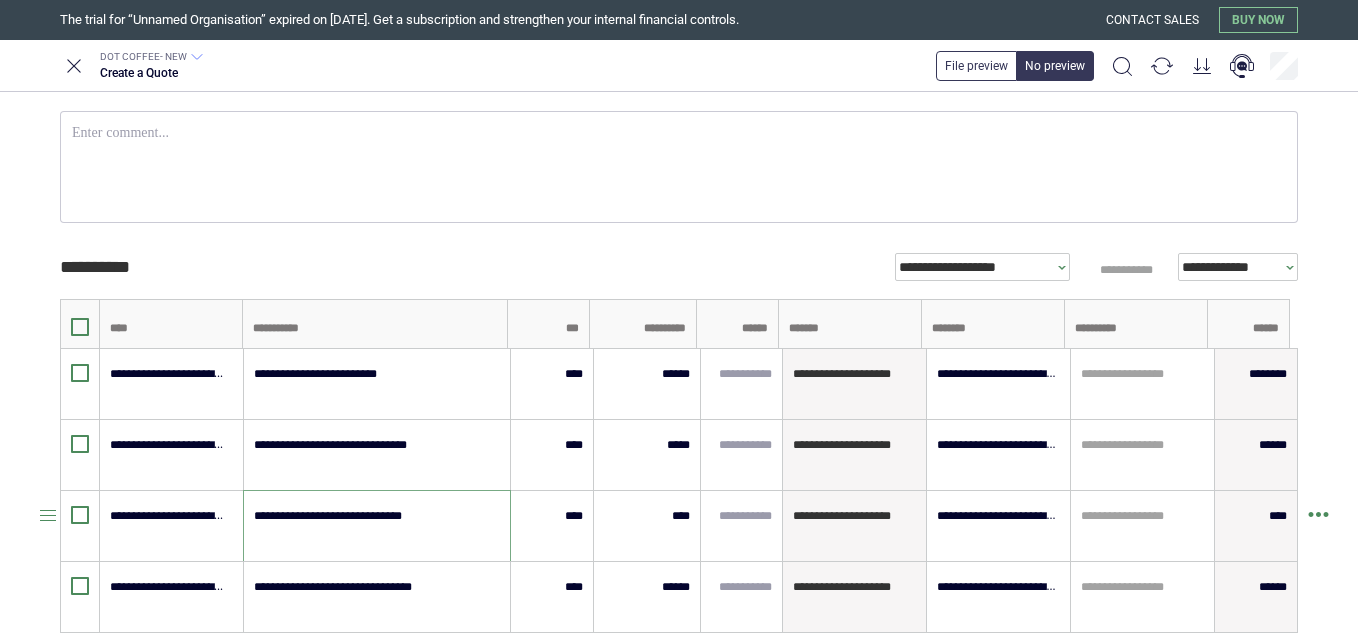 click on "**********" at bounding box center [376, 526] 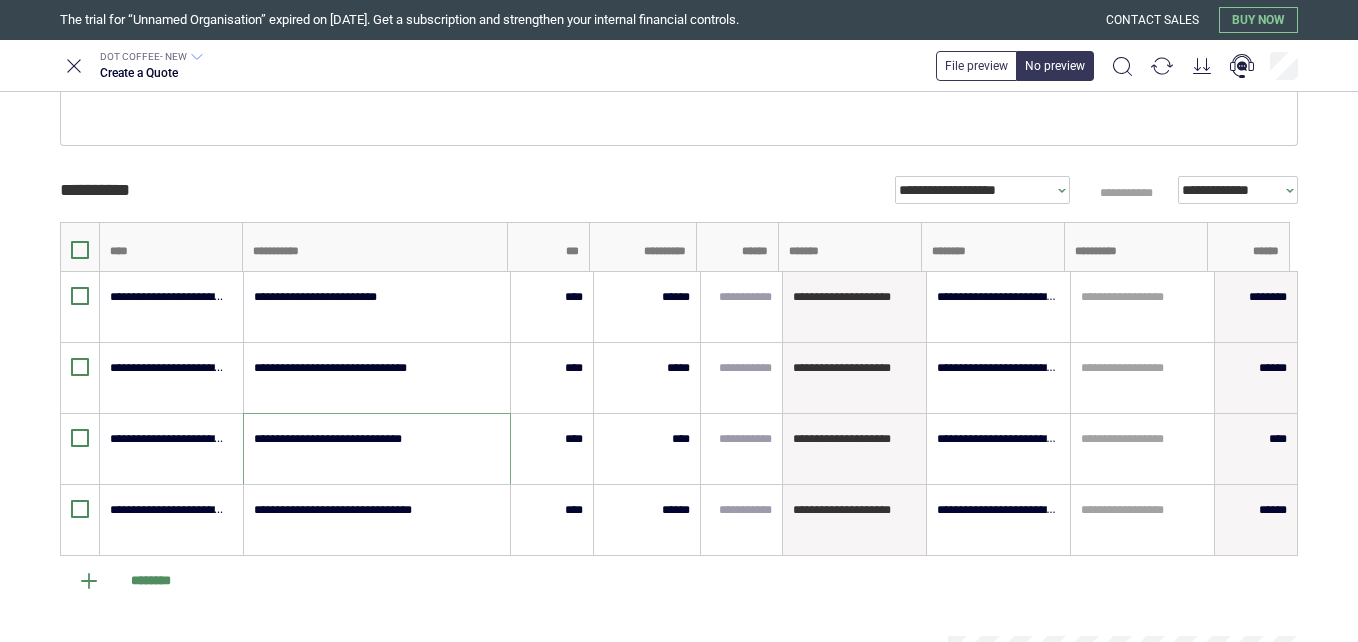 scroll, scrollTop: 451, scrollLeft: 0, axis: vertical 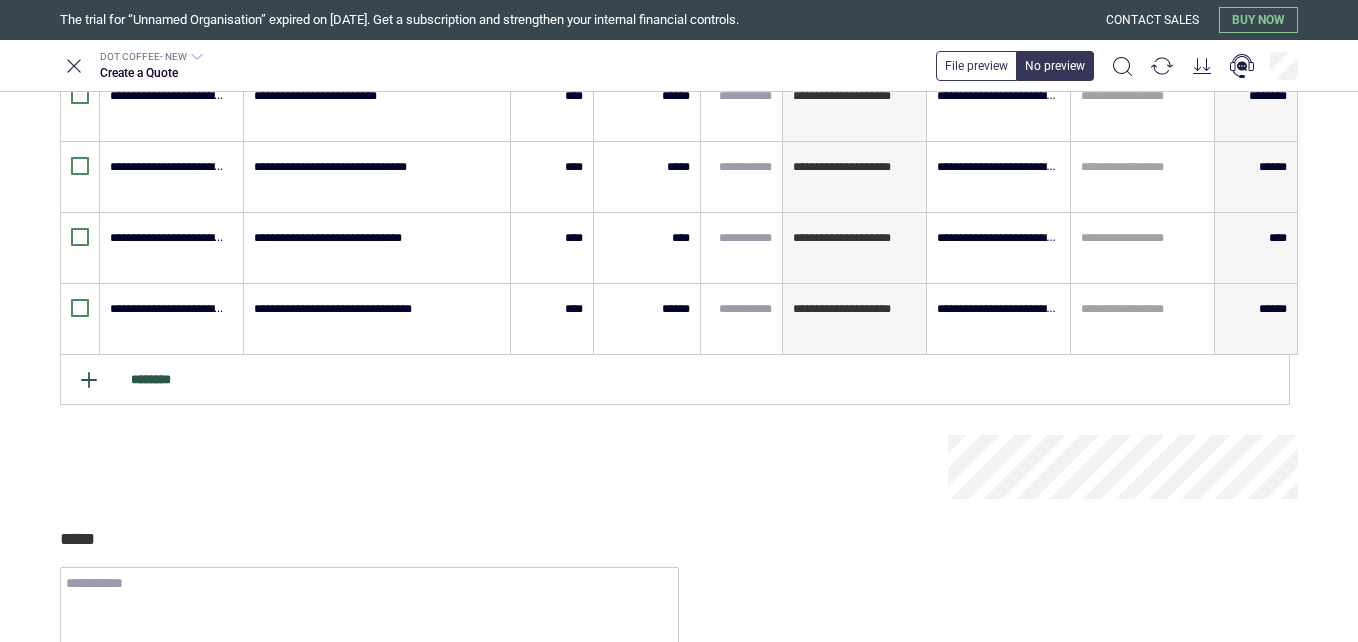 click 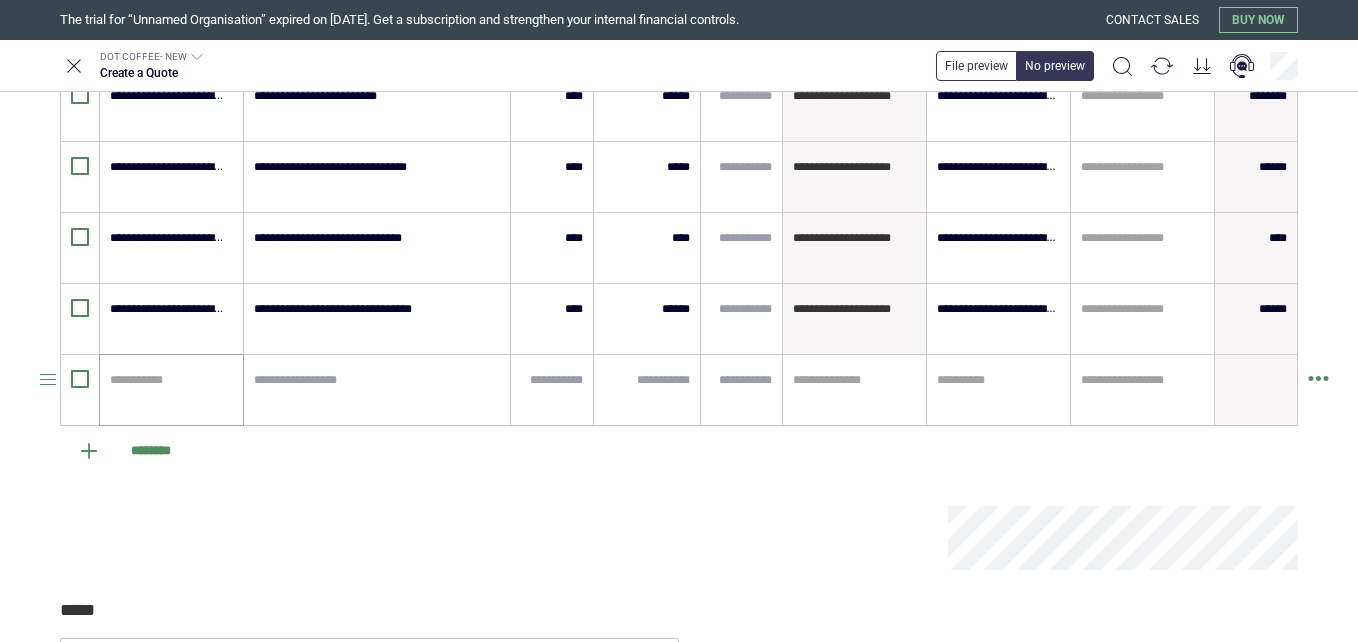 click on "**********" at bounding box center (171, 390) 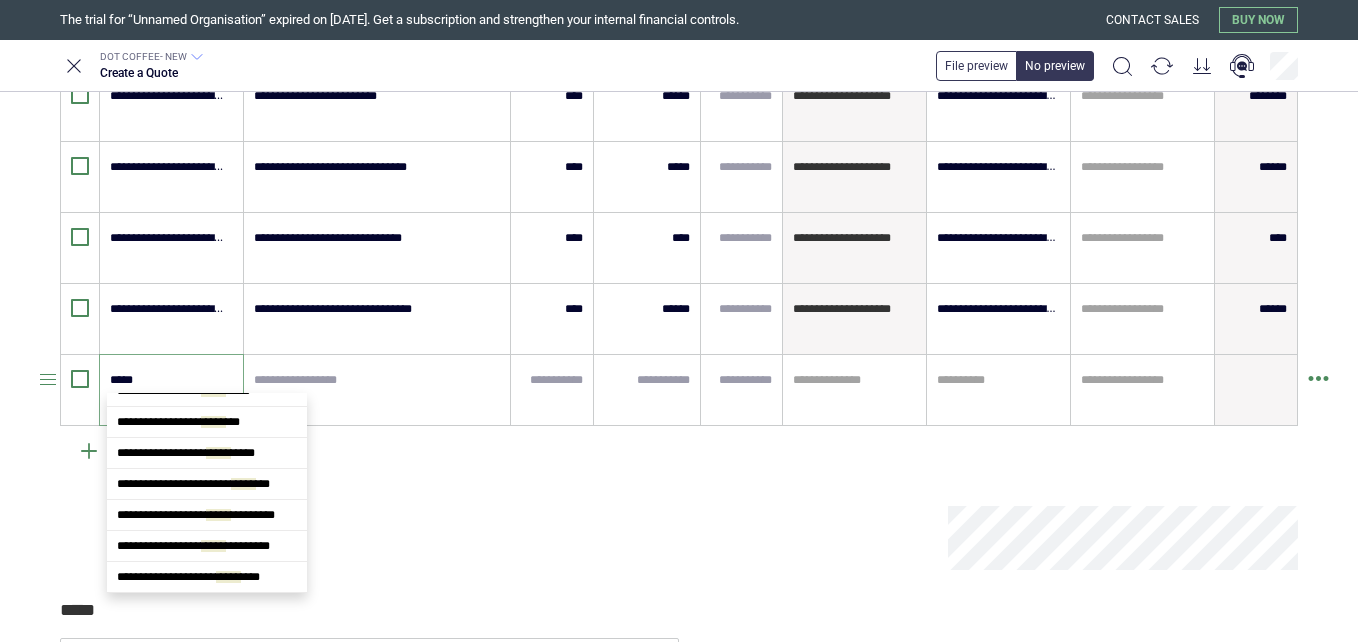 scroll, scrollTop: 0, scrollLeft: 0, axis: both 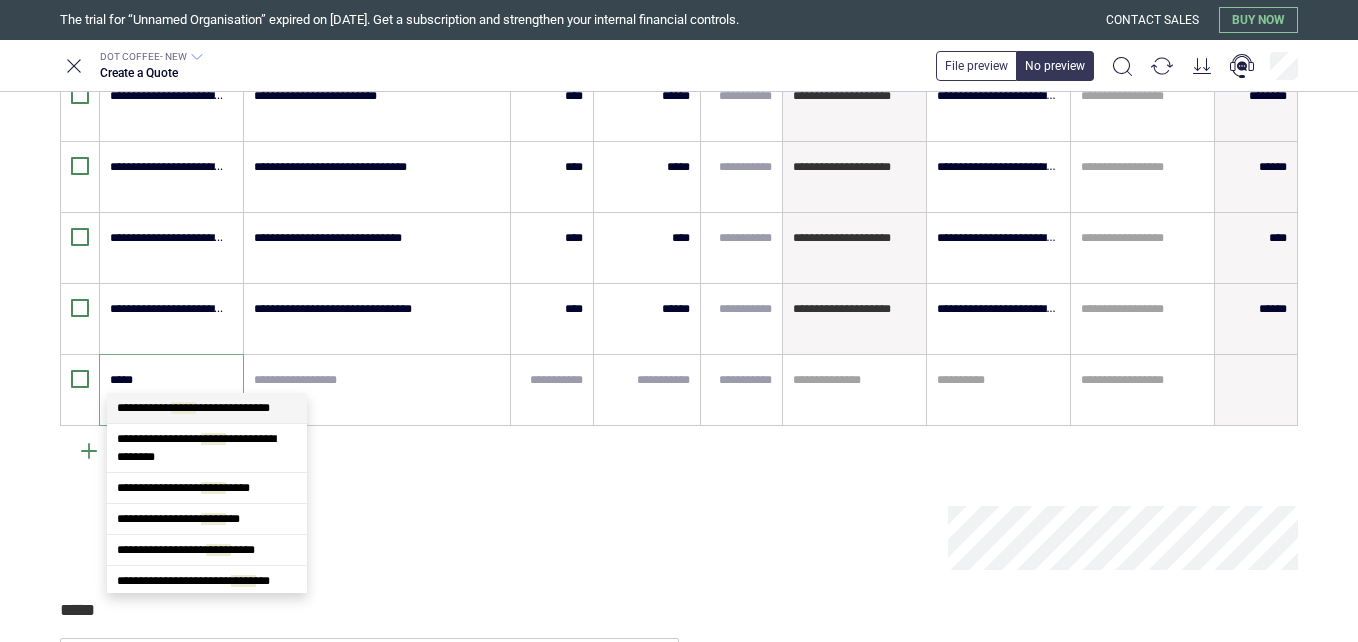 click on "**********" at bounding box center [193, 408] 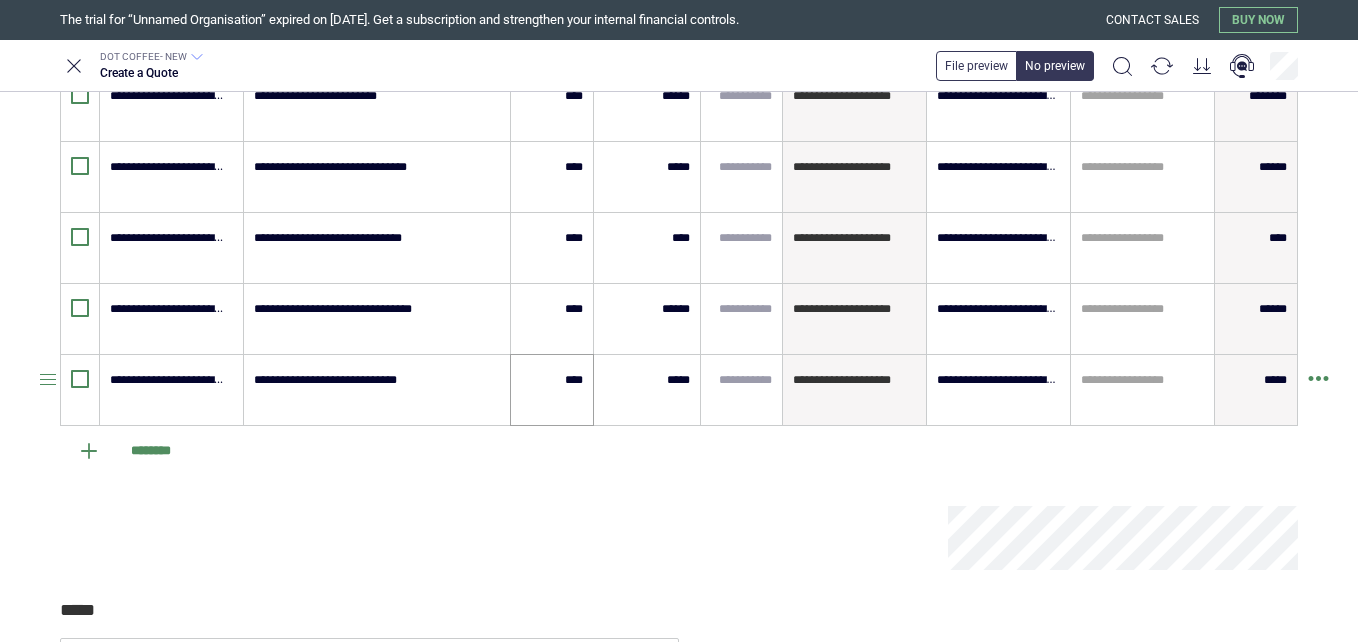 click on "****" at bounding box center [552, 390] 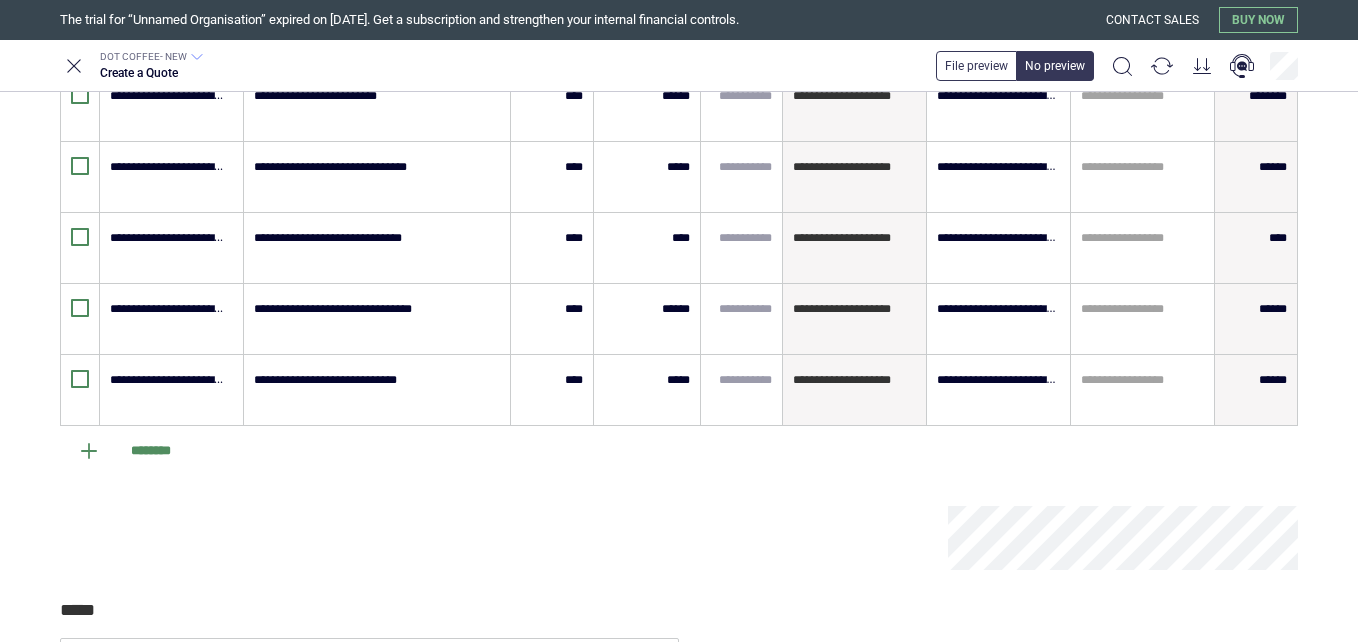 click on "**********" at bounding box center [679, 295] 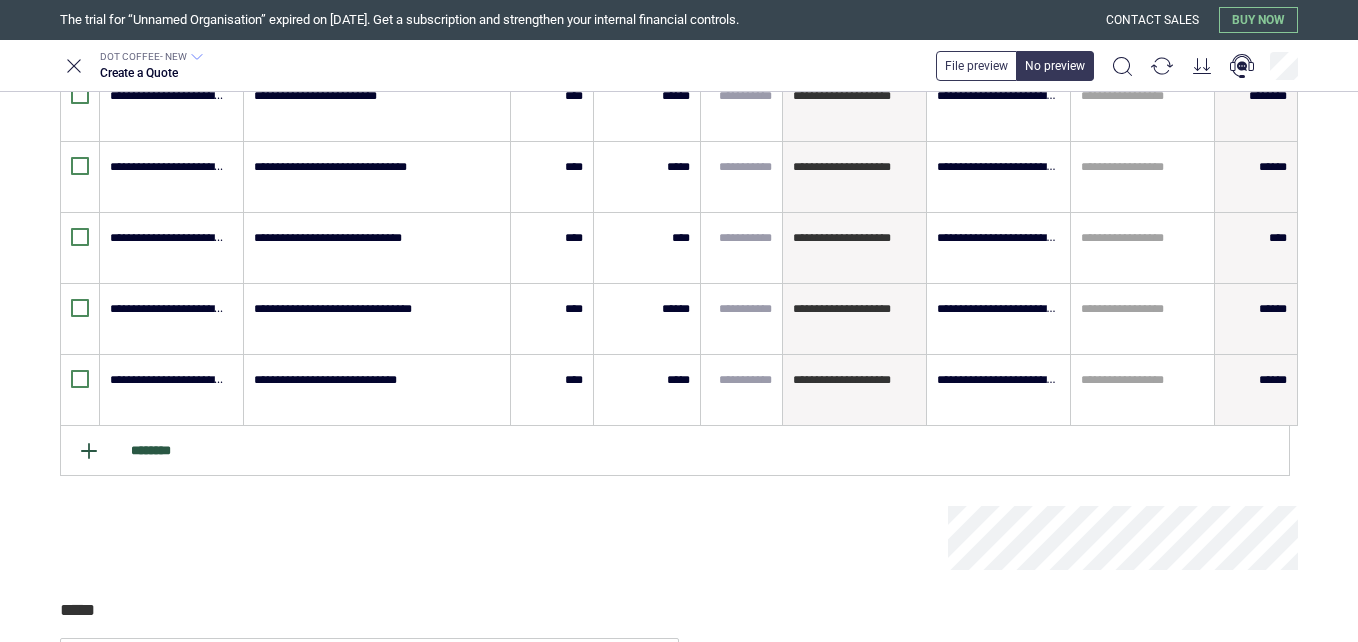 click on "********" at bounding box center (675, 451) 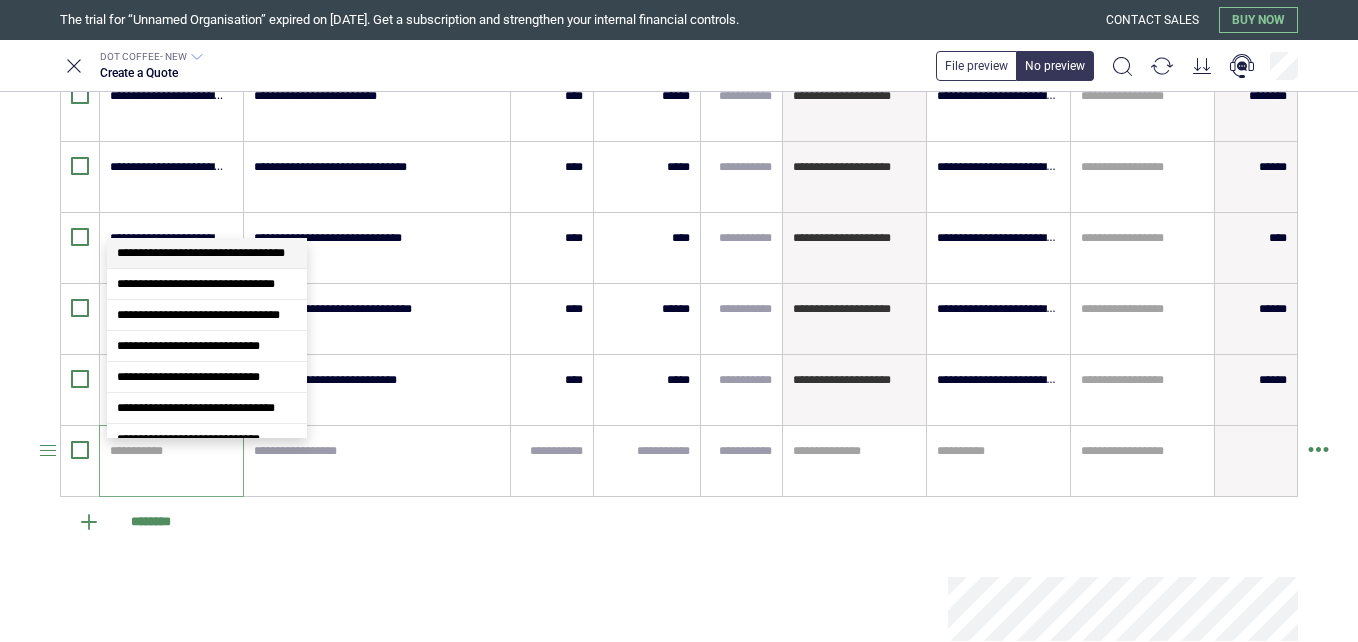 click at bounding box center [168, 451] 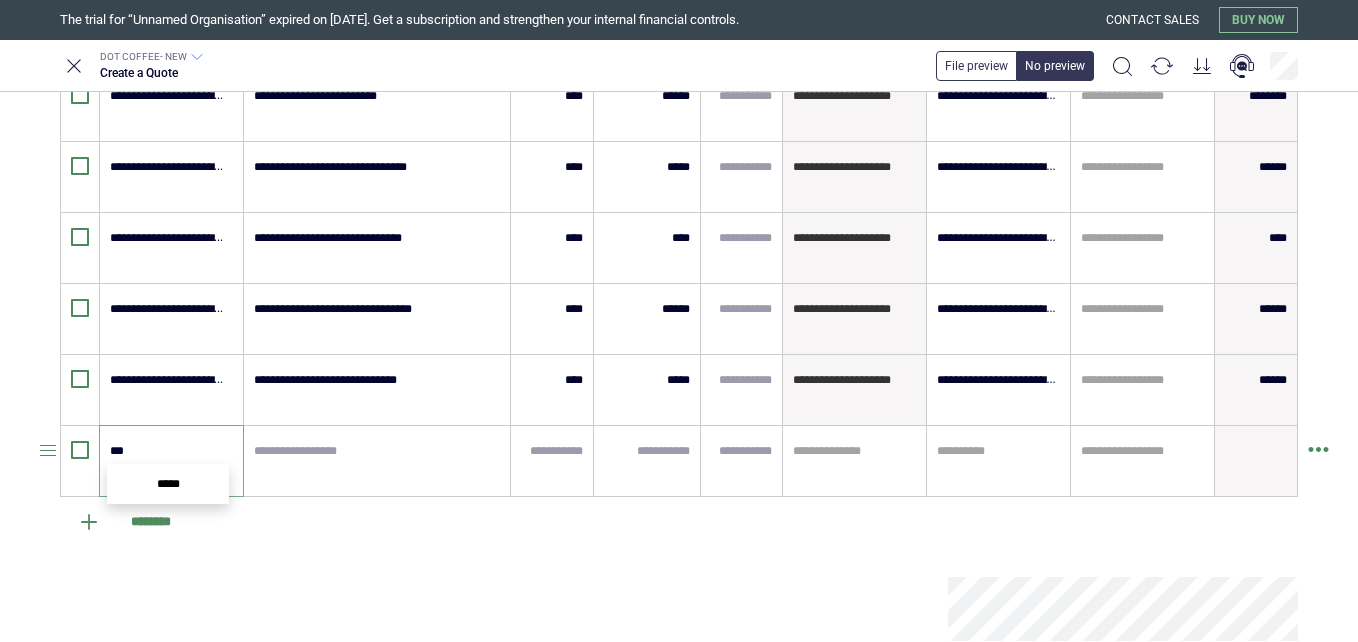 scroll, scrollTop: 0, scrollLeft: 0, axis: both 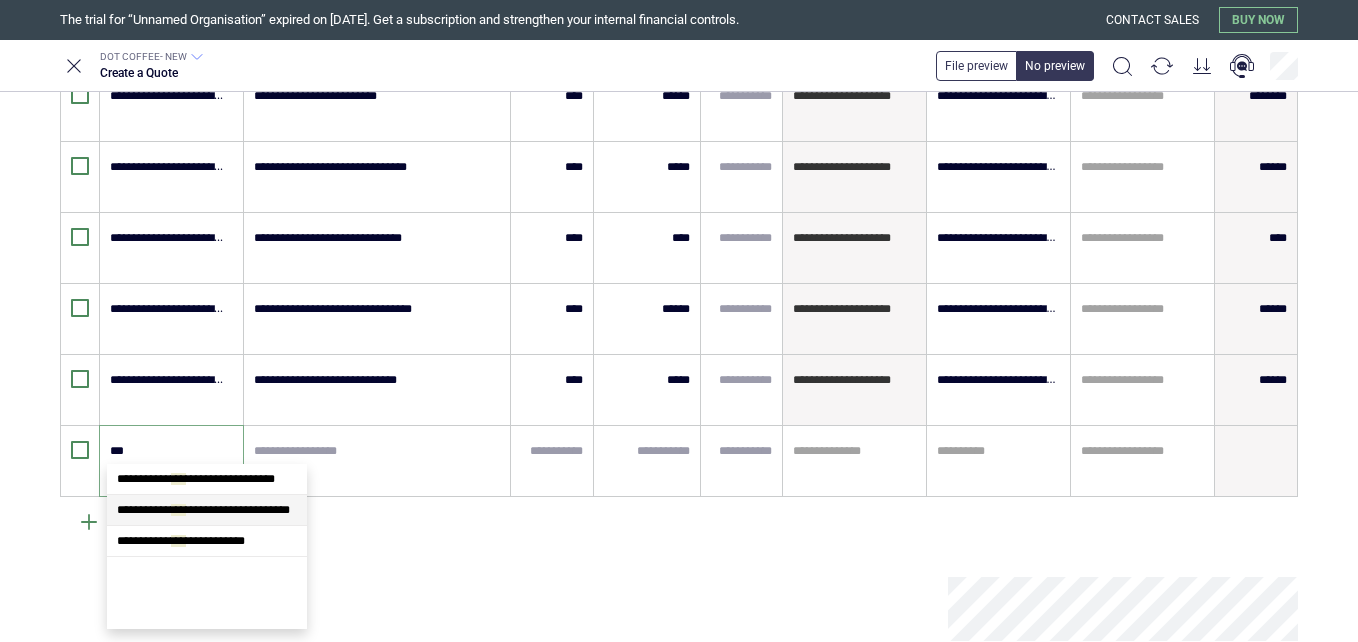 click on "**********" at bounding box center (203, 510) 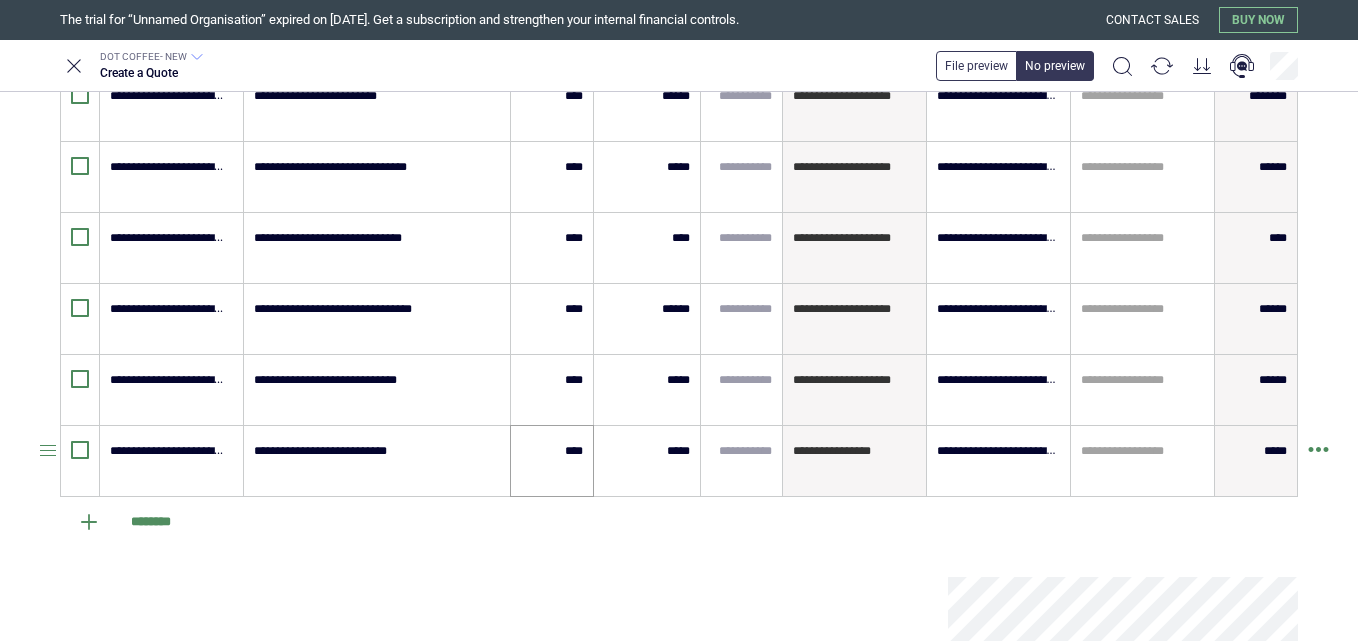 click on "****" at bounding box center (552, 461) 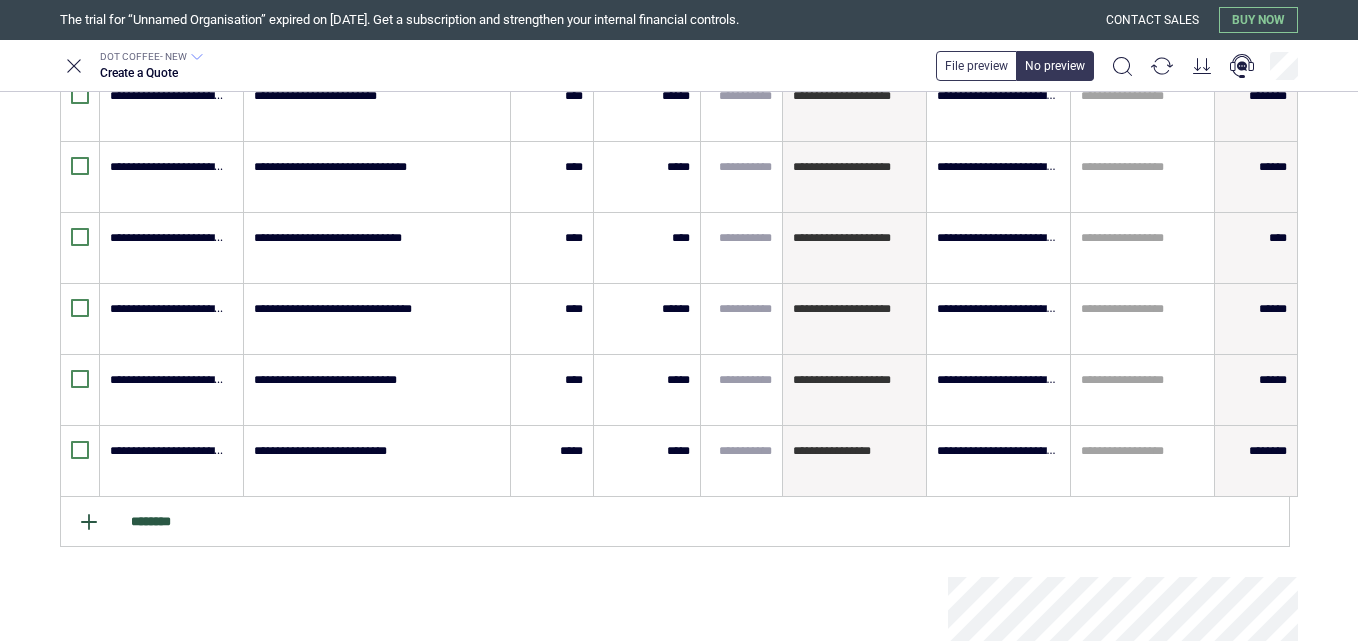 click on "********" at bounding box center (675, 522) 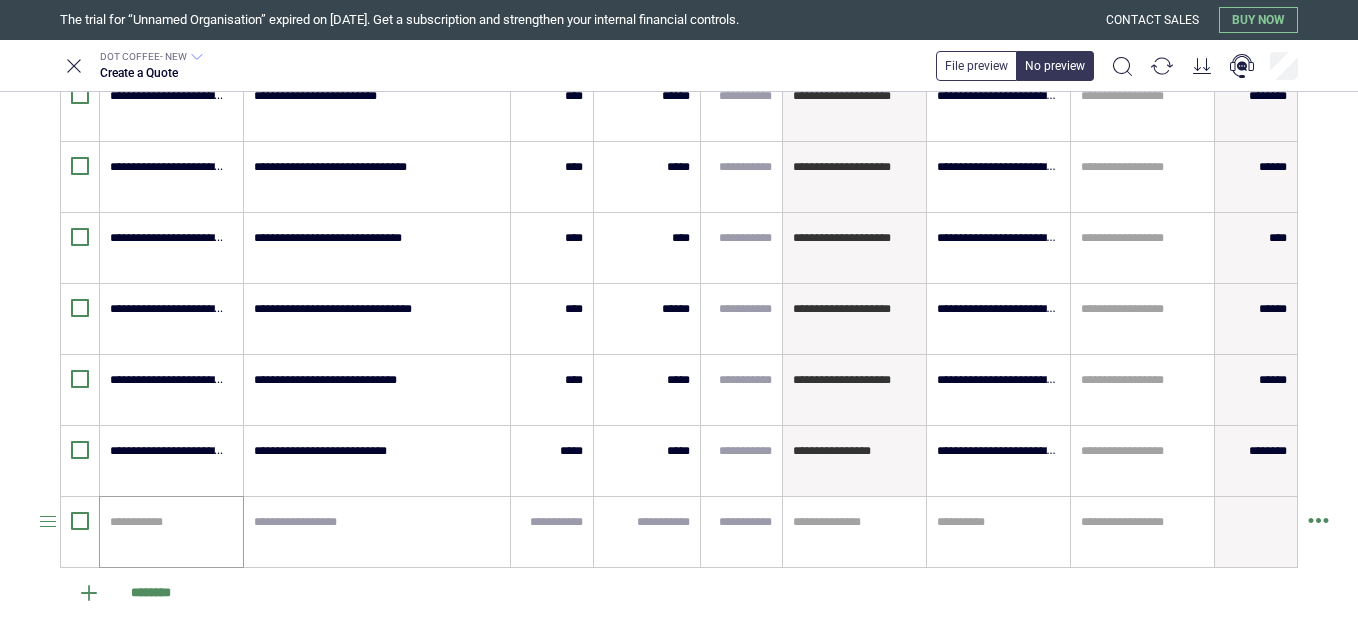 click on "**********" at bounding box center (171, 532) 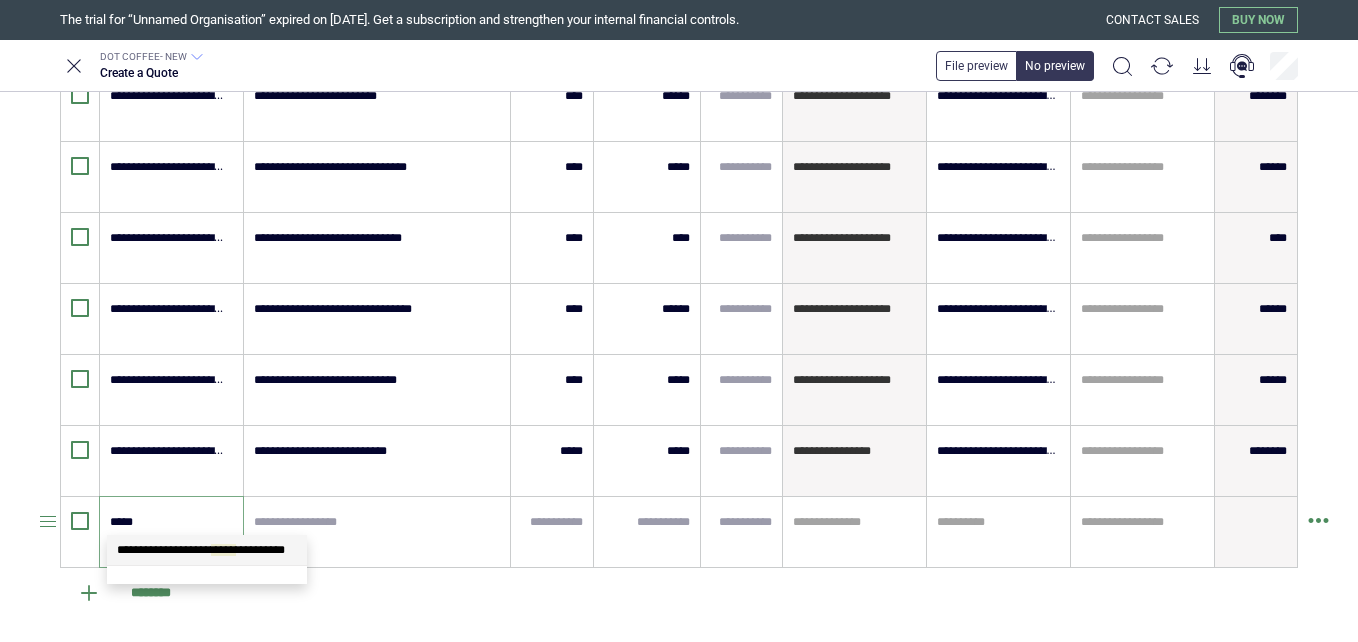scroll, scrollTop: 0, scrollLeft: 0, axis: both 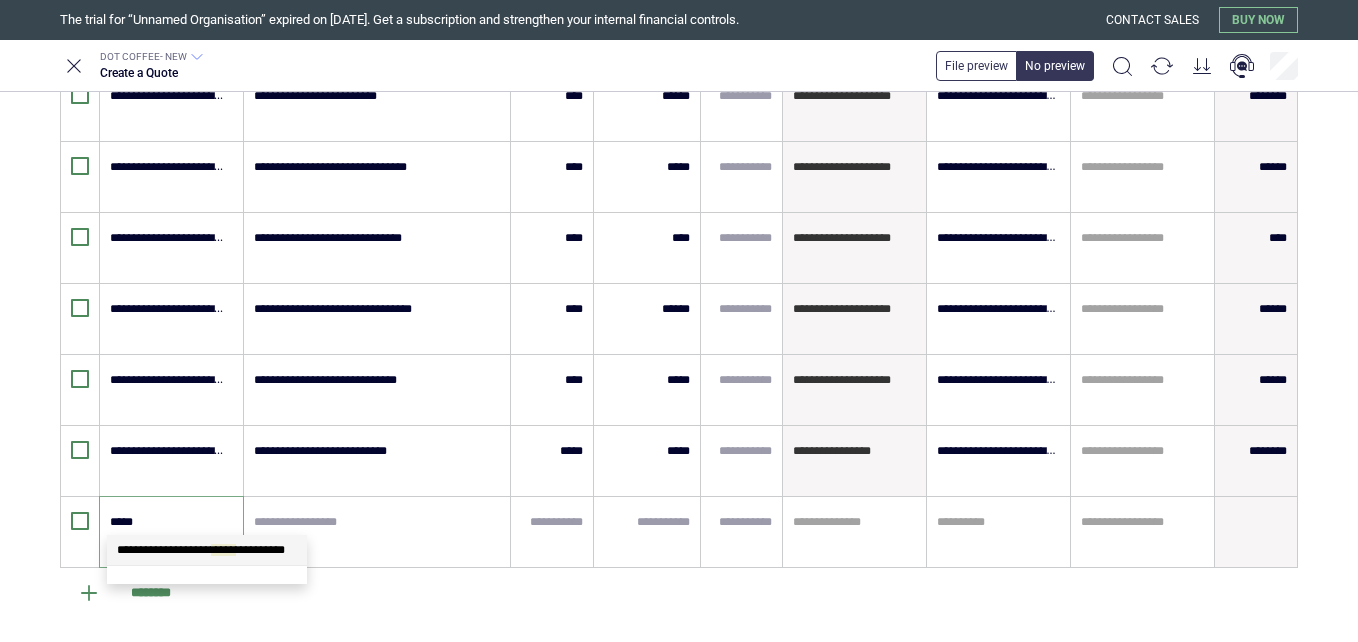 click on "**********" at bounding box center [207, 550] 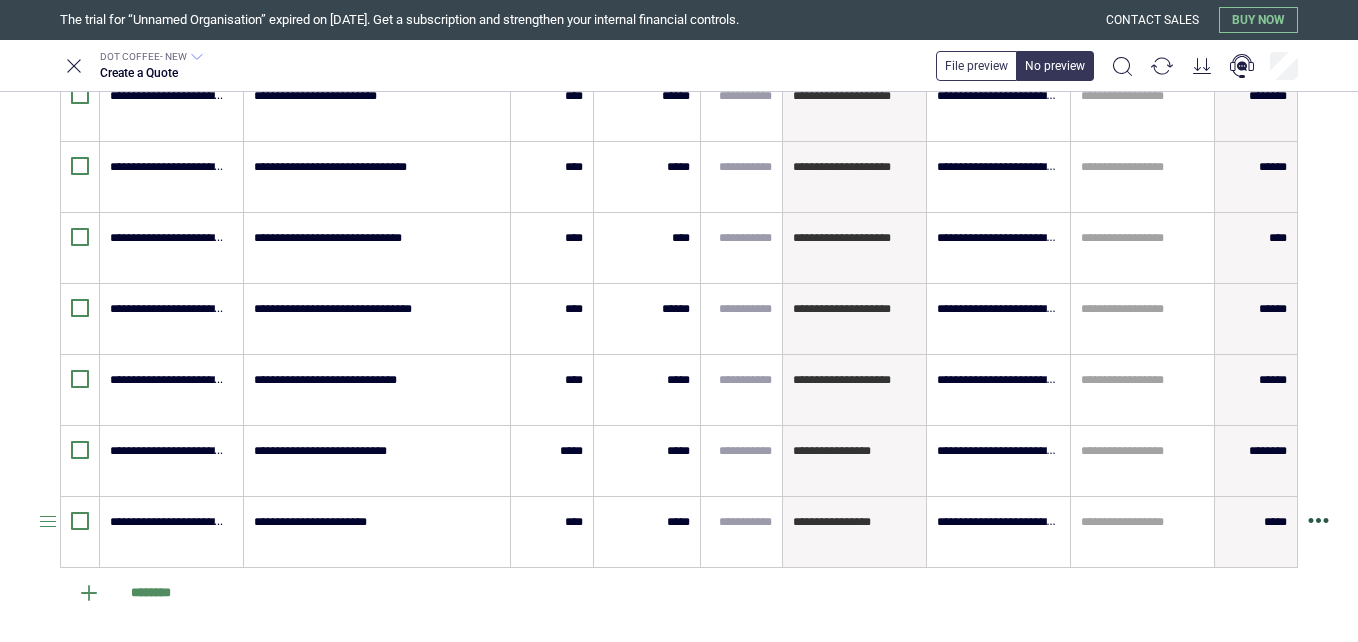 click at bounding box center [1318, 528] 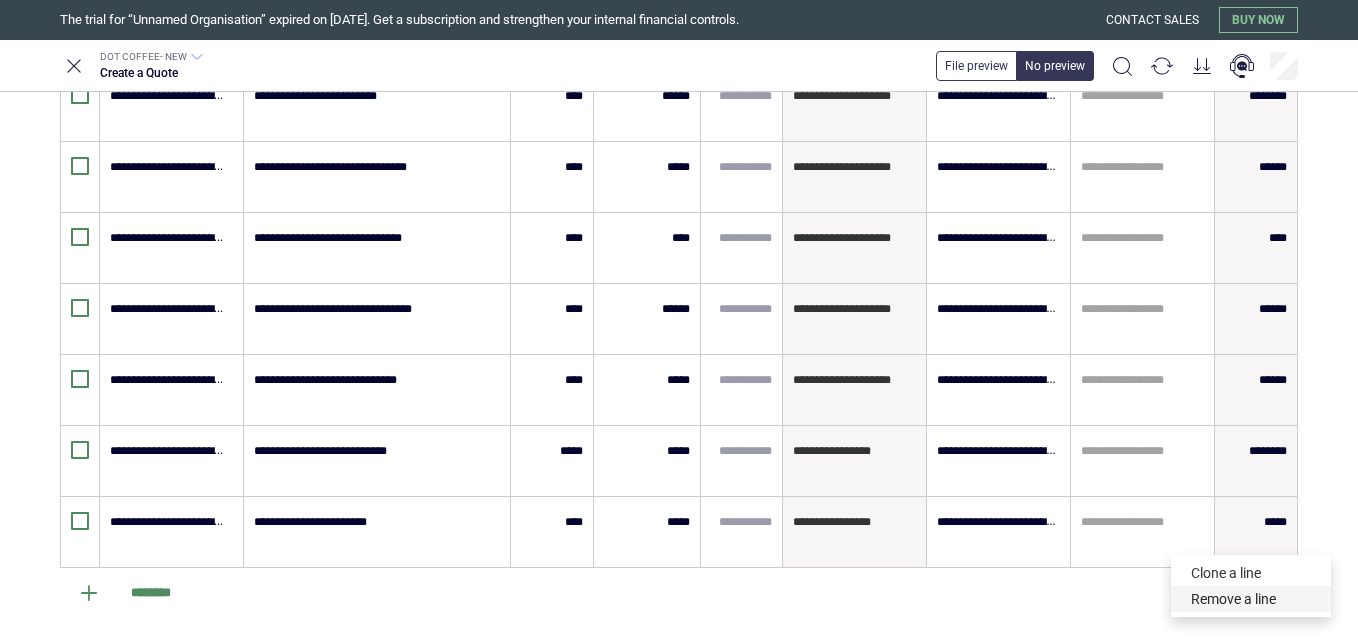 click on "Remove a line" at bounding box center [1251, 599] 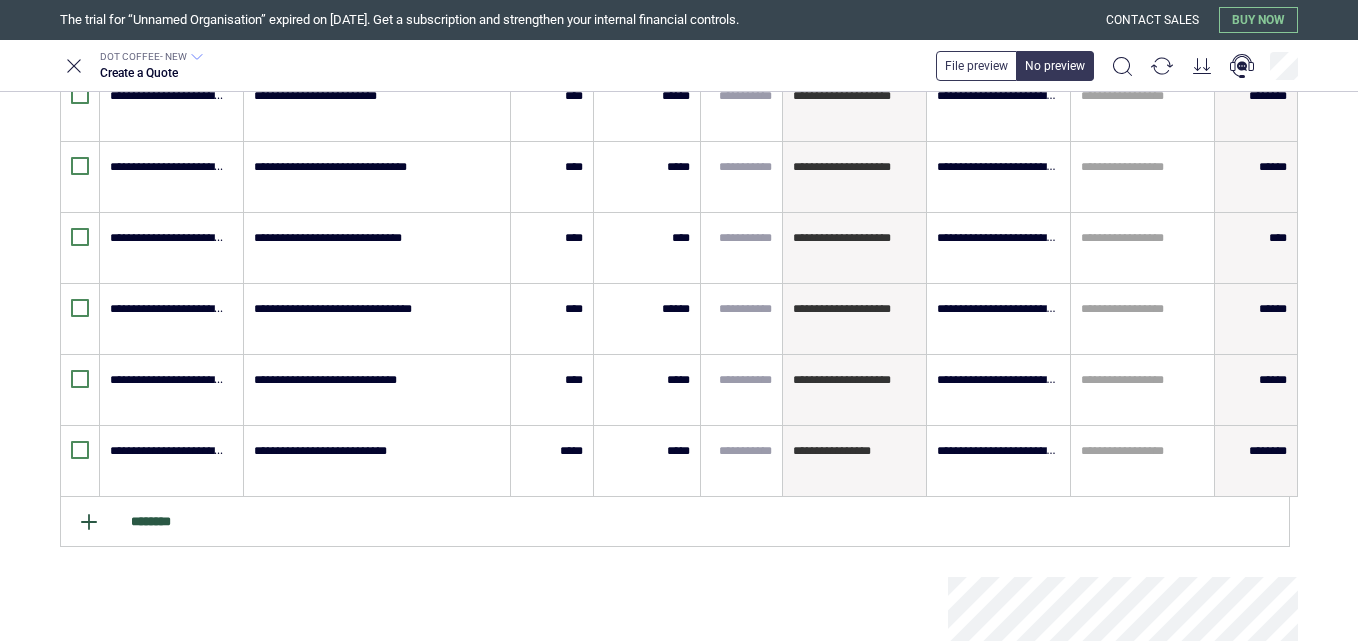click on "********" at bounding box center (675, 522) 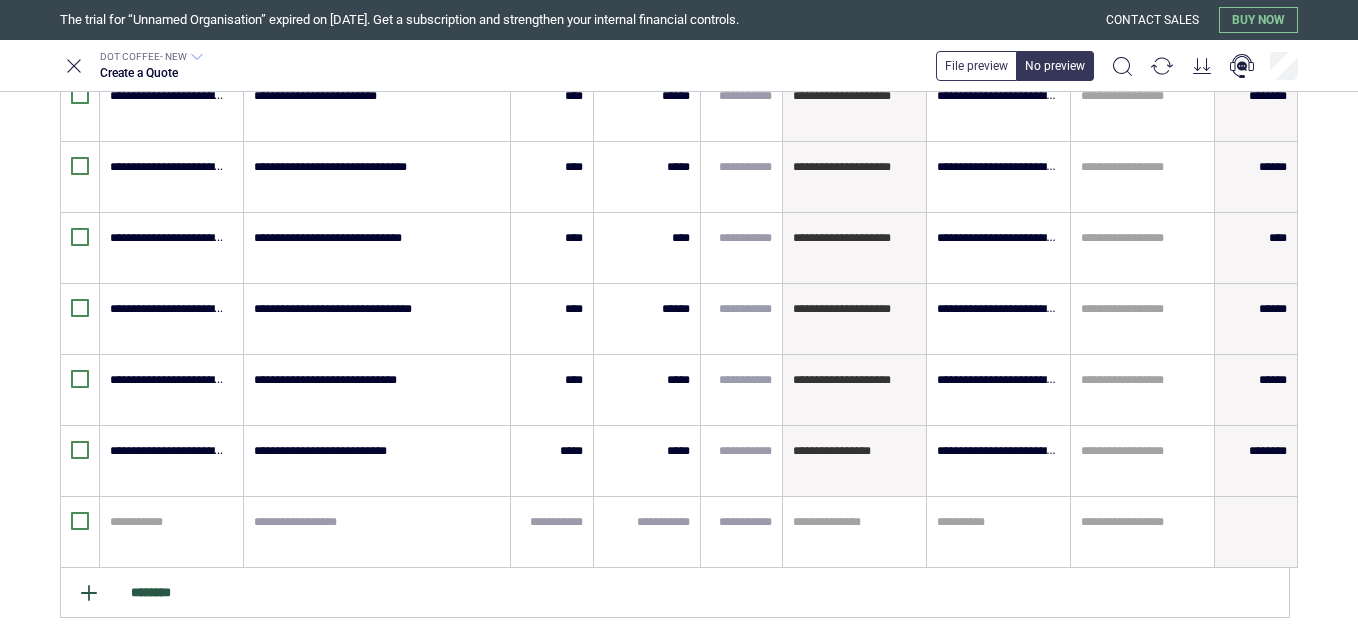 click on "**********" at bounding box center (171, 532) 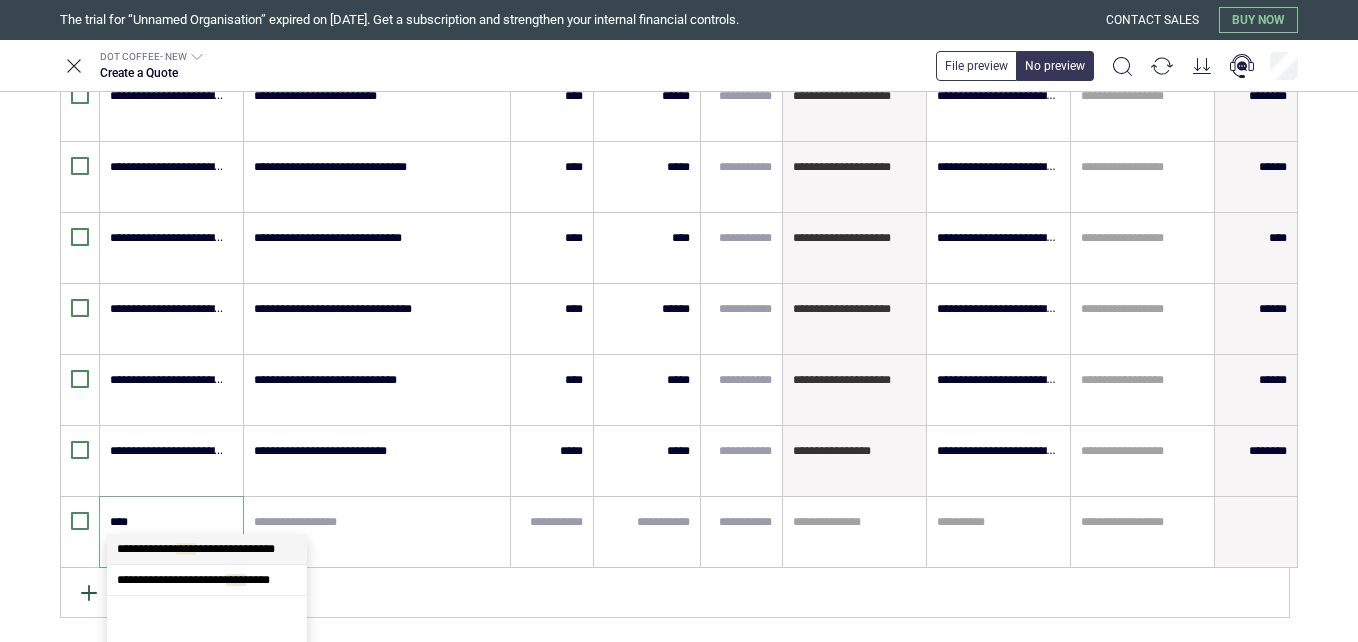 scroll, scrollTop: 0, scrollLeft: 0, axis: both 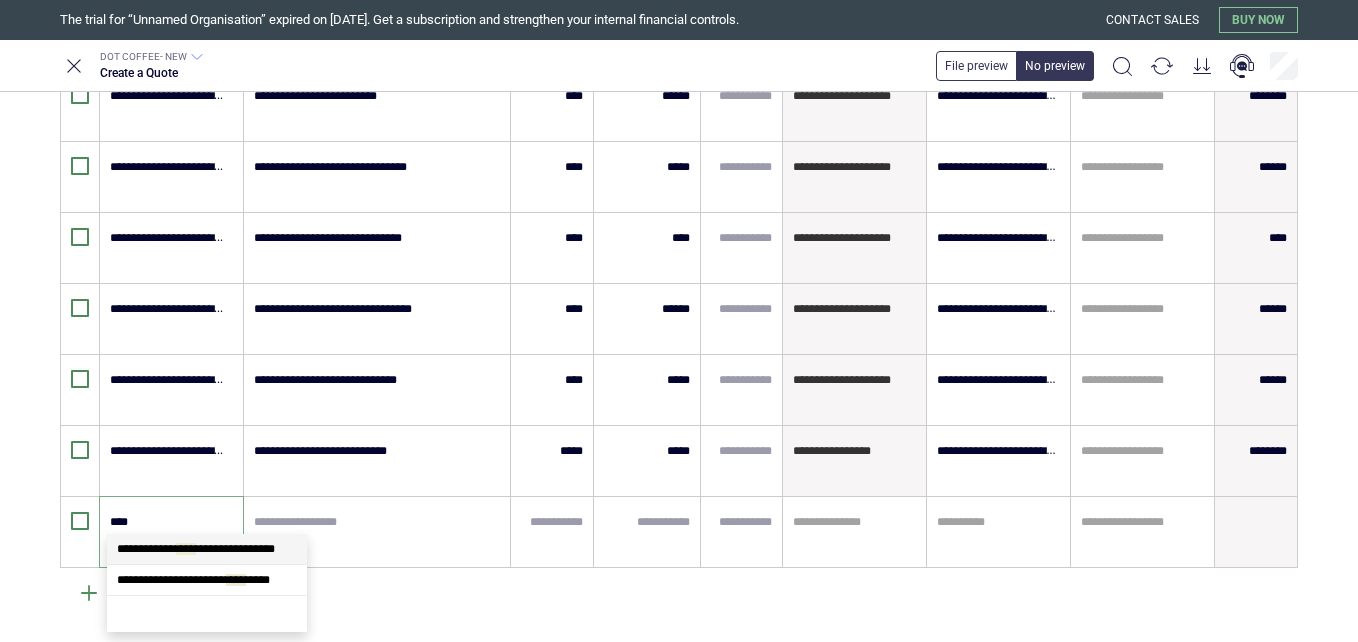 click on "**********" at bounding box center (207, 549) 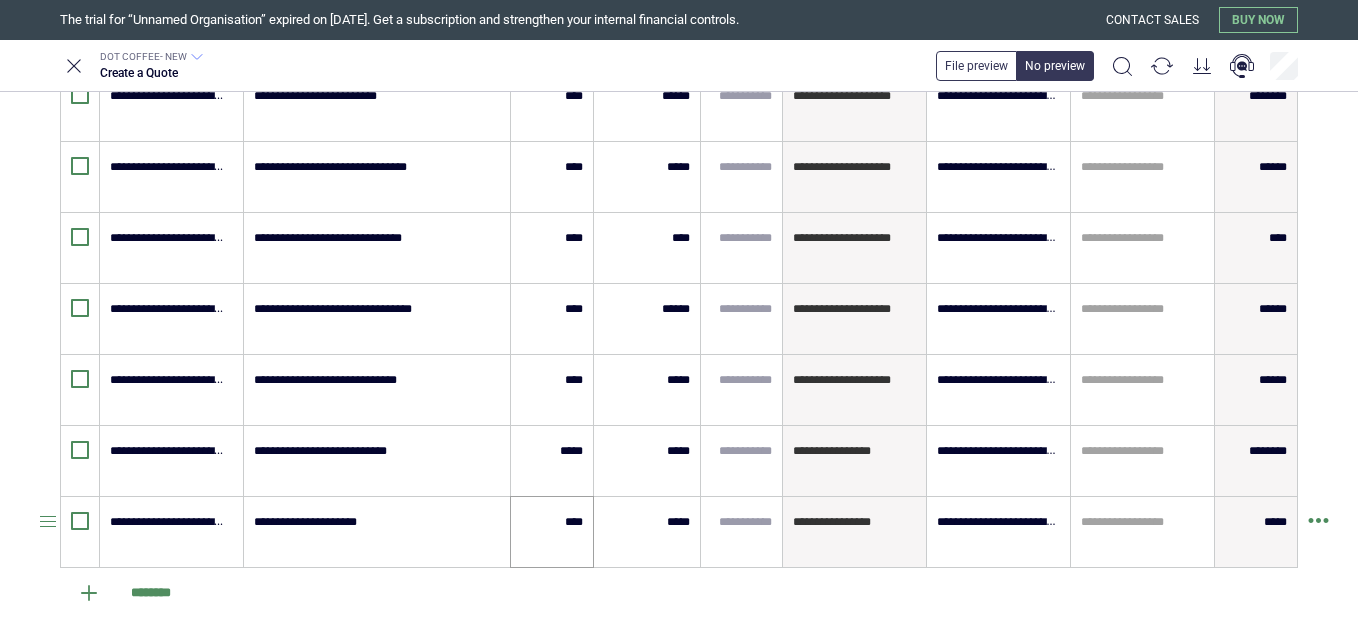 click on "****" at bounding box center (552, 532) 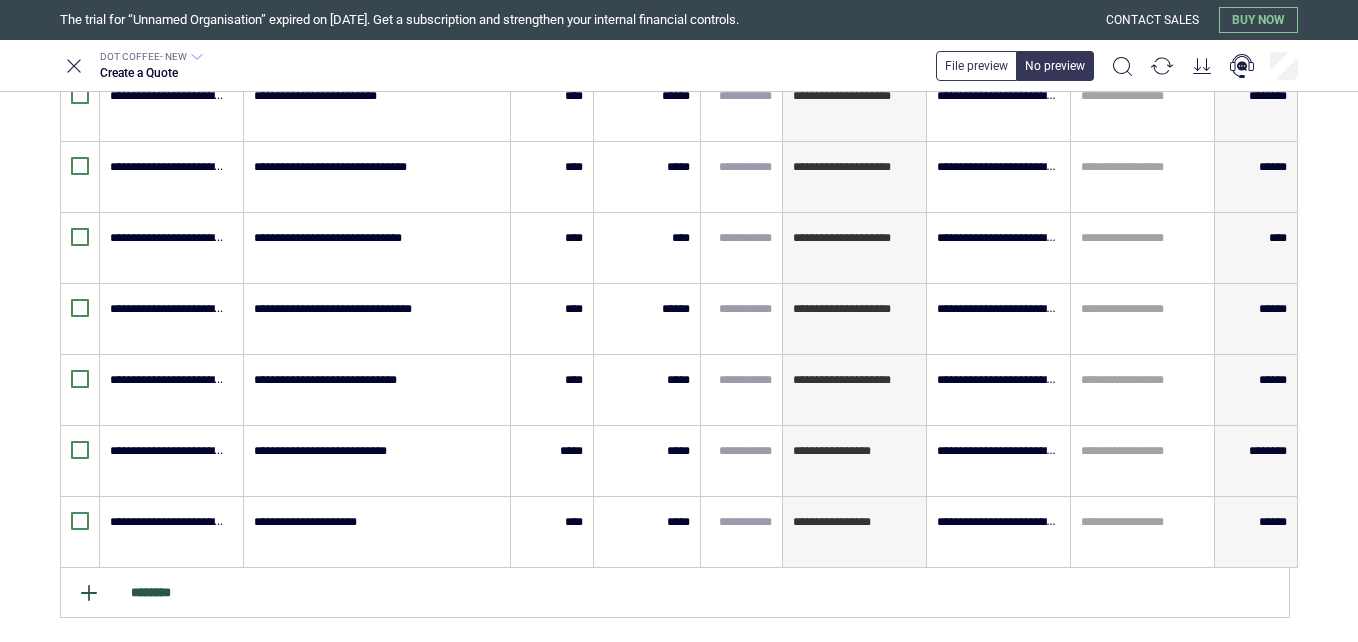 click on "********" at bounding box center (675, 593) 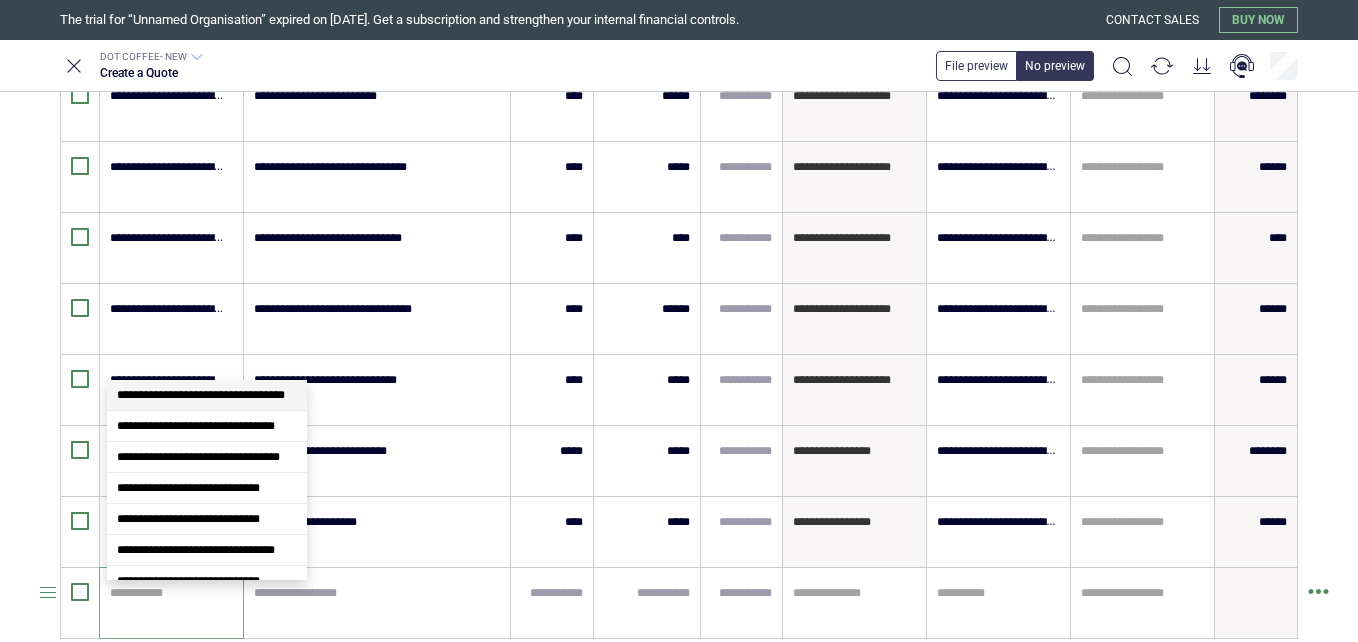 click at bounding box center (168, 593) 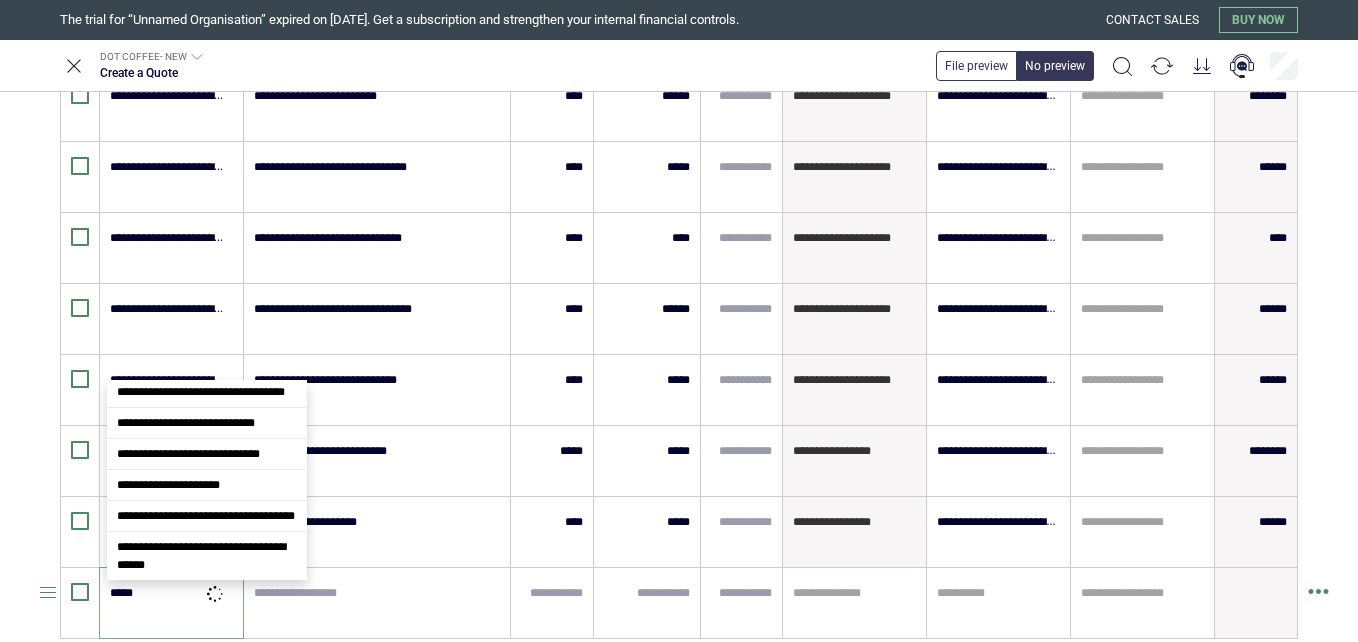 scroll, scrollTop: 0, scrollLeft: 0, axis: both 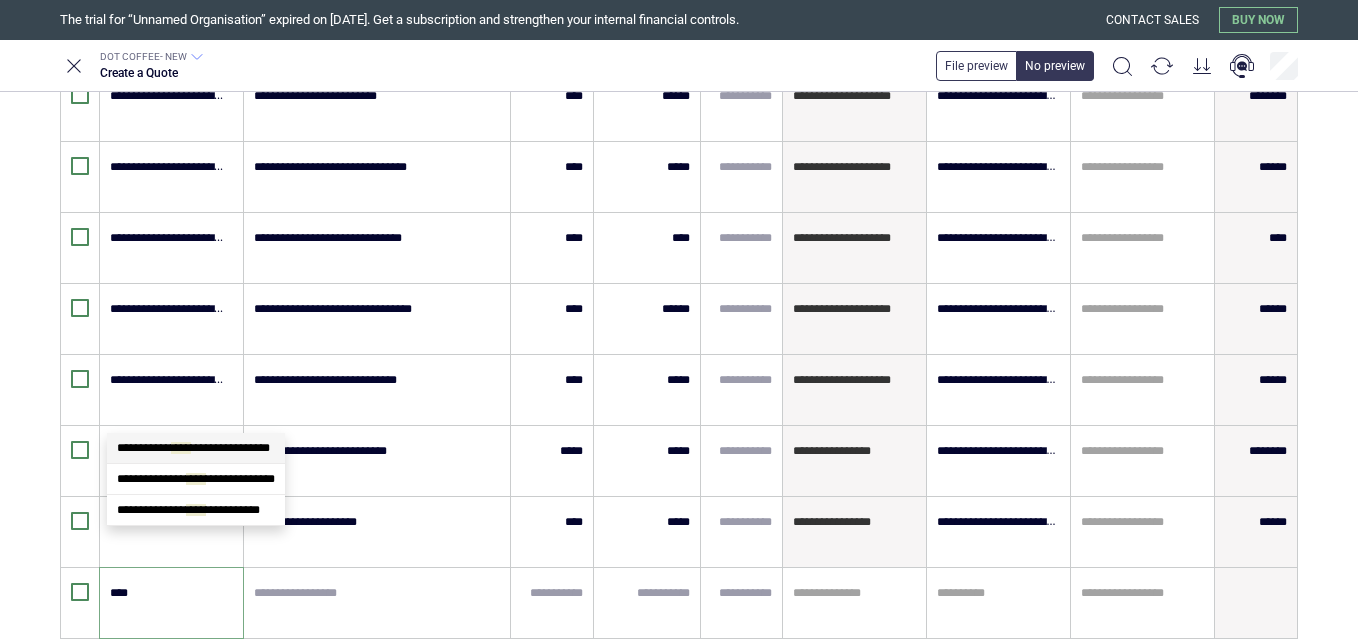 click on "**********" at bounding box center (196, 448) 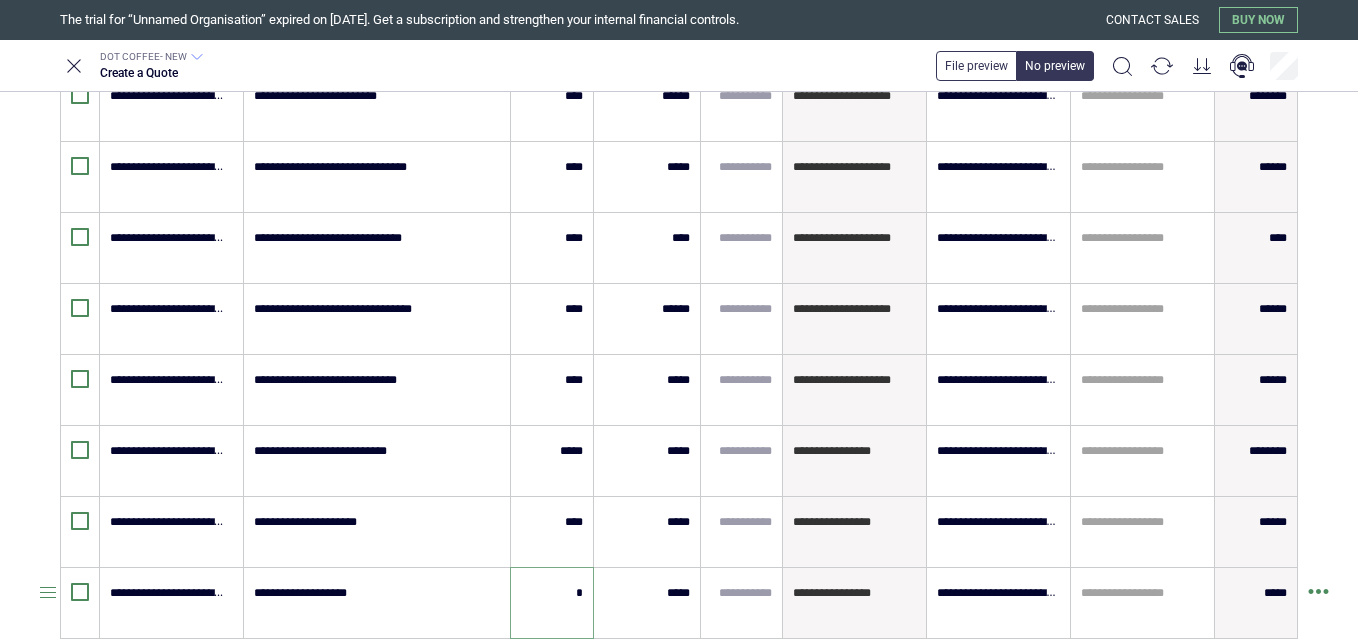 click on "*" at bounding box center [552, 593] 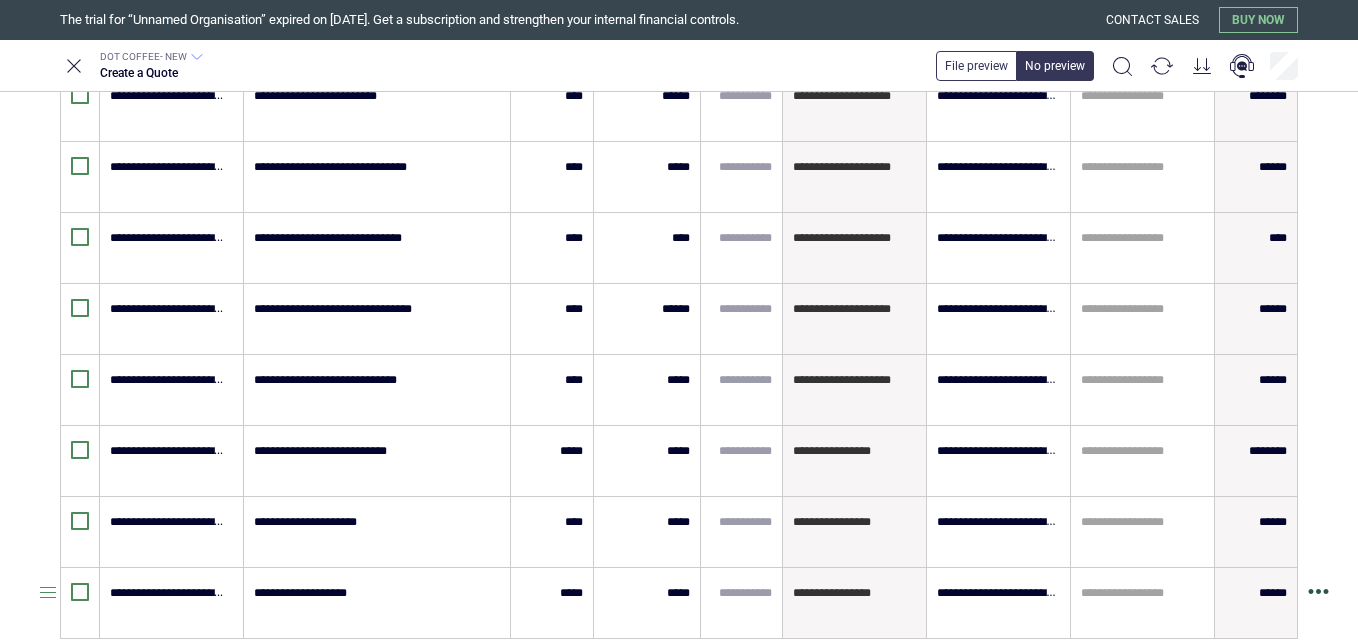 click at bounding box center (1318, 599) 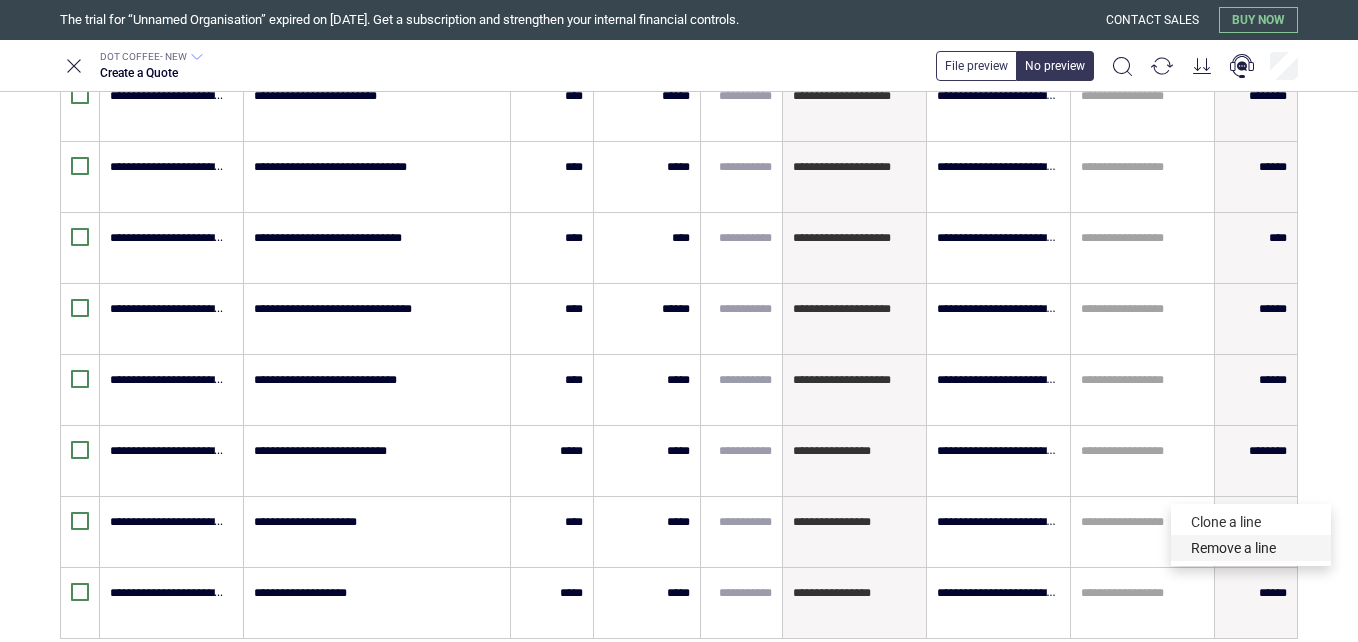 click on "Remove a line" at bounding box center [1251, 548] 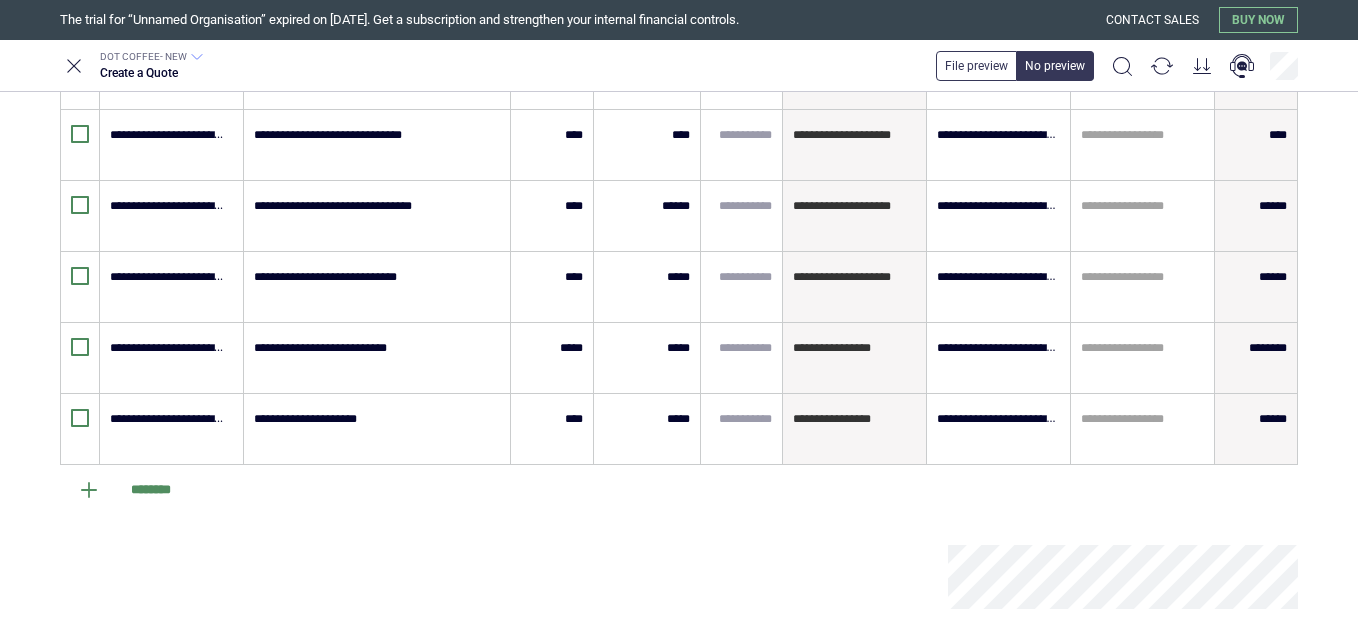 scroll, scrollTop: 758, scrollLeft: 0, axis: vertical 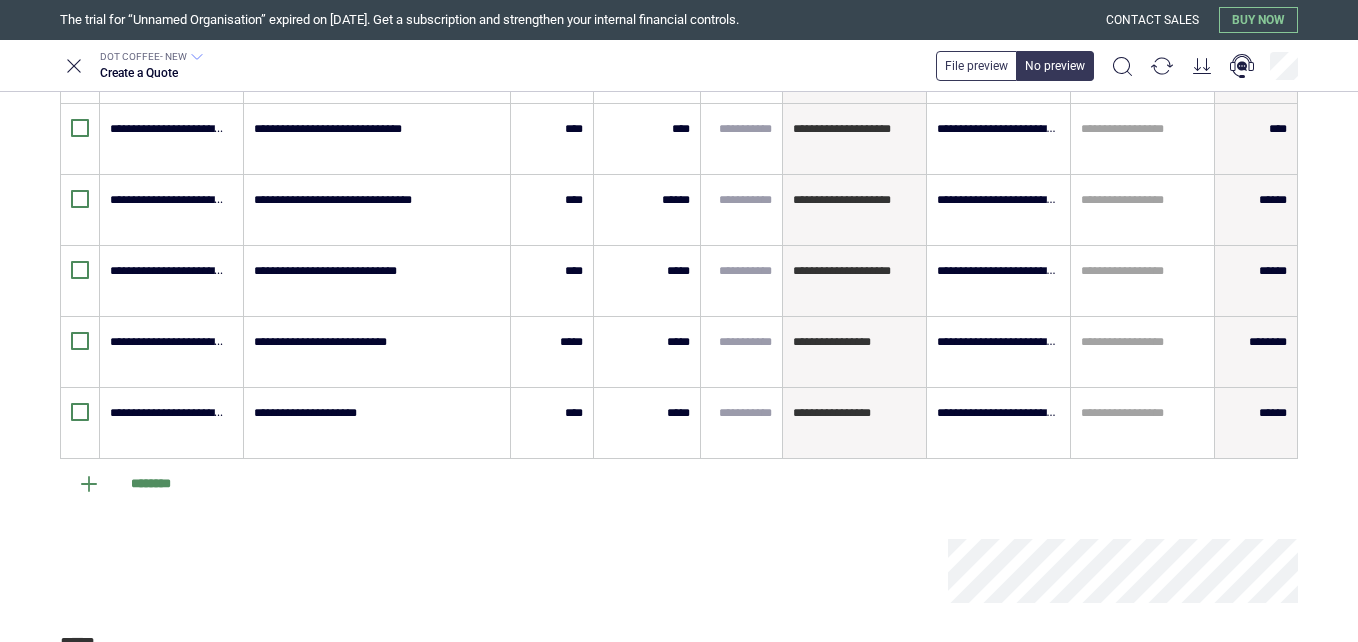 click on "**********" at bounding box center (679, 321) 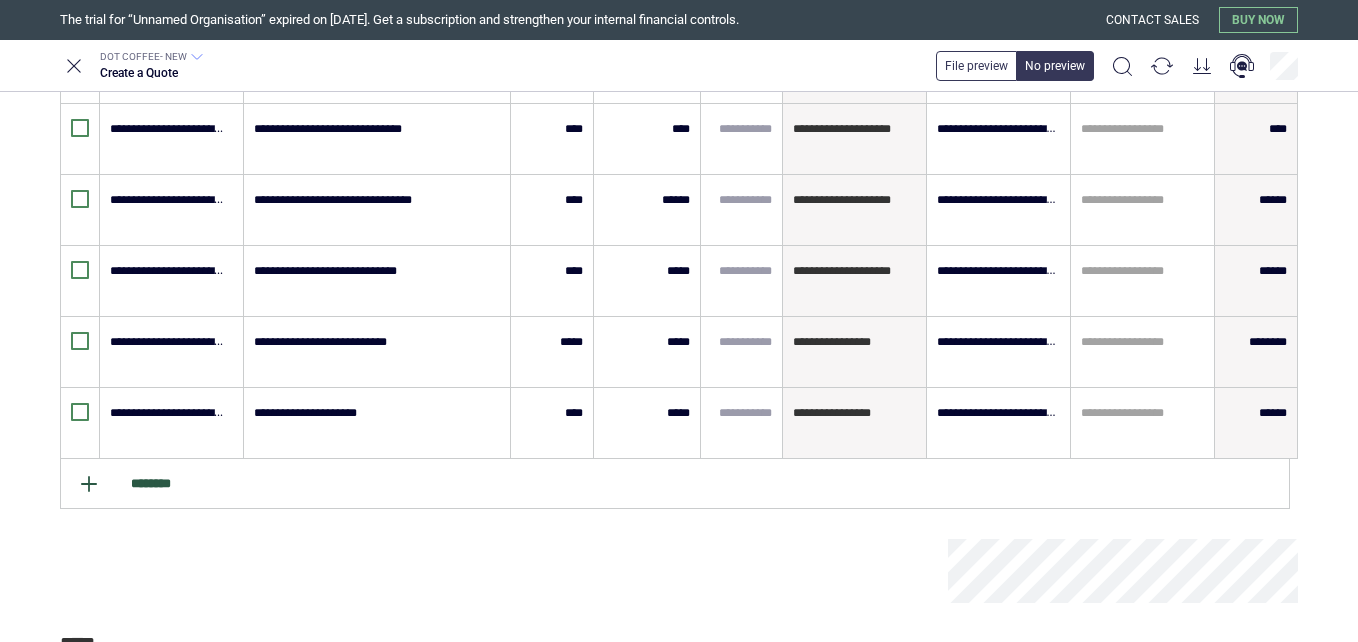 click on "********" at bounding box center (675, 484) 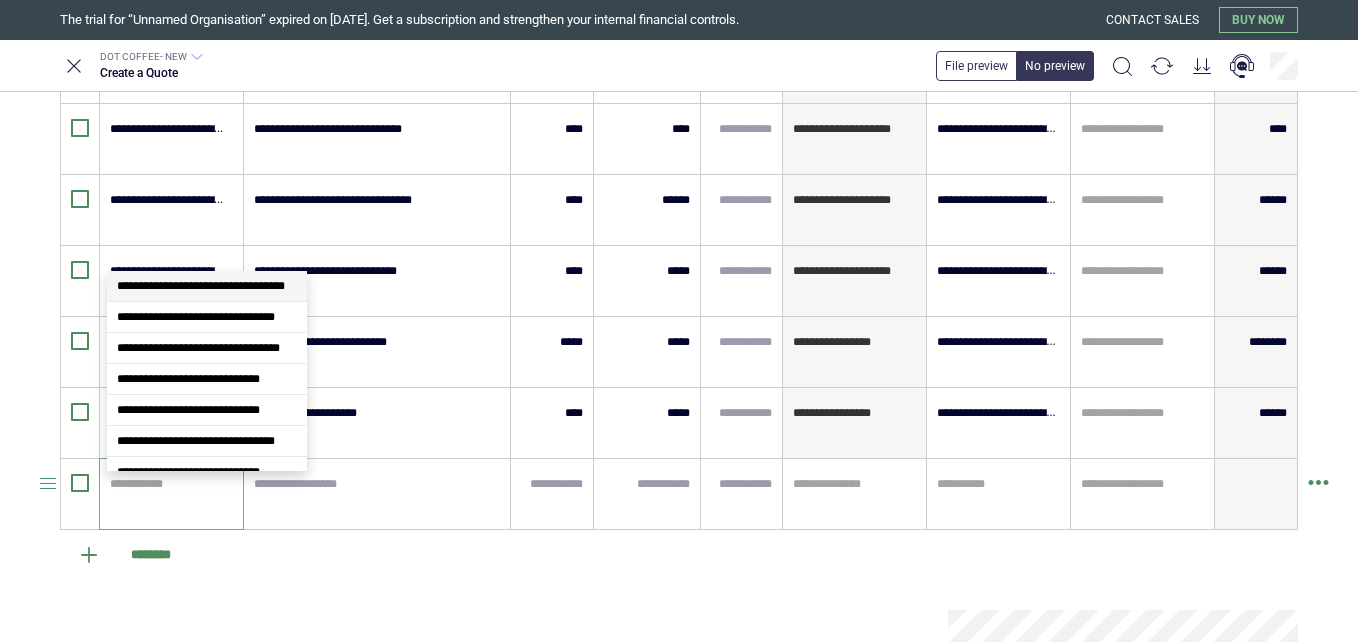 click at bounding box center [168, 484] 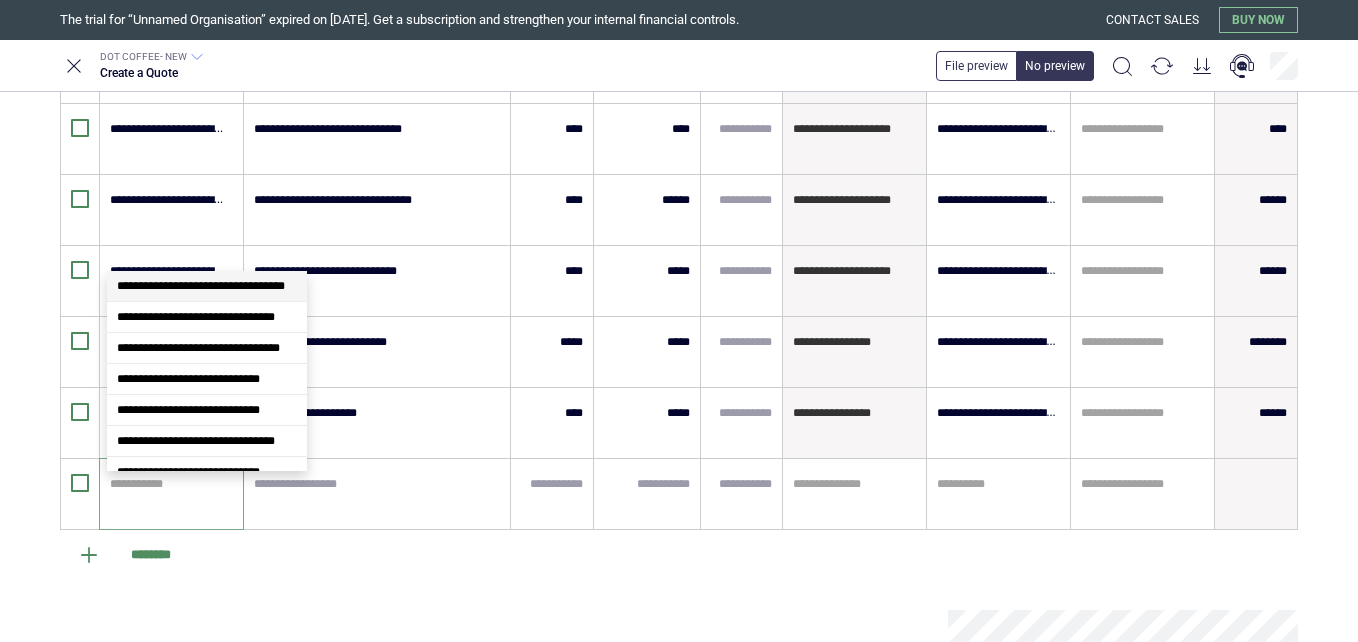 click on "**********" at bounding box center (207, 286) 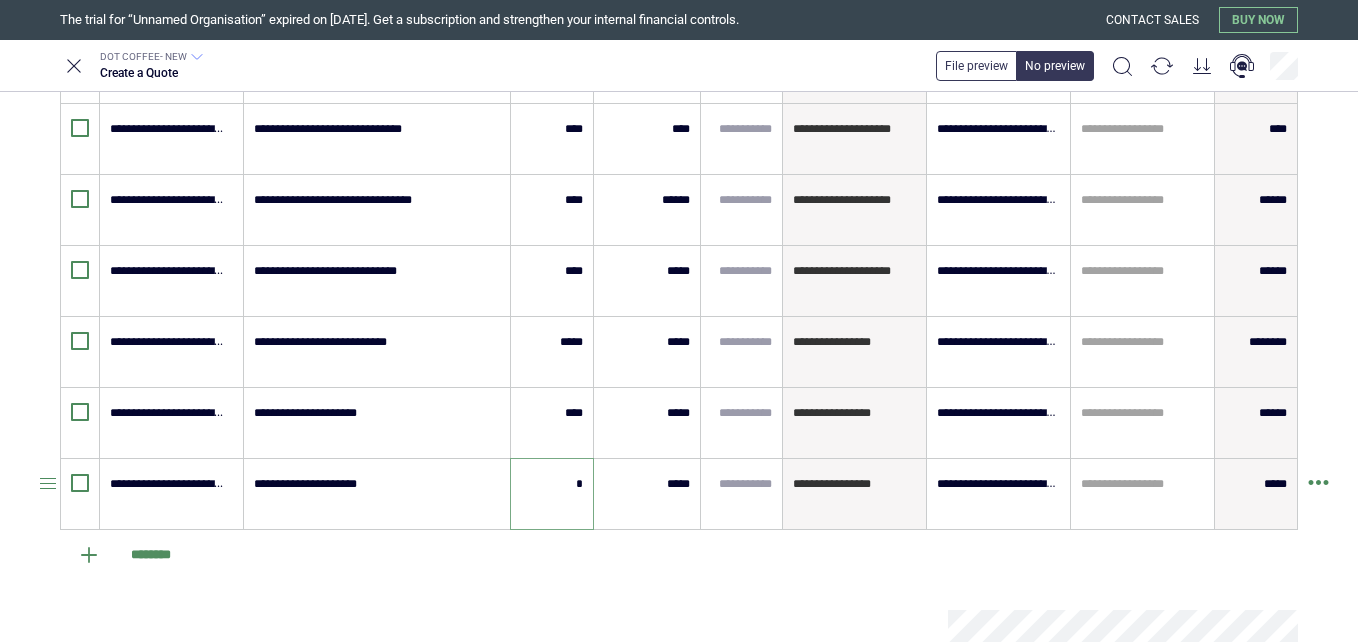 click on "*" at bounding box center [552, 484] 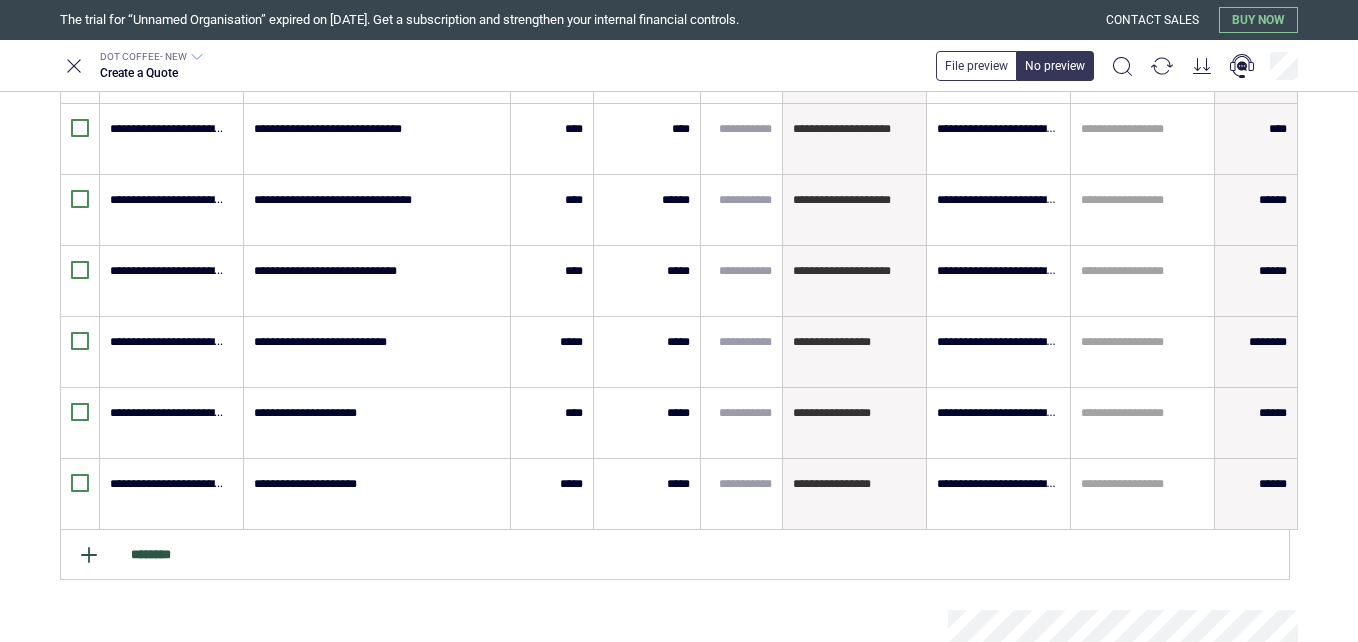 click on "********" at bounding box center [675, 555] 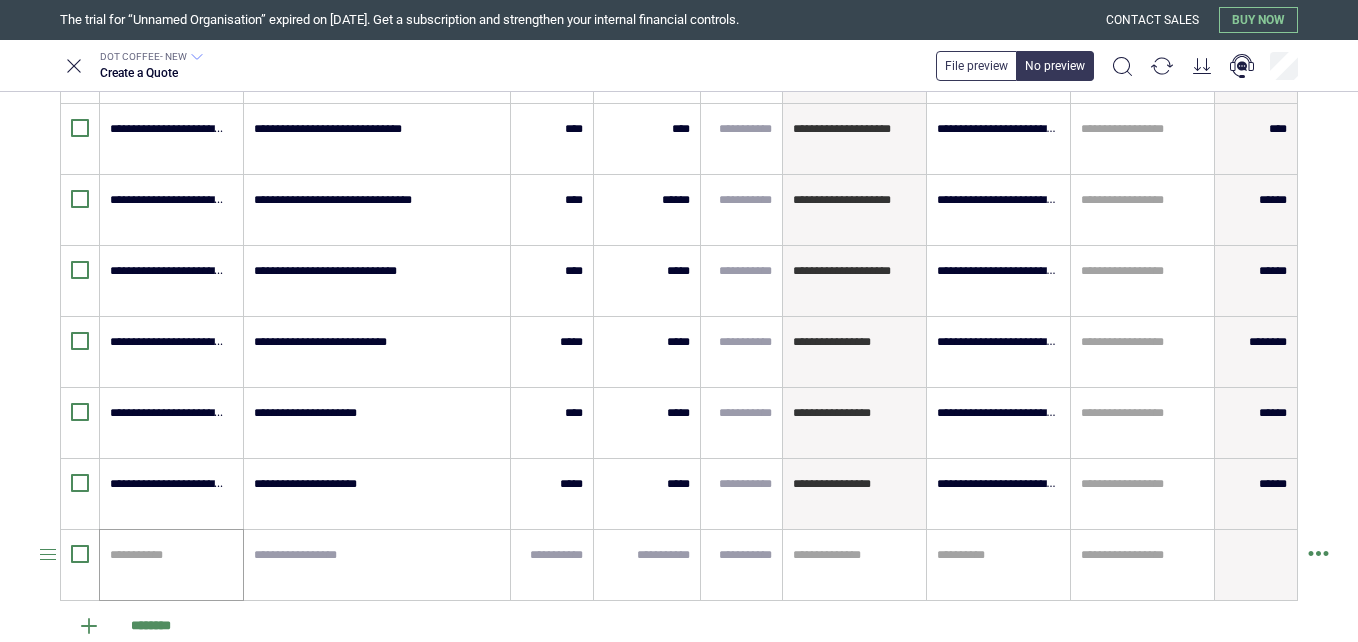 click on "**********" at bounding box center (171, 565) 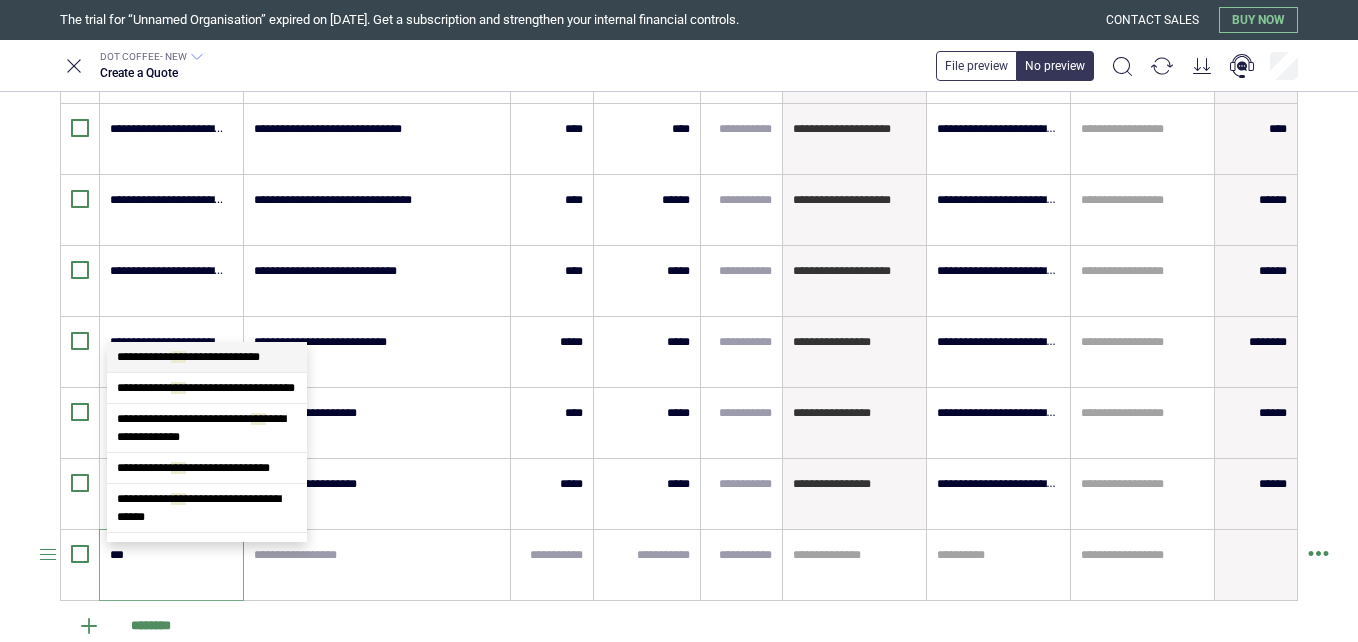 scroll, scrollTop: 0, scrollLeft: 0, axis: both 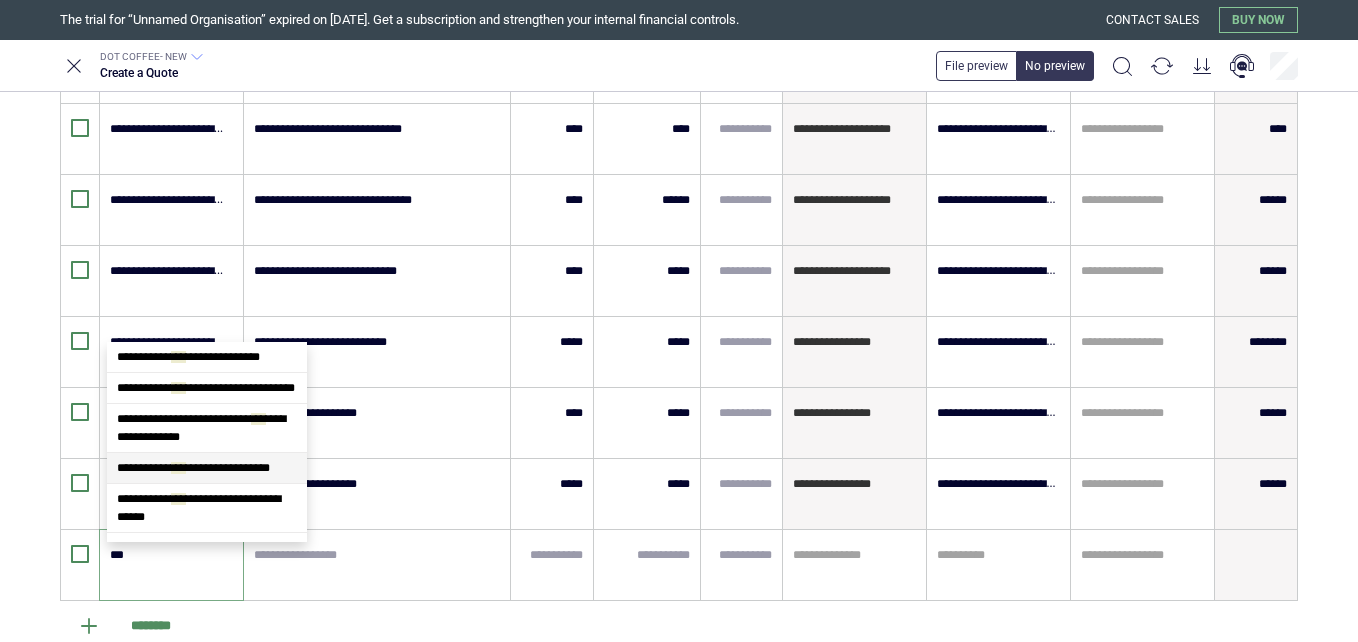 click on "**********" at bounding box center (193, 468) 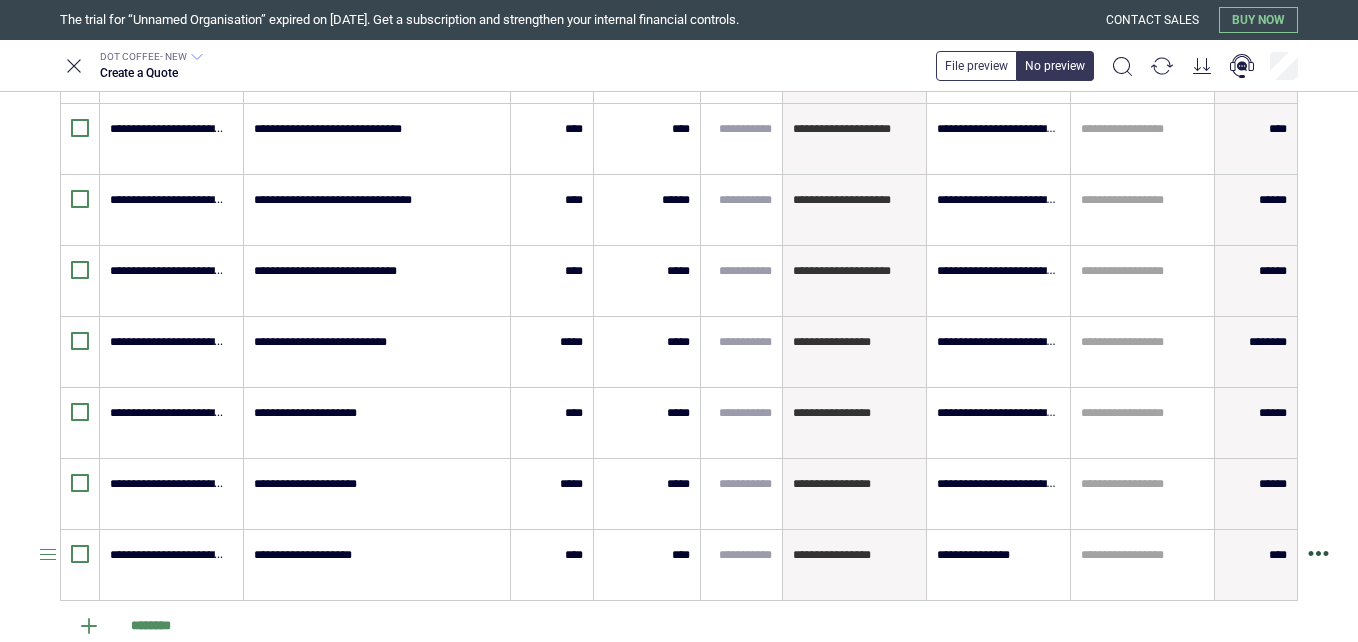 click at bounding box center [1318, 561] 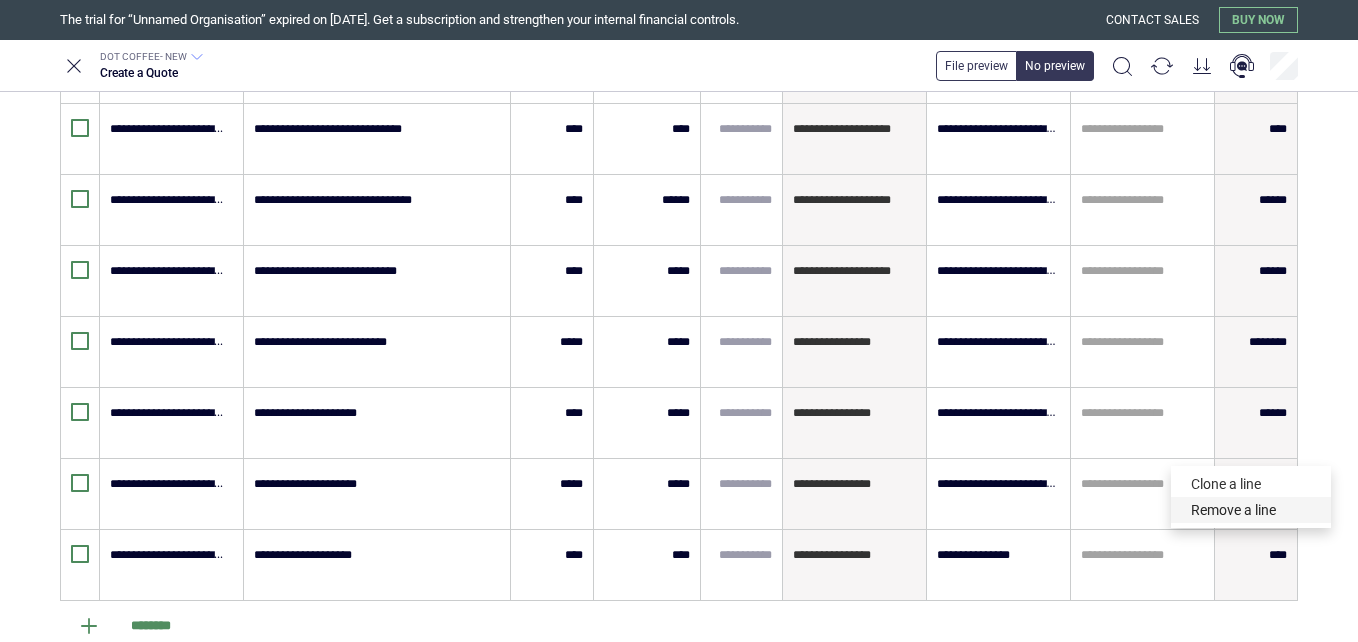 click on "Remove a line" at bounding box center [1251, 510] 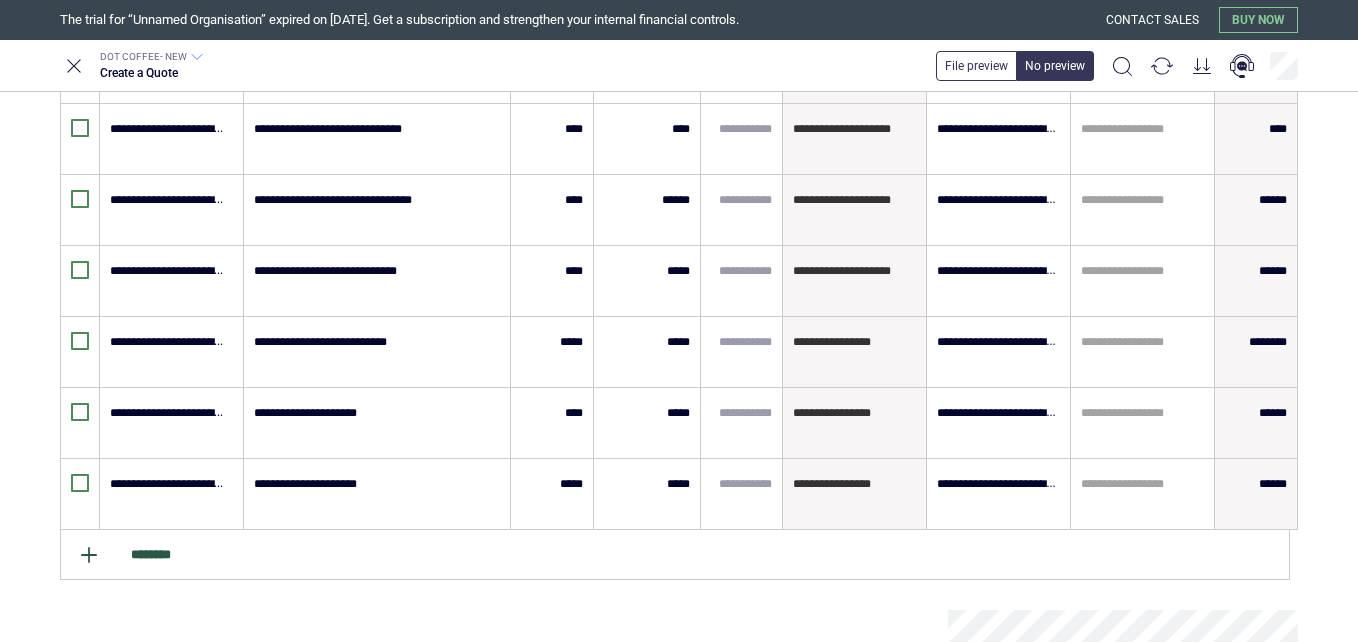 click on "********" at bounding box center [675, 555] 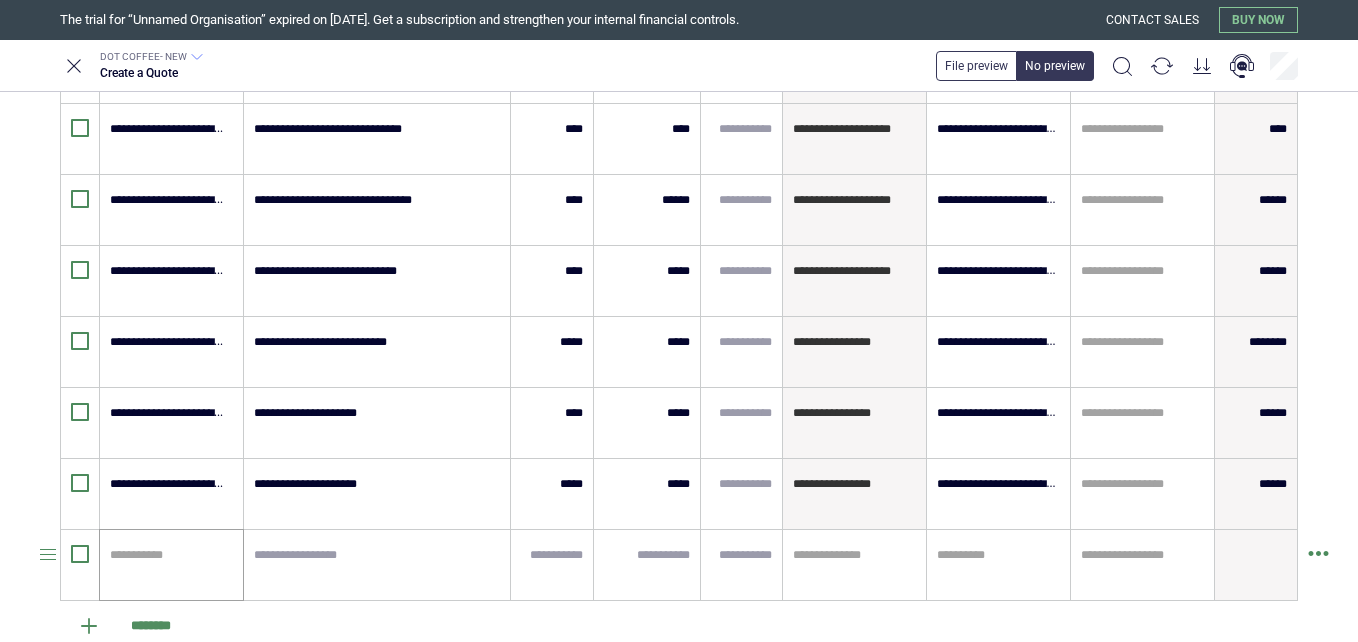click on "**********" at bounding box center [171, 565] 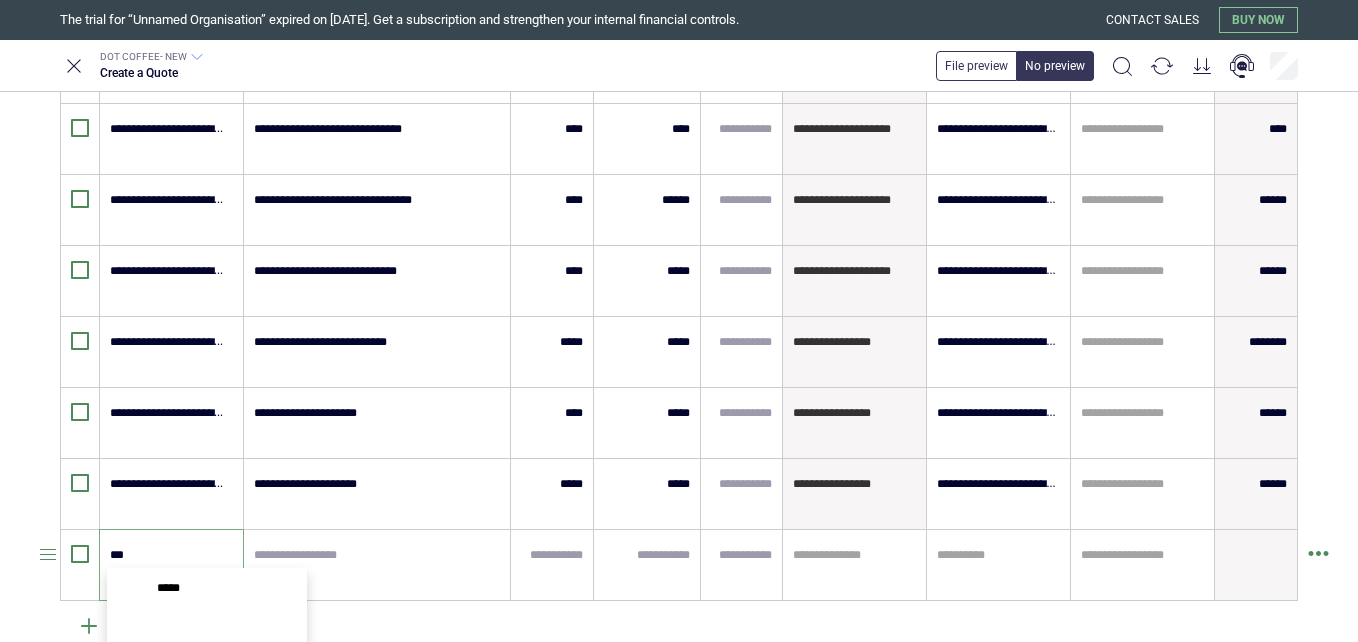 scroll, scrollTop: 0, scrollLeft: 0, axis: both 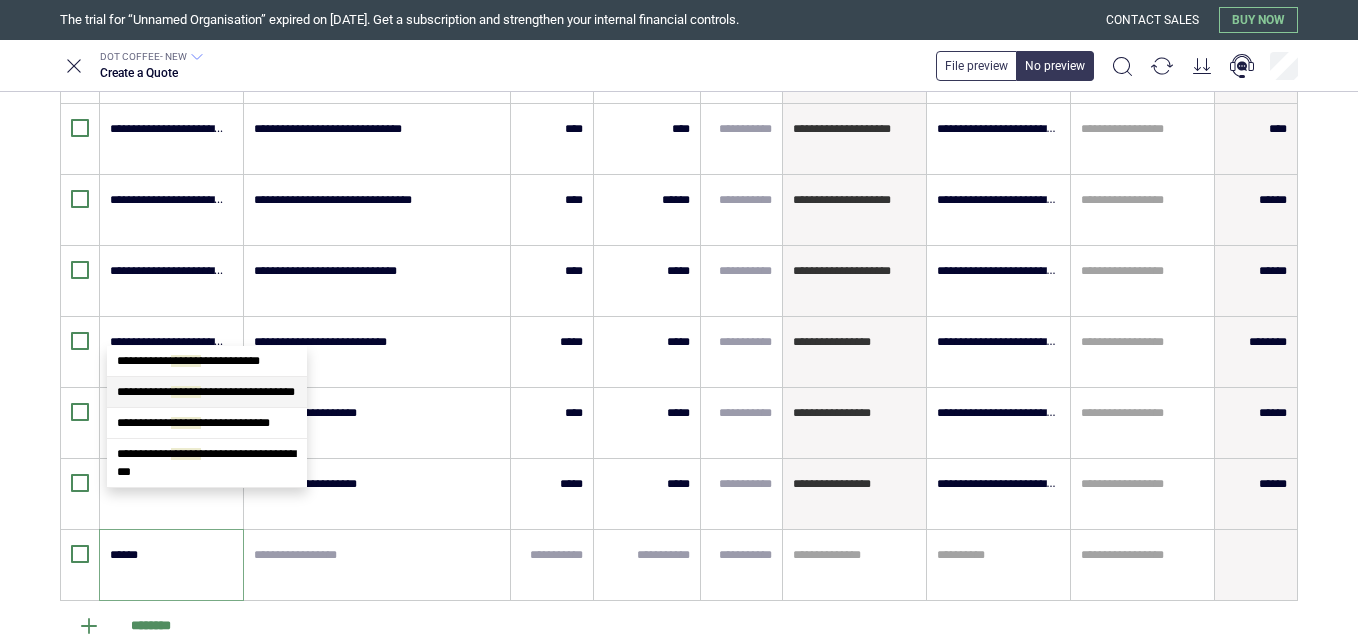 click on "**********" at bounding box center (207, 392) 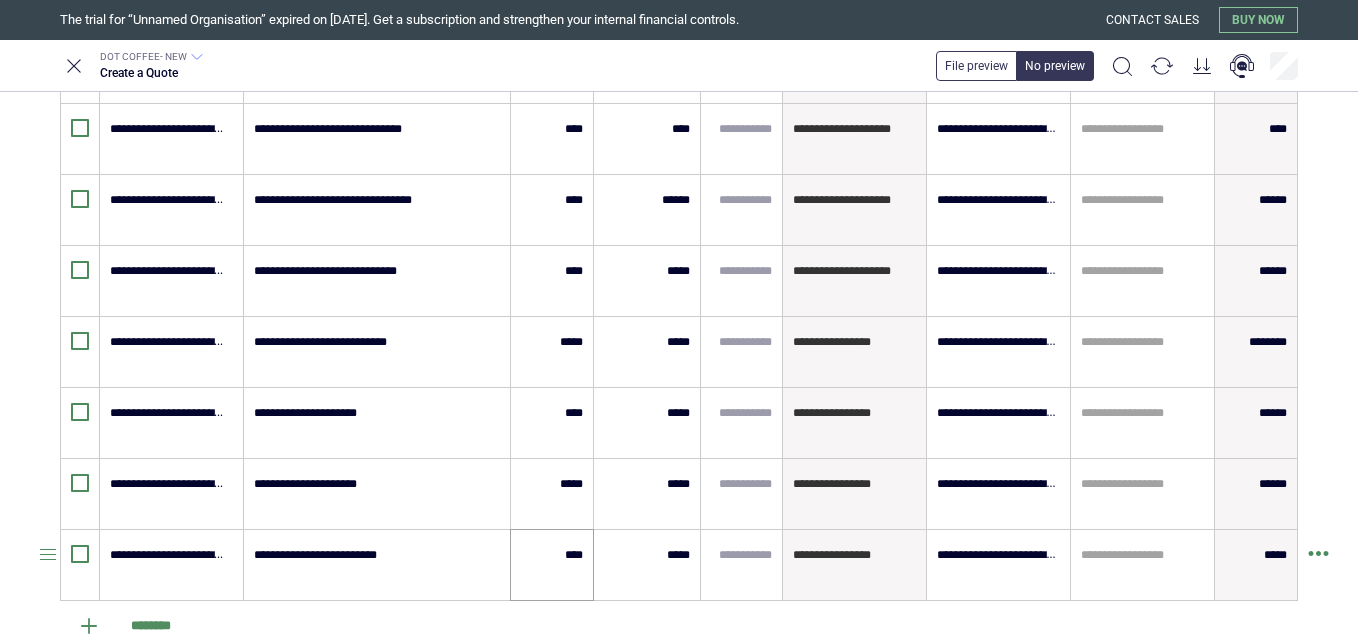 click on "****" at bounding box center (552, 565) 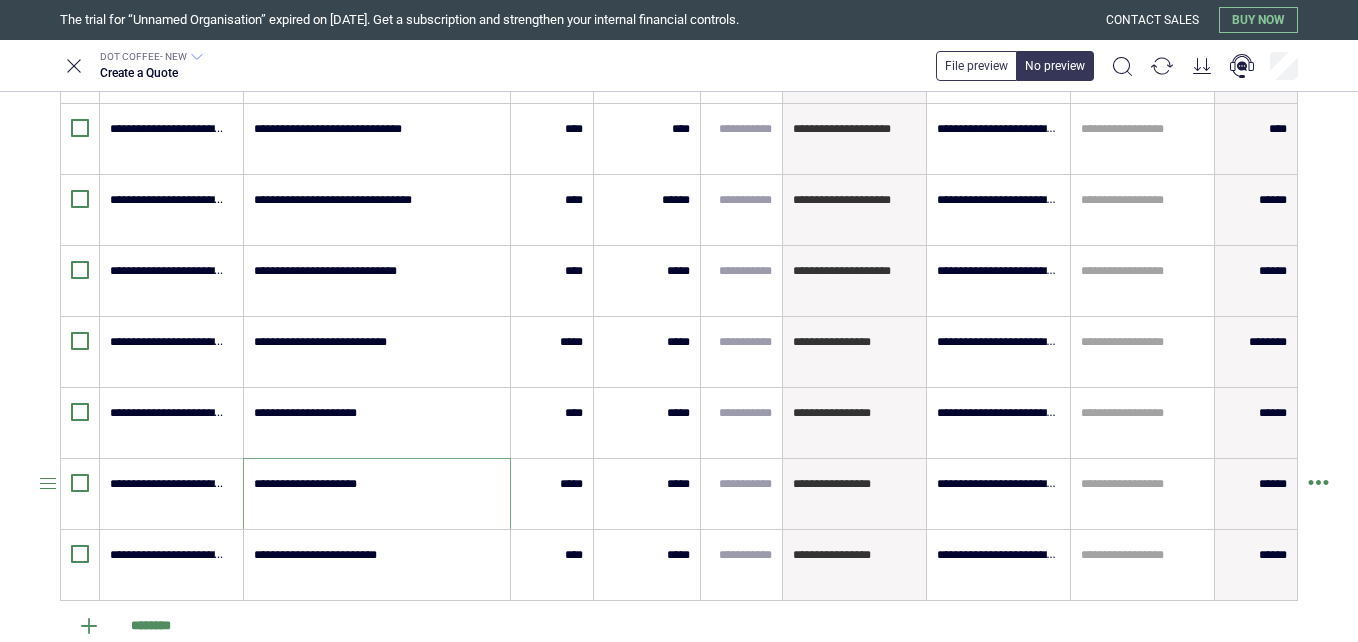 click on "**********" at bounding box center (376, 494) 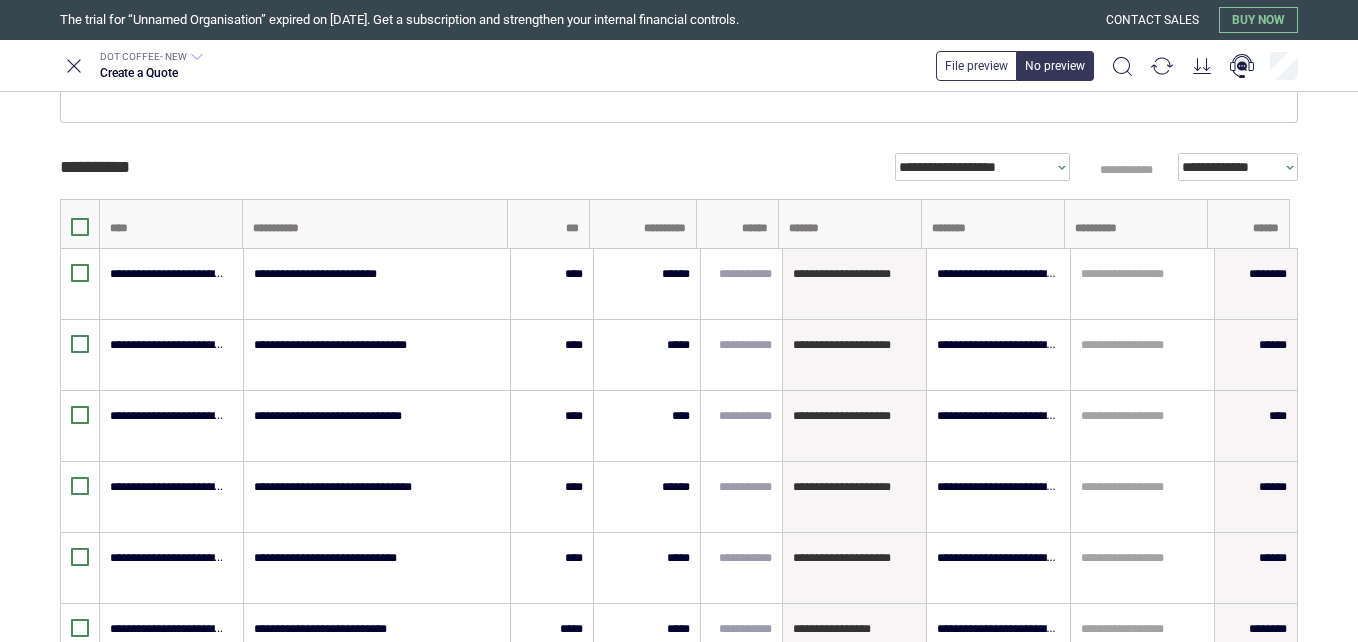 scroll, scrollTop: 461, scrollLeft: 0, axis: vertical 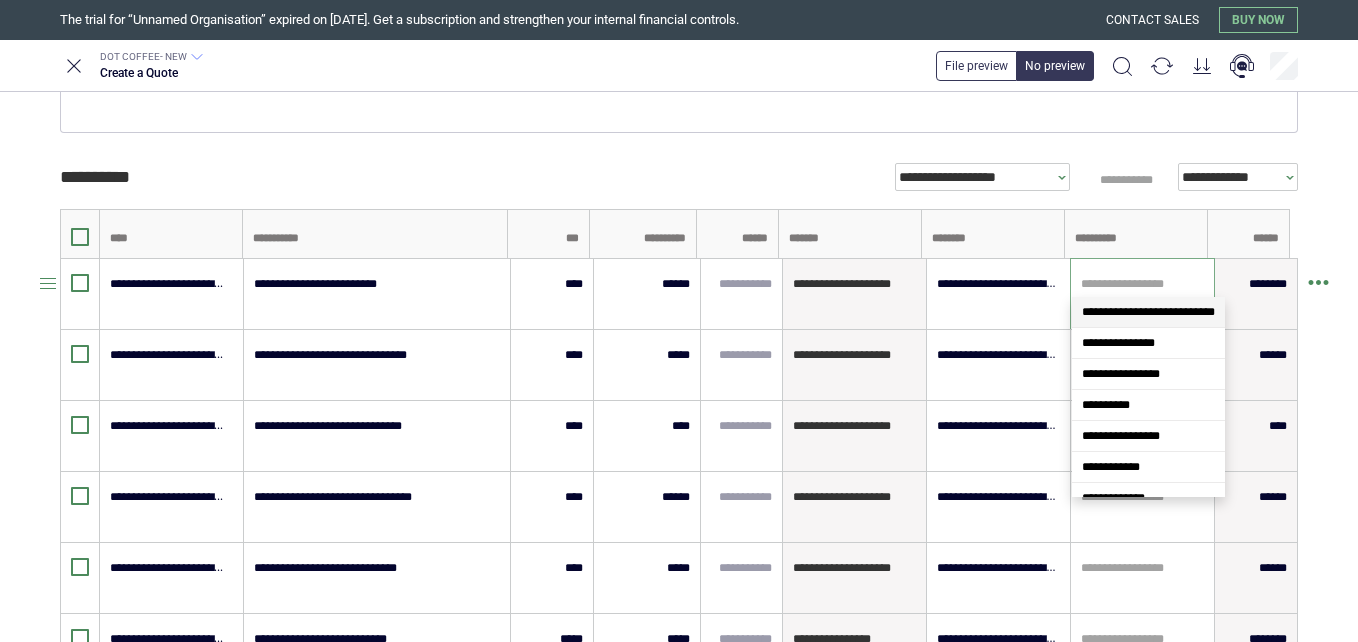 click at bounding box center (1142, 284) 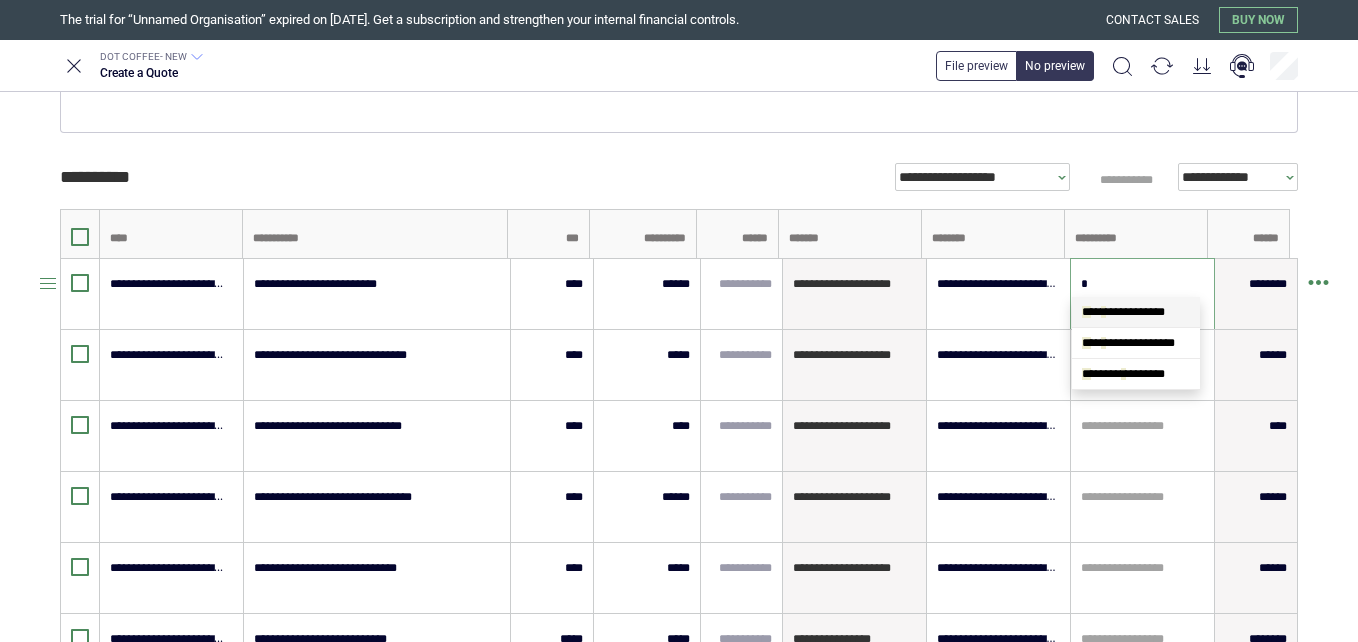 scroll, scrollTop: 0, scrollLeft: 0, axis: both 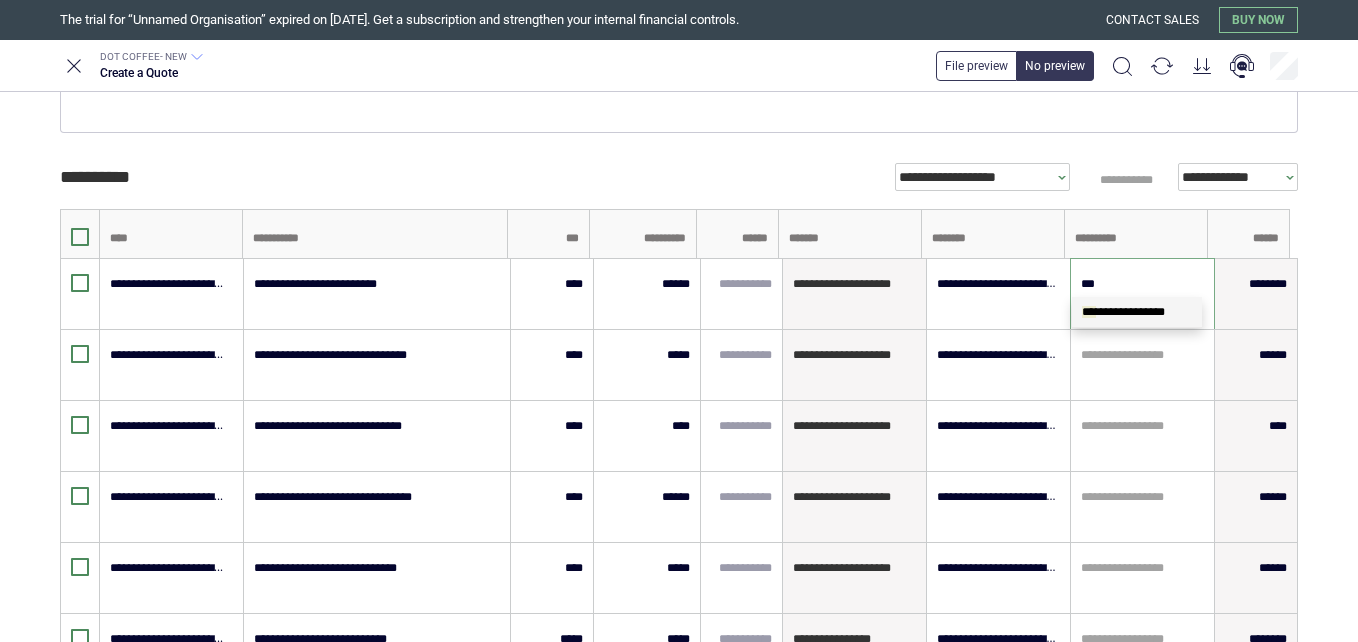 click on "**********" at bounding box center [1123, 312] 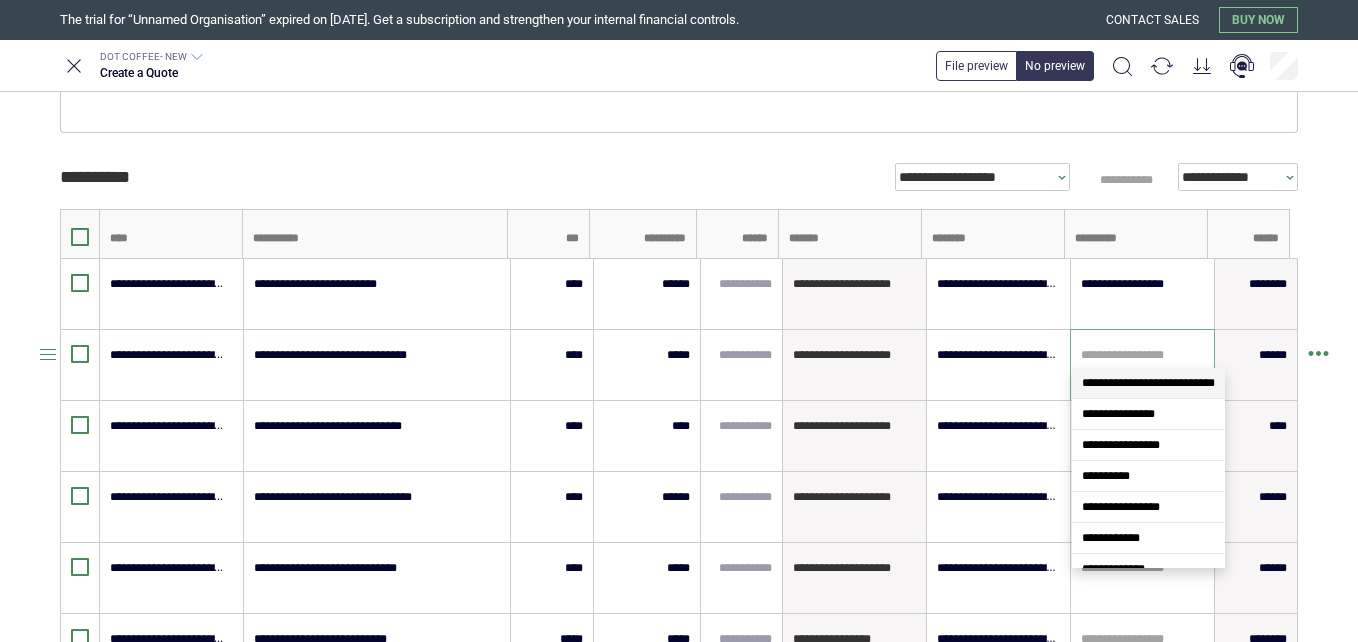 click at bounding box center [1142, 355] 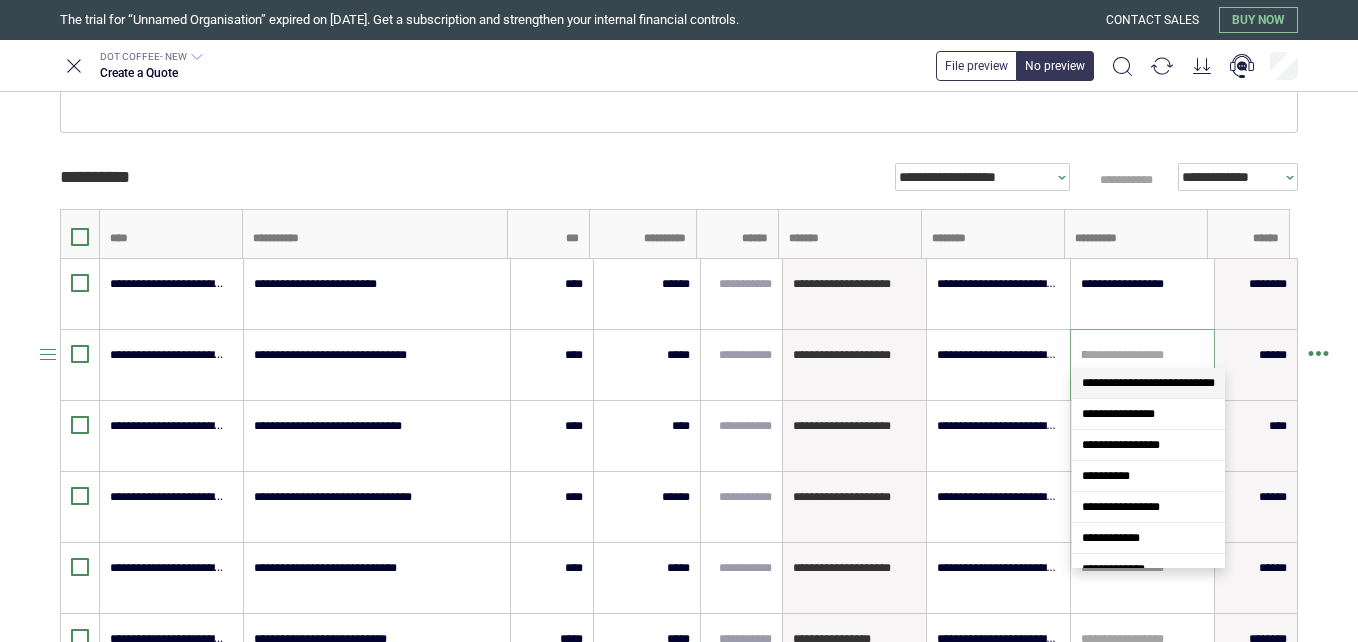 scroll, scrollTop: 0, scrollLeft: 0, axis: both 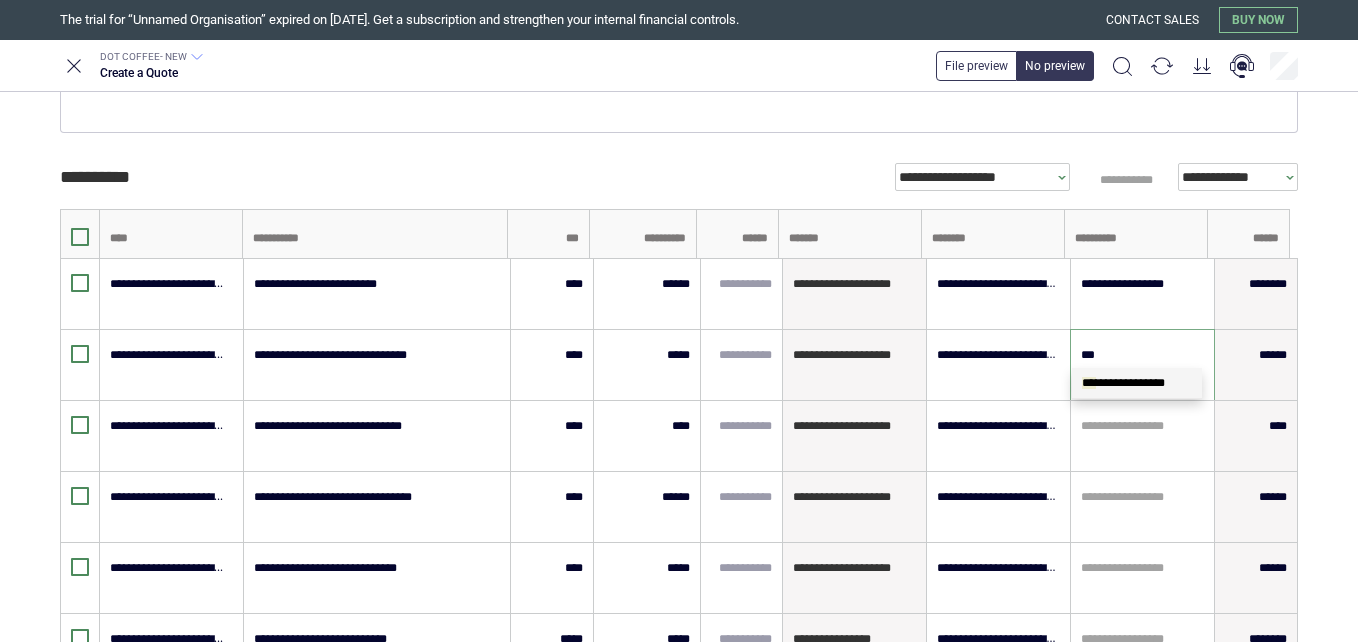 click on "**********" at bounding box center (1123, 383) 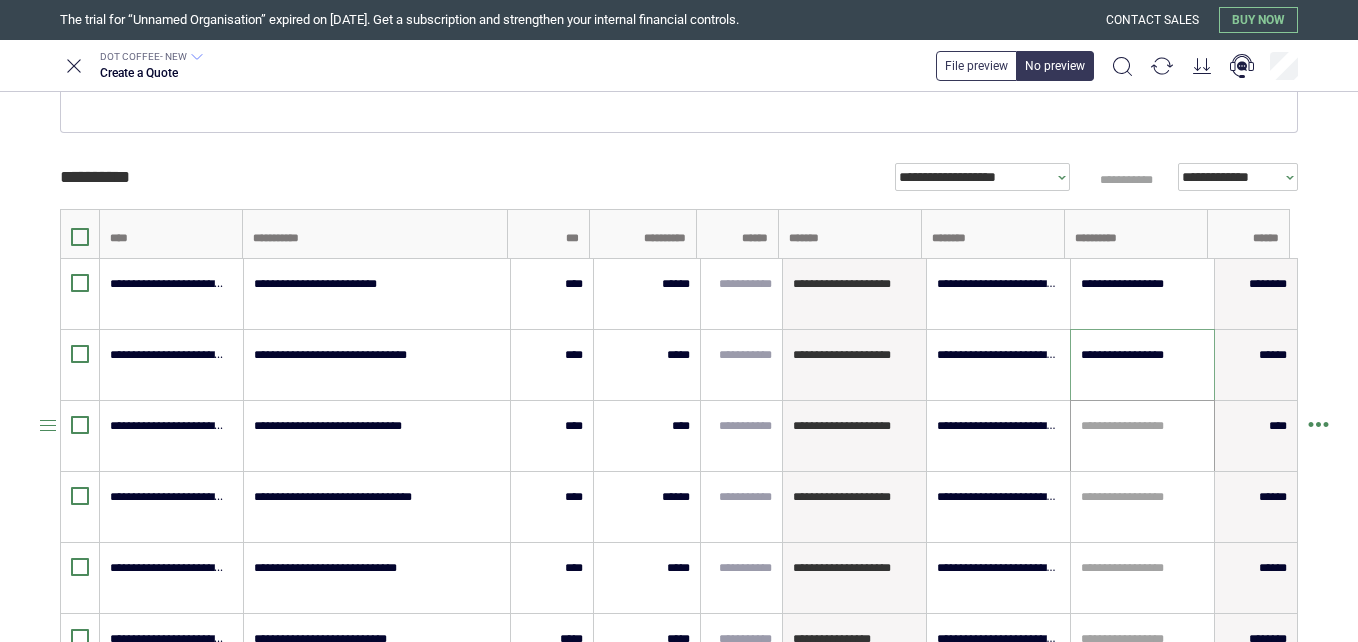 click on "**********" at bounding box center [679, 321] 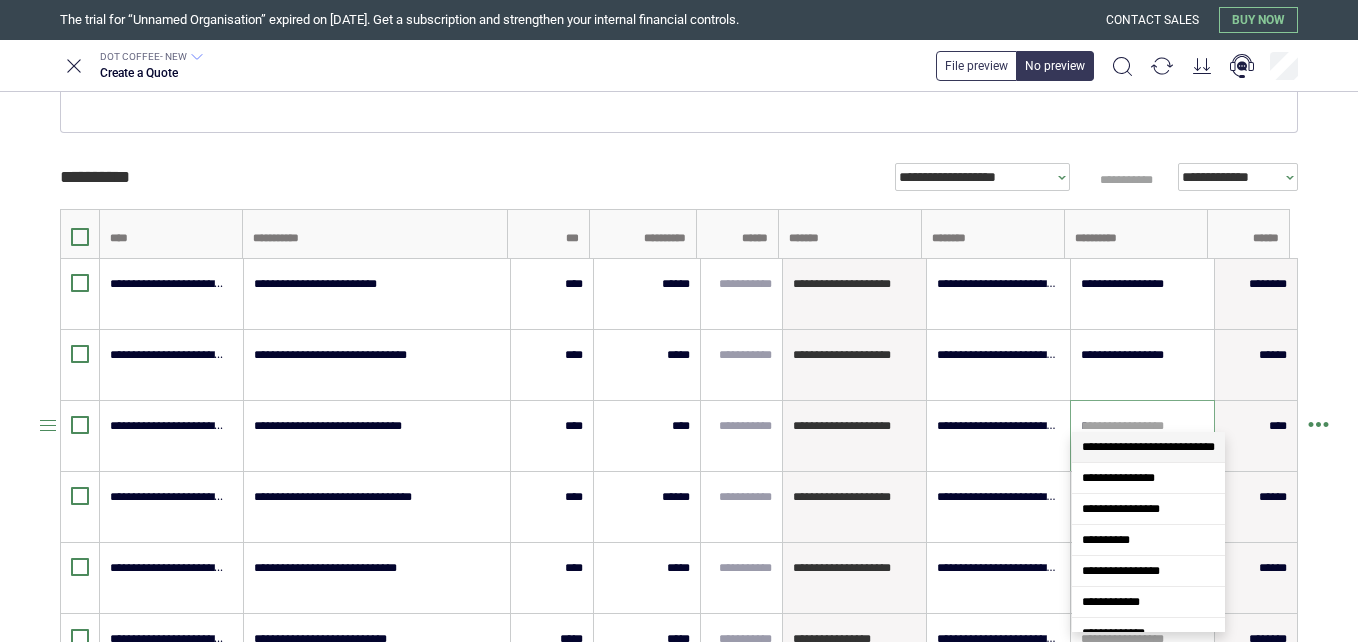 scroll, scrollTop: 0, scrollLeft: 0, axis: both 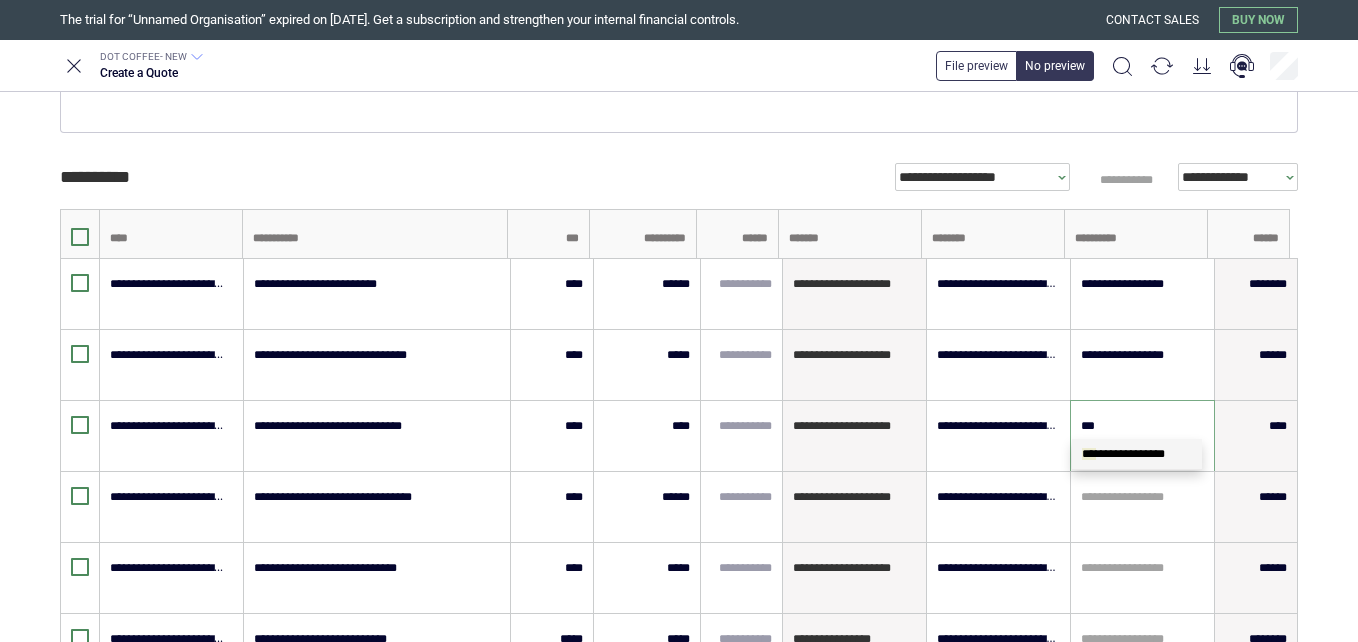 click on "**********" at bounding box center (1123, 454) 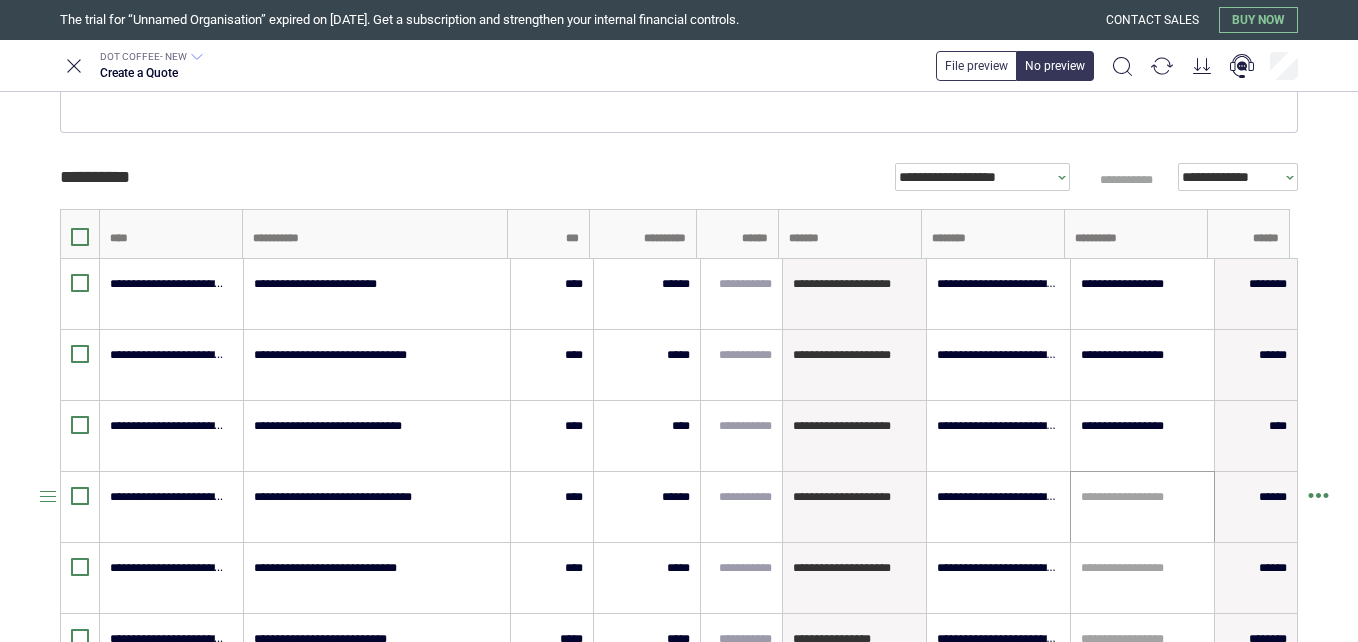 click on "**********" at bounding box center (1142, 507) 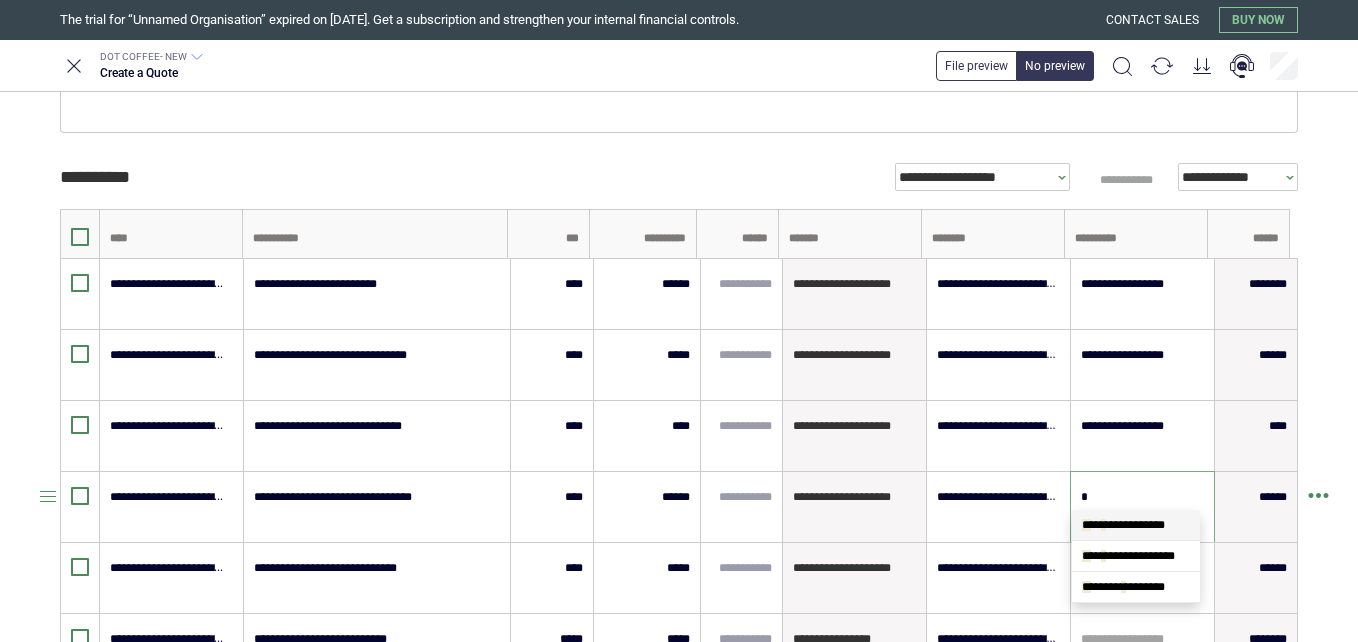 scroll, scrollTop: 0, scrollLeft: 0, axis: both 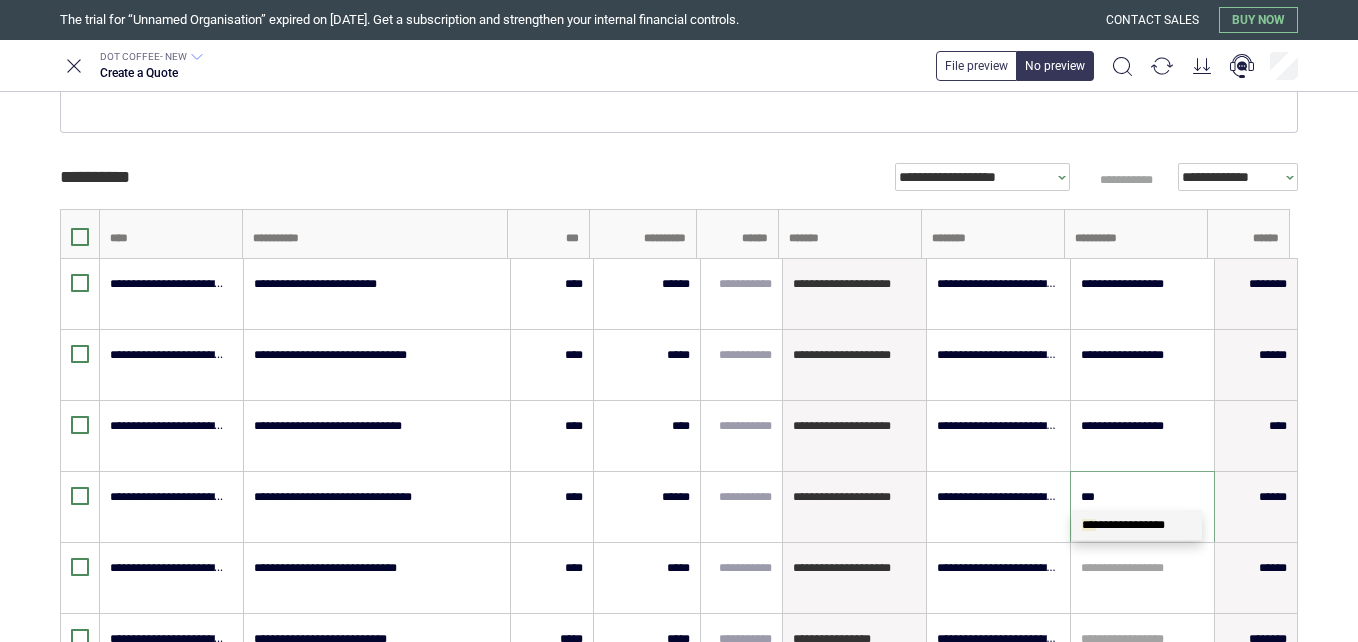 click on "**********" at bounding box center [1123, 525] 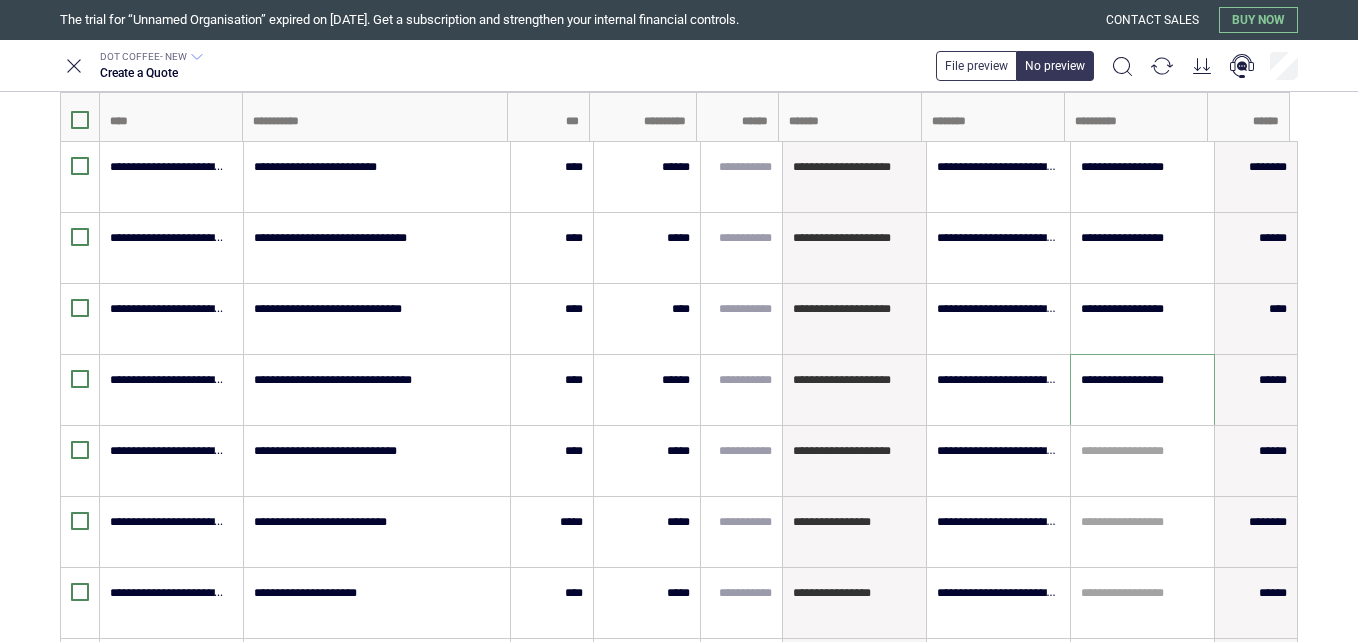 scroll, scrollTop: 581, scrollLeft: 0, axis: vertical 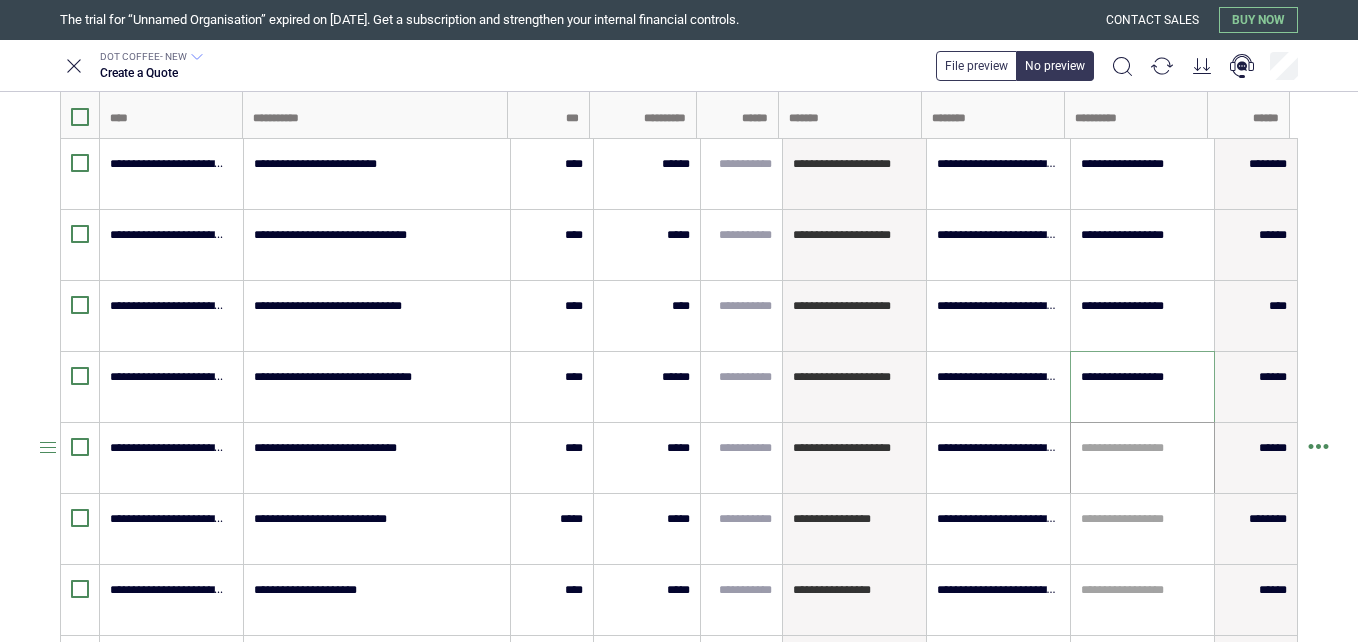 click at bounding box center (1142, 448) 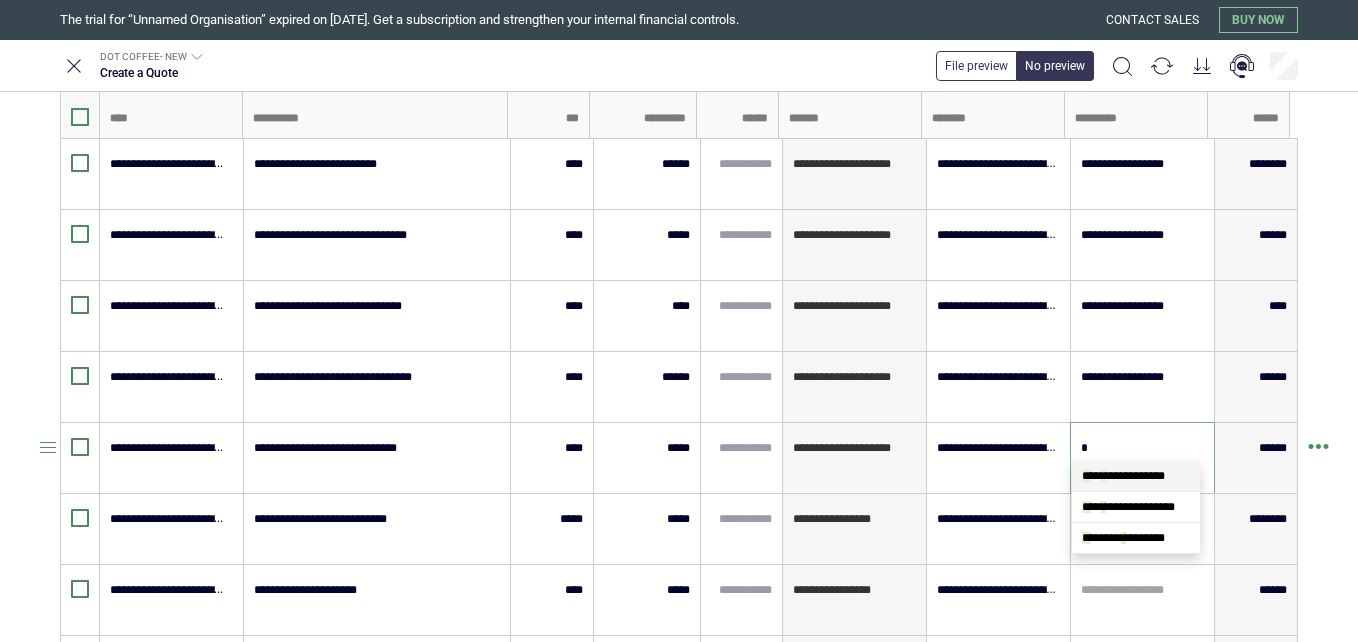 scroll, scrollTop: 0, scrollLeft: 0, axis: both 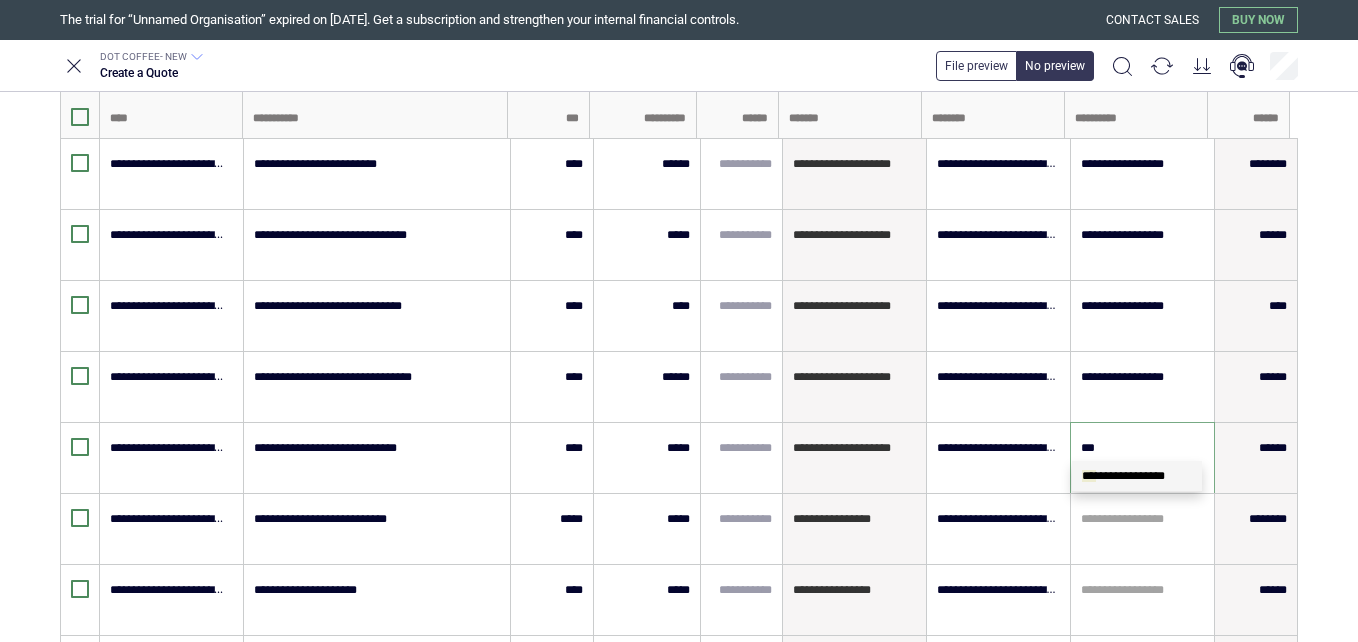 click on "**********" at bounding box center [1137, 476] 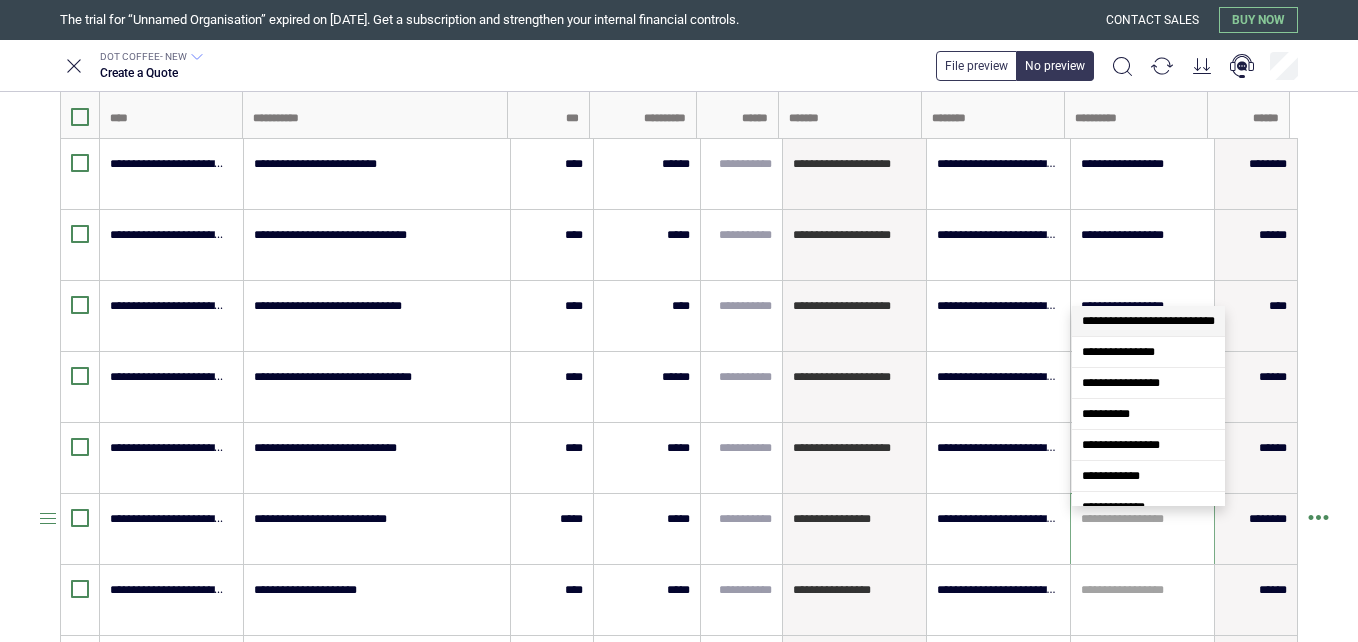 click at bounding box center [1142, 519] 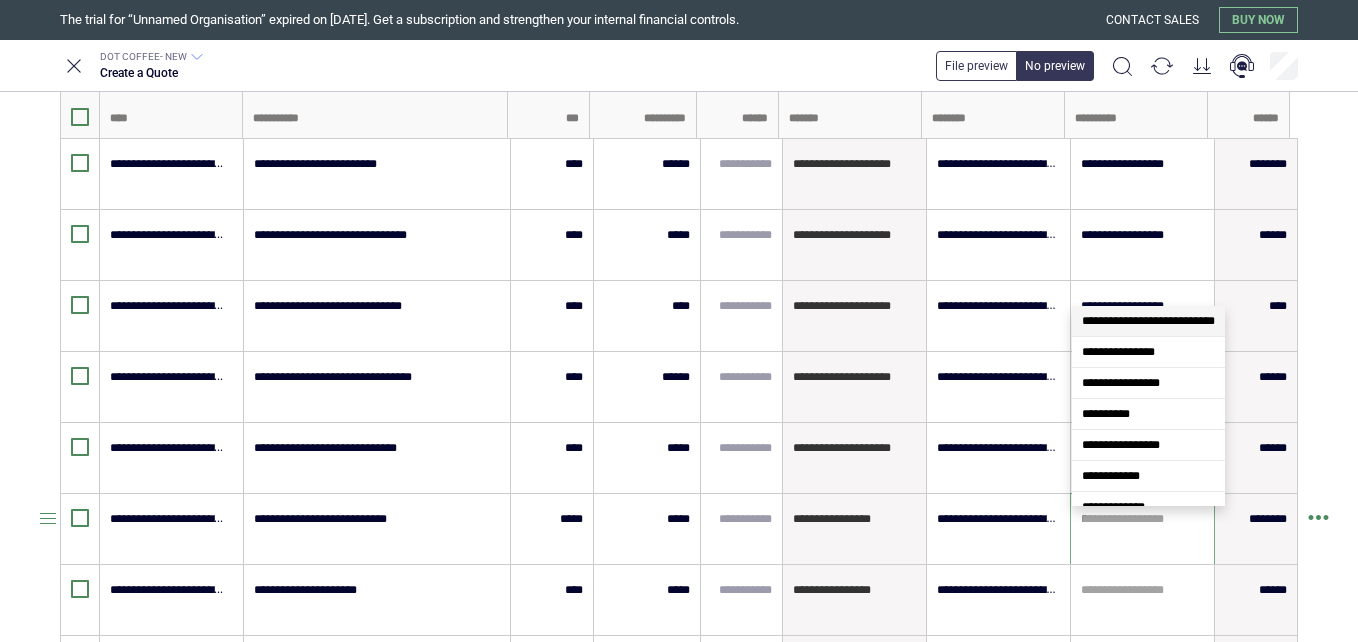 scroll, scrollTop: 0, scrollLeft: 0, axis: both 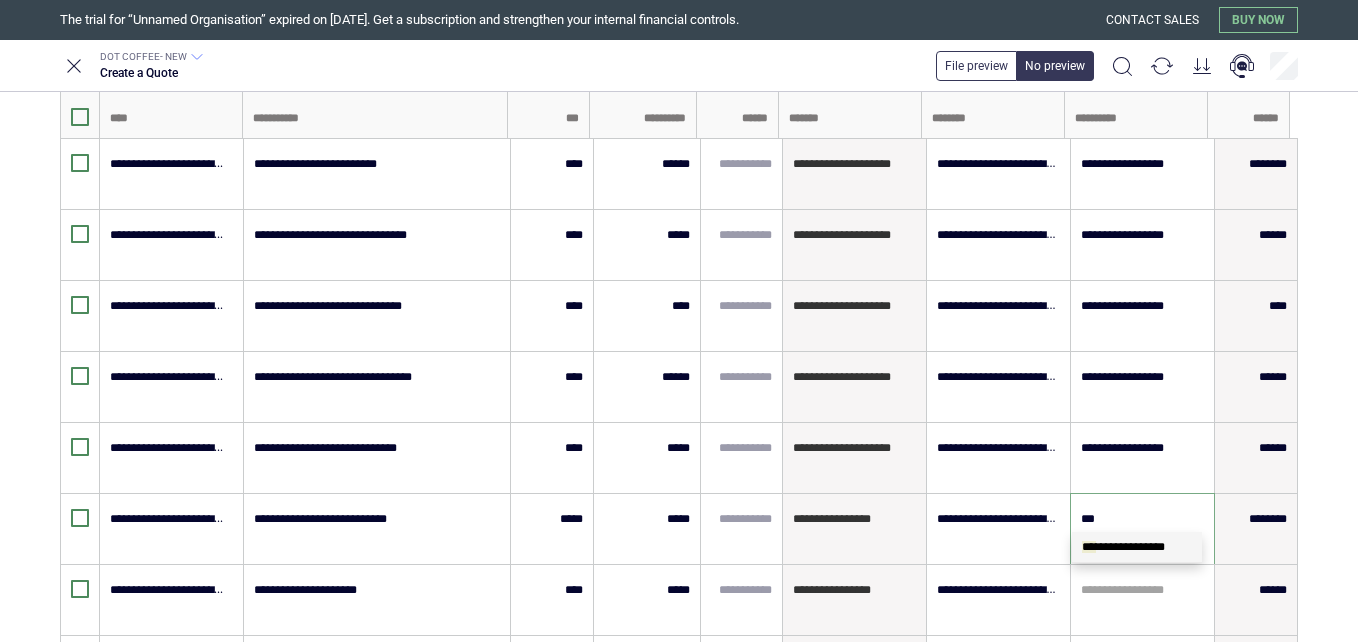 click on "**********" at bounding box center (1123, 547) 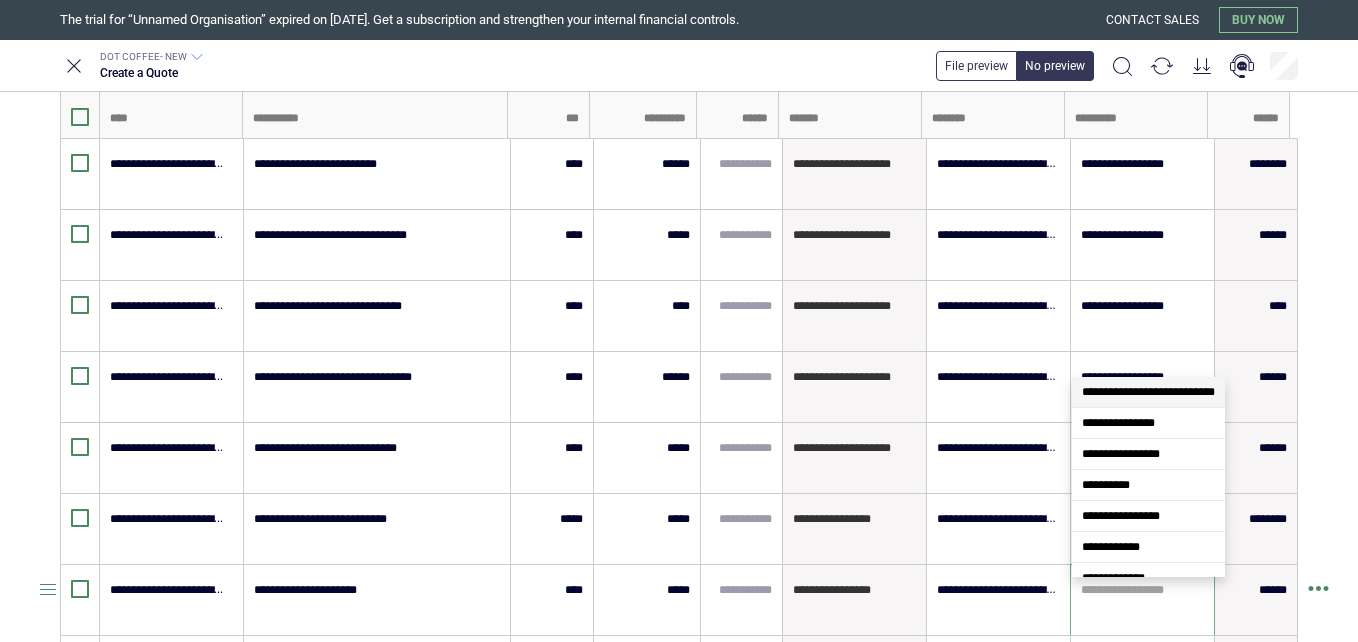click at bounding box center [1142, 590] 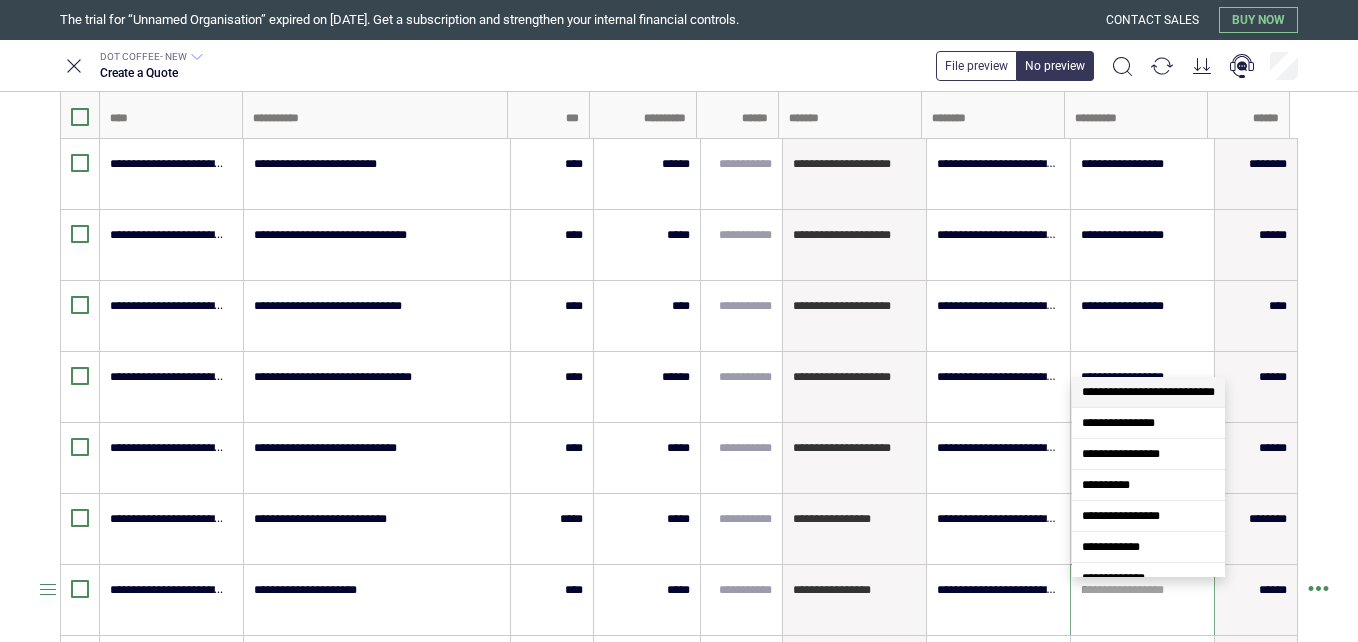 scroll, scrollTop: 0, scrollLeft: 0, axis: both 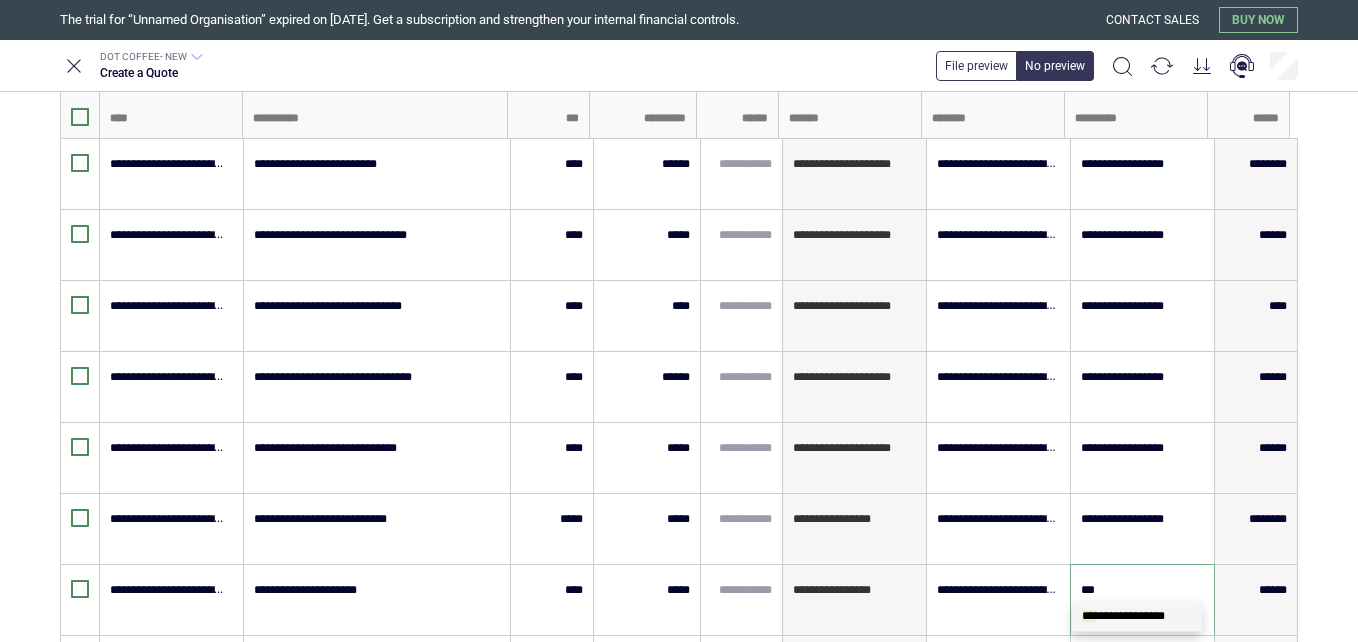 click on "**********" at bounding box center [1137, 616] 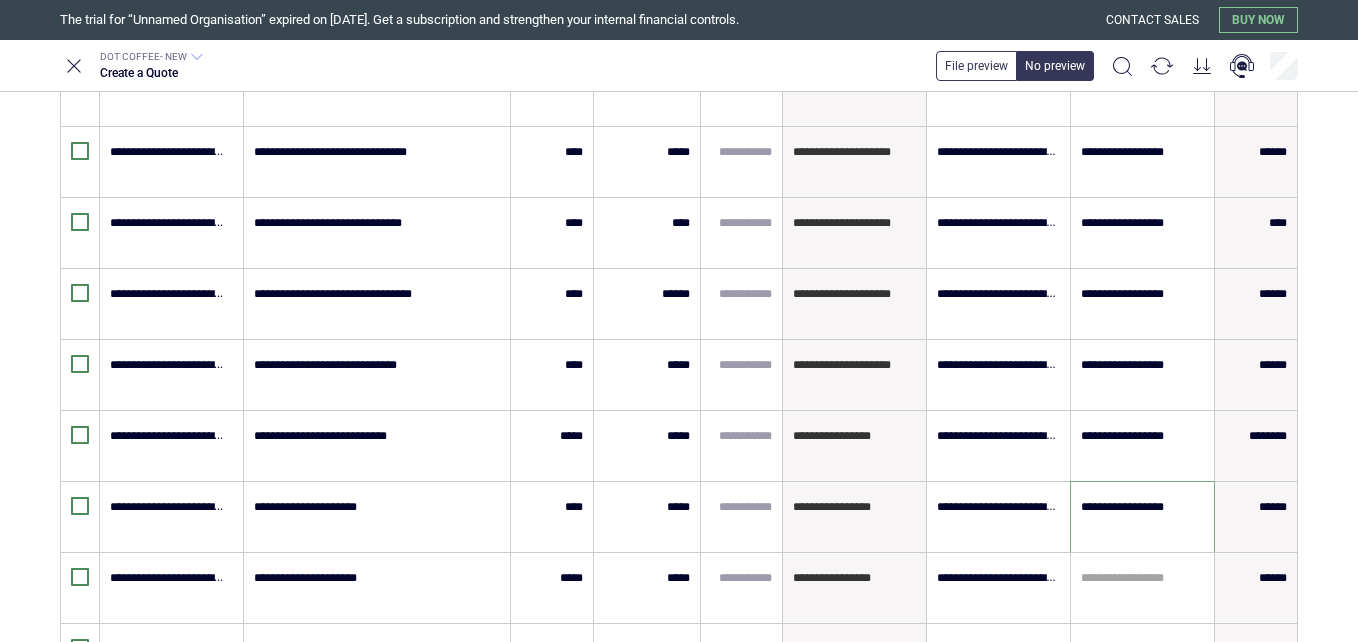 scroll, scrollTop: 710, scrollLeft: 0, axis: vertical 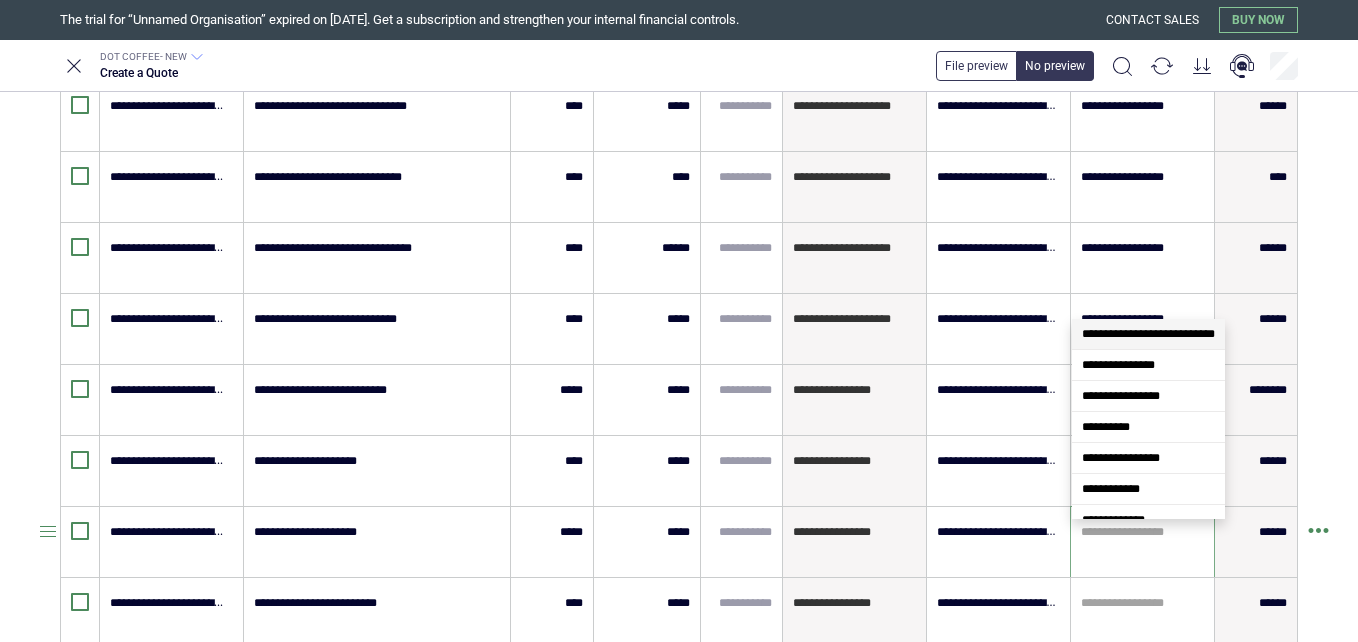 click at bounding box center [1142, 532] 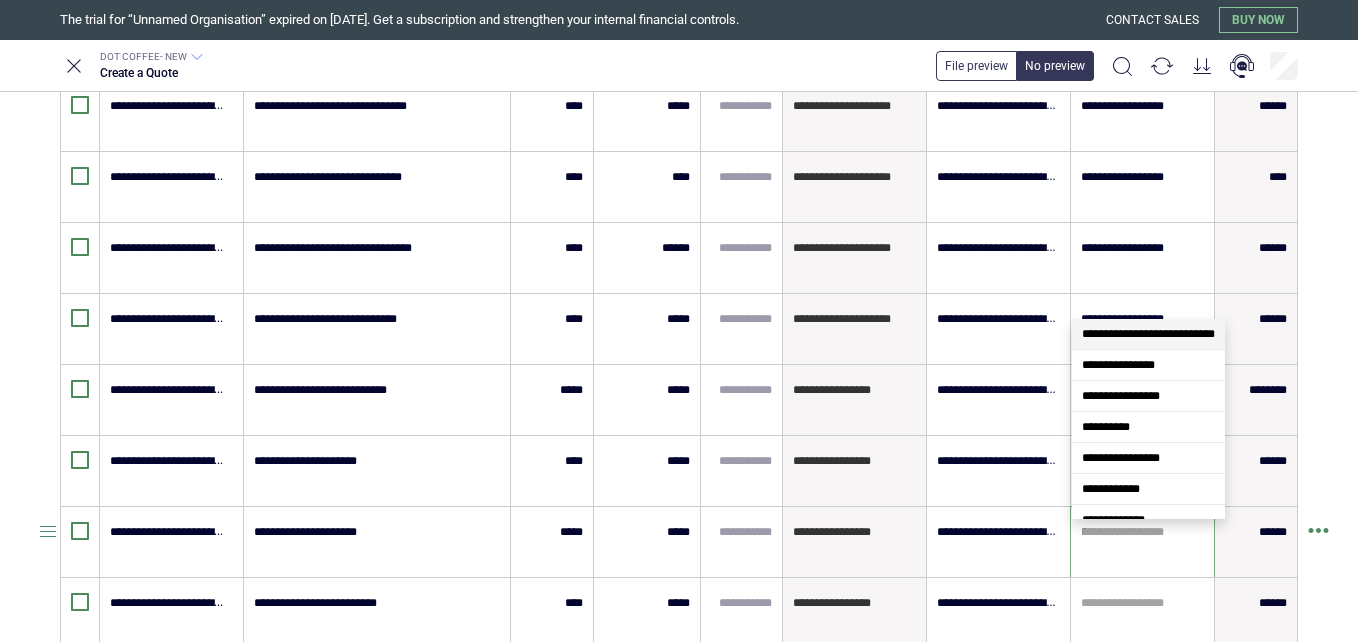 scroll, scrollTop: 0, scrollLeft: 0, axis: both 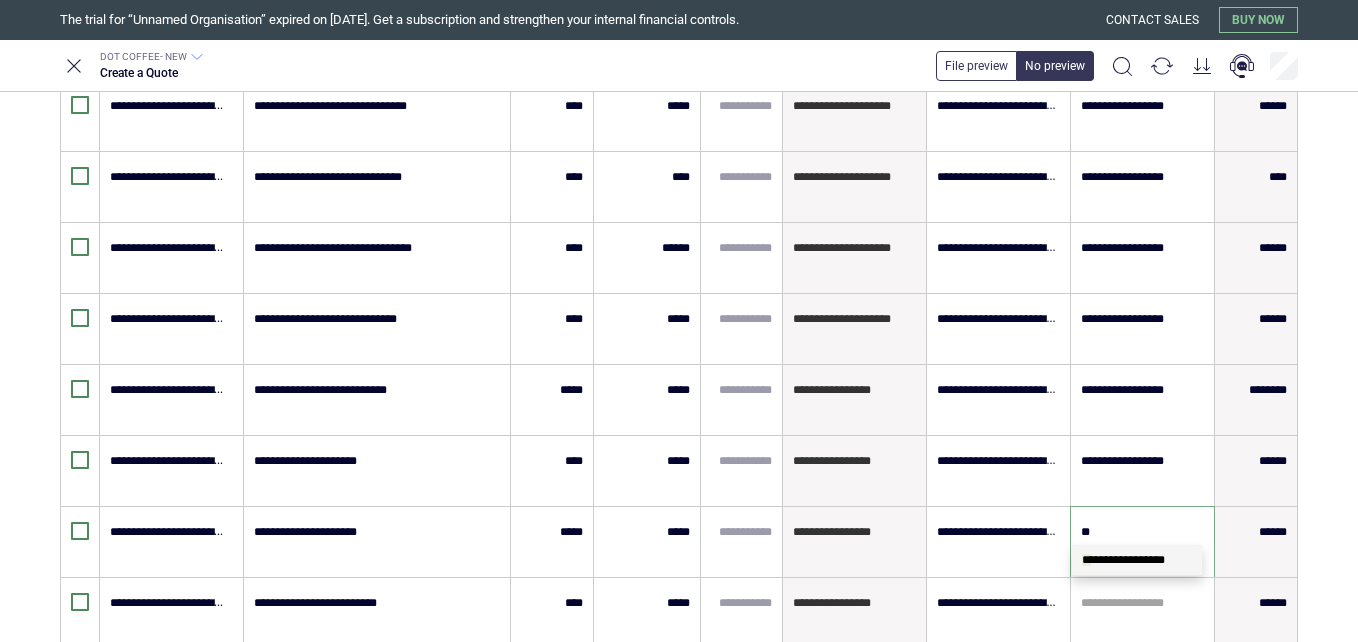 click on "**********" at bounding box center [1137, 560] 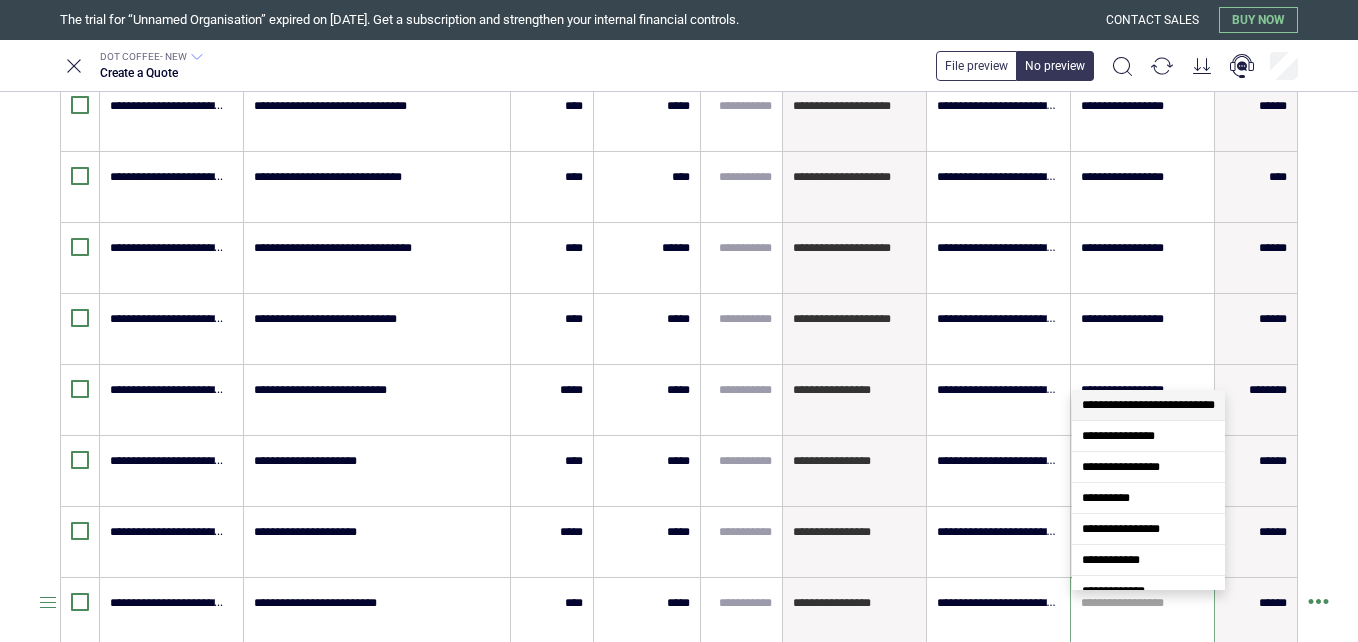 click at bounding box center [1142, 603] 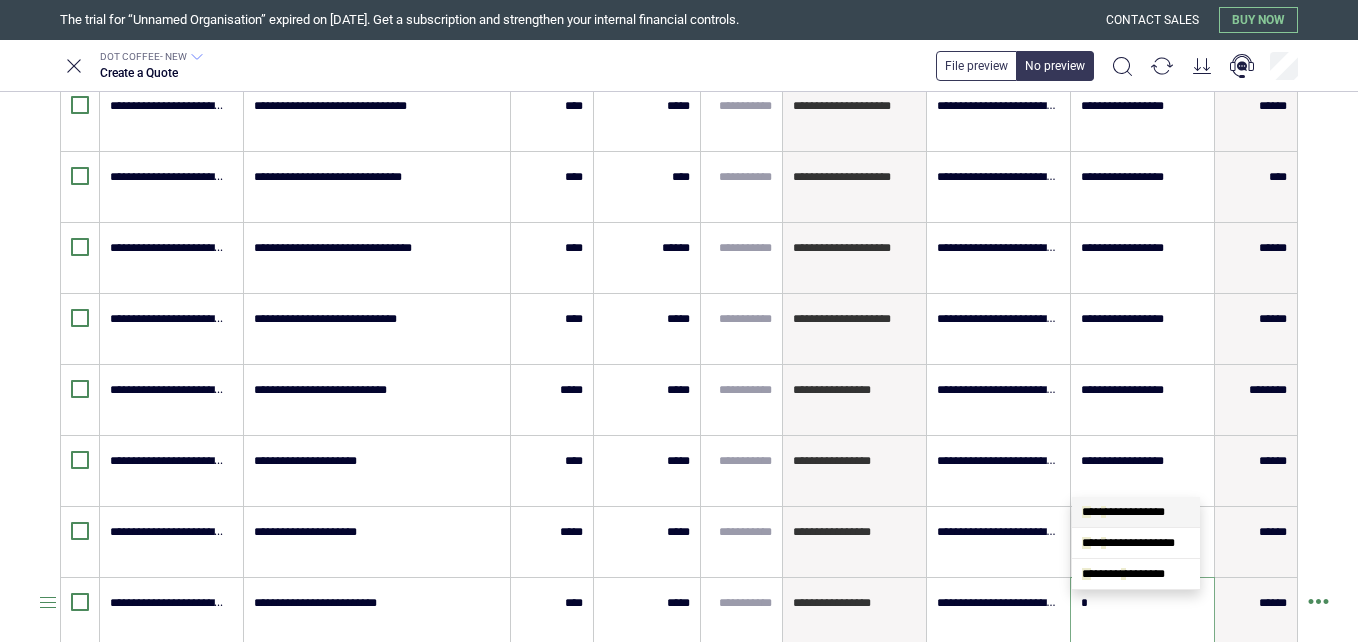 scroll, scrollTop: 0, scrollLeft: 0, axis: both 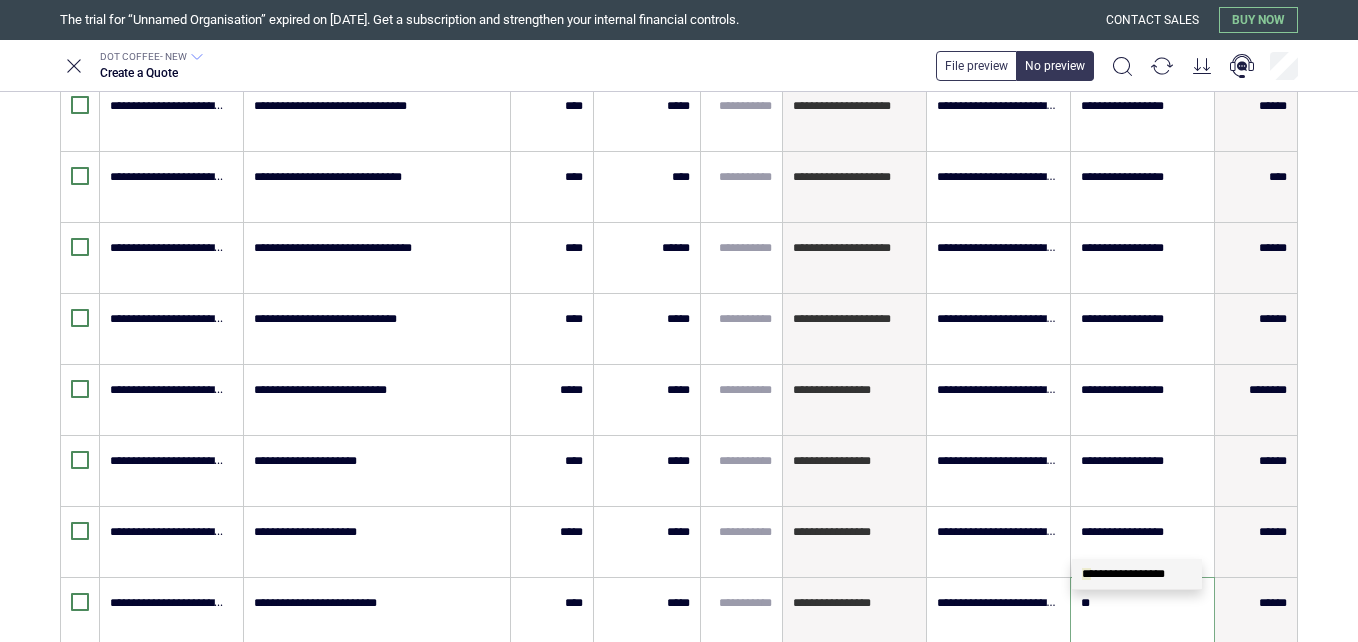 click on "**********" at bounding box center (1123, 574) 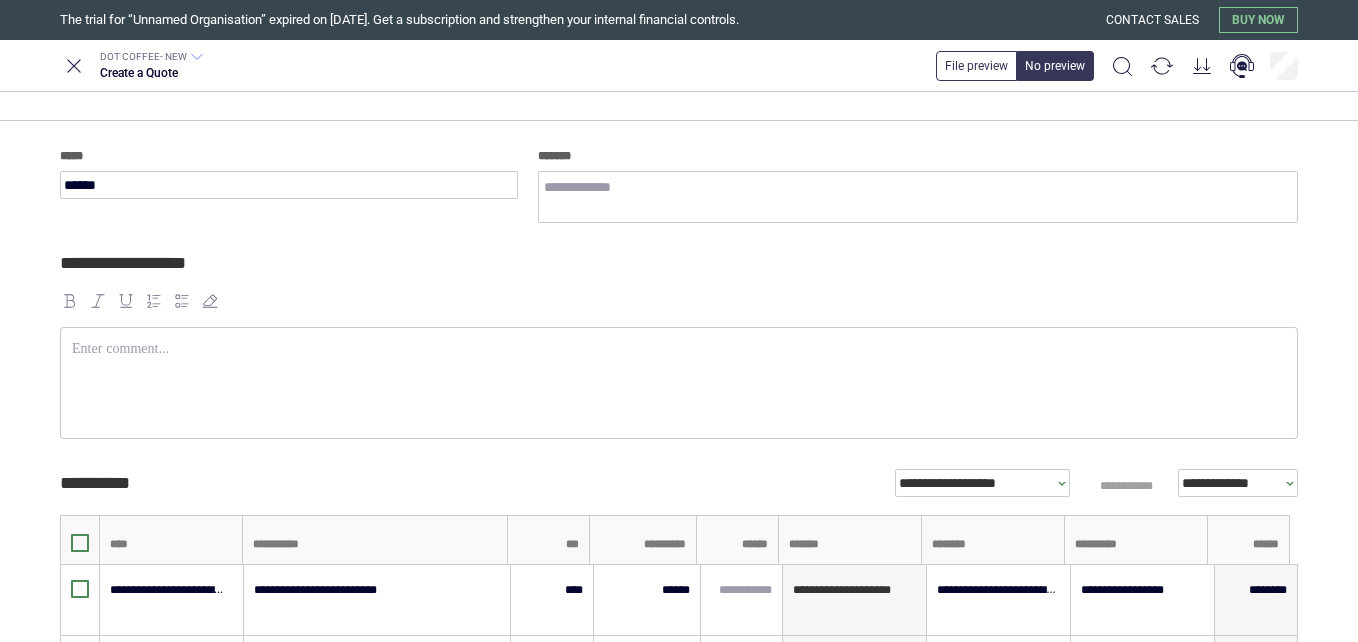 scroll, scrollTop: 146, scrollLeft: 0, axis: vertical 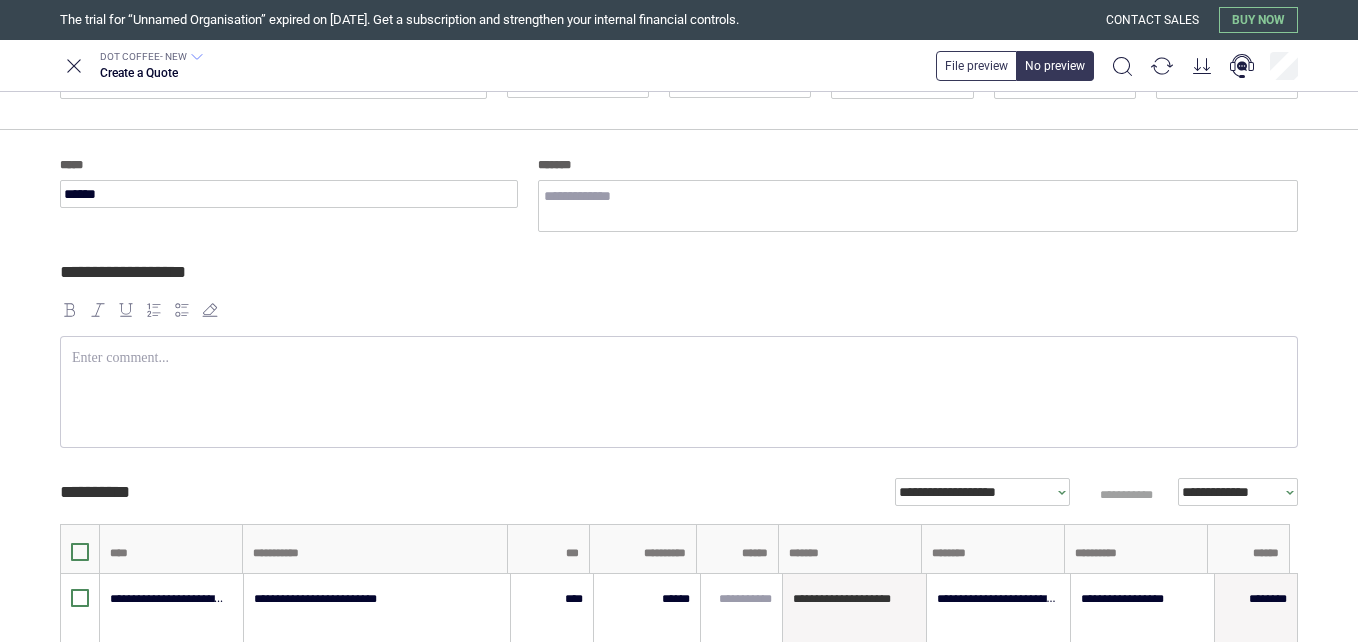 drag, startPoint x: 1340, startPoint y: 235, endPoint x: 1345, endPoint y: 130, distance: 105.11898 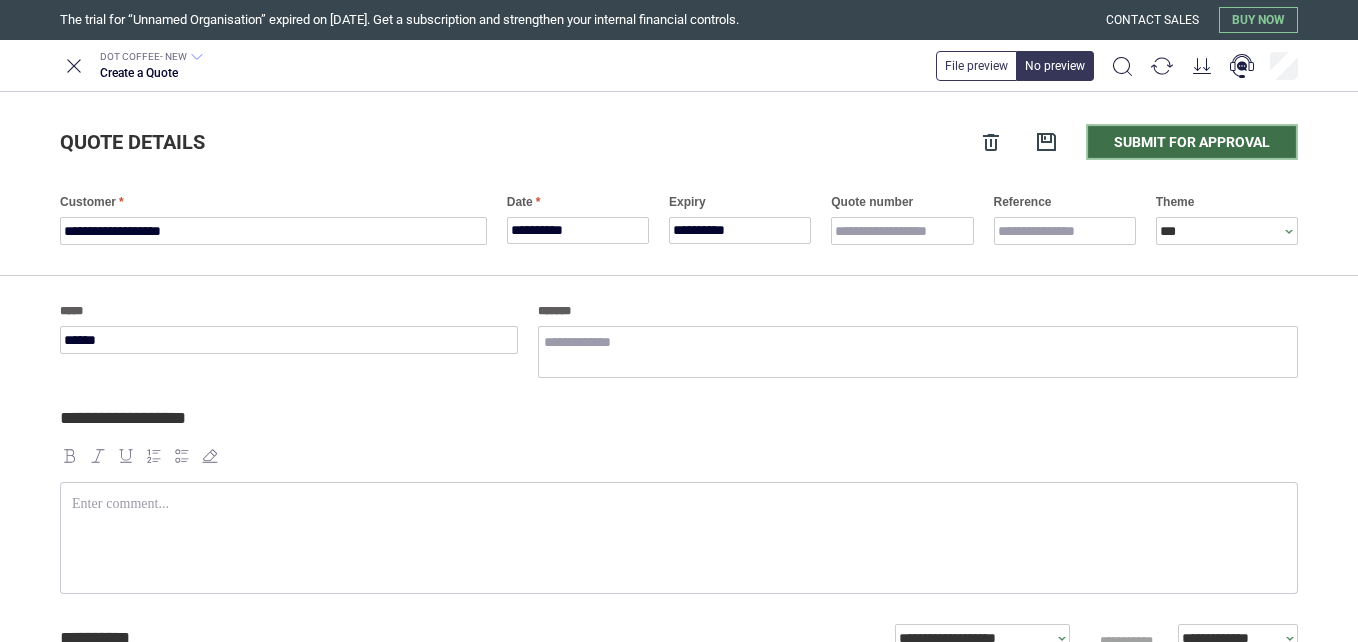 click on "Submit for approval" at bounding box center (1192, 142) 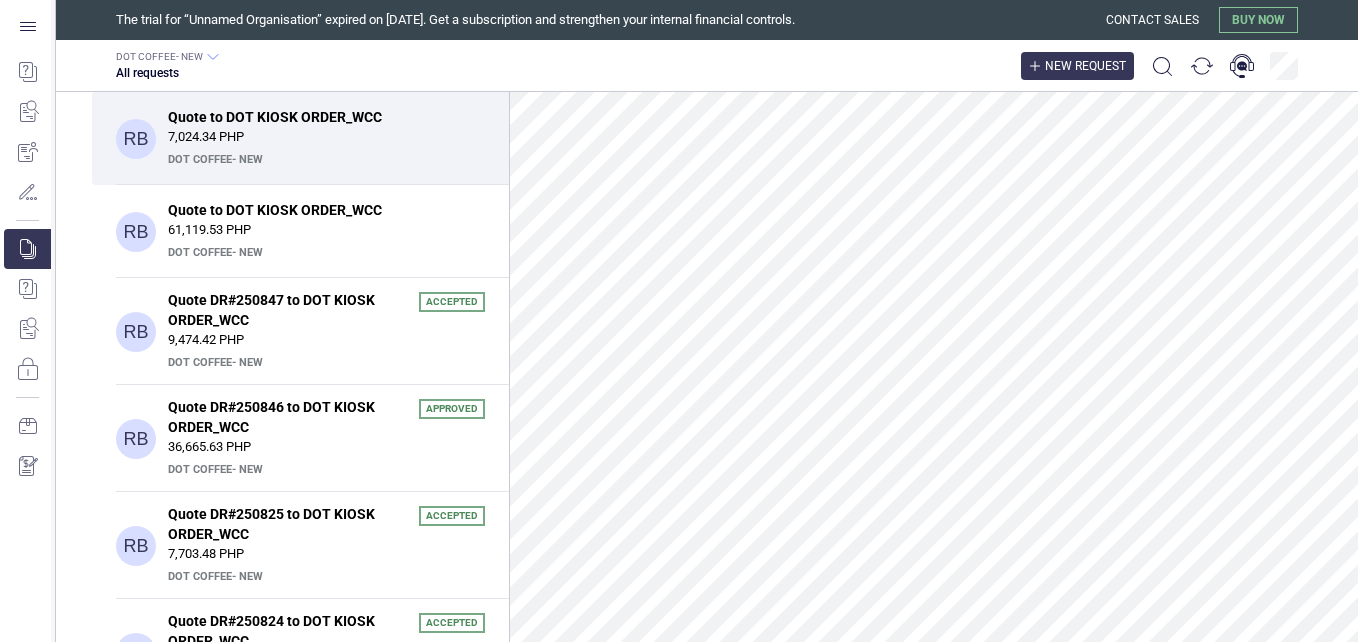 click on "New request" at bounding box center [1085, 66] 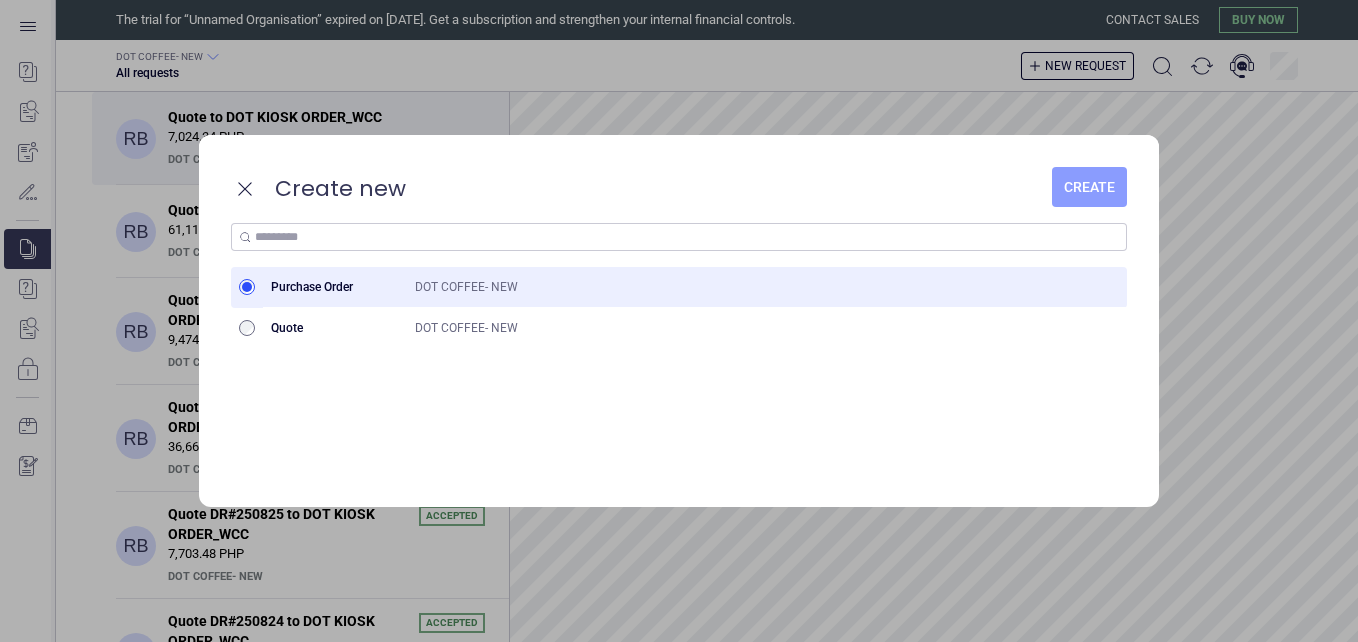 click on "Create" at bounding box center (1089, 187) 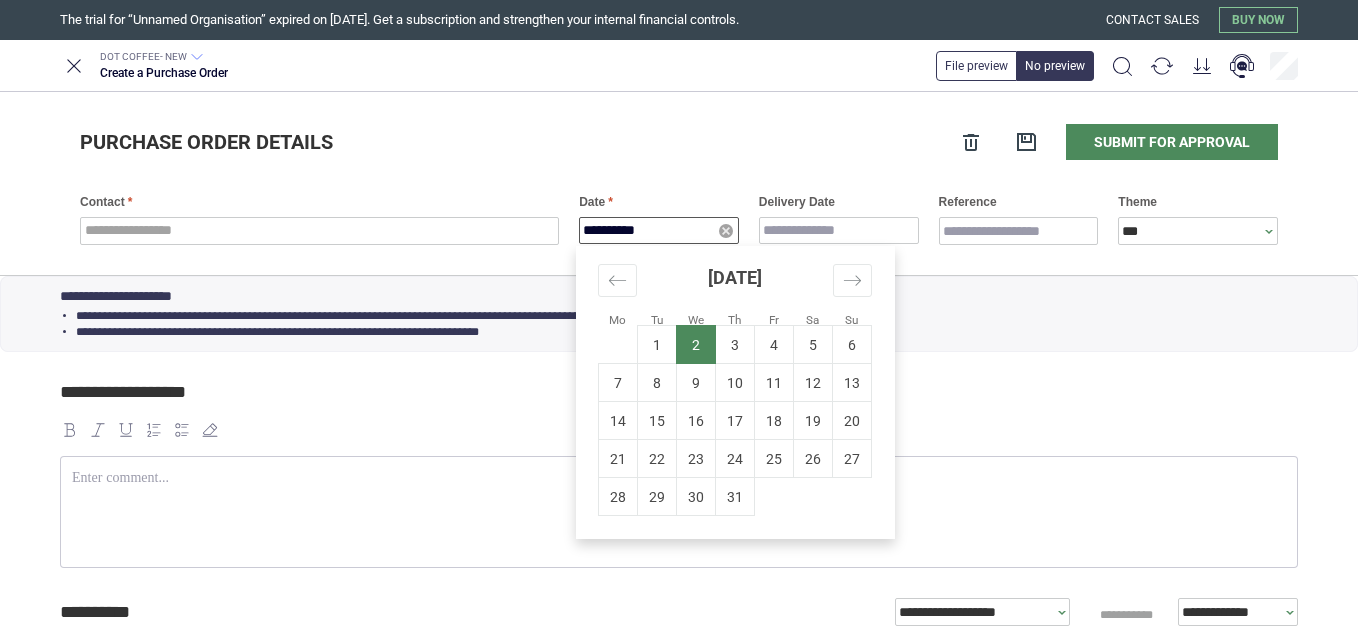 click on "**********" at bounding box center (659, 230) 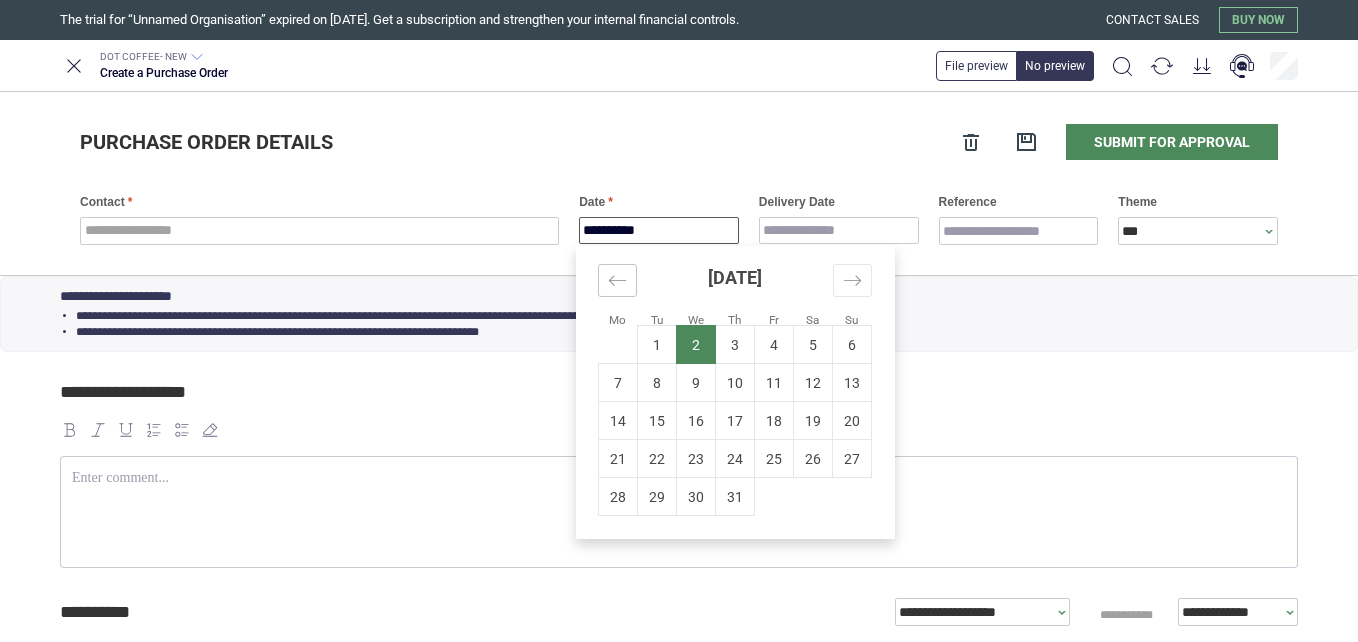 click at bounding box center [617, 280] 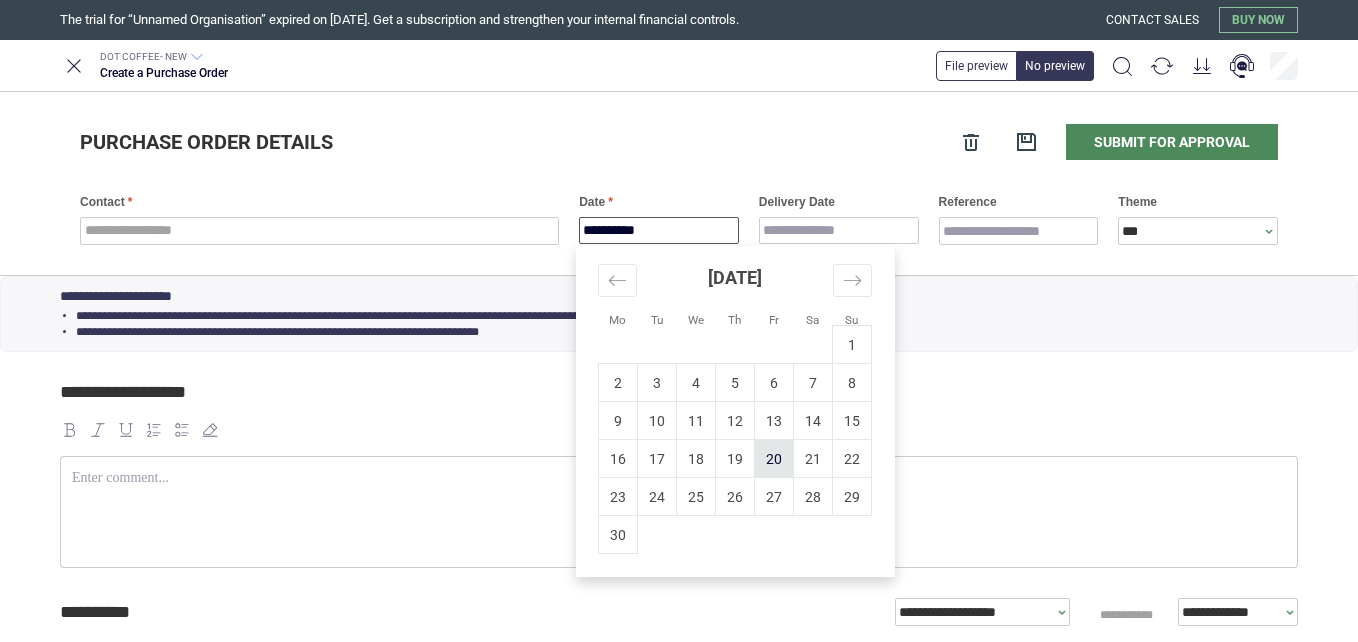 click on "20" at bounding box center (774, 459) 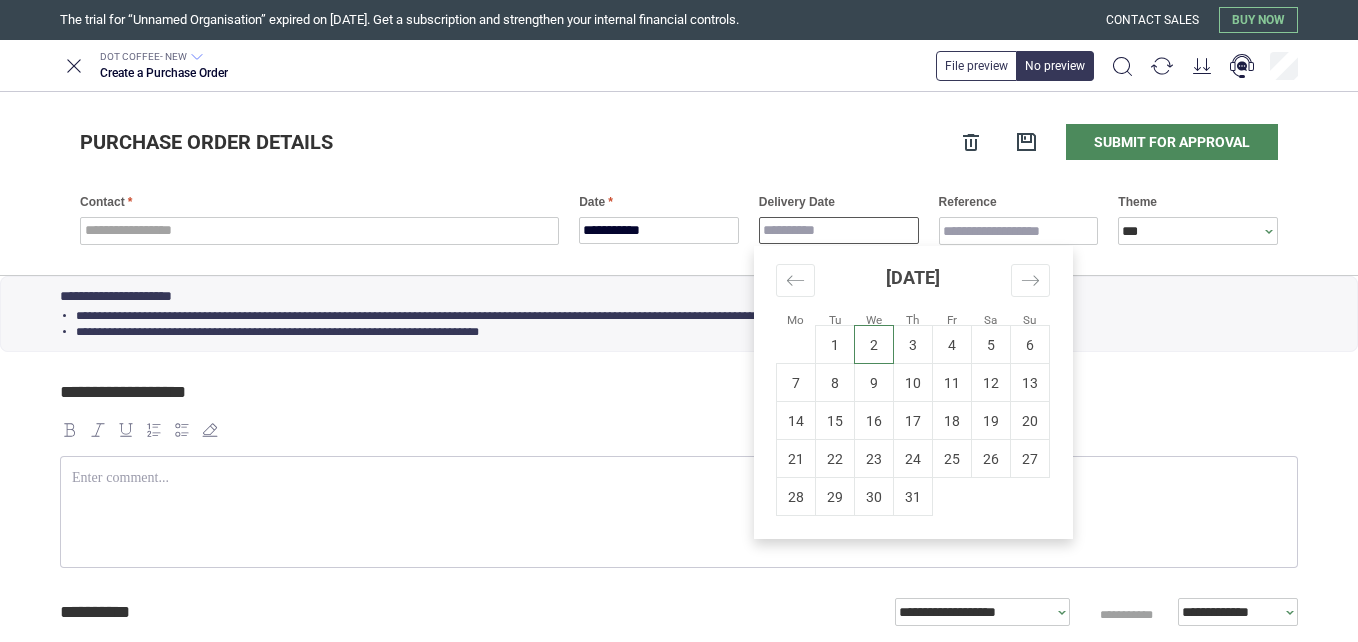 click on "Delivery Date" at bounding box center [839, 230] 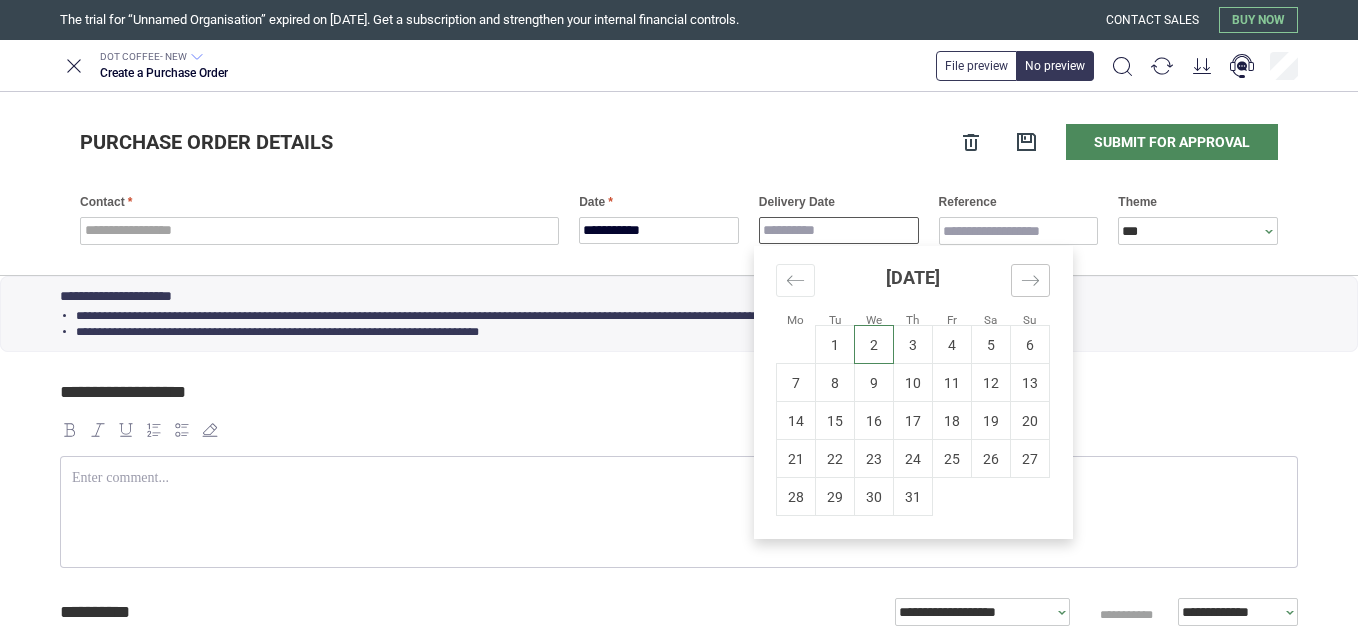click 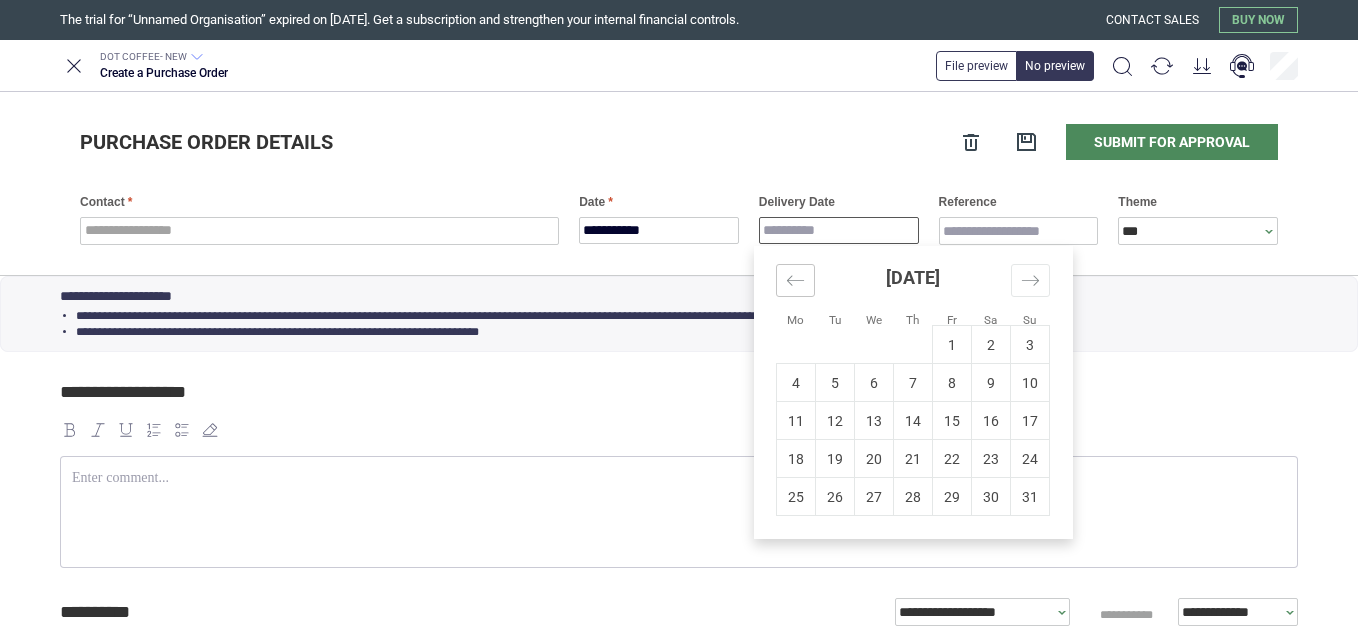 click 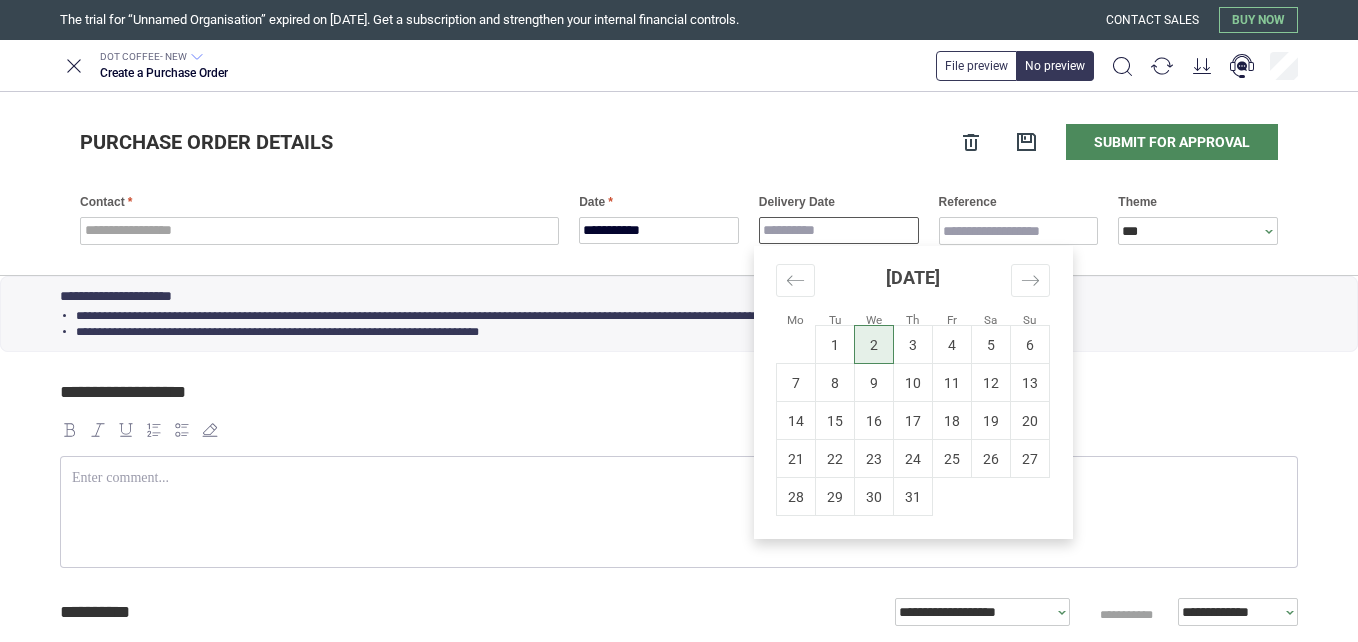 drag, startPoint x: 875, startPoint y: 329, endPoint x: 875, endPoint y: 349, distance: 20 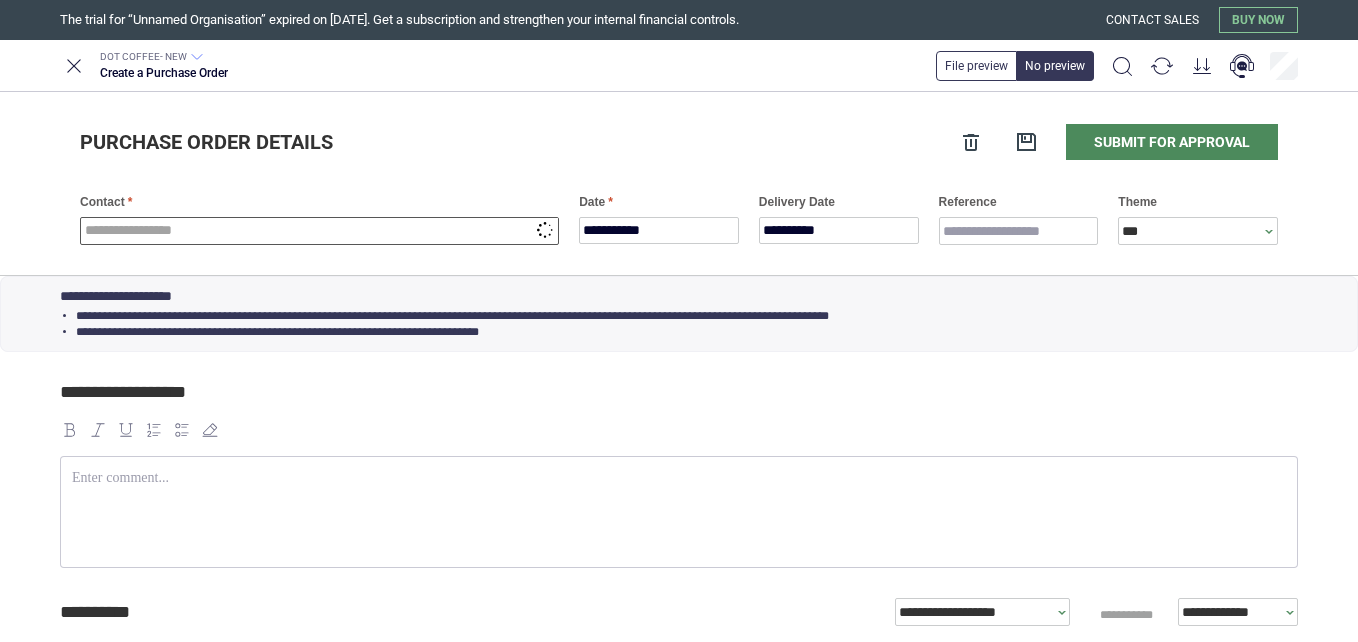 click at bounding box center [319, 231] 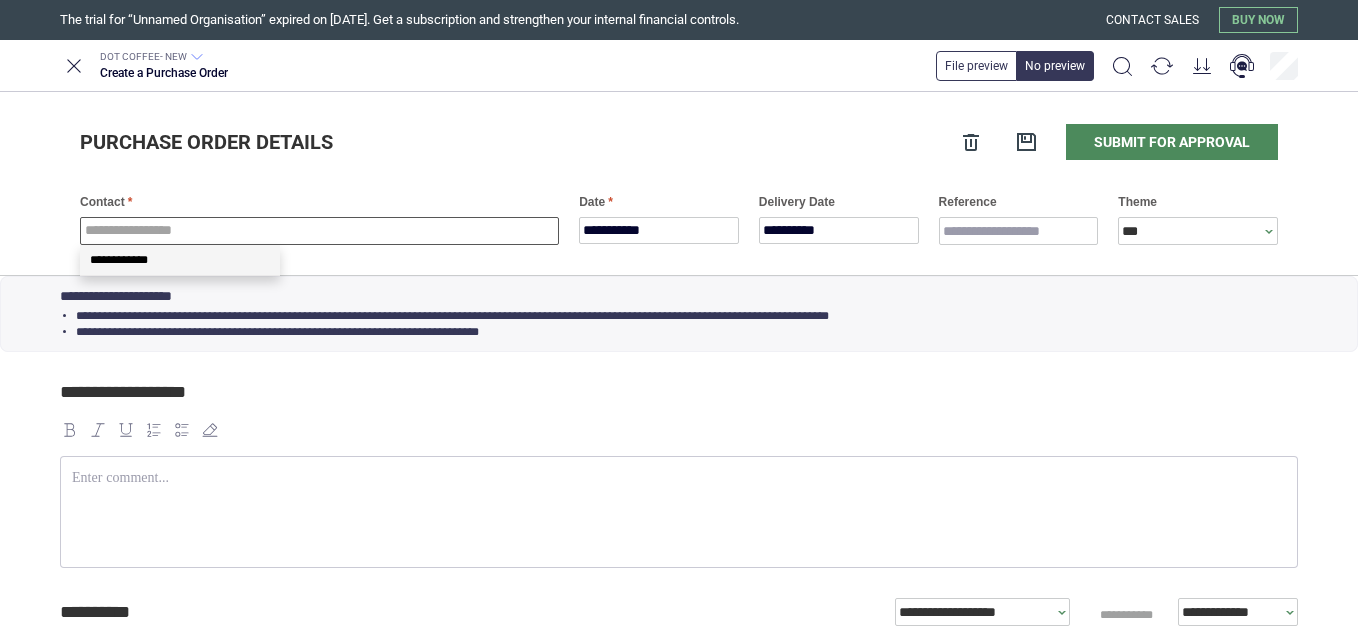 click on "**********" at bounding box center (180, 260) 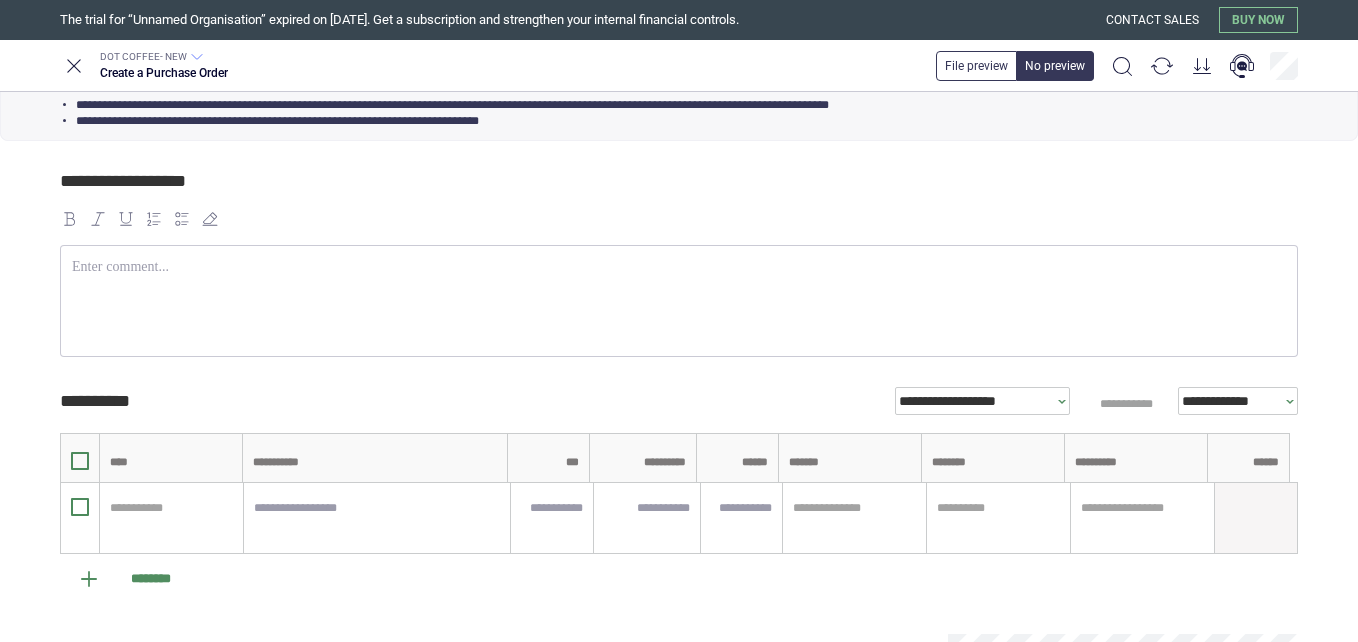 scroll, scrollTop: 222, scrollLeft: 0, axis: vertical 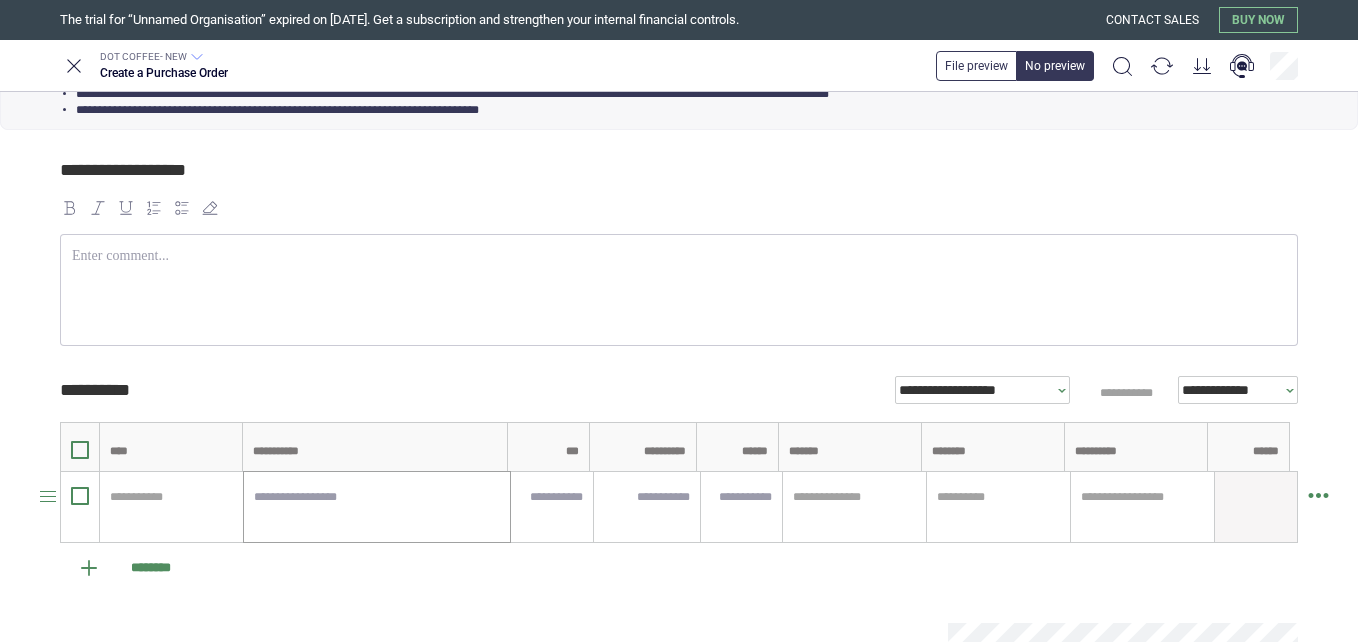 click at bounding box center (377, 507) 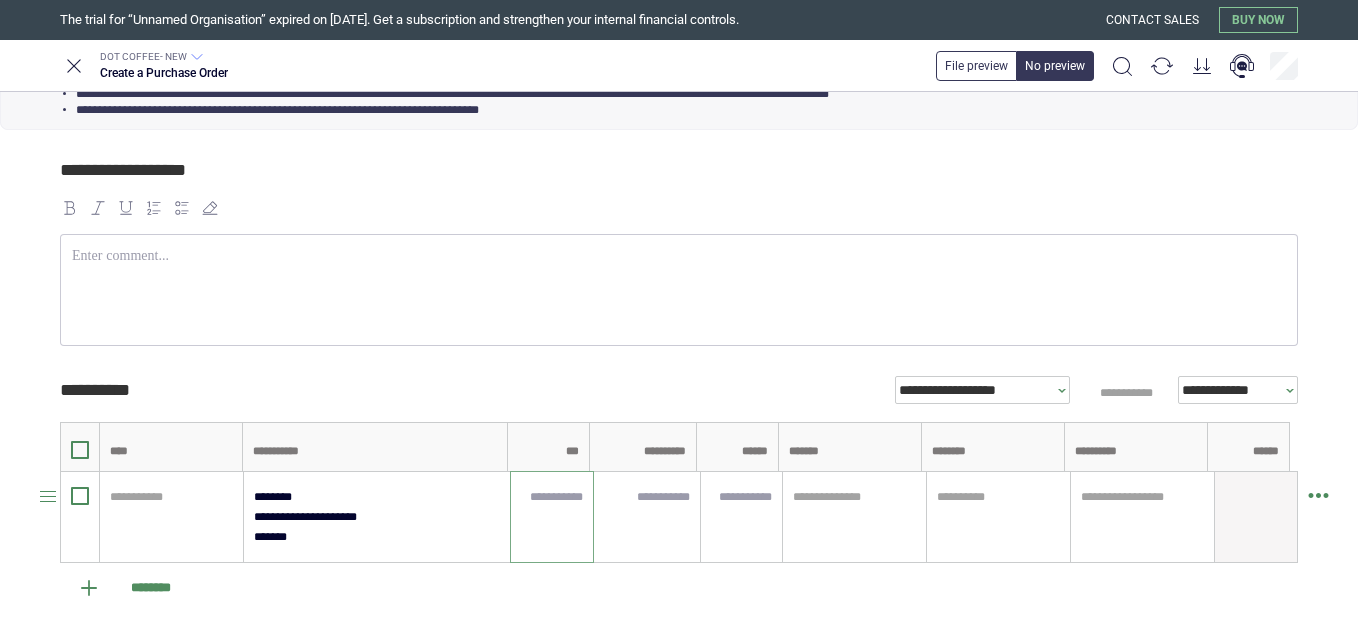 click at bounding box center [552, 497] 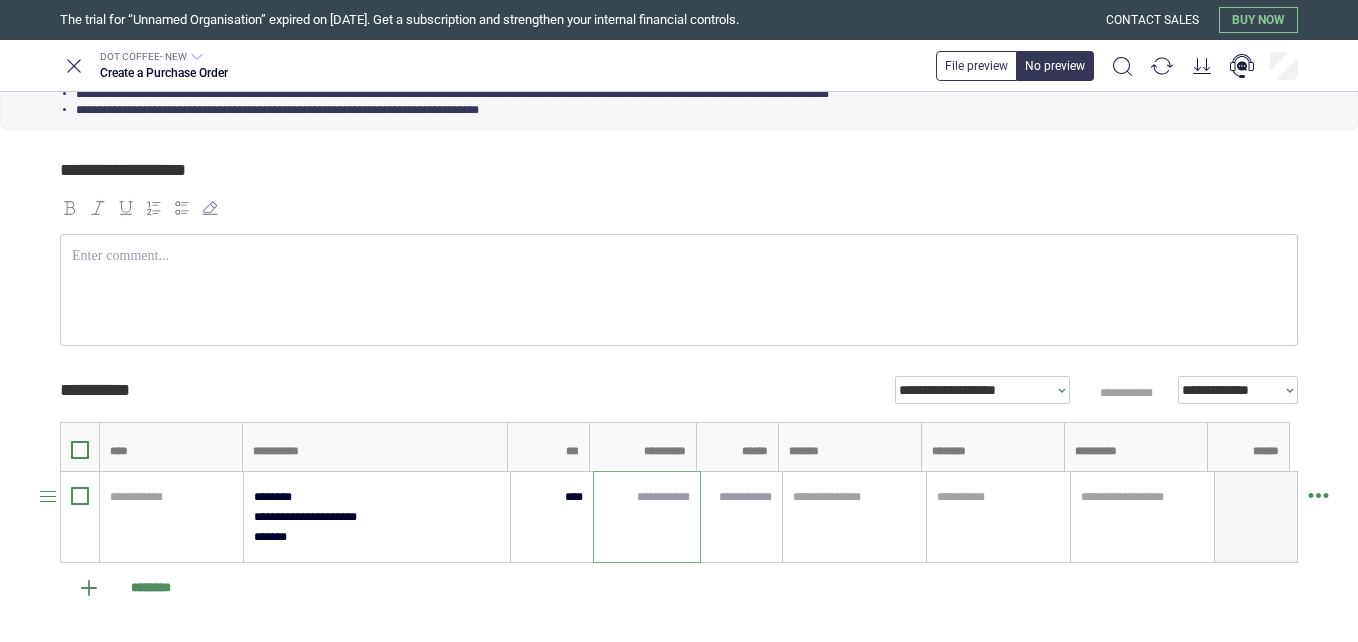 click at bounding box center [647, 497] 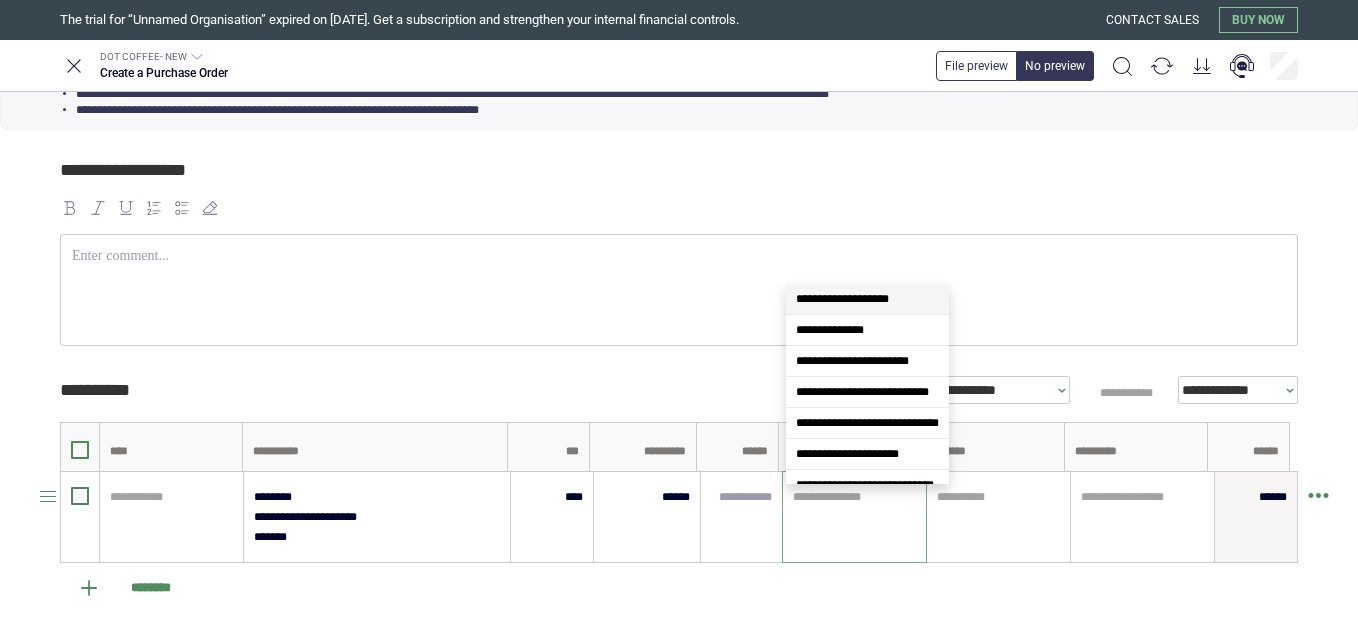 click at bounding box center [854, 497] 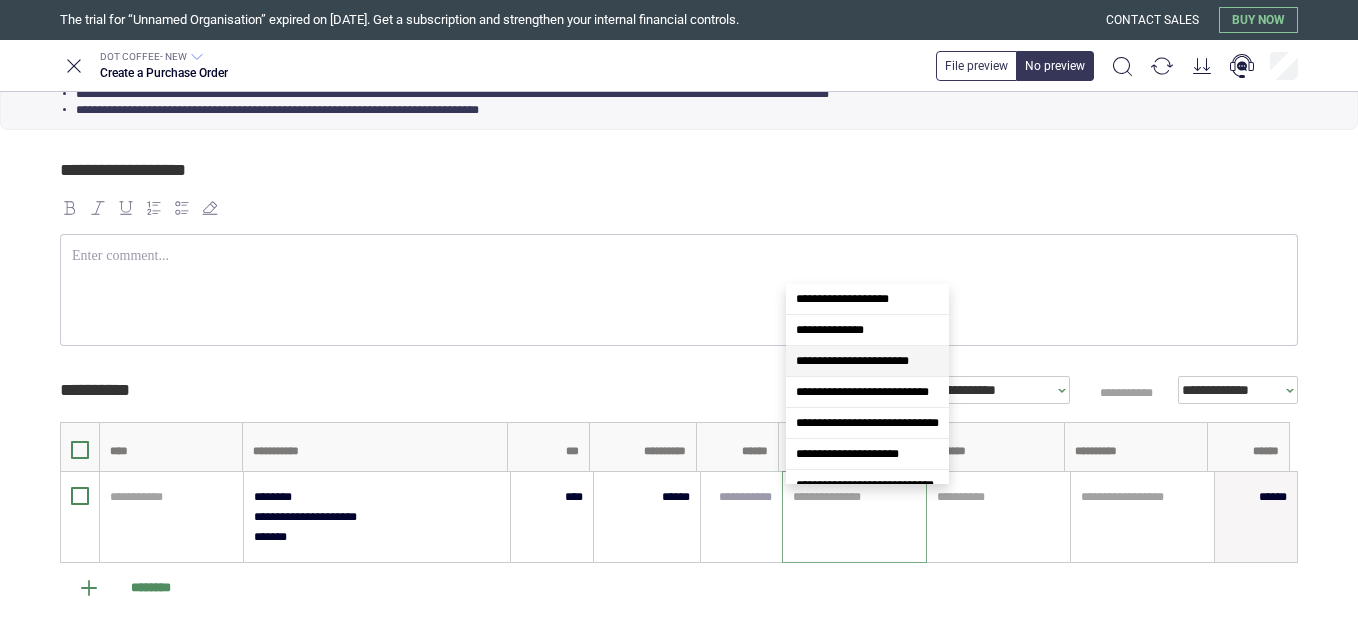 click on "**********" at bounding box center (852, 361) 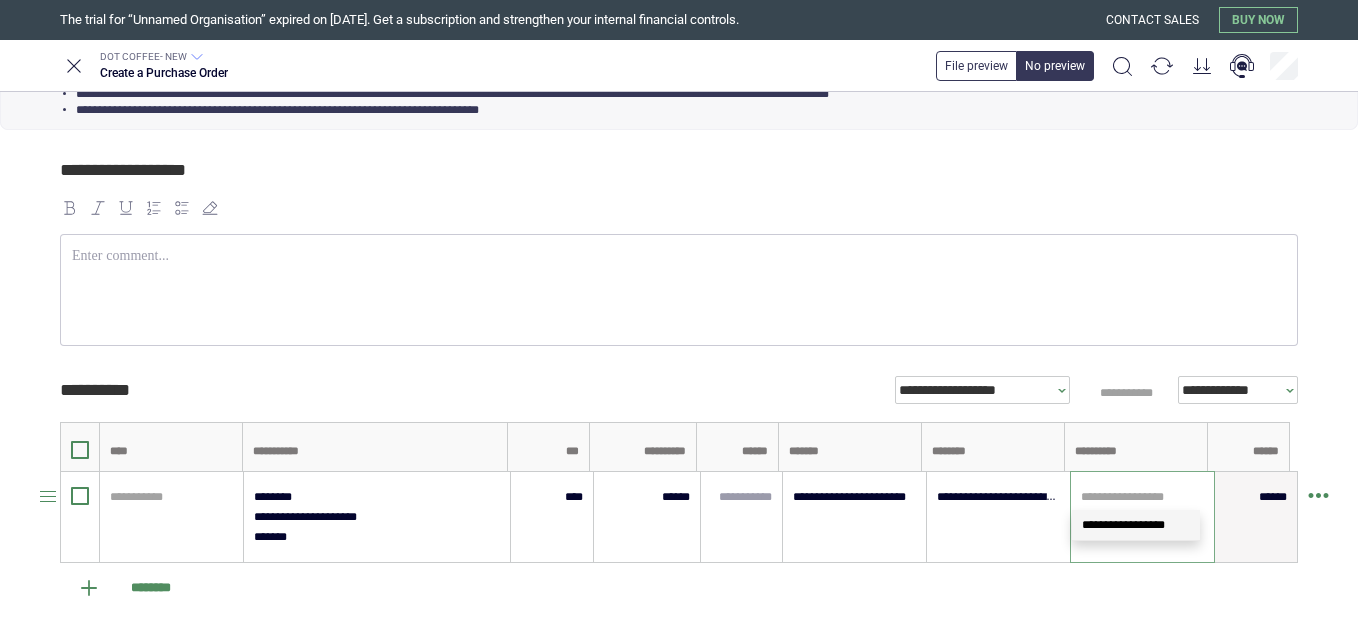 click at bounding box center [1142, 497] 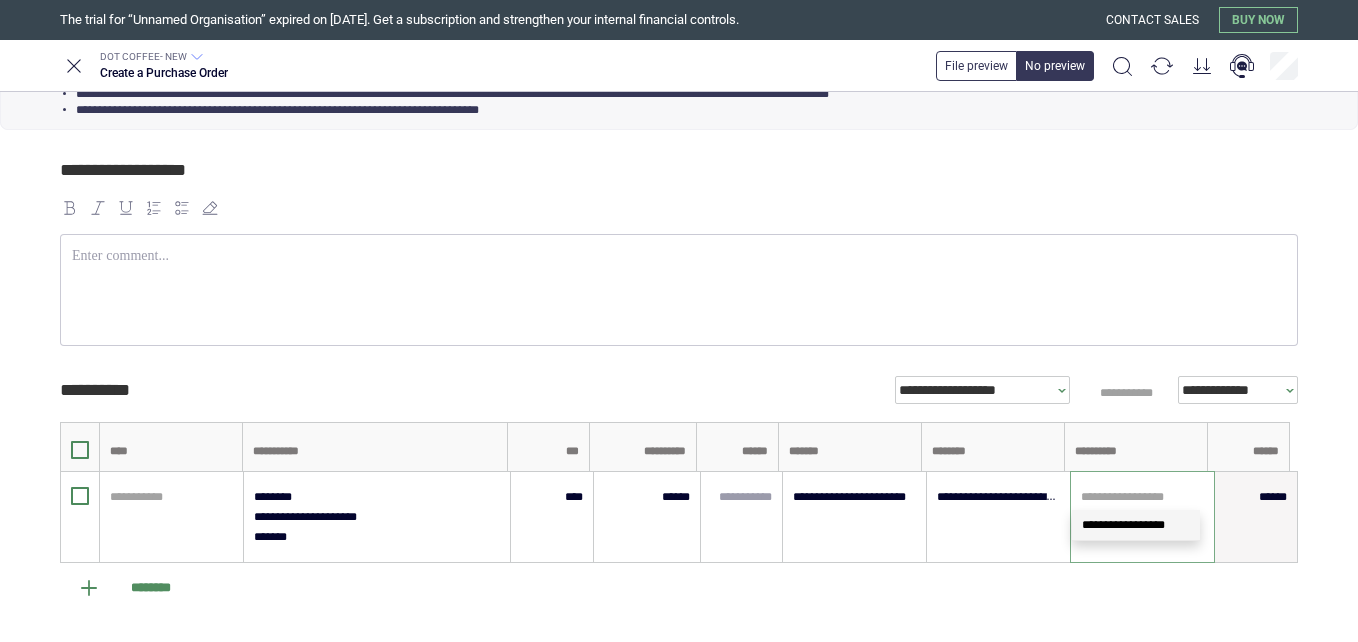 click on "**********" at bounding box center (1123, 525) 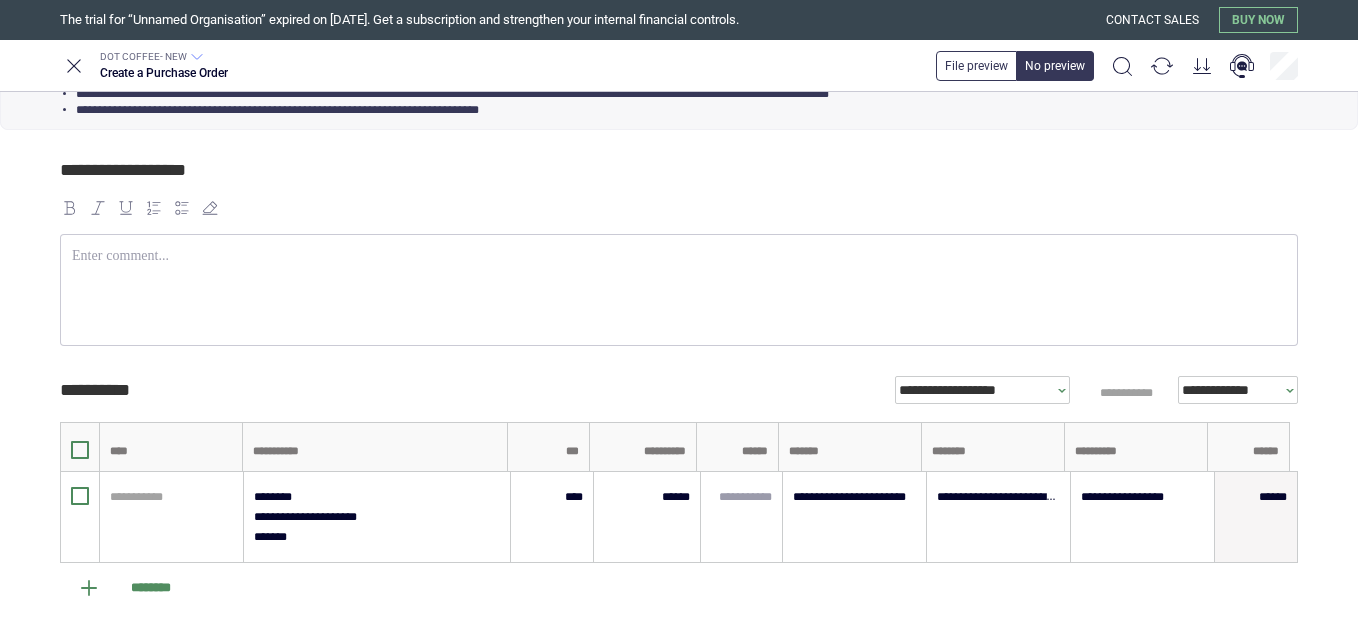 click on "**********" at bounding box center [1142, 517] 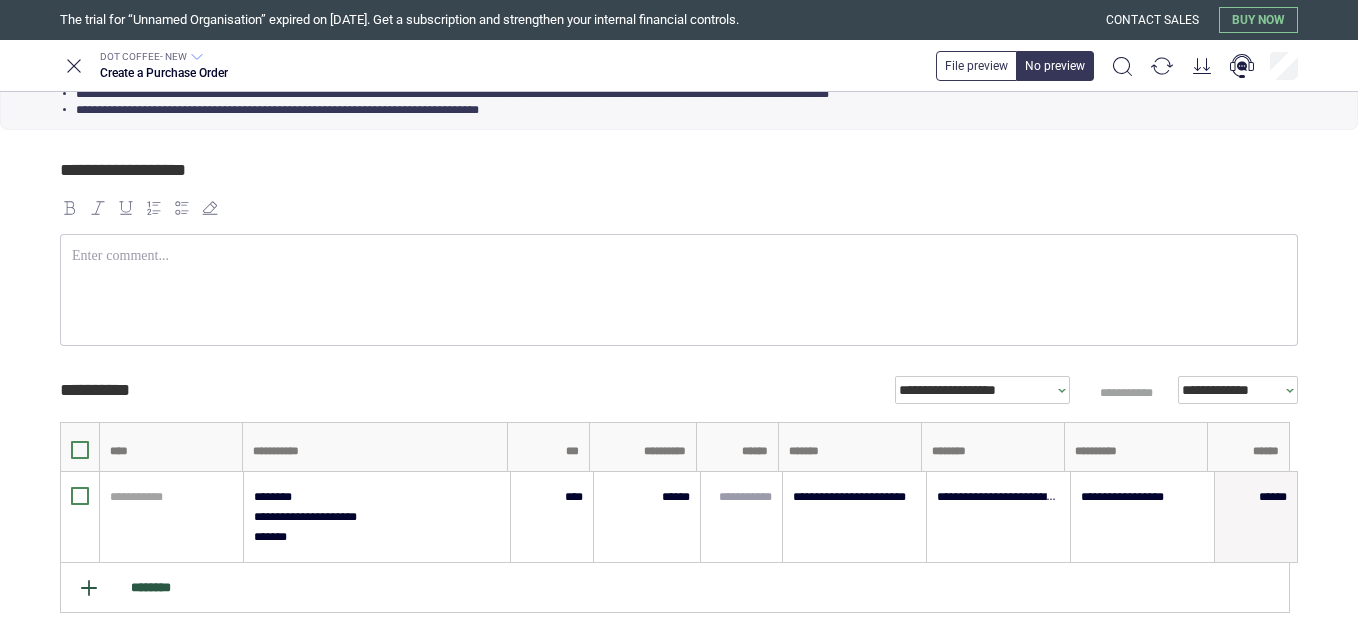 click 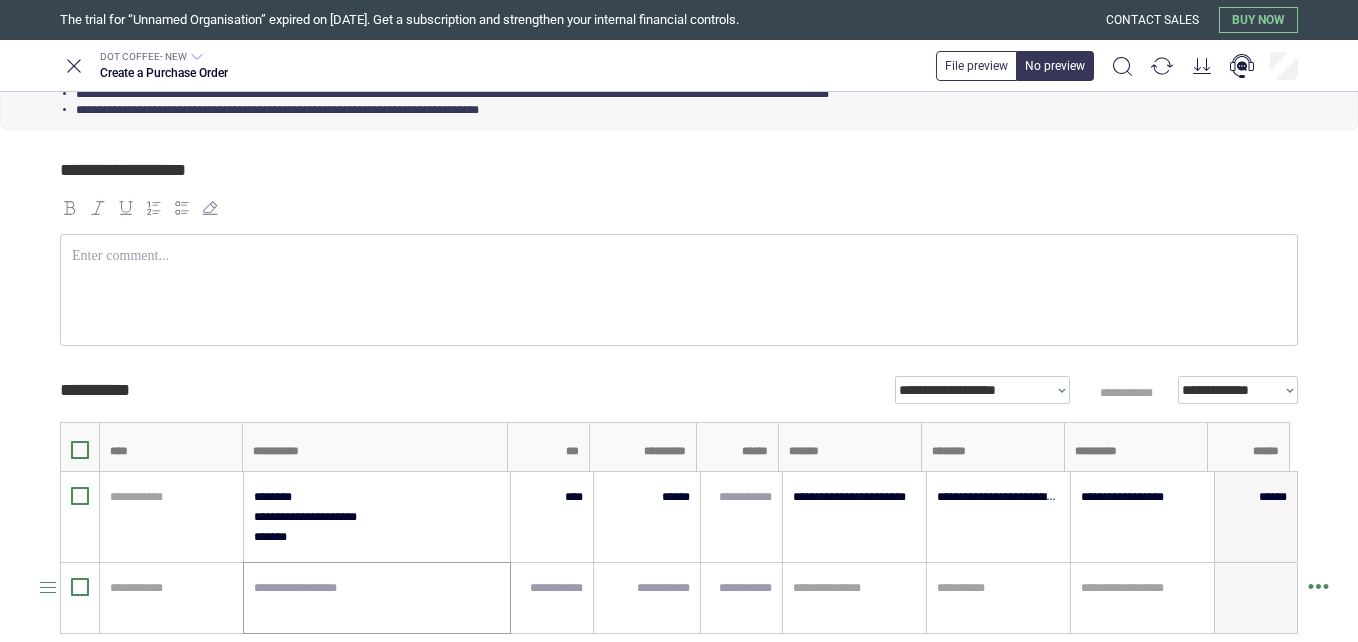 click at bounding box center (377, 598) 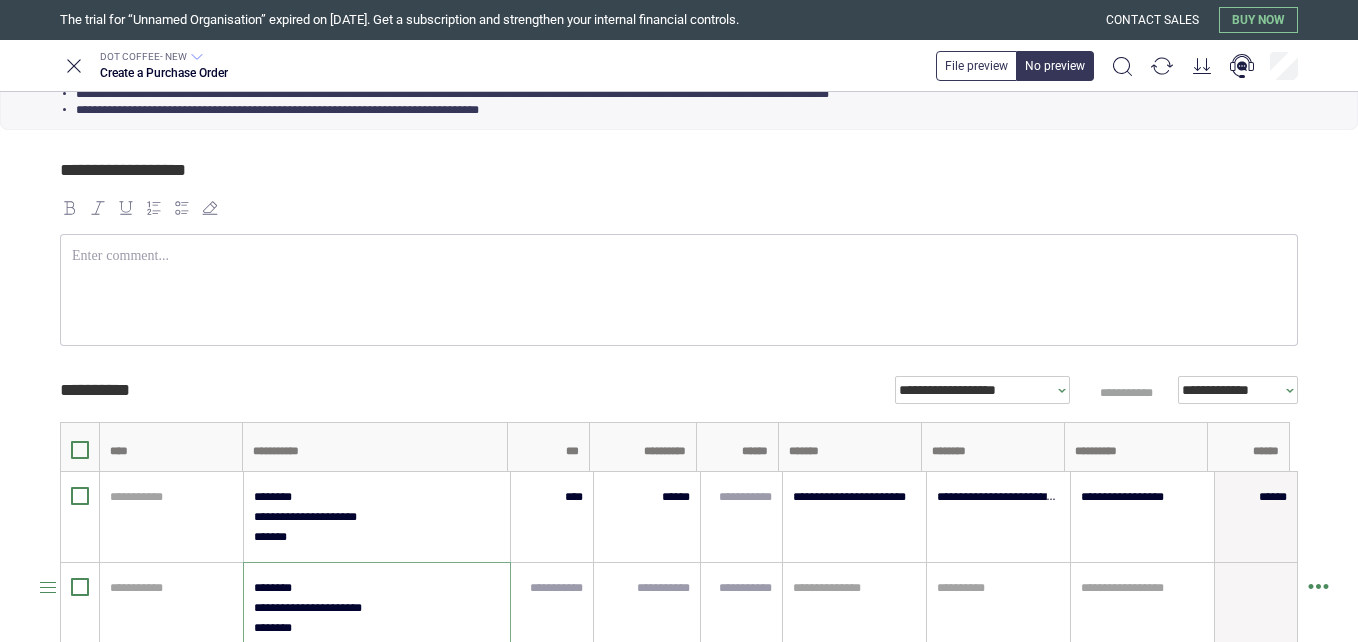 scroll, scrollTop: 235, scrollLeft: 0, axis: vertical 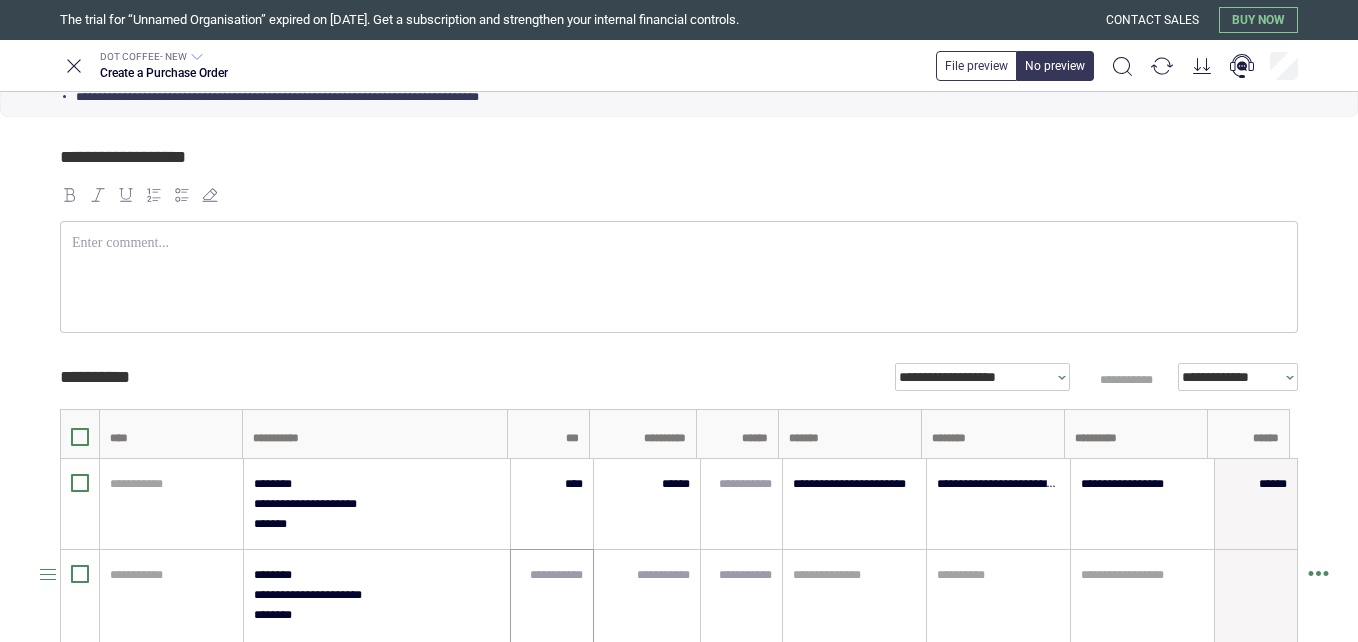 click at bounding box center [552, 605] 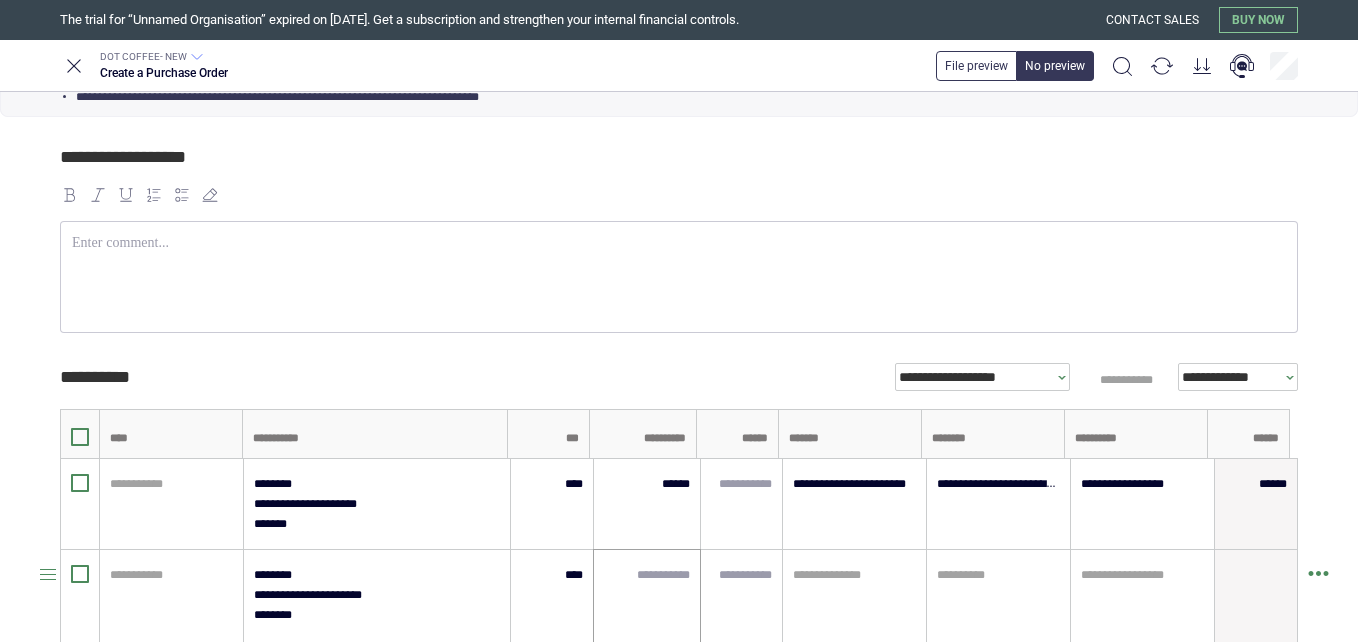 click at bounding box center (647, 605) 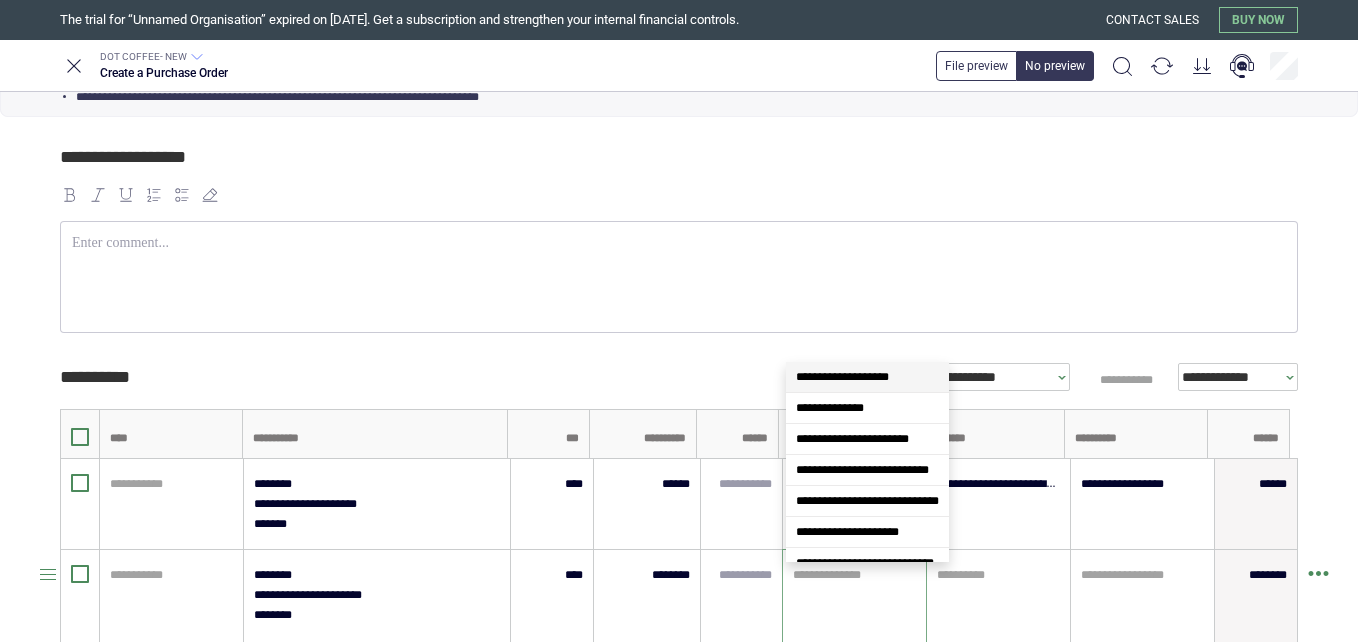 click at bounding box center [854, 575] 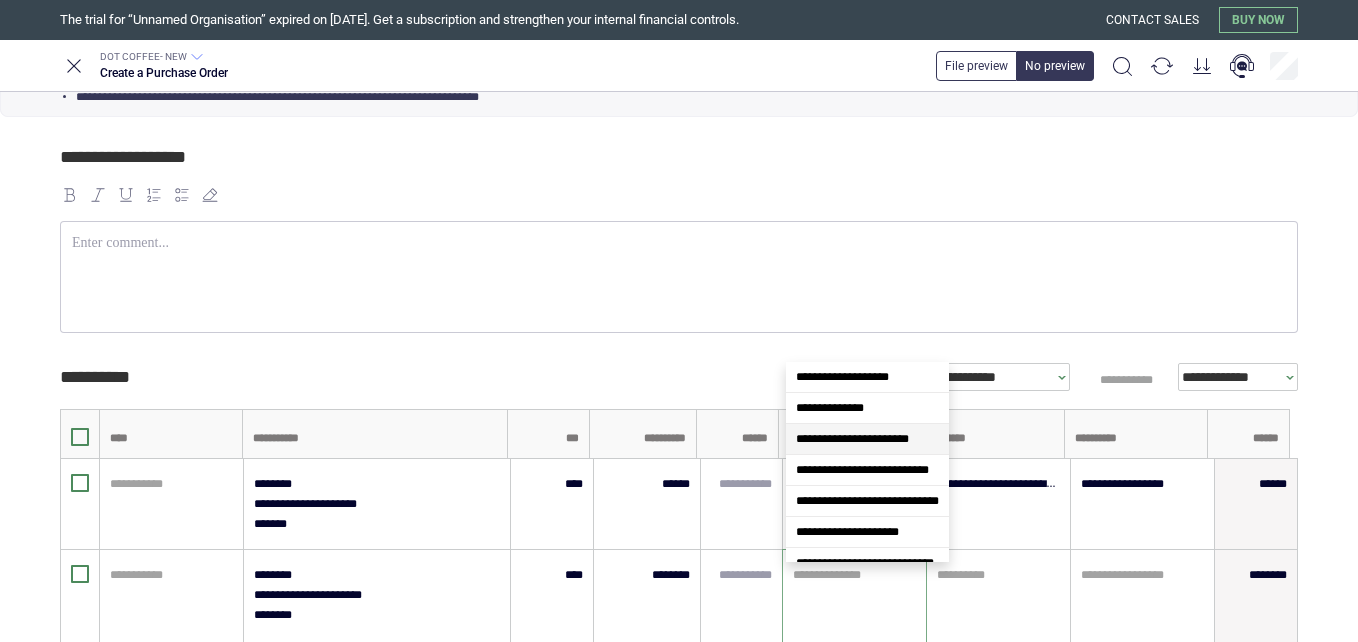 click on "**********" at bounding box center (852, 439) 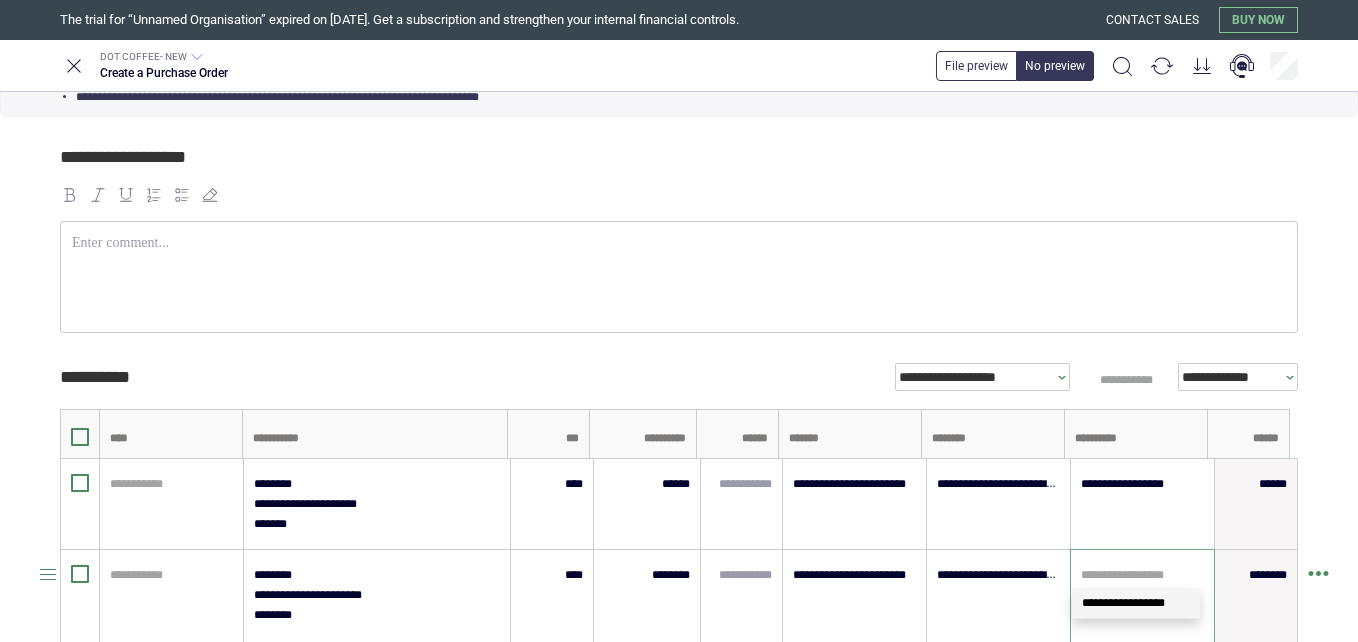 click at bounding box center [1142, 575] 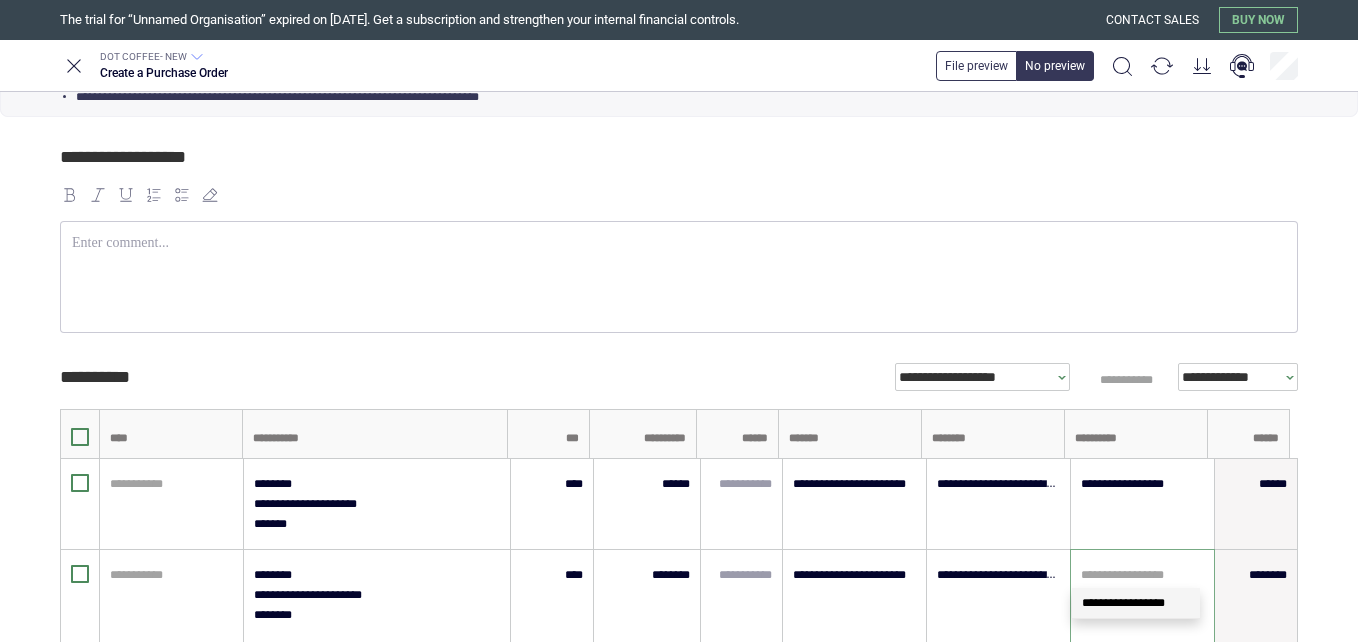click on "**********" at bounding box center (1123, 603) 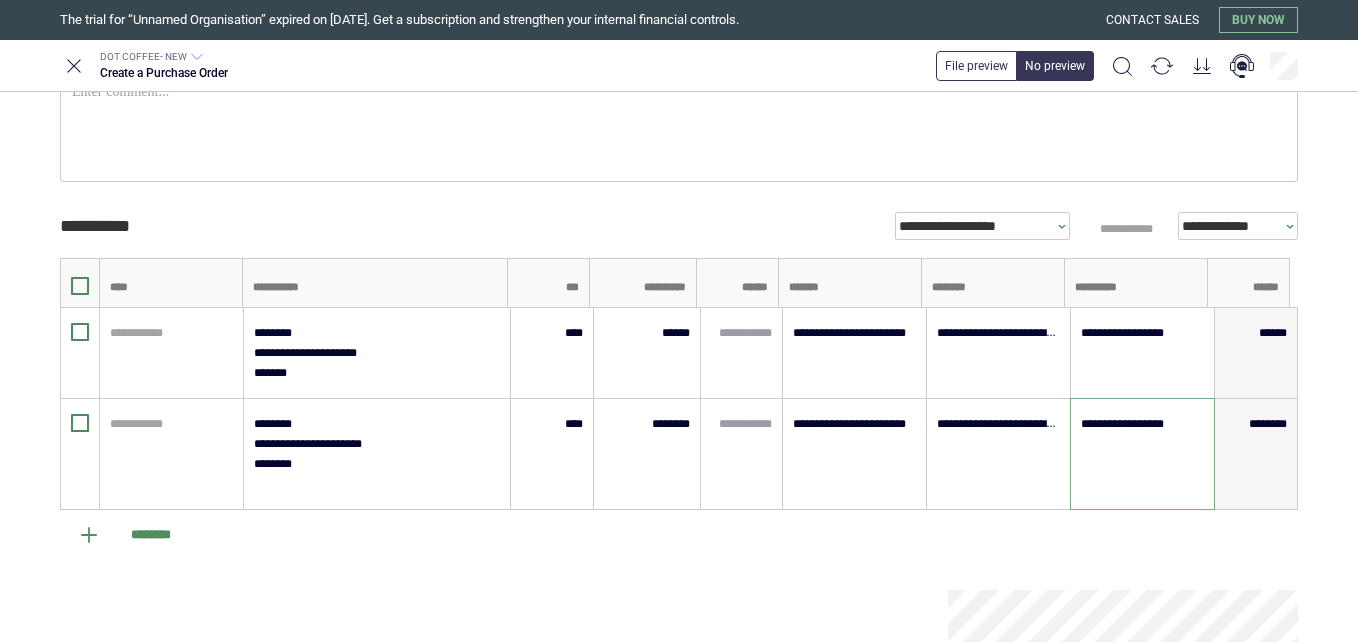 scroll, scrollTop: 492, scrollLeft: 0, axis: vertical 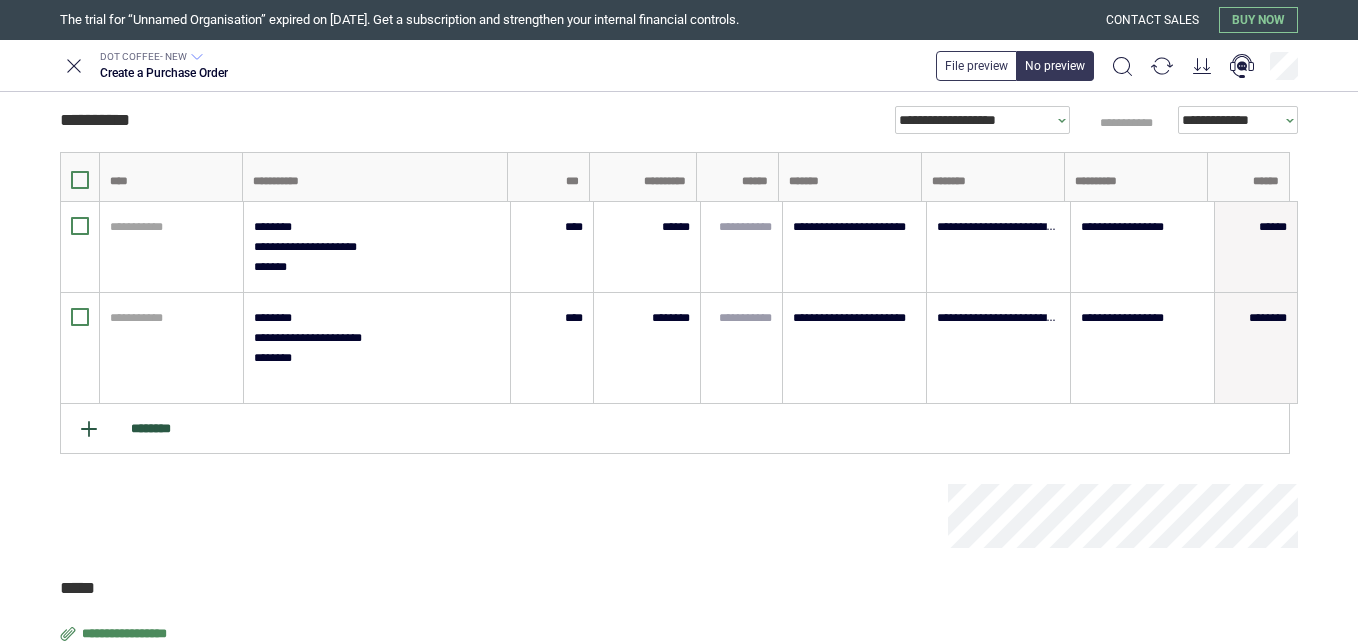 click 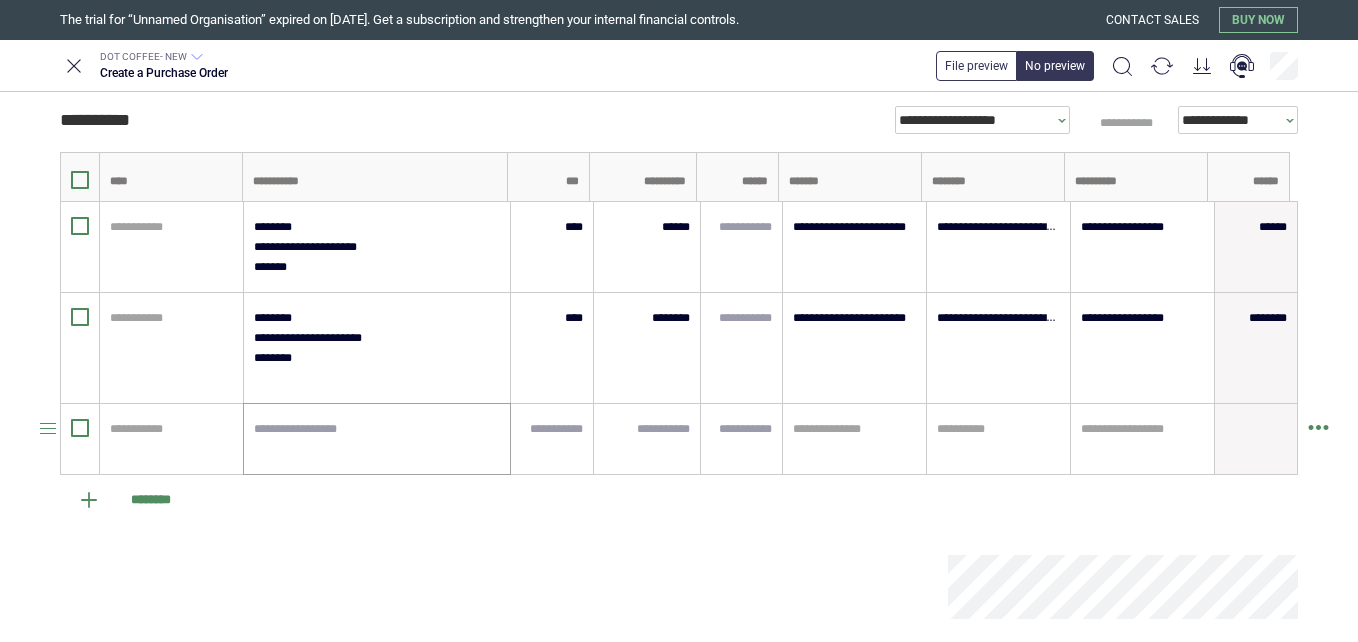 click at bounding box center (377, 439) 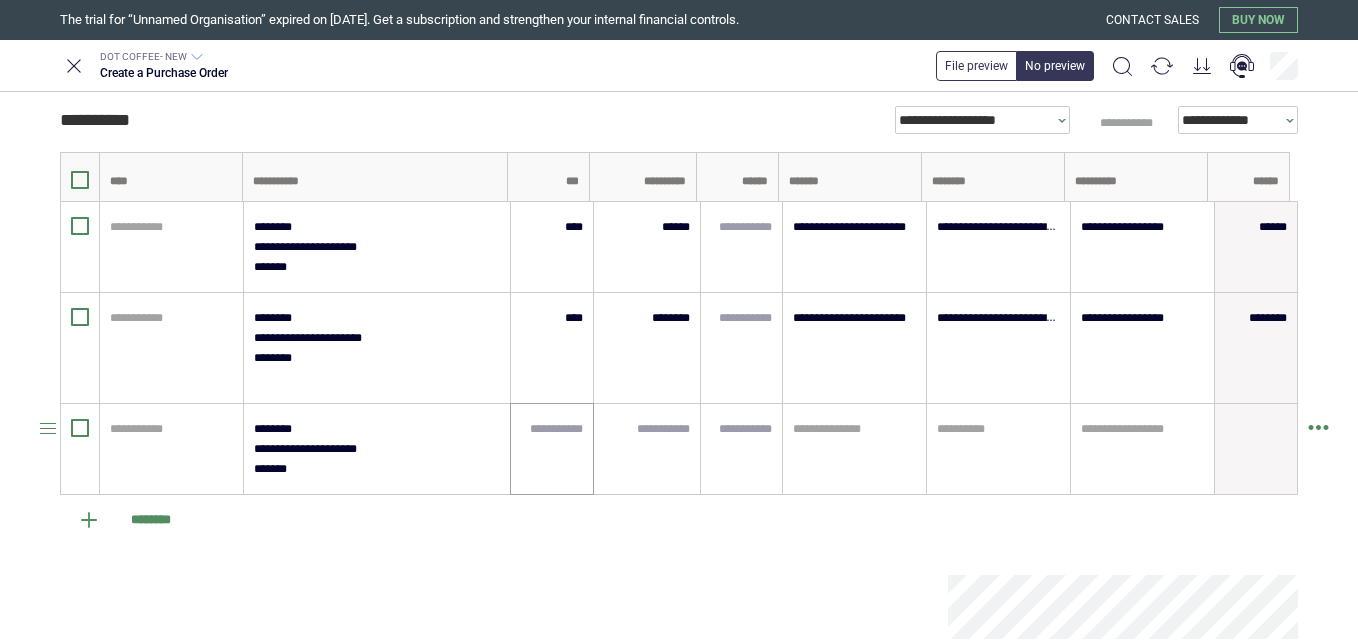 click at bounding box center (552, 449) 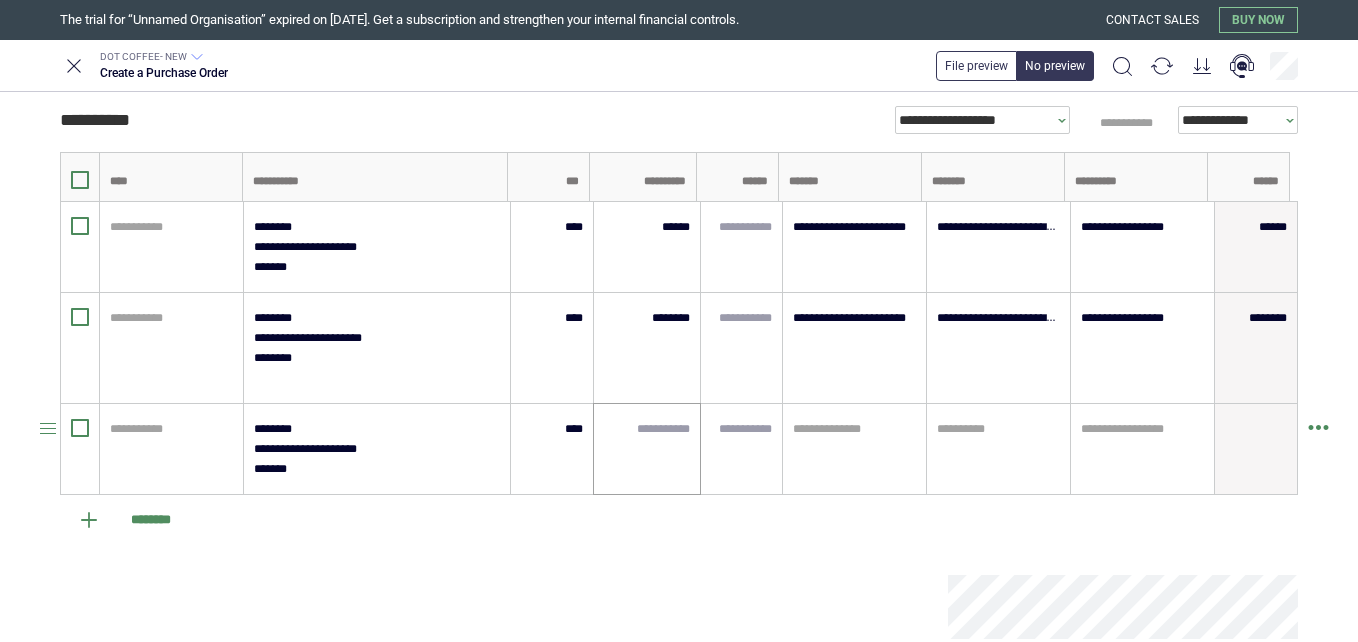 click at bounding box center [647, 449] 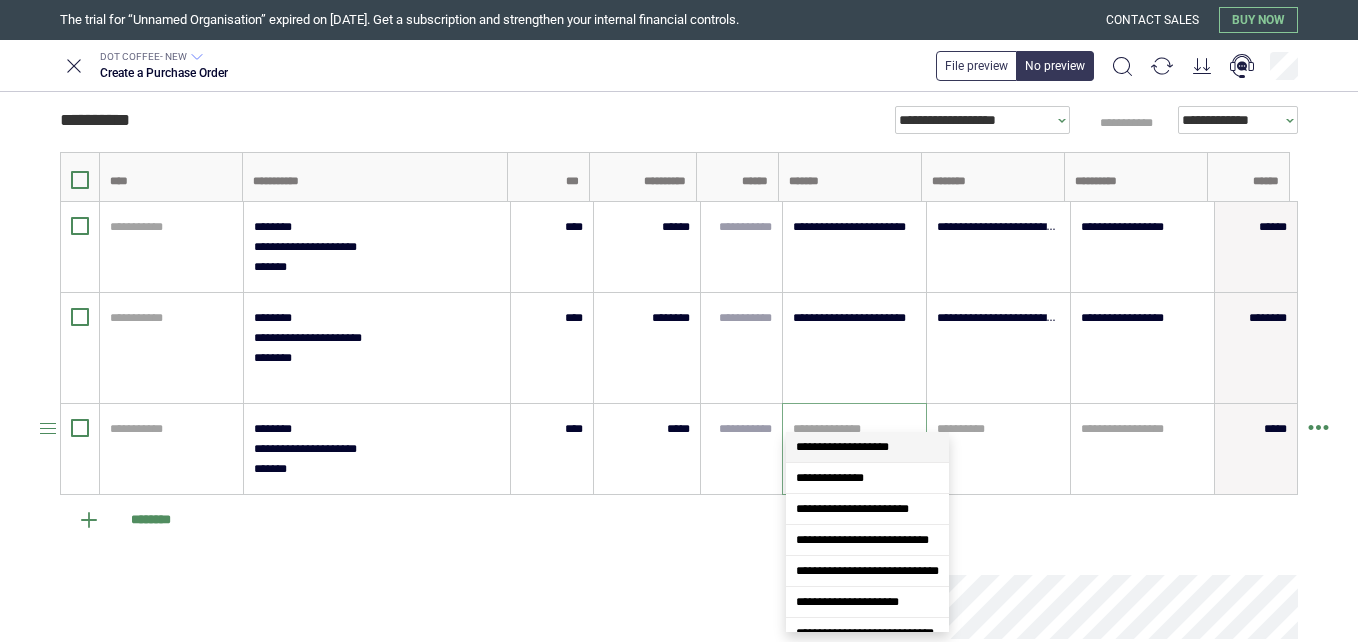 click at bounding box center [854, 429] 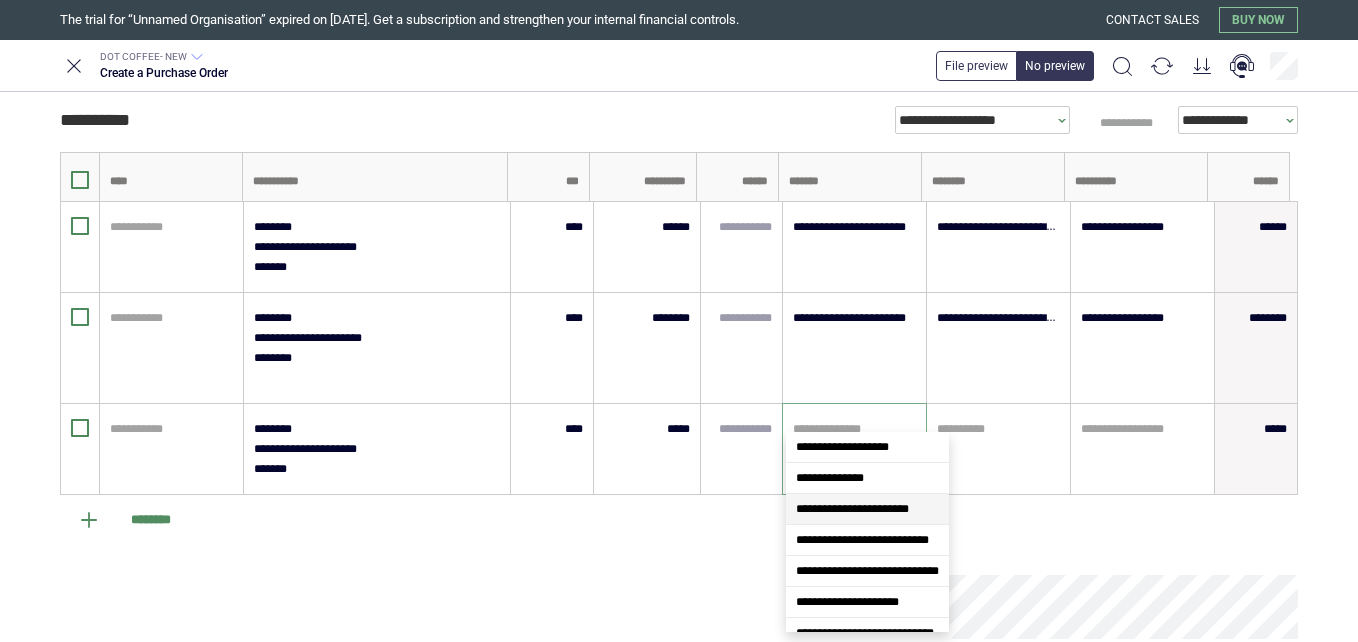 click on "**********" at bounding box center (867, 509) 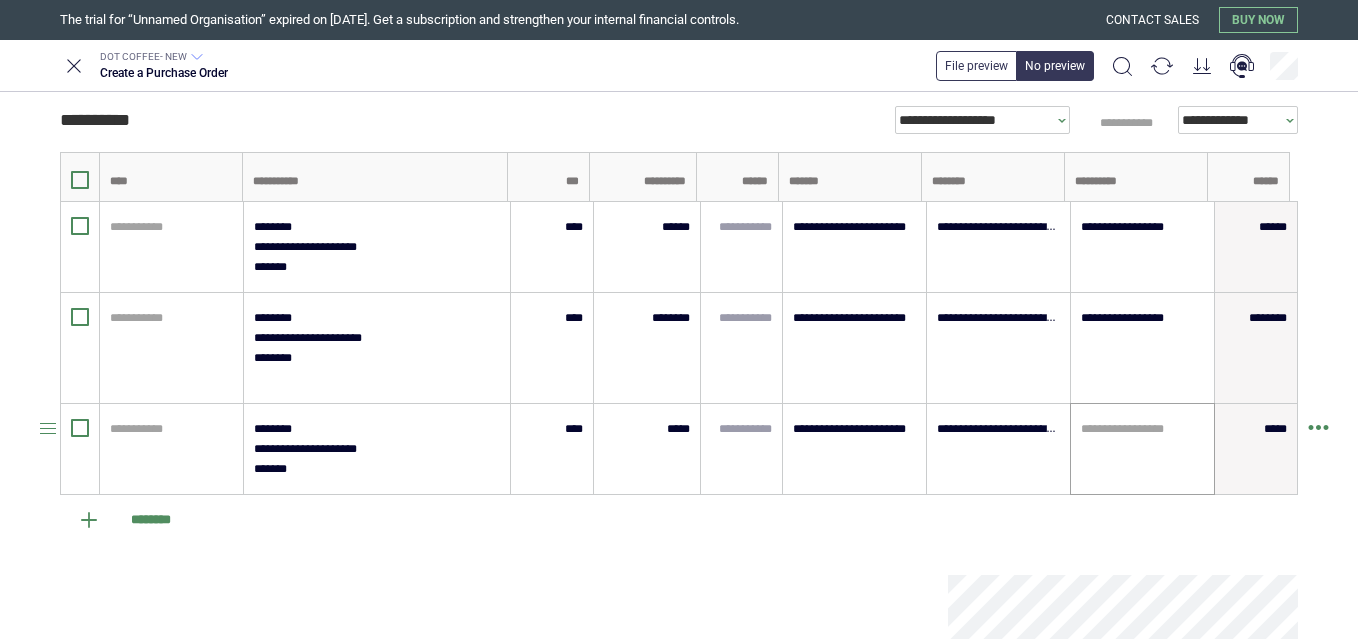 click on "**********" at bounding box center [1142, 449] 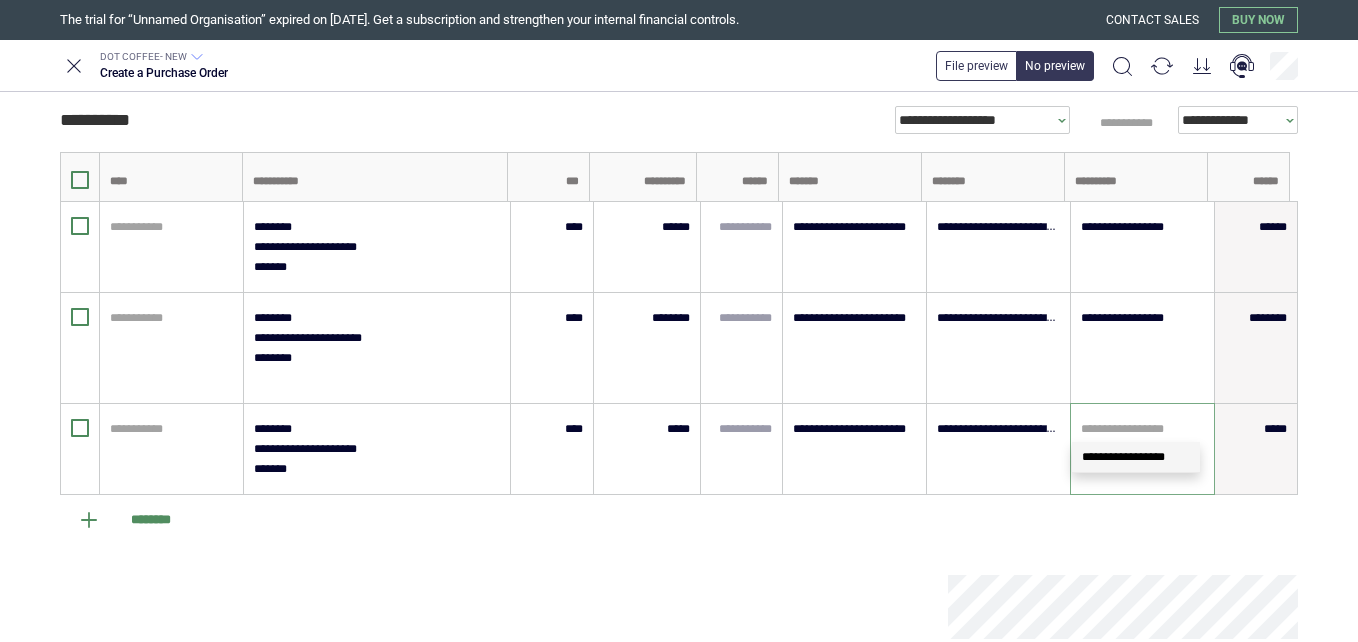 click on "**********" at bounding box center [1123, 457] 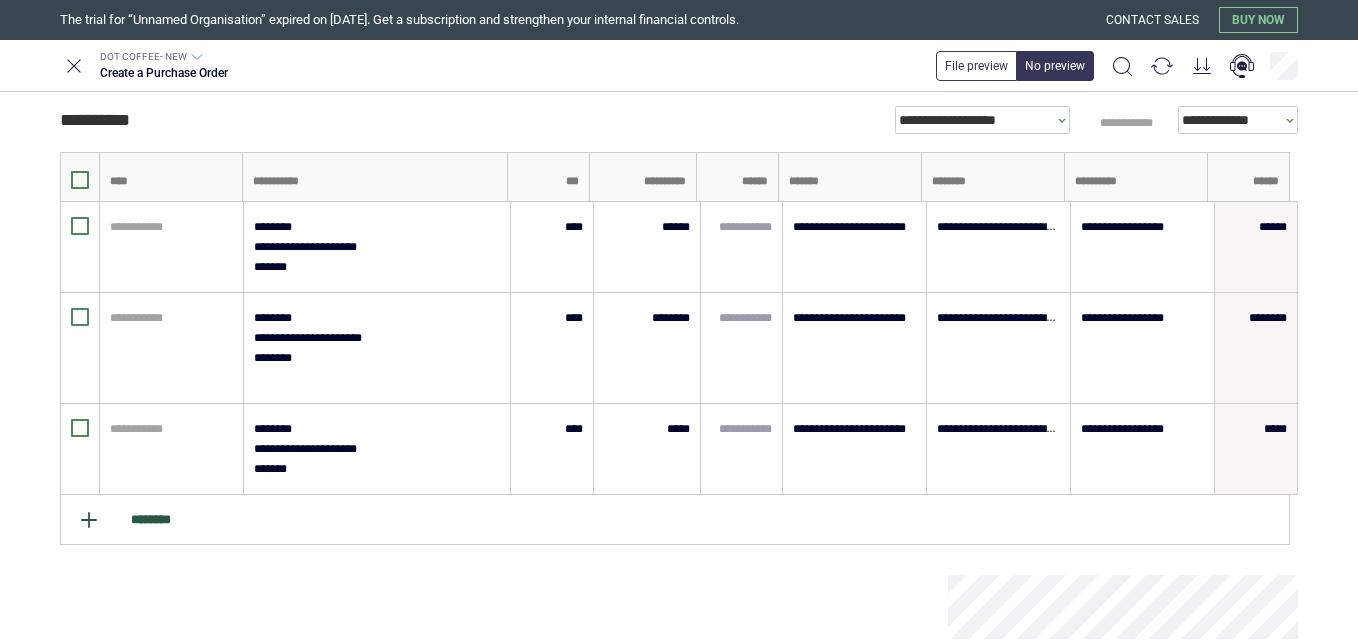 click on "********" at bounding box center [675, 520] 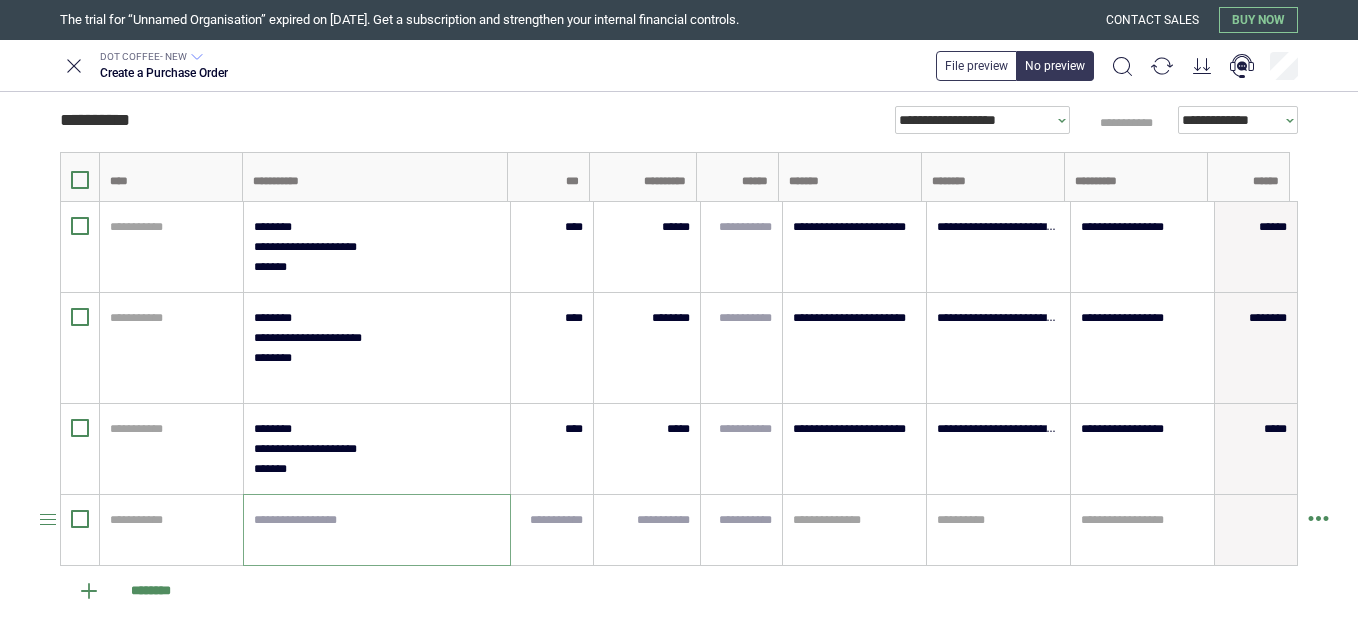 click at bounding box center (377, 530) 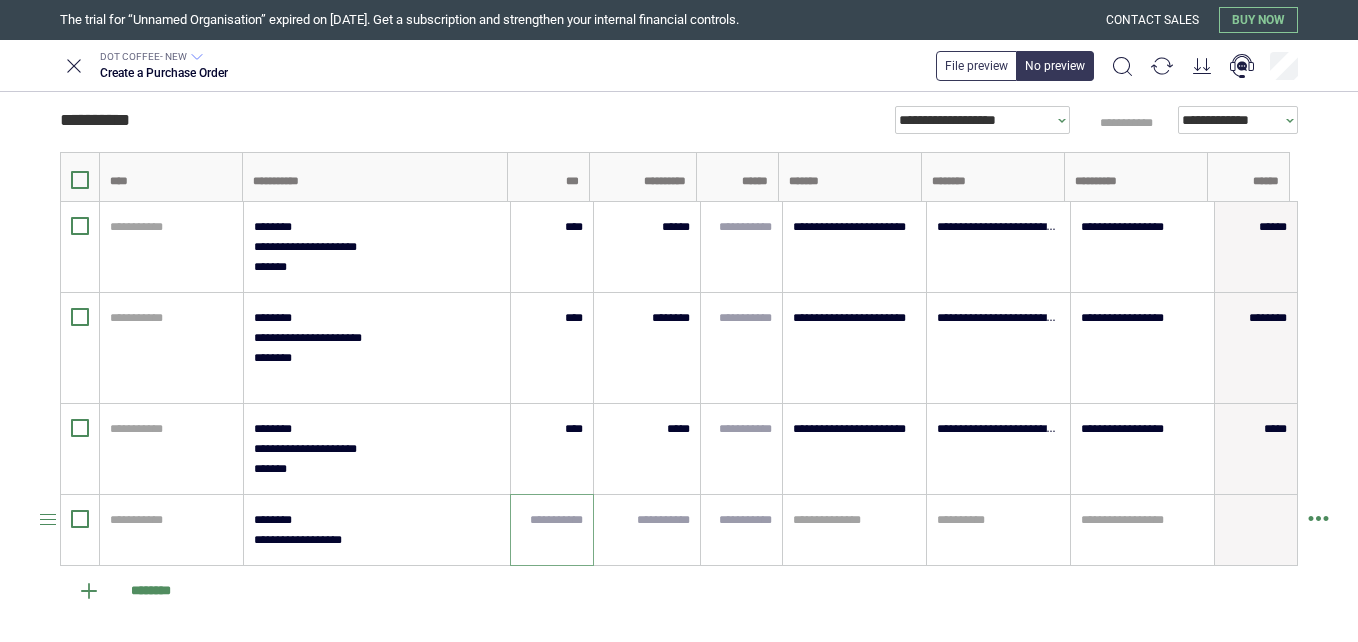 click at bounding box center (552, 520) 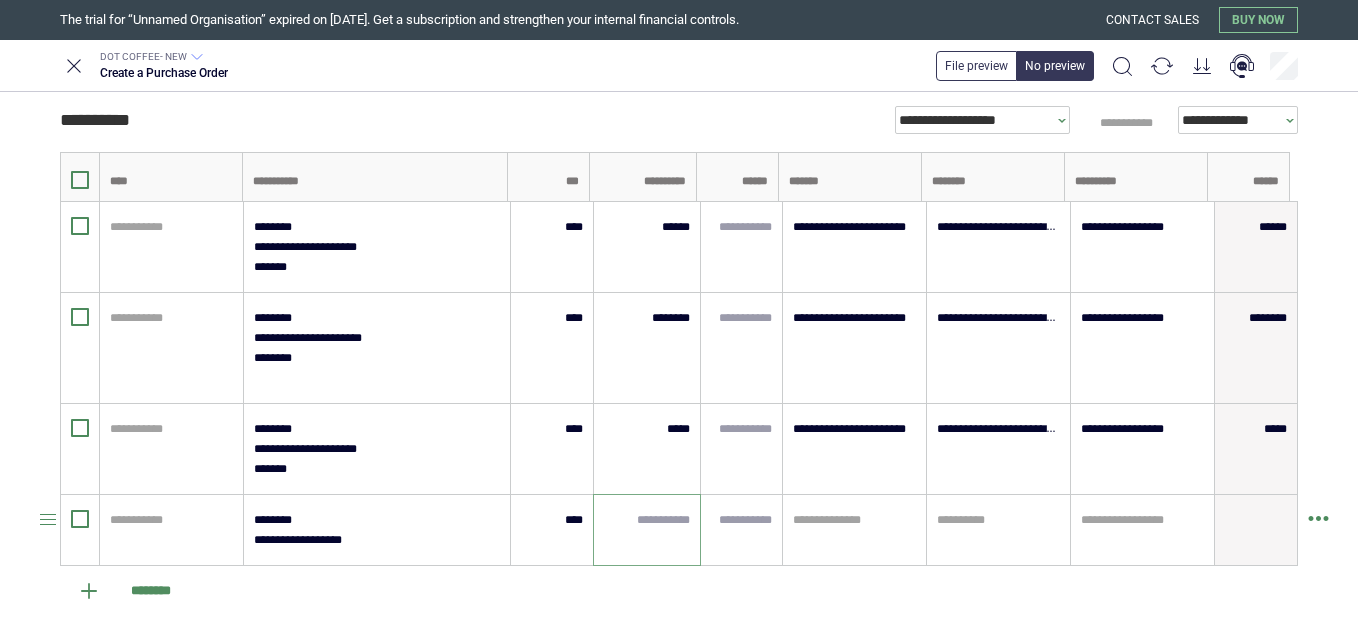 click at bounding box center (647, 520) 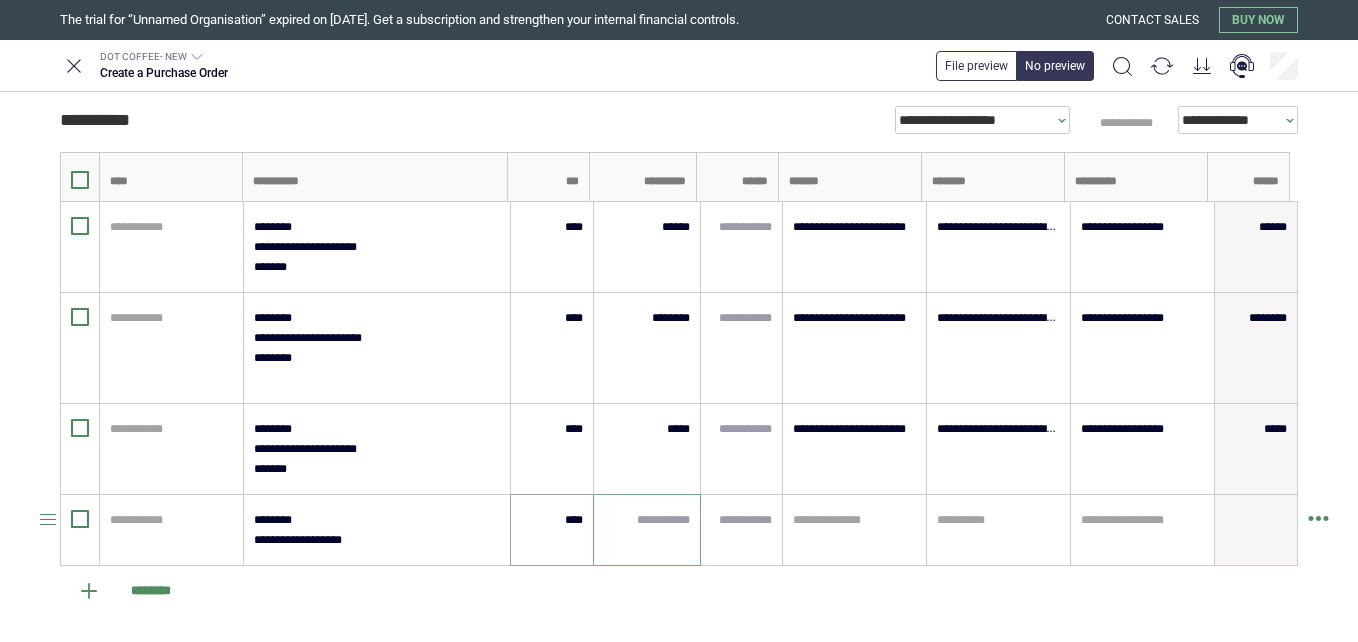 click on "****" at bounding box center (552, 530) 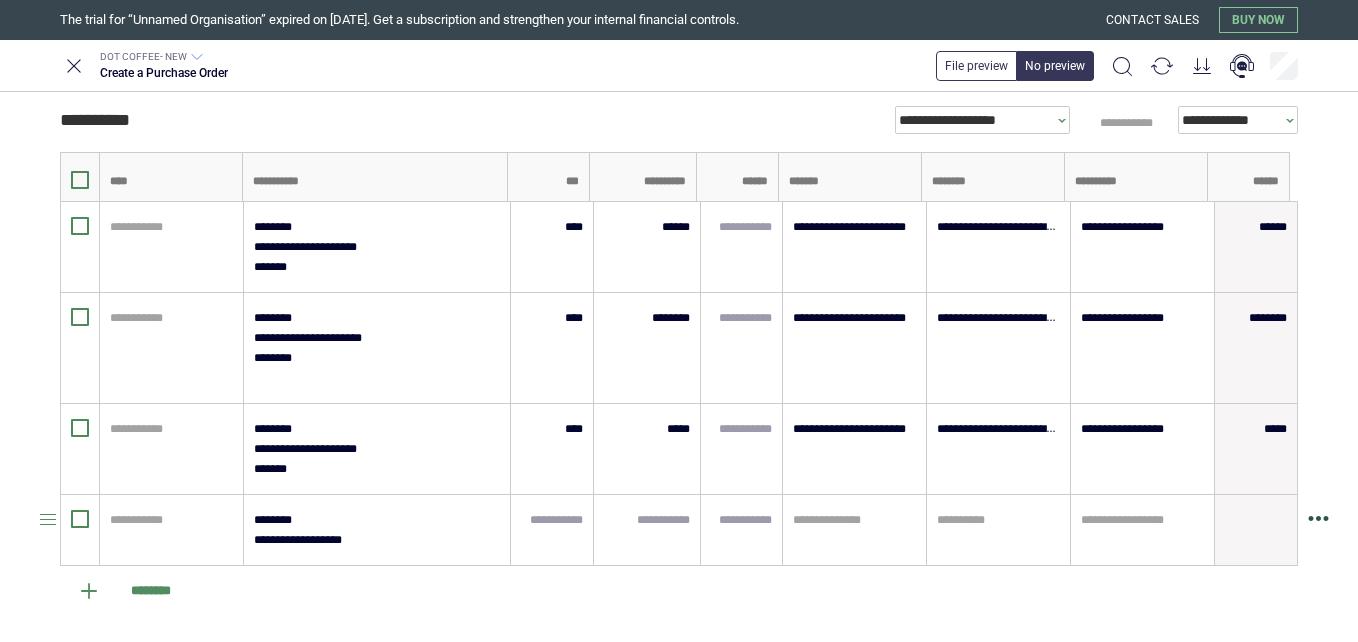 click at bounding box center (1318, 526) 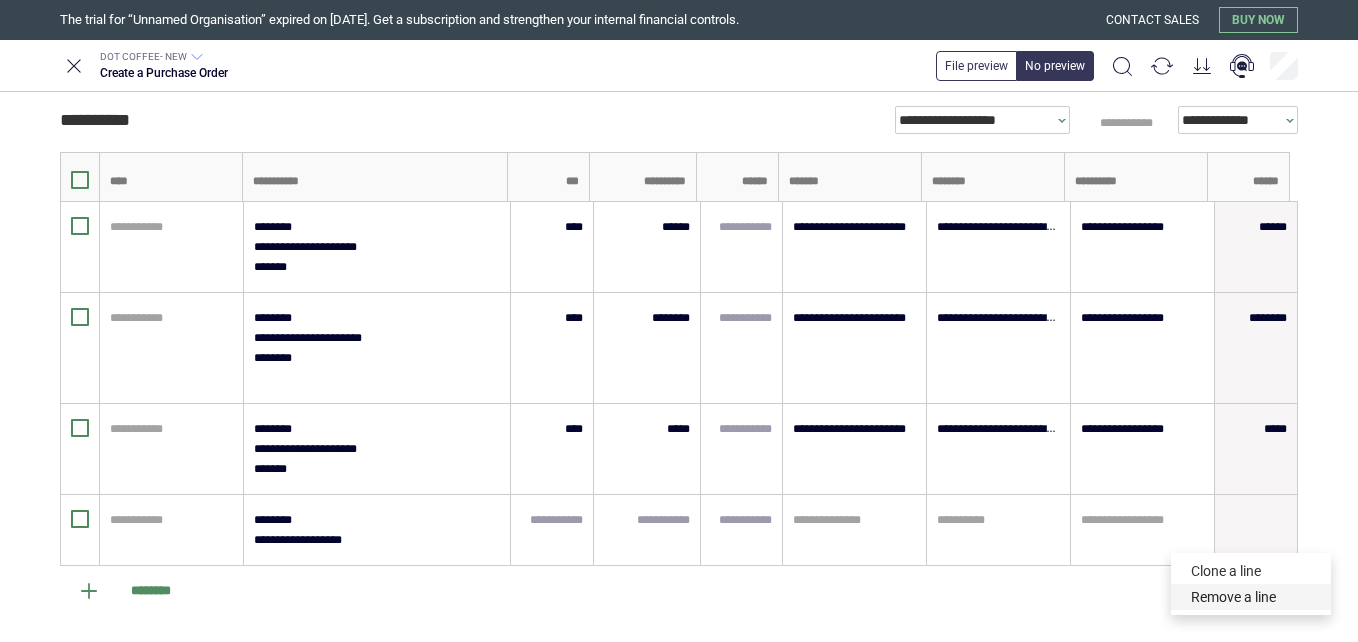 click on "Remove a line" at bounding box center (1251, 597) 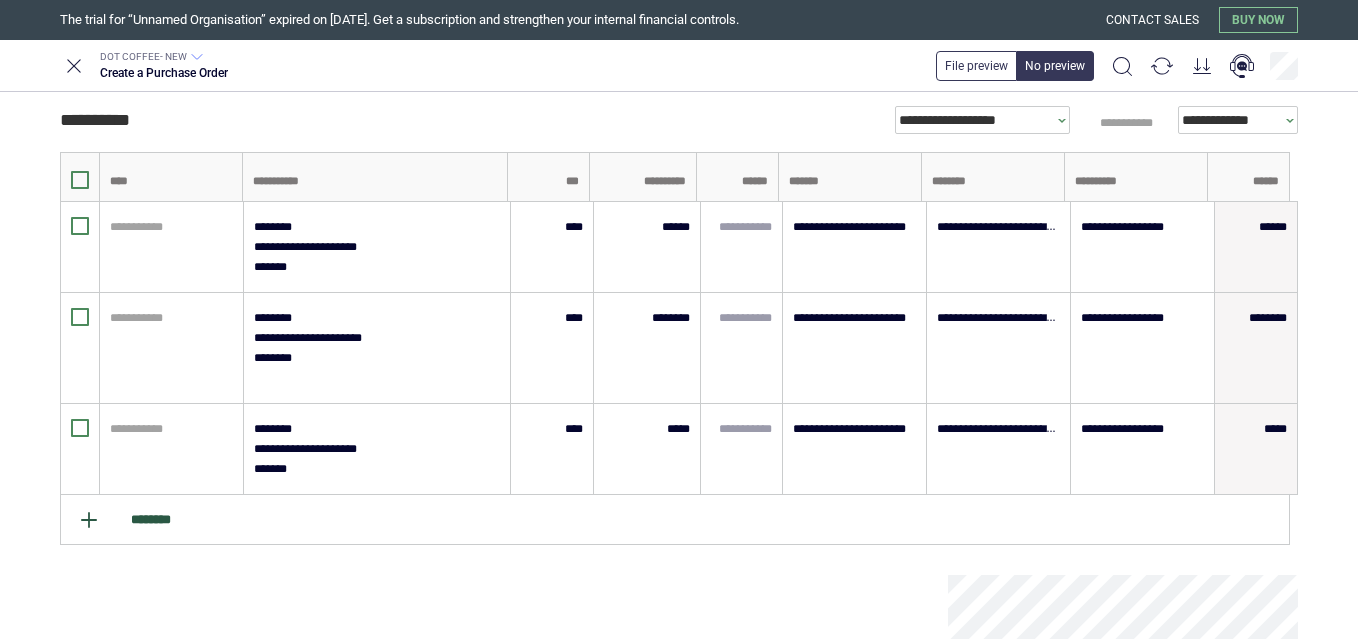 click on "********" at bounding box center [675, 520] 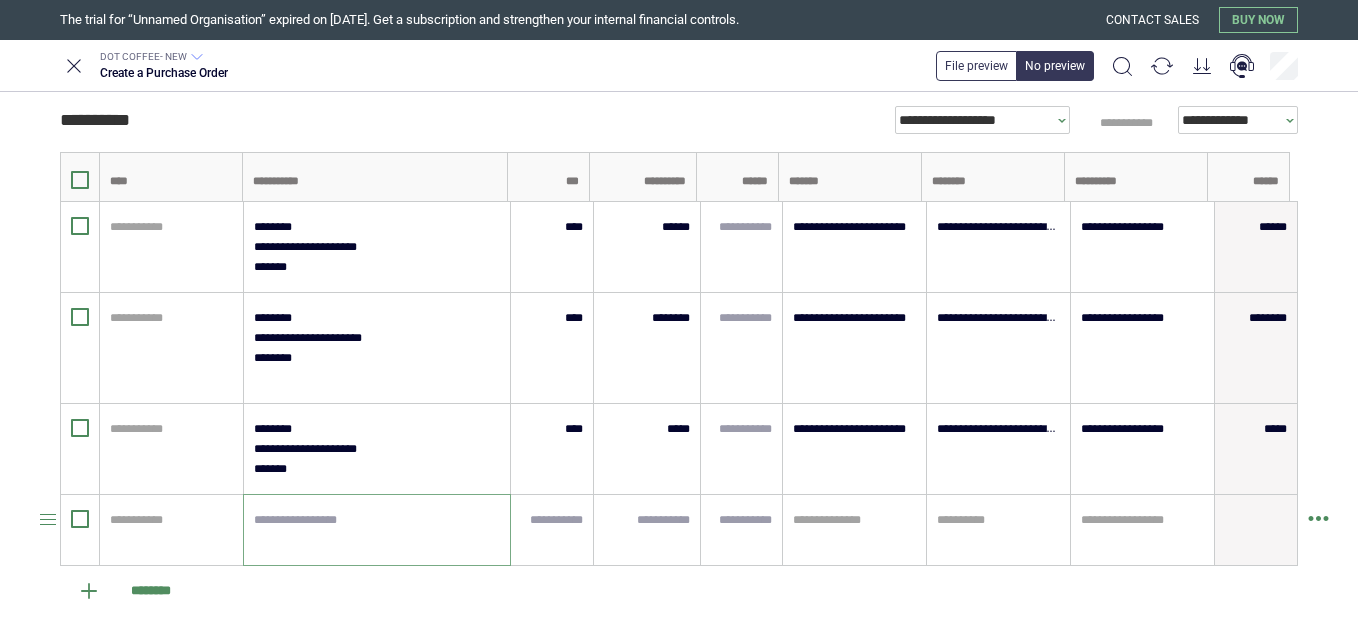 click at bounding box center [377, 530] 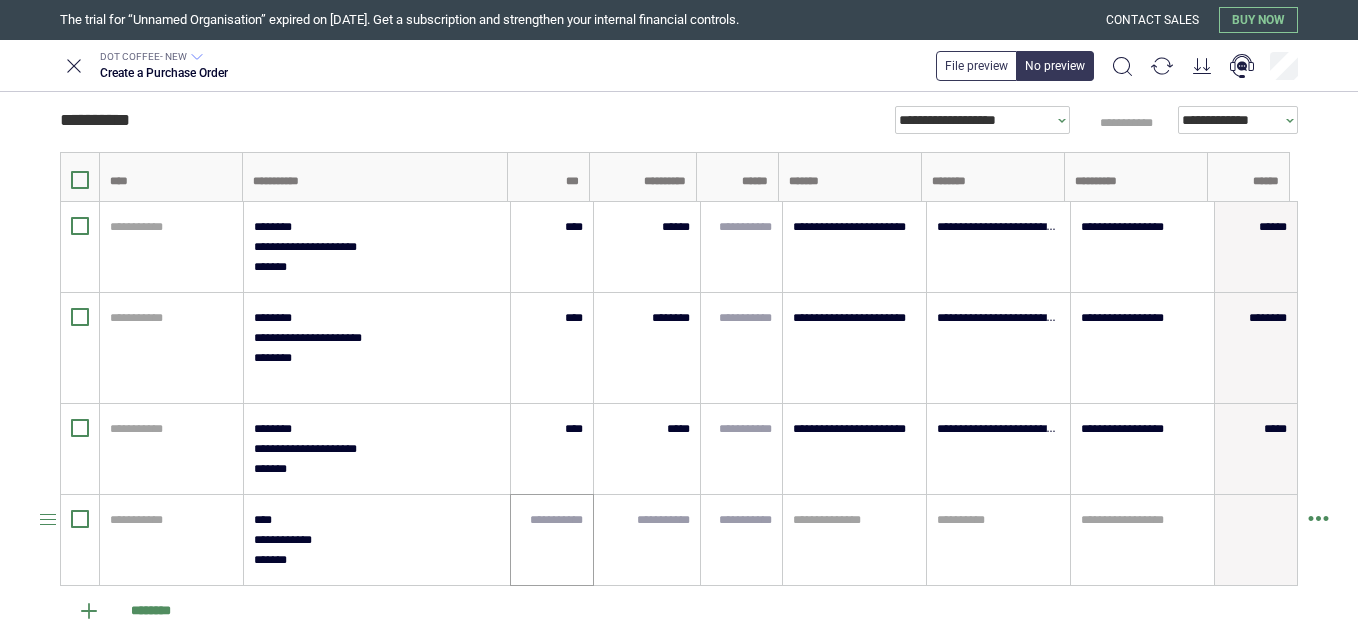 click at bounding box center [552, 540] 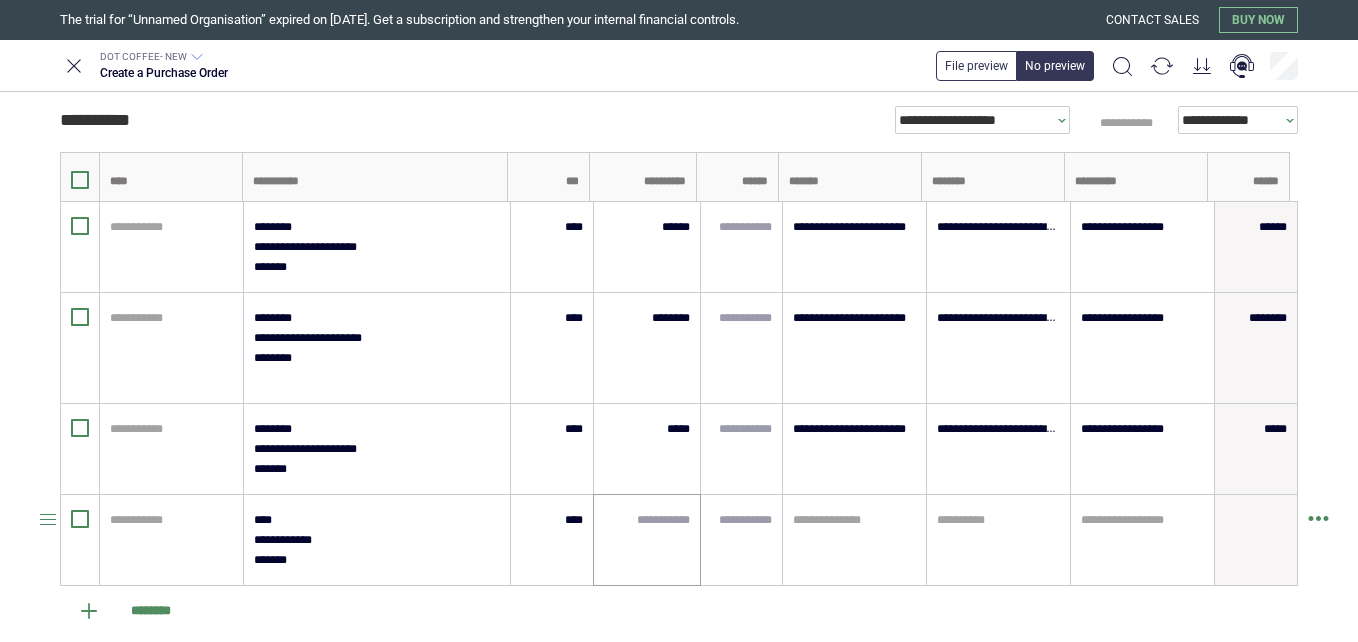 click at bounding box center [647, 540] 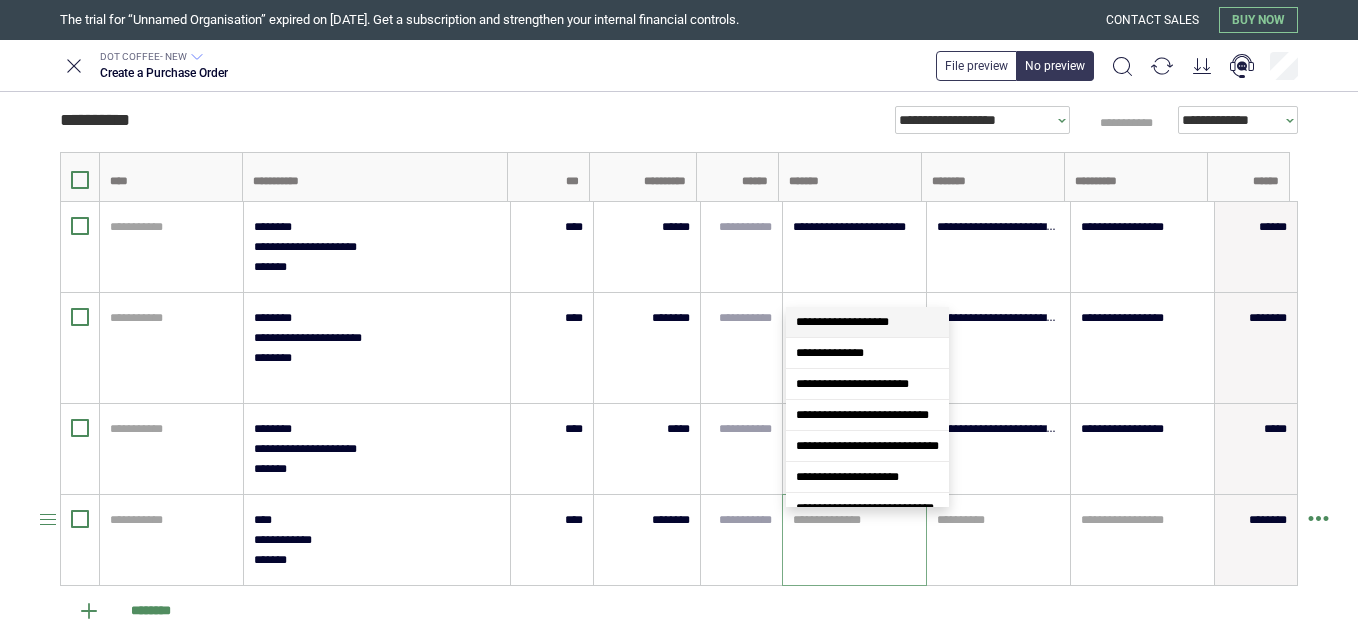 click at bounding box center (854, 520) 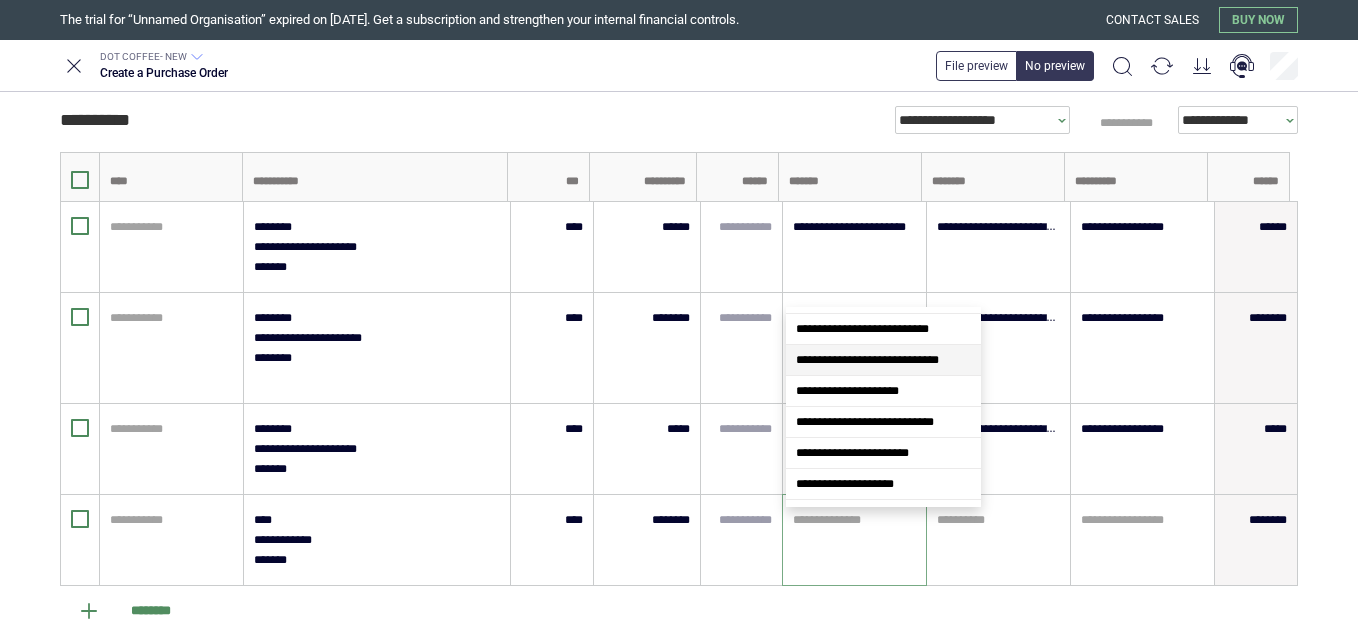 scroll, scrollTop: 93, scrollLeft: 0, axis: vertical 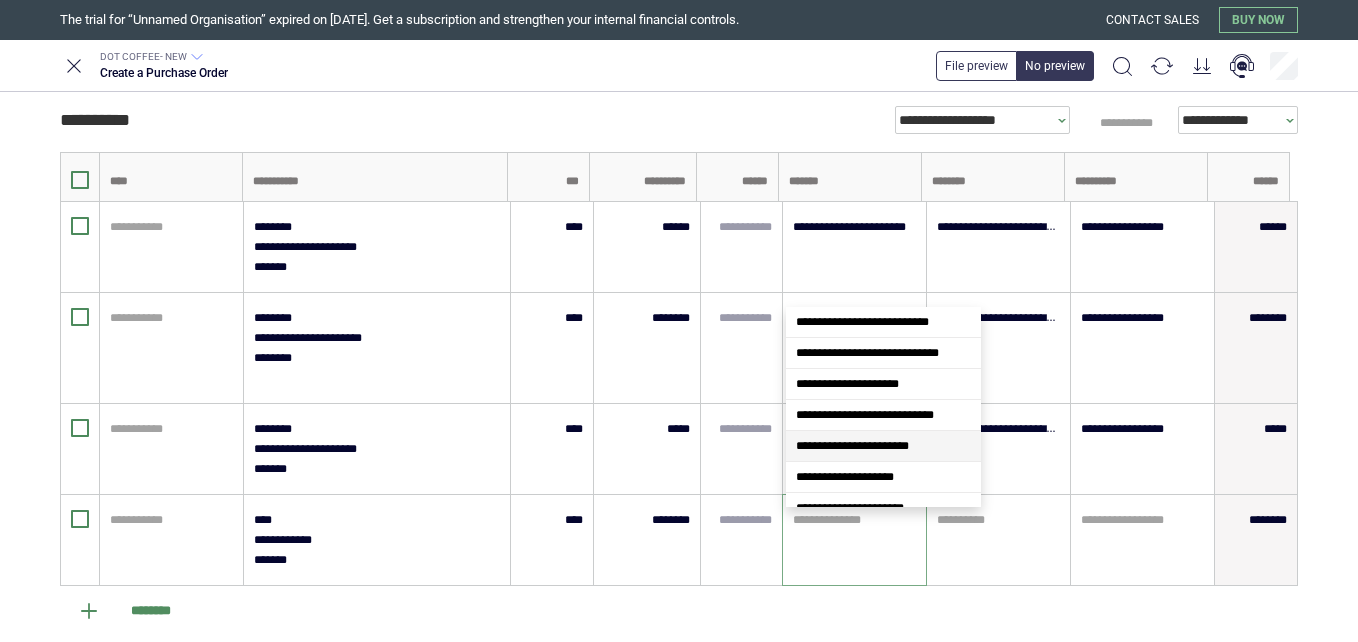 click on "**********" at bounding box center (883, 446) 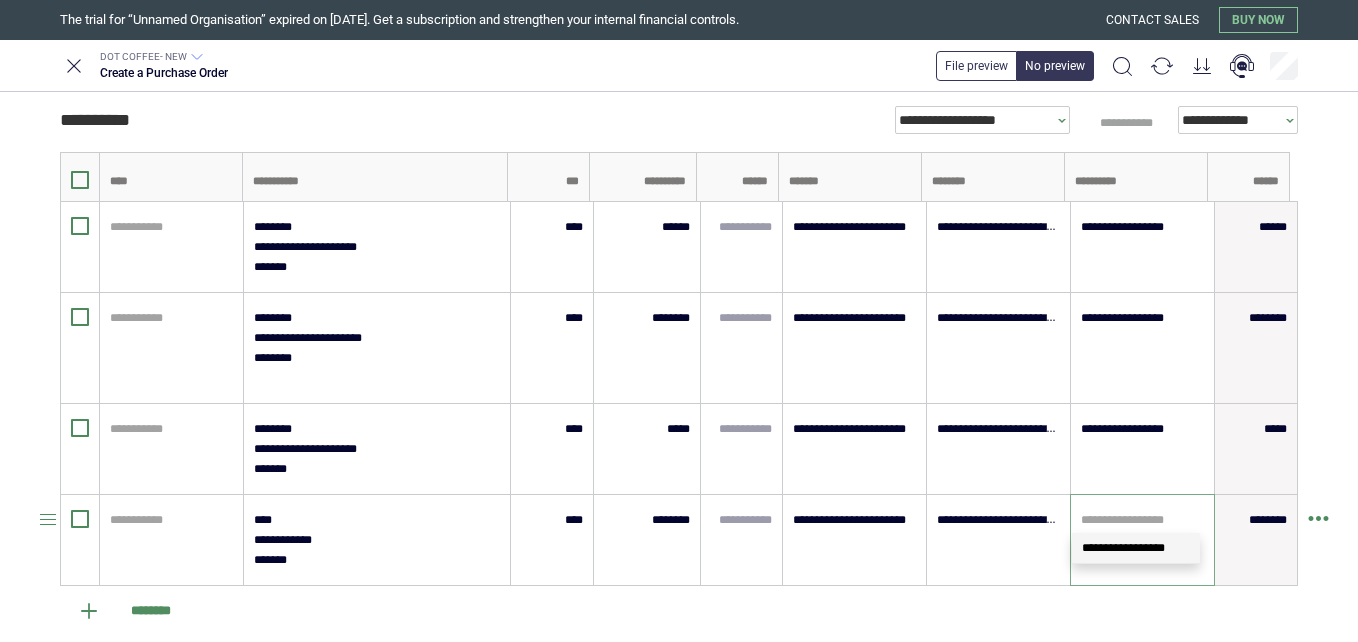 click at bounding box center (1142, 520) 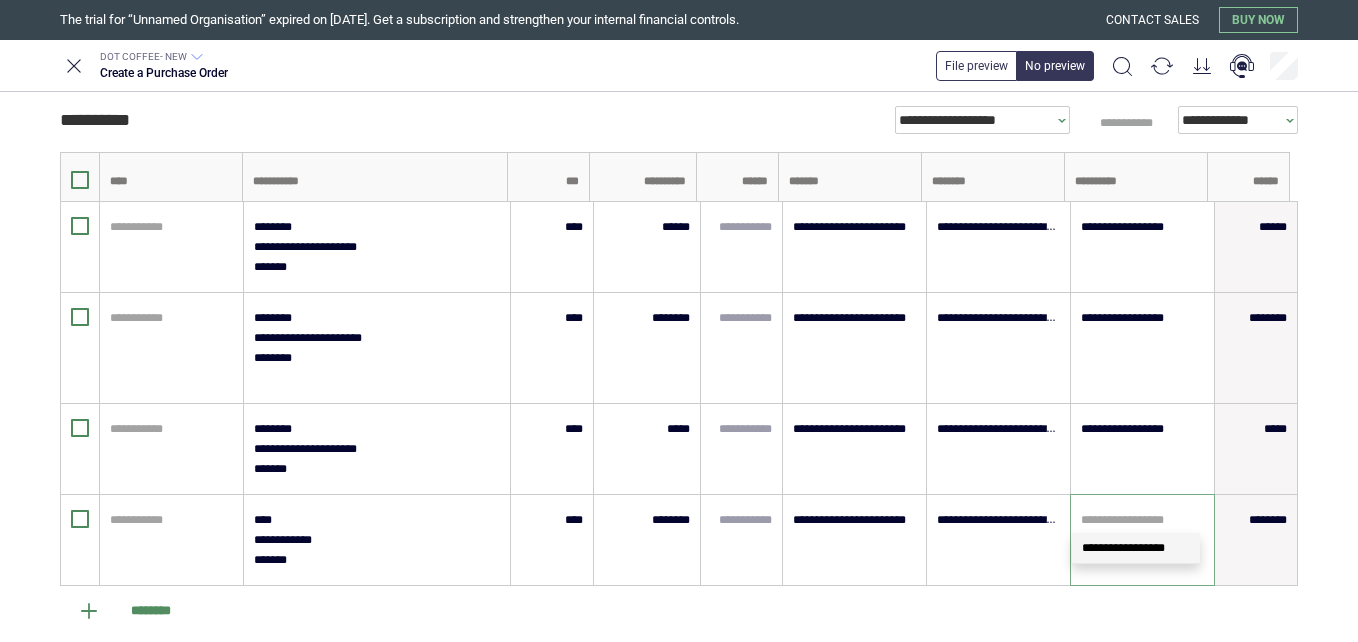 click on "**********" at bounding box center (1123, 548) 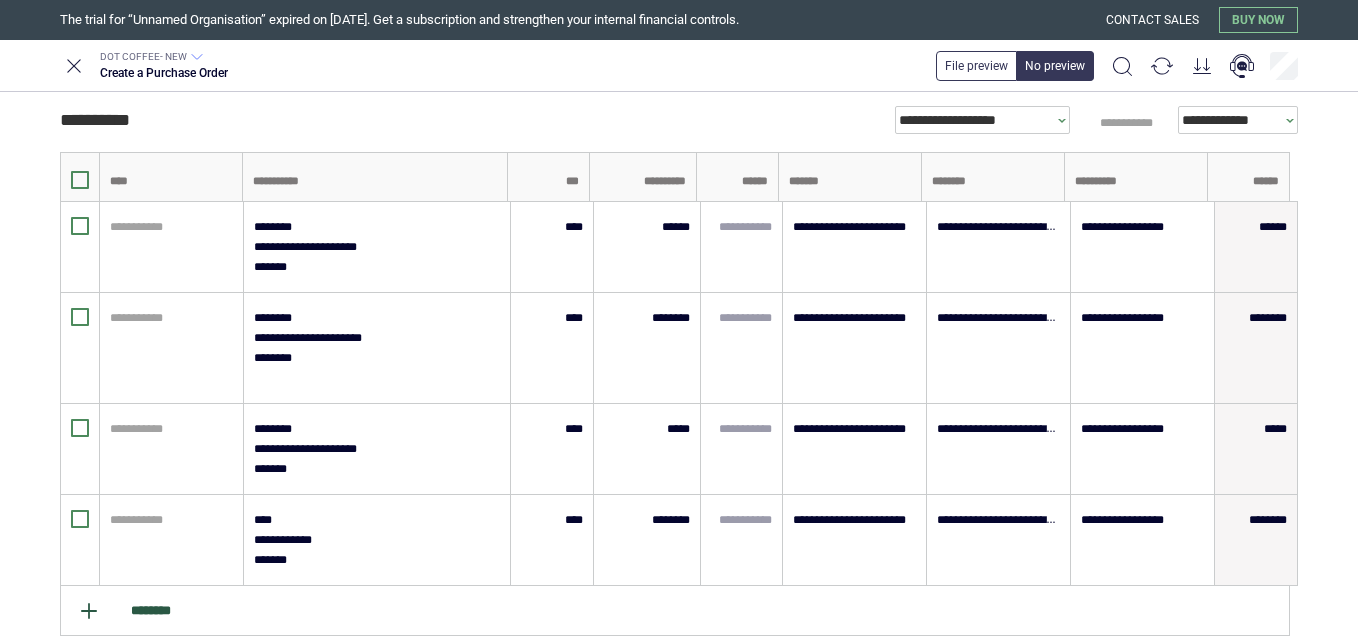 click on "********" at bounding box center (675, 611) 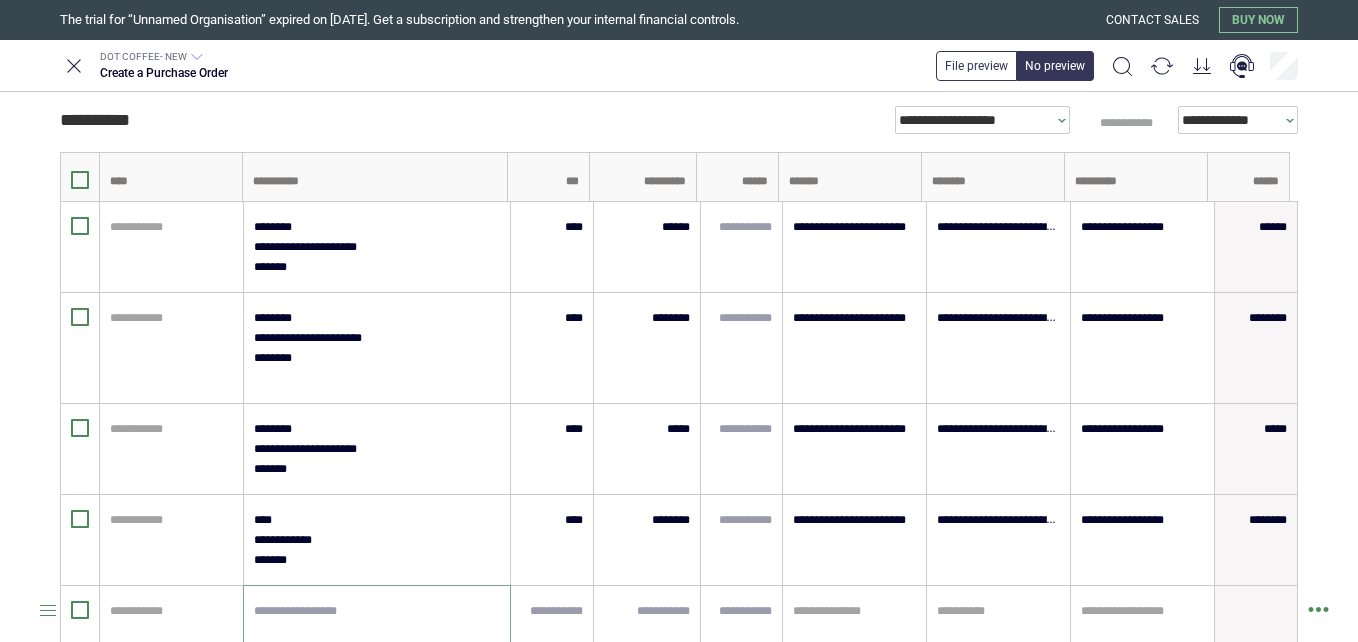 click at bounding box center [377, 621] 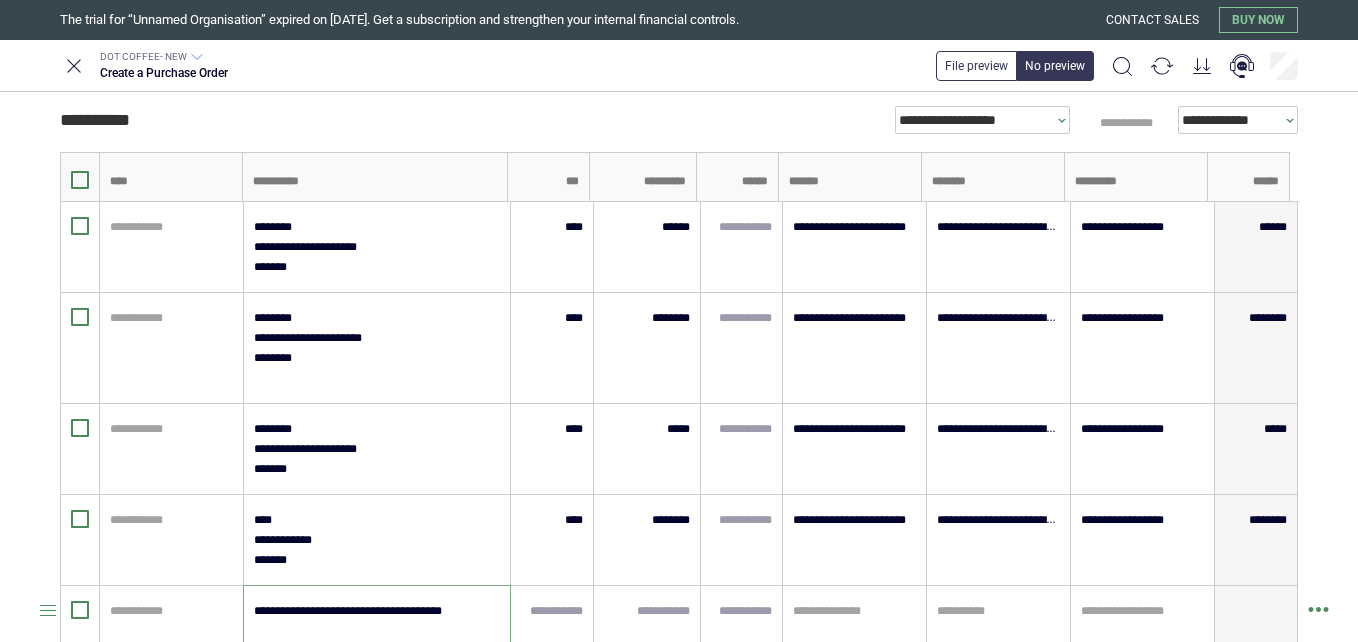 scroll, scrollTop: 508, scrollLeft: 0, axis: vertical 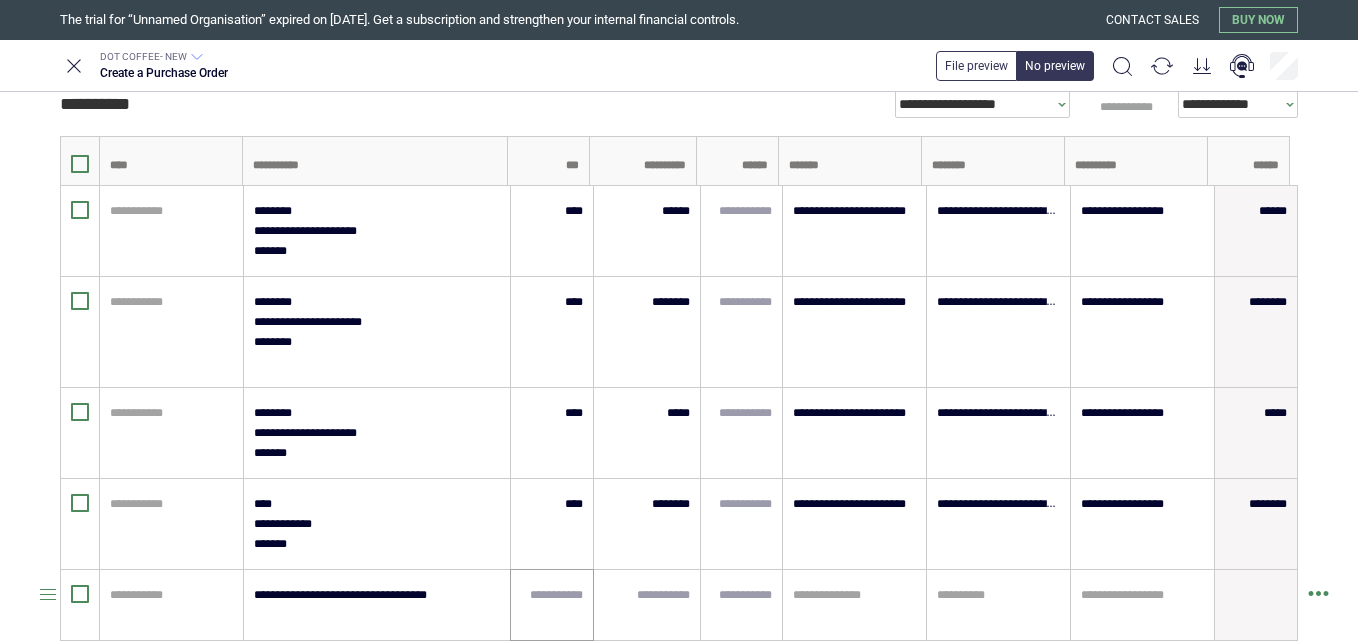 click at bounding box center [552, 605] 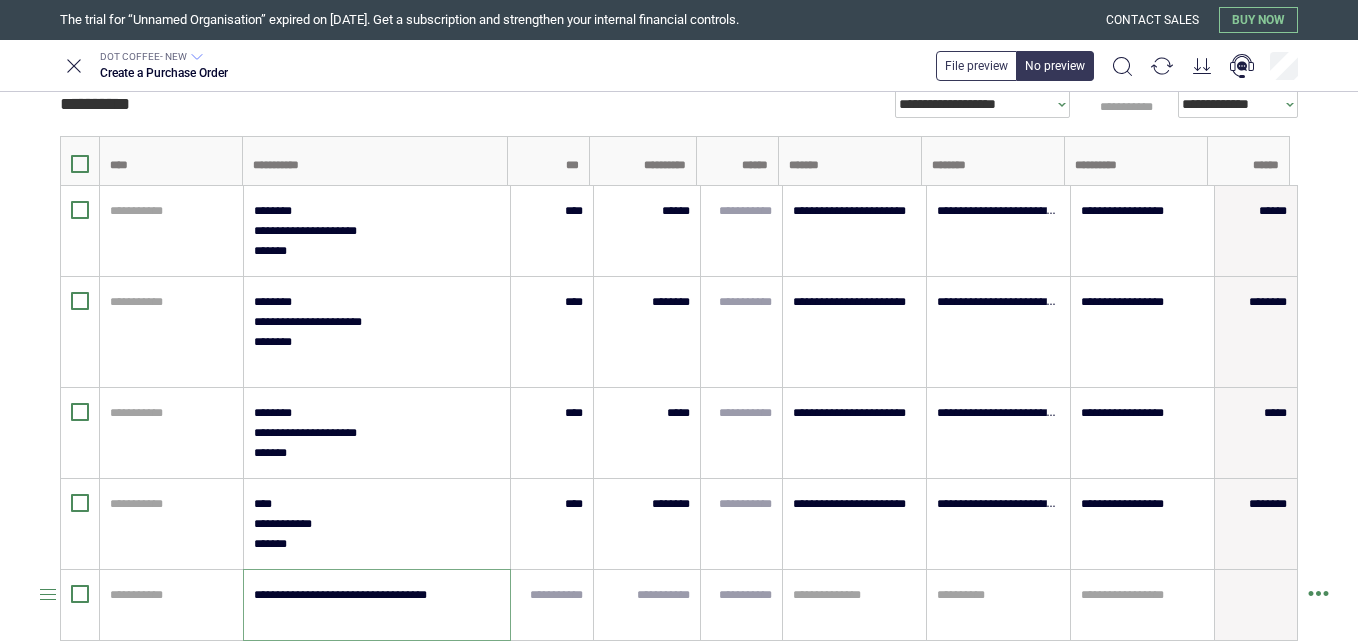 click on "**********" at bounding box center (376, 605) 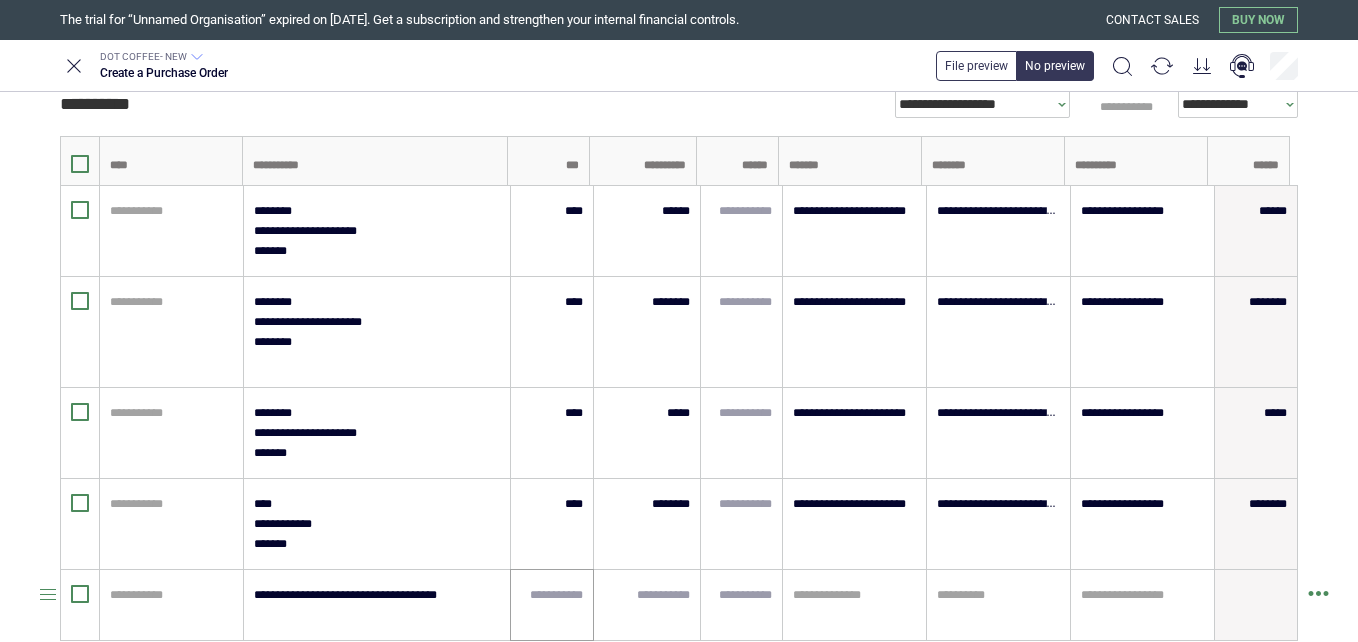 click at bounding box center [552, 605] 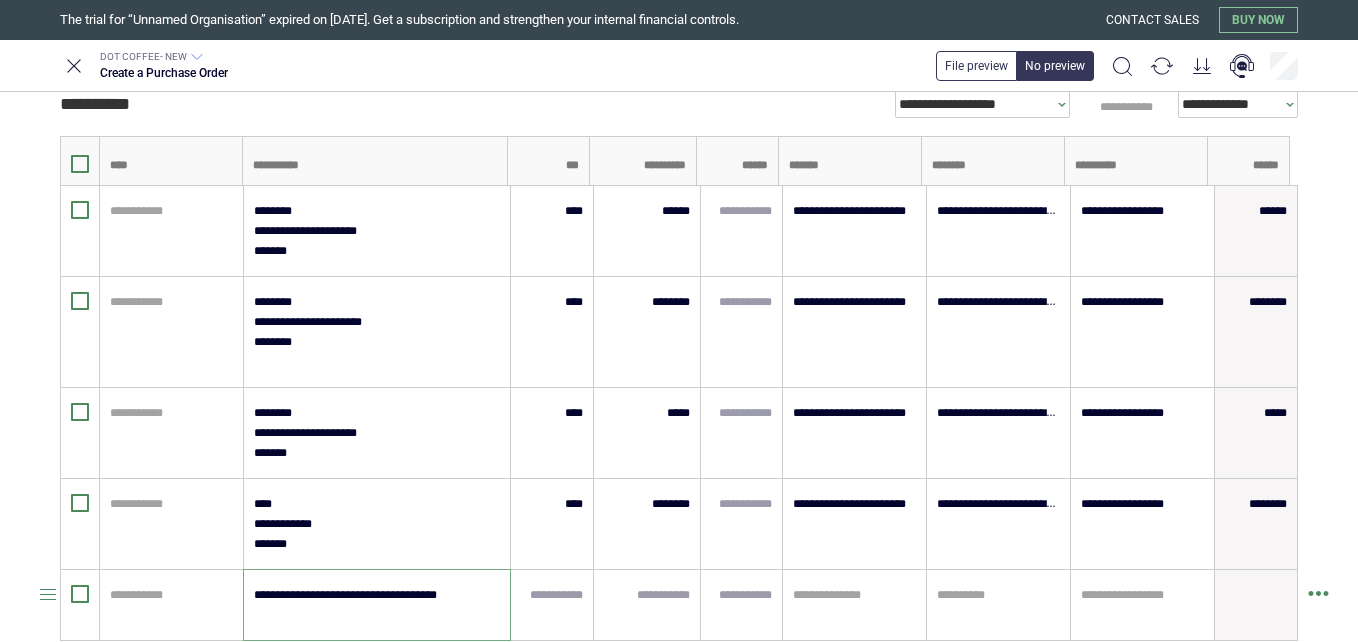 click on "**********" at bounding box center (376, 605) 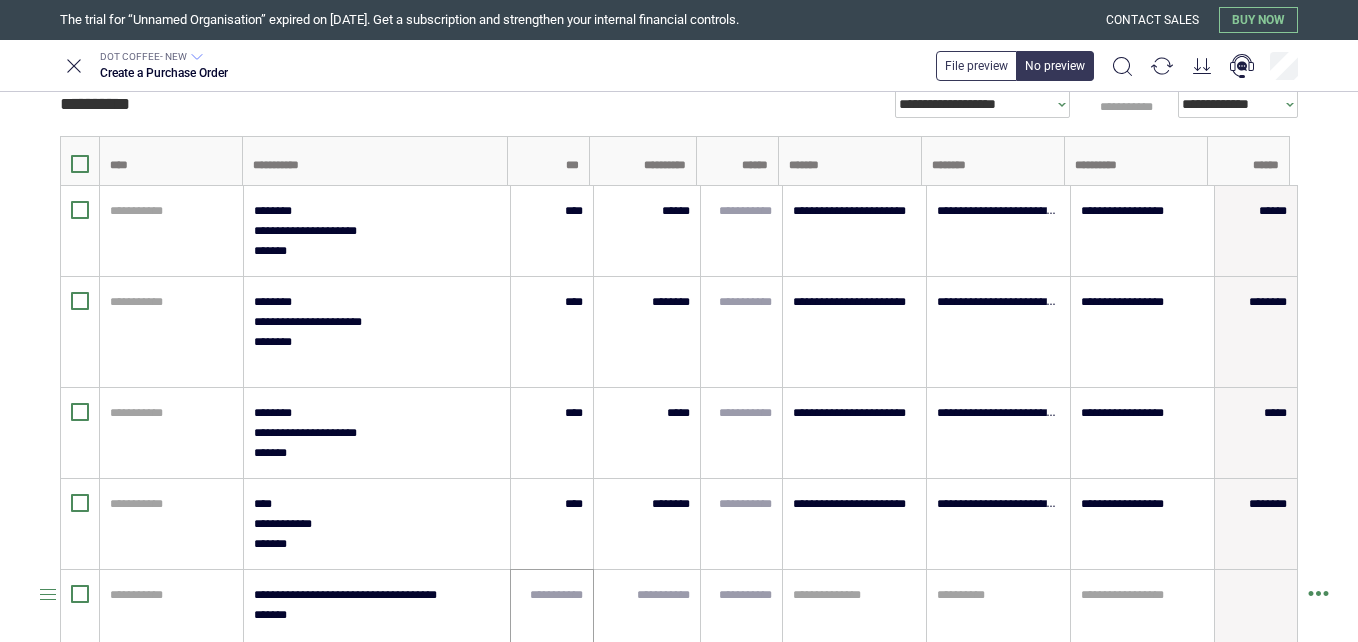 click at bounding box center (552, 615) 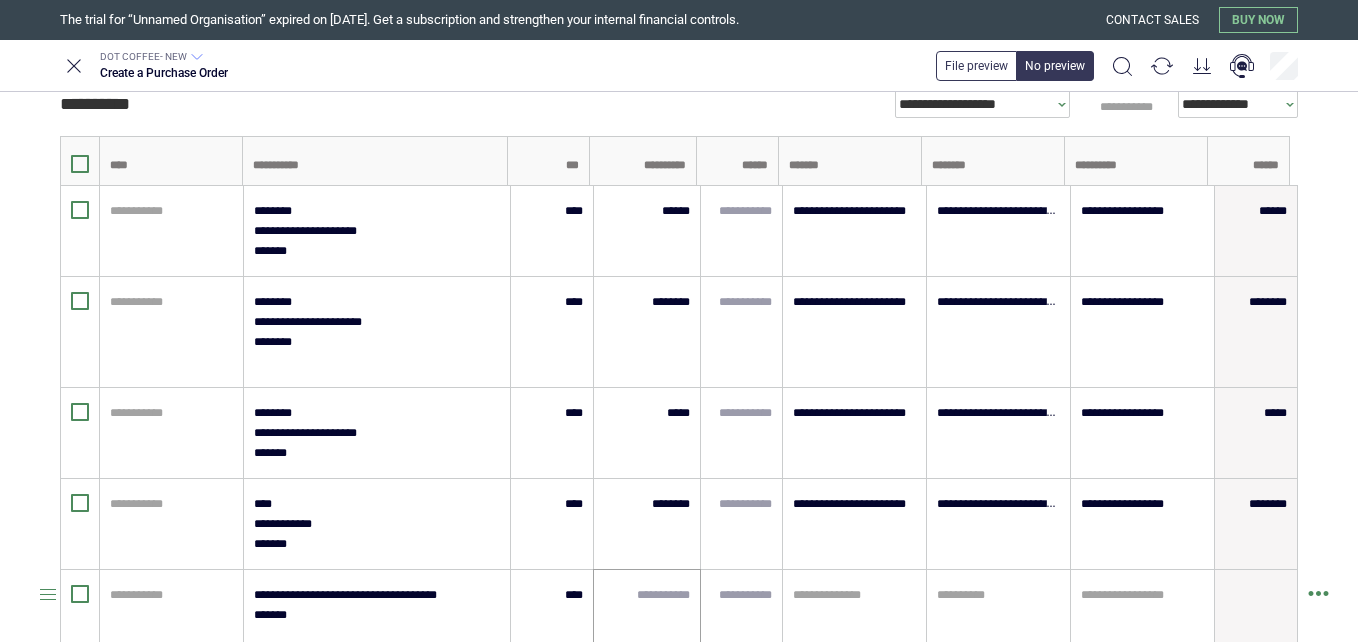 click at bounding box center [647, 615] 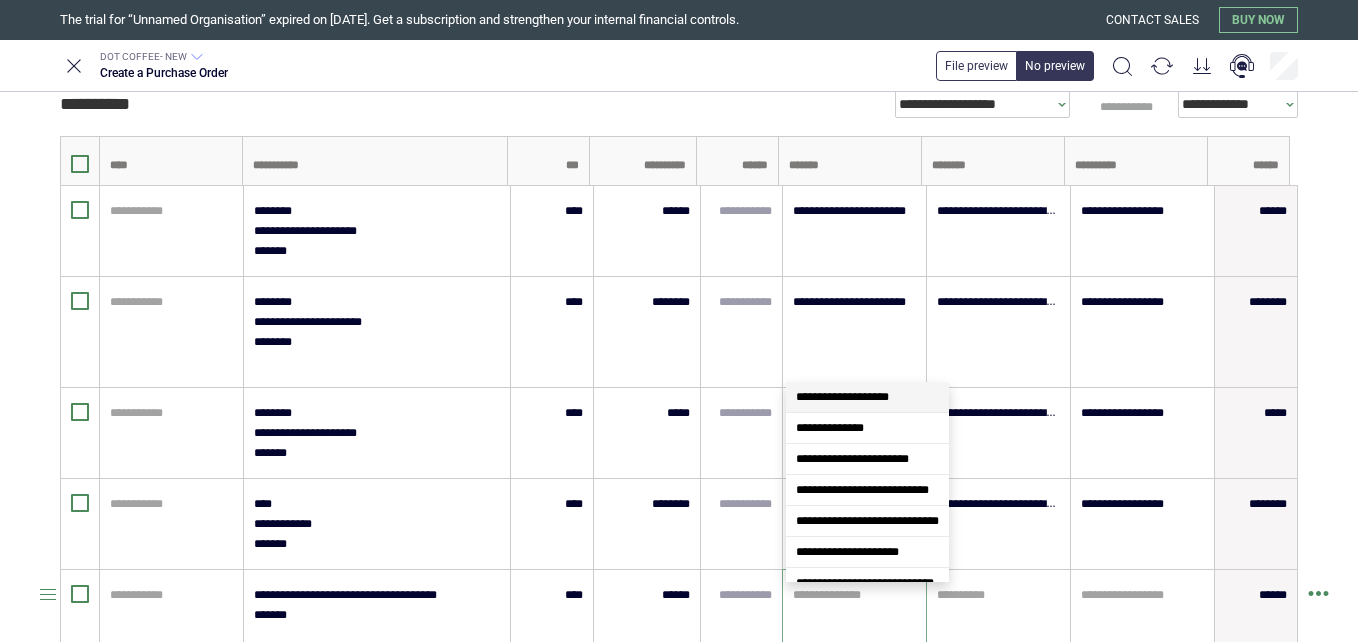 click at bounding box center [854, 595] 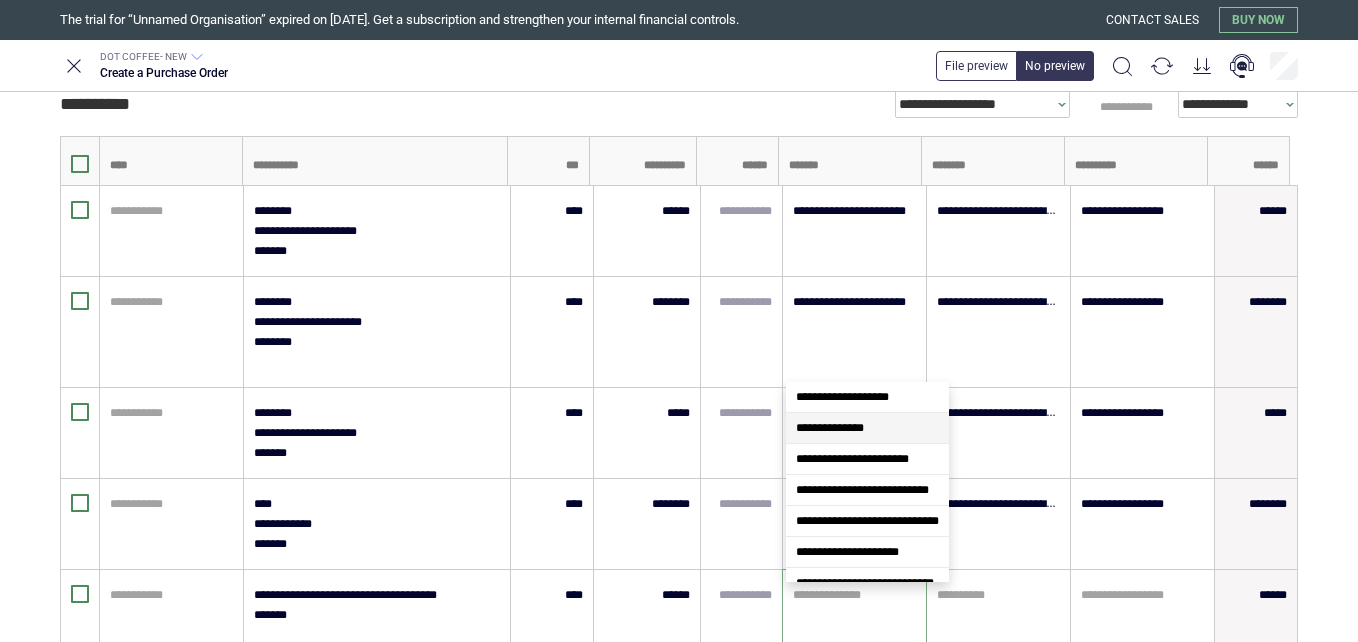 click on "**********" at bounding box center [867, 428] 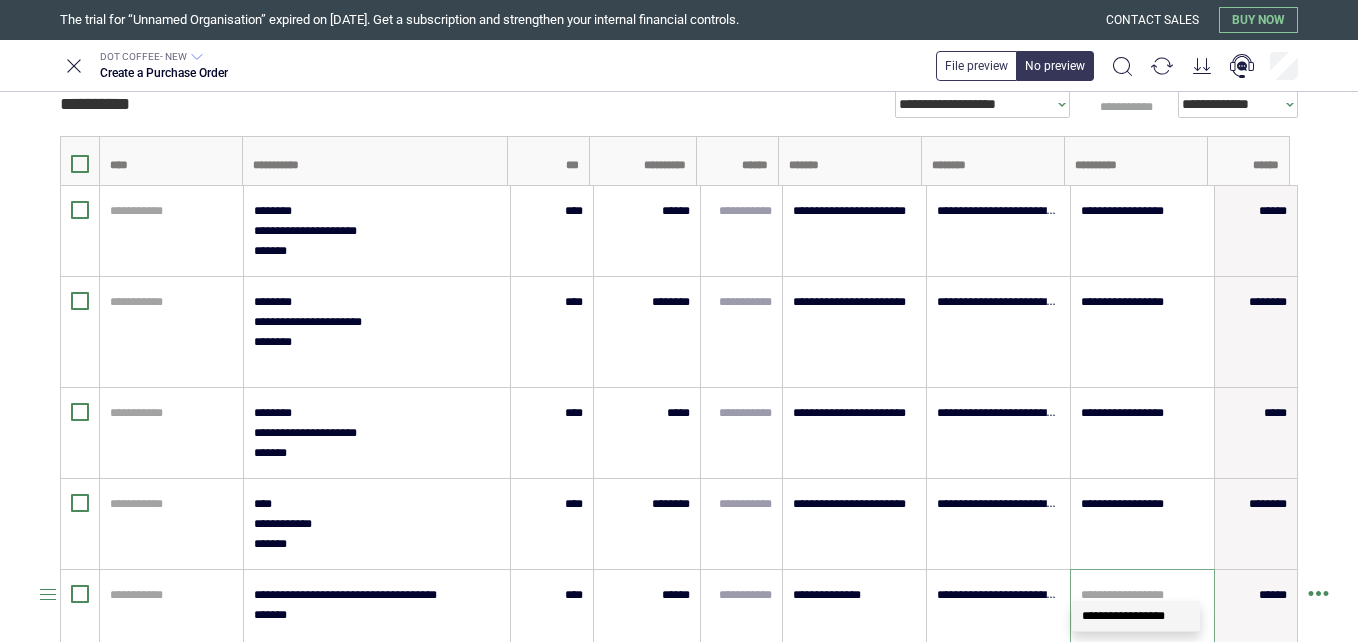 click at bounding box center (1142, 595) 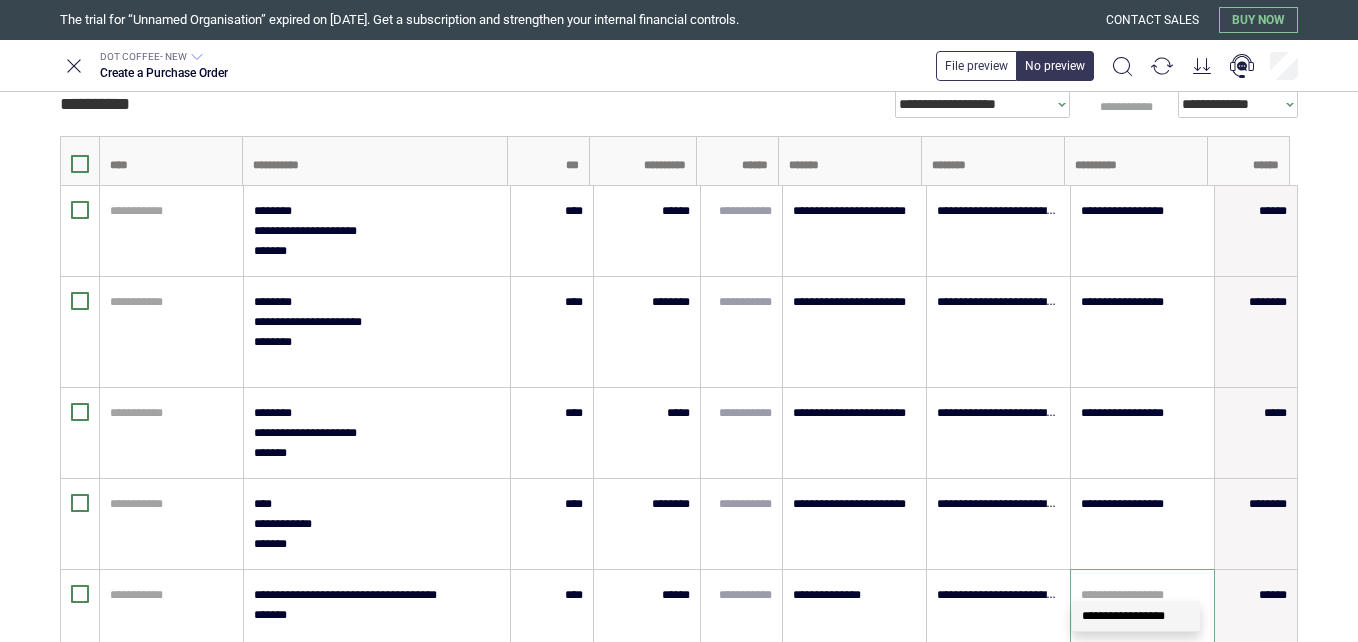 click on "**********" at bounding box center [1123, 616] 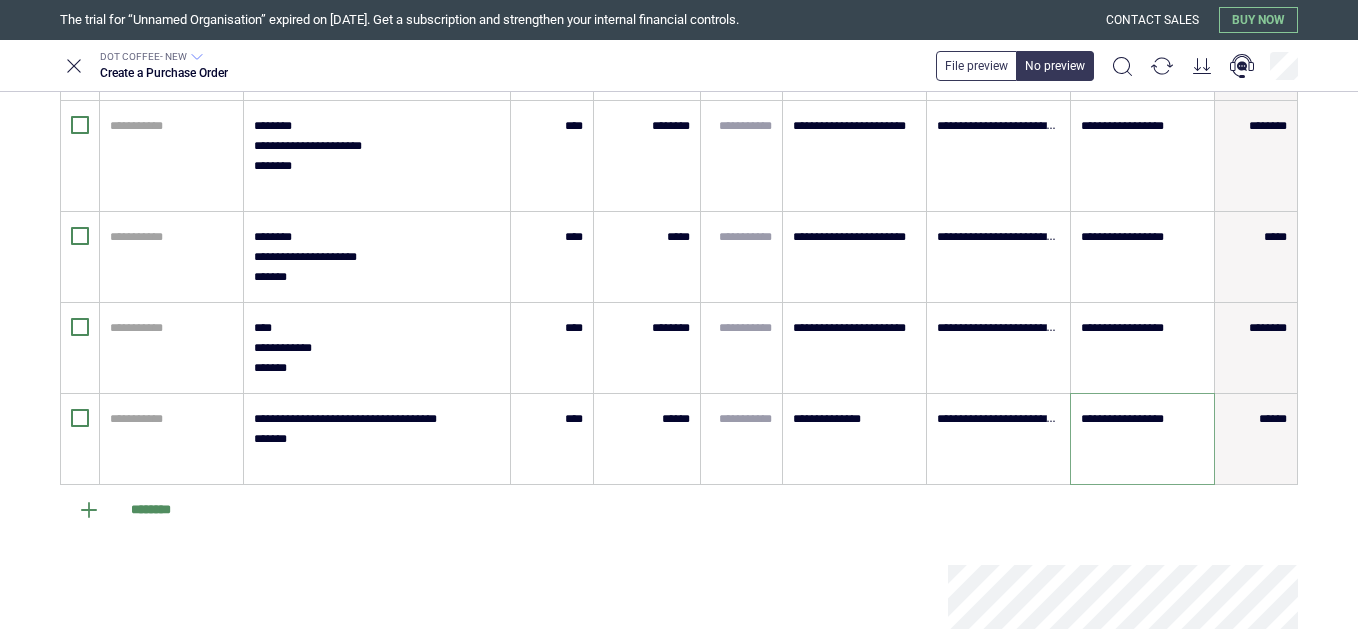 scroll, scrollTop: 692, scrollLeft: 0, axis: vertical 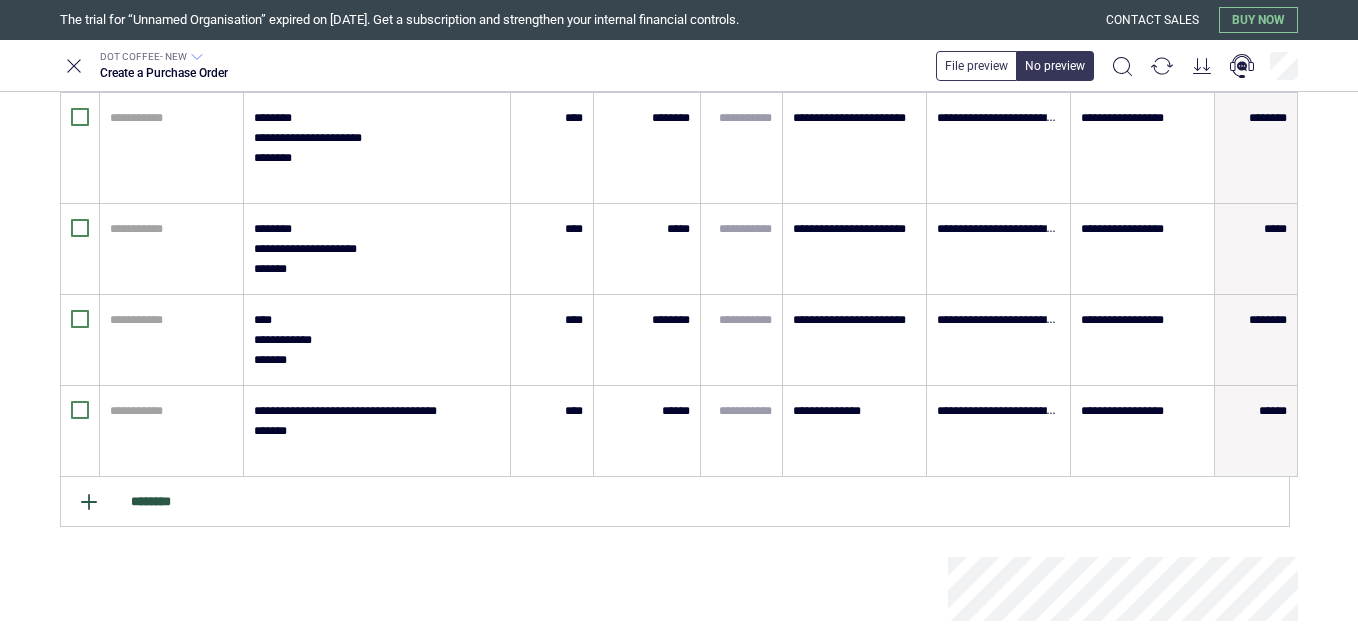 click on "********" at bounding box center (675, 502) 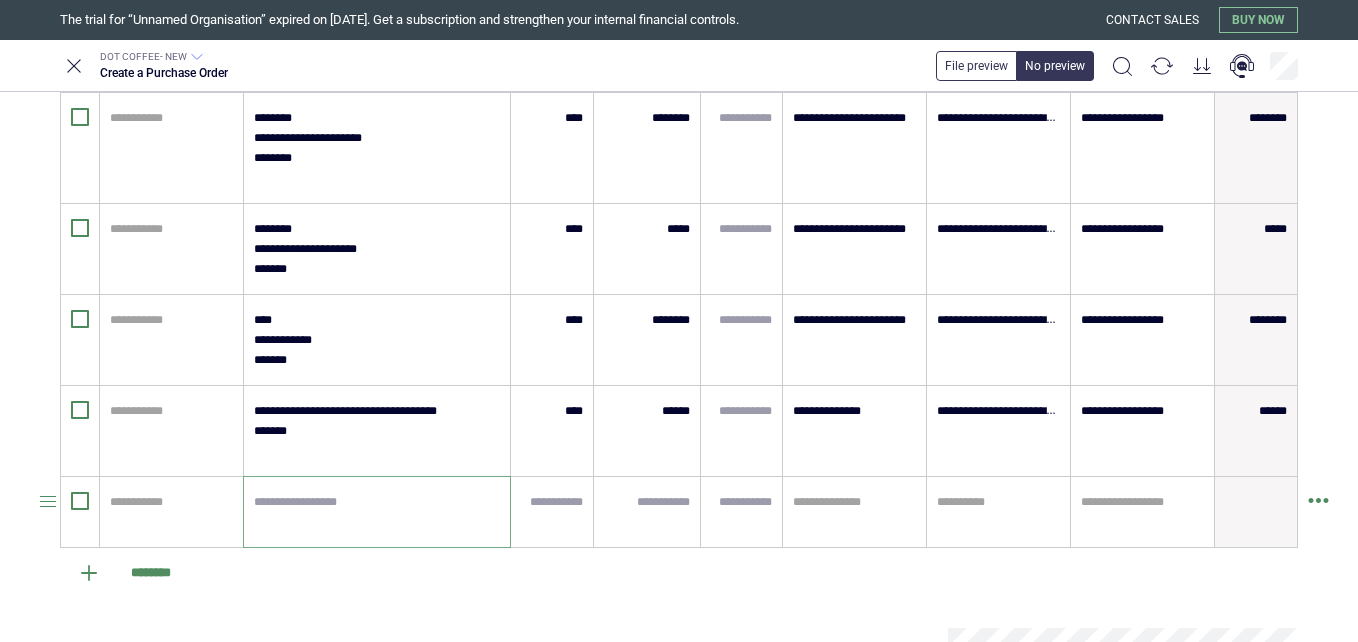 click at bounding box center [377, 512] 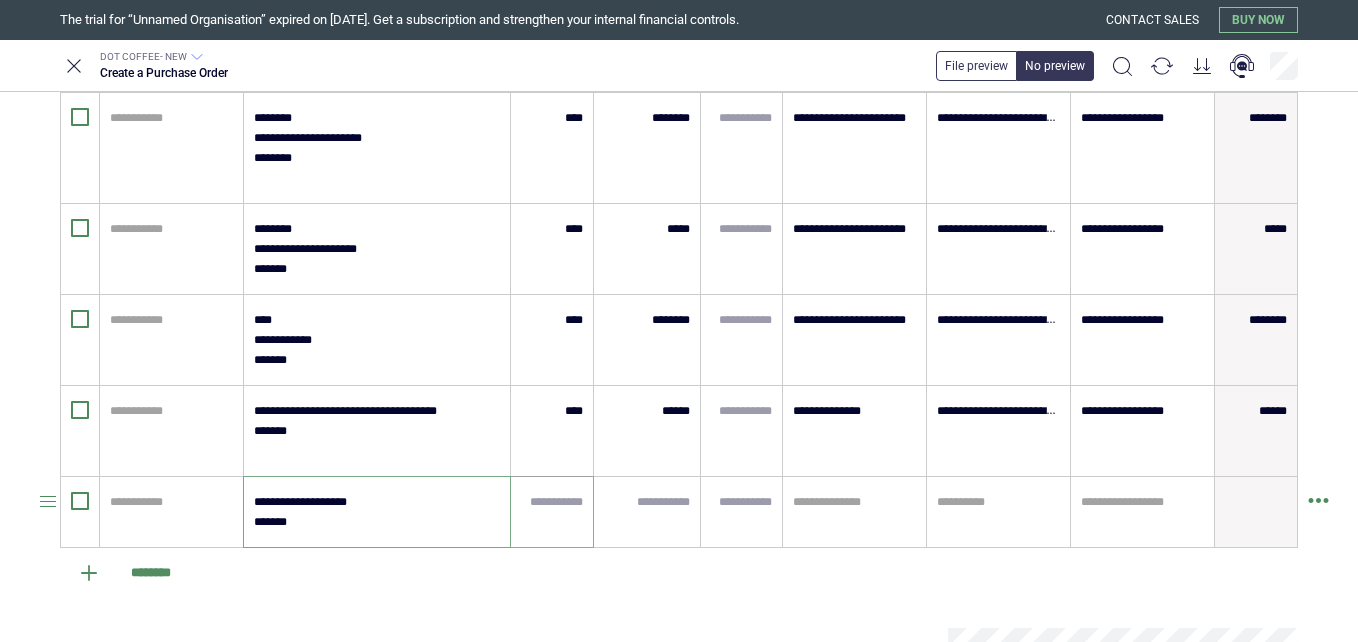 click at bounding box center [552, 502] 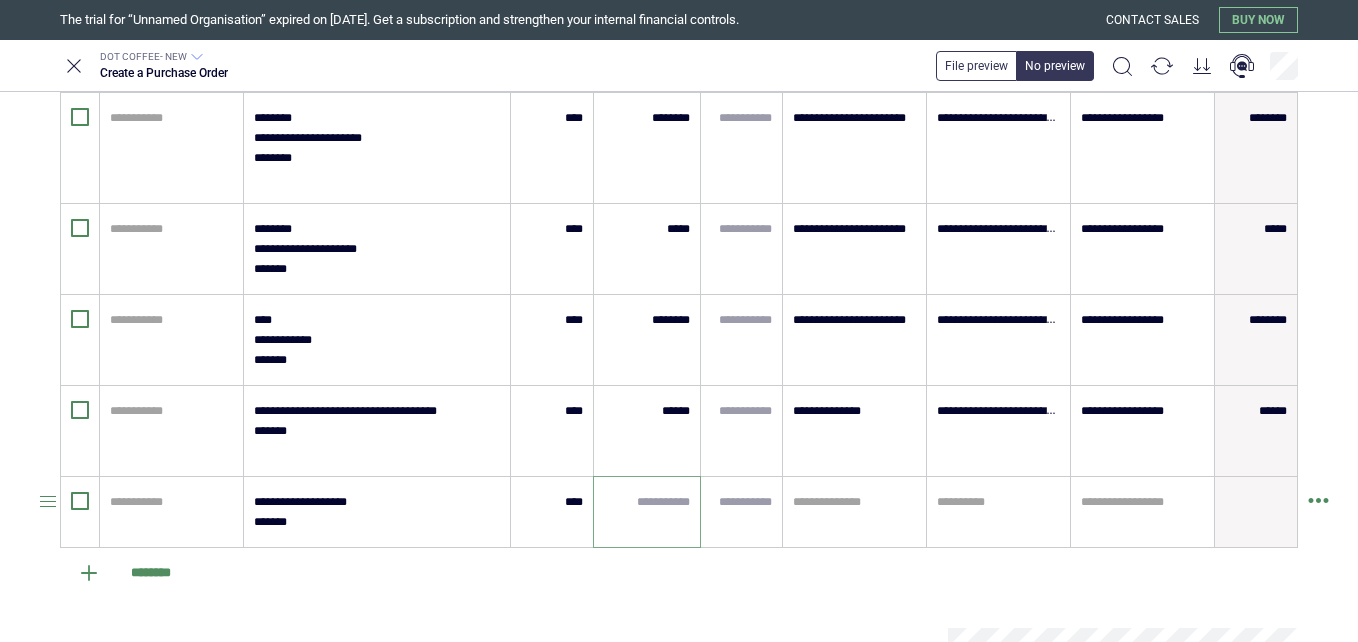 click at bounding box center [647, 502] 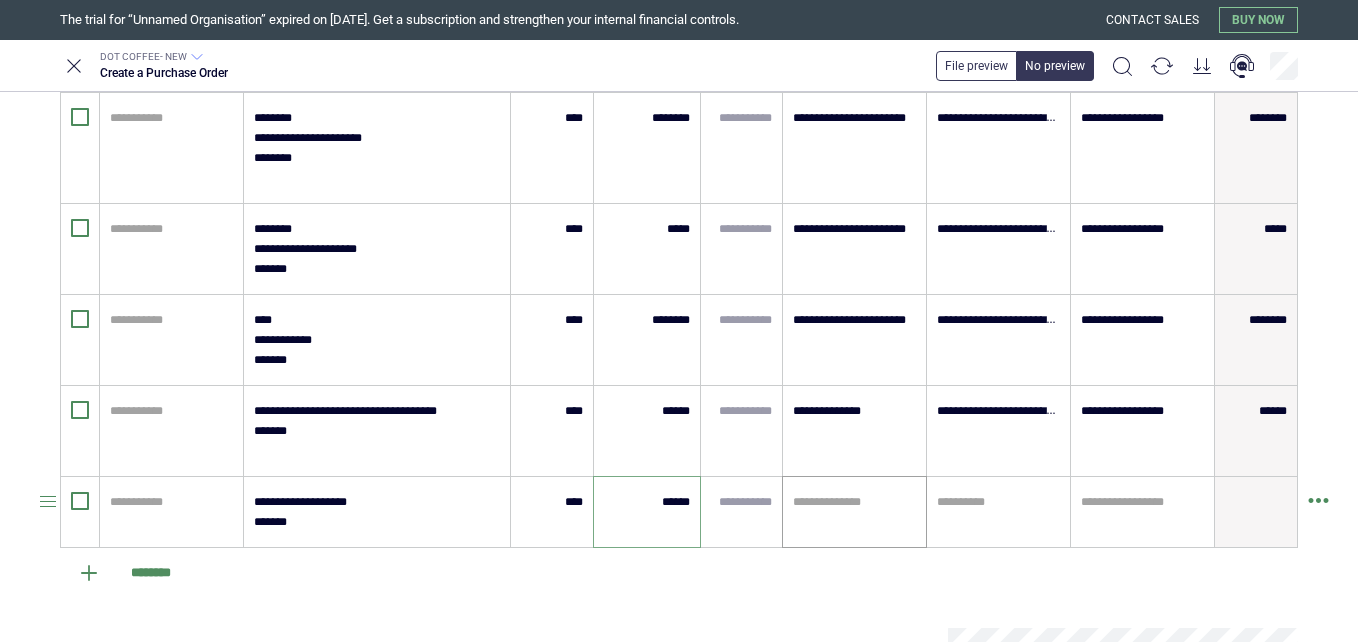 click at bounding box center (854, 502) 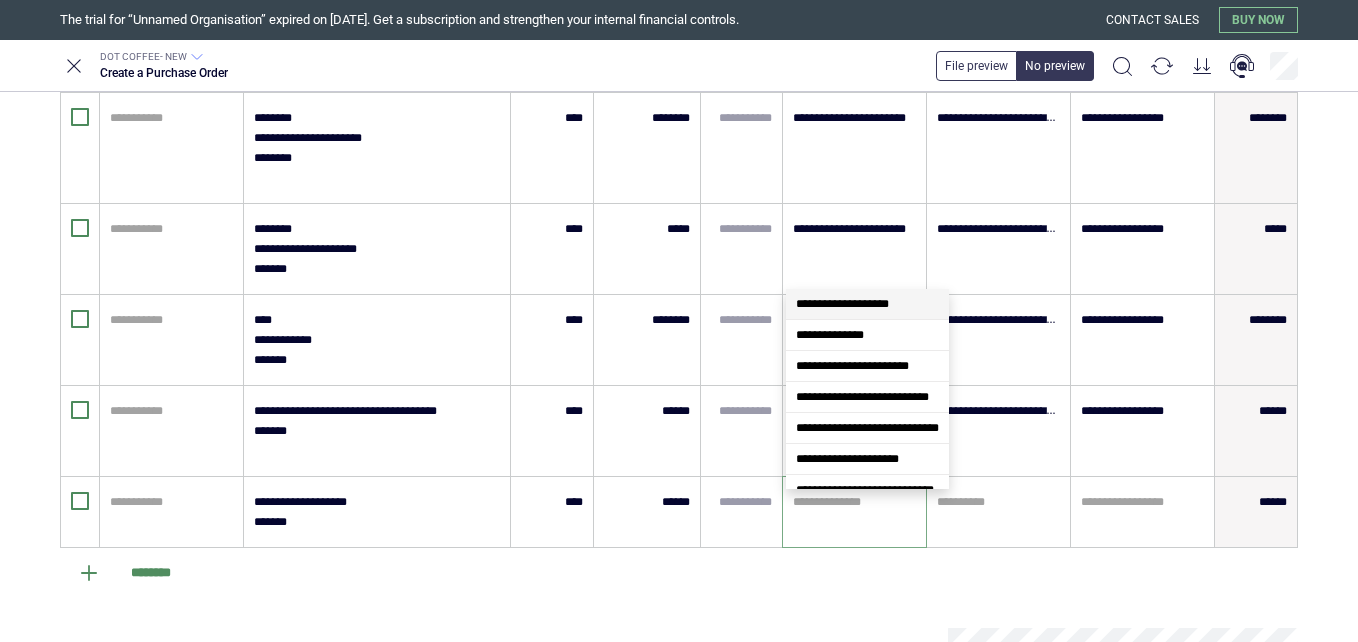 click on "**********" at bounding box center [842, 304] 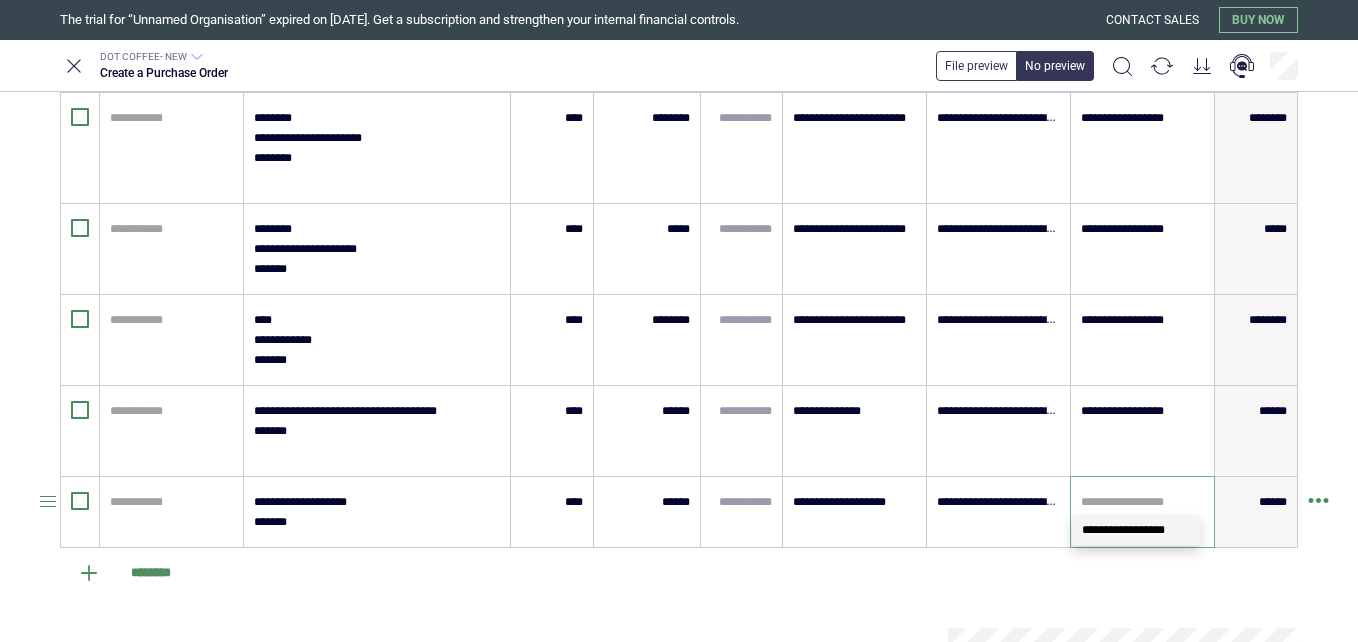 click at bounding box center (1142, 502) 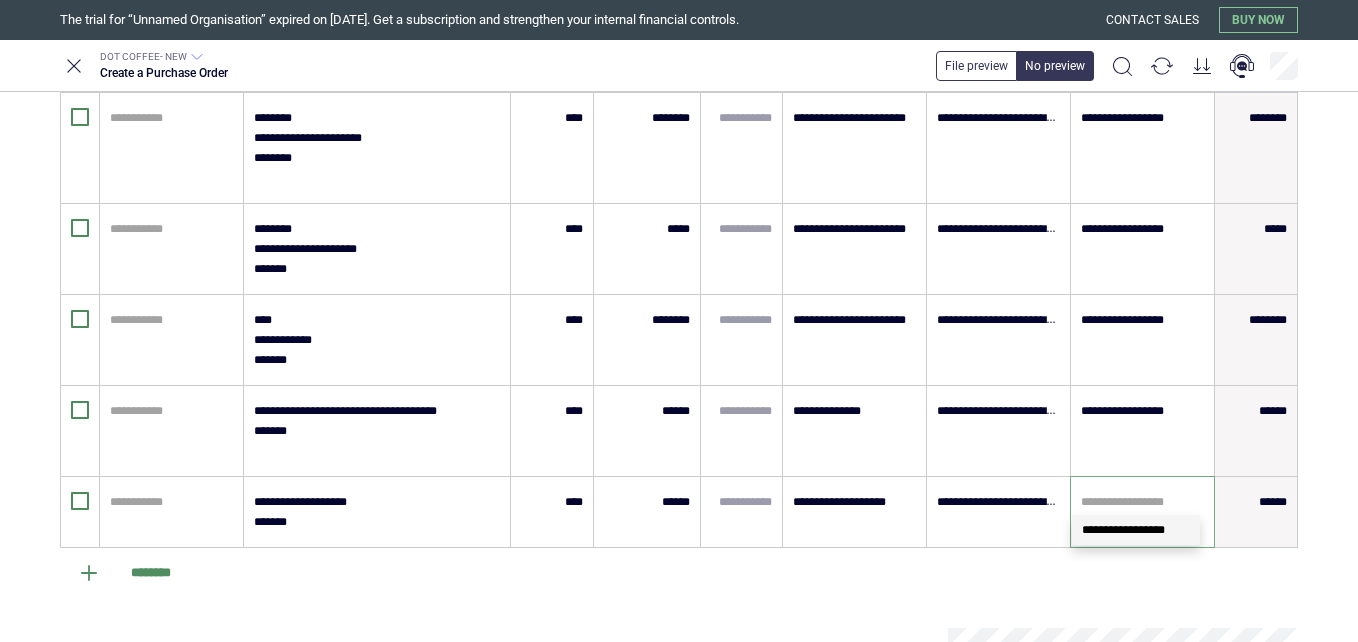 click on "**********" at bounding box center [1123, 530] 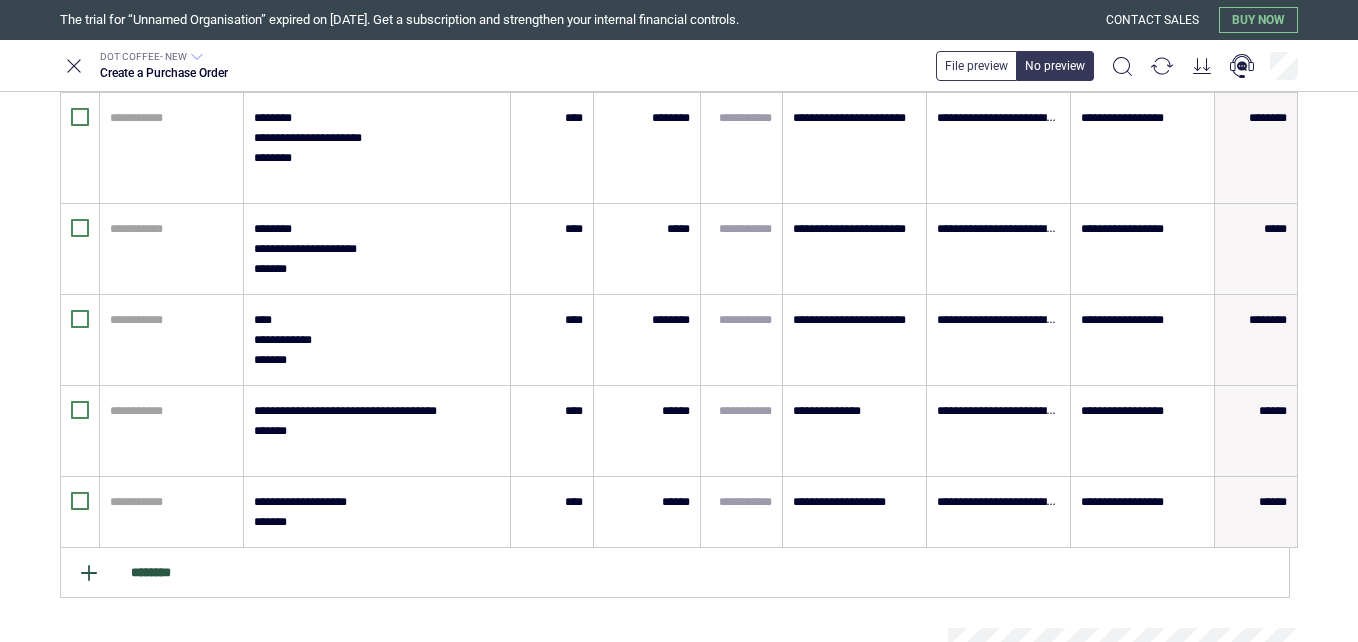 click on "********" at bounding box center [675, 573] 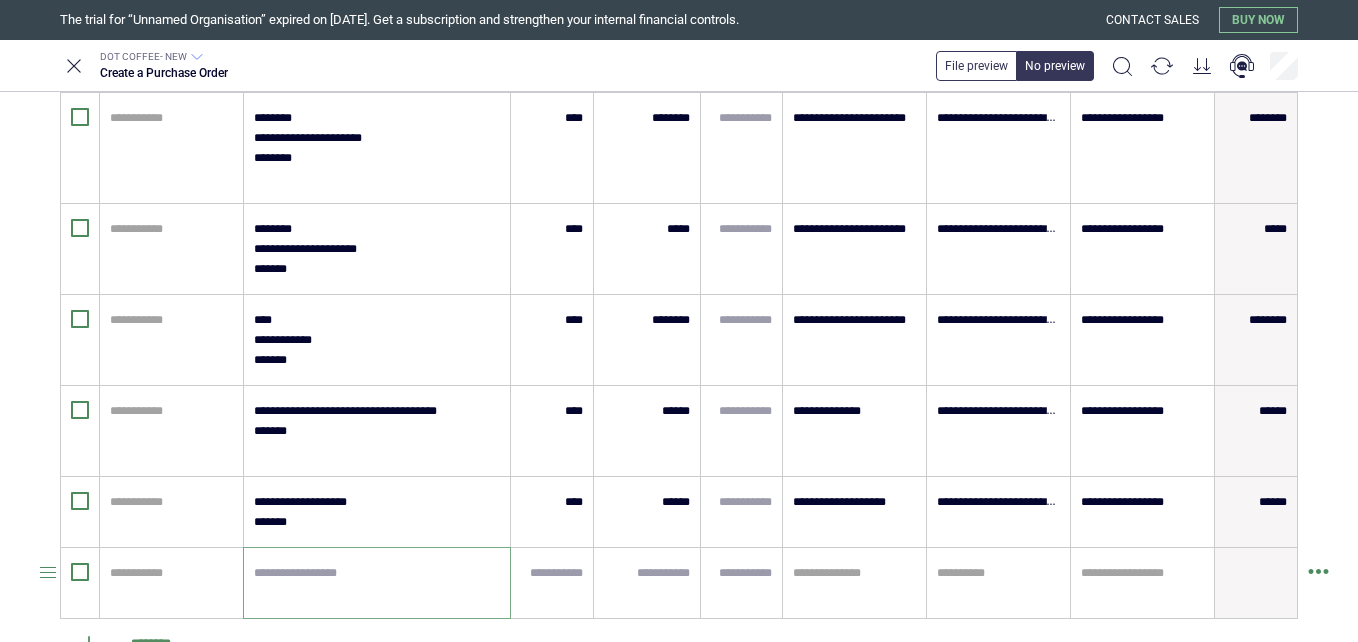 click at bounding box center (377, 583) 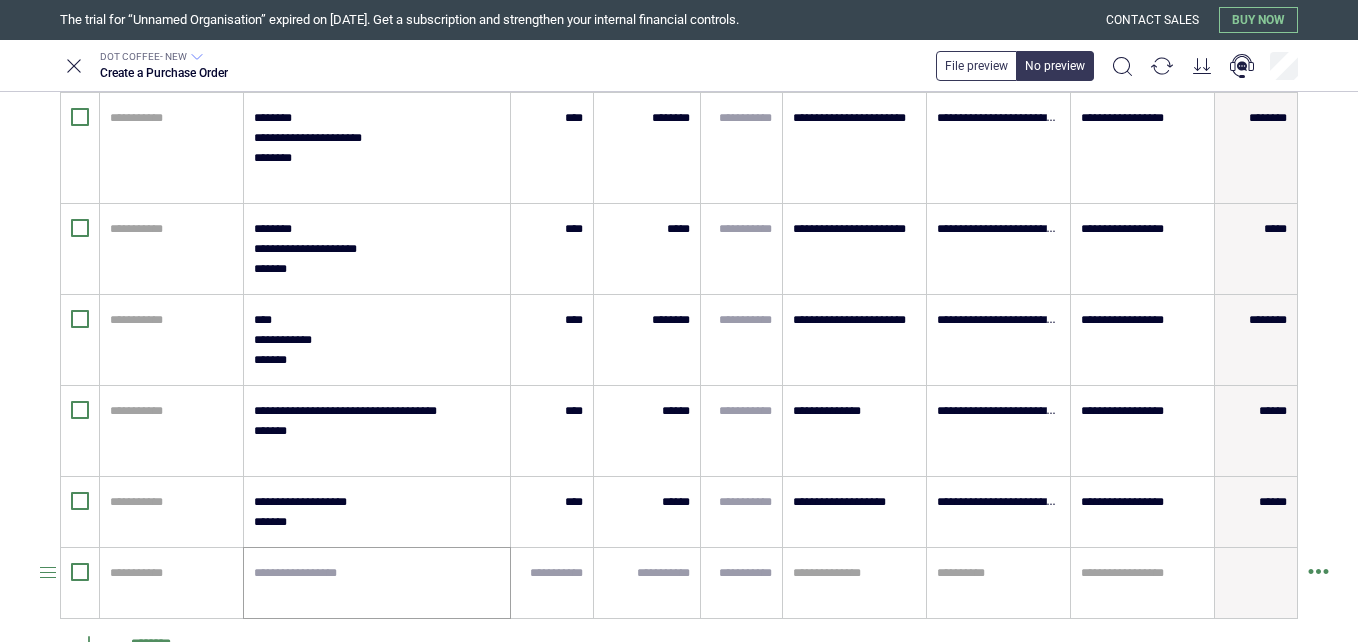 click at bounding box center (377, 583) 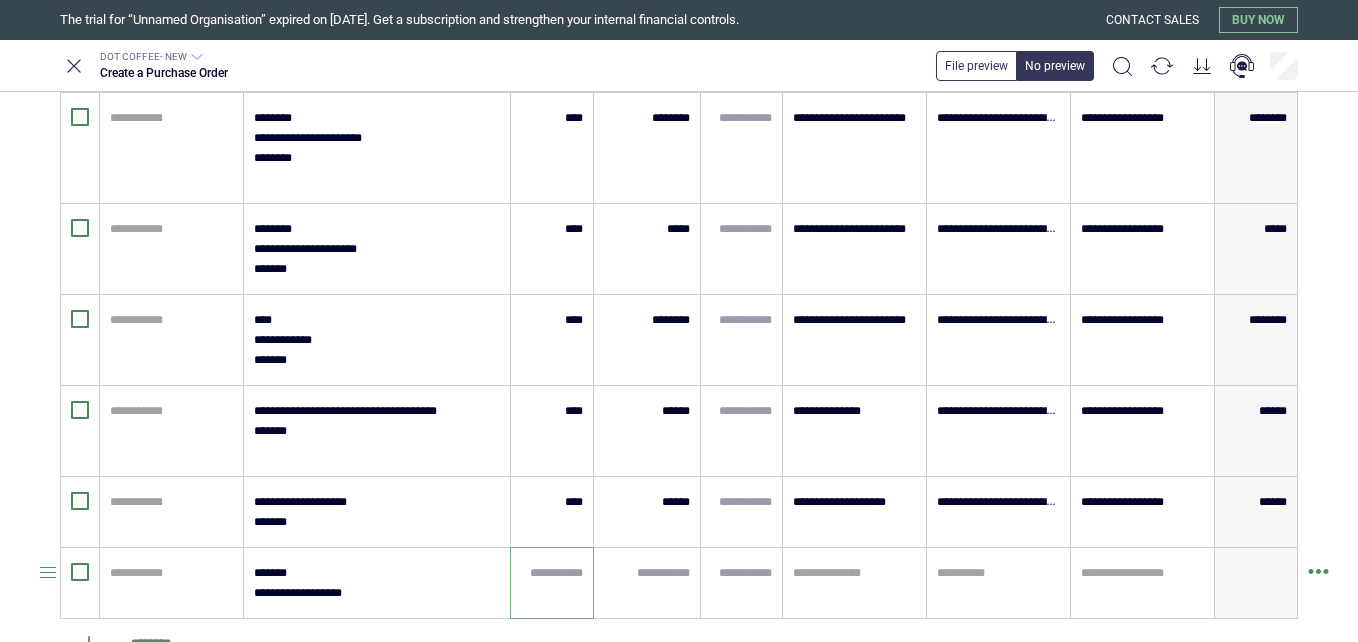 click at bounding box center [552, 573] 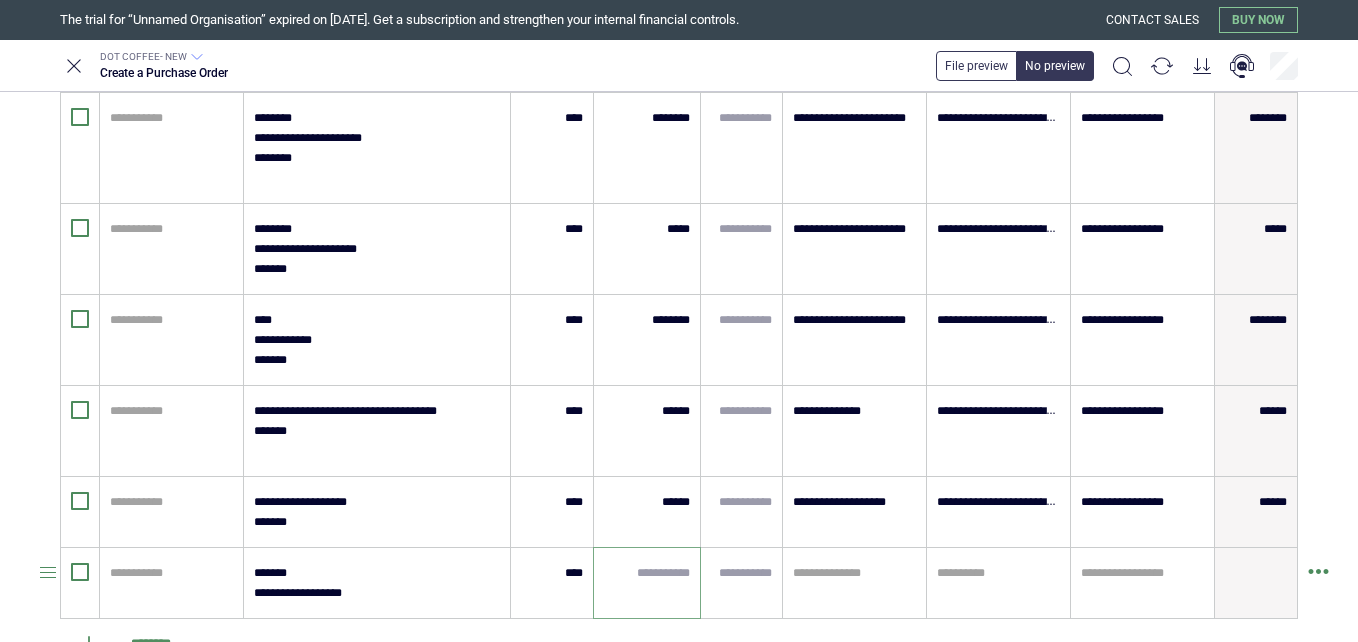 click at bounding box center (647, 573) 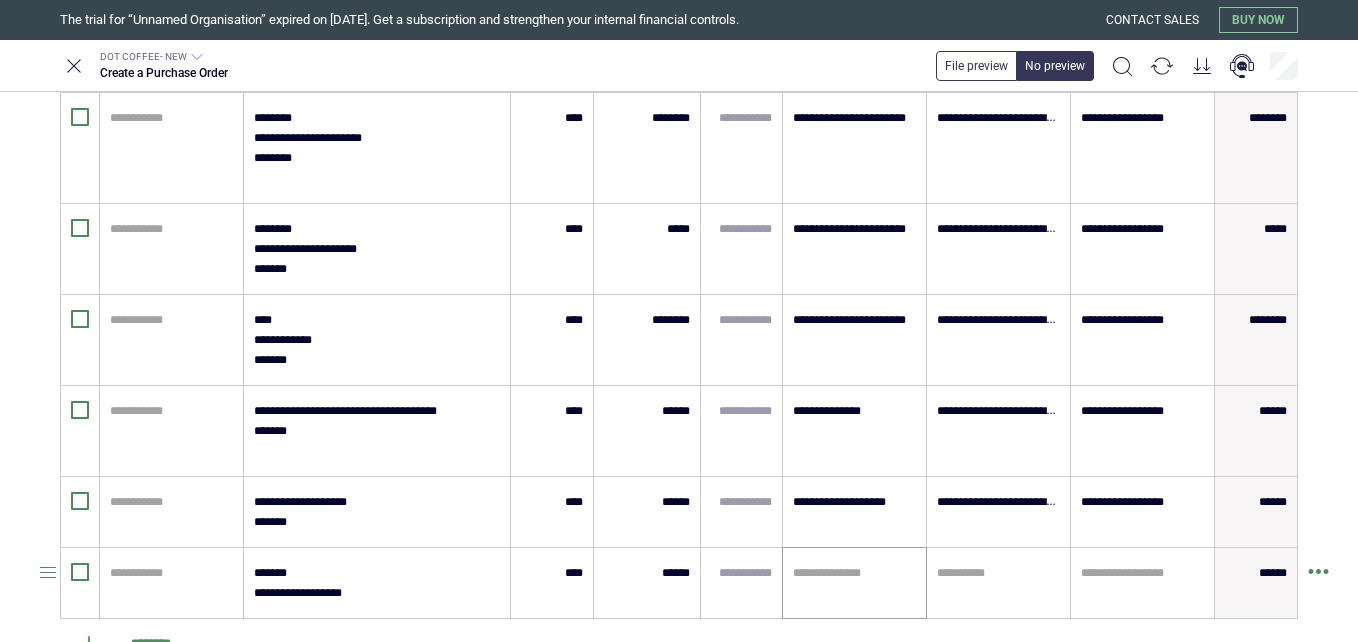 click on "**********" at bounding box center [854, 583] 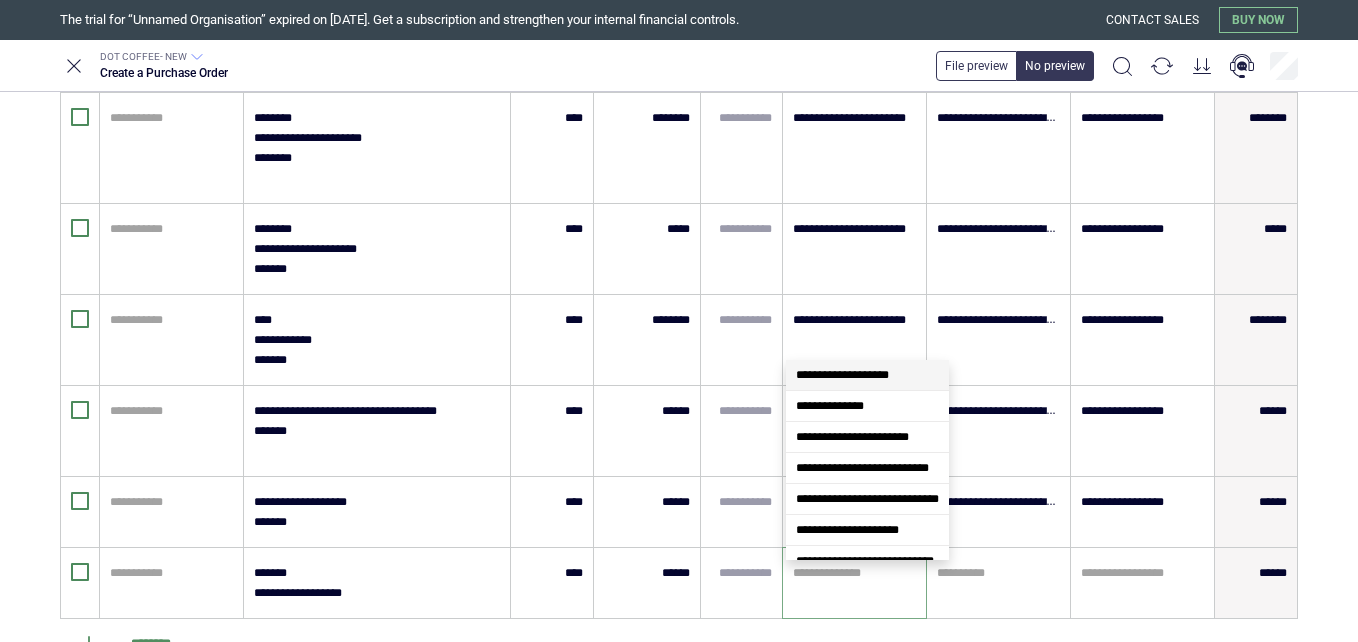 click on "**********" at bounding box center (867, 375) 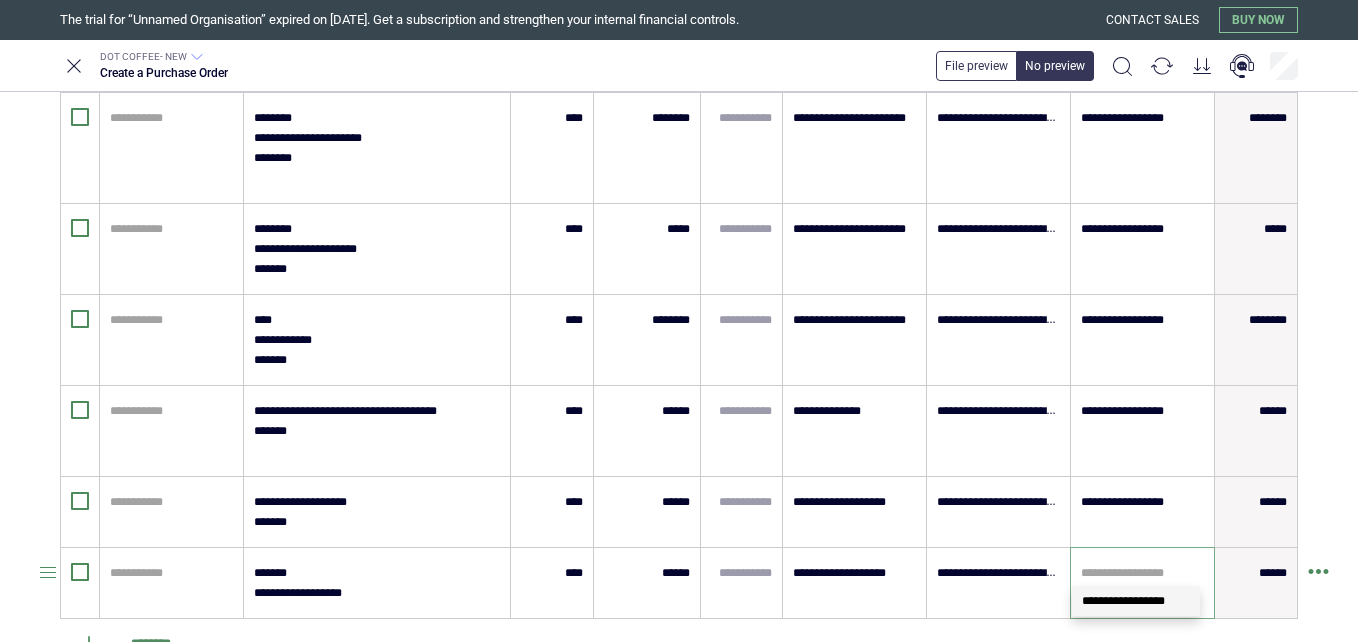 click at bounding box center (1142, 573) 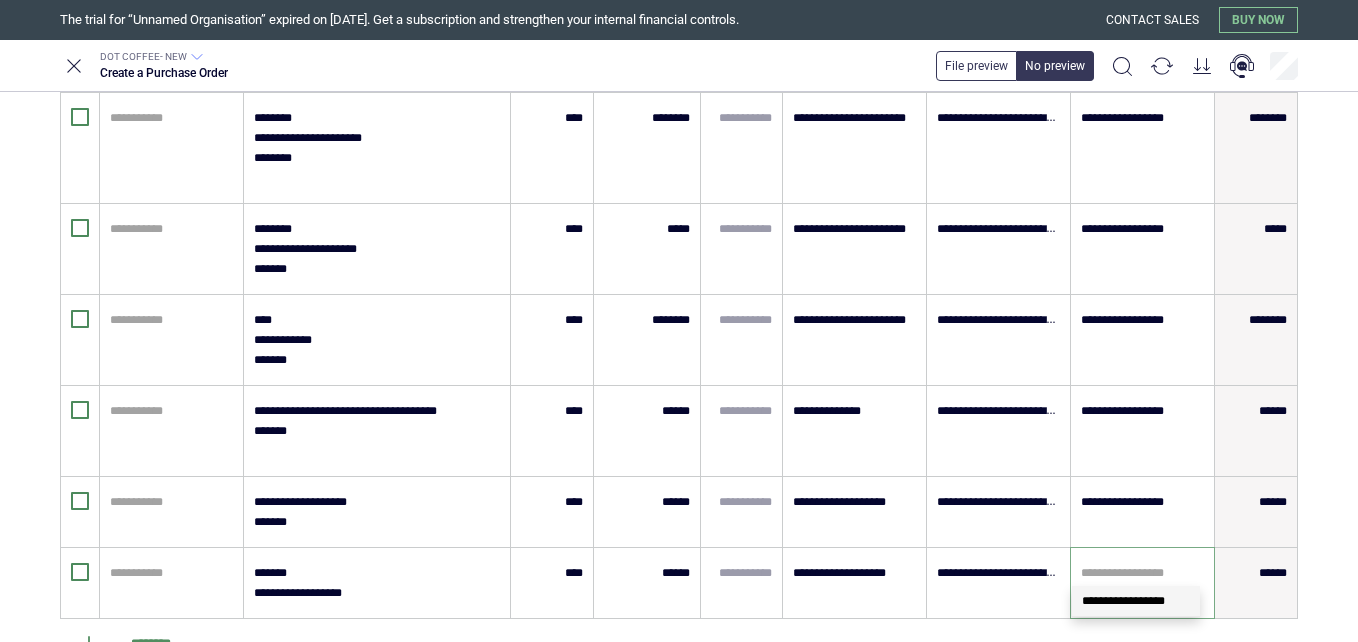 click on "**********" at bounding box center (1136, 601) 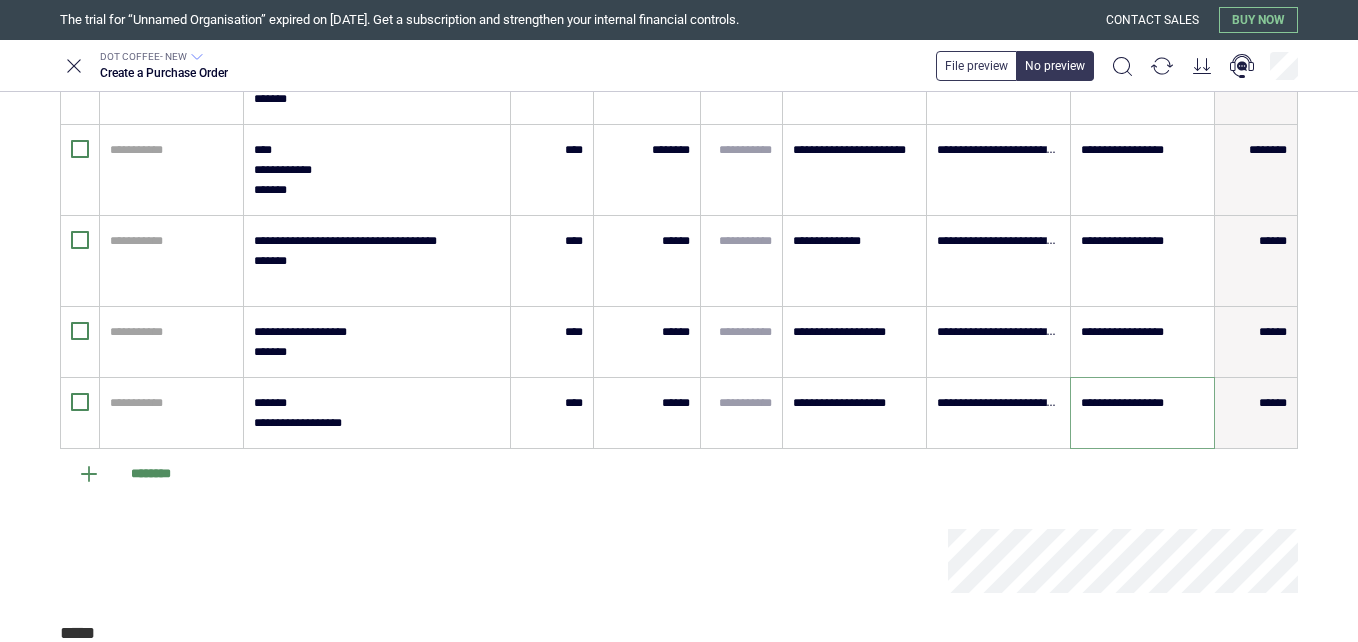 scroll, scrollTop: 926, scrollLeft: 0, axis: vertical 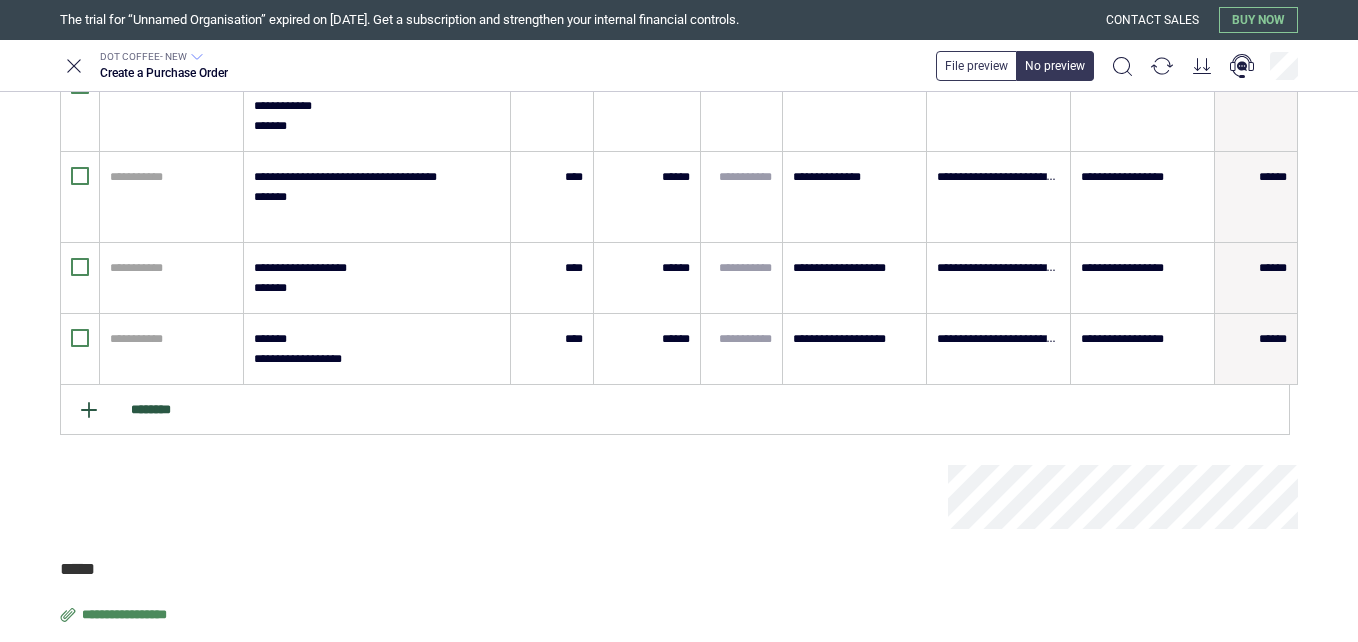 click on "********" at bounding box center (675, 410) 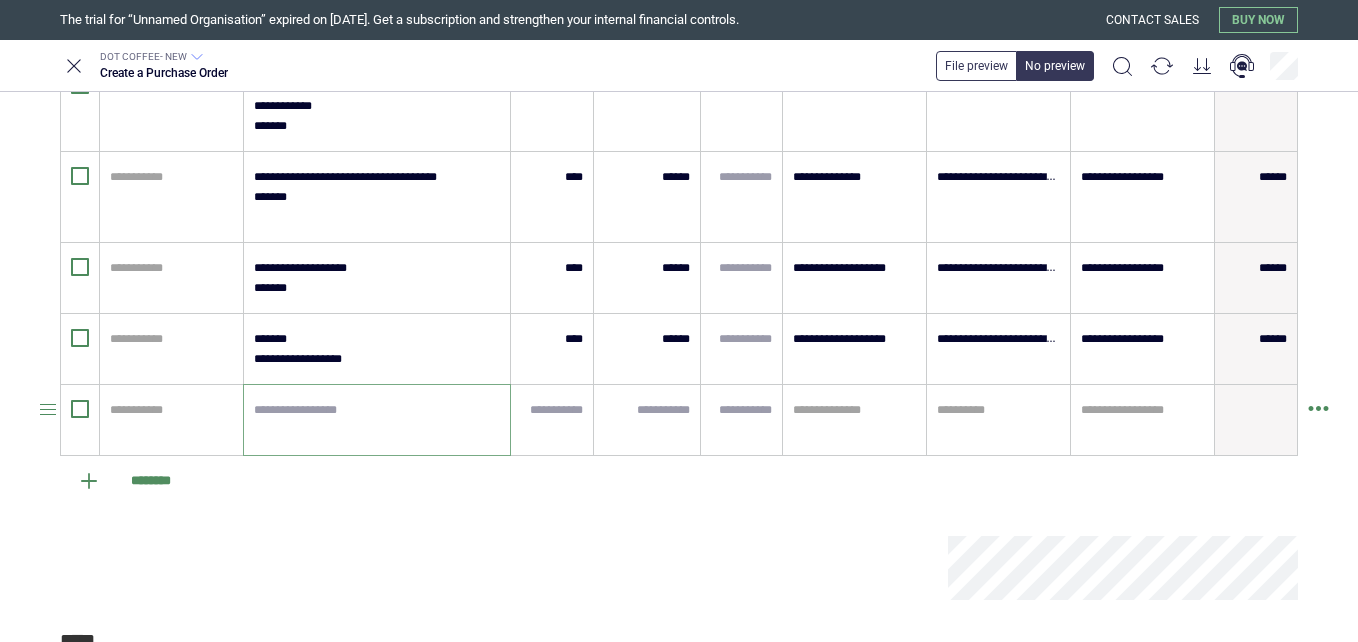 click at bounding box center [377, 420] 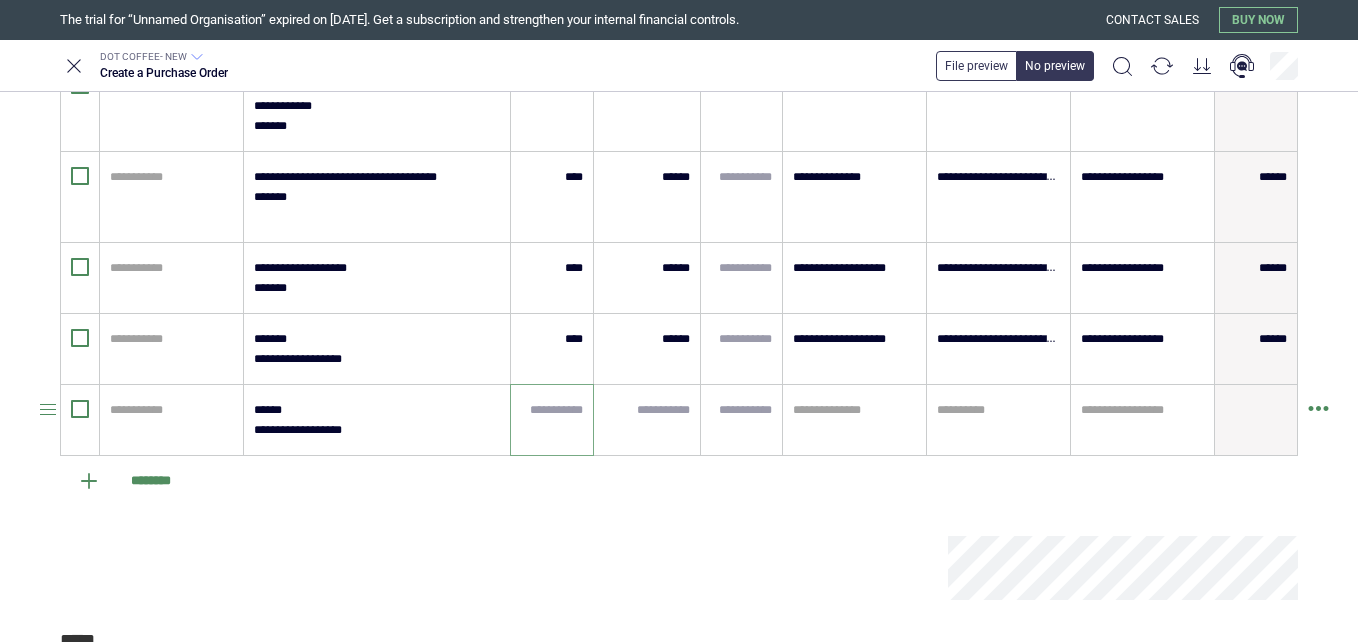 click at bounding box center (552, 410) 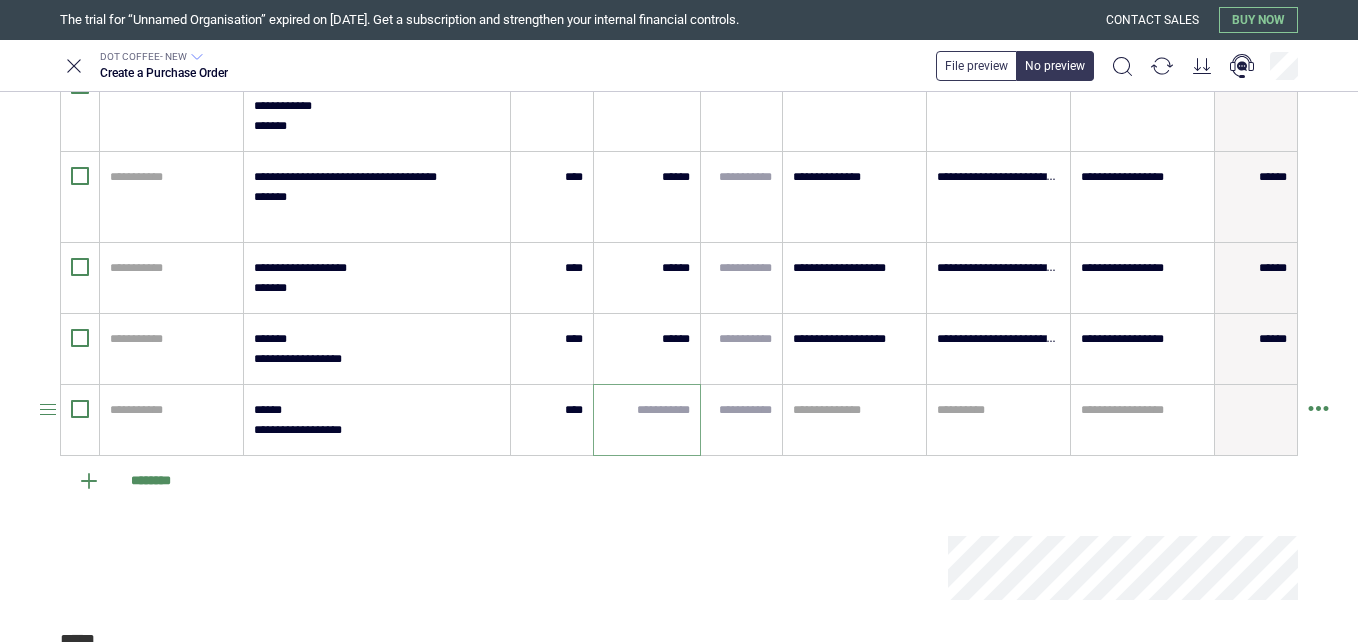 click at bounding box center [647, 410] 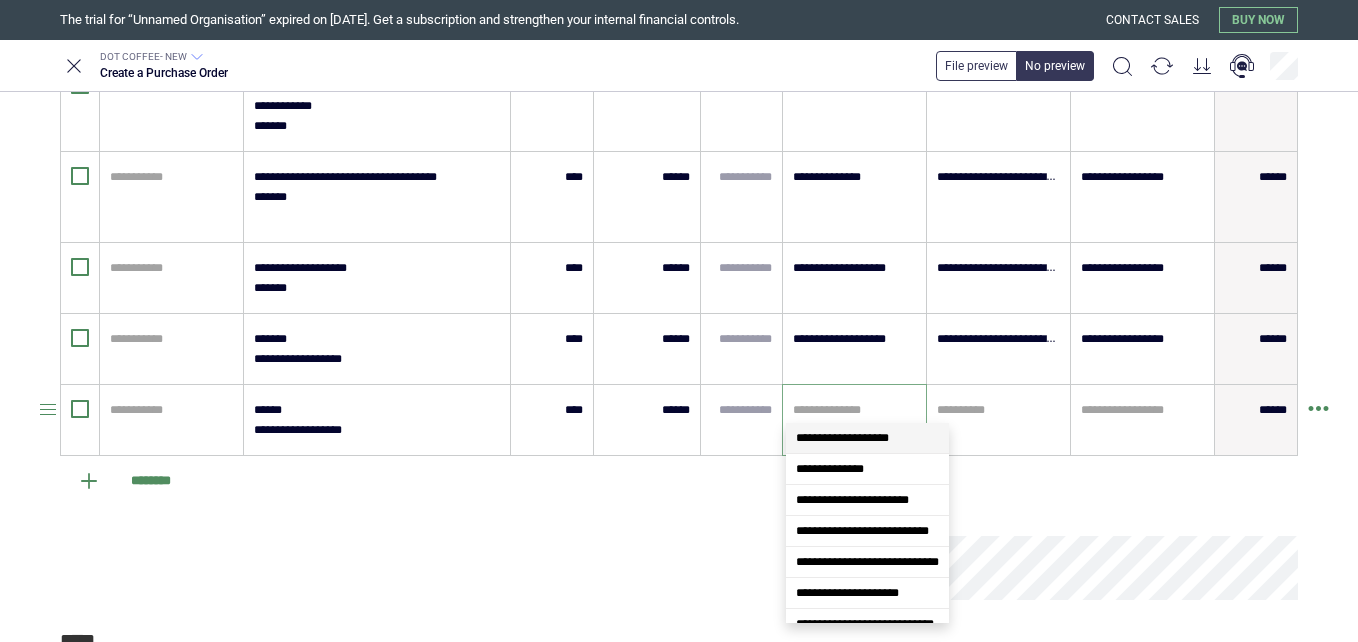 click at bounding box center (854, 410) 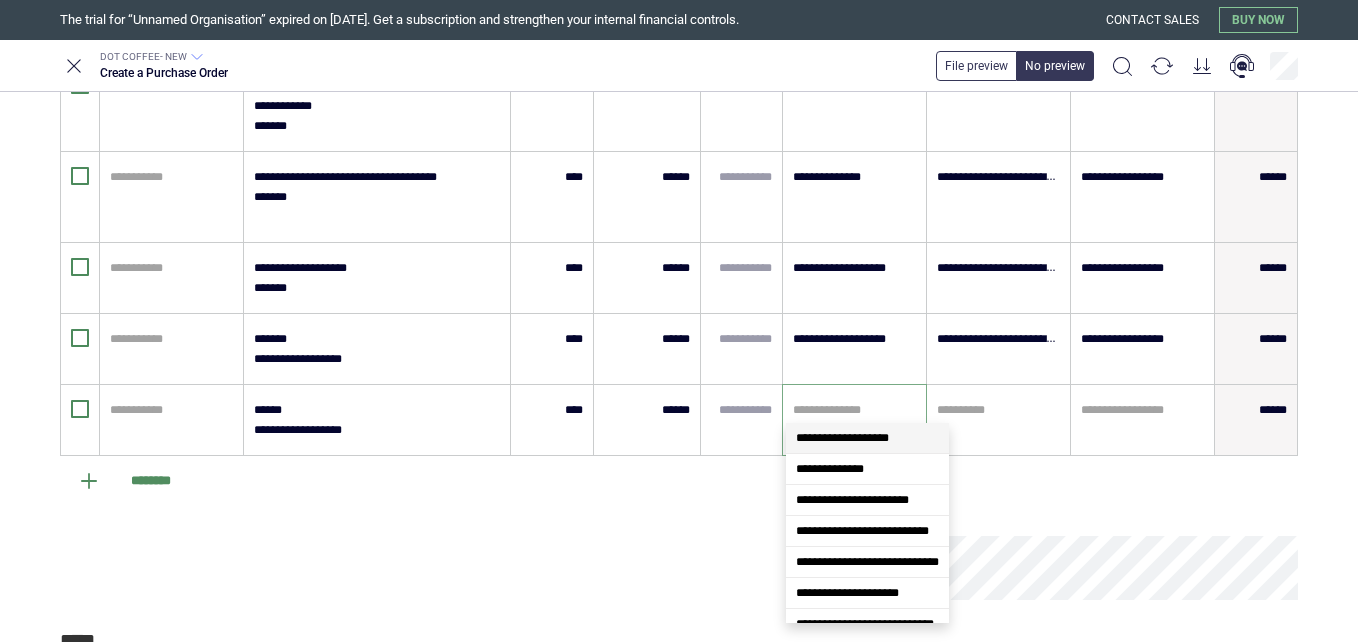 click on "**********" at bounding box center (867, 438) 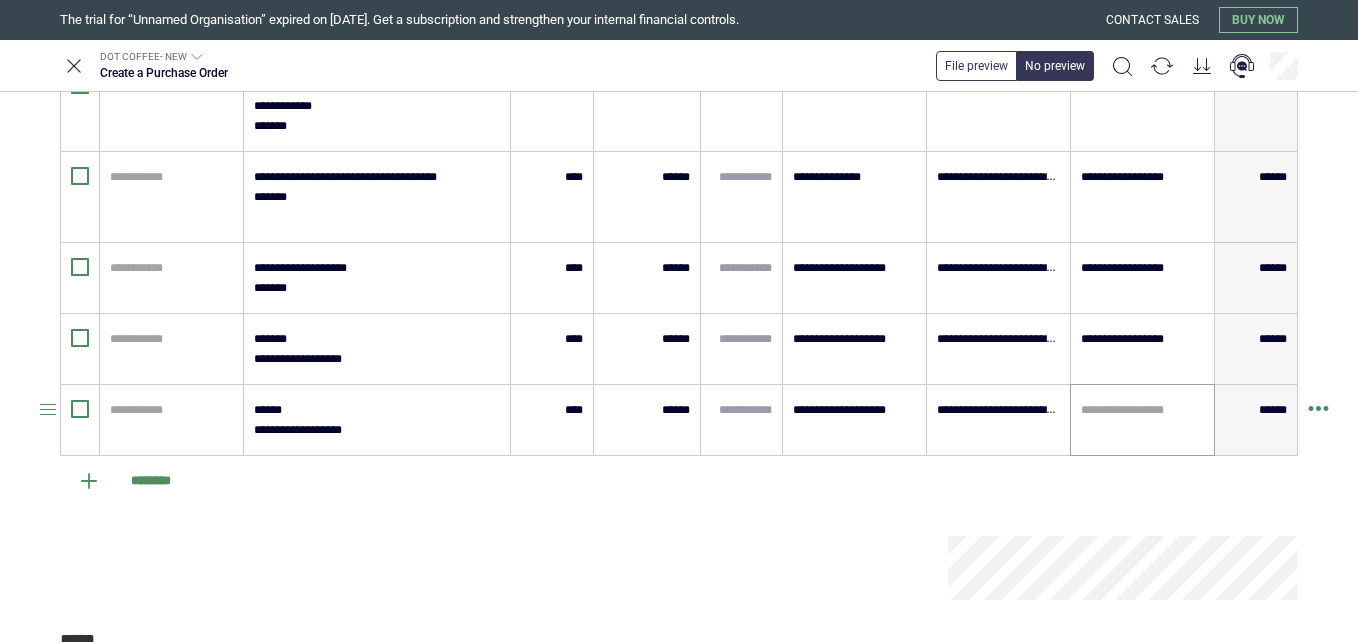 click on "**********" at bounding box center (1142, 420) 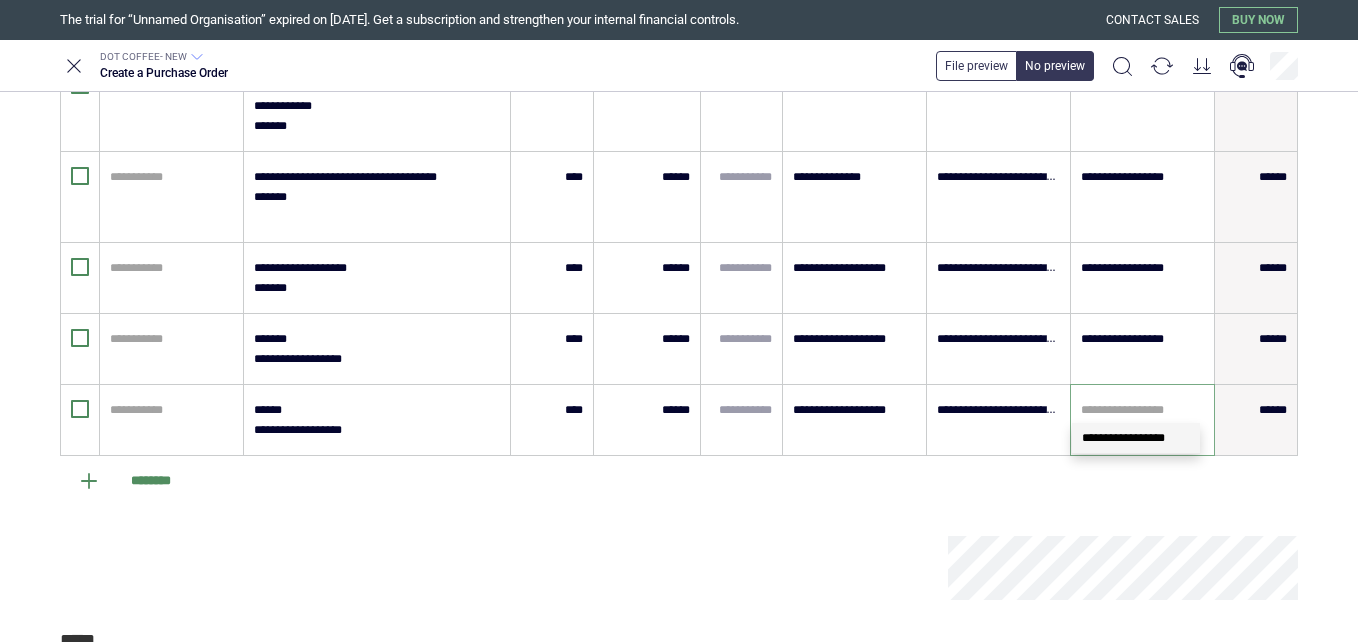 click on "**********" at bounding box center (1123, 438) 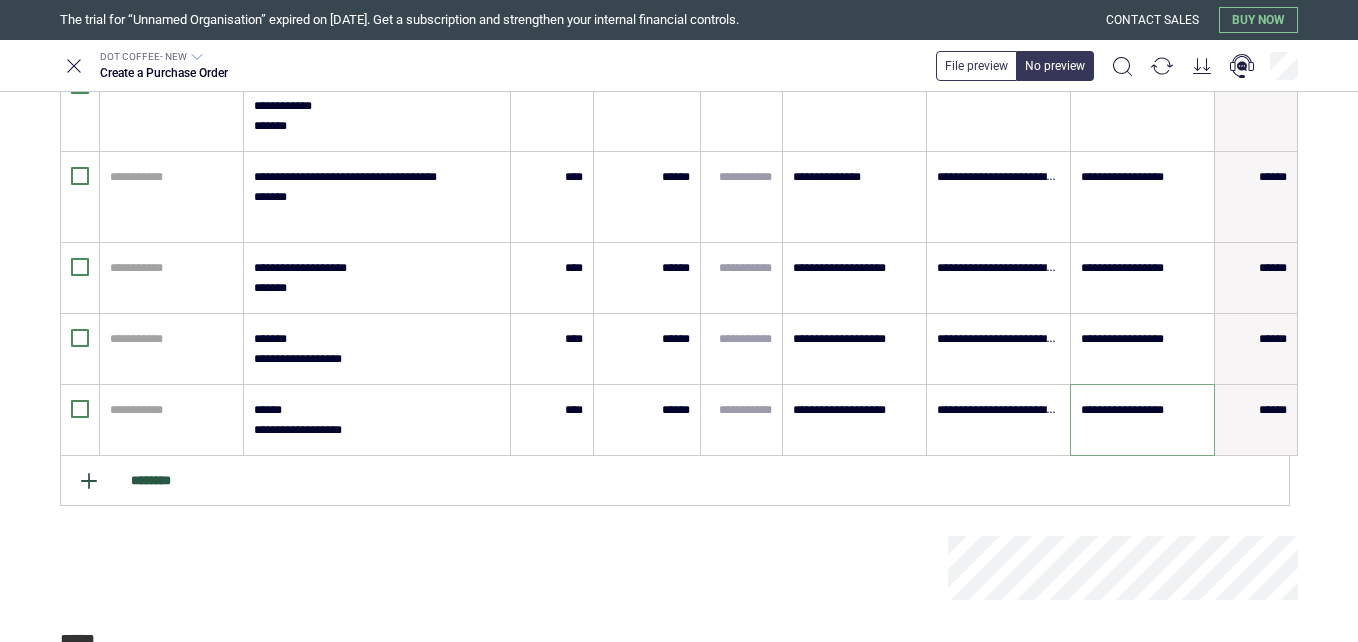 click 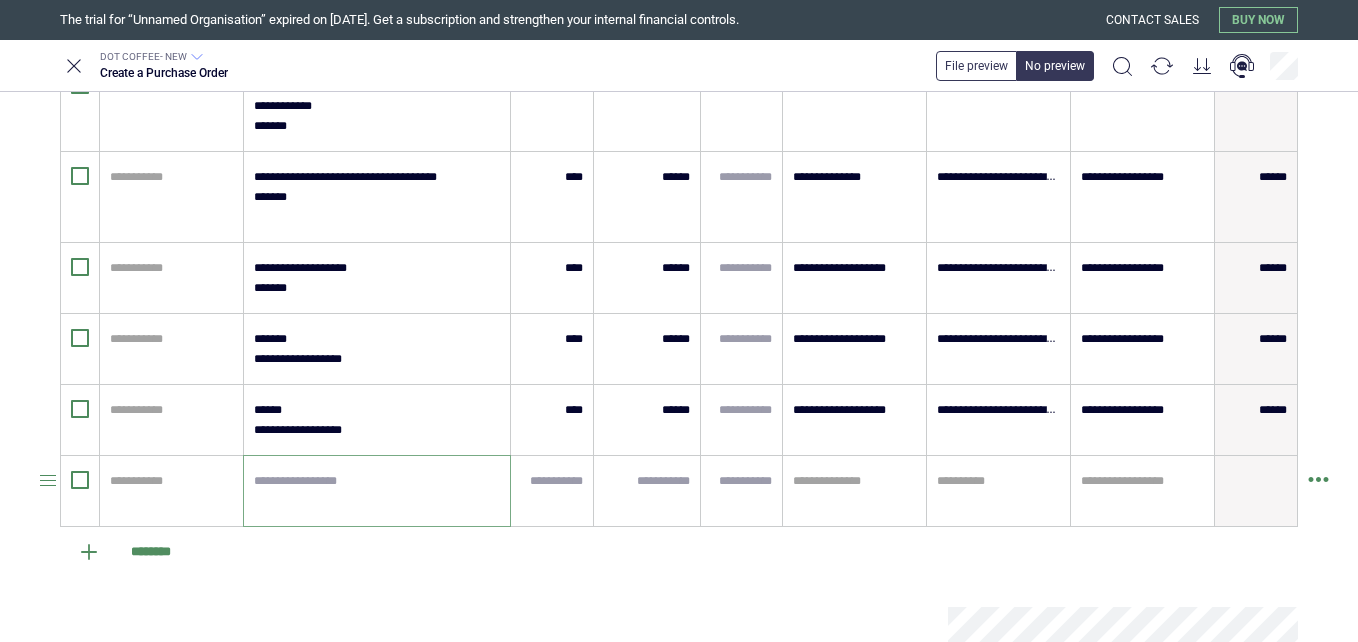 click at bounding box center (377, 491) 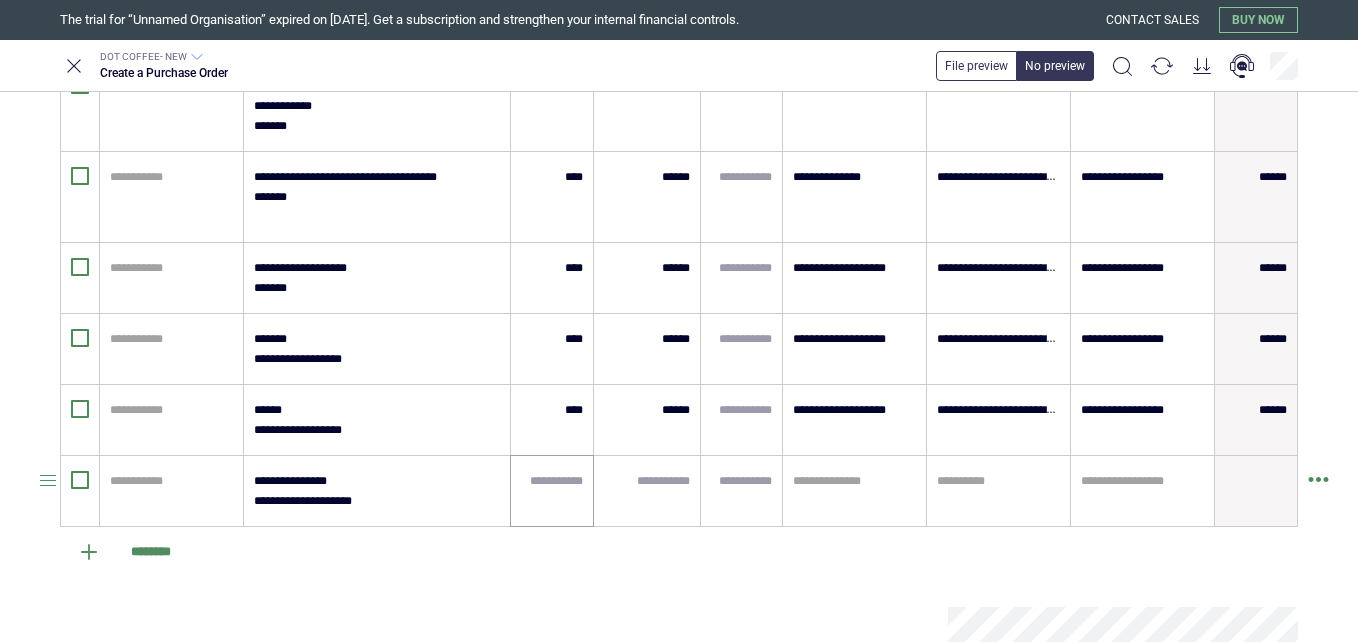 click at bounding box center [552, 491] 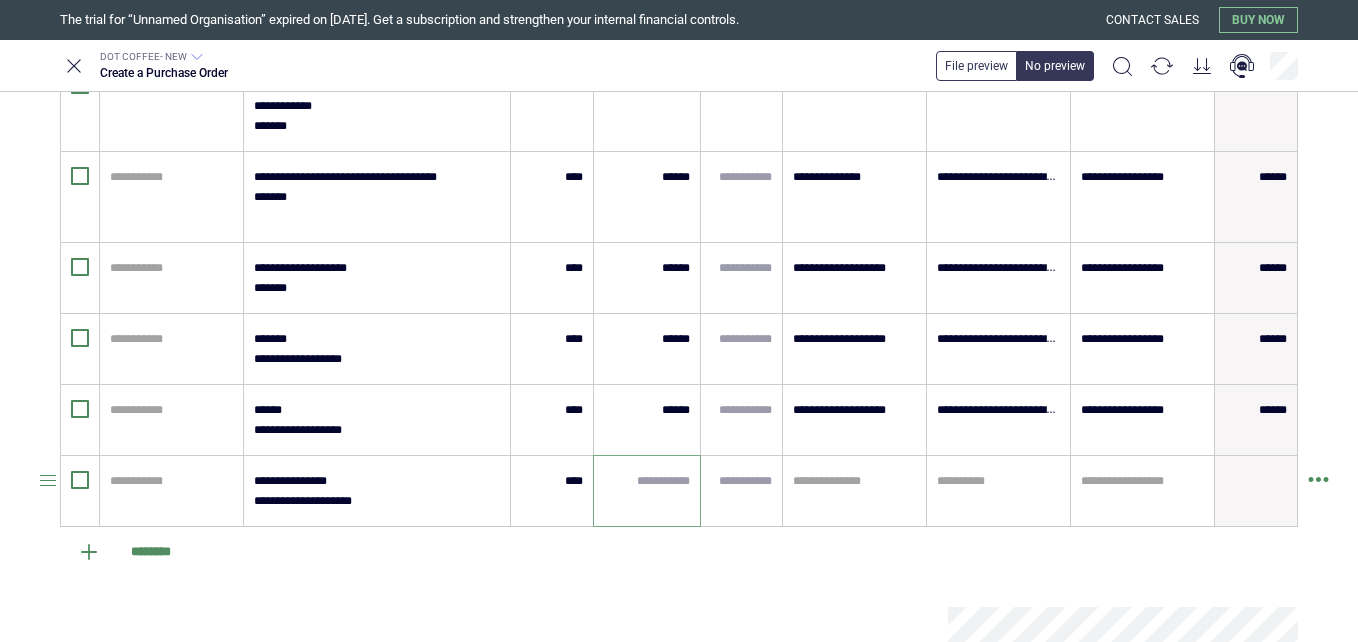 click at bounding box center (647, 481) 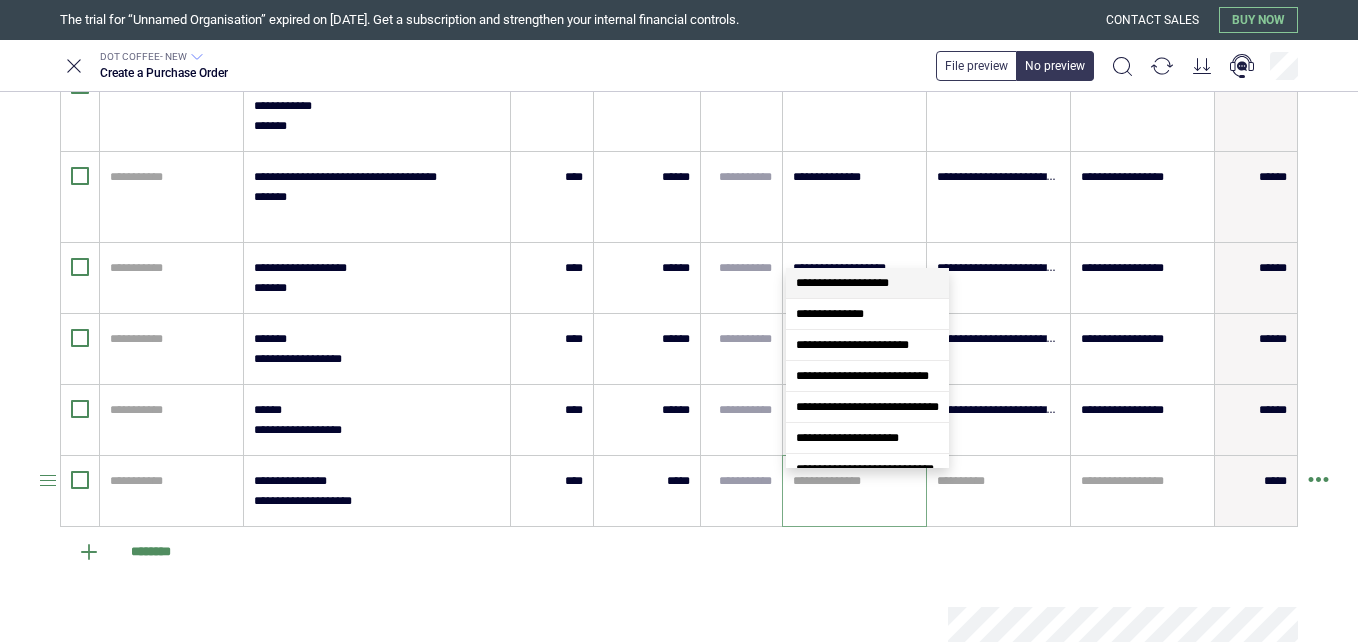 click at bounding box center (854, 481) 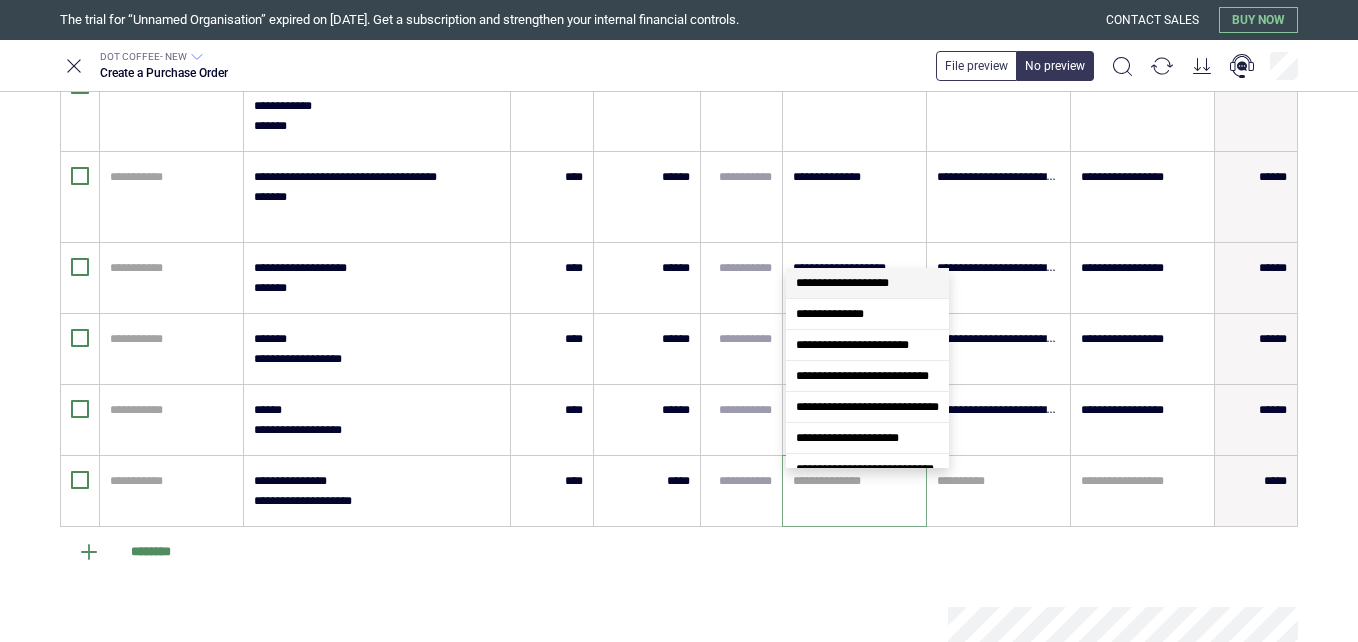 click on "**********" at bounding box center [842, 283] 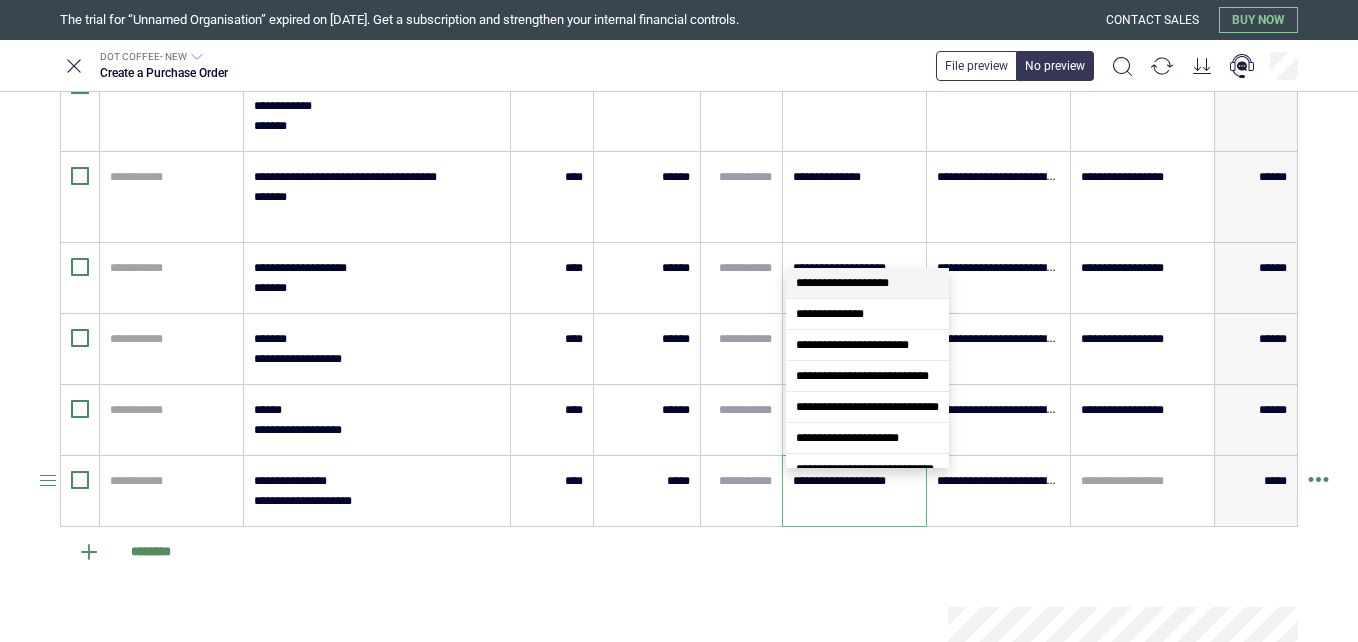 click on "**********" at bounding box center (854, 481) 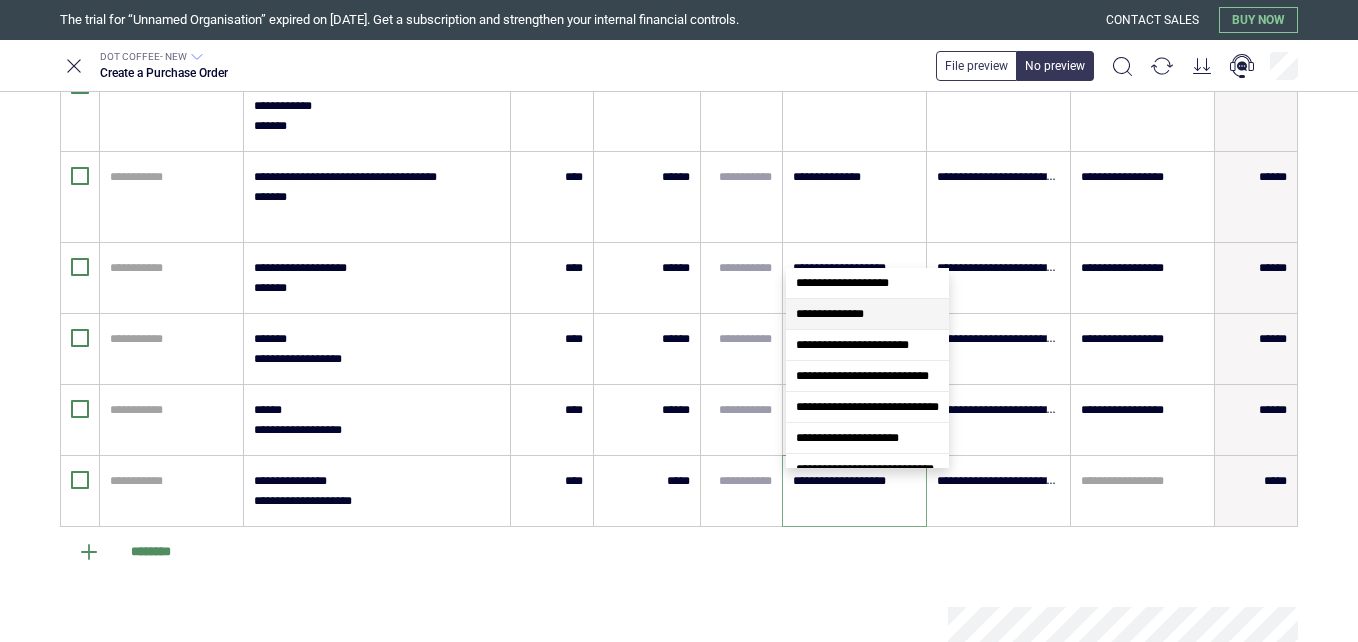 click on "**********" at bounding box center (867, 314) 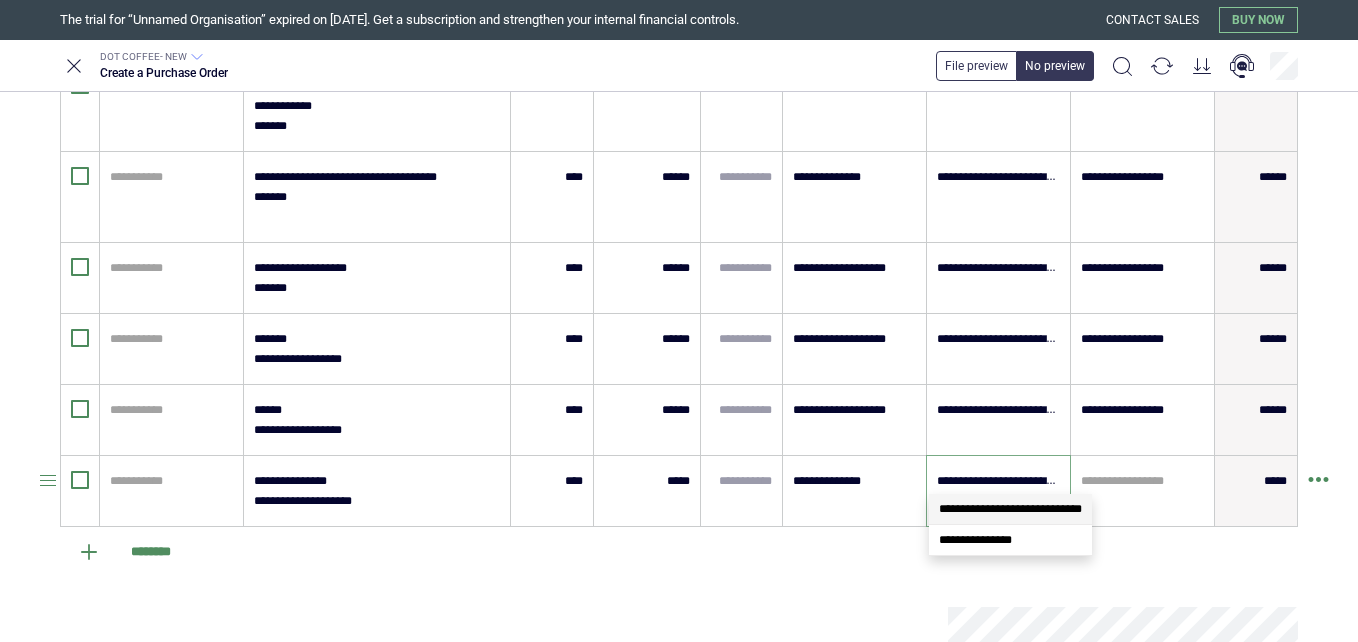 click on "**********" at bounding box center (998, 481) 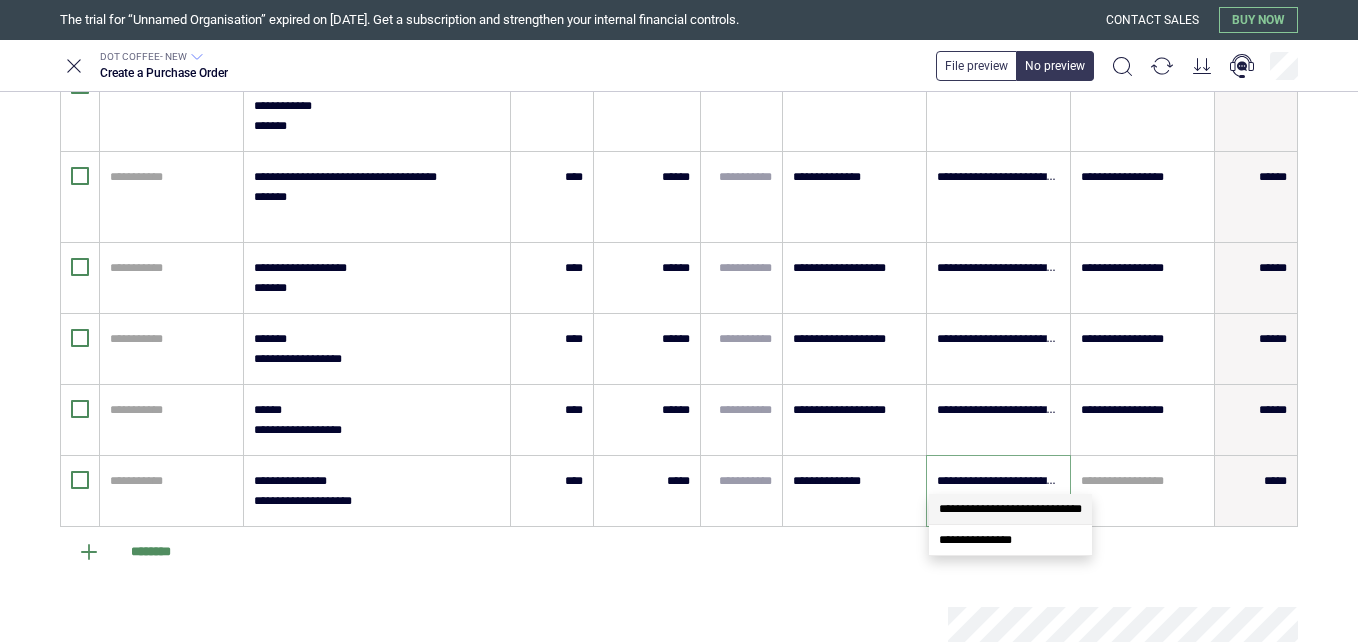 click on "**********" at bounding box center (1010, 509) 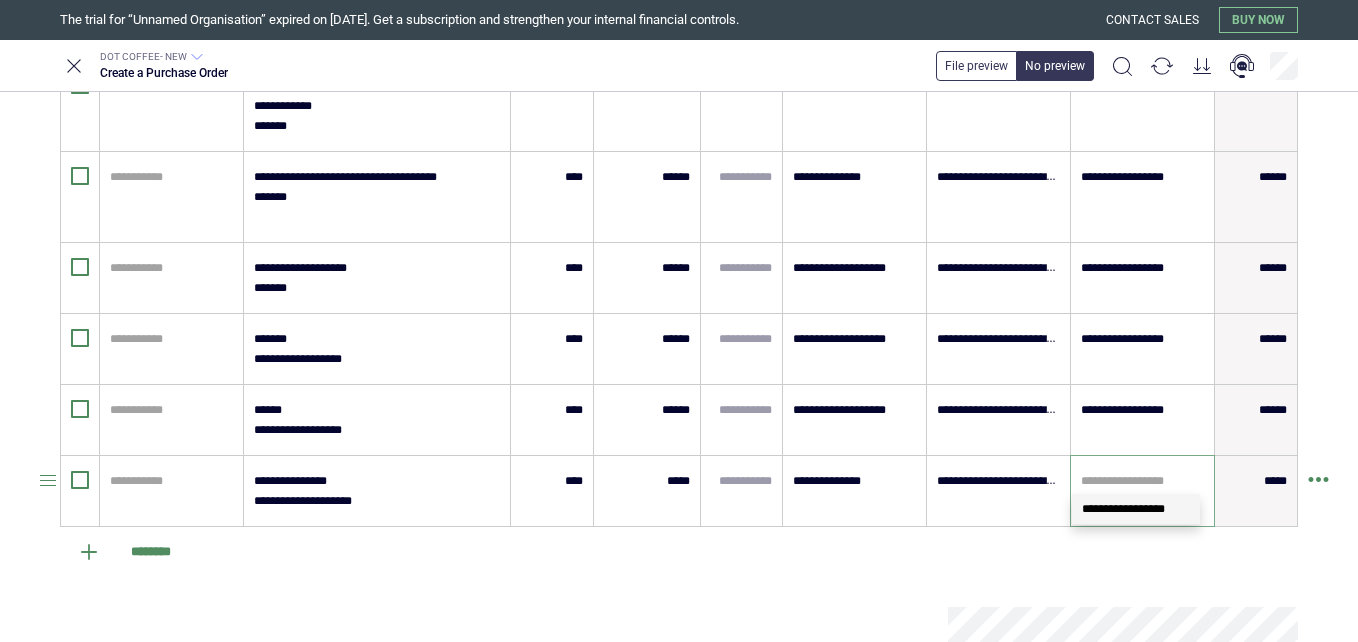 click at bounding box center [1142, 481] 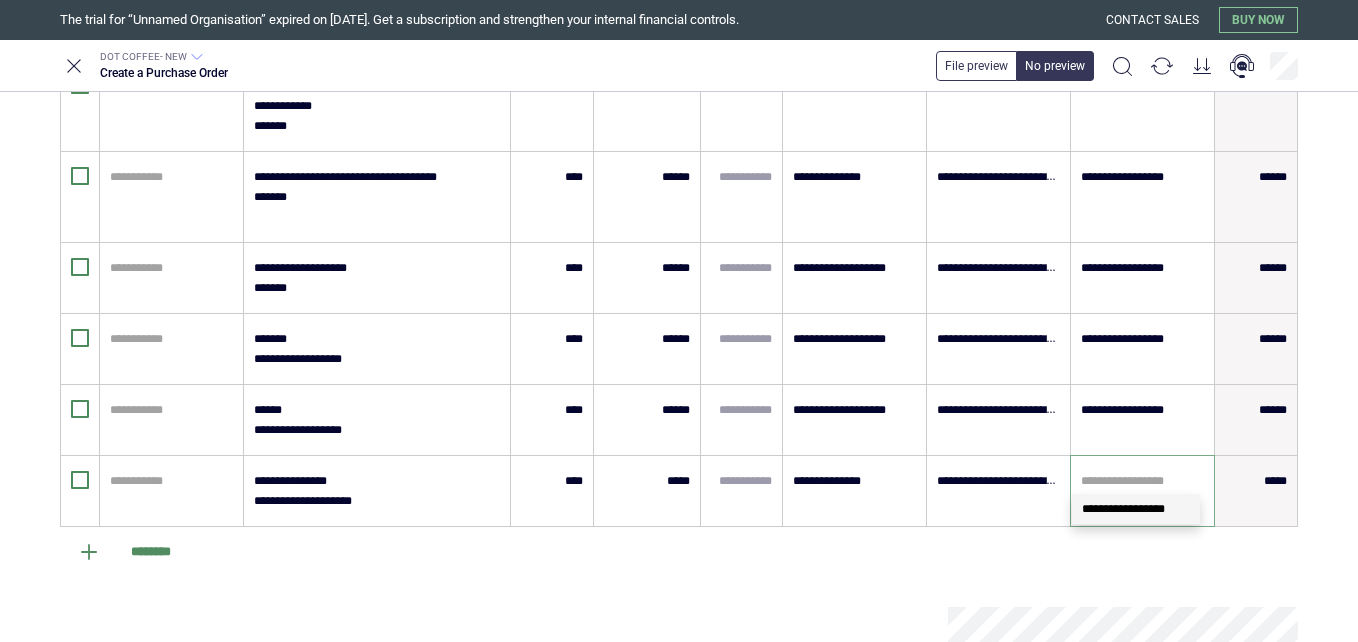 click on "**********" at bounding box center [1123, 509] 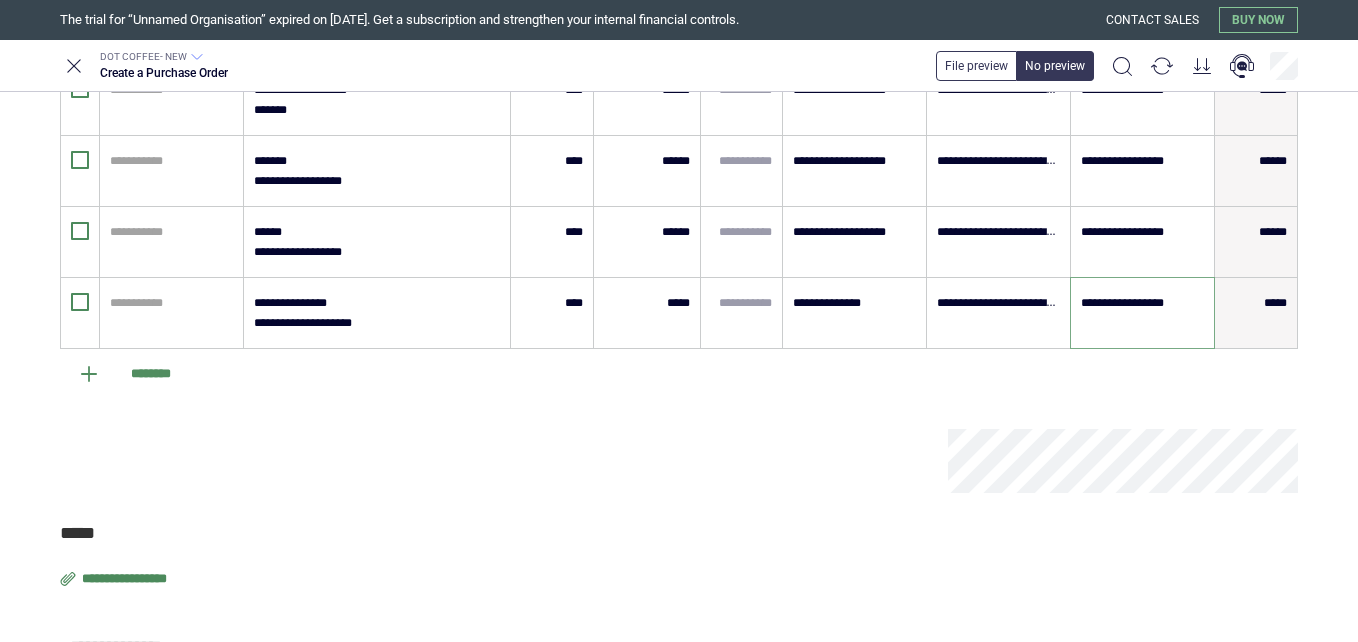 scroll, scrollTop: 1108, scrollLeft: 0, axis: vertical 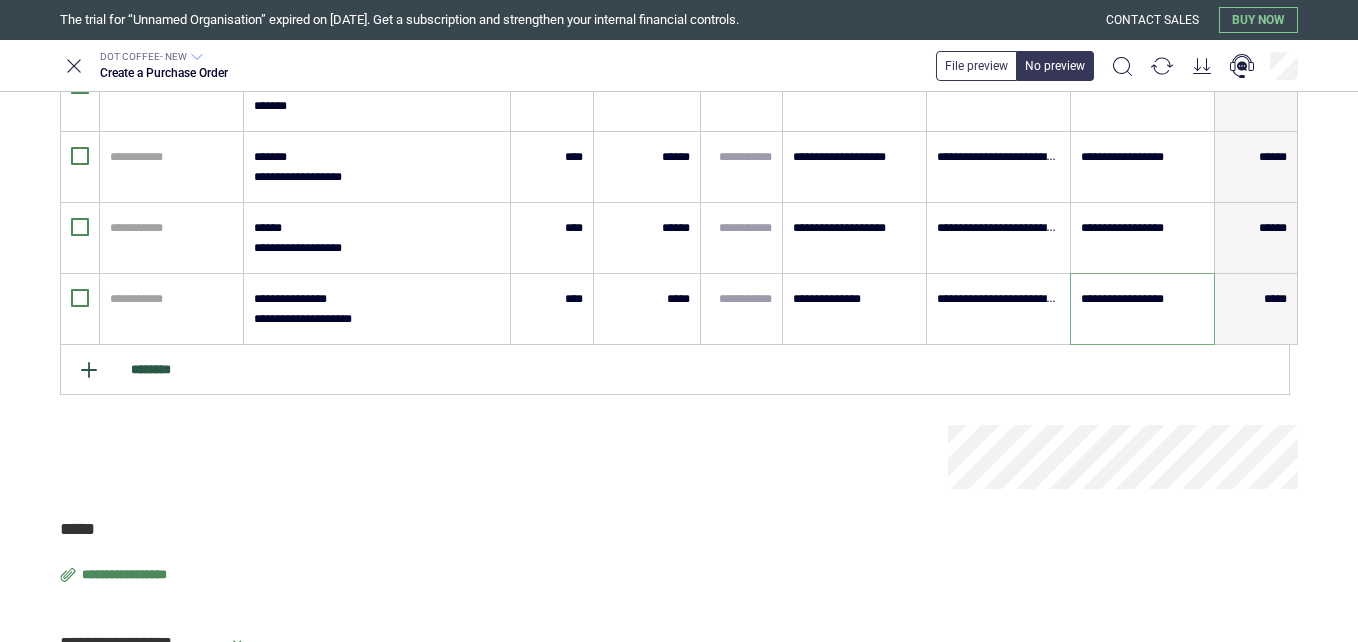click 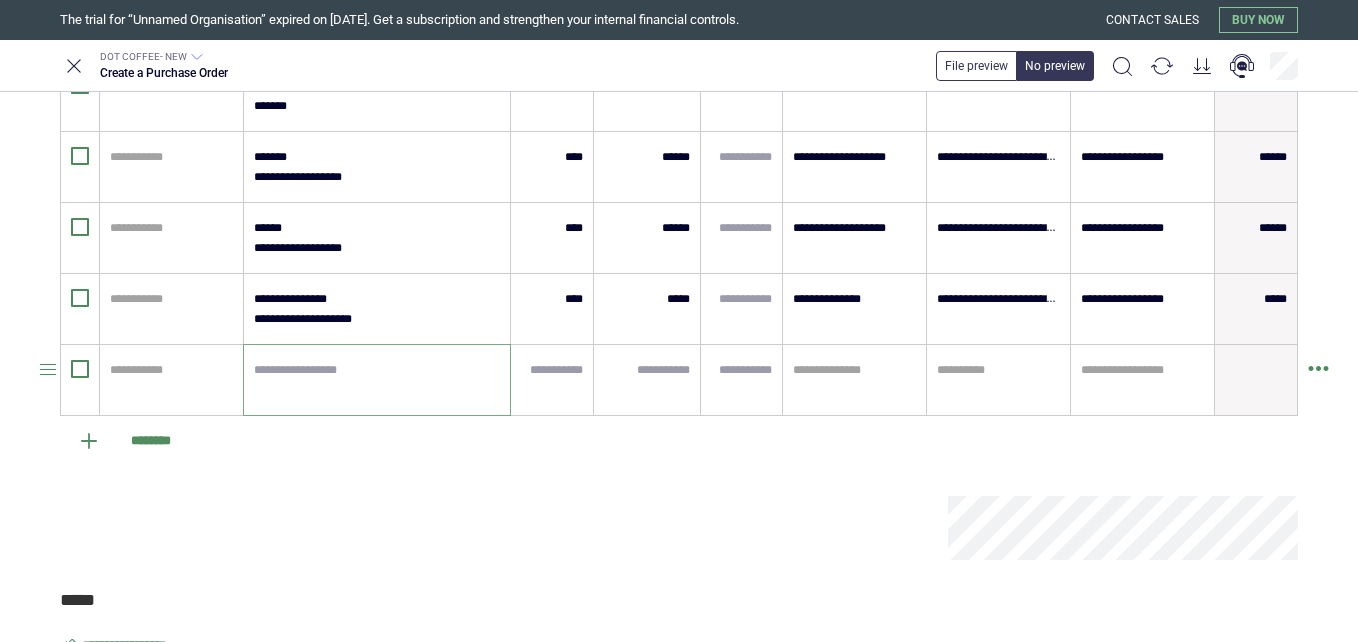 click at bounding box center [377, 380] 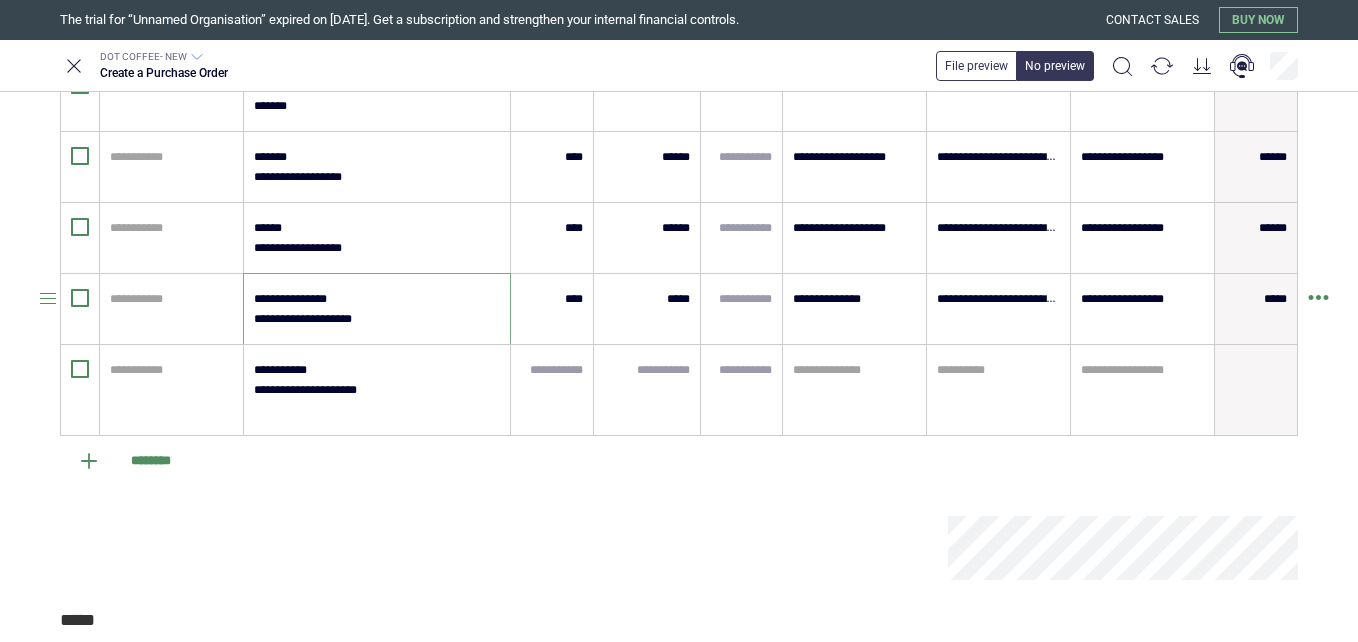 click on "**********" at bounding box center (376, 309) 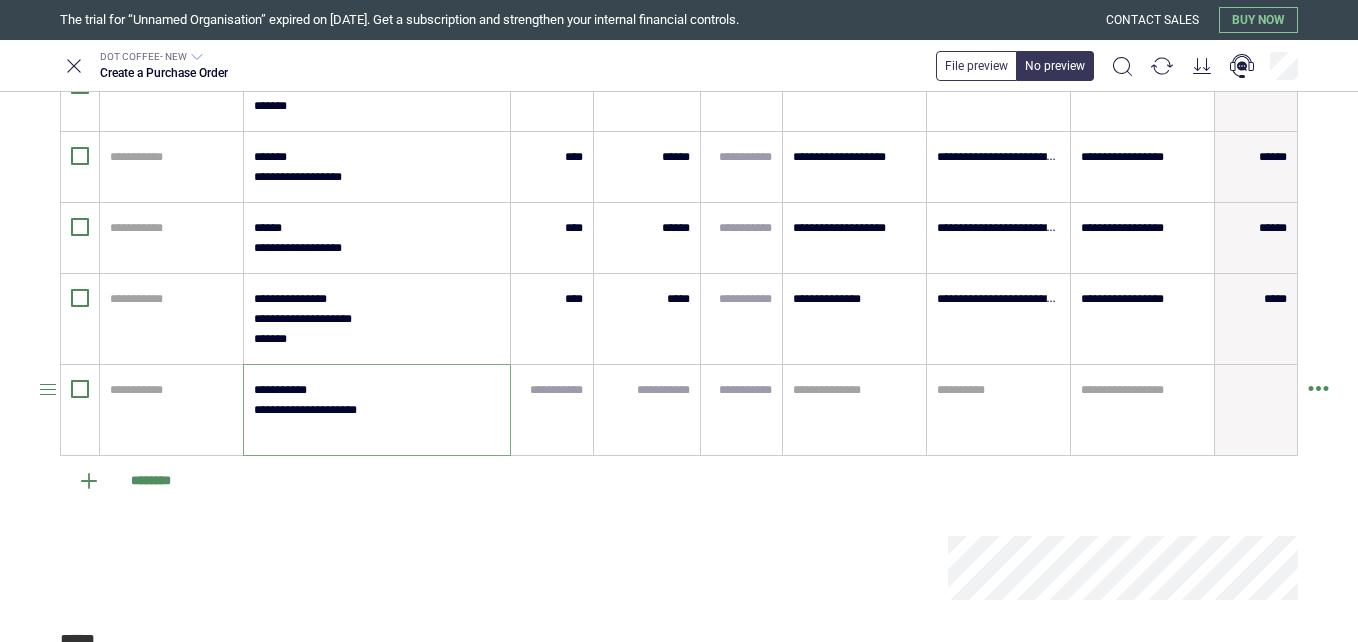 click on "**********" at bounding box center (376, 410) 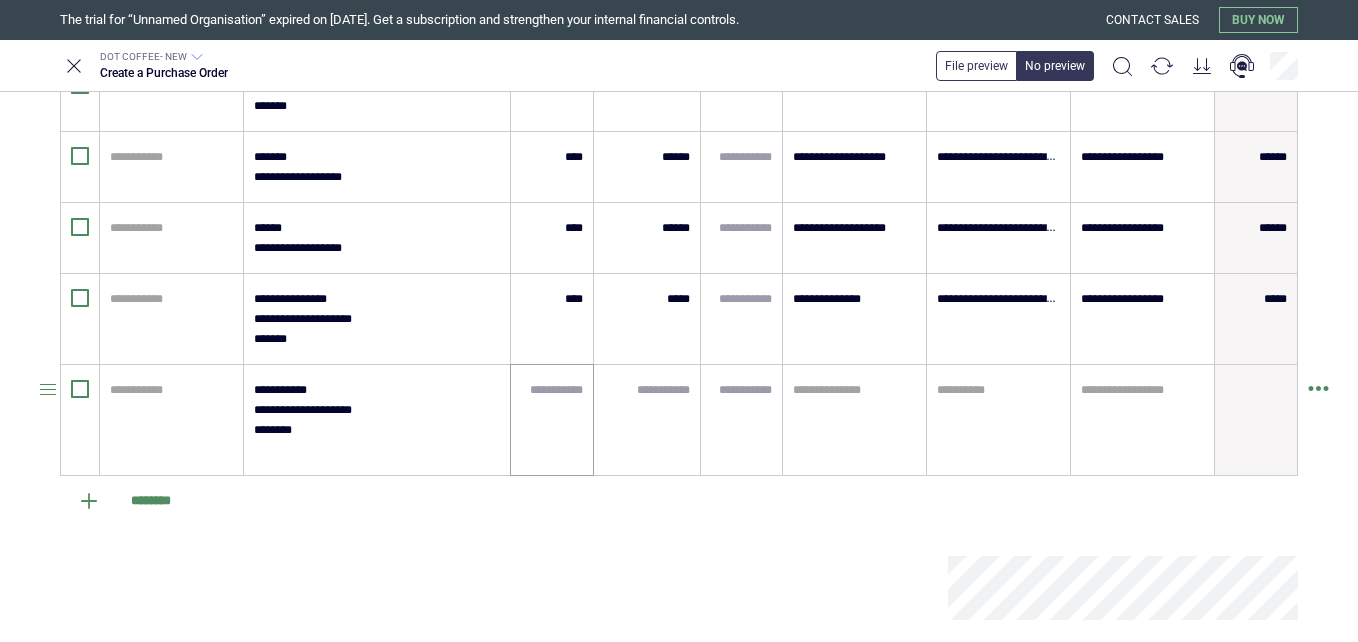 click at bounding box center [552, 420] 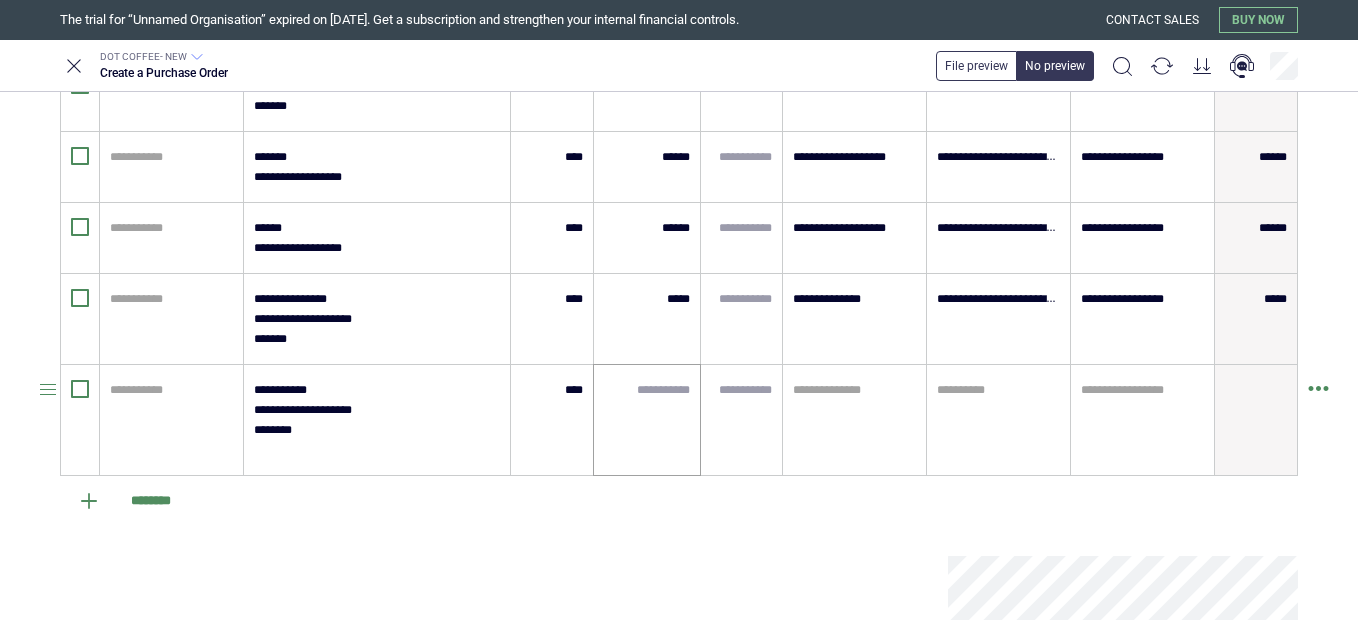 click at bounding box center [647, 420] 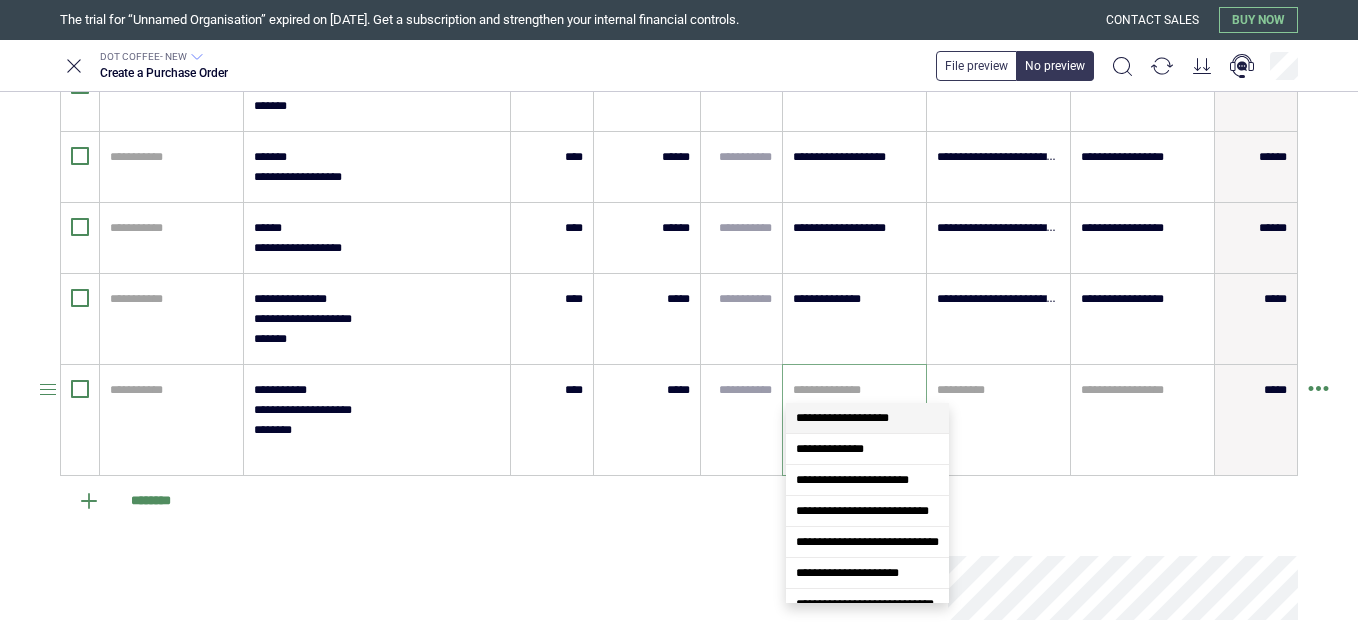 click at bounding box center (854, 390) 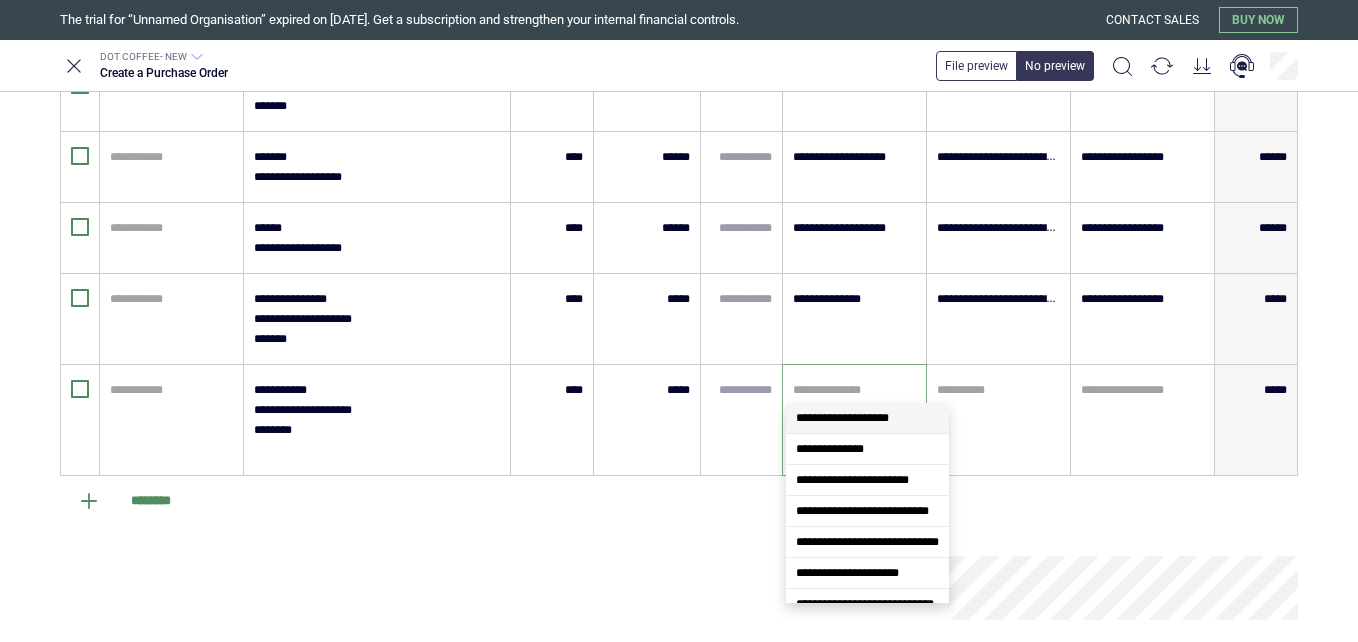 click on "**********" at bounding box center (842, 418) 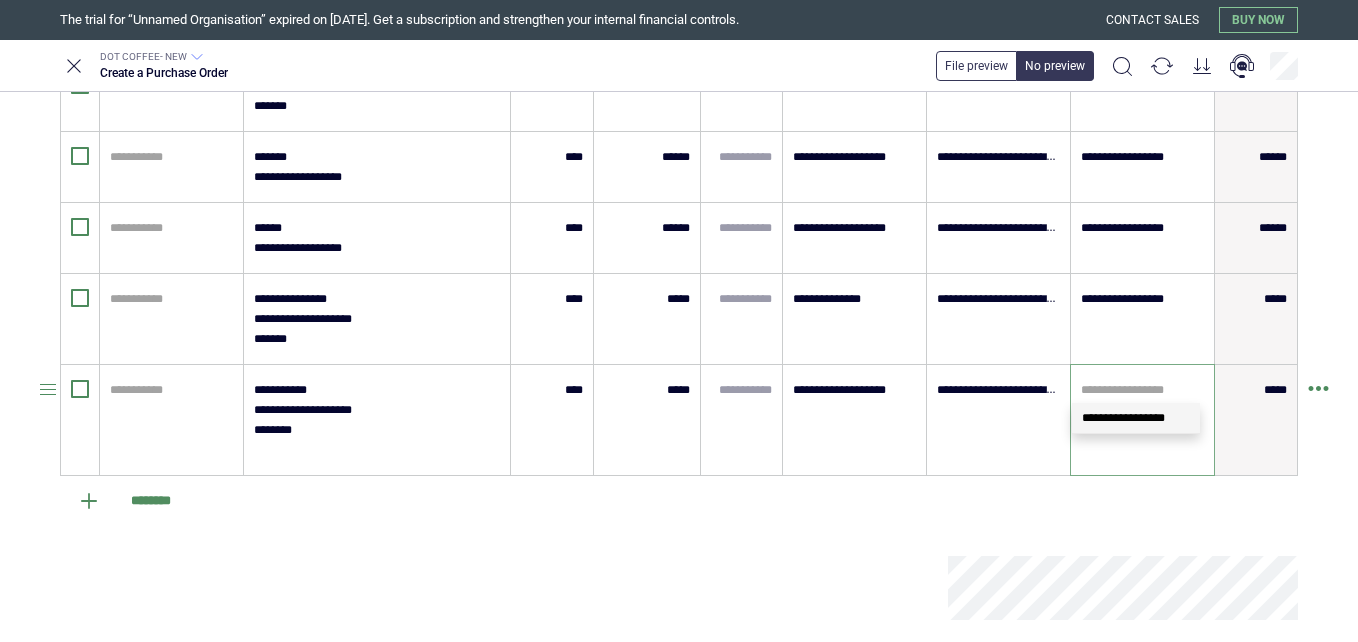 click at bounding box center [1142, 390] 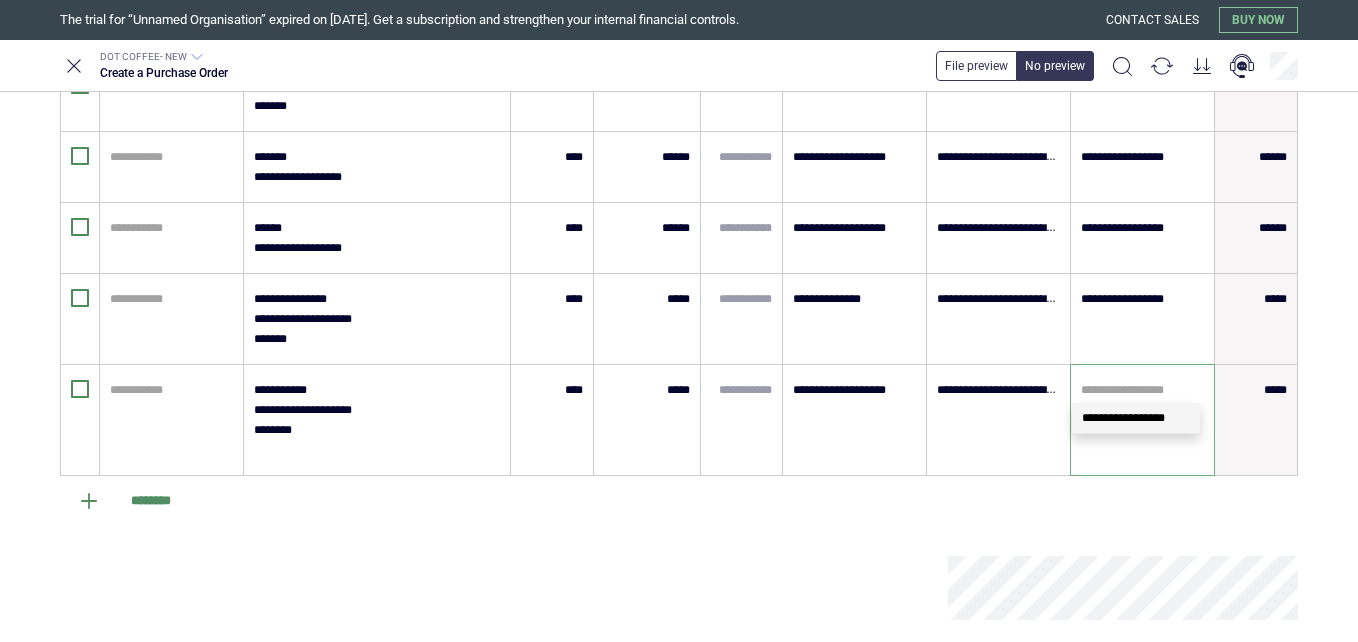 click on "**********" at bounding box center [1123, 418] 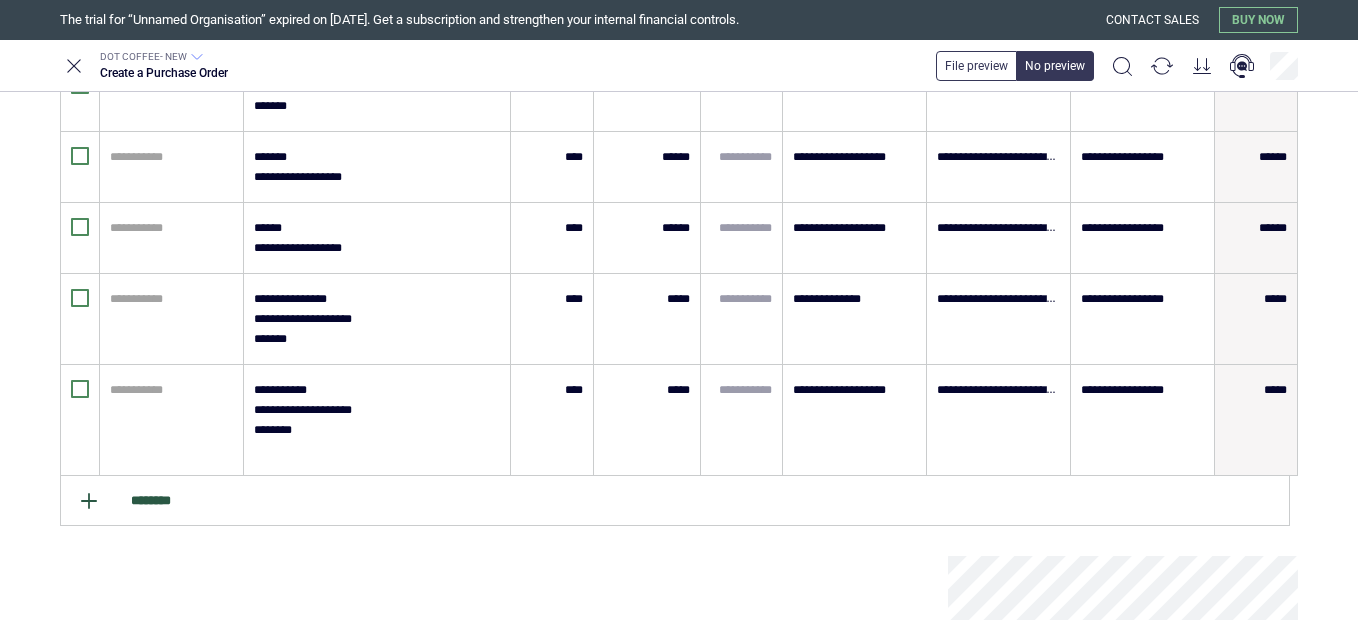 click on "********" at bounding box center [675, 501] 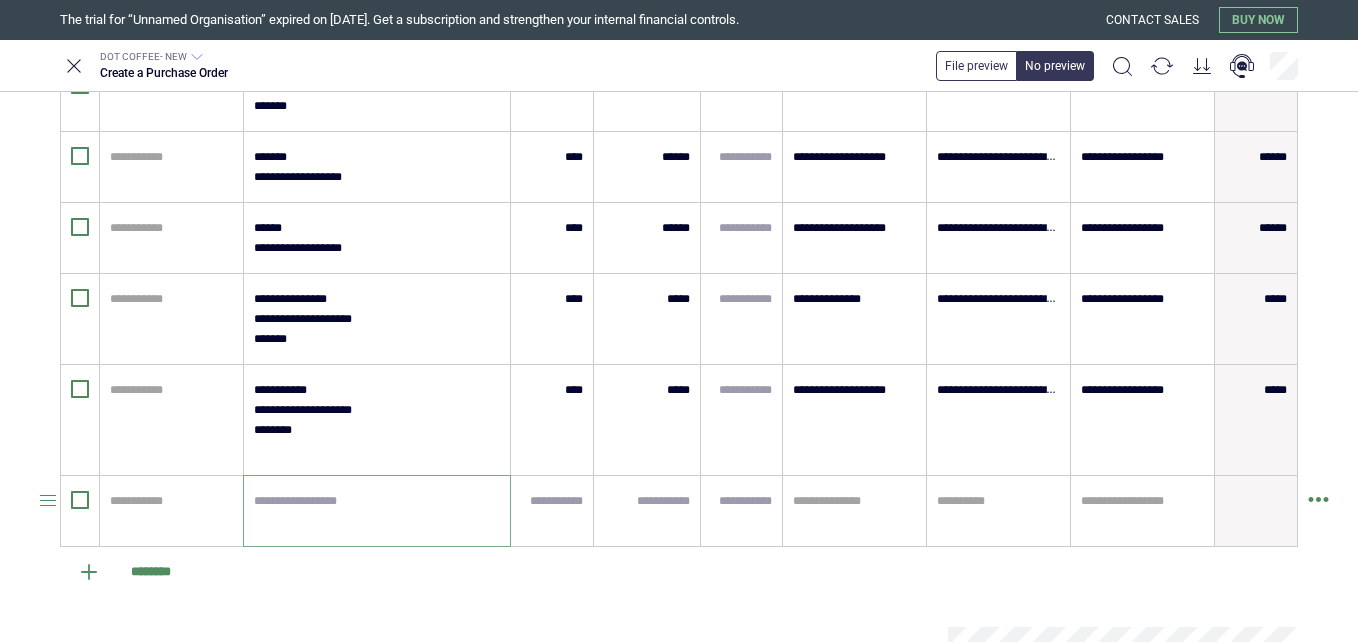 click at bounding box center (377, 511) 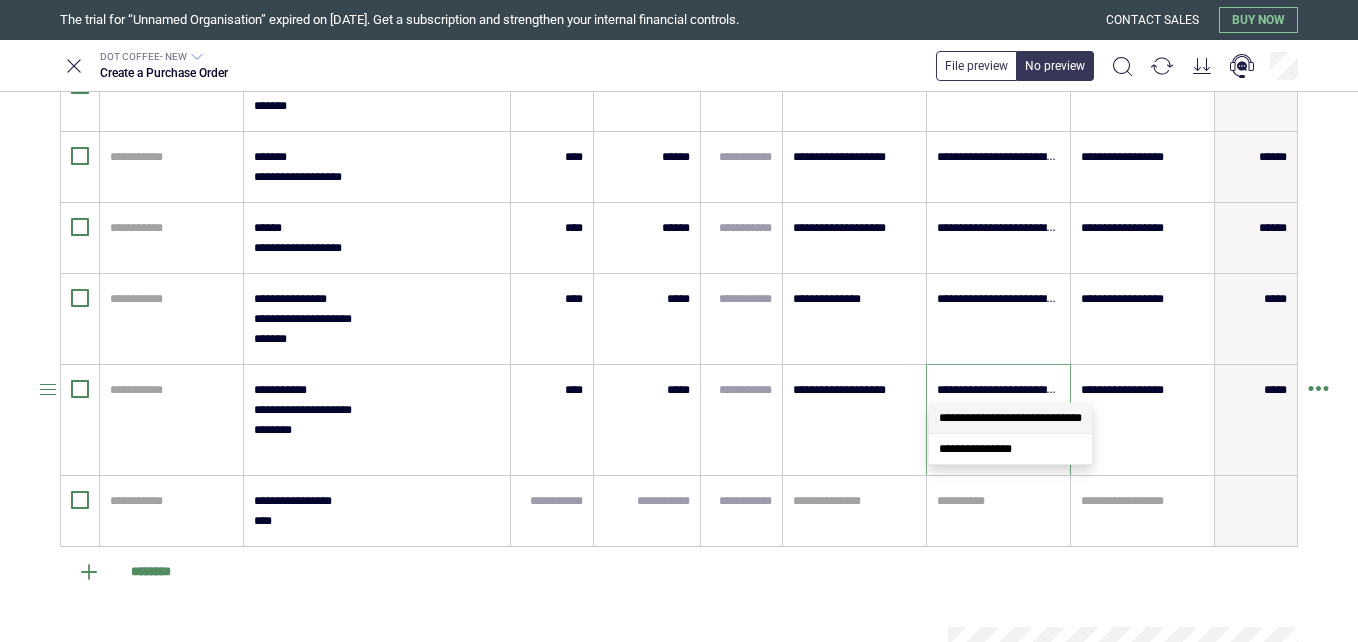 click on "**********" at bounding box center (998, 390) 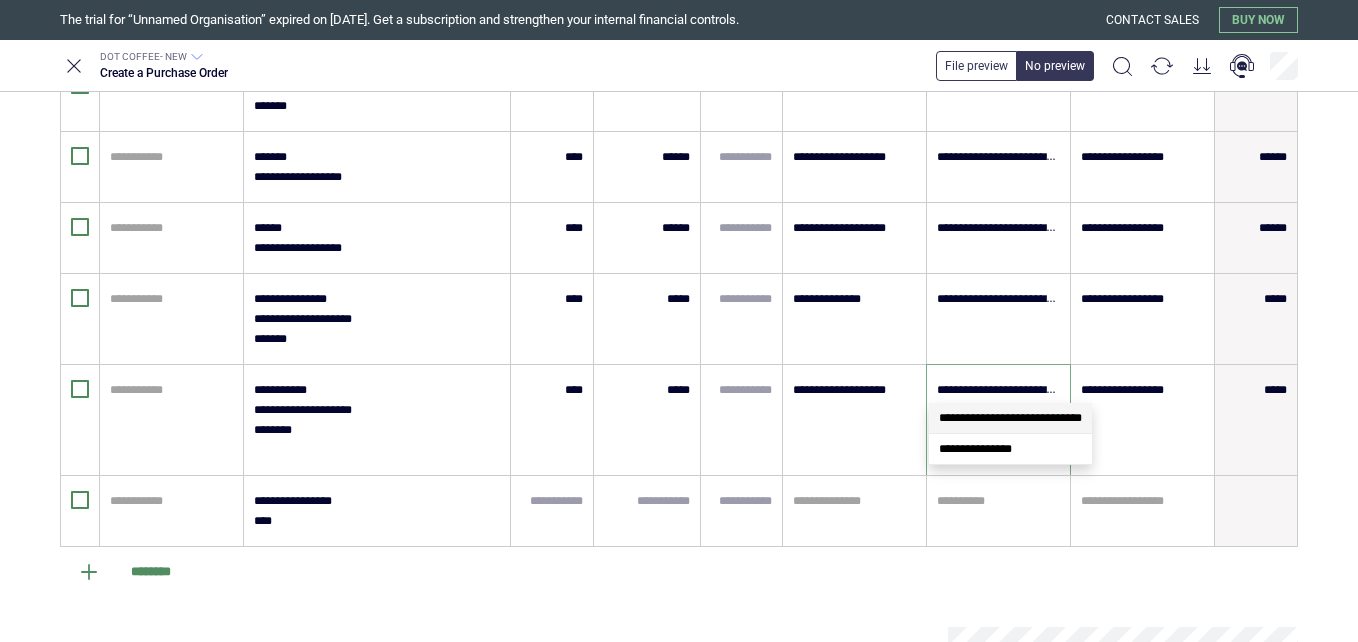click on "**********" at bounding box center [1010, 418] 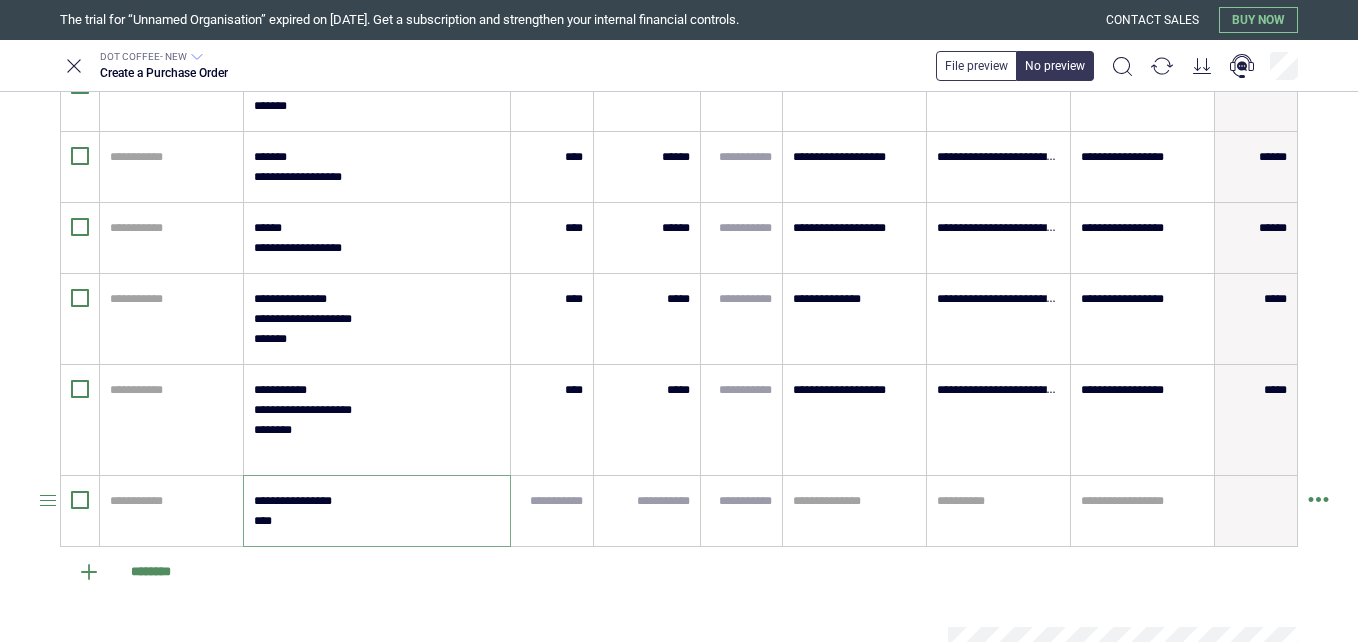 click on "**********" at bounding box center [376, 511] 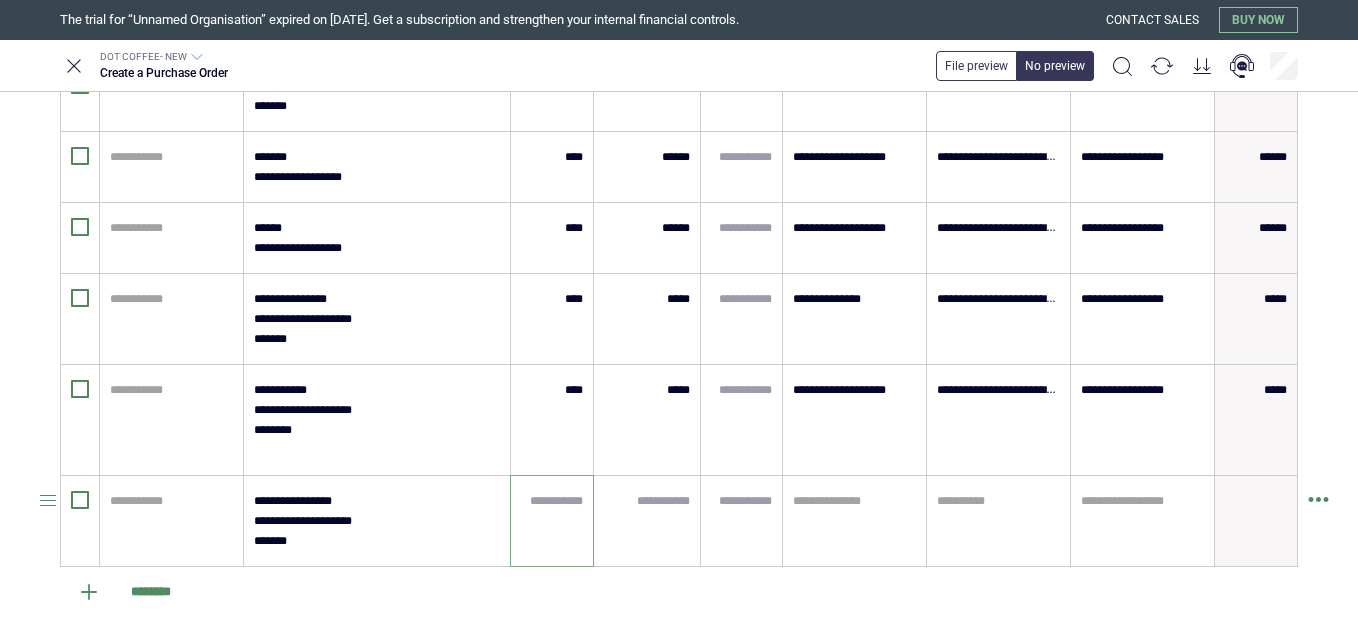 click at bounding box center (552, 501) 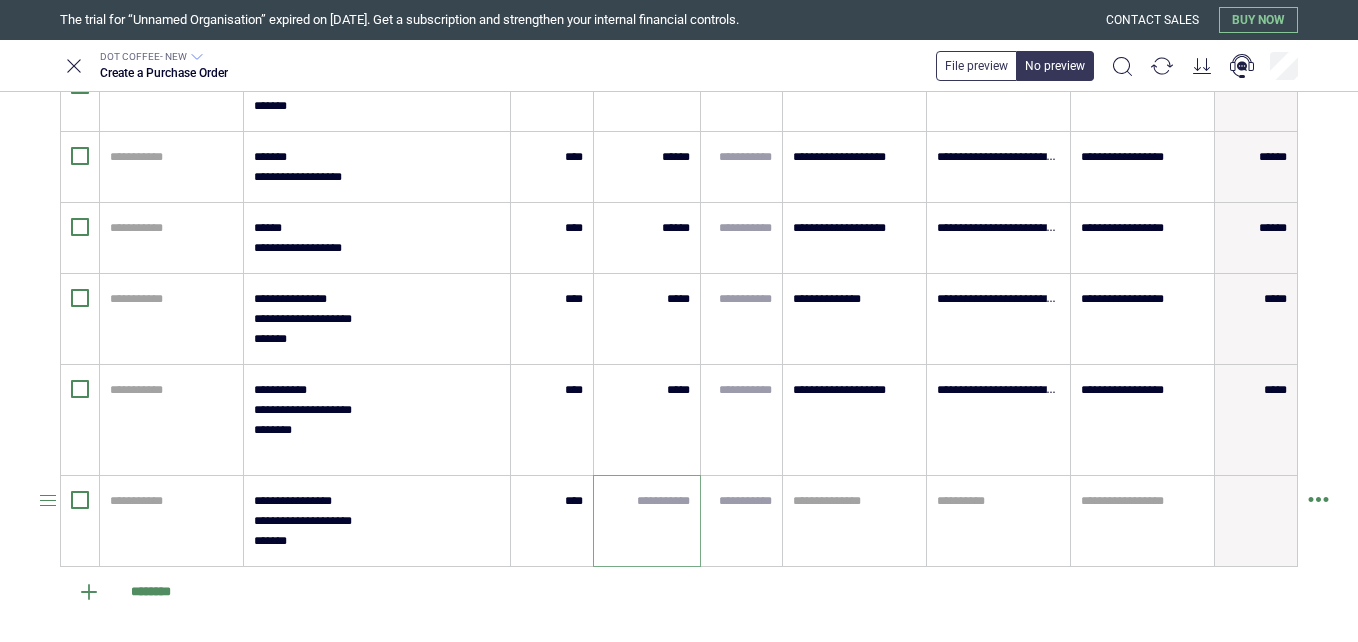 click at bounding box center [647, 501] 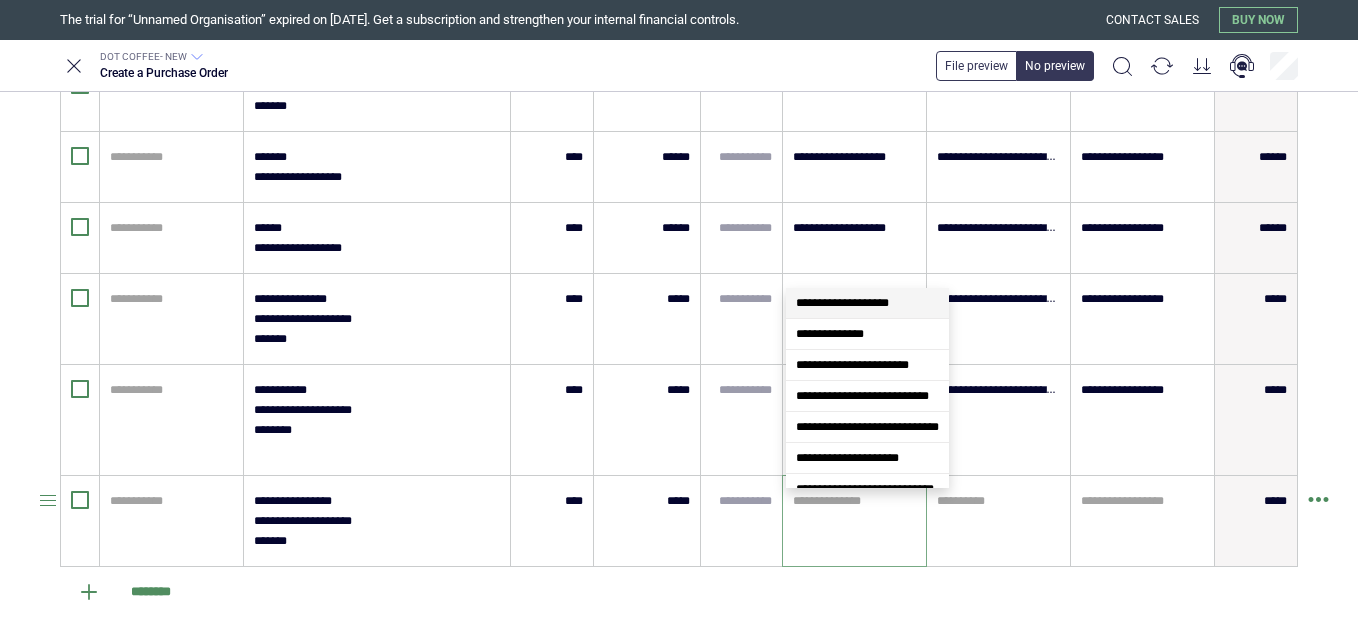 click at bounding box center (854, 501) 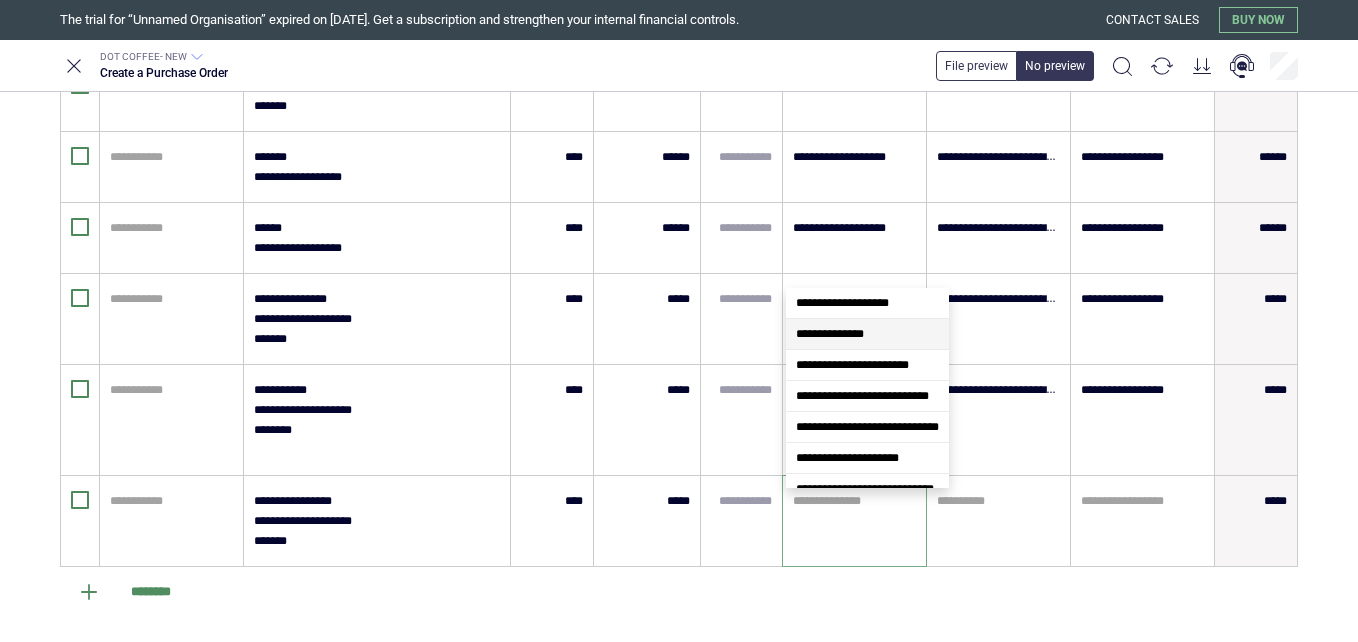 click on "**********" at bounding box center [830, 334] 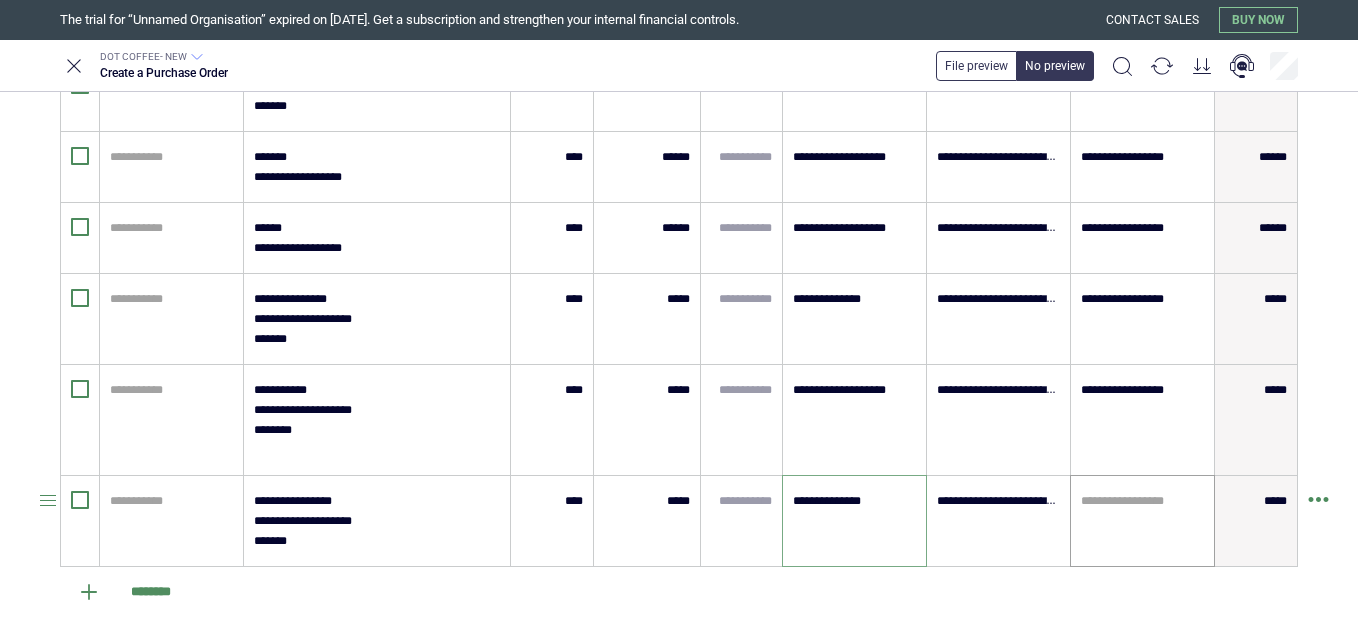 click at bounding box center (1142, 501) 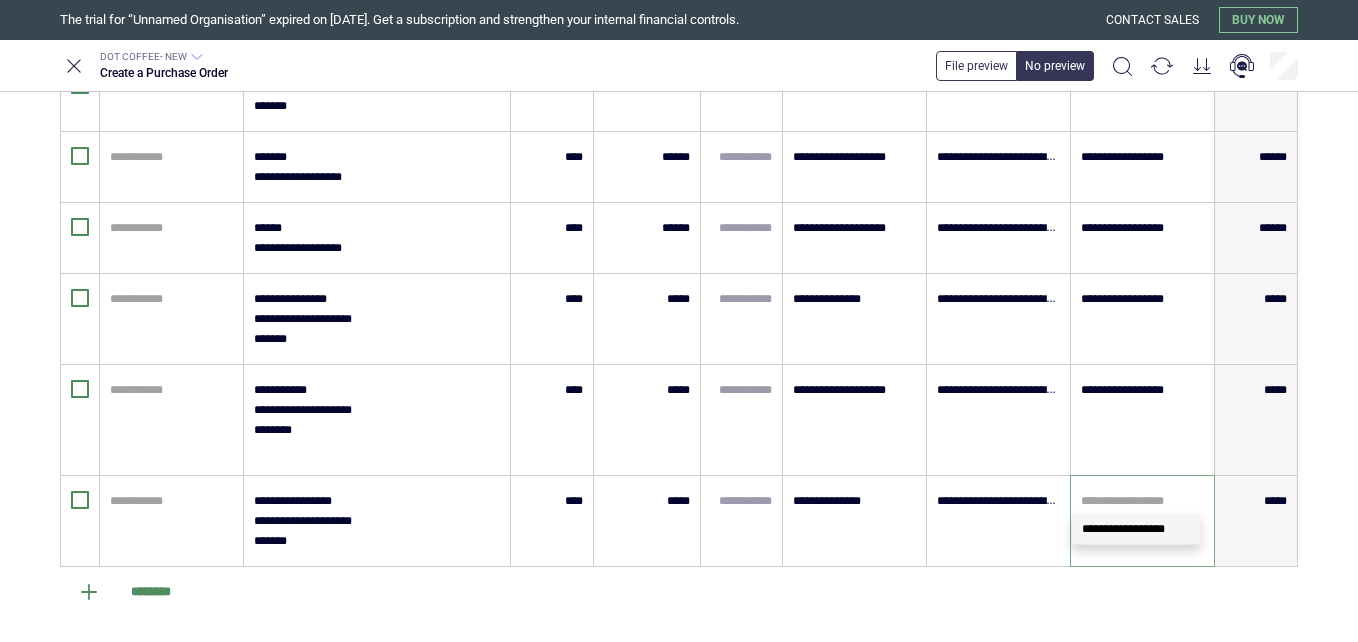 click on "**********" at bounding box center (1123, 529) 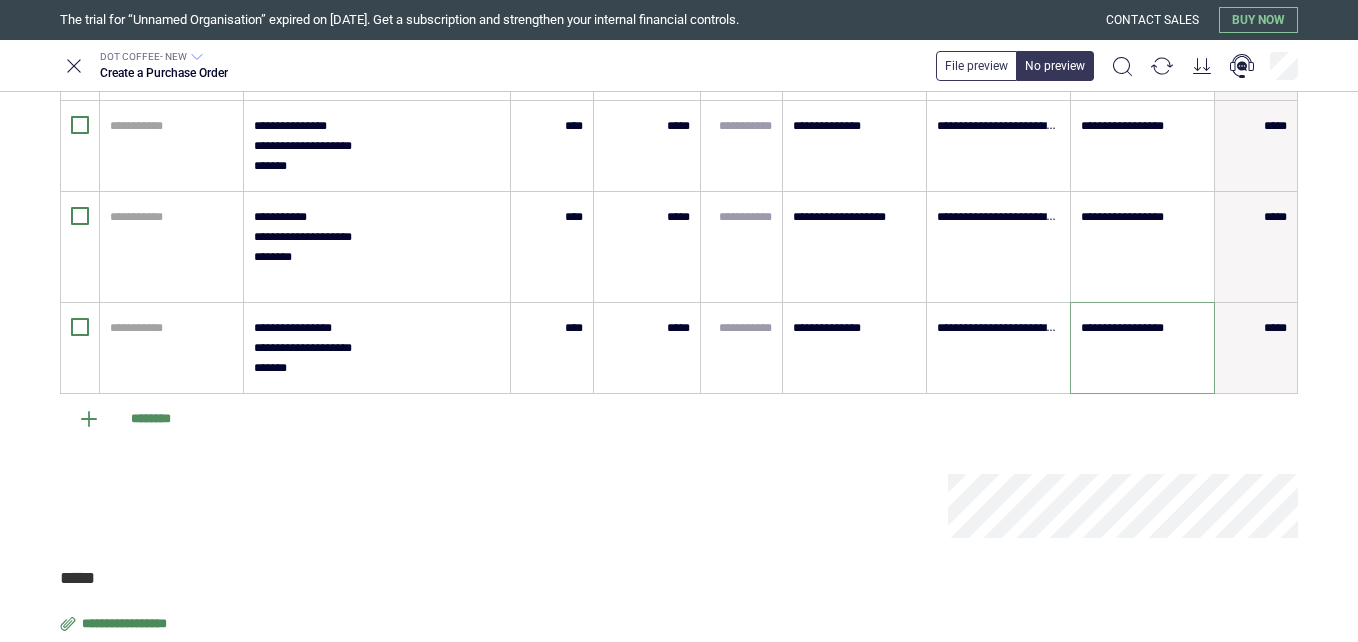 scroll, scrollTop: 1288, scrollLeft: 0, axis: vertical 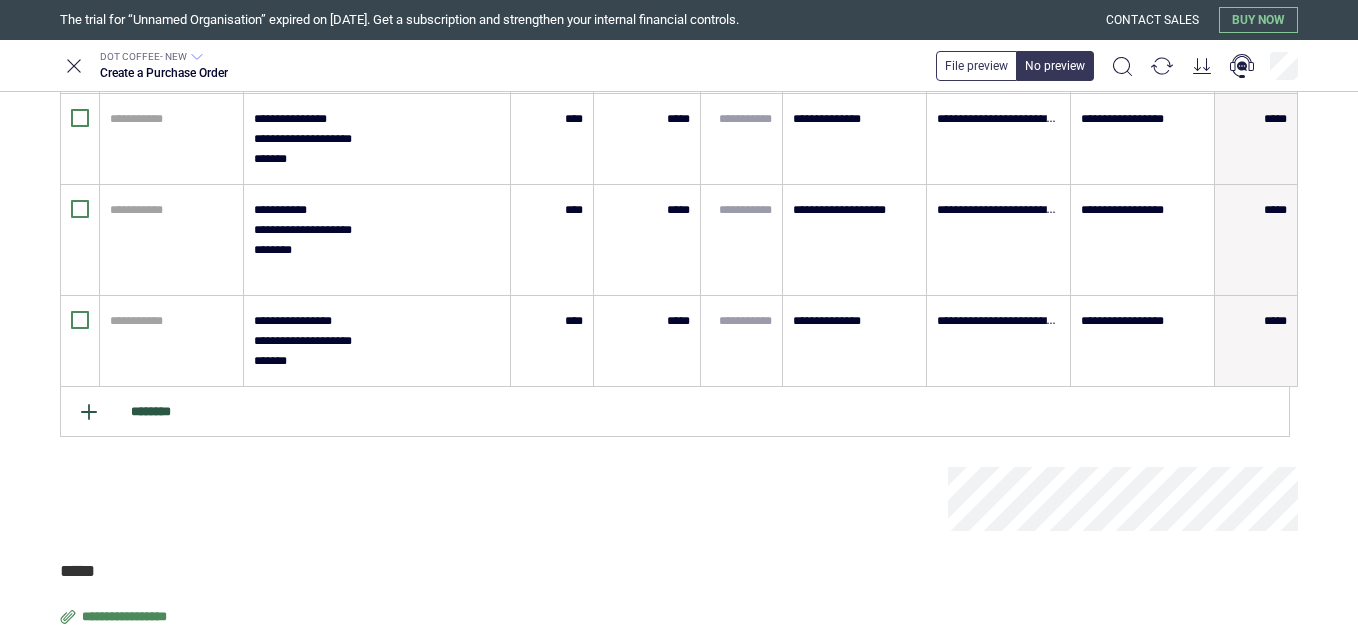 click on "********" at bounding box center (675, 412) 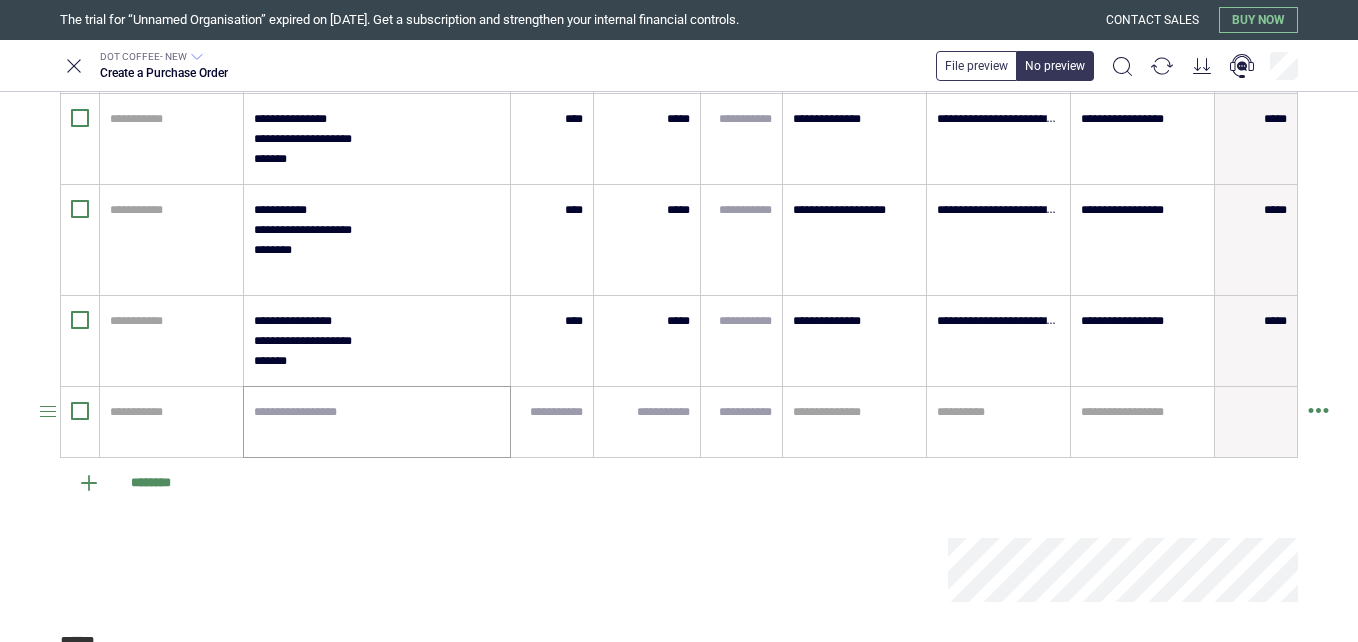 click at bounding box center (377, 422) 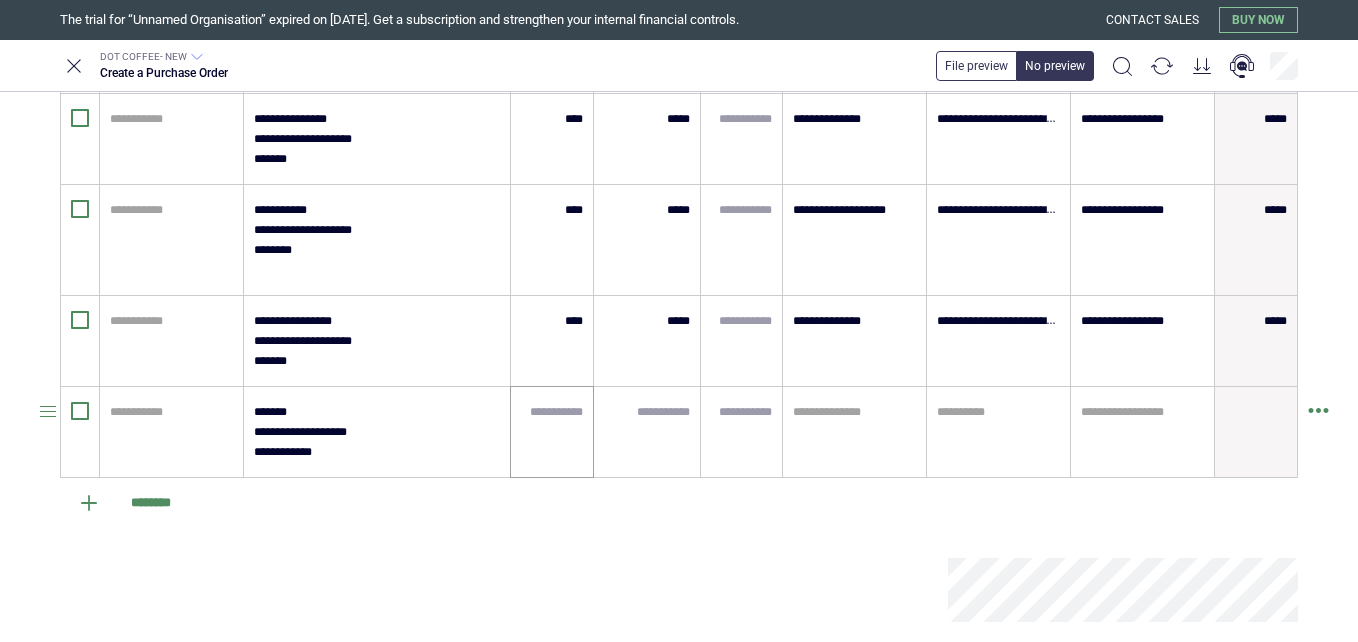 click at bounding box center (552, 432) 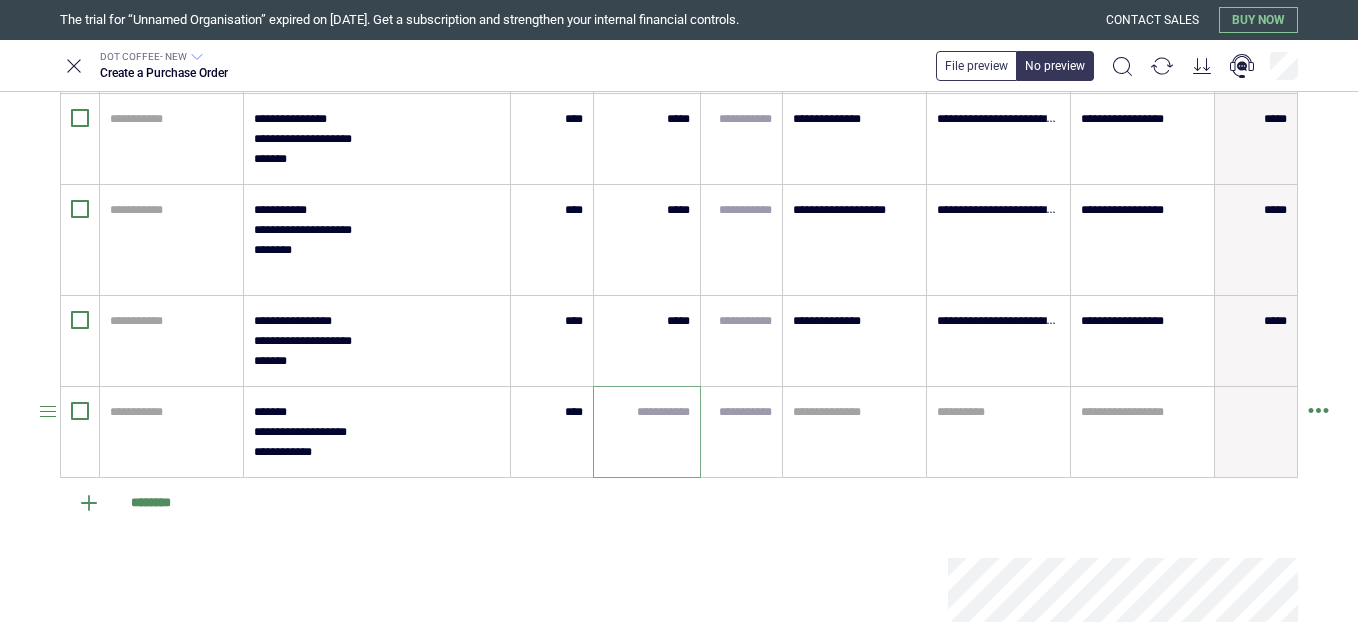click at bounding box center (647, 412) 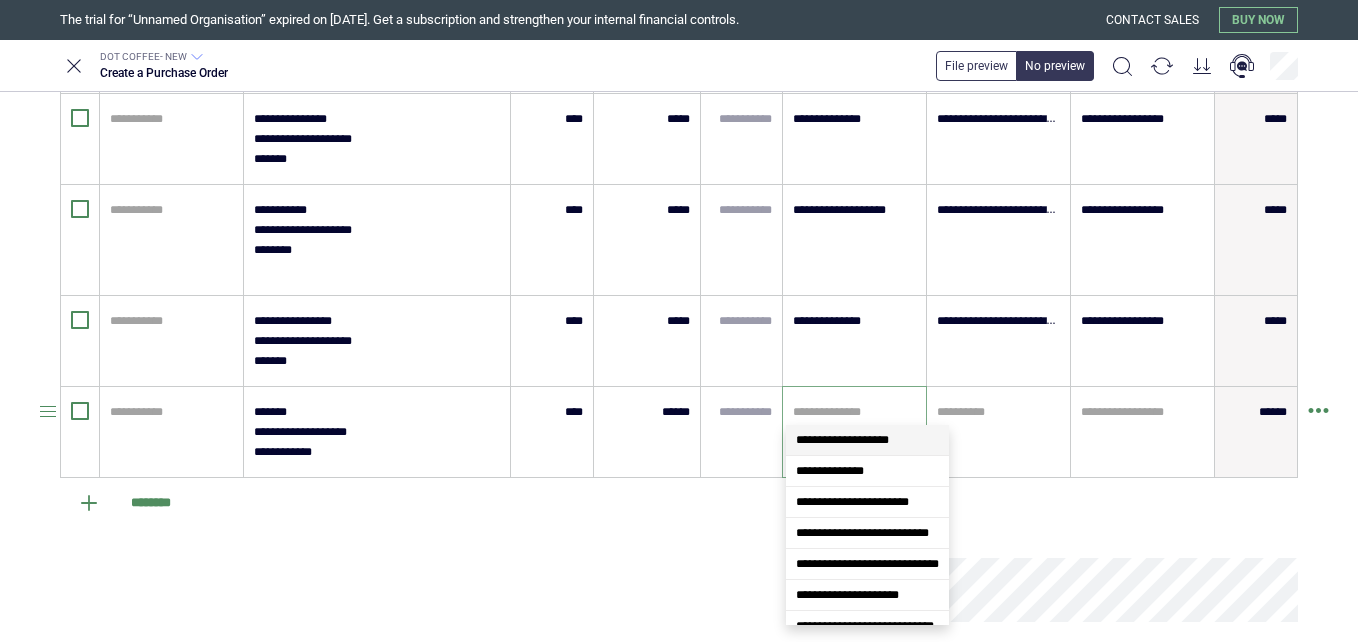 click at bounding box center [854, 412] 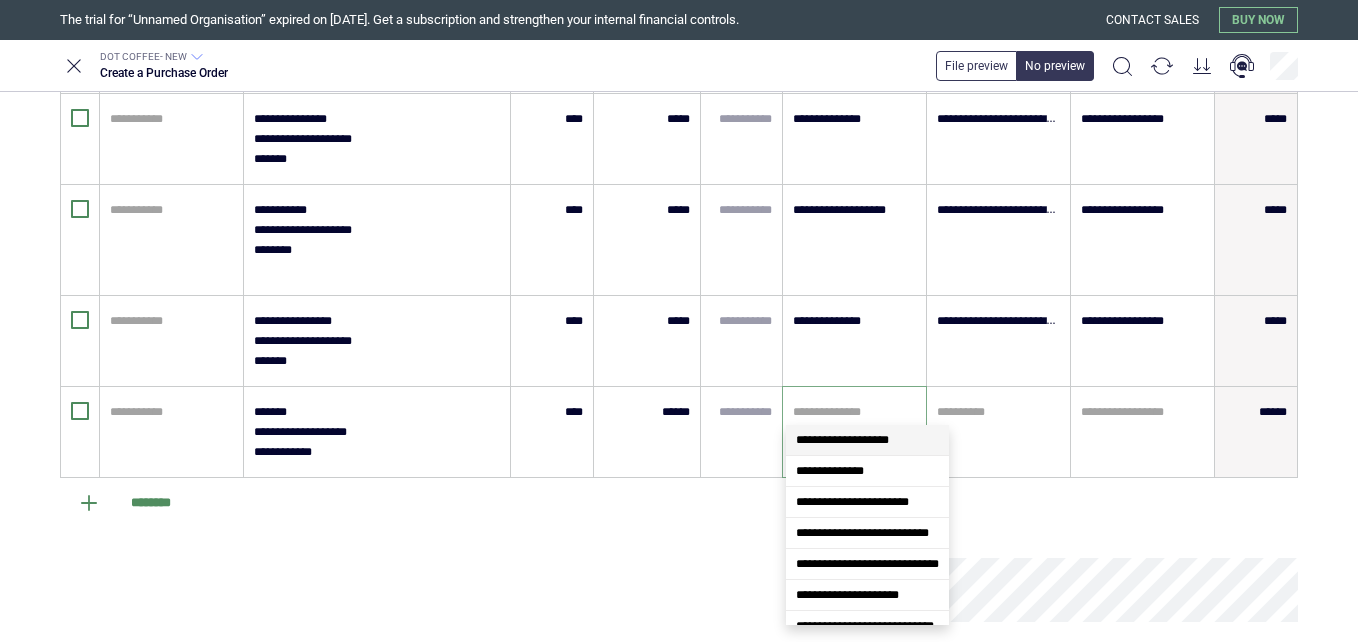 click on "**********" at bounding box center (842, 440) 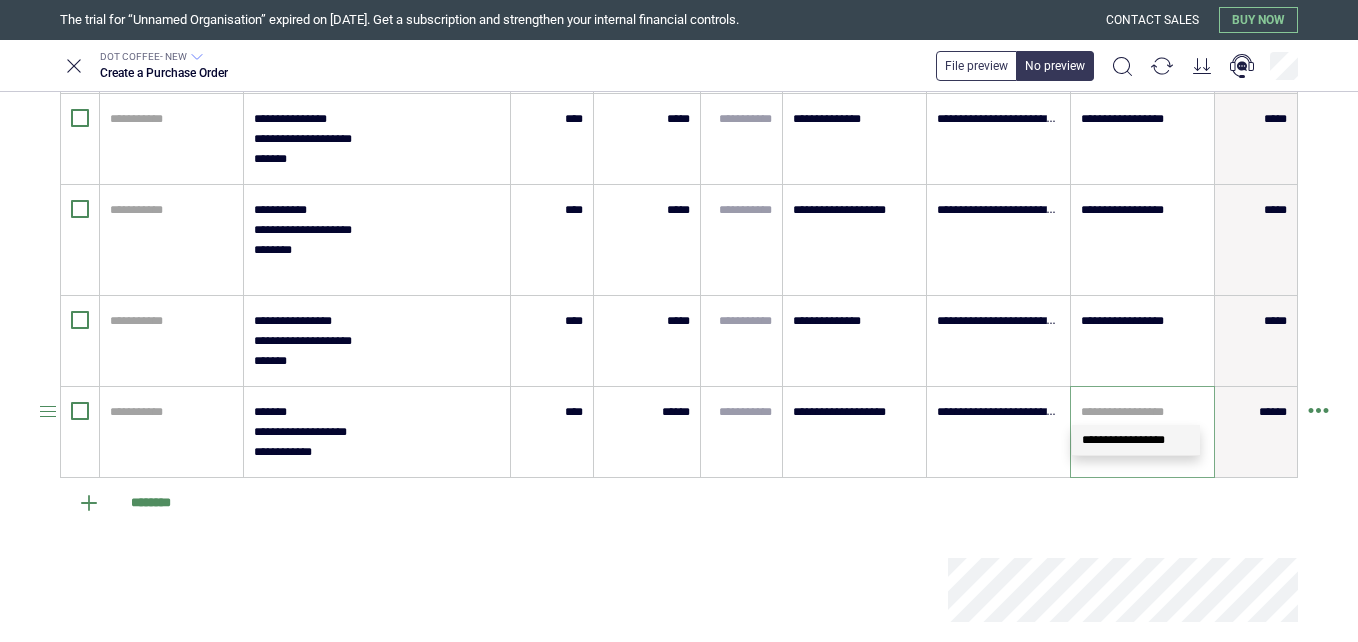 click at bounding box center (1142, 412) 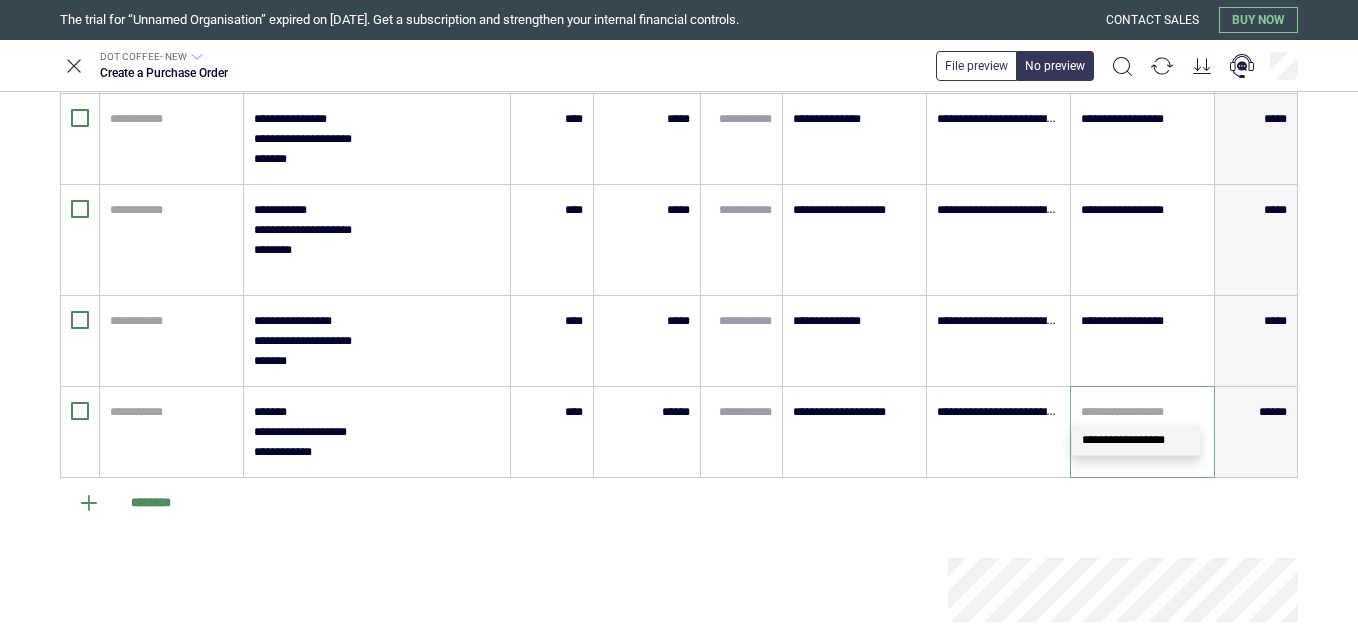 click on "**********" at bounding box center [1123, 440] 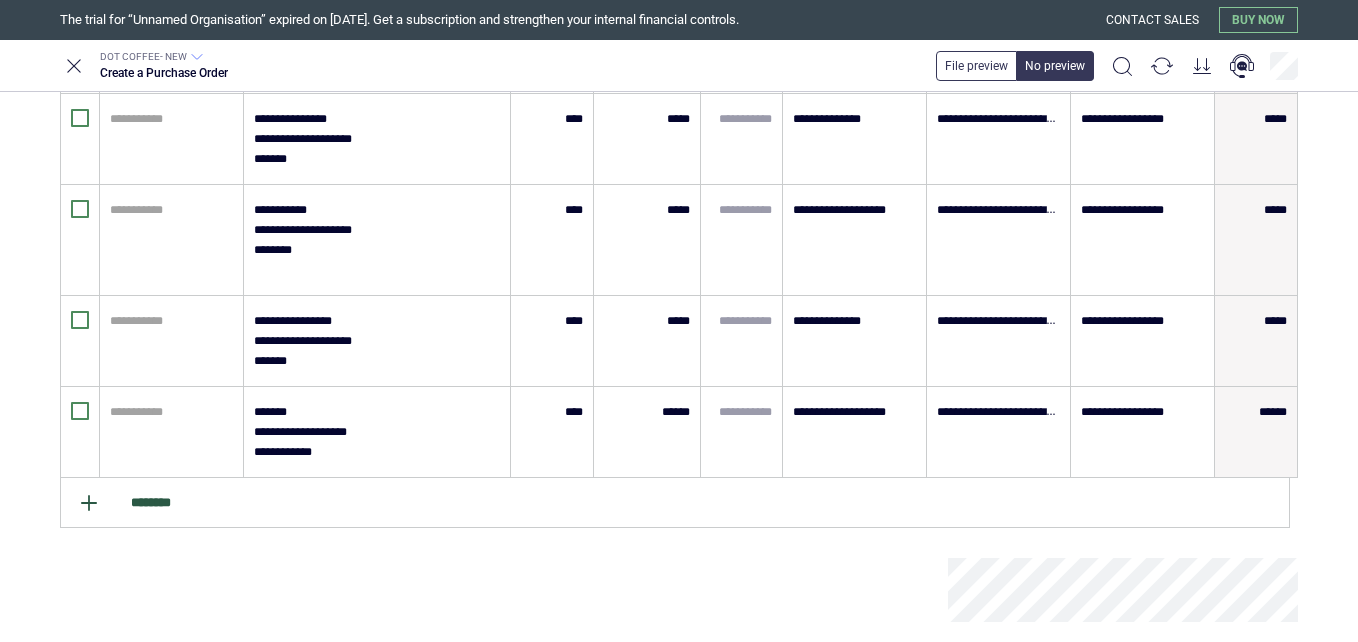 click on "********" at bounding box center (675, 503) 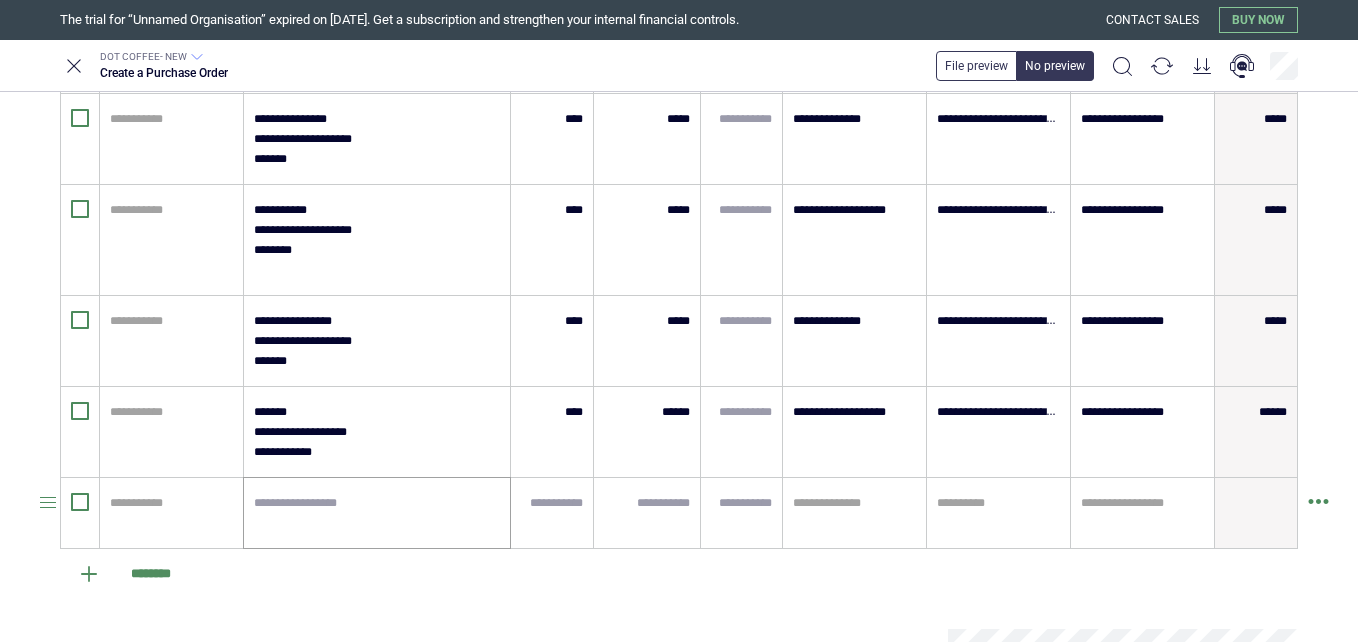 click at bounding box center [377, 513] 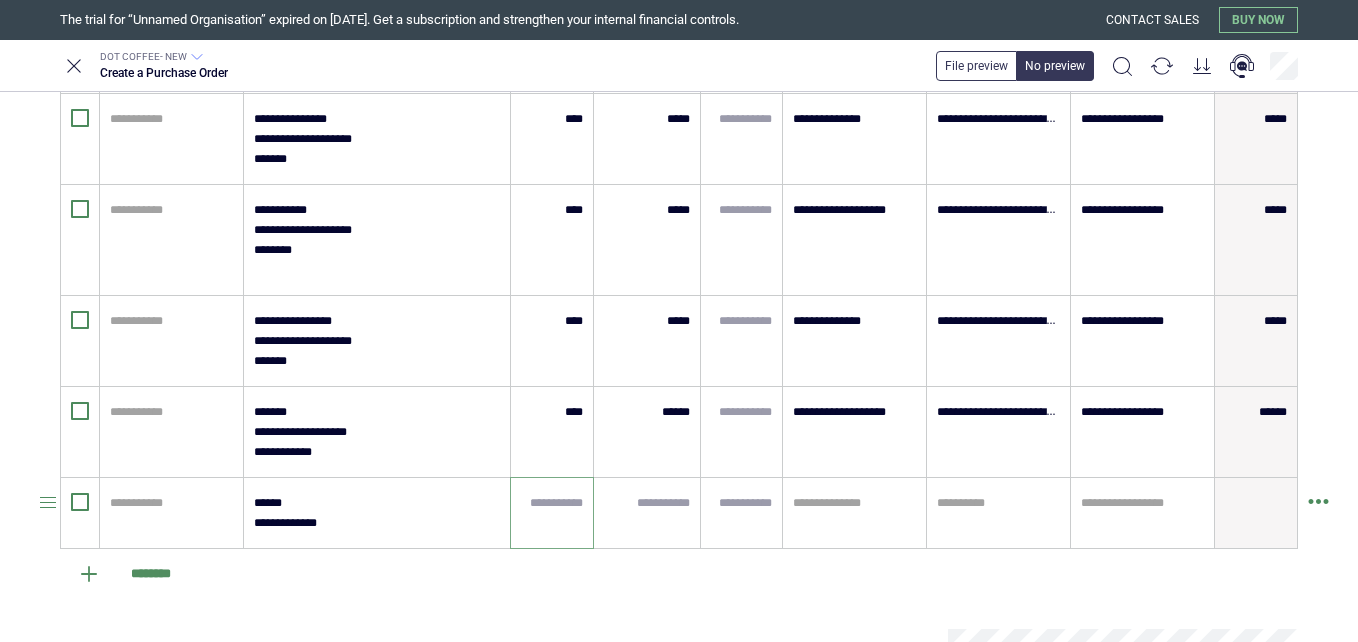 click at bounding box center [552, 503] 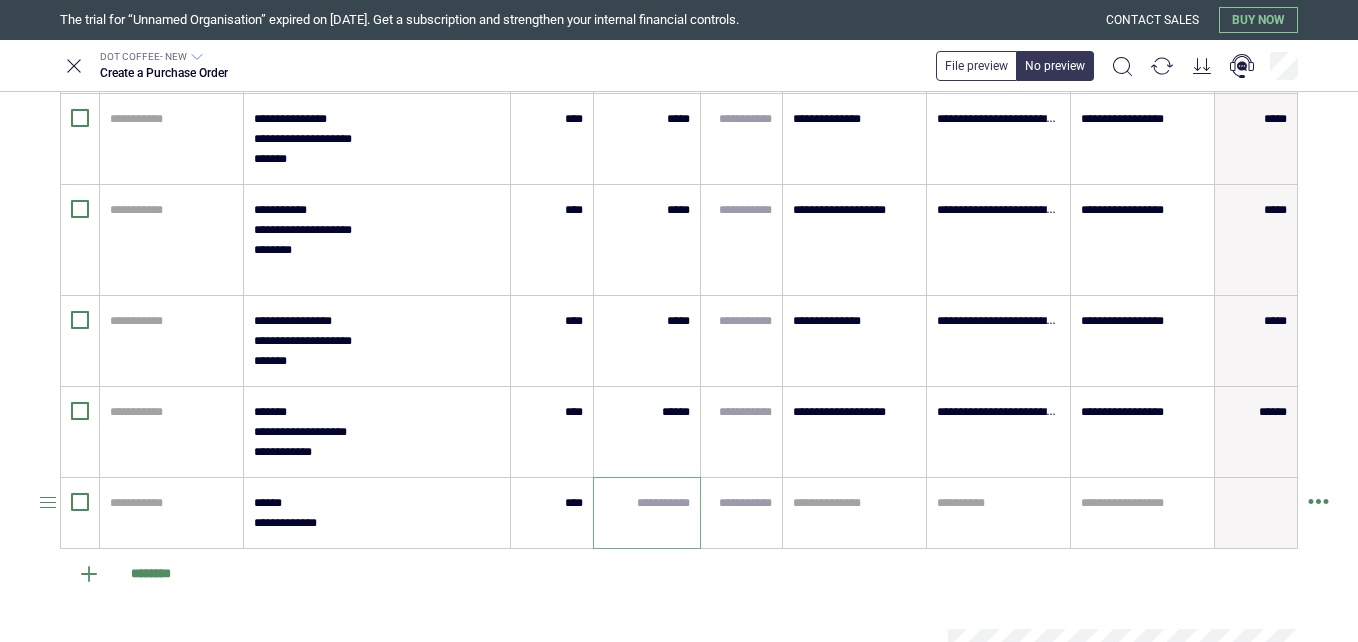 click at bounding box center (647, 503) 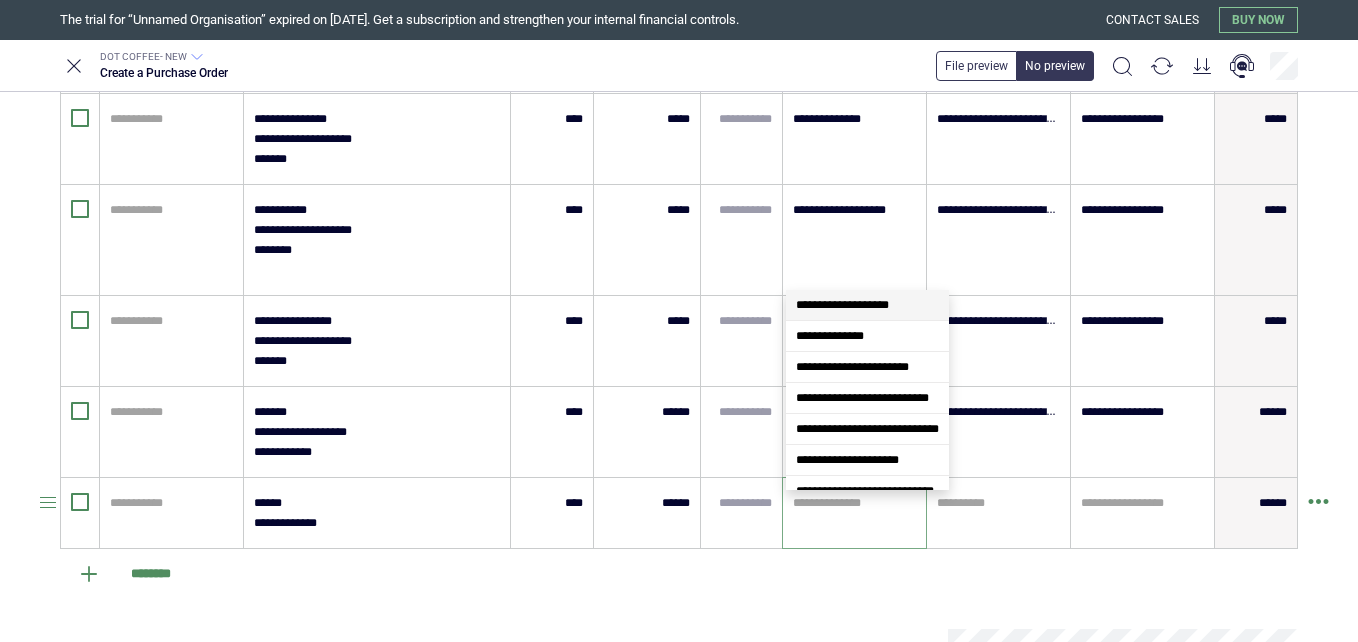 click at bounding box center (854, 503) 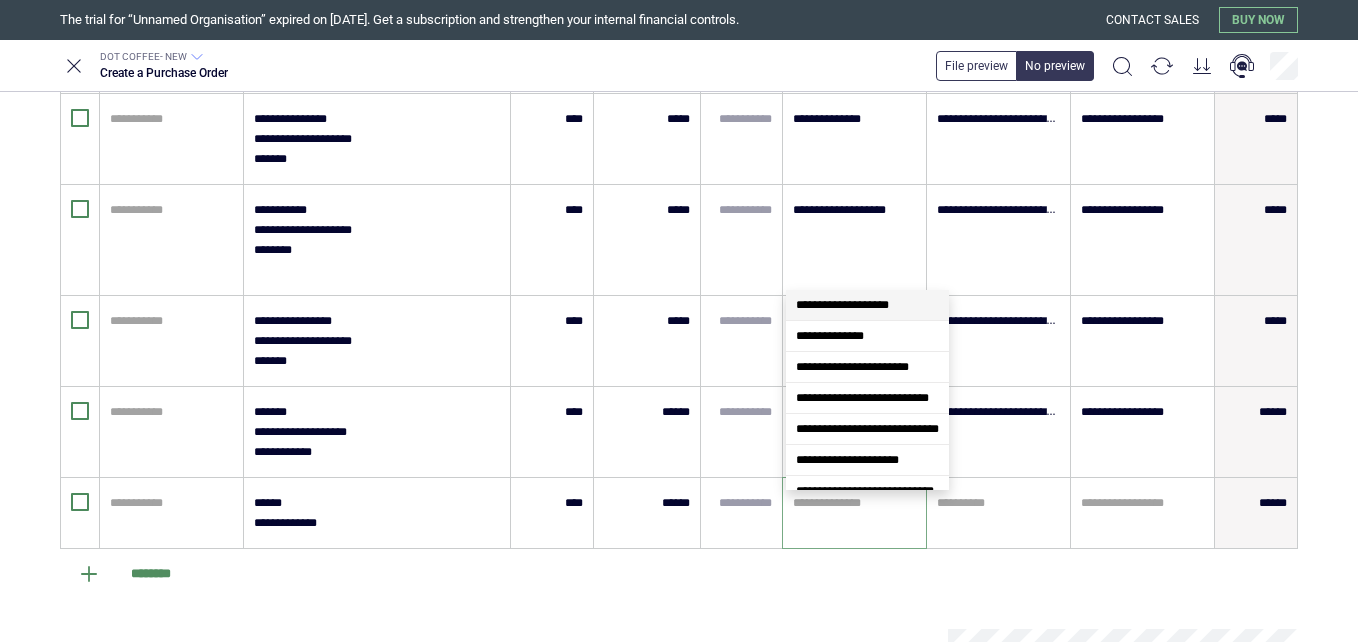 click on "**********" at bounding box center (842, 305) 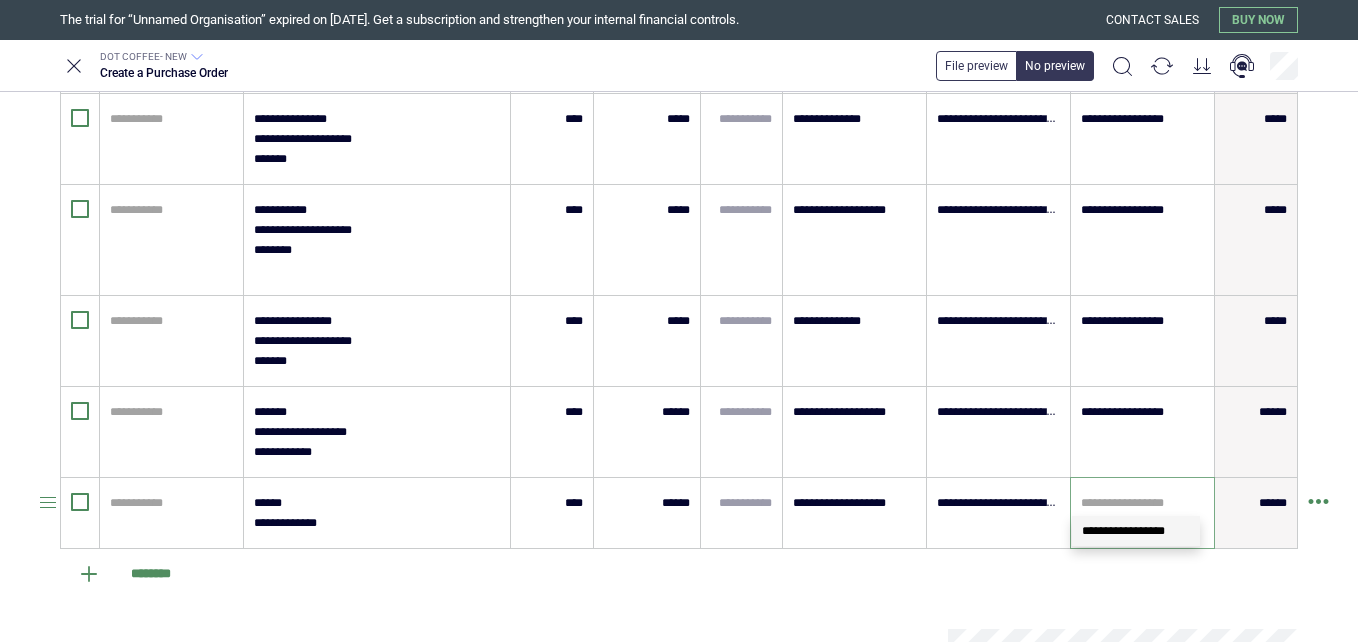 click at bounding box center (1142, 503) 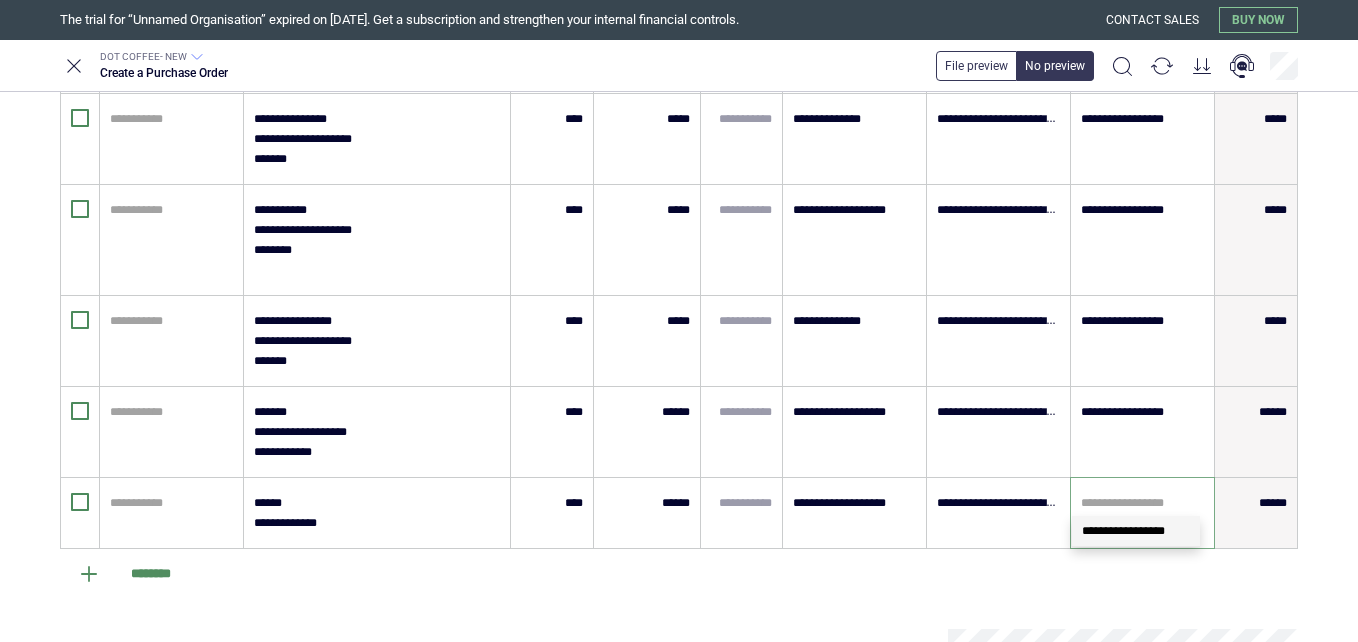 click on "**********" at bounding box center (1123, 531) 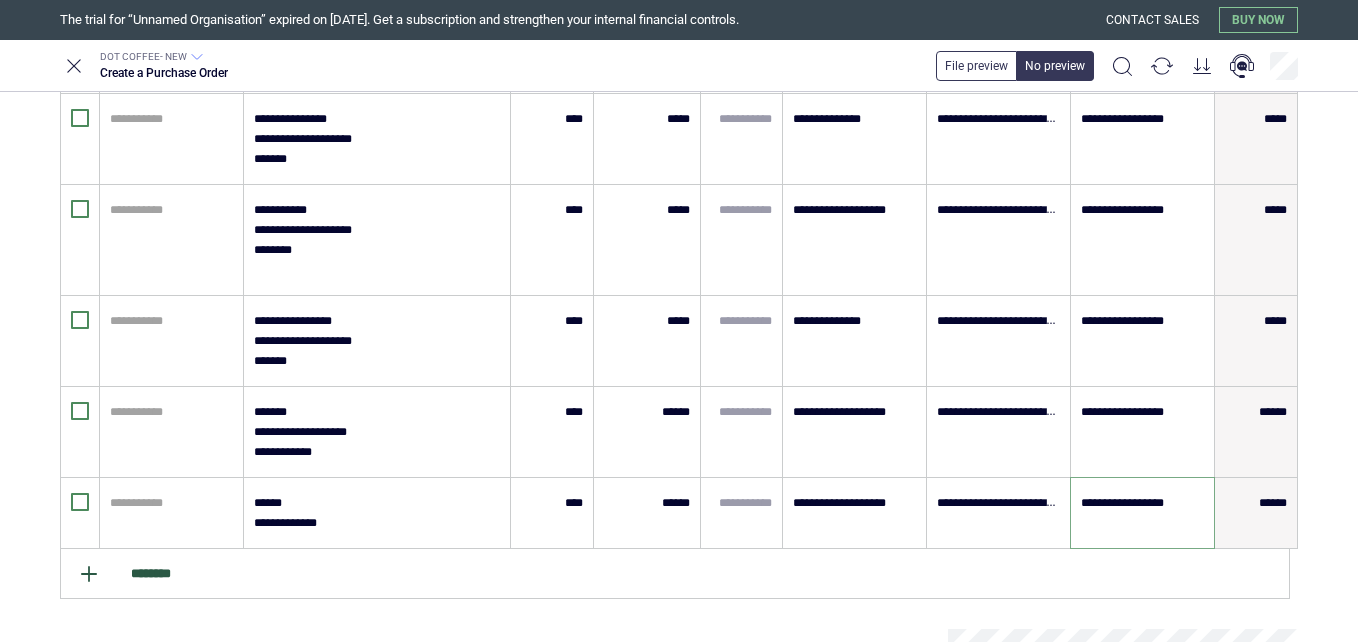 click on "********" at bounding box center (675, 574) 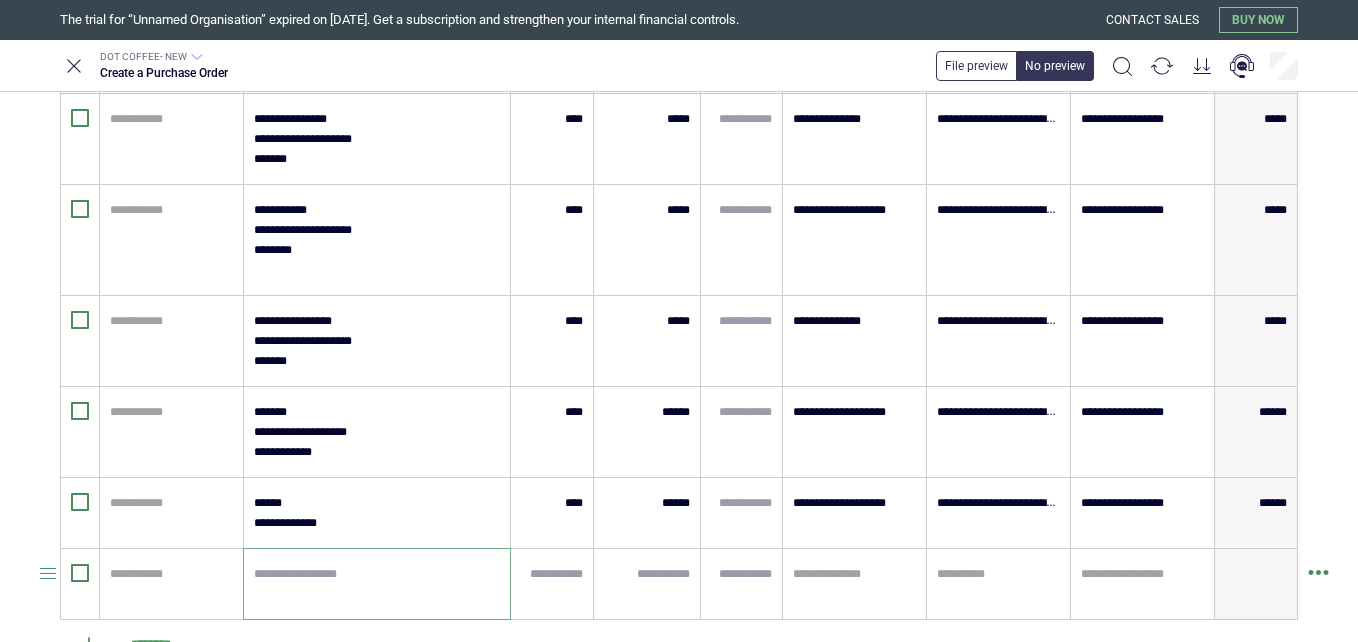 click at bounding box center [377, 584] 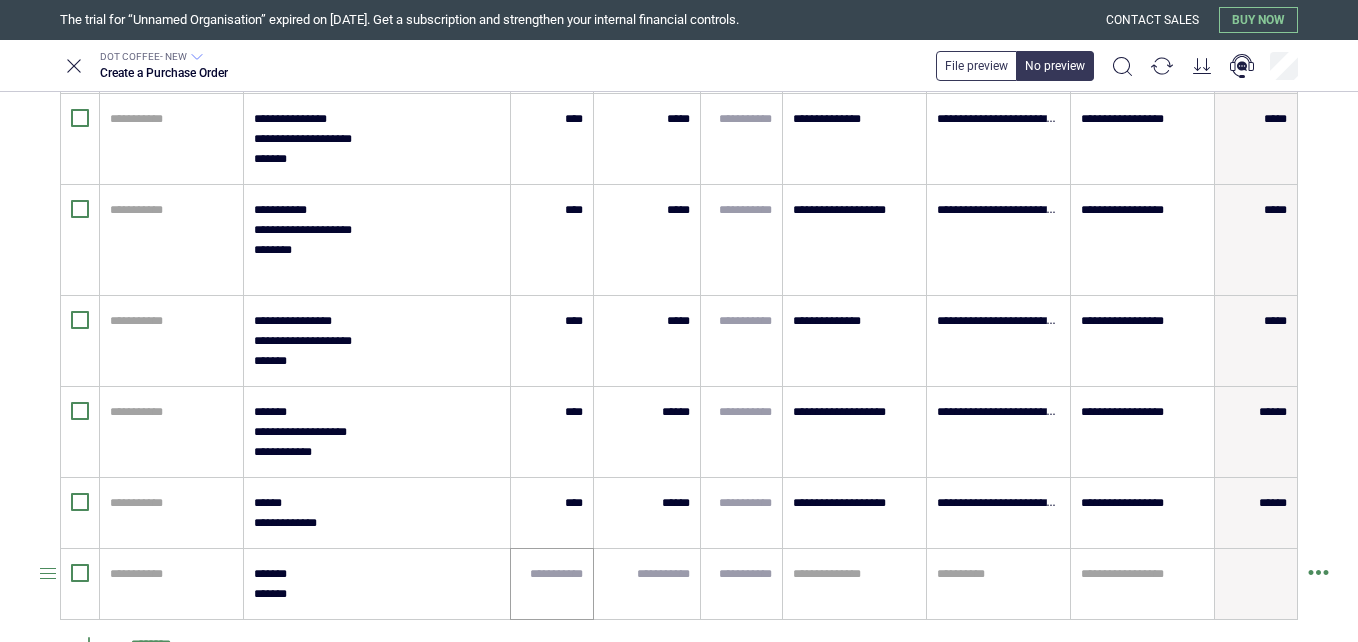 click at bounding box center [552, 584] 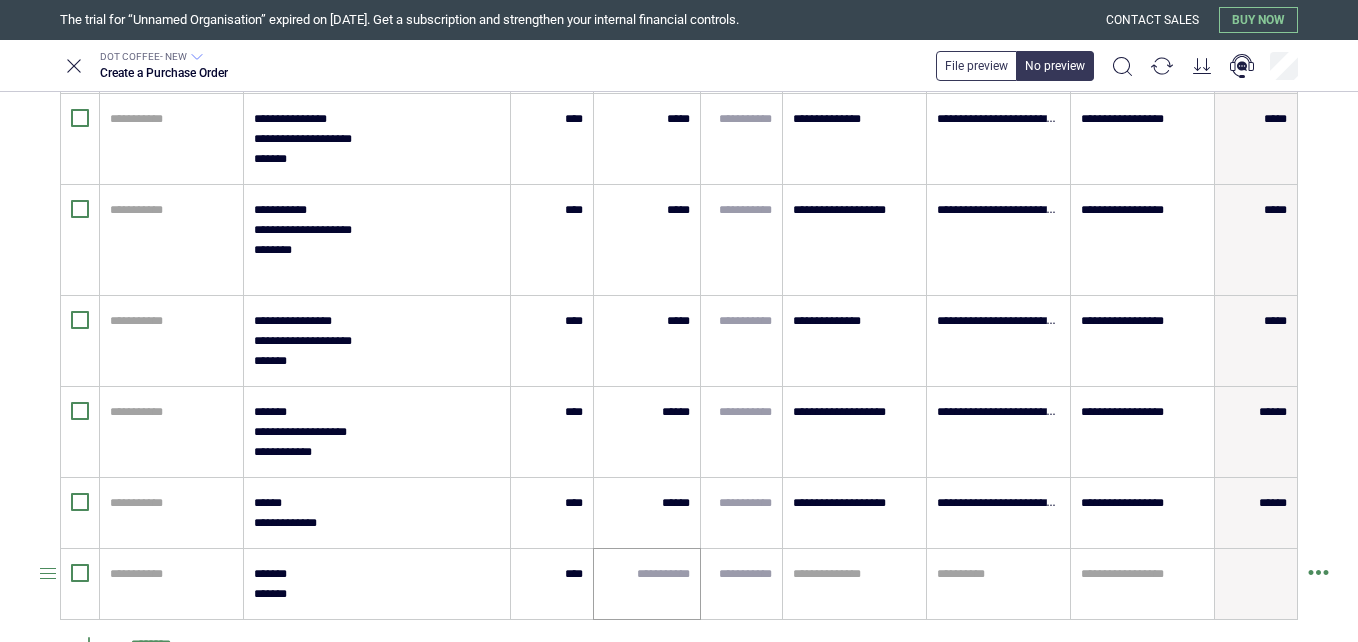 click at bounding box center [647, 584] 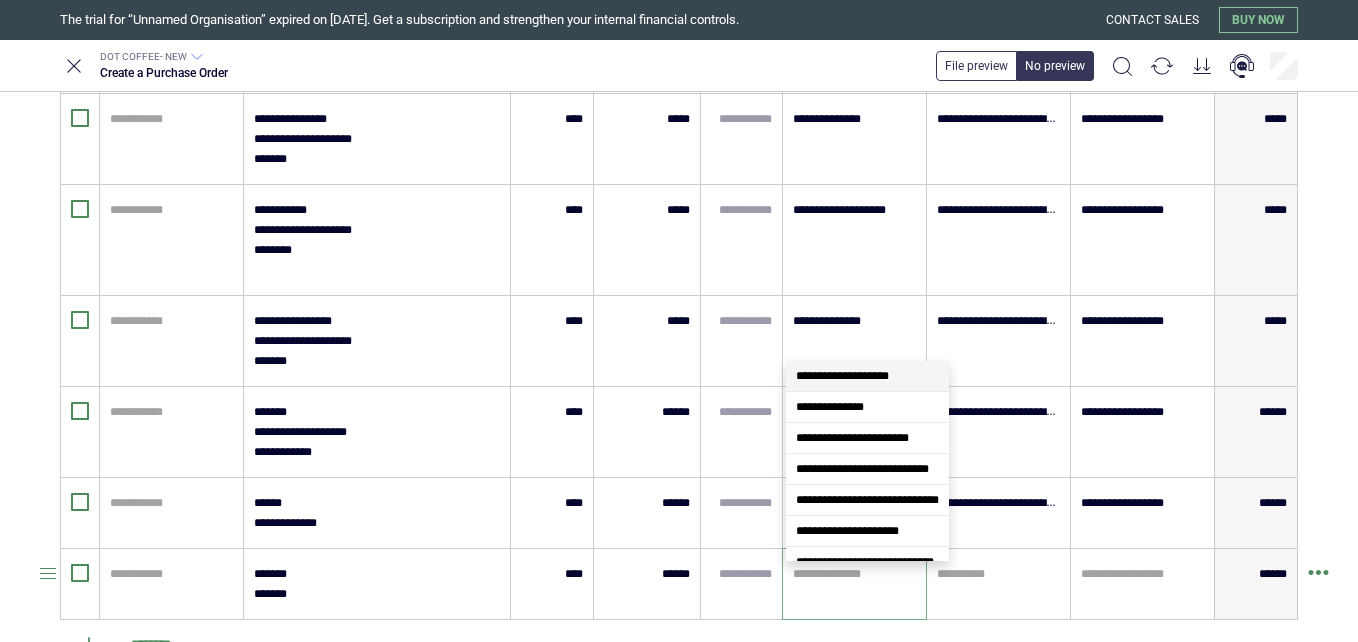 click at bounding box center (854, 574) 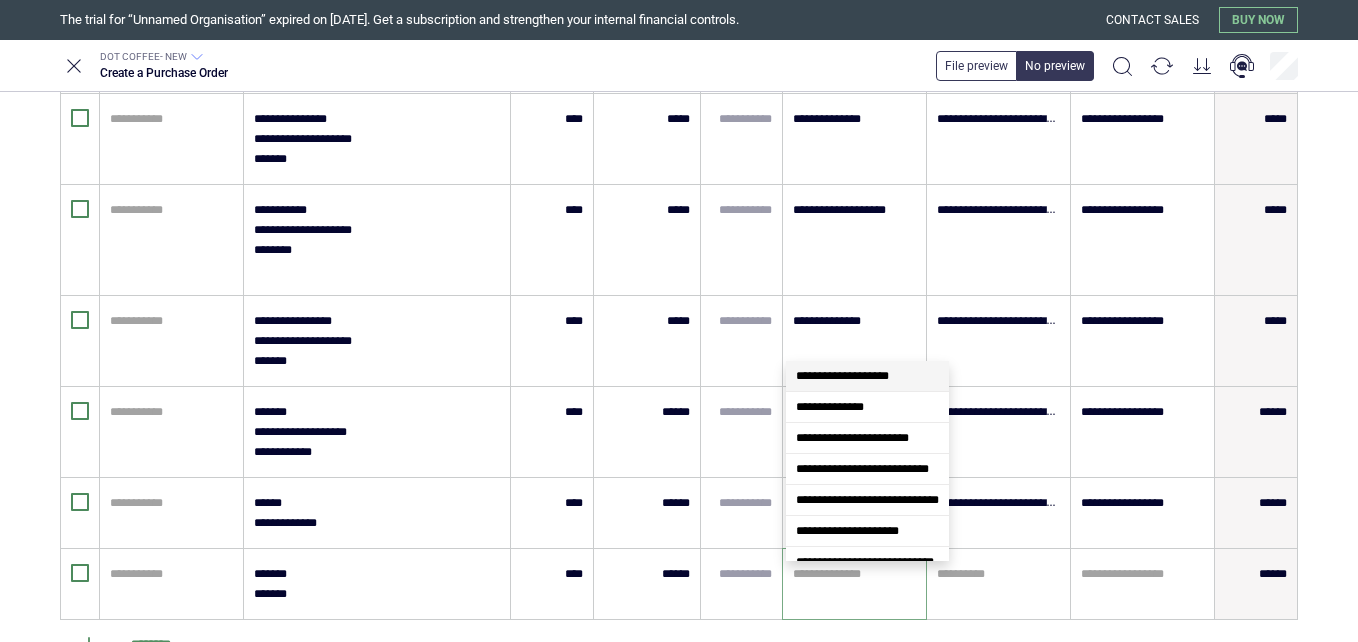 click on "**********" at bounding box center [842, 376] 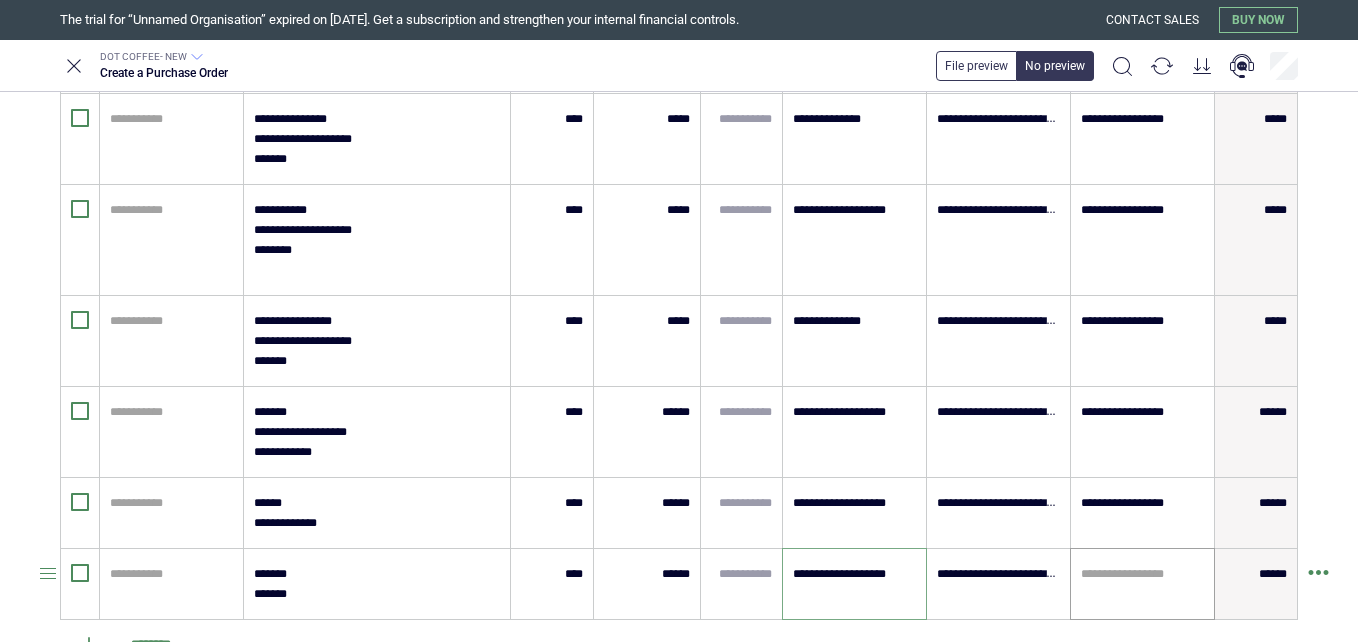 click at bounding box center (1142, 574) 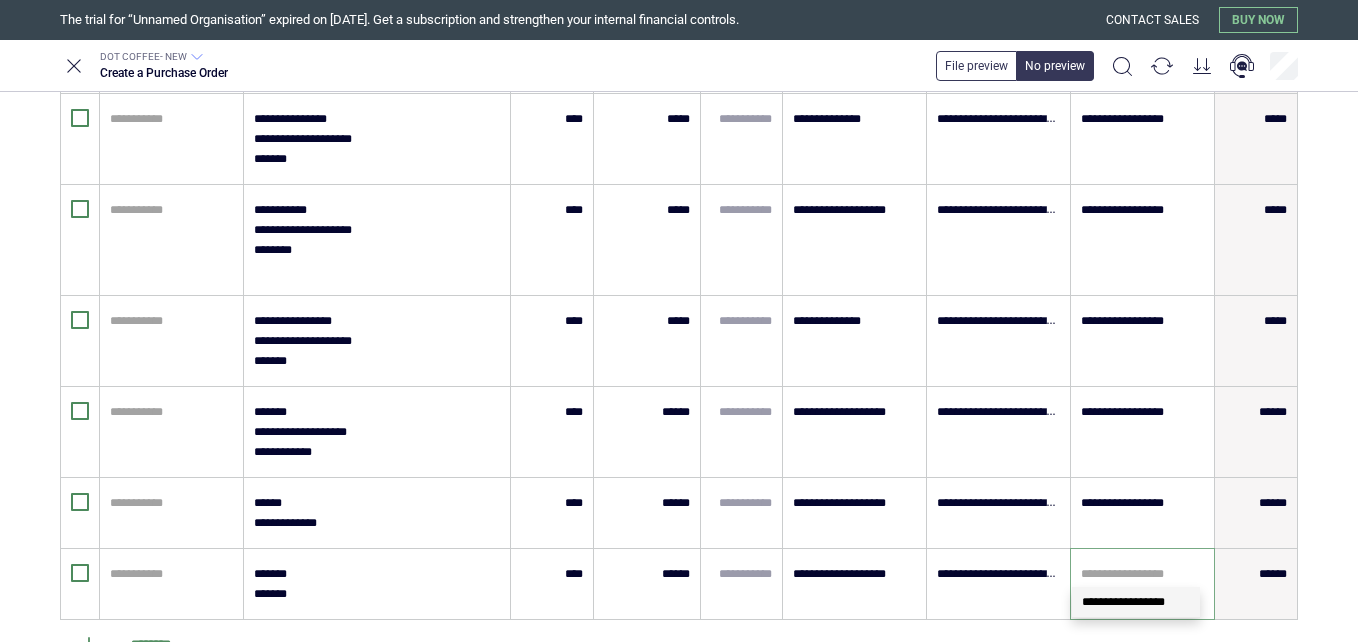 click on "**********" at bounding box center [1136, 602] 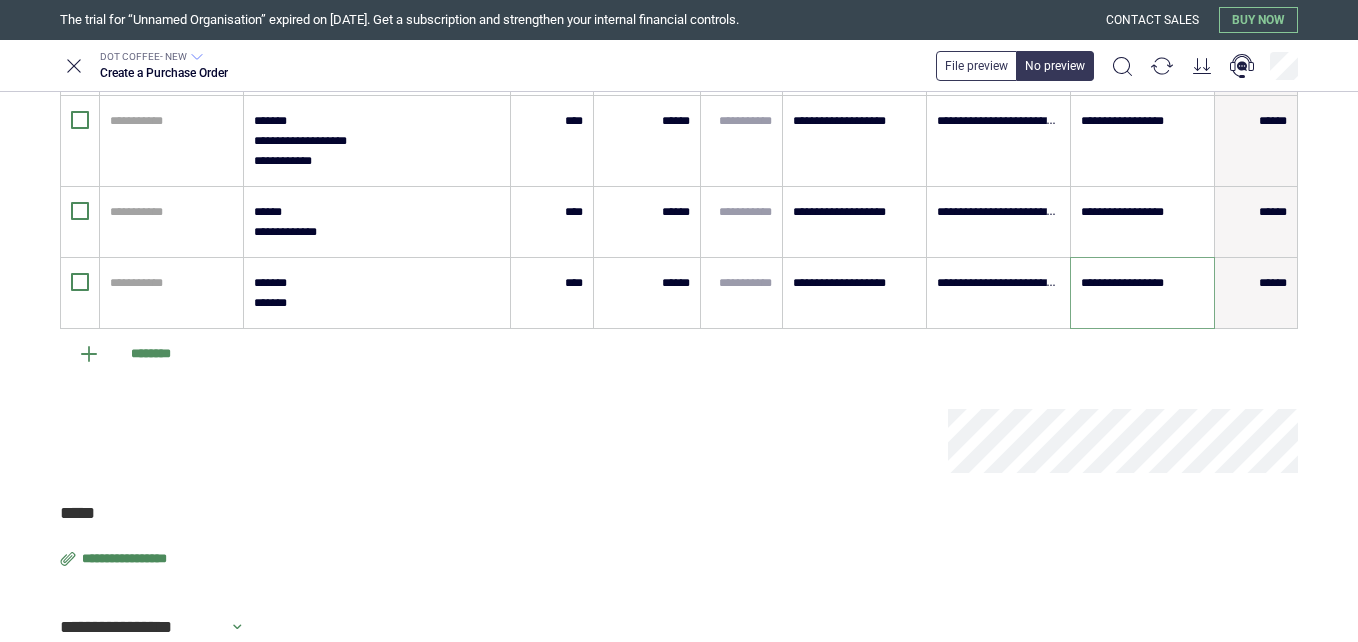scroll, scrollTop: 1610, scrollLeft: 0, axis: vertical 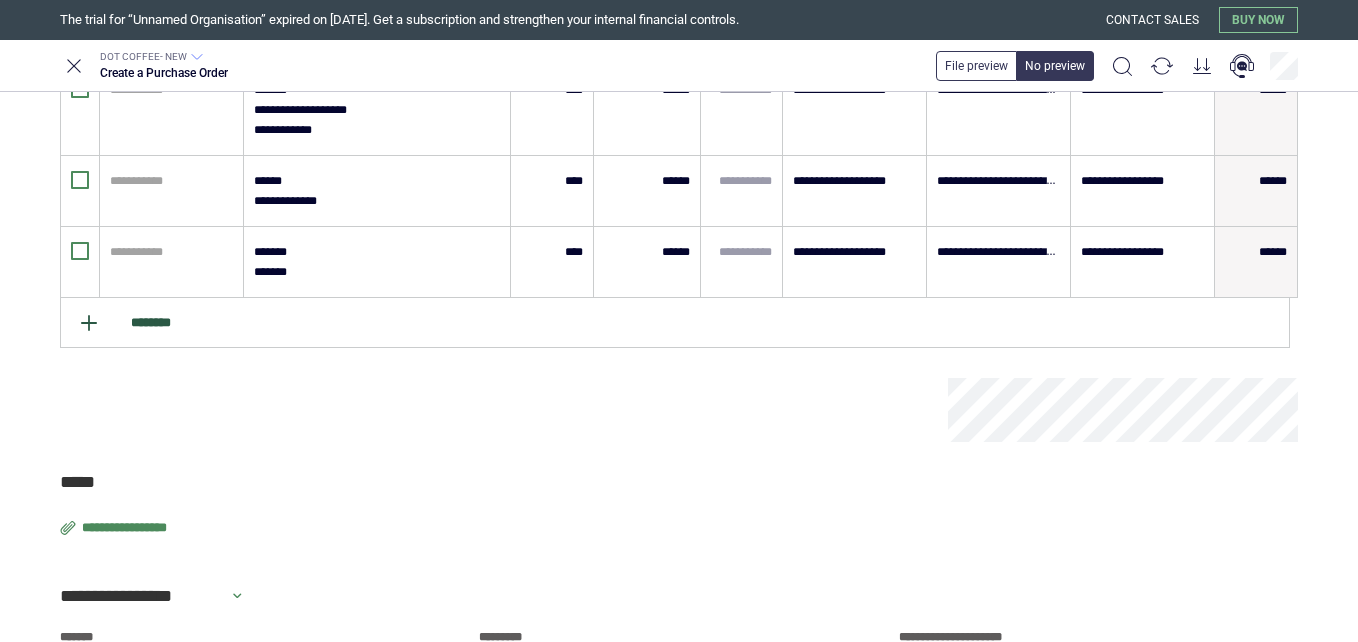click on "********" at bounding box center (675, 323) 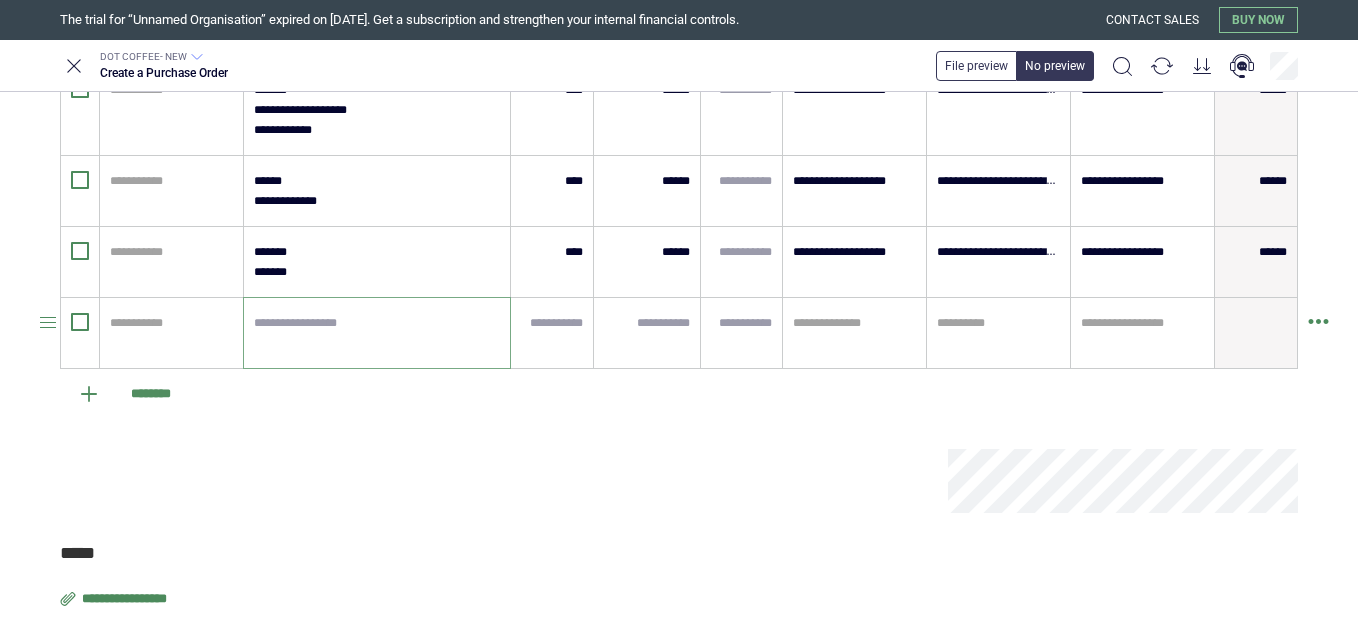 click at bounding box center (377, 333) 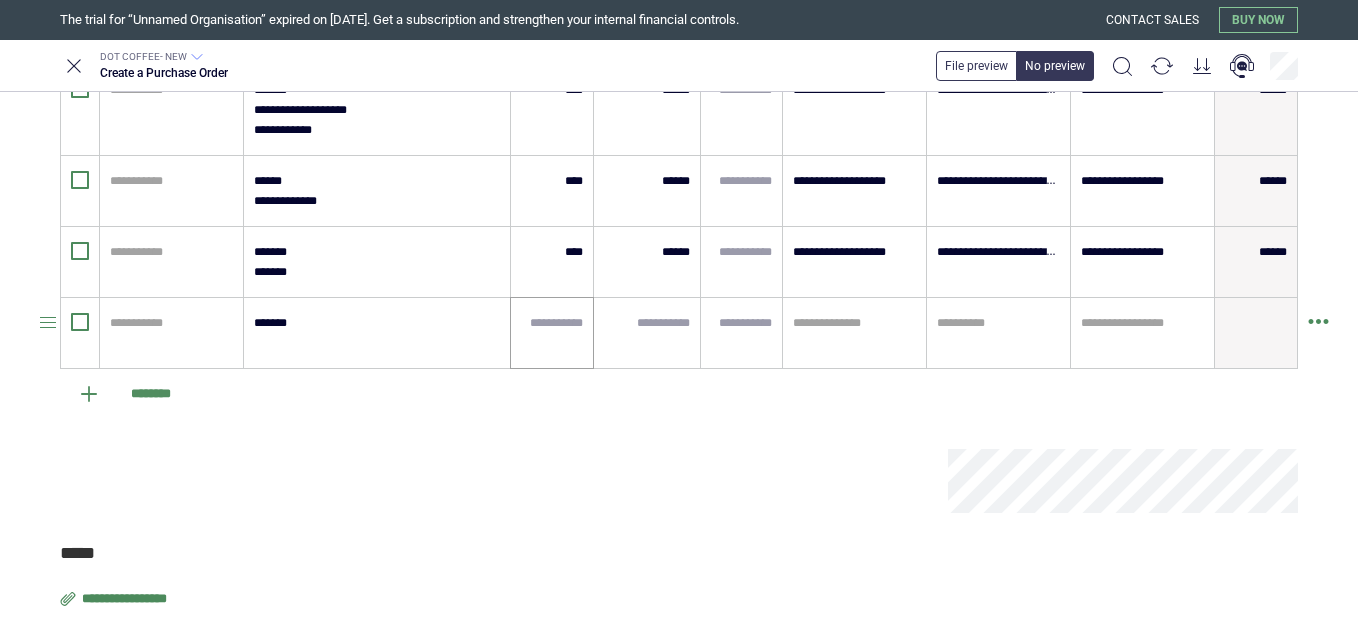 click at bounding box center [552, 333] 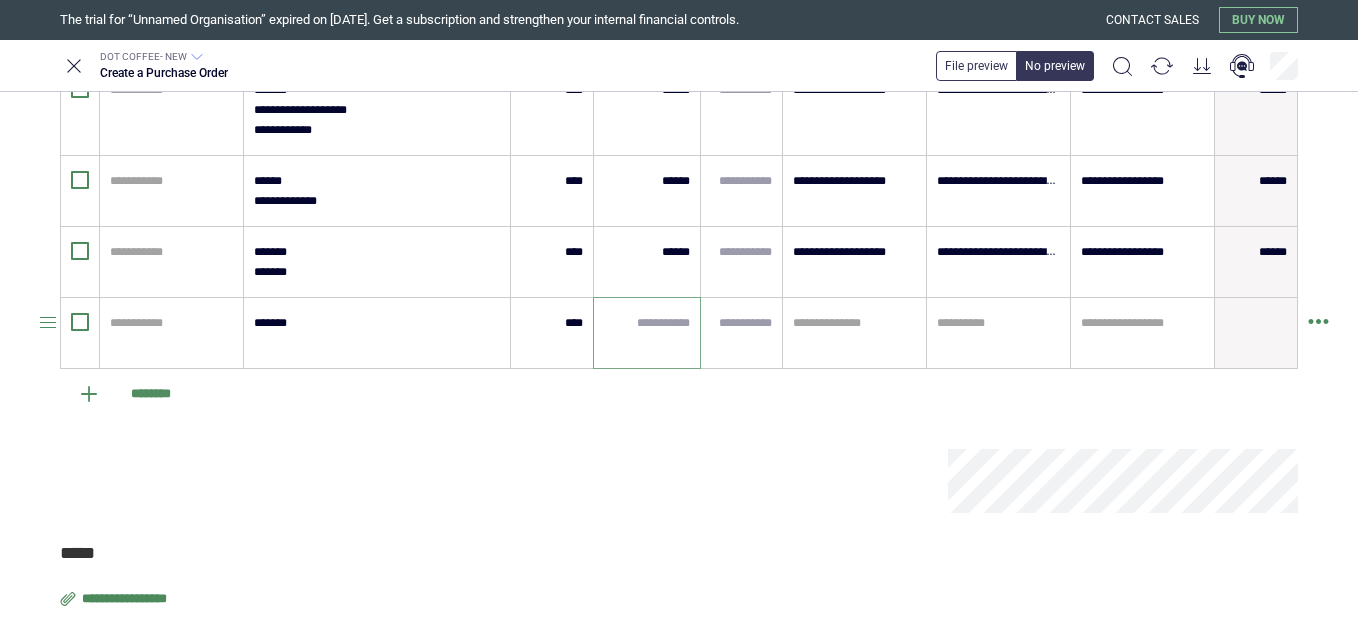 click at bounding box center (647, 323) 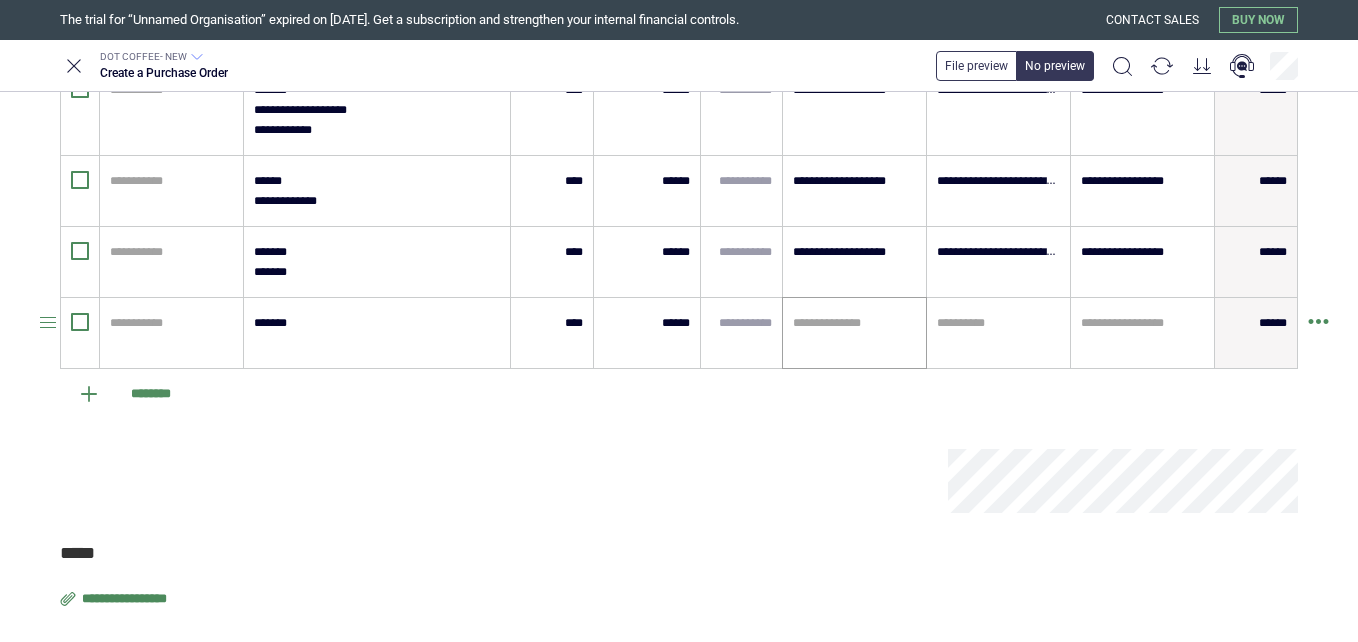 click on "**********" at bounding box center (854, 333) 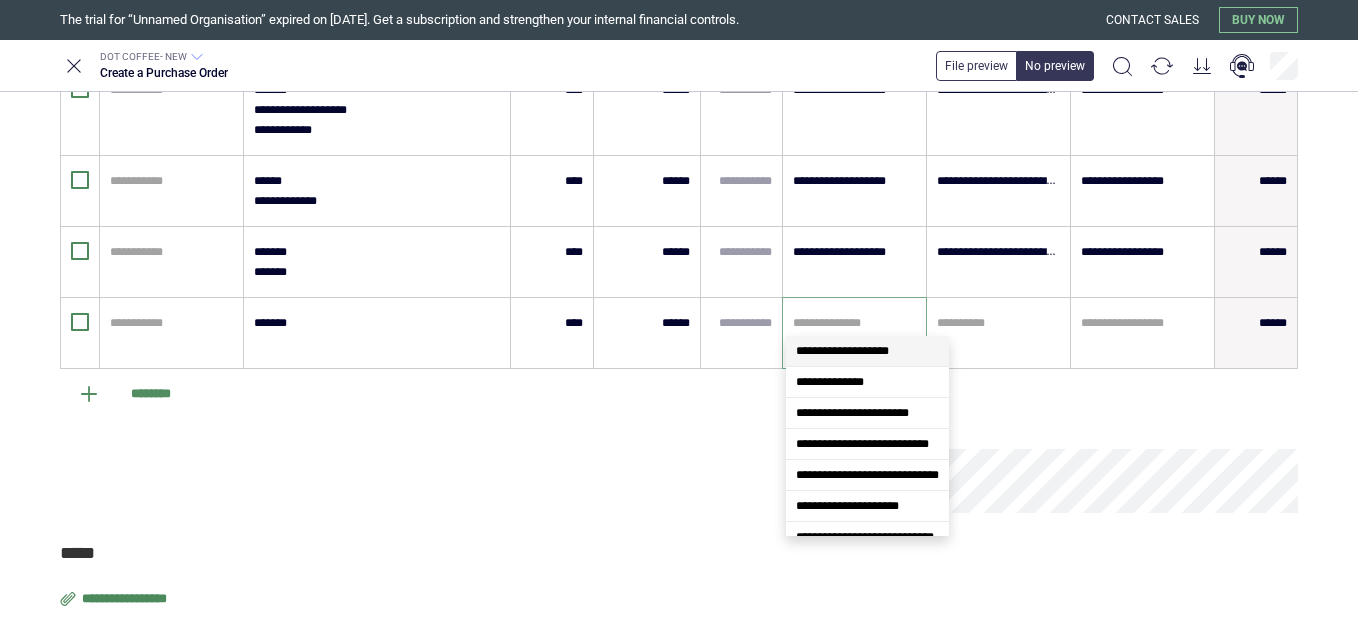 click on "**********" at bounding box center (867, 351) 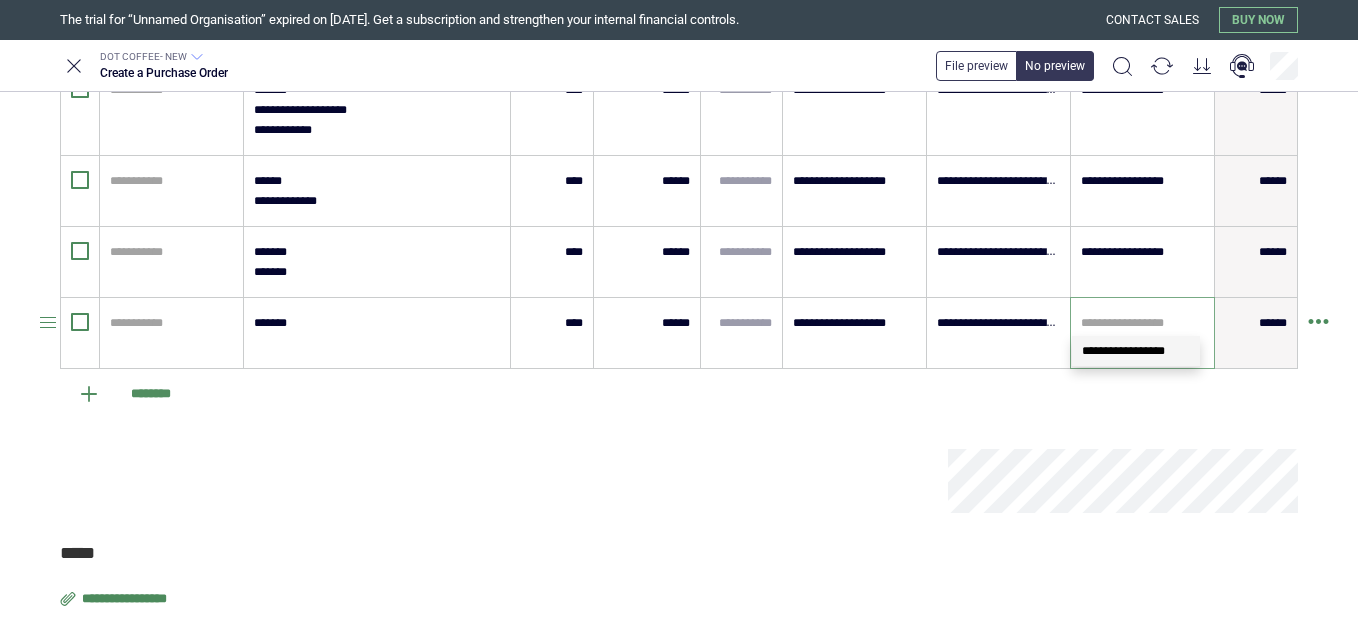 click at bounding box center (1142, 323) 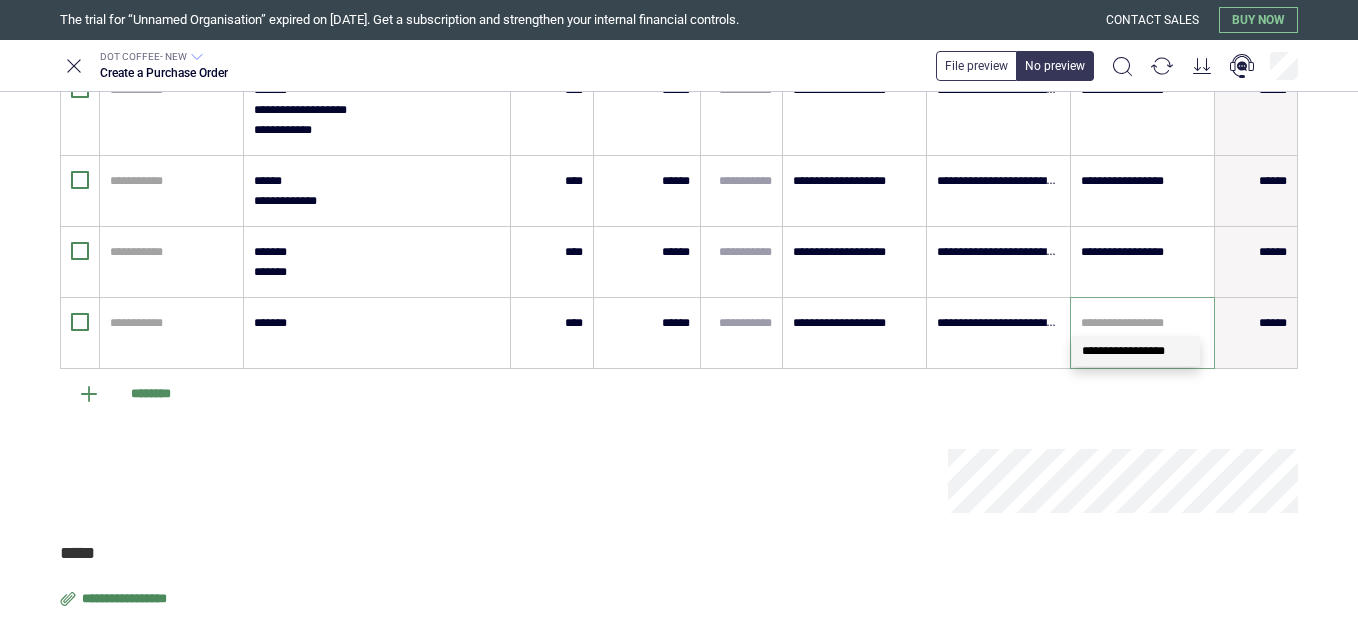 drag, startPoint x: 1103, startPoint y: 323, endPoint x: 1134, endPoint y: 357, distance: 46.010868 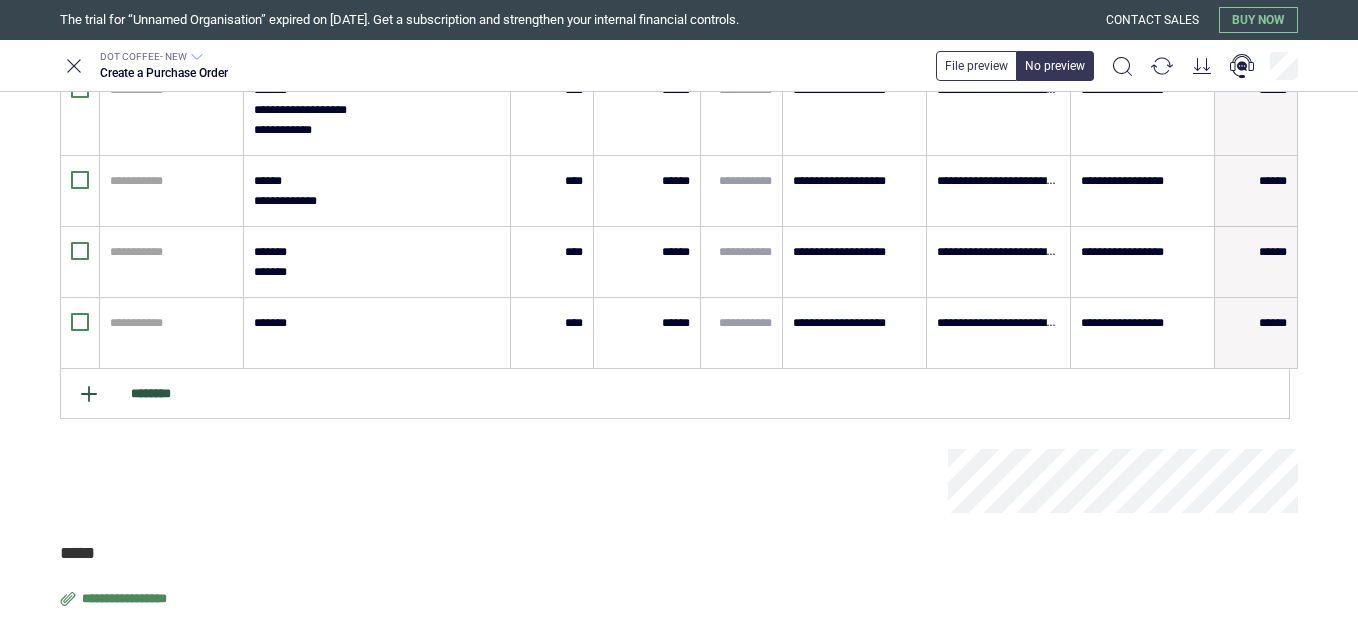click on "********" at bounding box center [675, 394] 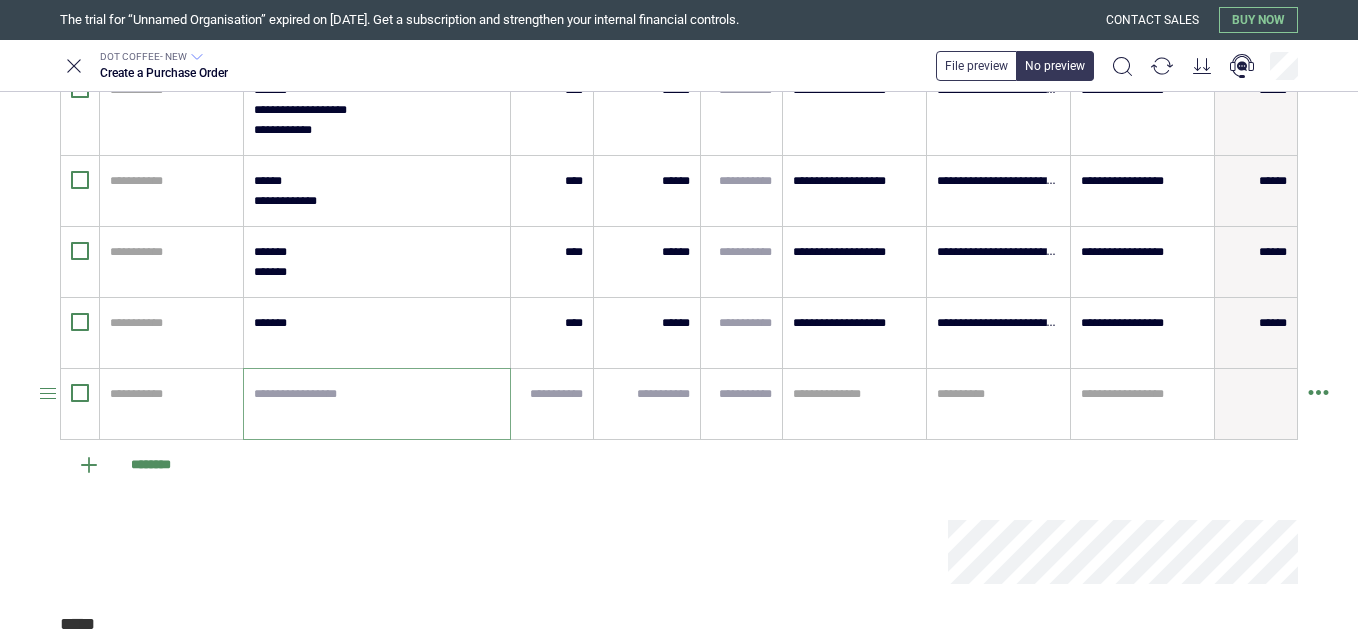 click at bounding box center [377, 404] 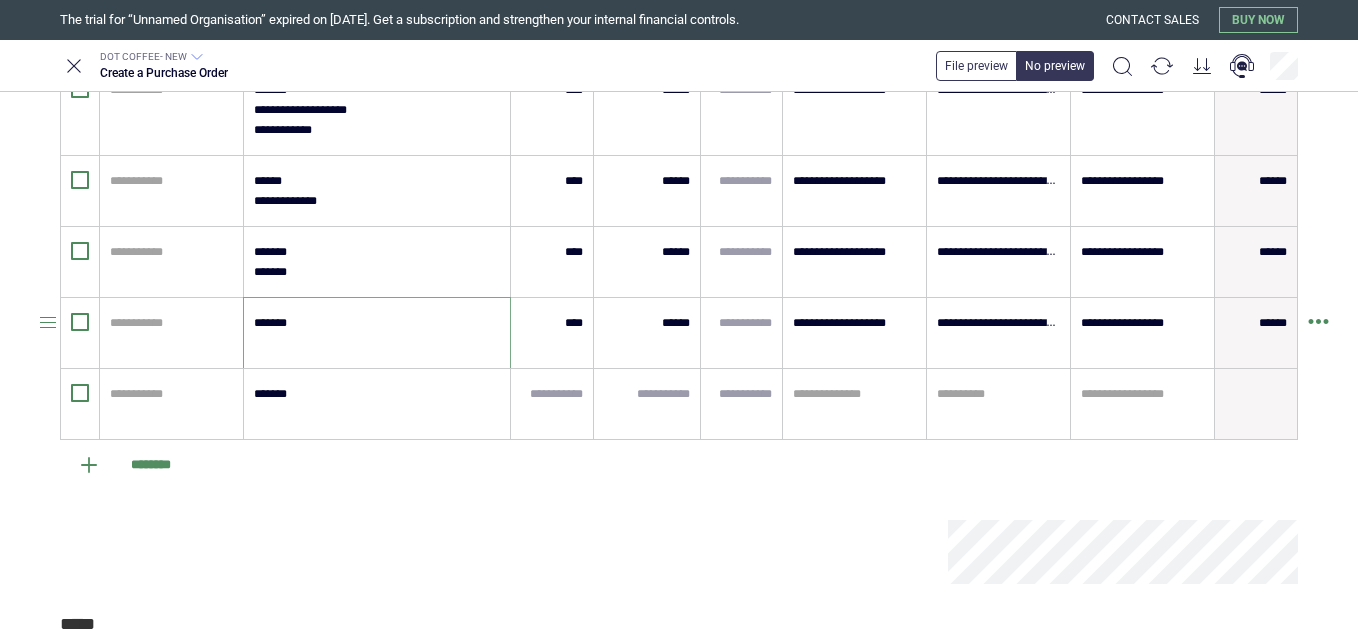 click on "*******" at bounding box center (376, 333) 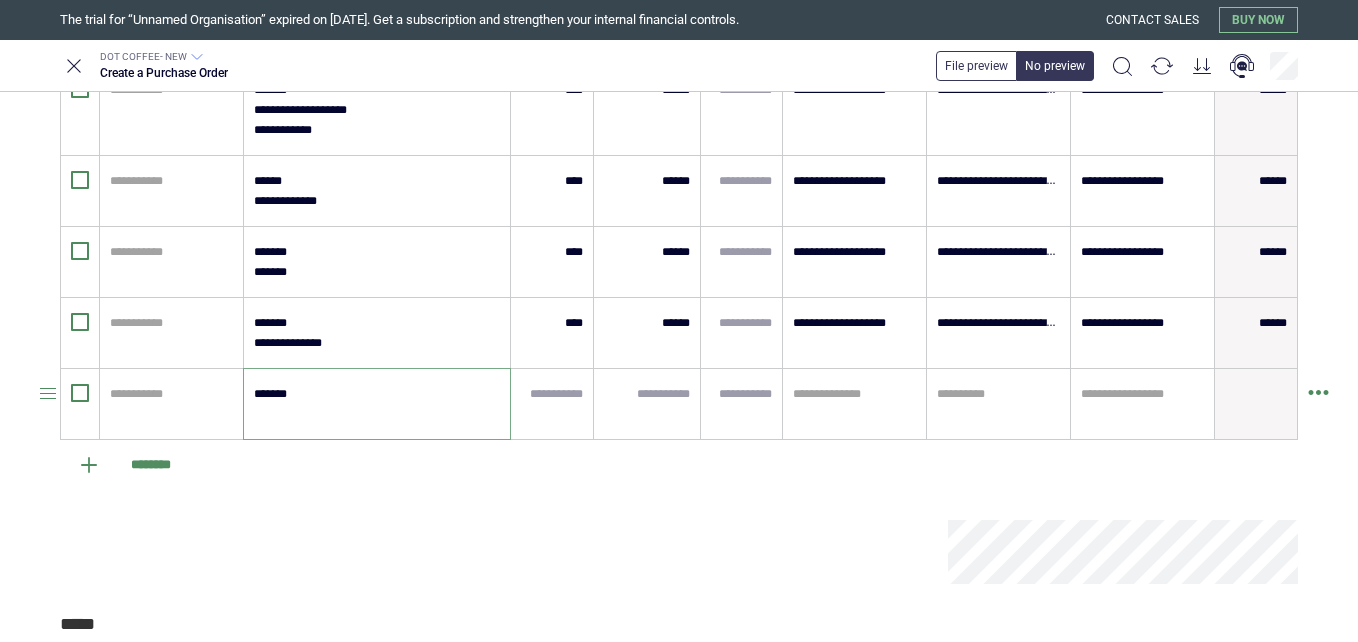 click on "*******" at bounding box center (376, 404) 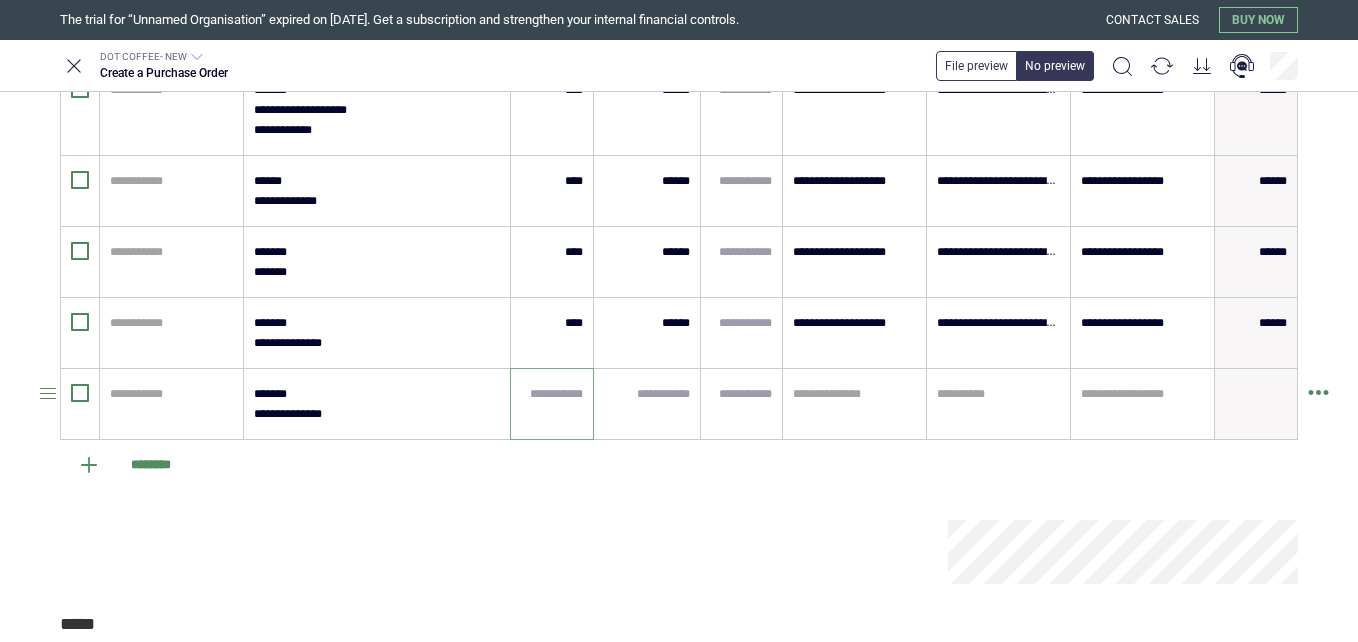 click at bounding box center (552, 394) 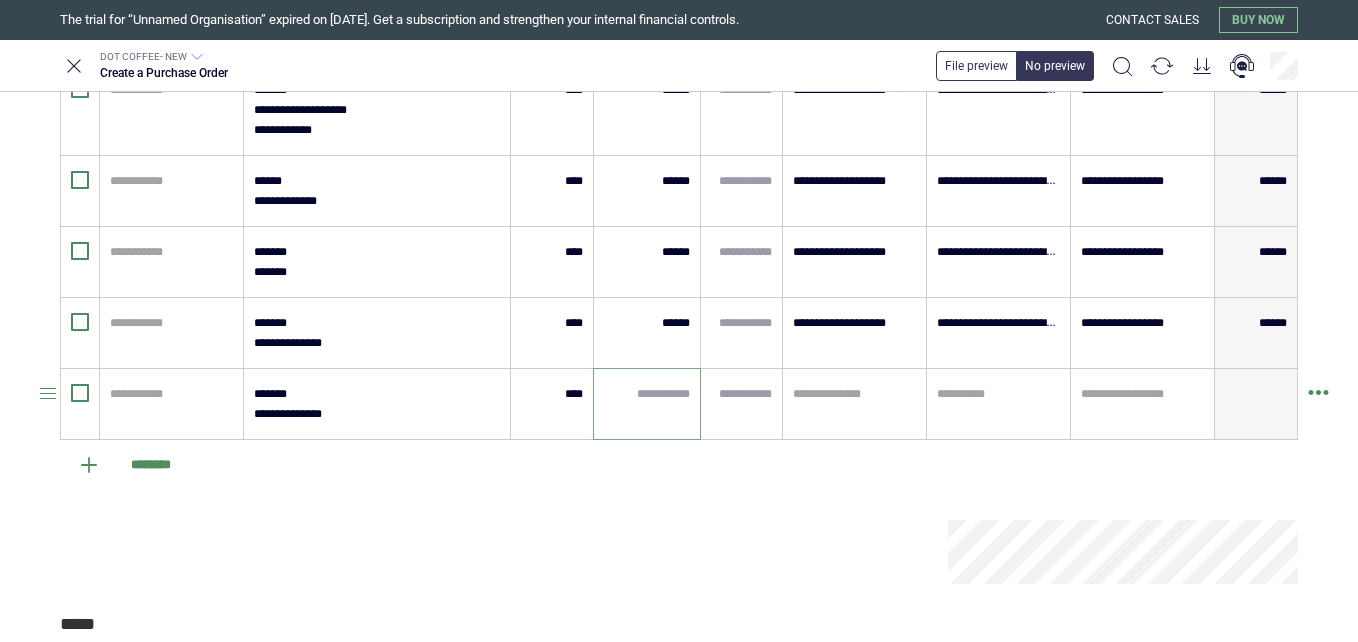 click at bounding box center (647, 394) 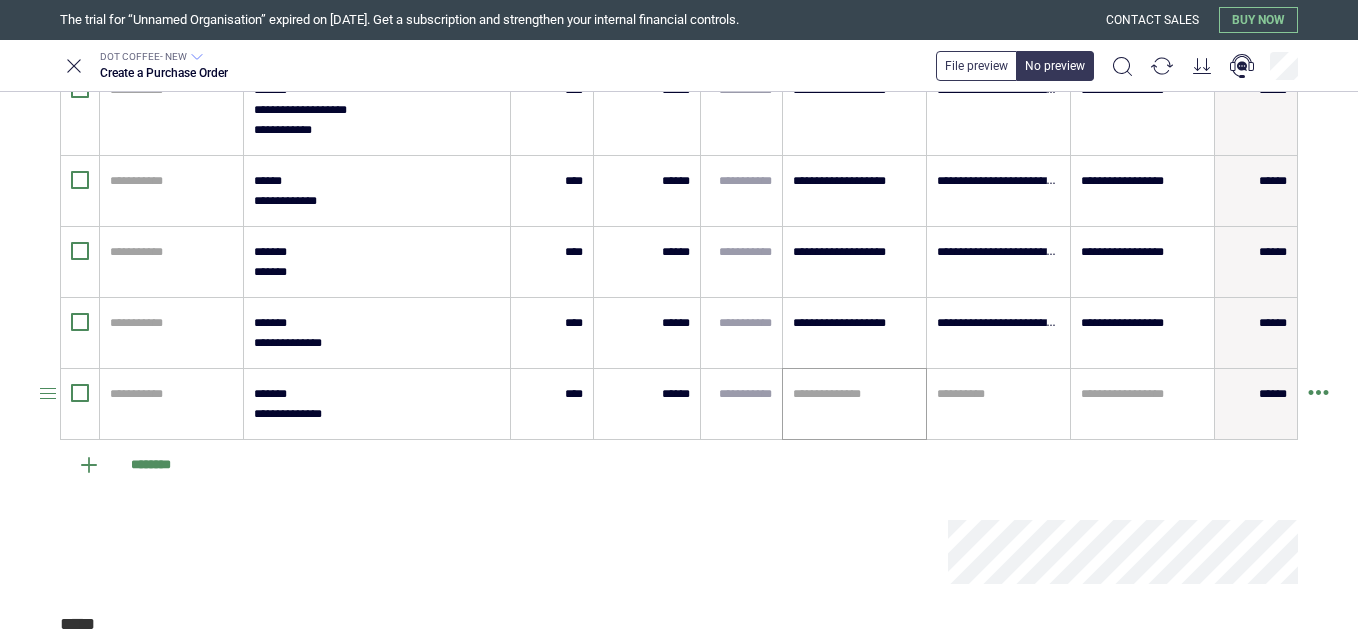click on "**********" at bounding box center [854, 404] 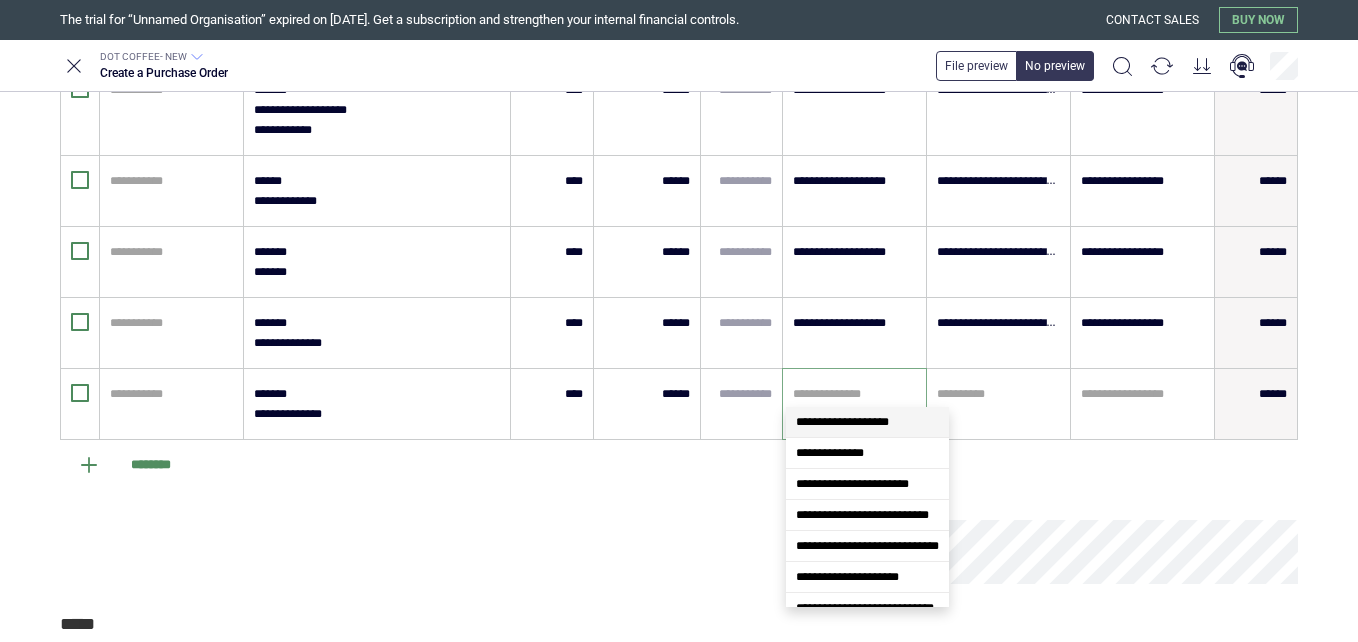 click on "**********" at bounding box center [842, 422] 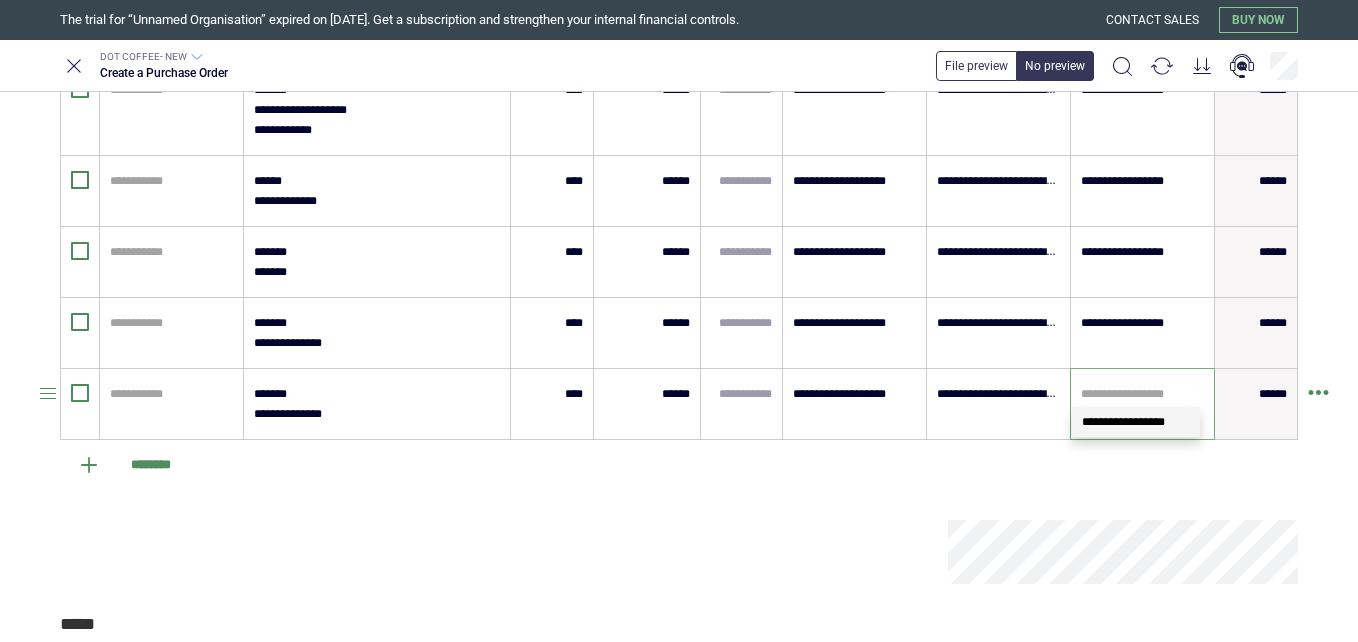 click at bounding box center [1142, 394] 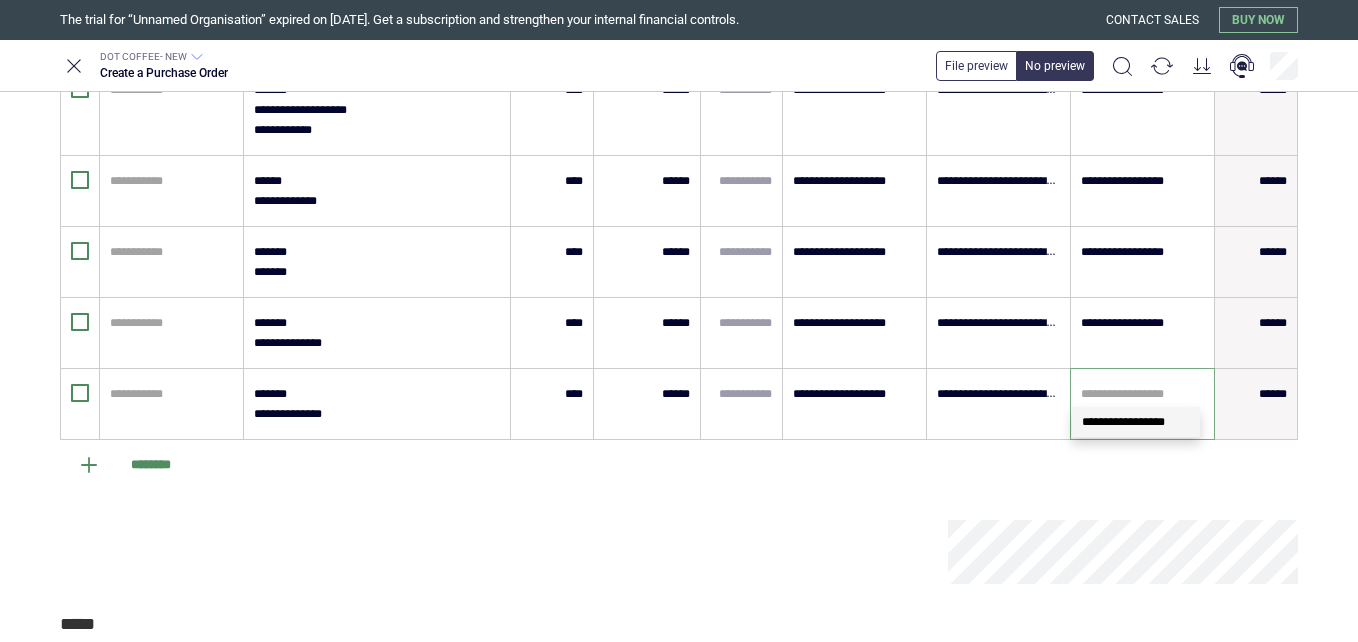 click on "**********" at bounding box center [1136, 422] 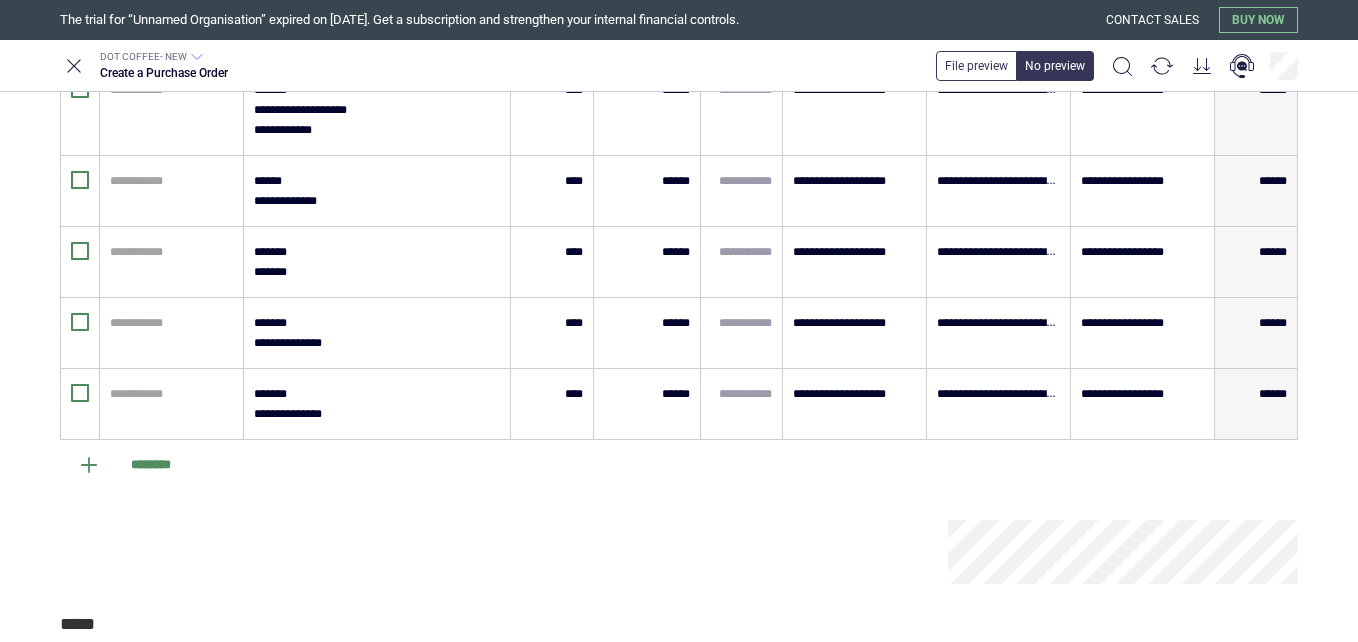 click on "**********" at bounding box center (1142, 404) 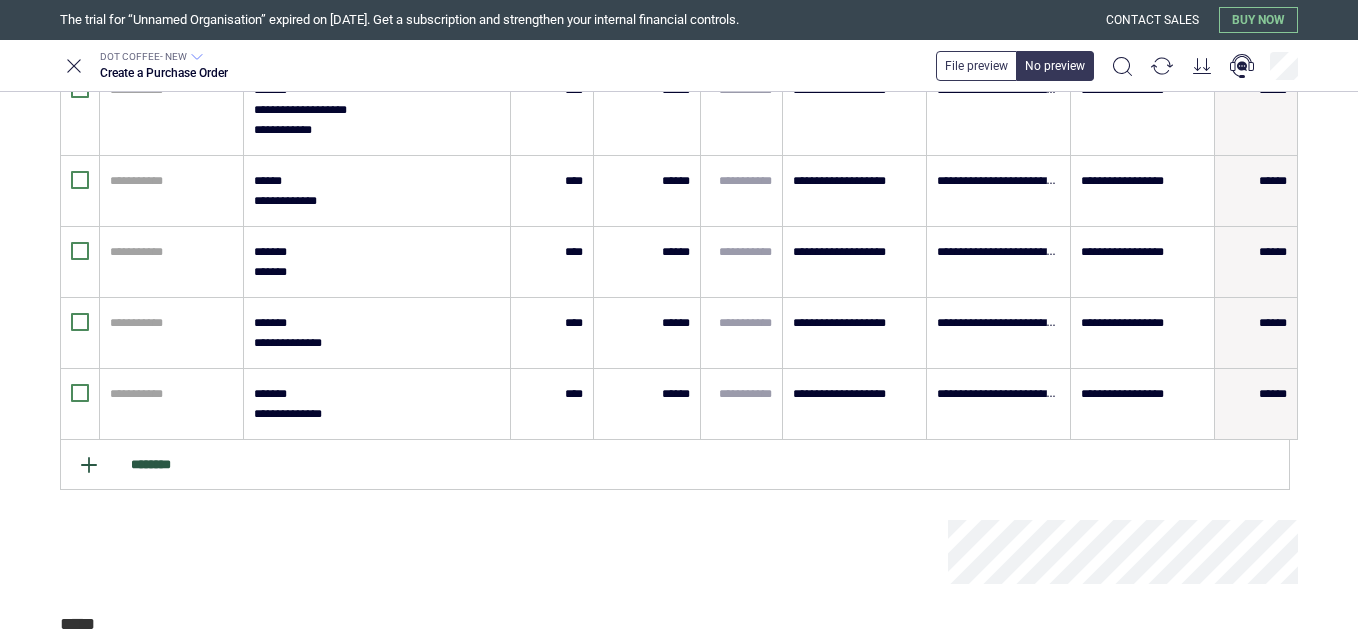 click on "********" at bounding box center [675, 465] 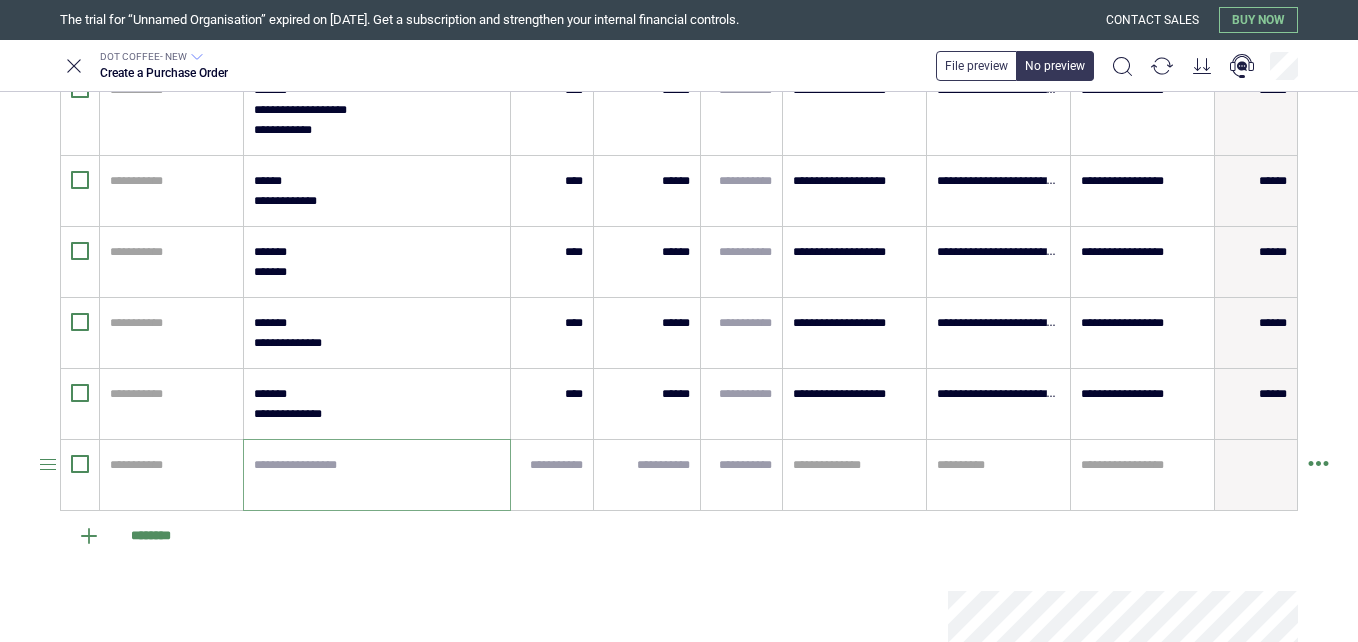 click at bounding box center (377, 475) 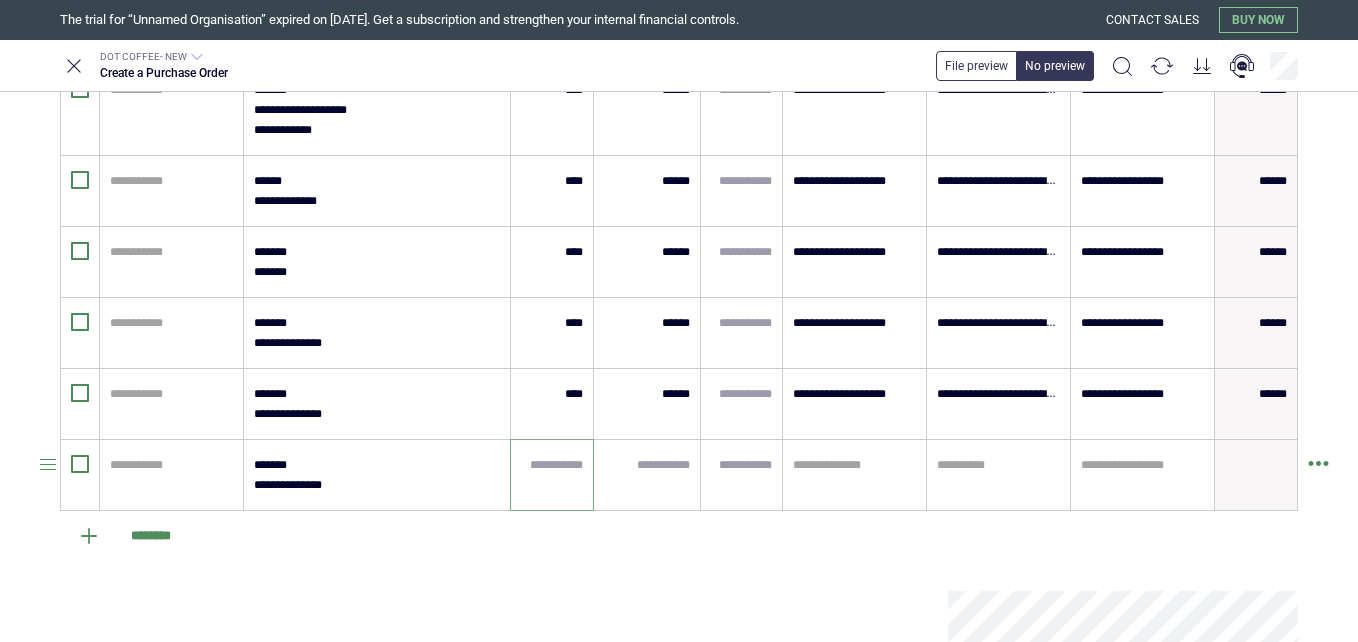 click at bounding box center [552, 465] 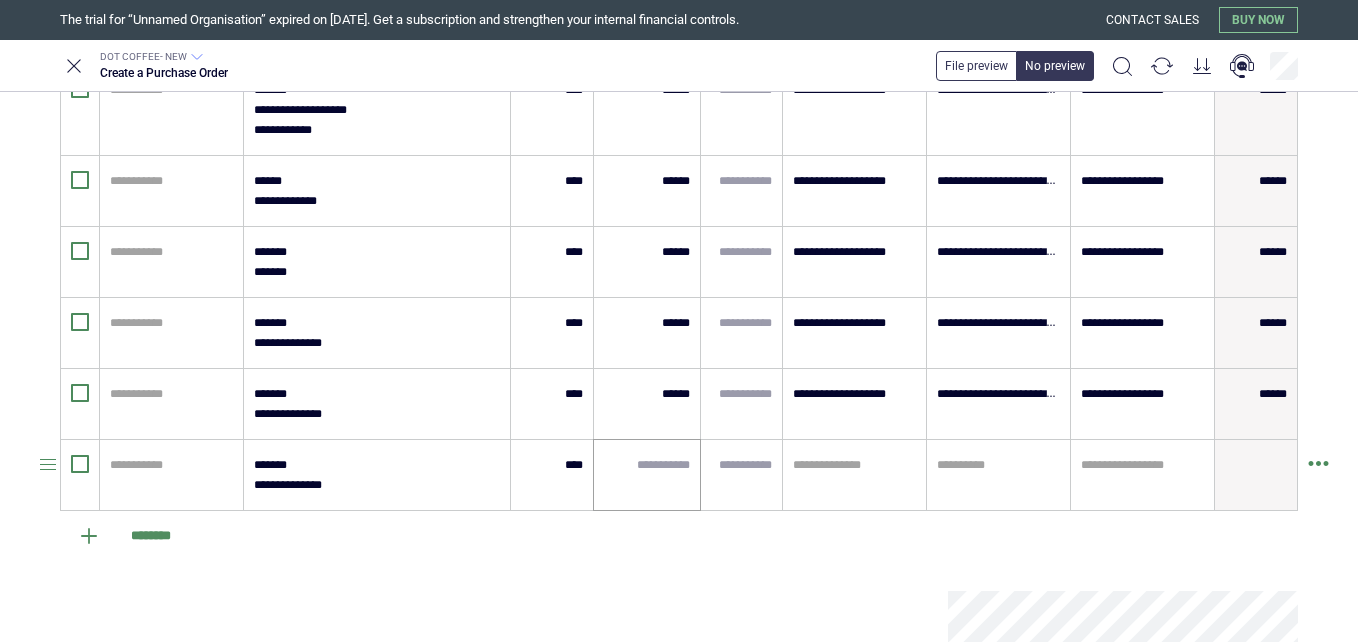 click at bounding box center [647, 475] 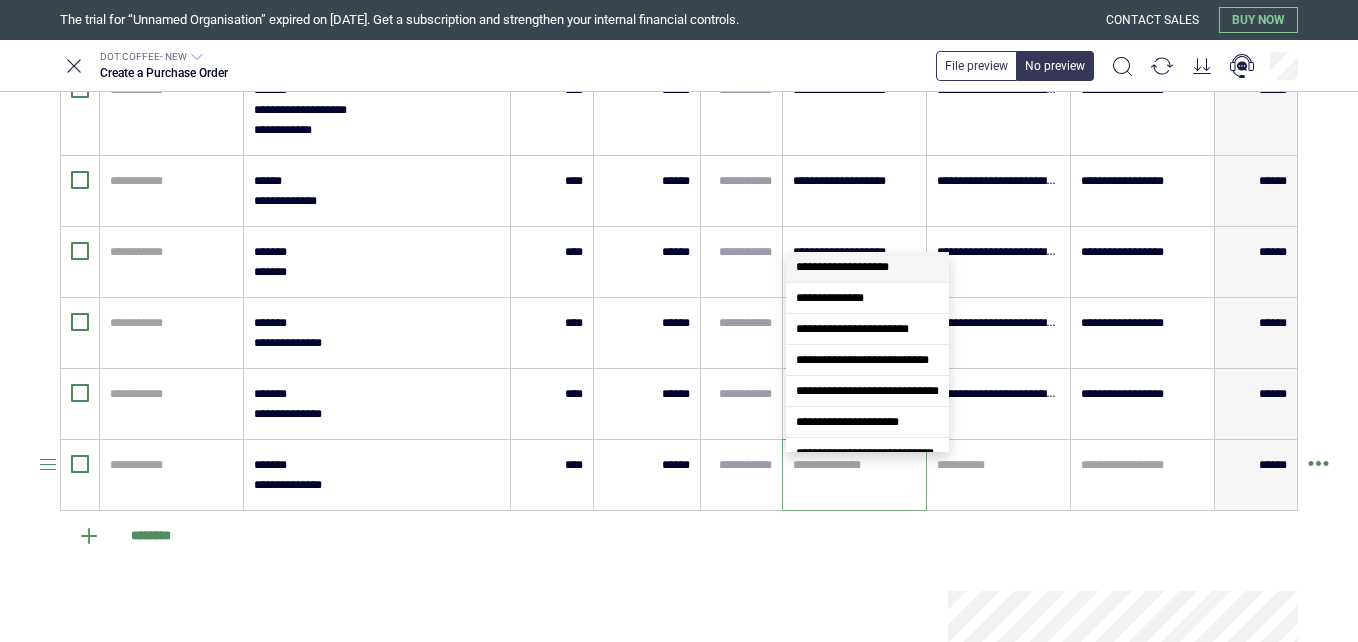 click at bounding box center (854, 465) 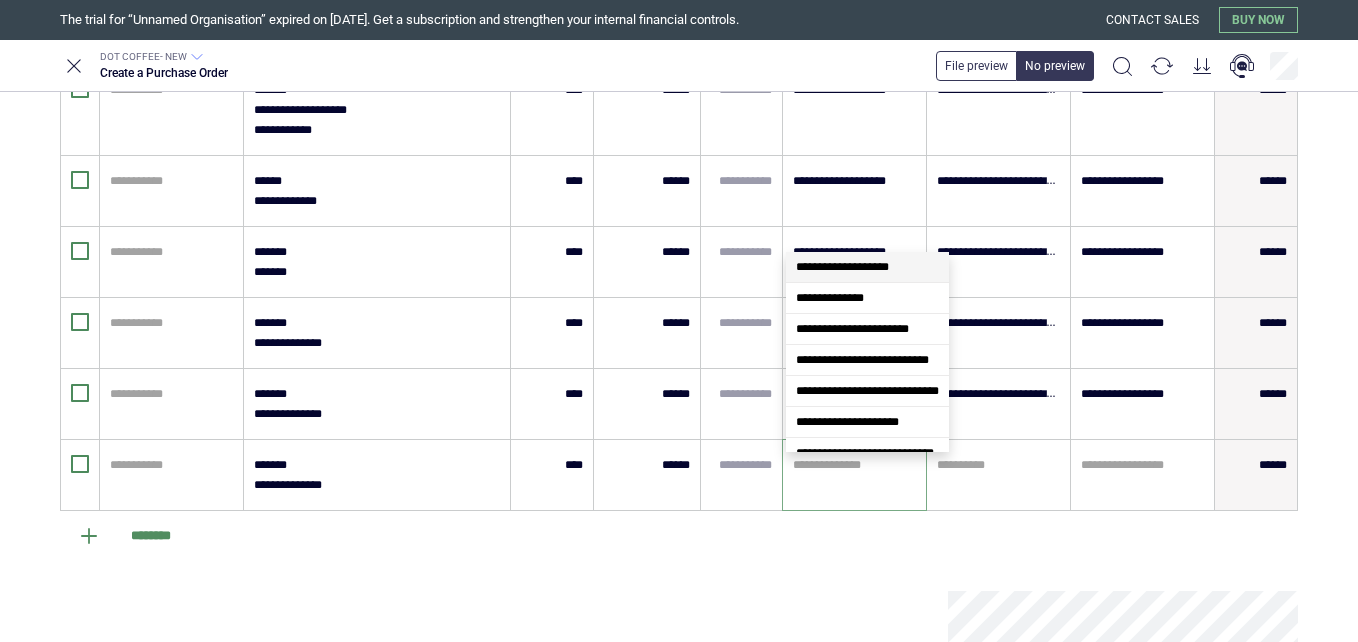 click on "**********" at bounding box center [867, 267] 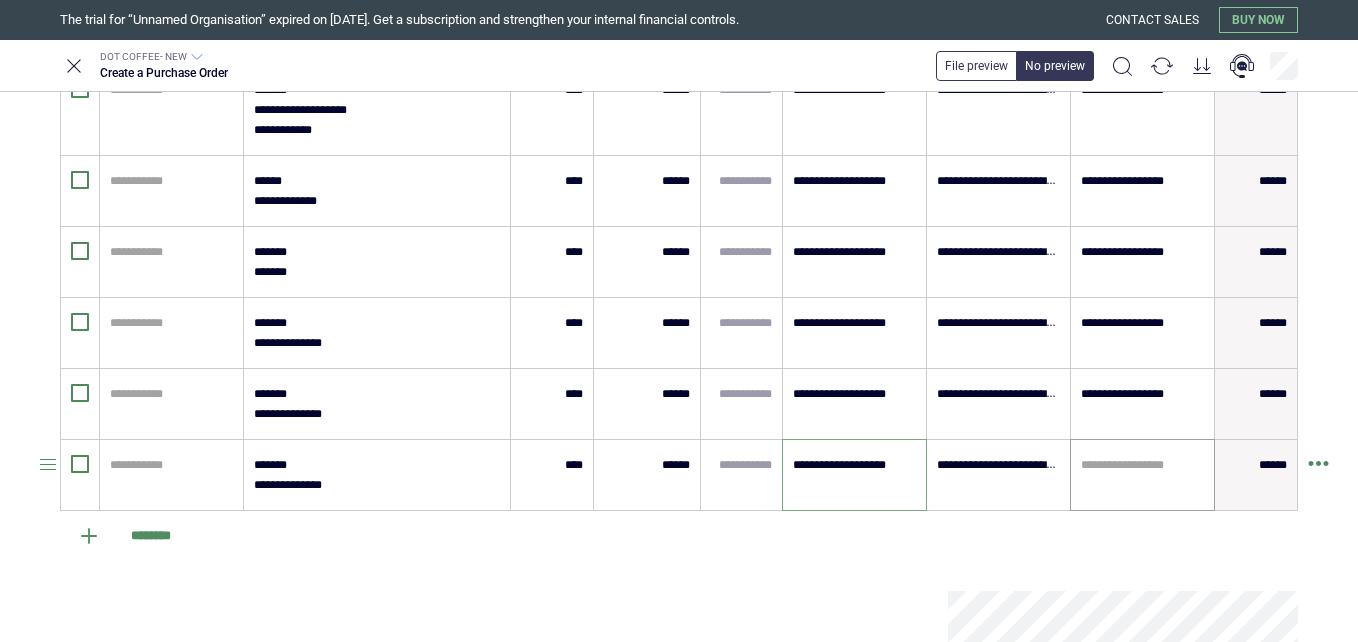 click at bounding box center [1142, 465] 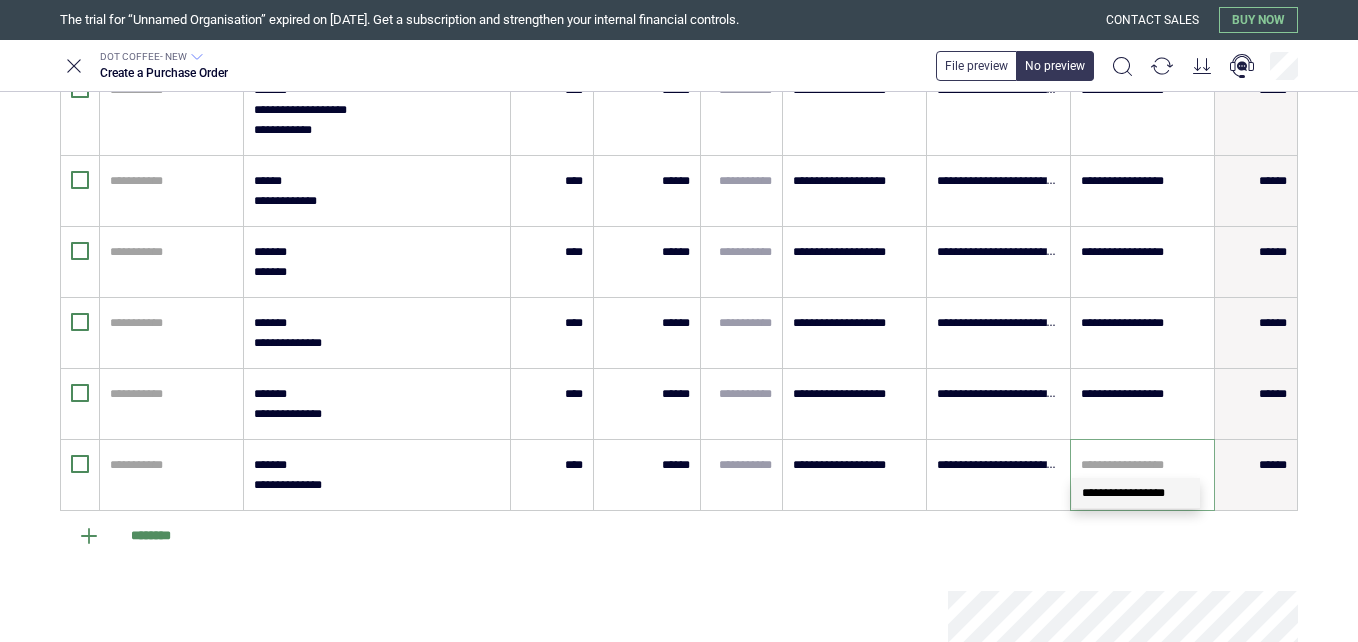 click on "**********" at bounding box center [1136, 493] 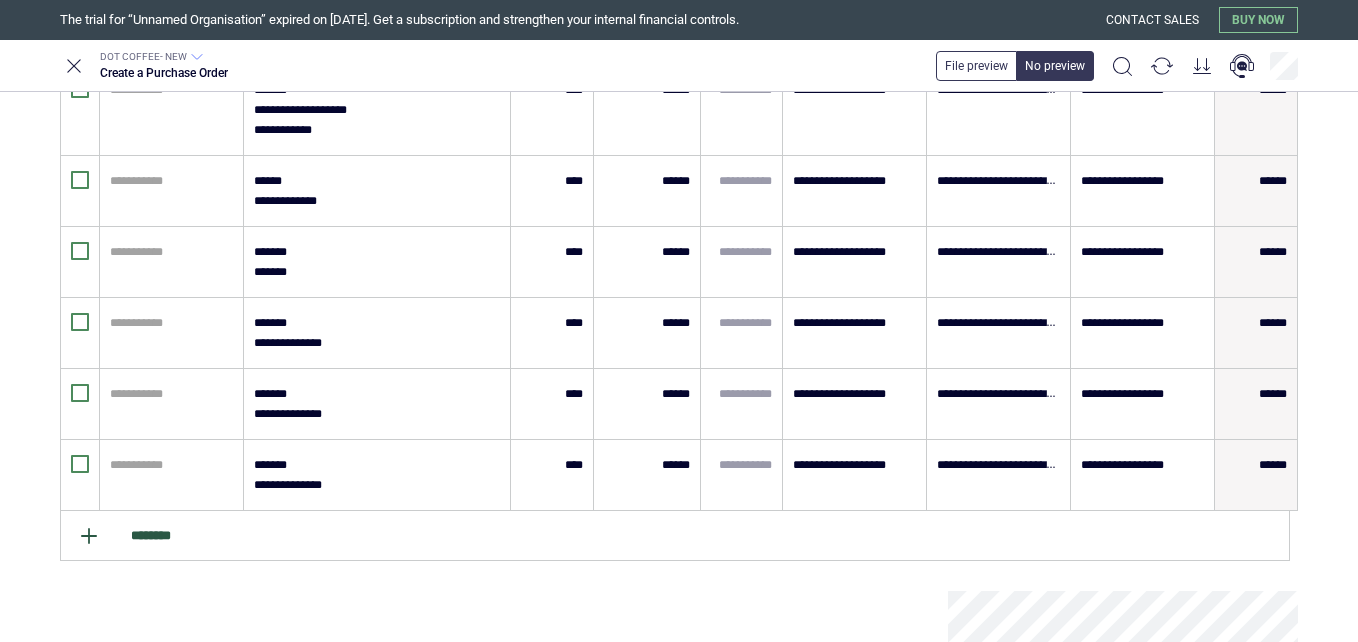 click 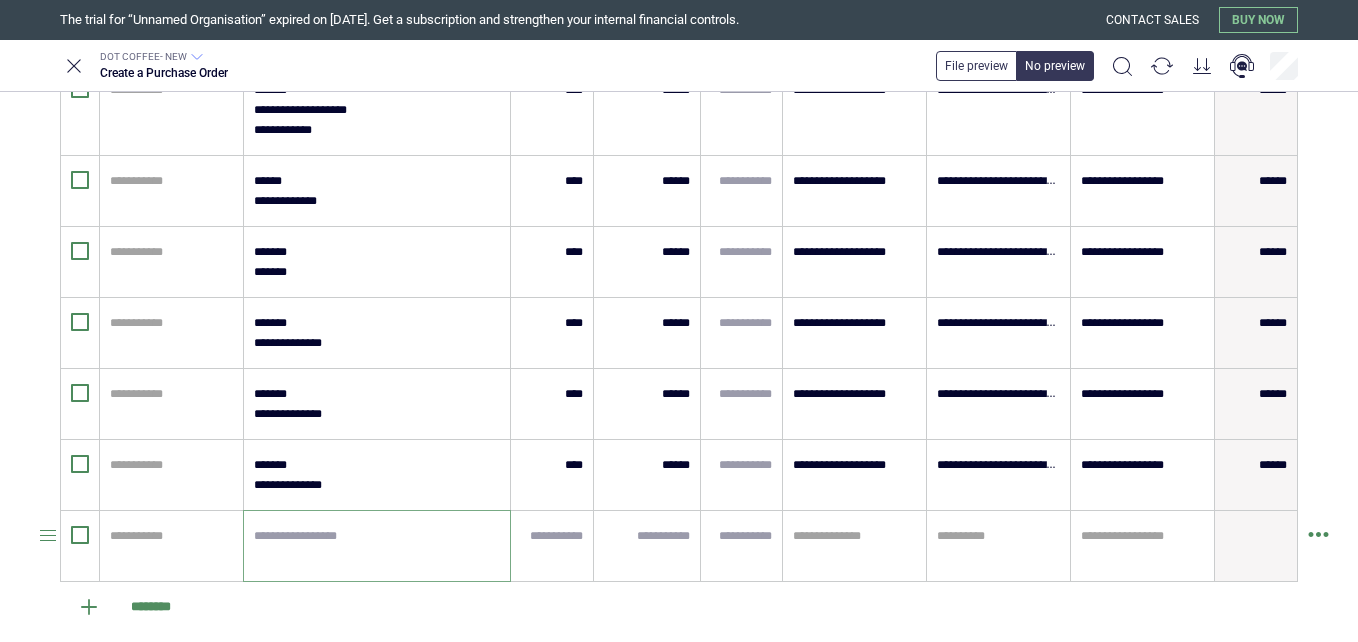 click at bounding box center [377, 546] 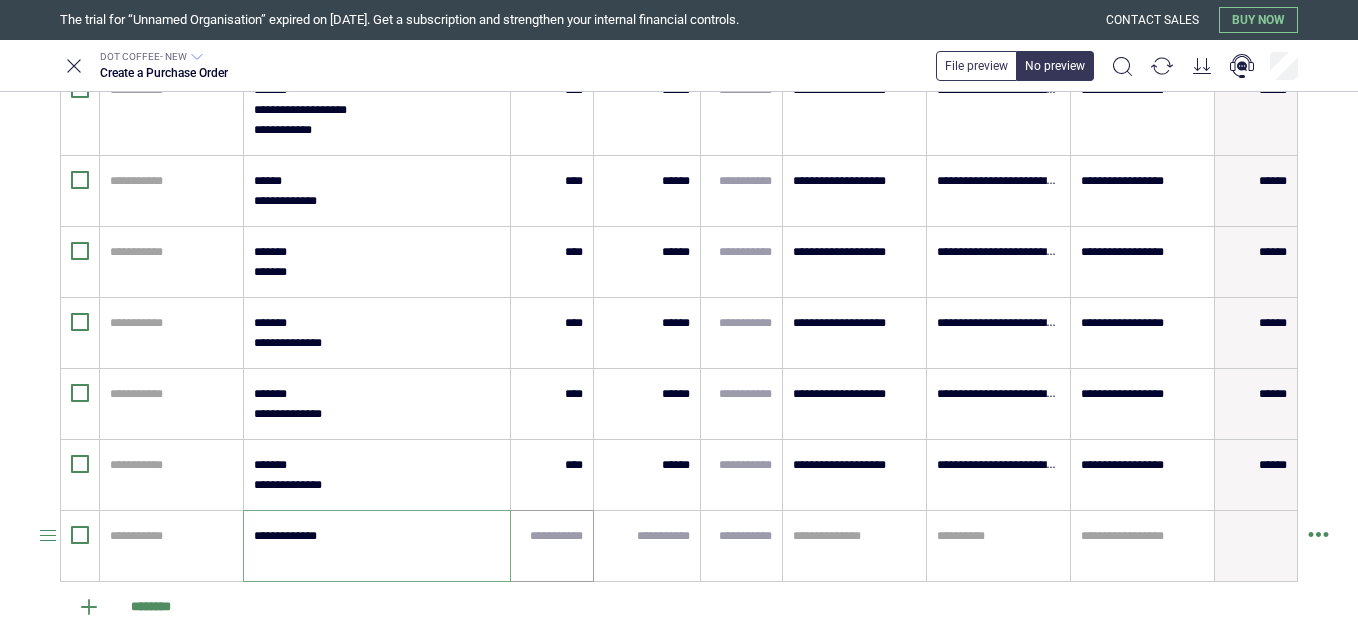 click at bounding box center [552, 536] 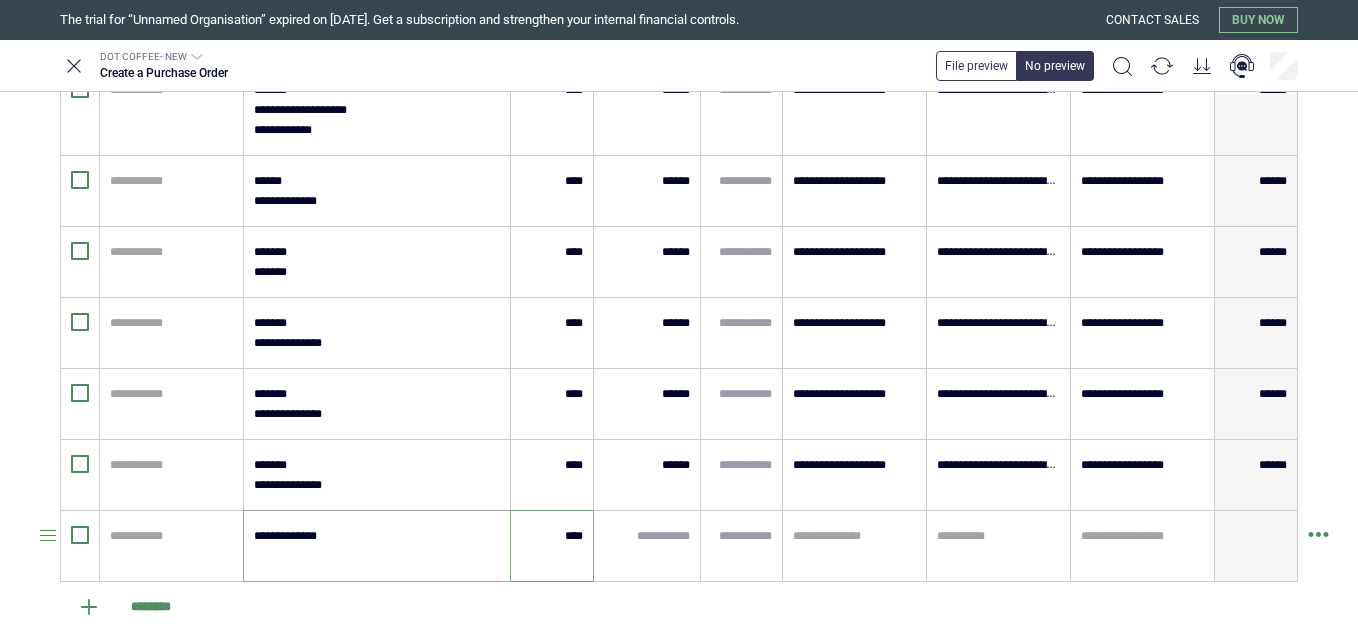 click on "**********" at bounding box center (376, 546) 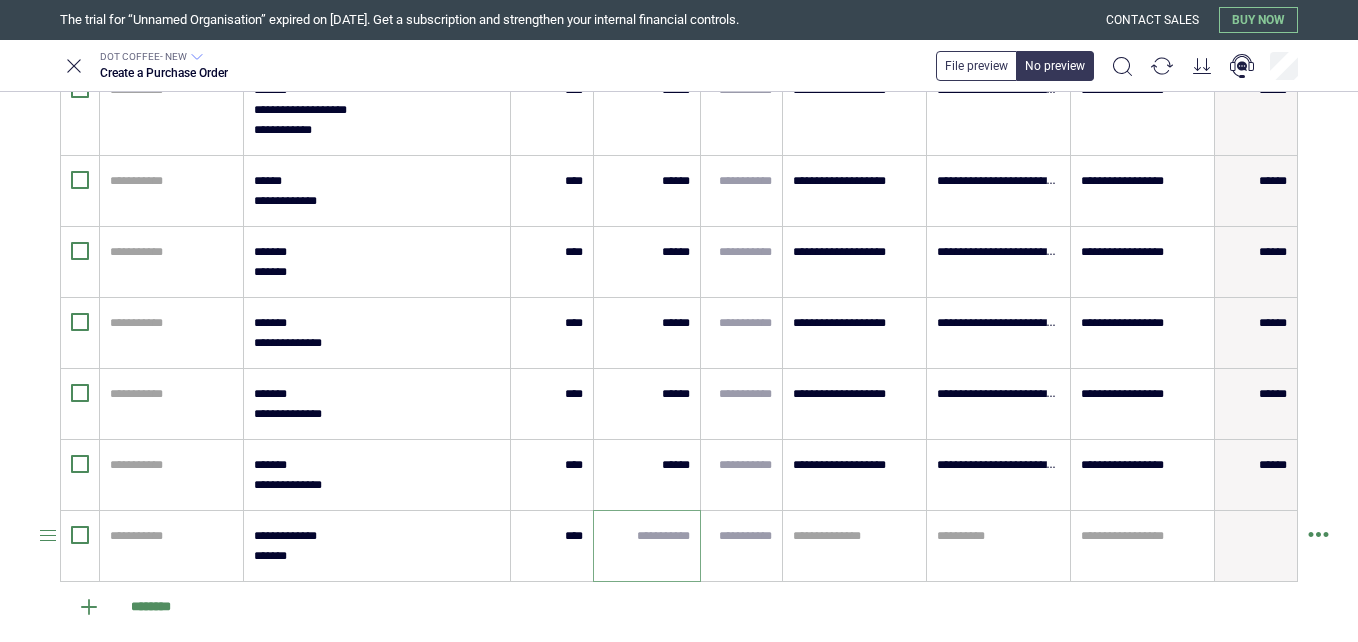 click at bounding box center (647, 536) 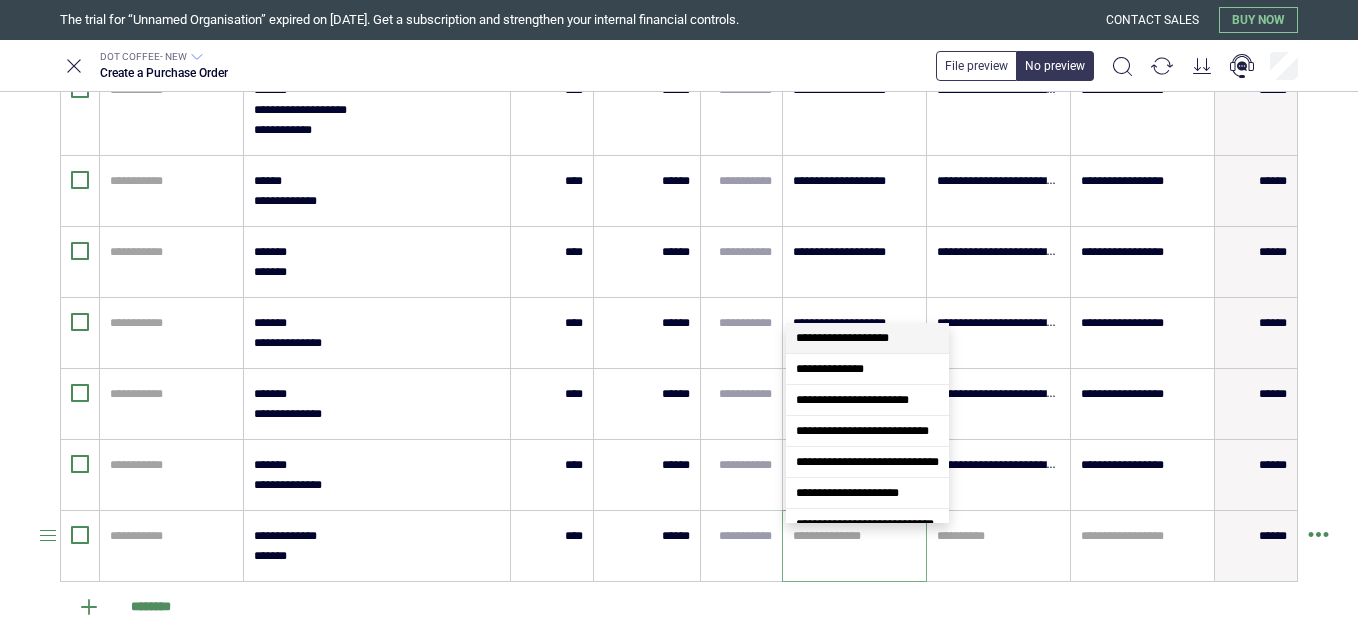 click at bounding box center (854, 536) 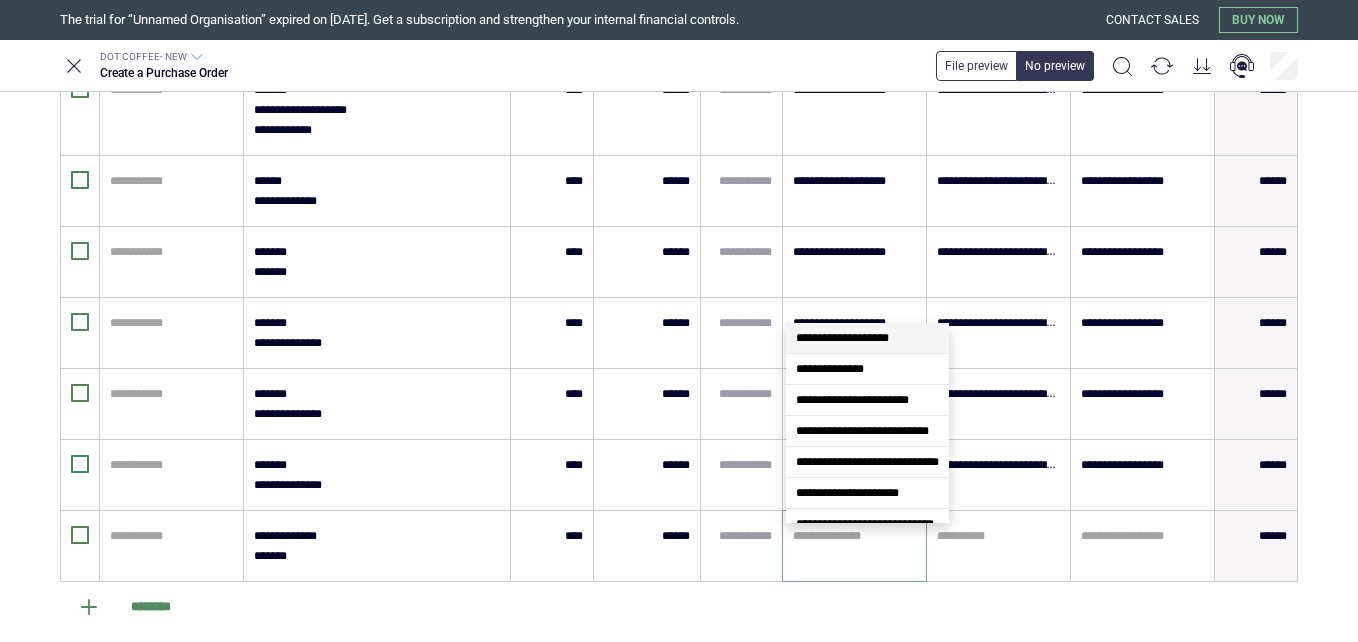 click on "**********" at bounding box center (842, 338) 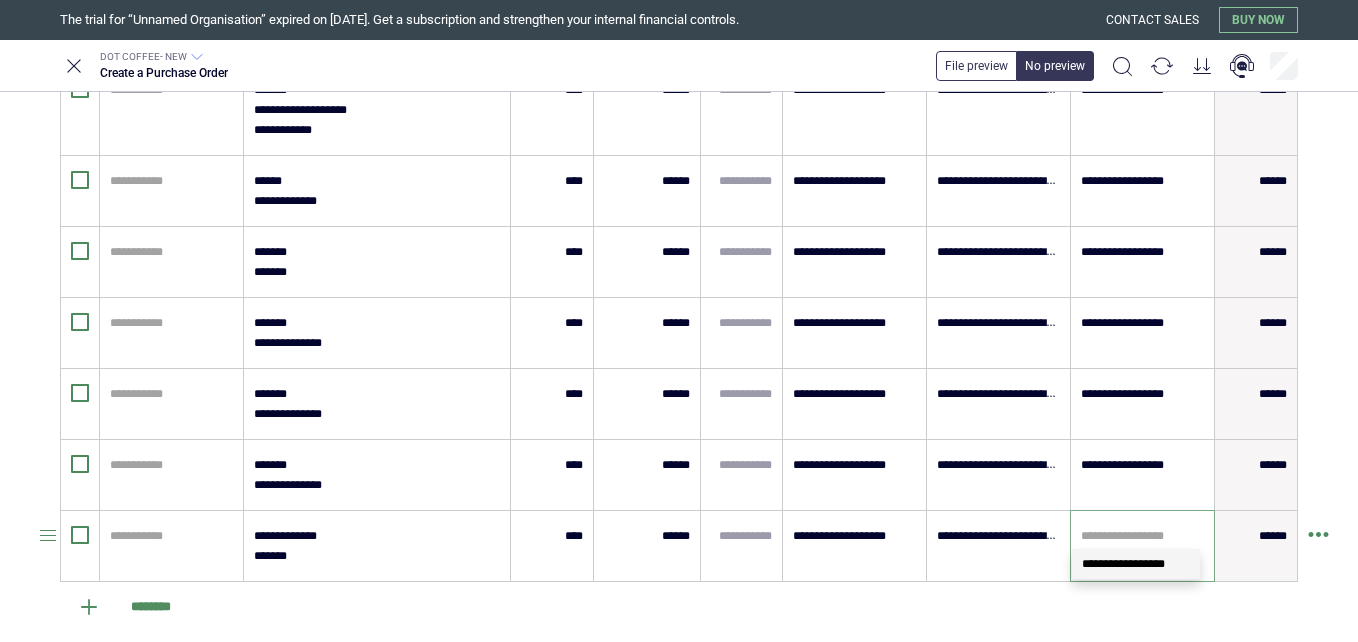 click at bounding box center (1142, 536) 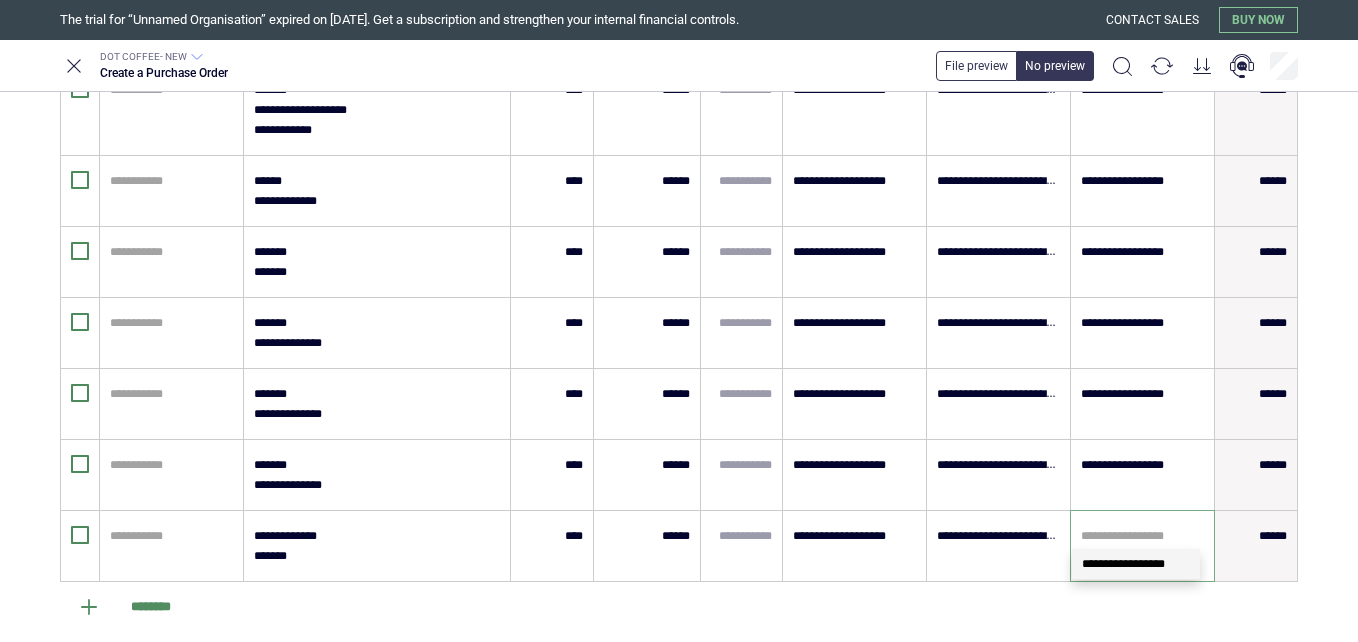 click on "**********" at bounding box center (1136, 564) 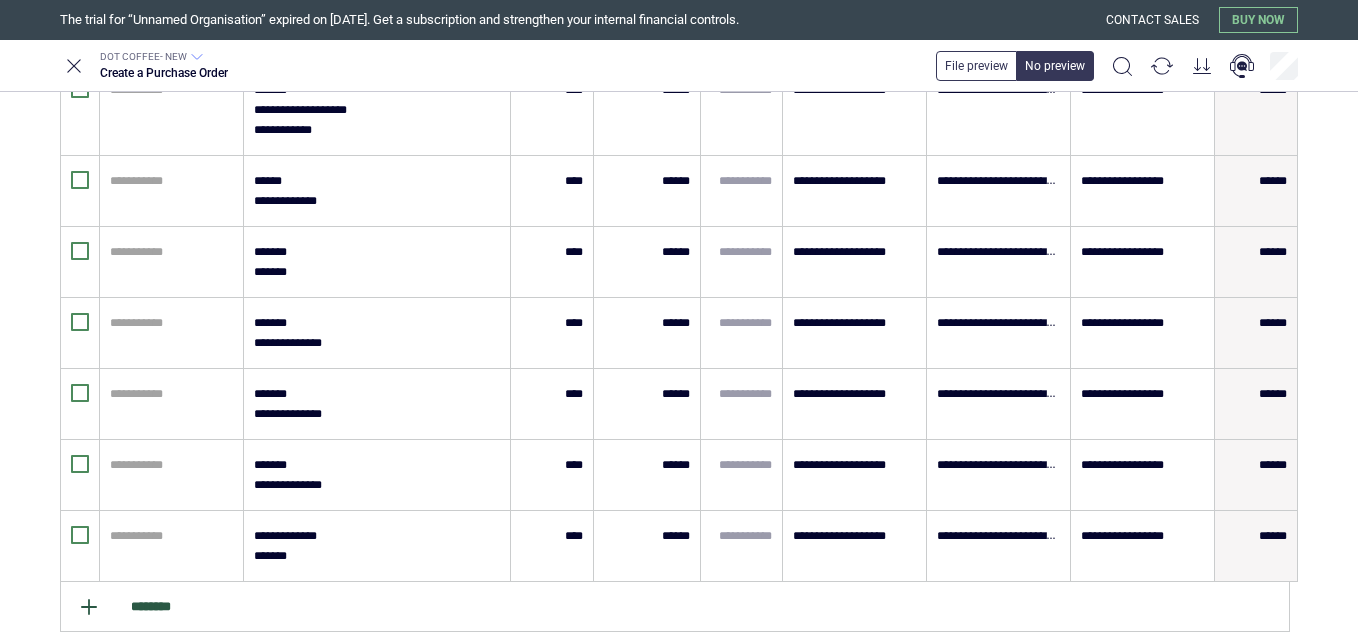 click on "********" at bounding box center (675, 607) 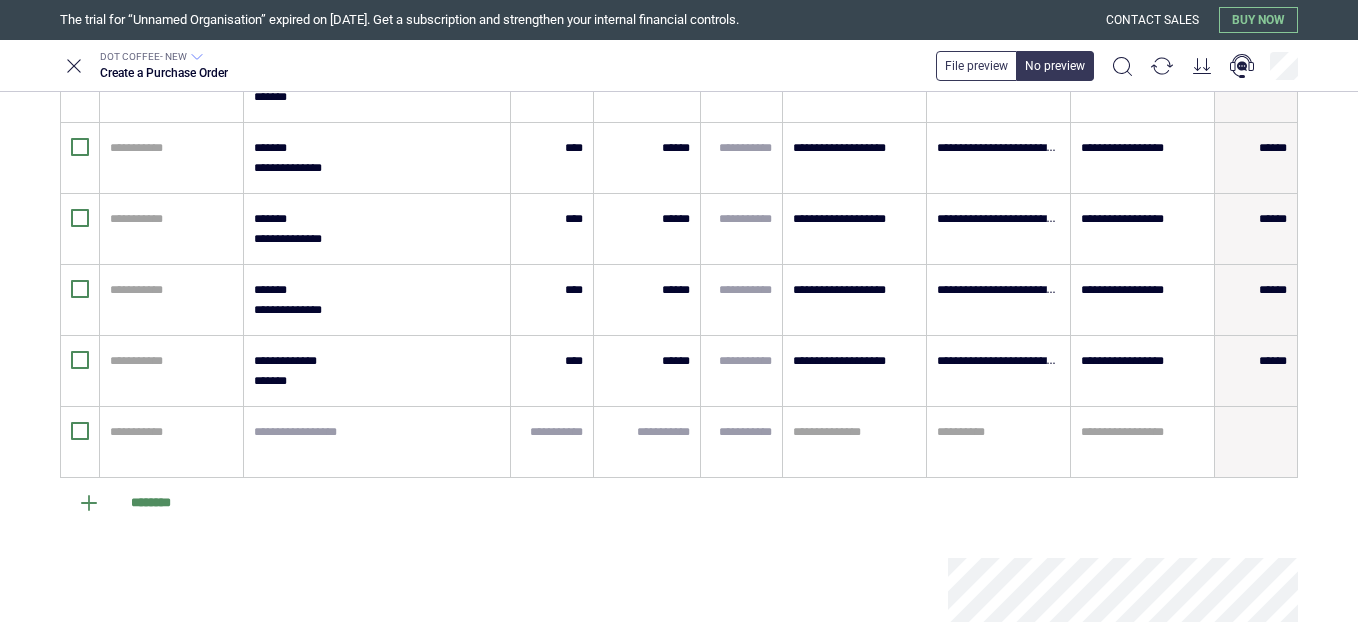 scroll, scrollTop: 1795, scrollLeft: 0, axis: vertical 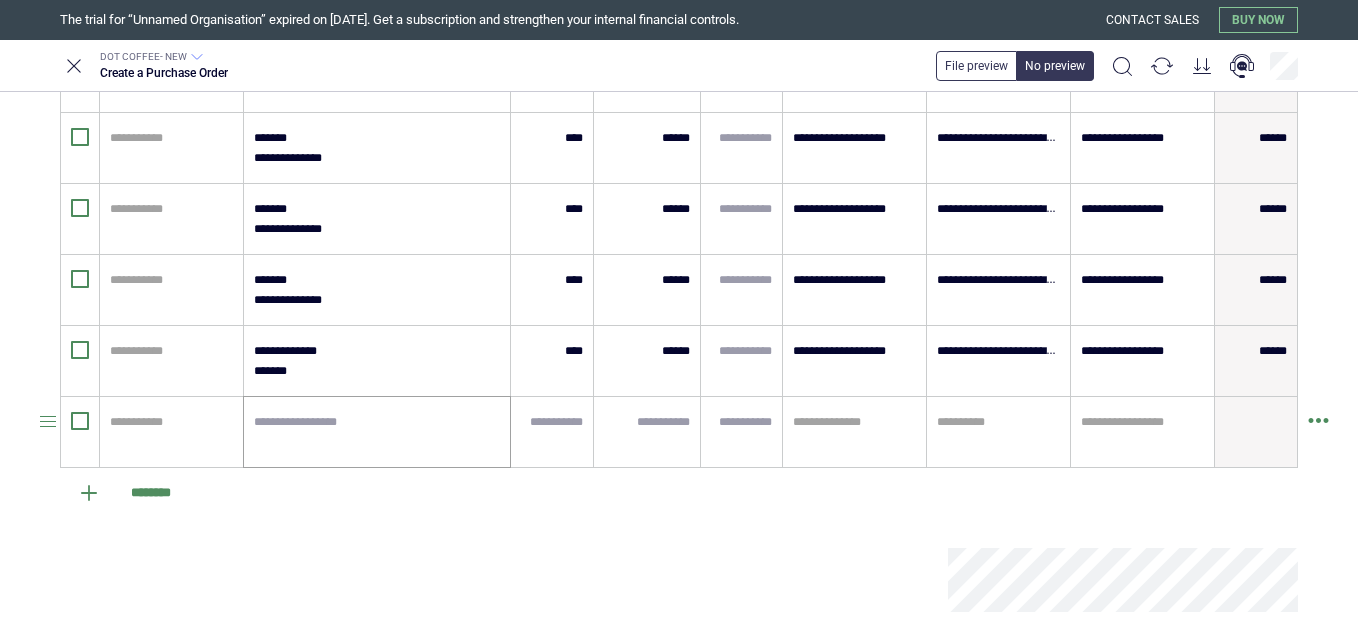click at bounding box center [377, 432] 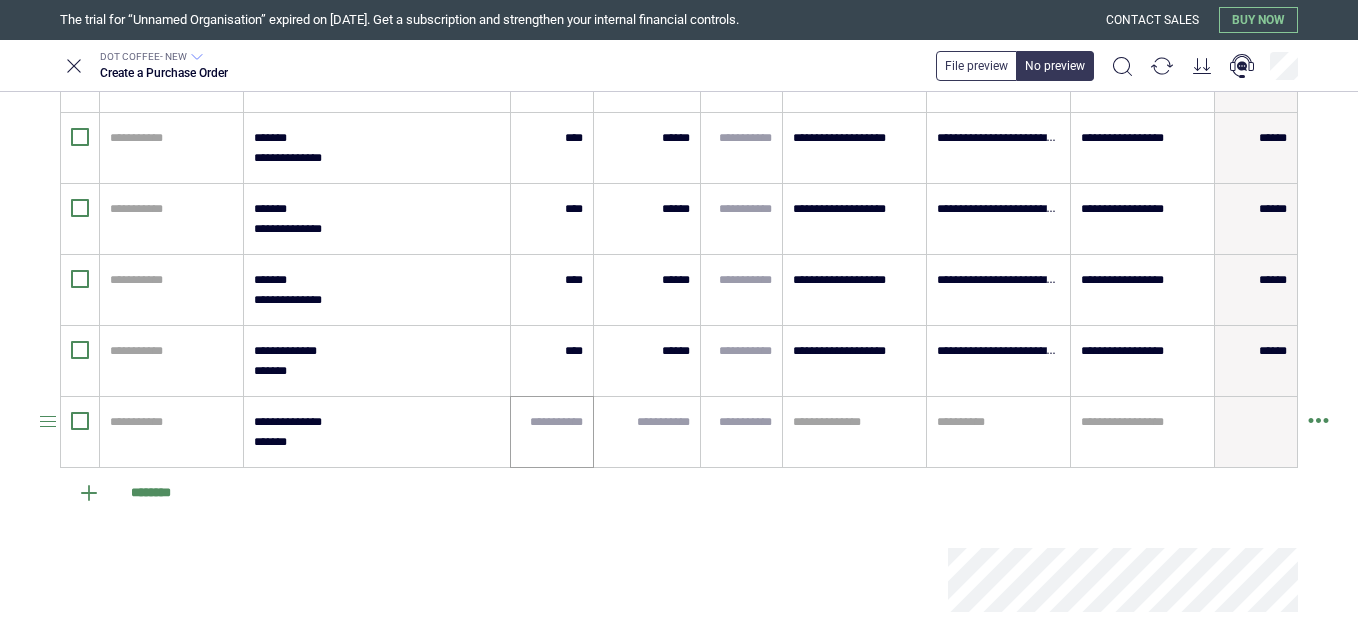 click at bounding box center [552, 432] 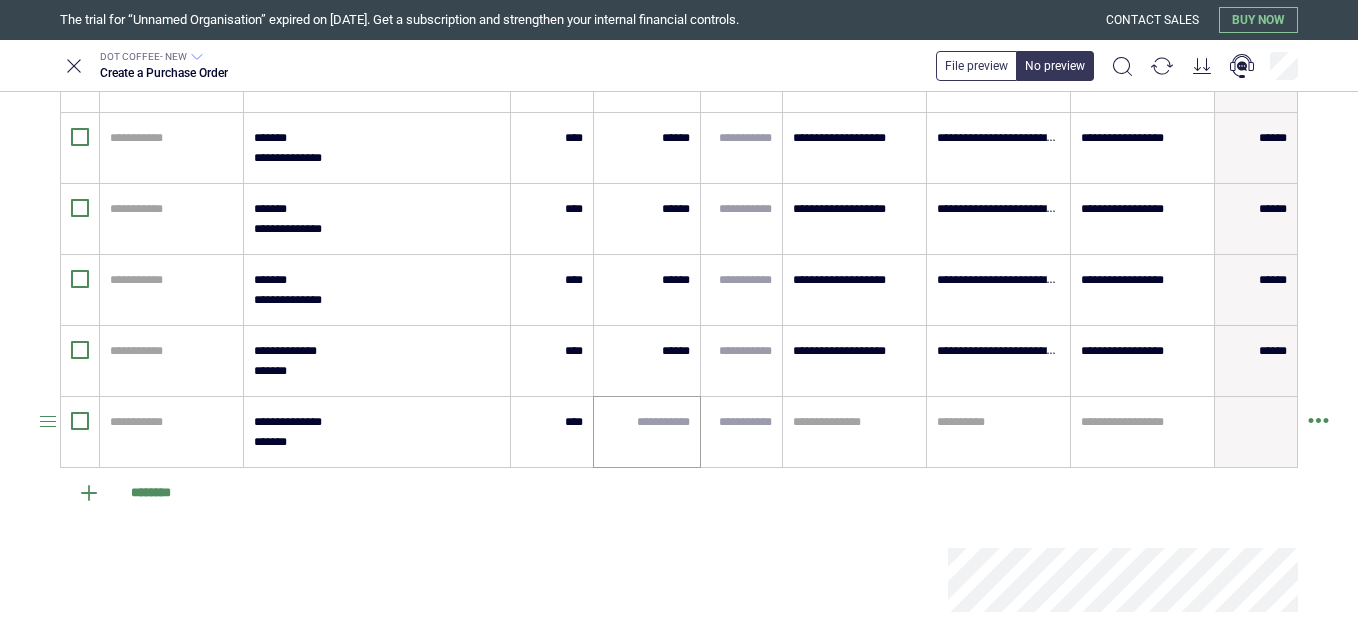 click at bounding box center [647, 432] 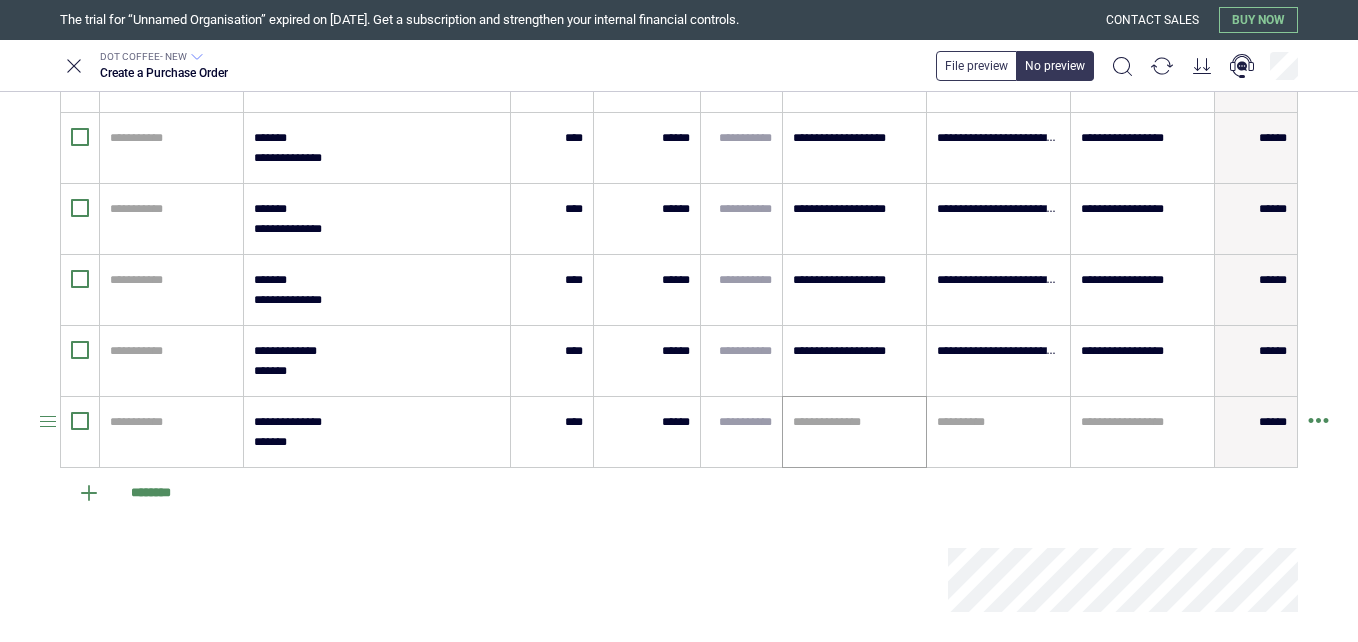 click on "**********" at bounding box center (854, 432) 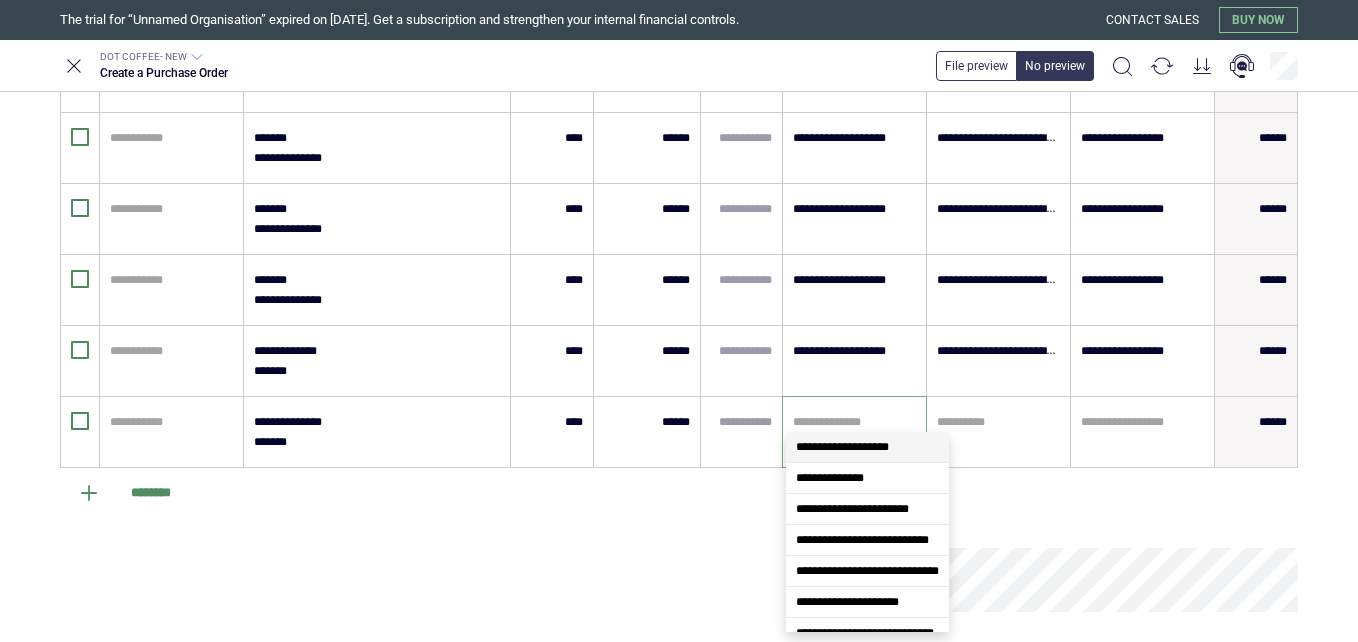 click on "**********" at bounding box center [867, 447] 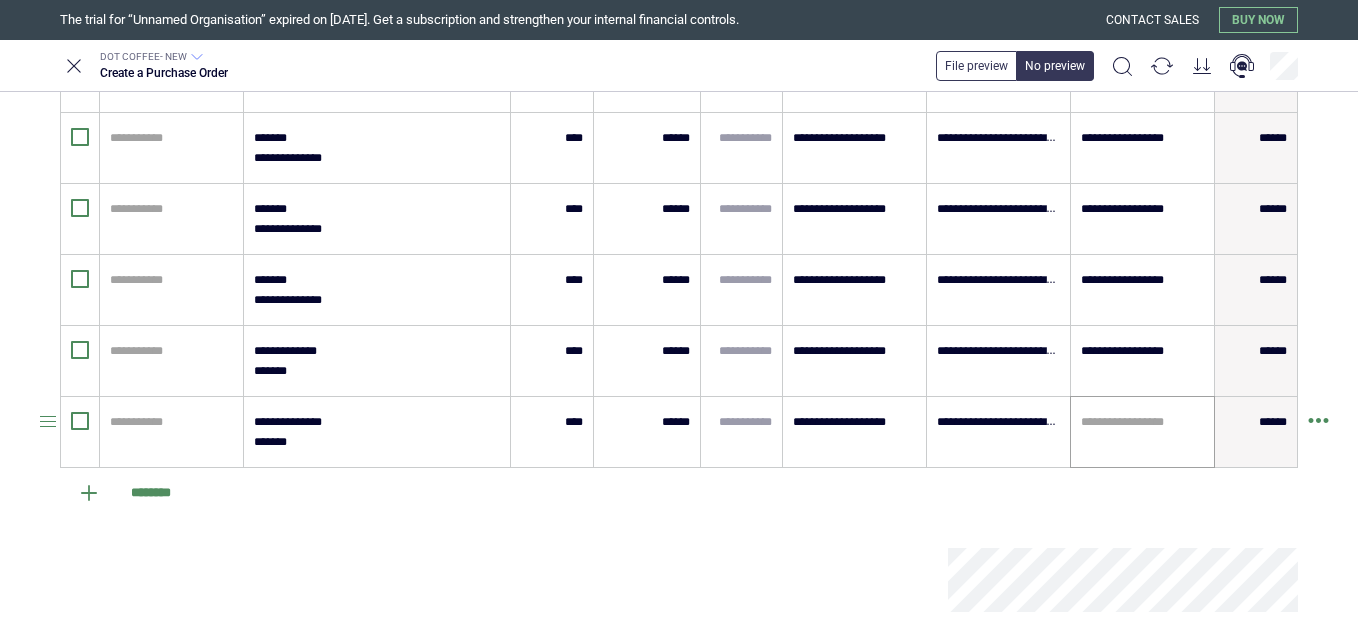 click on "**********" at bounding box center (1142, 432) 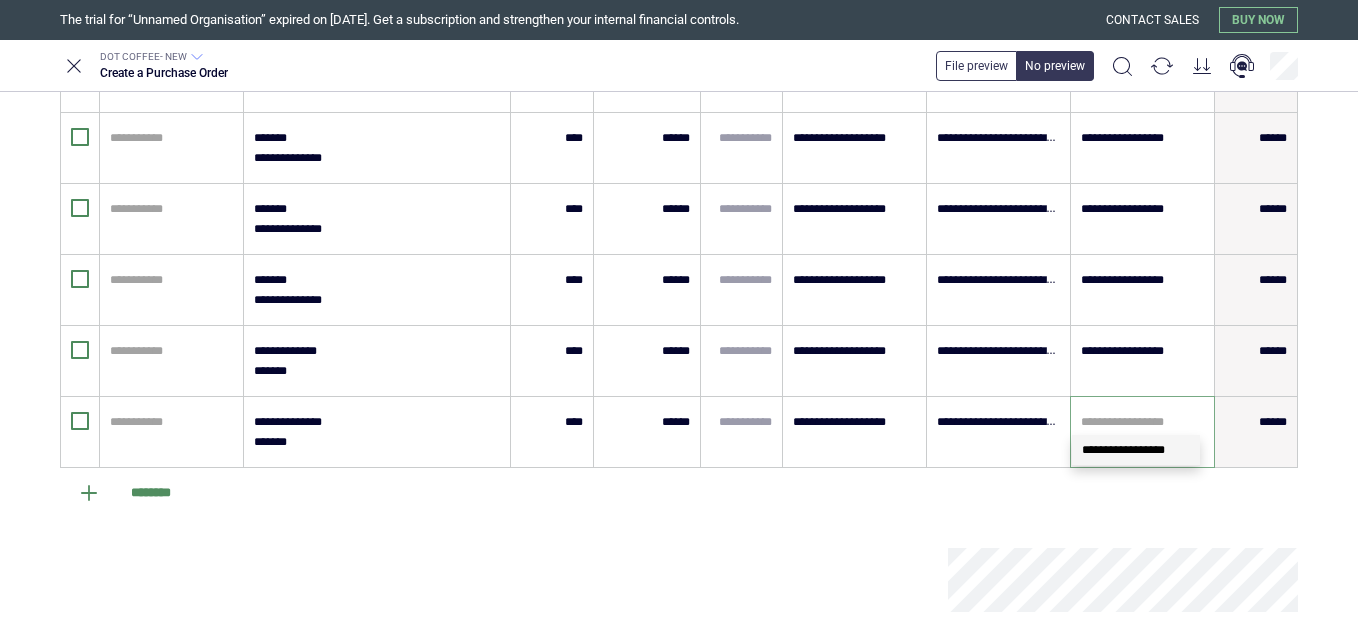 click on "**********" at bounding box center [1136, 450] 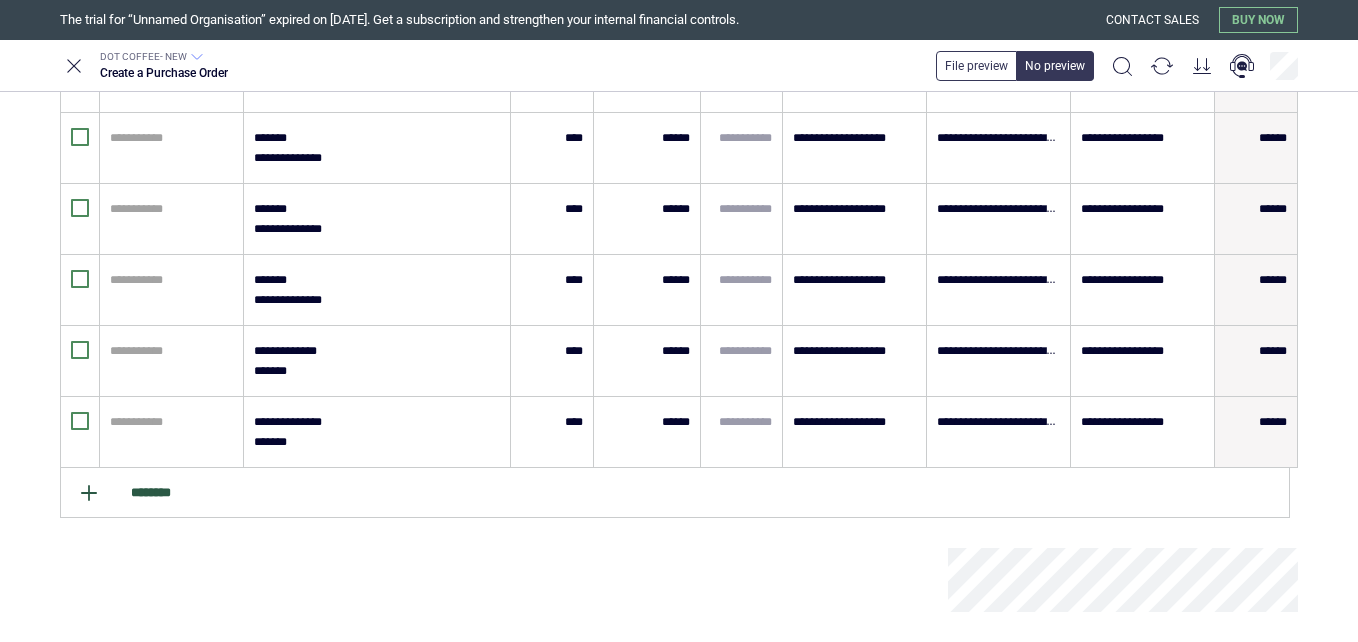 click on "********" at bounding box center (675, 493) 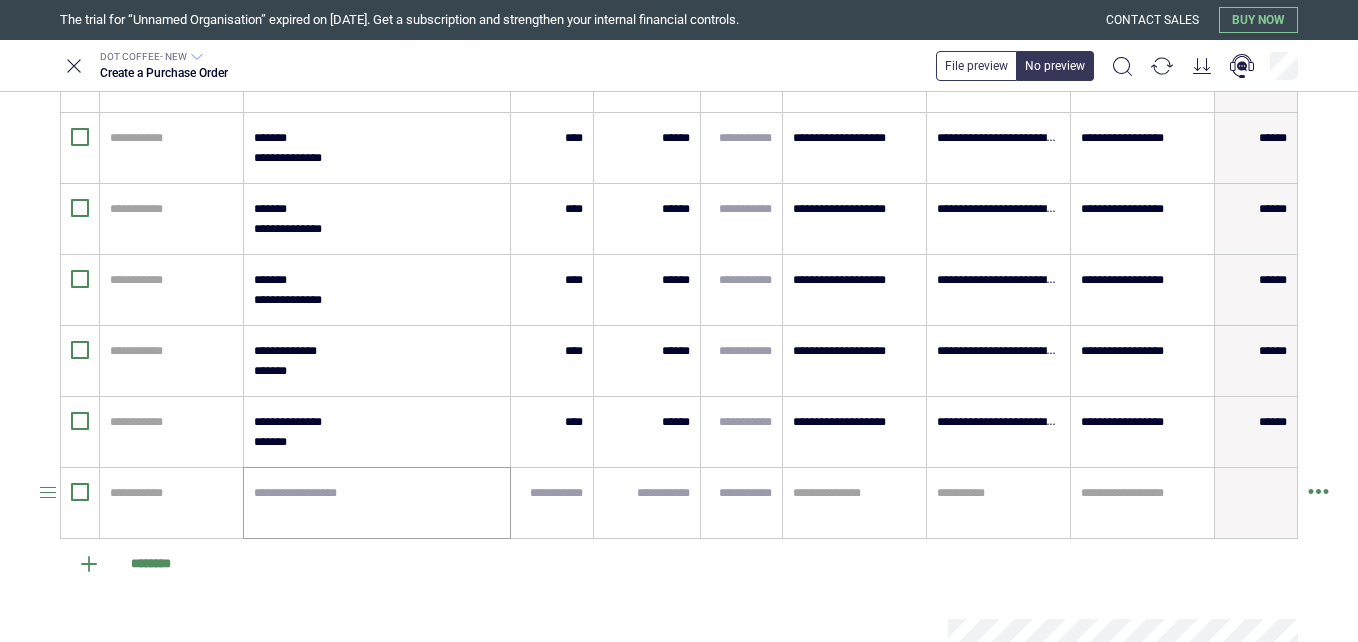 click at bounding box center [377, 503] 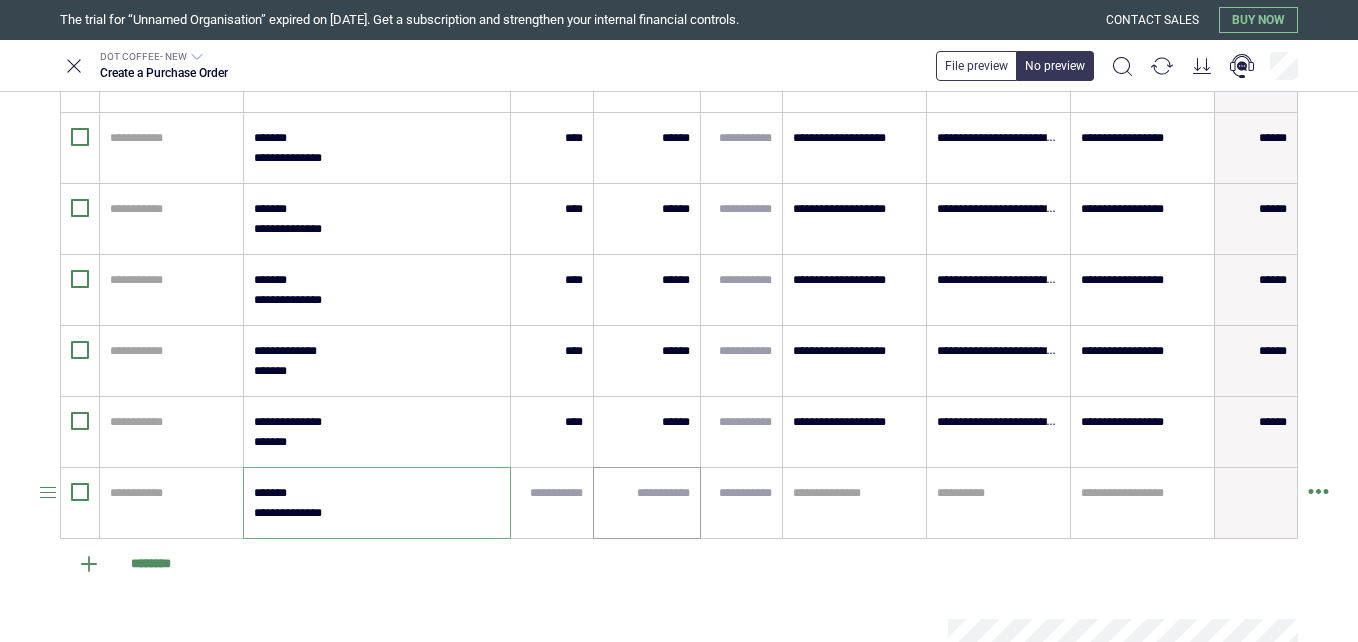 click at bounding box center [647, 493] 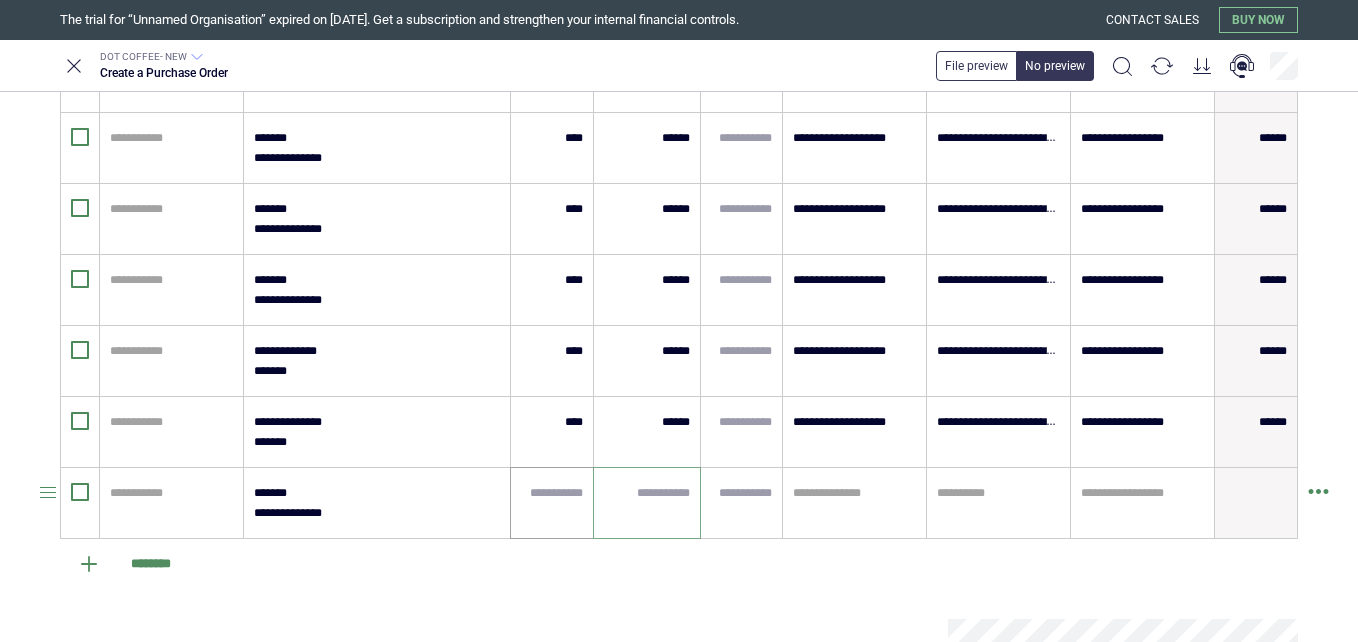 click at bounding box center (552, 503) 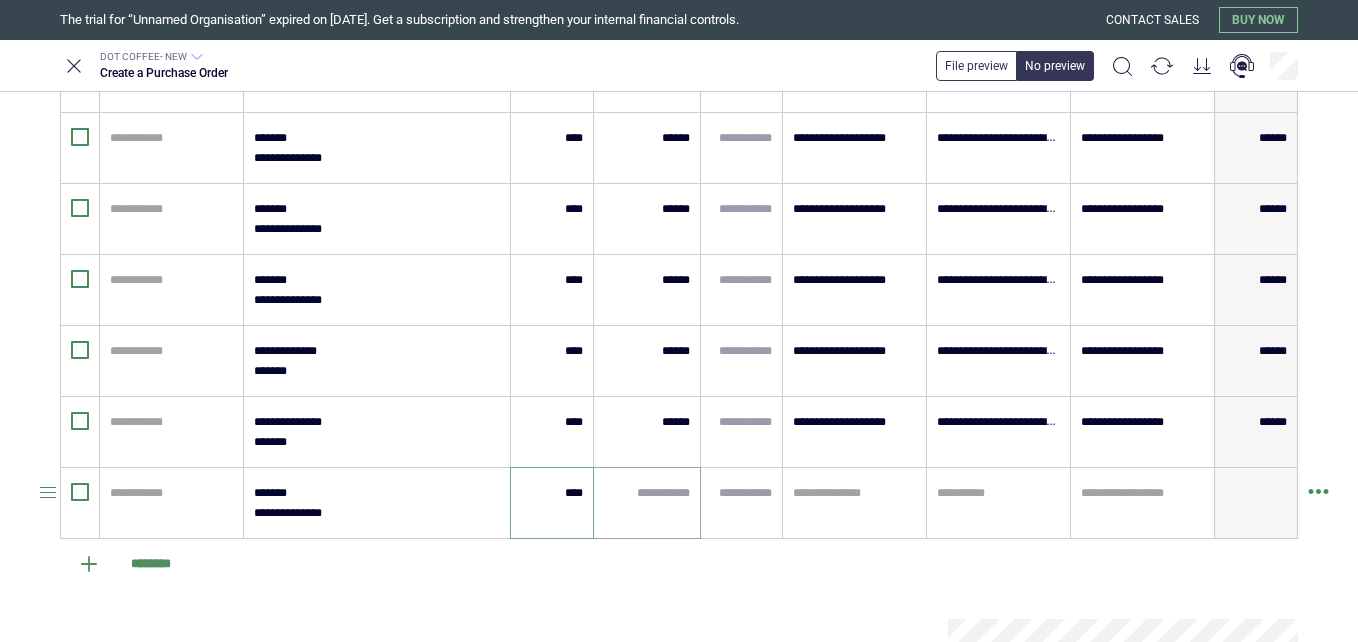click at bounding box center [647, 493] 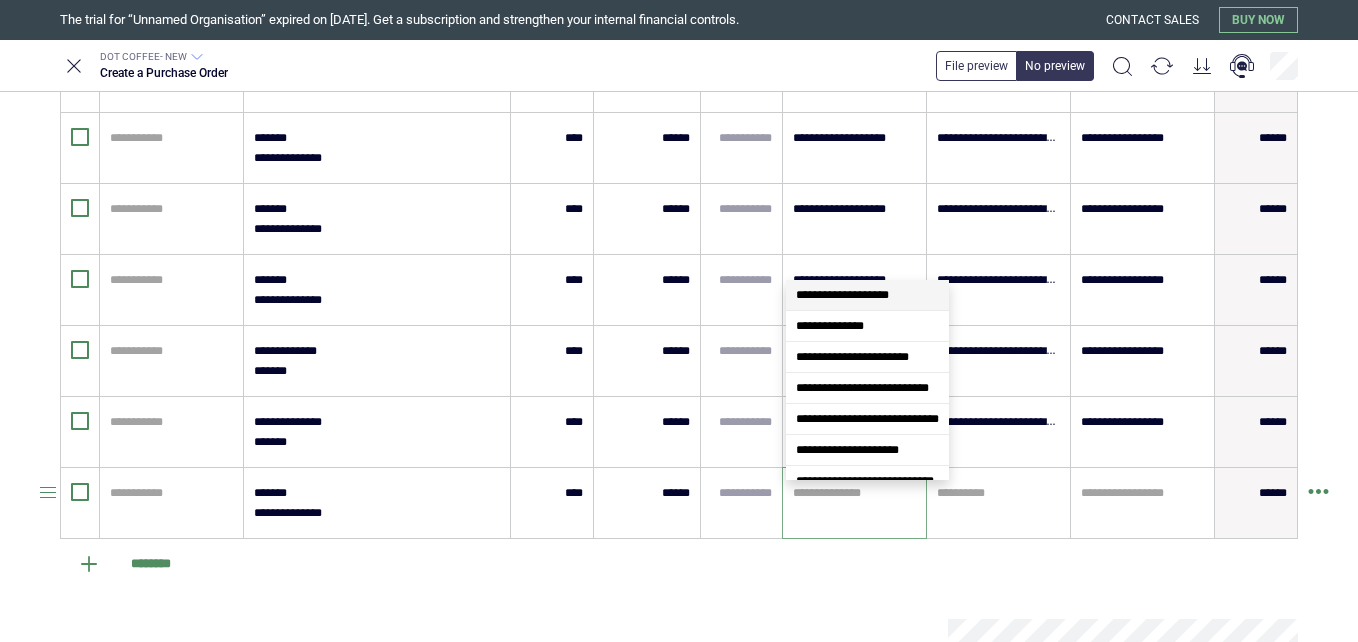 click at bounding box center [854, 493] 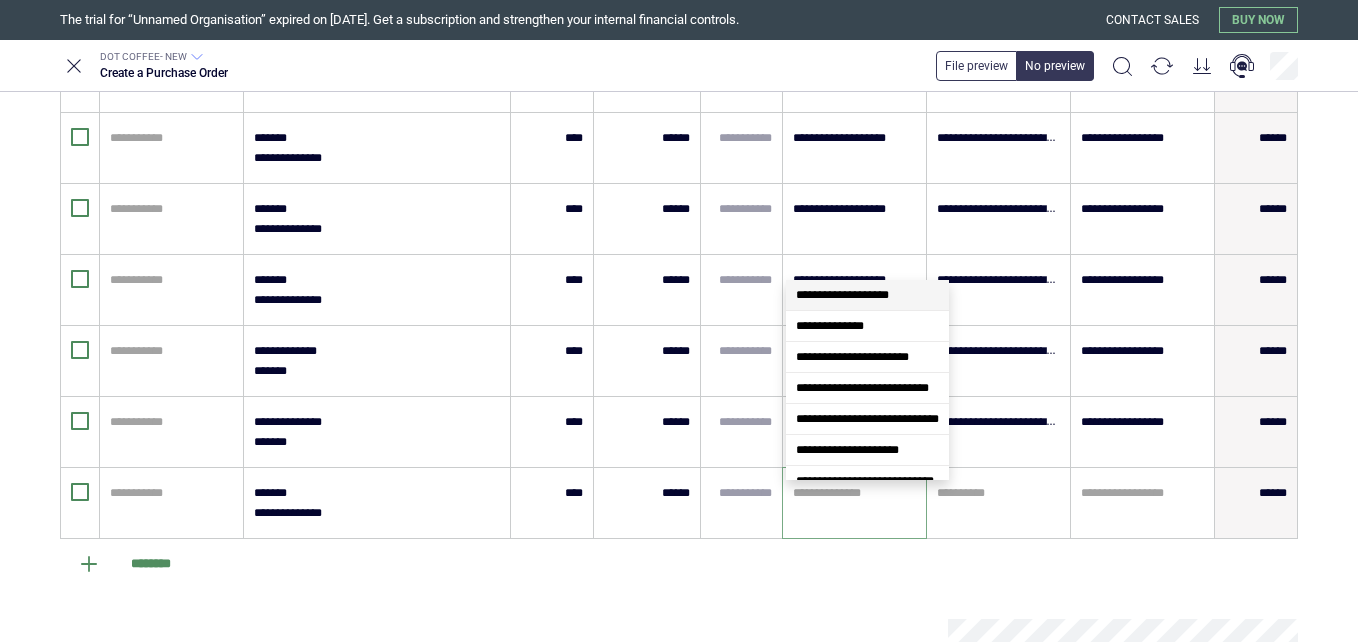 click on "**********" at bounding box center (842, 295) 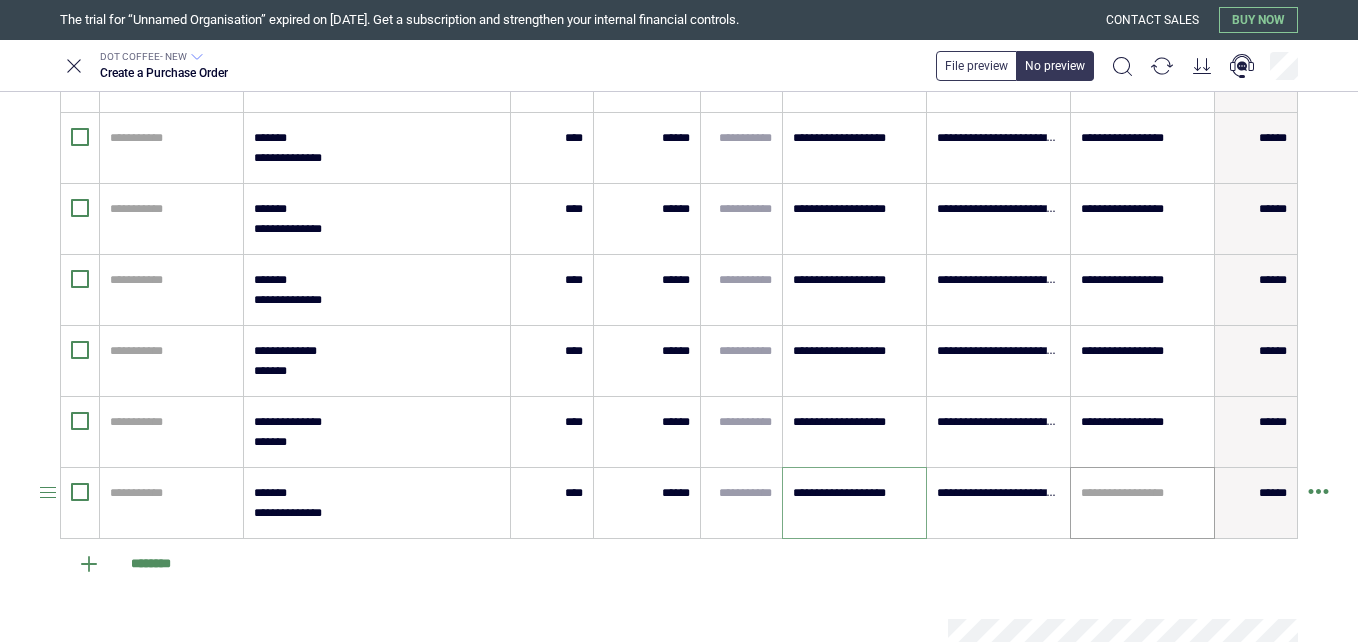 click at bounding box center (1142, 493) 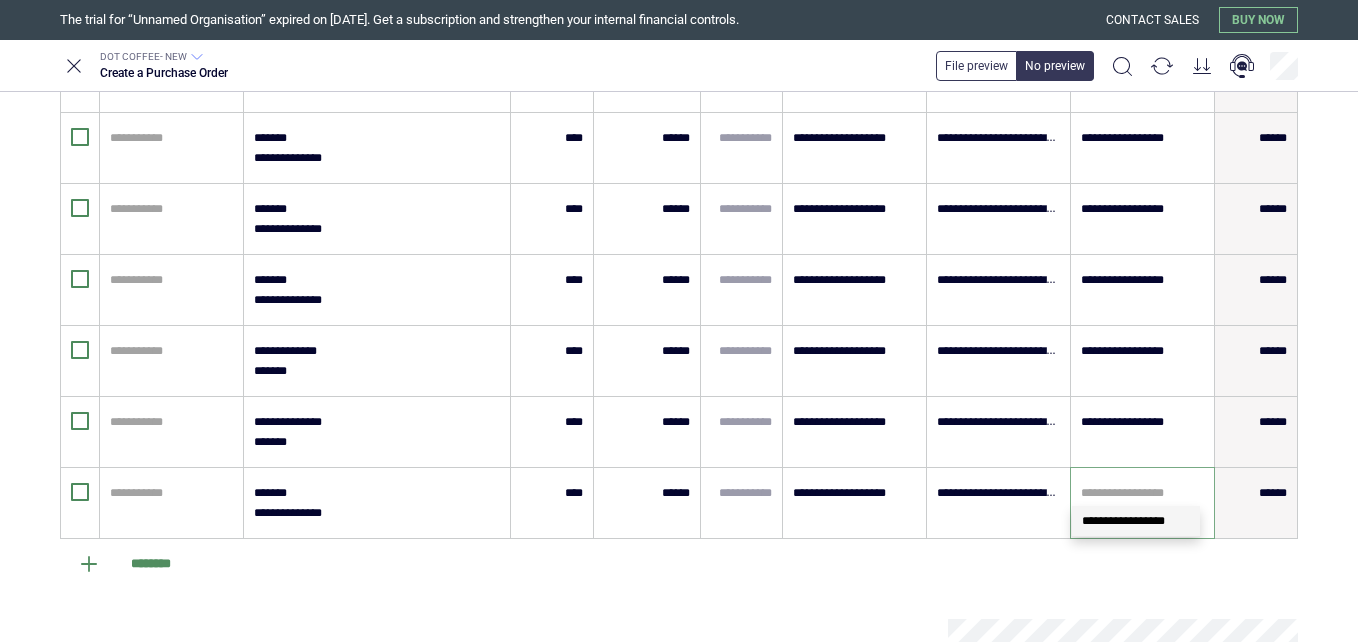 click on "**********" at bounding box center [1136, 521] 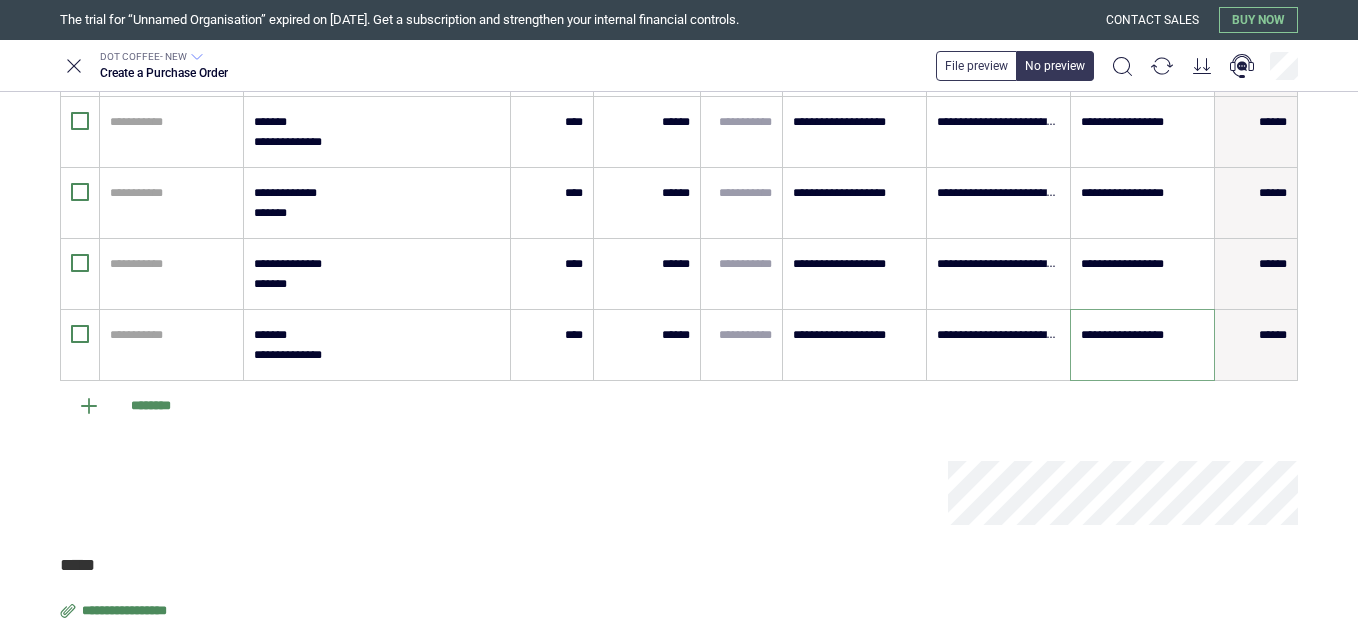 scroll, scrollTop: 1978, scrollLeft: 0, axis: vertical 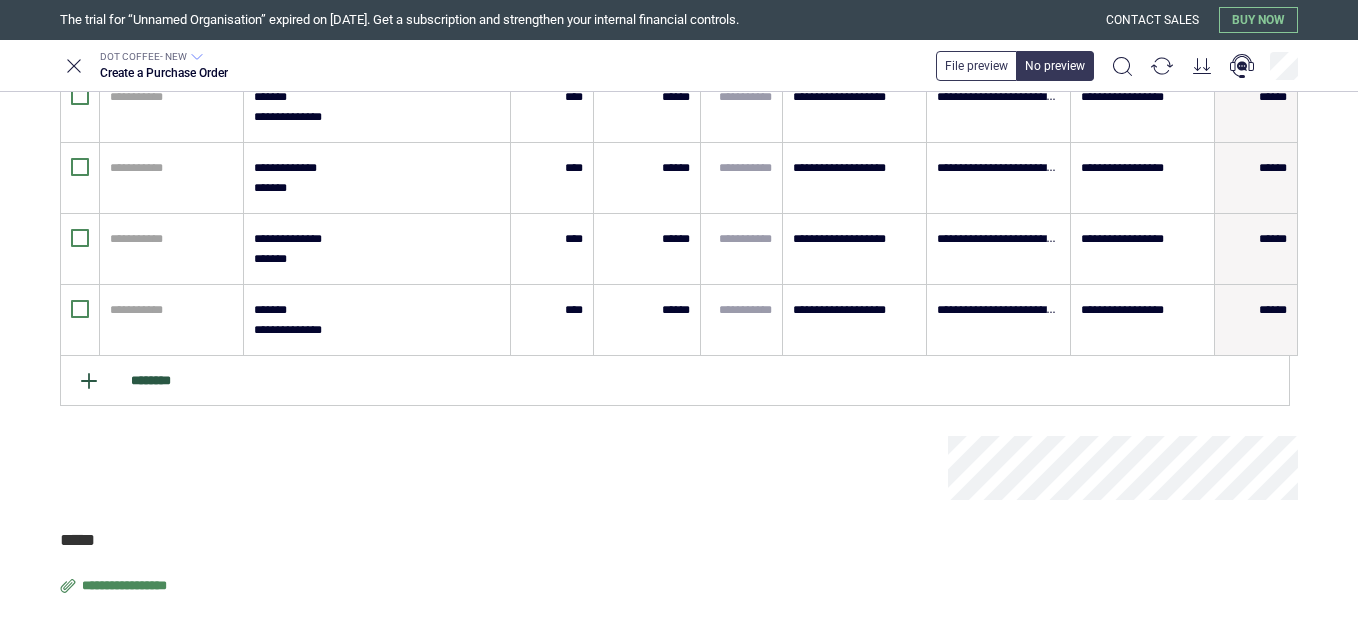 click on "********" at bounding box center [675, 381] 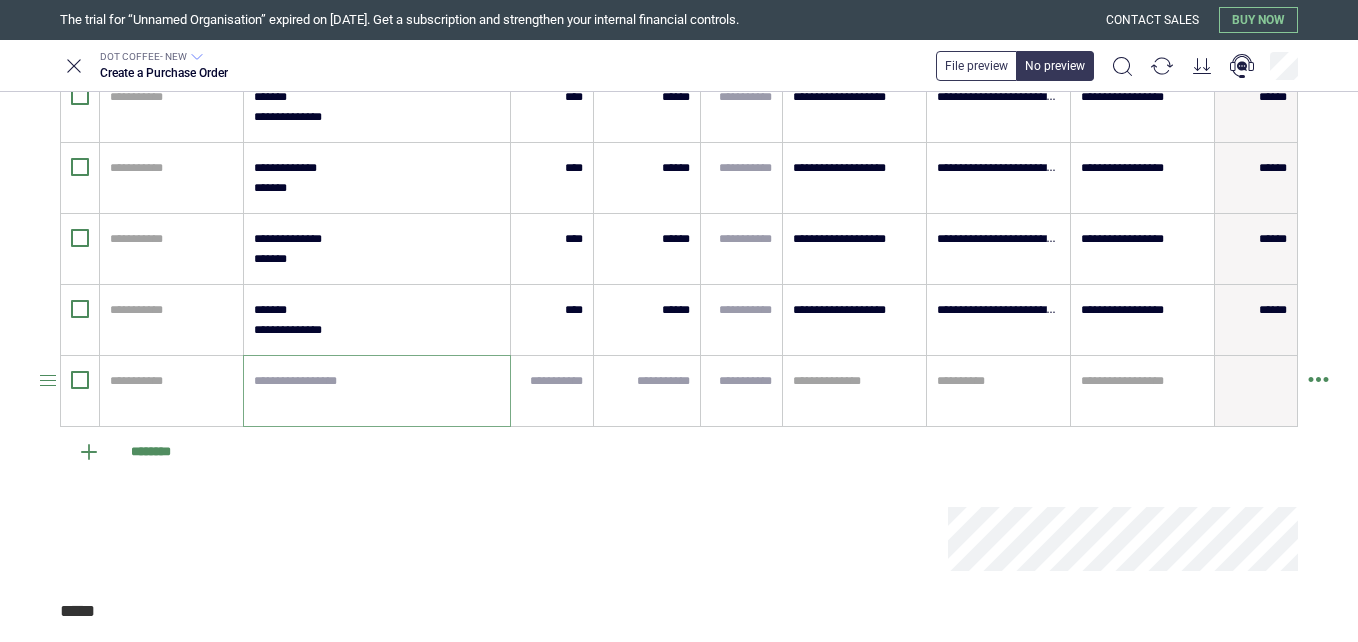 click at bounding box center [377, 391] 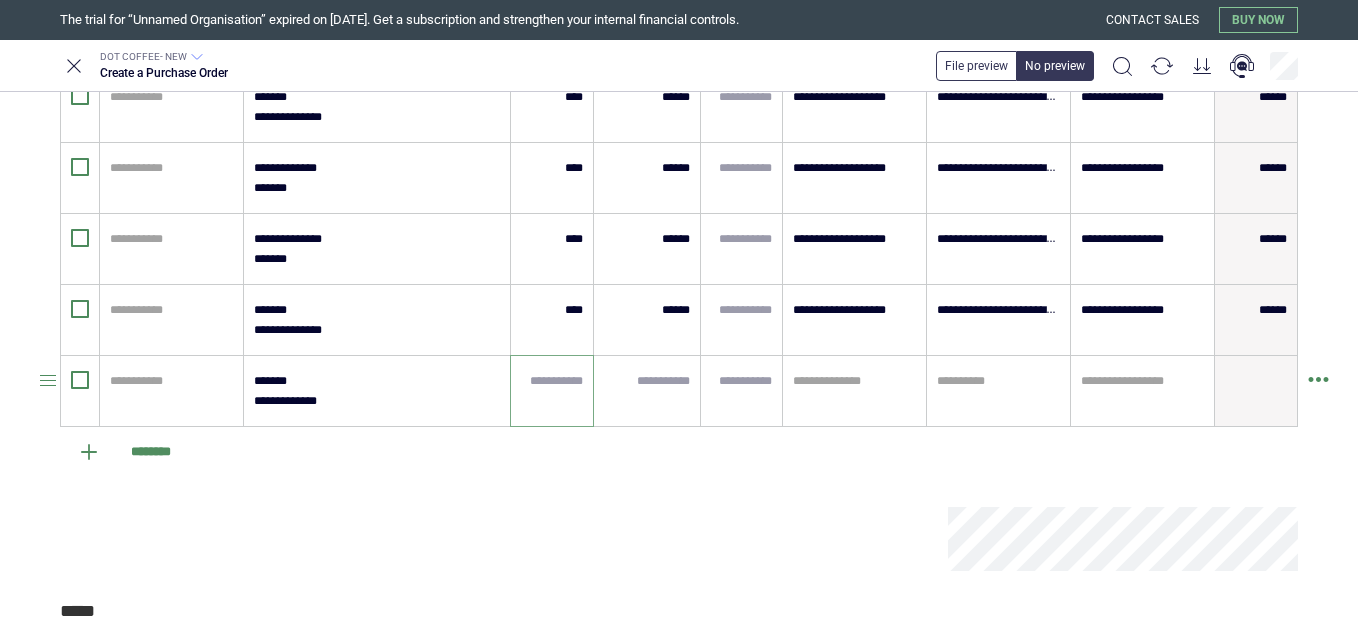 click at bounding box center [552, 381] 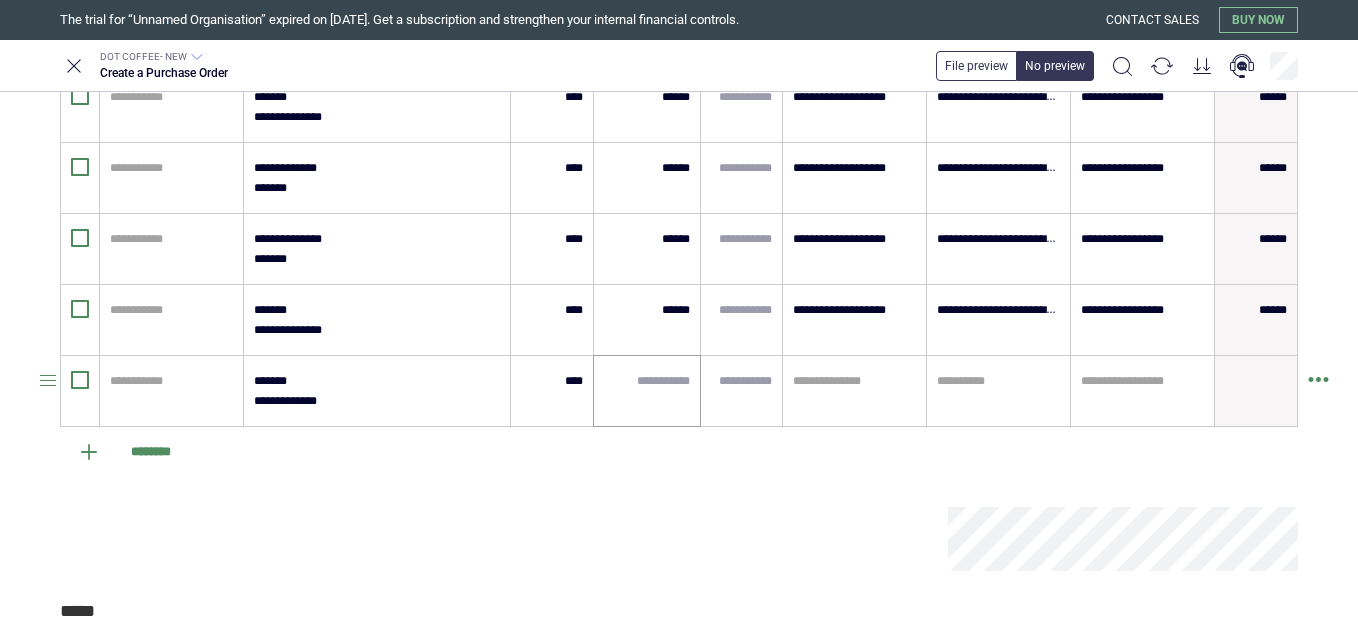 click at bounding box center (647, 391) 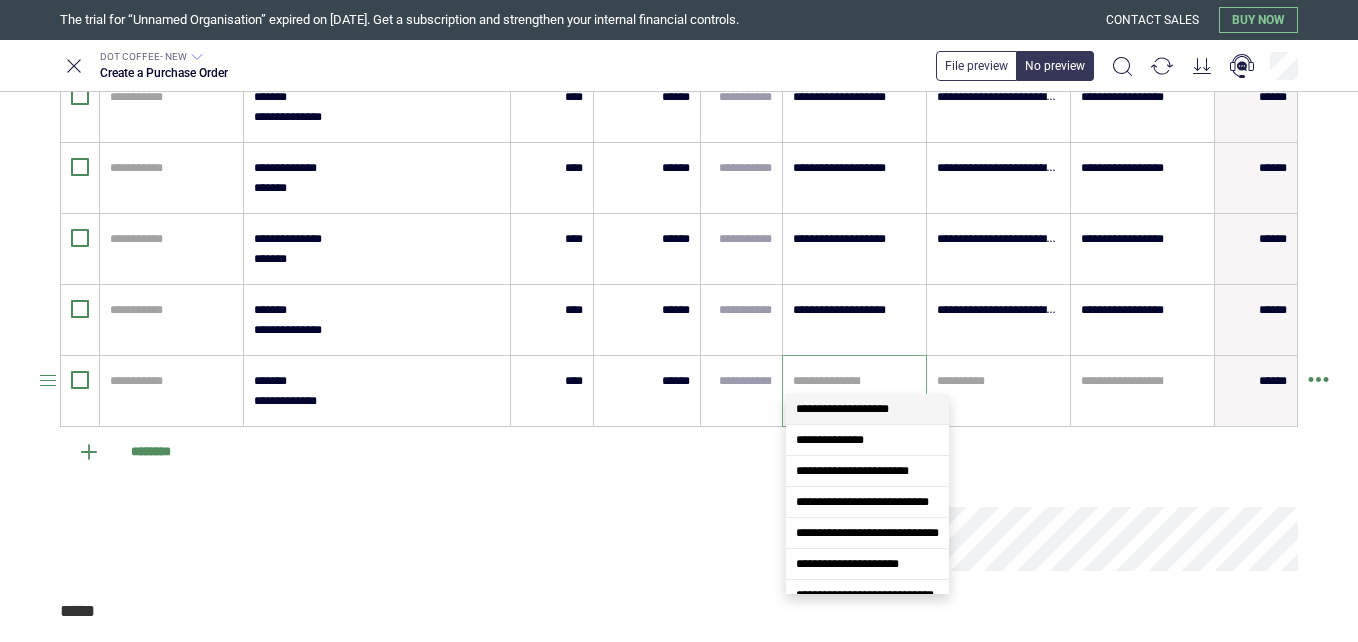 click at bounding box center [854, 381] 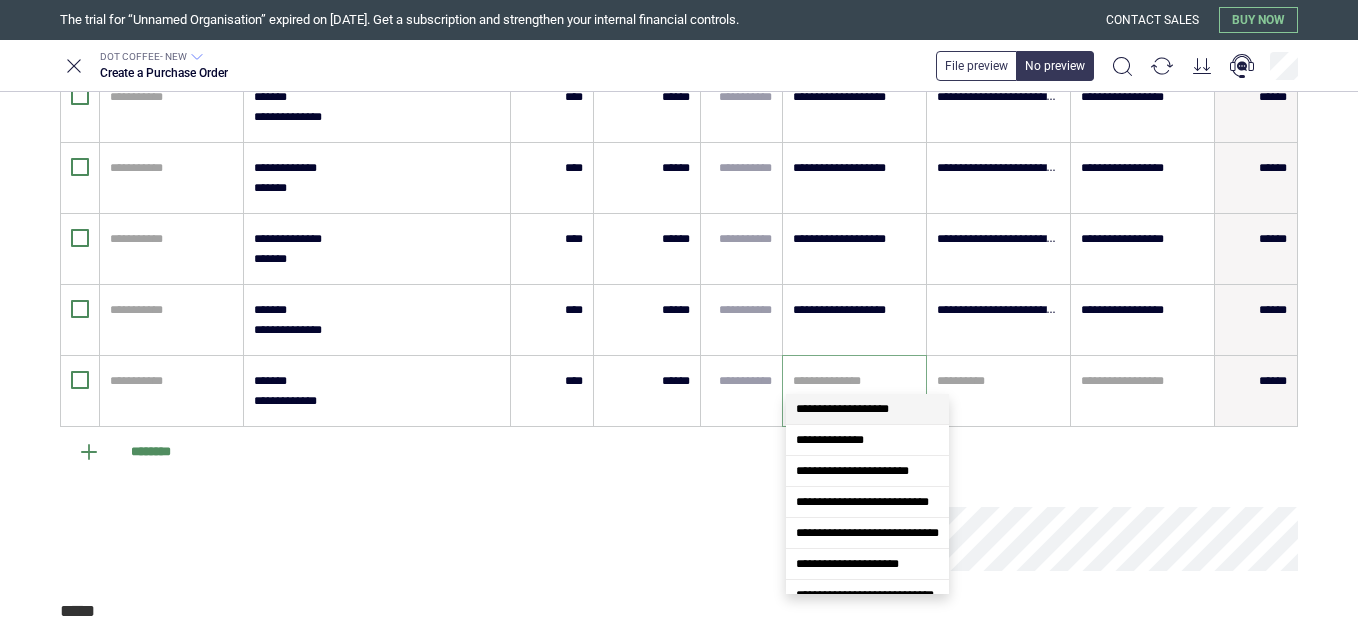 click on "**********" at bounding box center [842, 409] 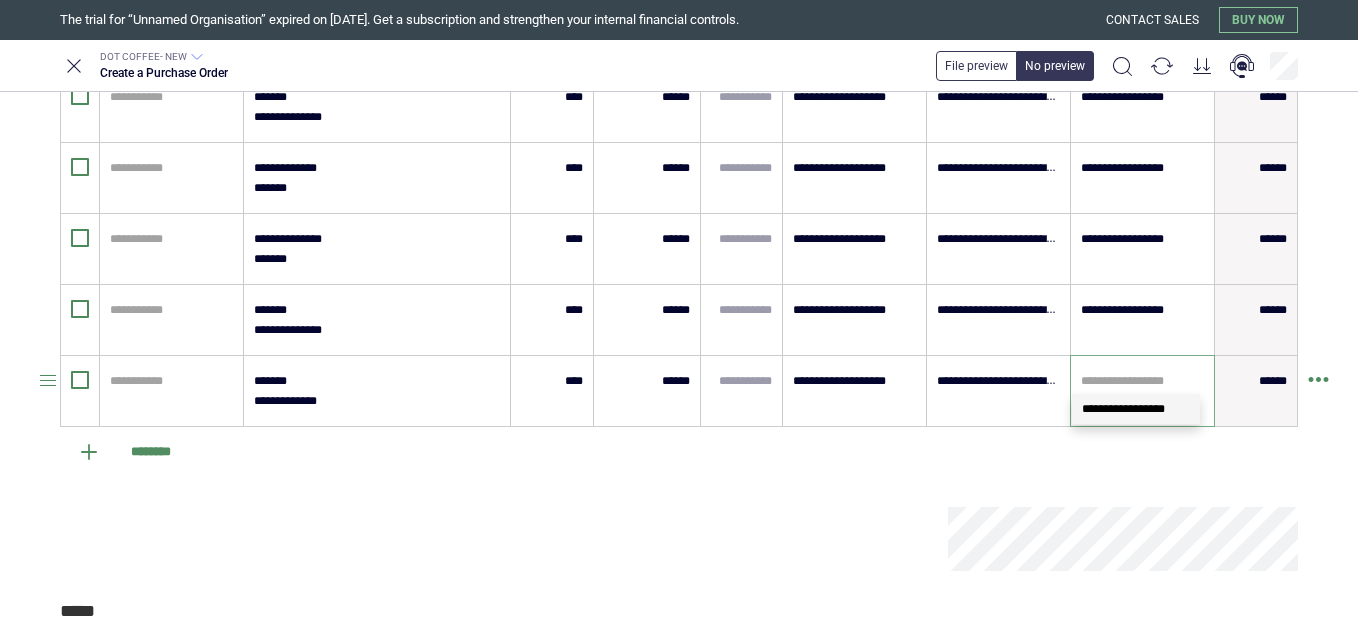 click at bounding box center (1142, 381) 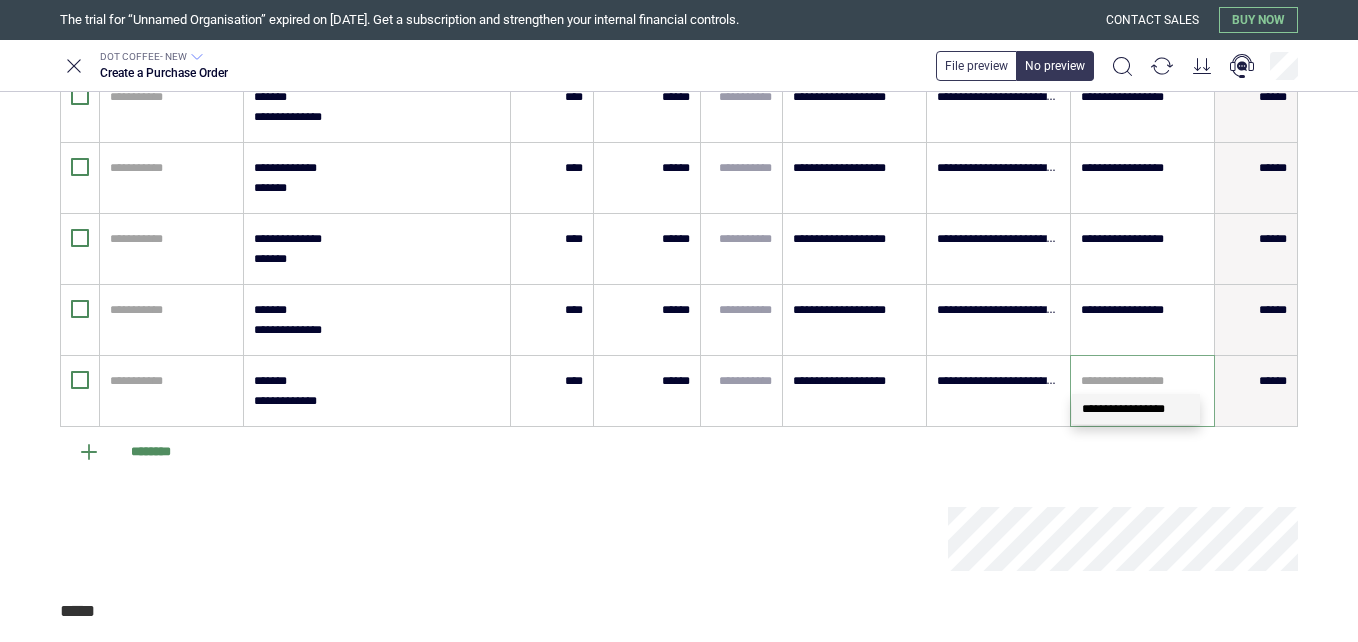 click on "**********" at bounding box center (1136, 409) 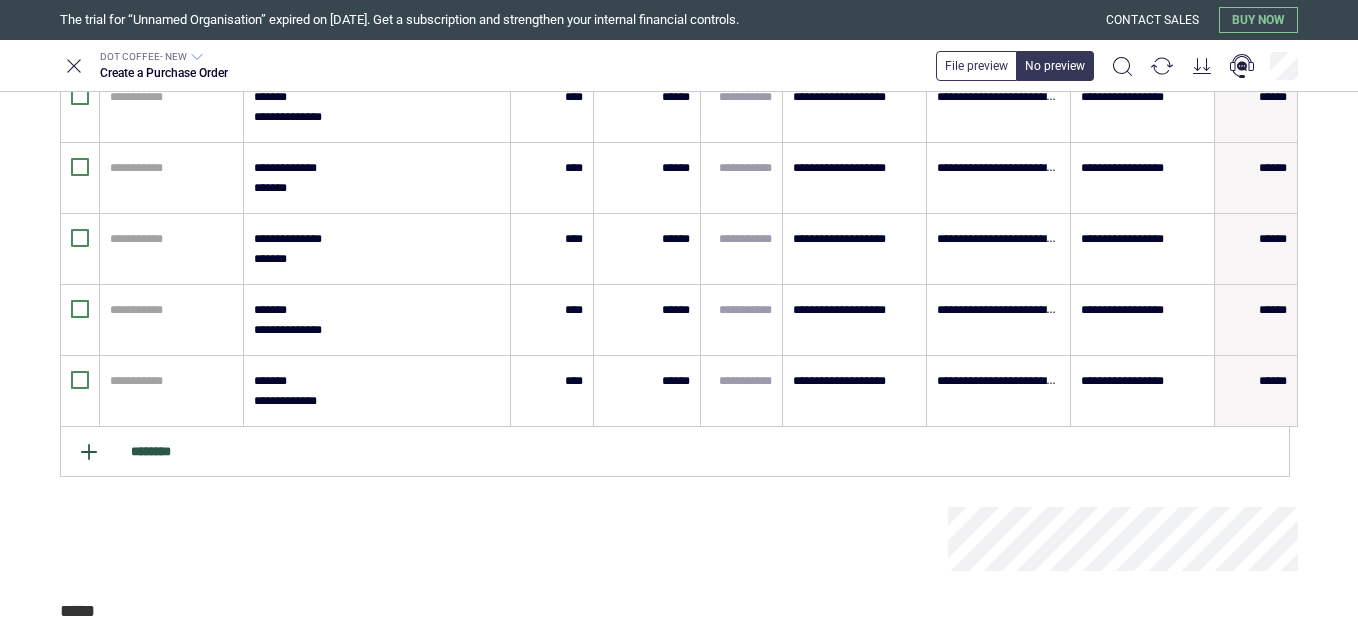 click on "********" at bounding box center (675, 452) 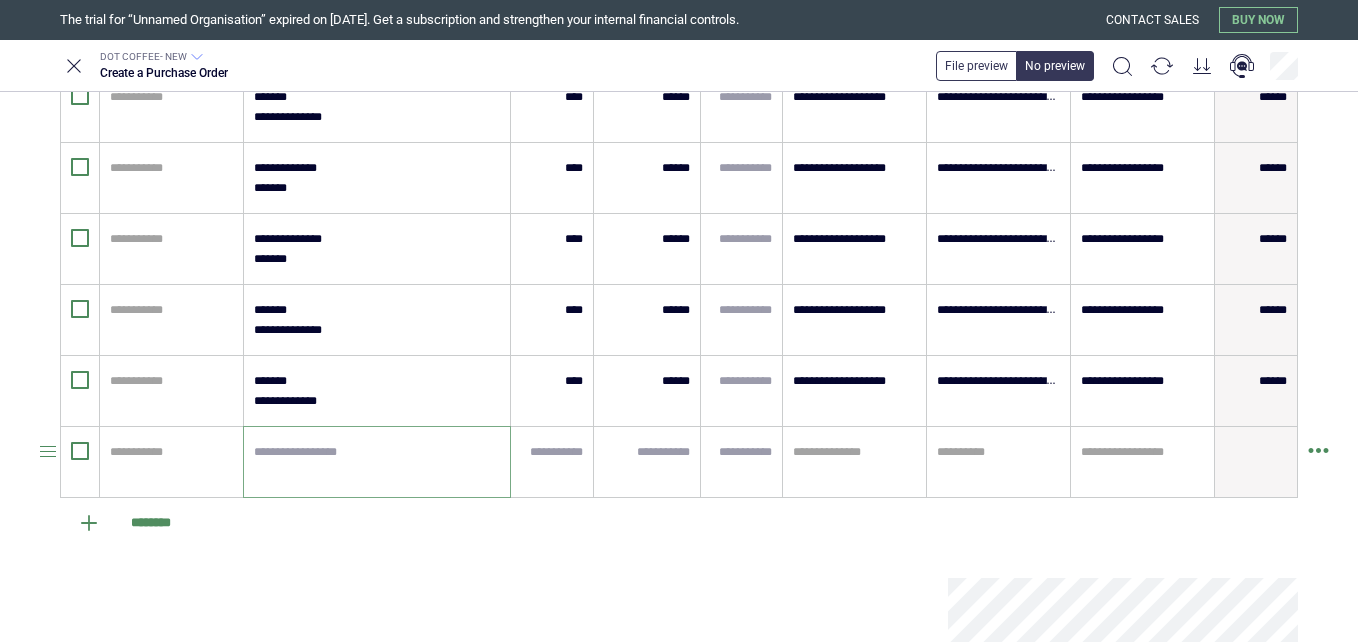 click at bounding box center (377, 462) 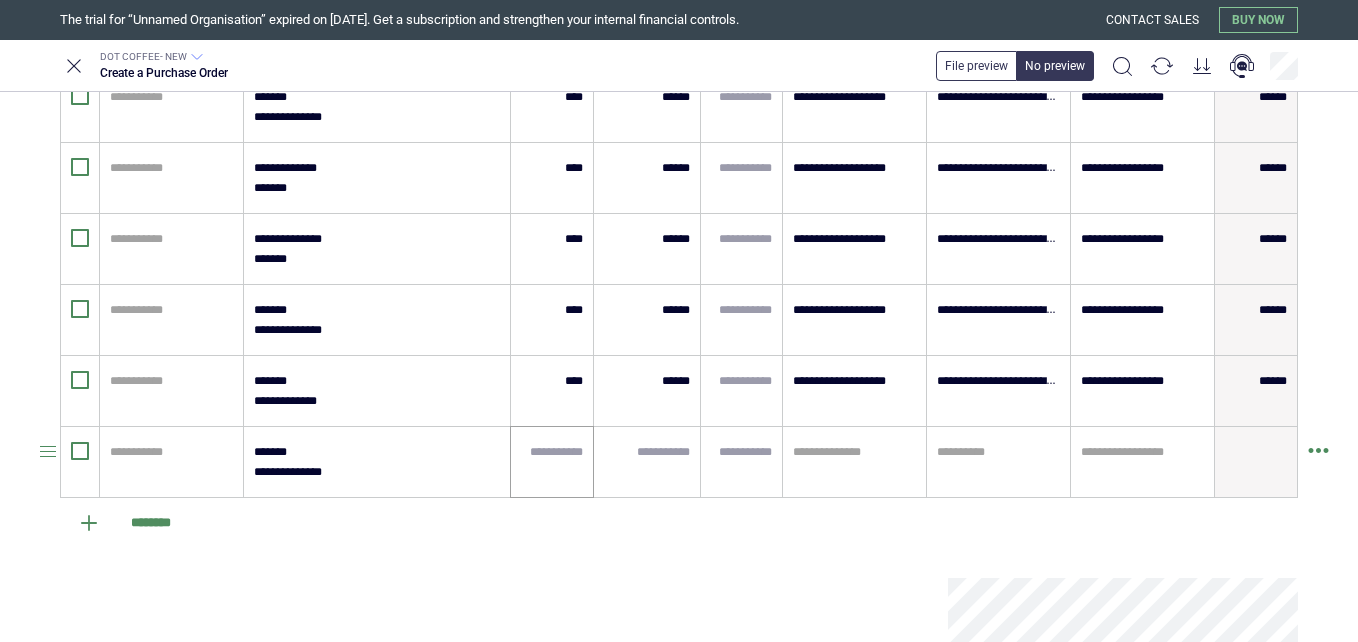 click at bounding box center [552, 462] 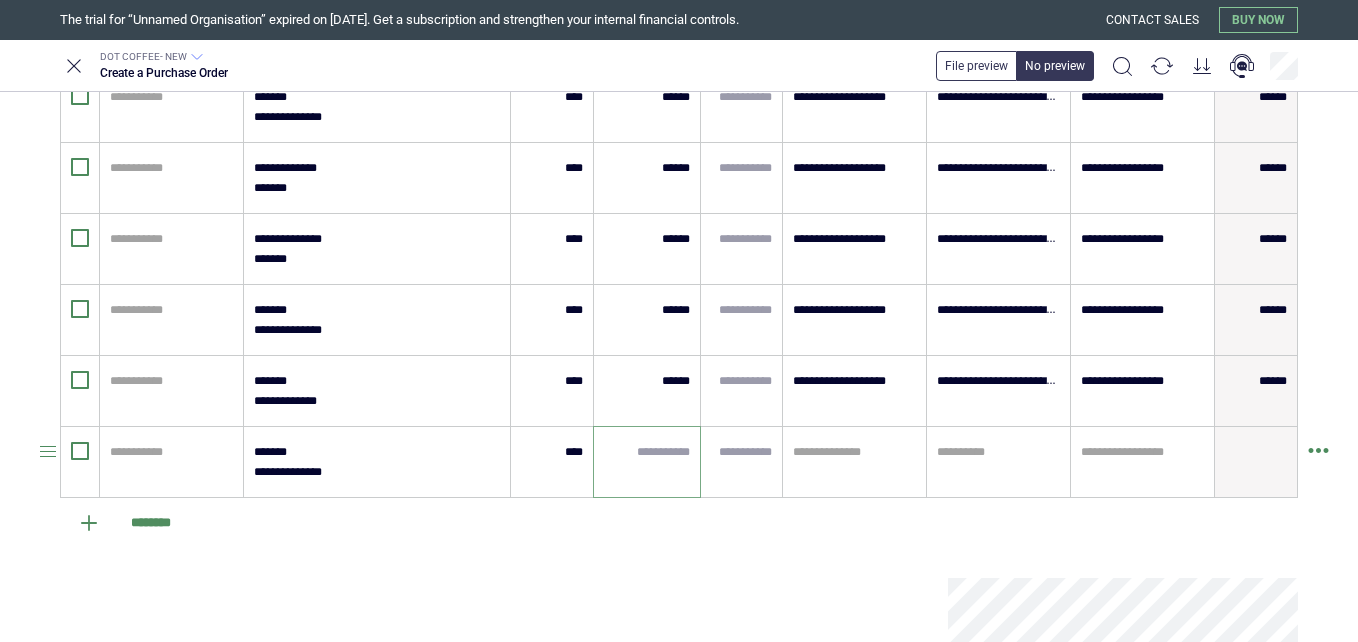 click at bounding box center [647, 452] 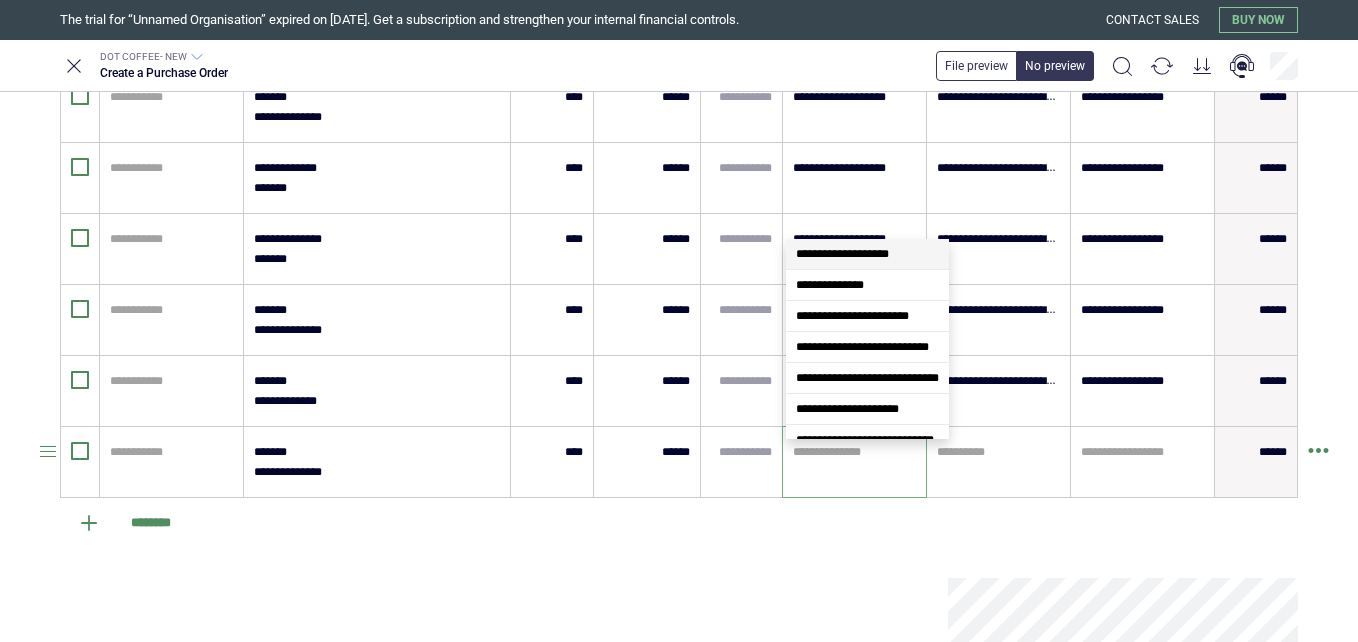 click at bounding box center [854, 452] 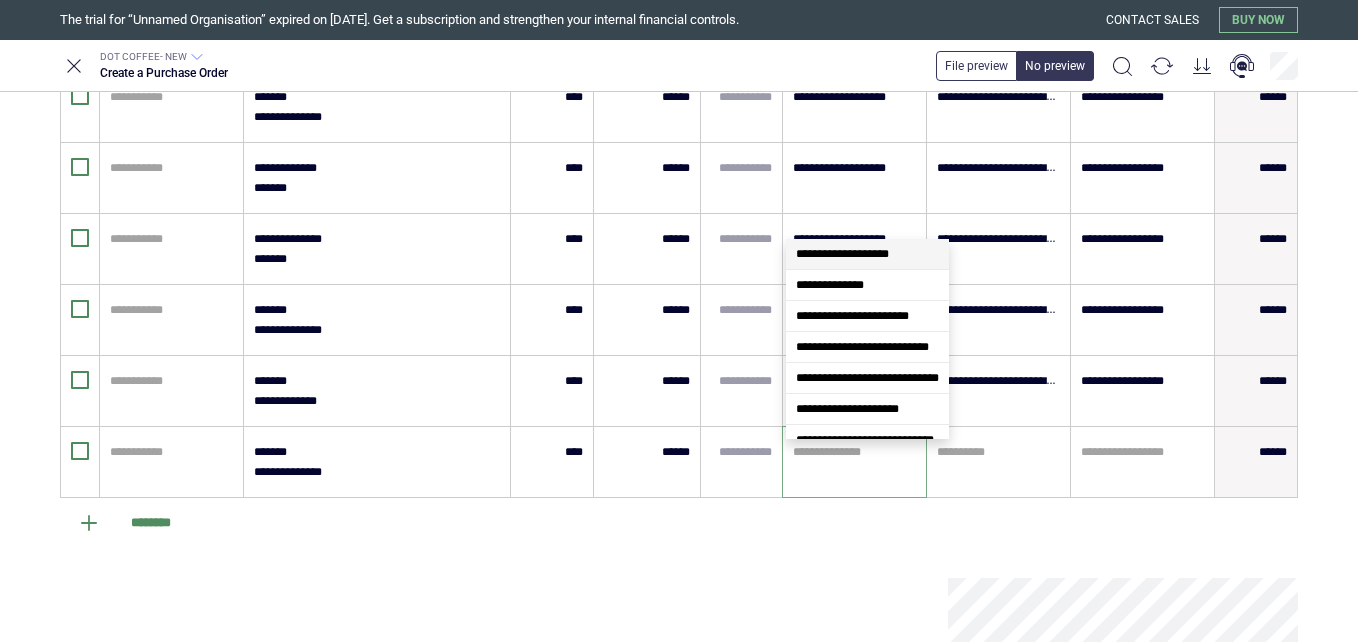 click on "**********" at bounding box center (842, 254) 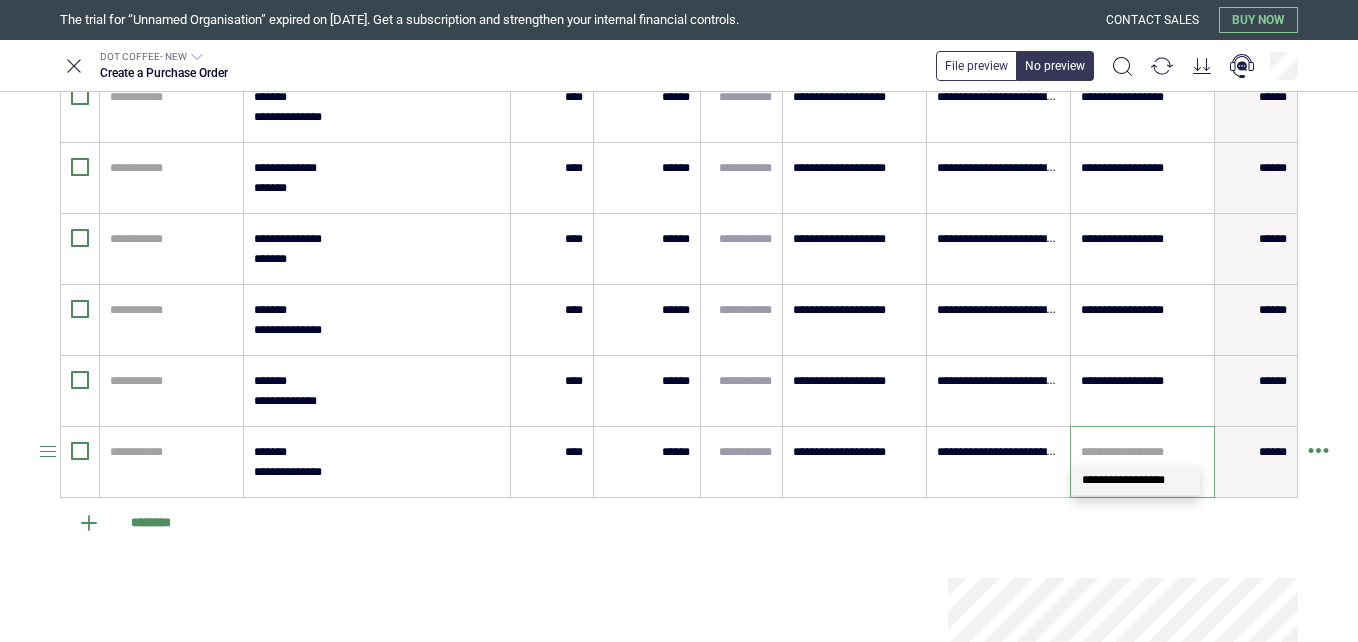 click at bounding box center (1142, 452) 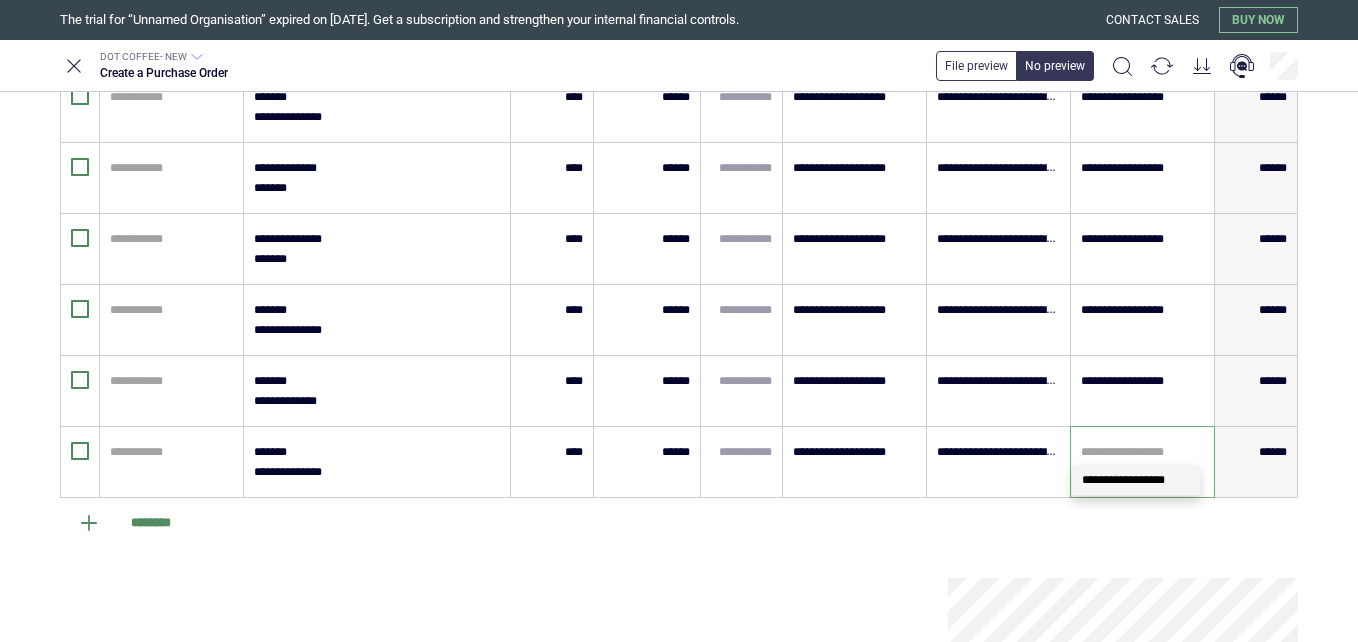 click on "**********" at bounding box center (1123, 480) 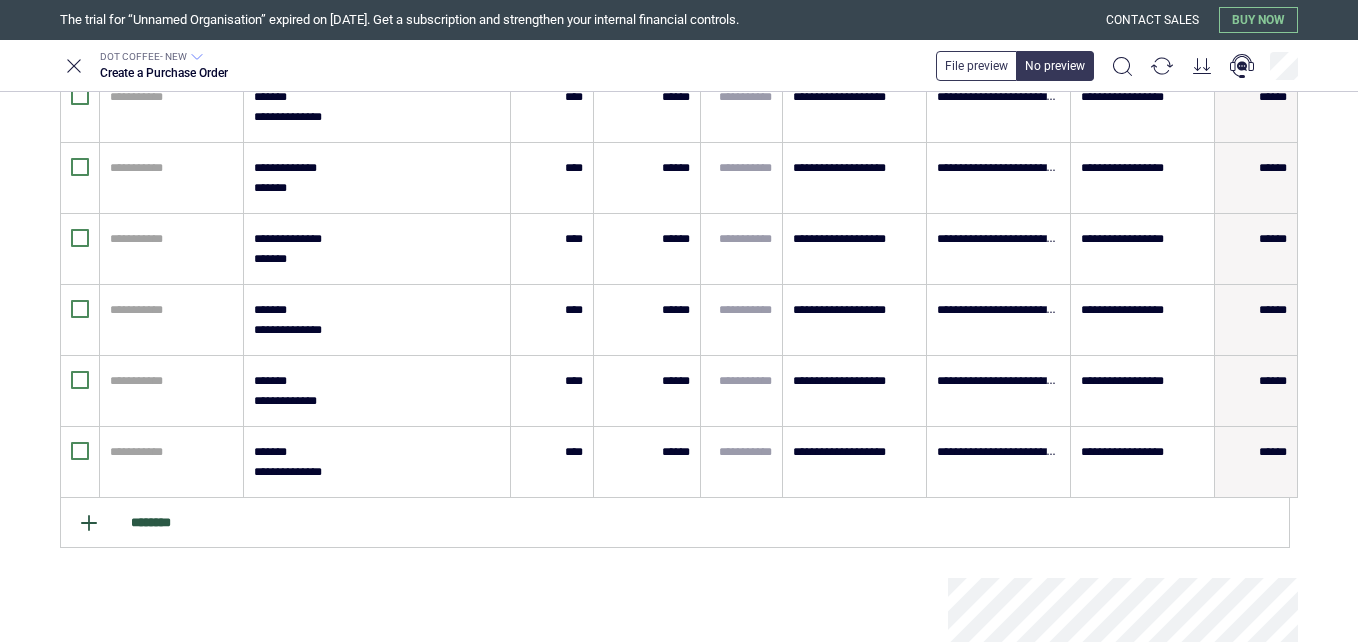 click on "********" at bounding box center (675, 523) 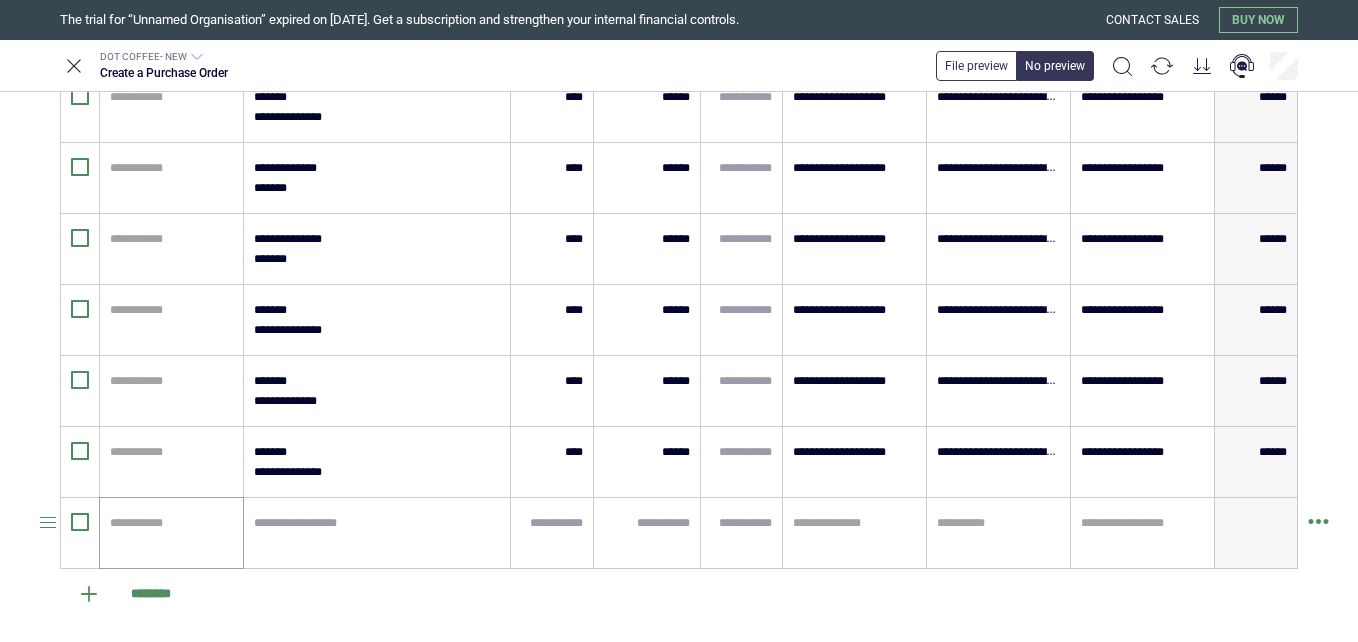 click on "**********" at bounding box center (171, 533) 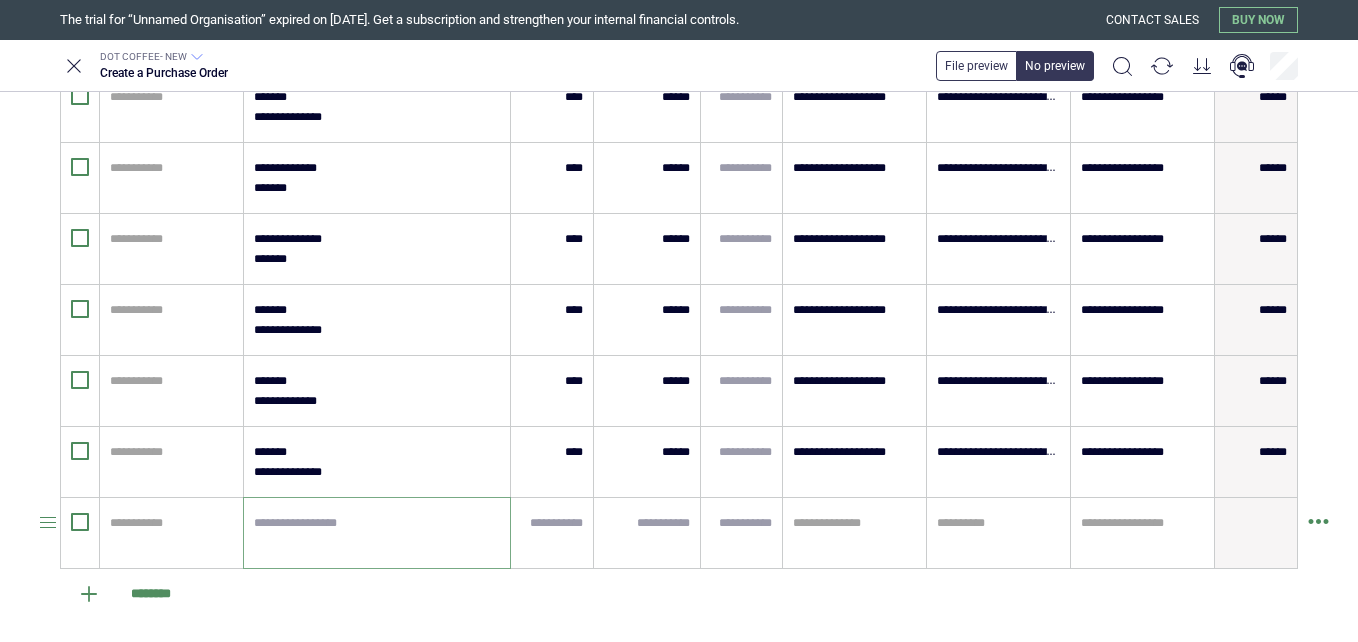 click at bounding box center [377, 533] 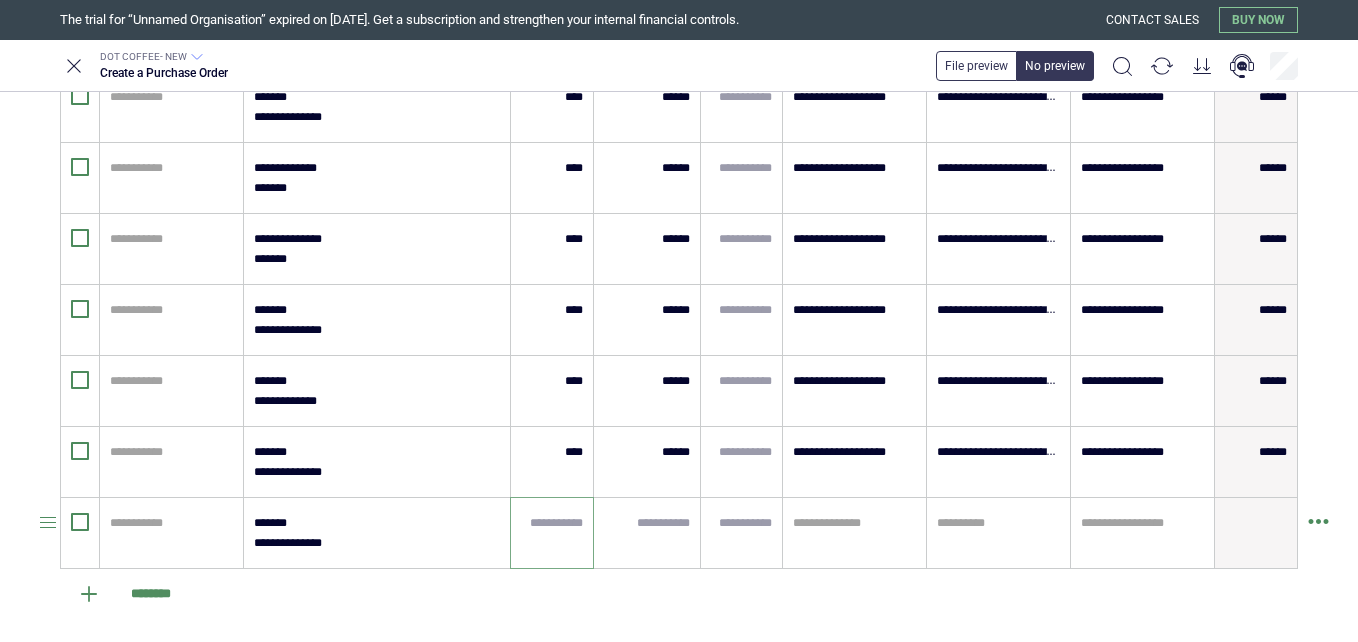 click at bounding box center (552, 523) 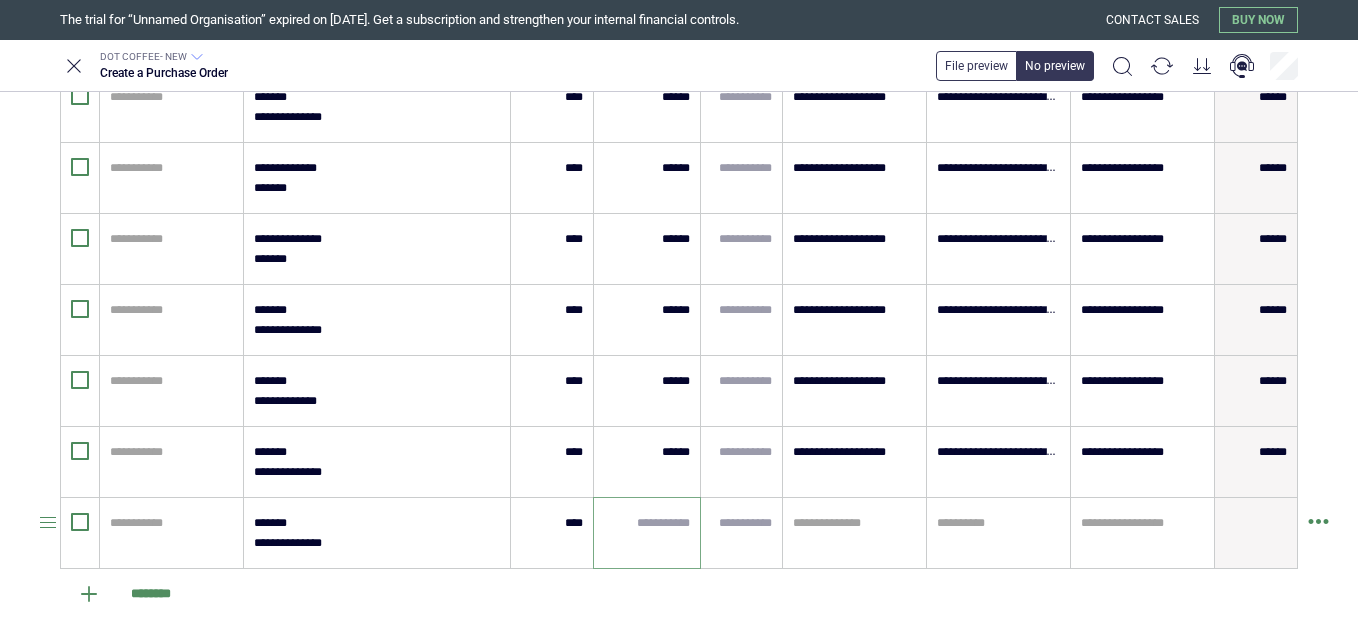 click at bounding box center (647, 523) 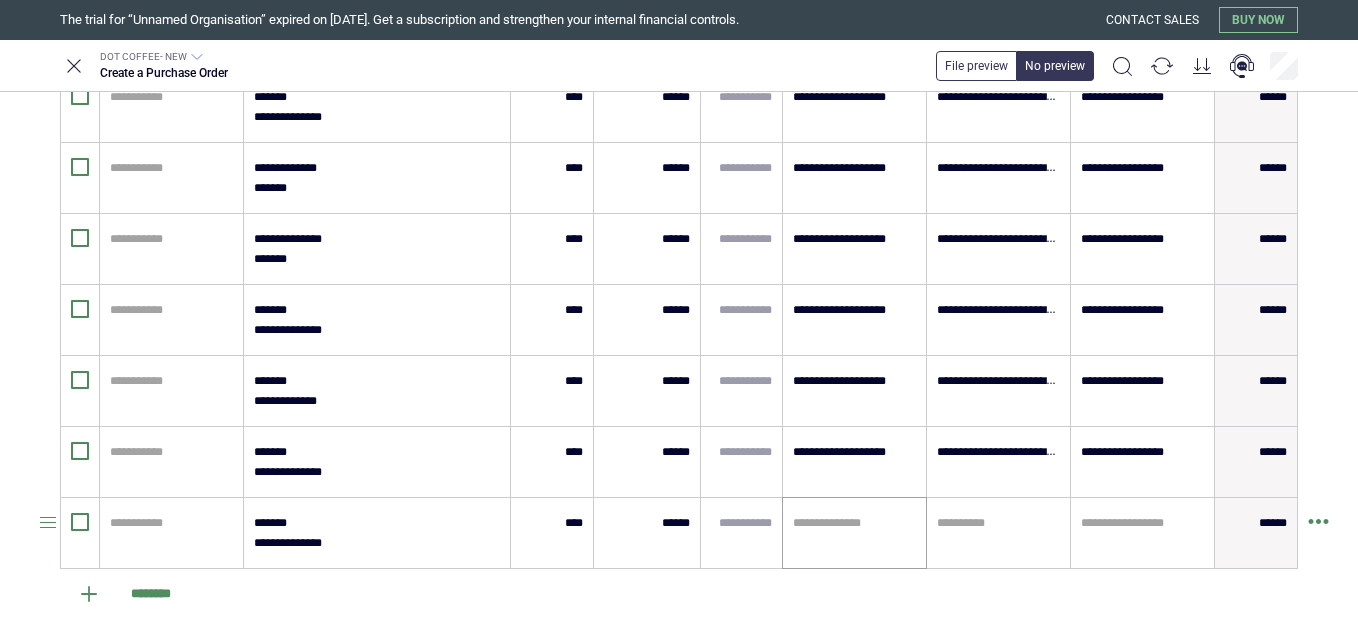 click on "**********" at bounding box center (854, 533) 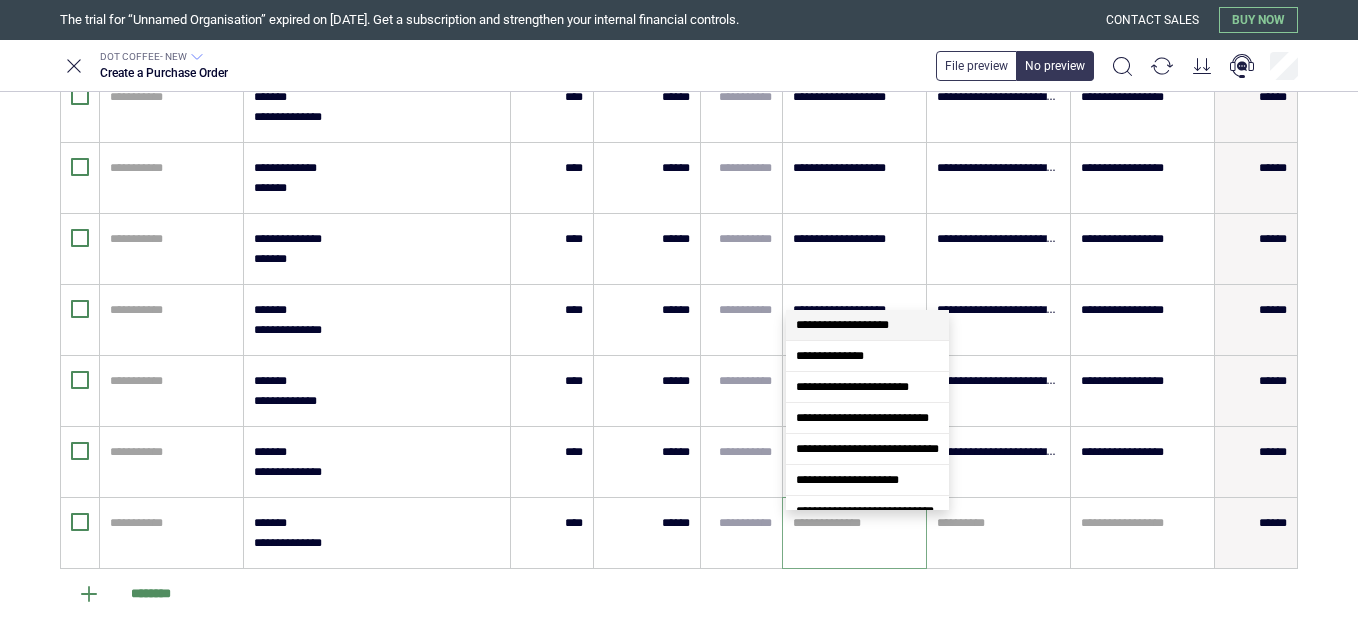 click on "**********" at bounding box center [842, 325] 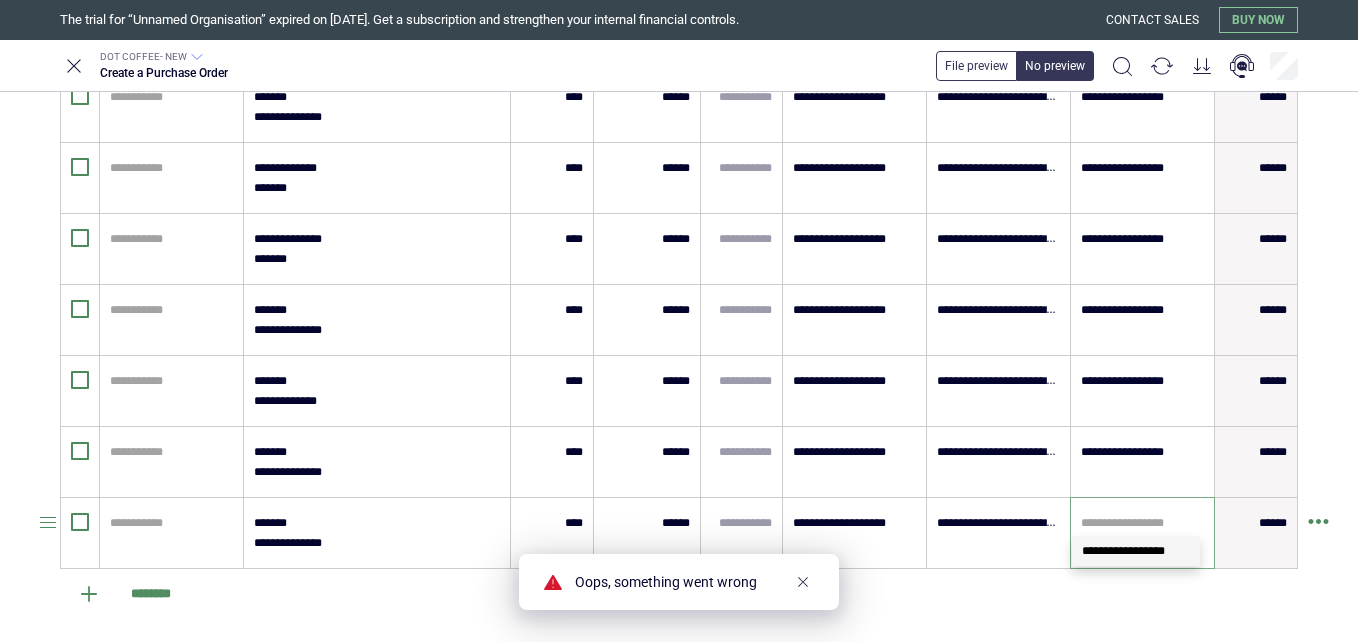 click at bounding box center (1142, 523) 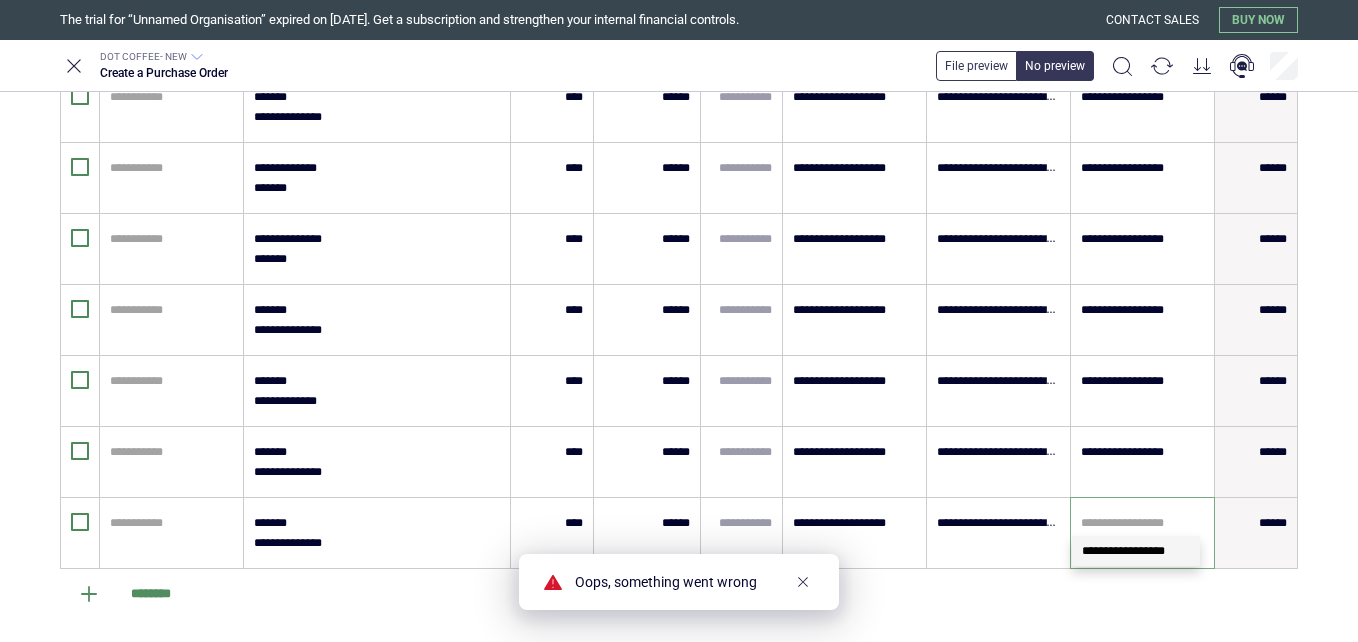 click on "**********" at bounding box center (1123, 551) 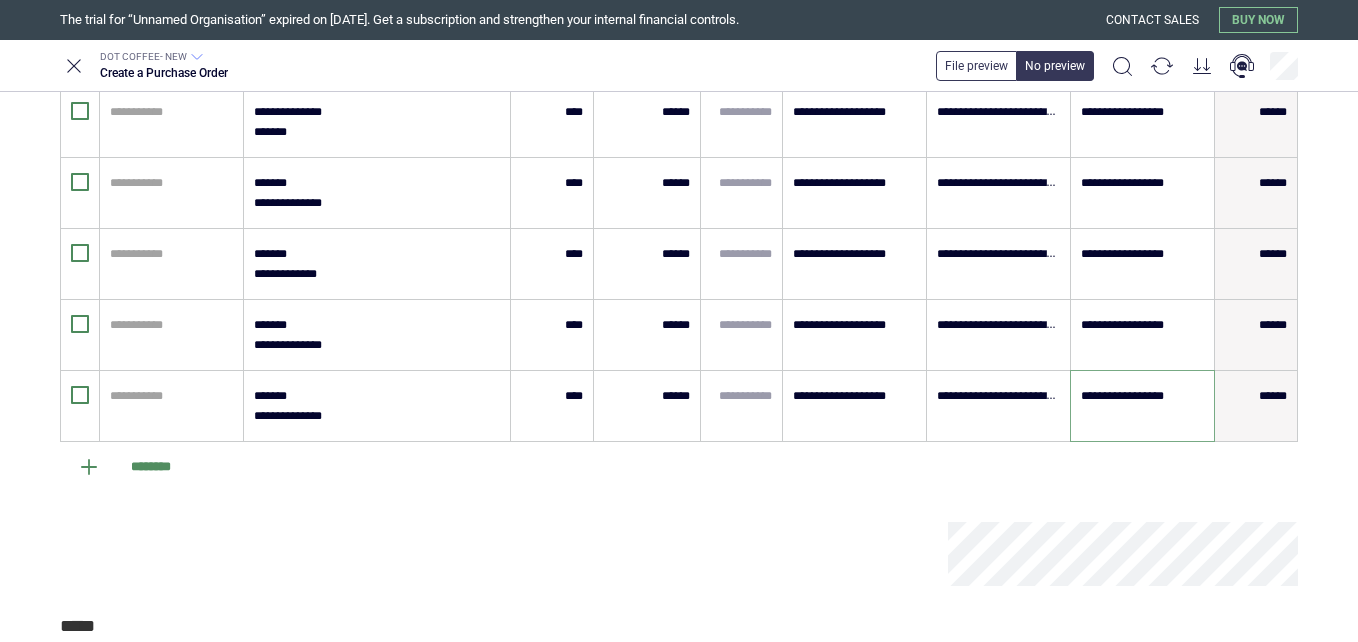 scroll, scrollTop: 2132, scrollLeft: 0, axis: vertical 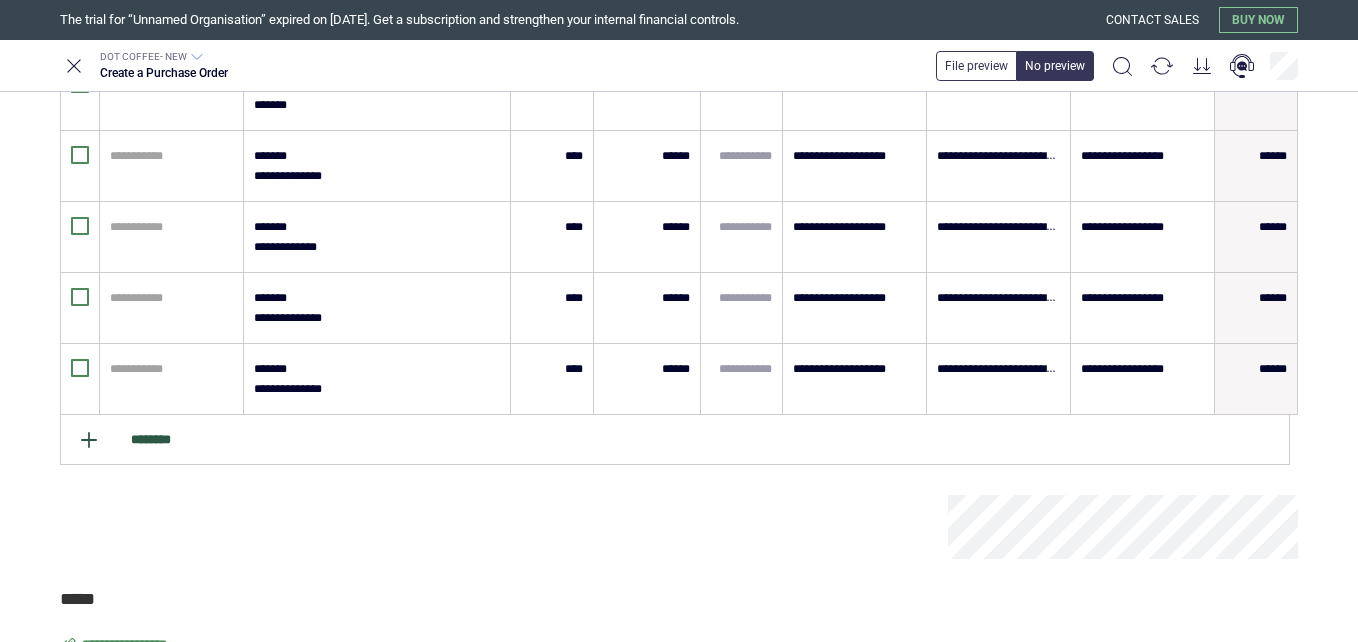 click on "********" at bounding box center (675, 440) 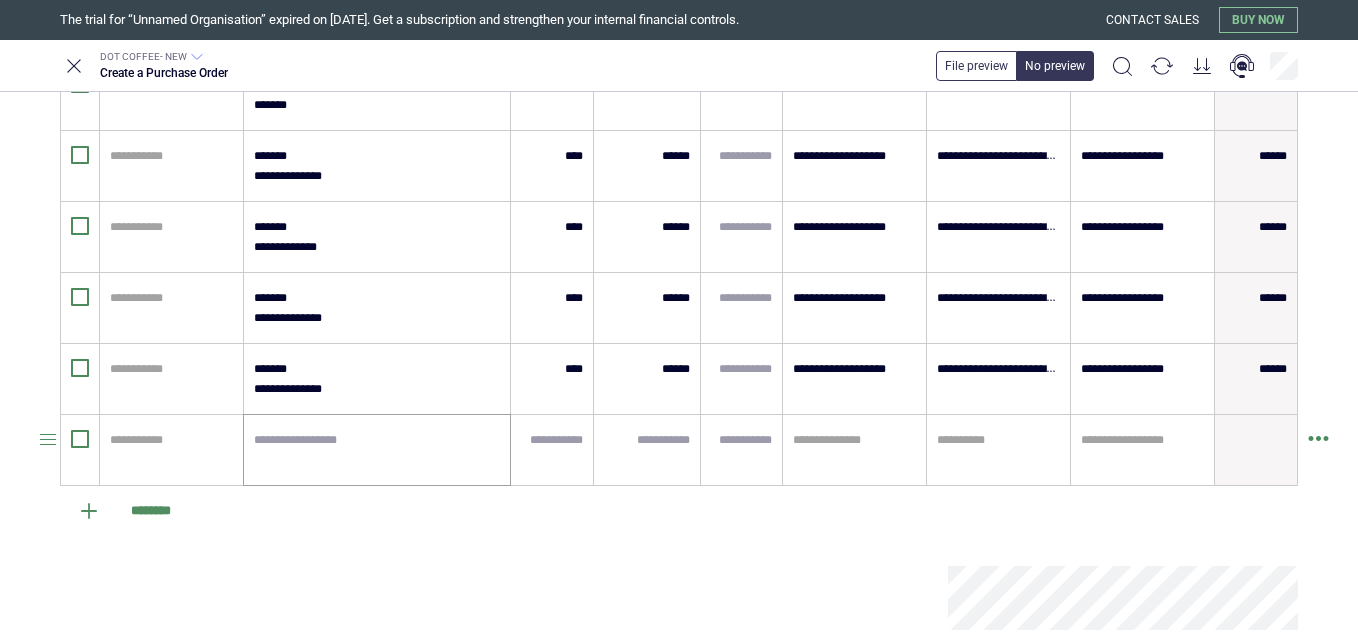 click at bounding box center (377, 450) 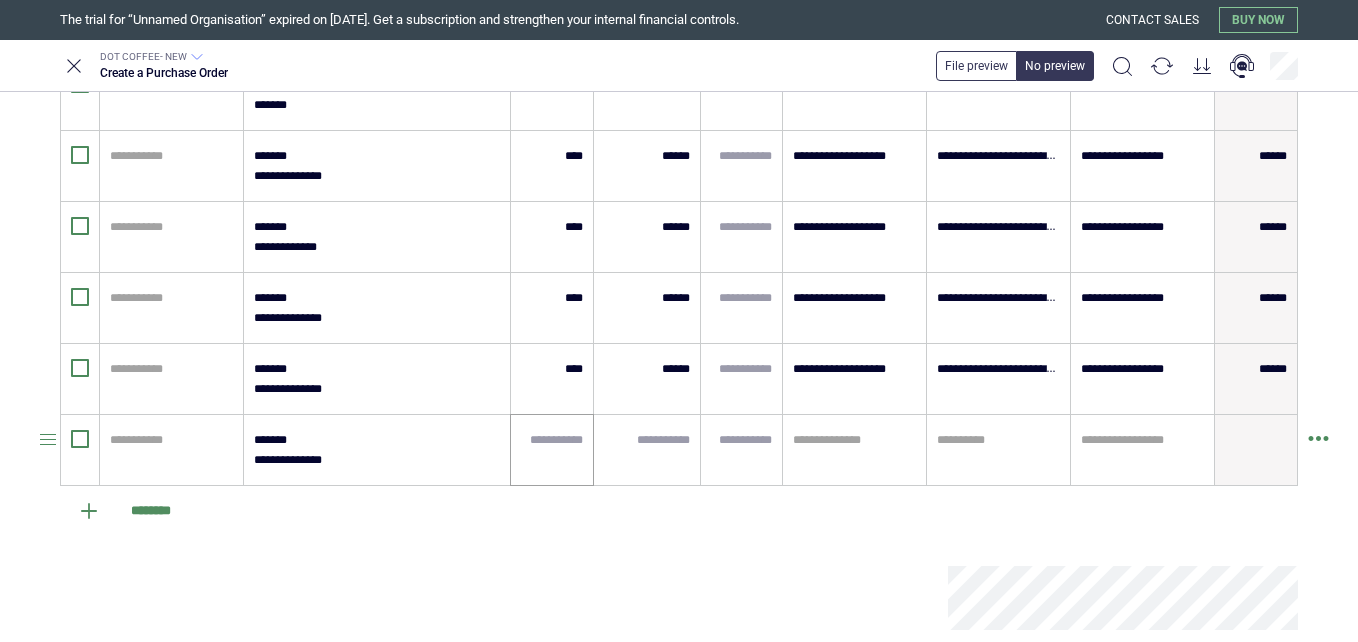 click at bounding box center [552, 450] 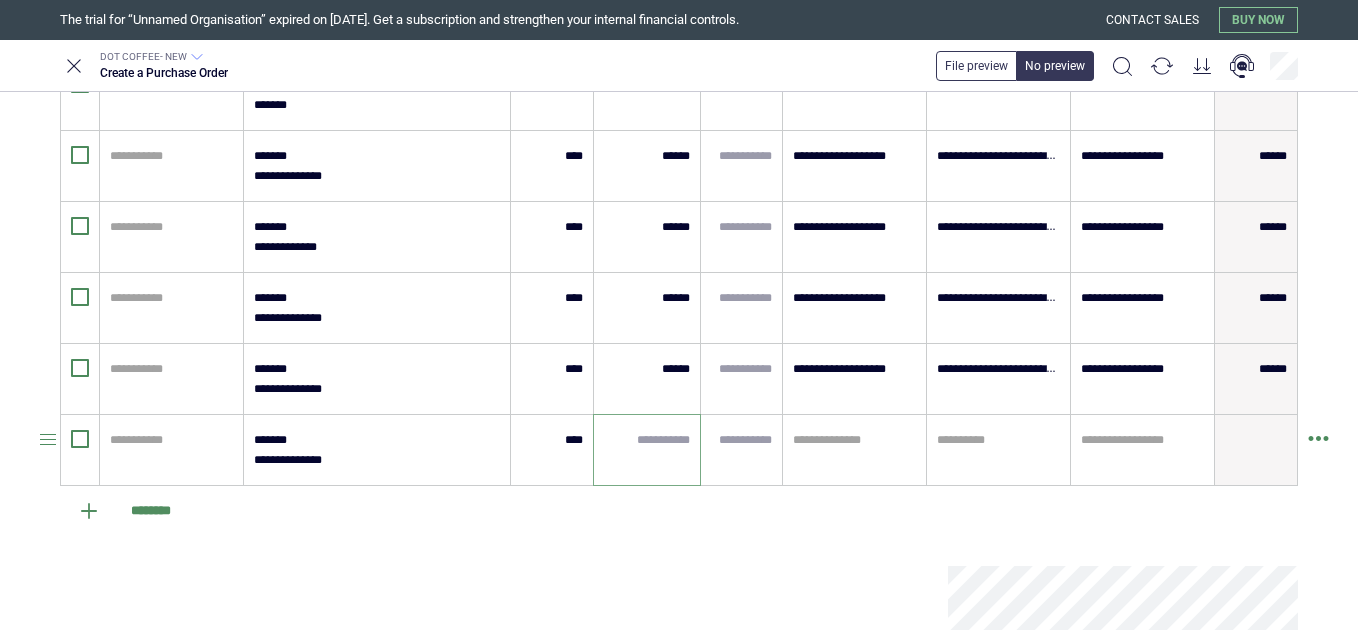 click at bounding box center [647, 440] 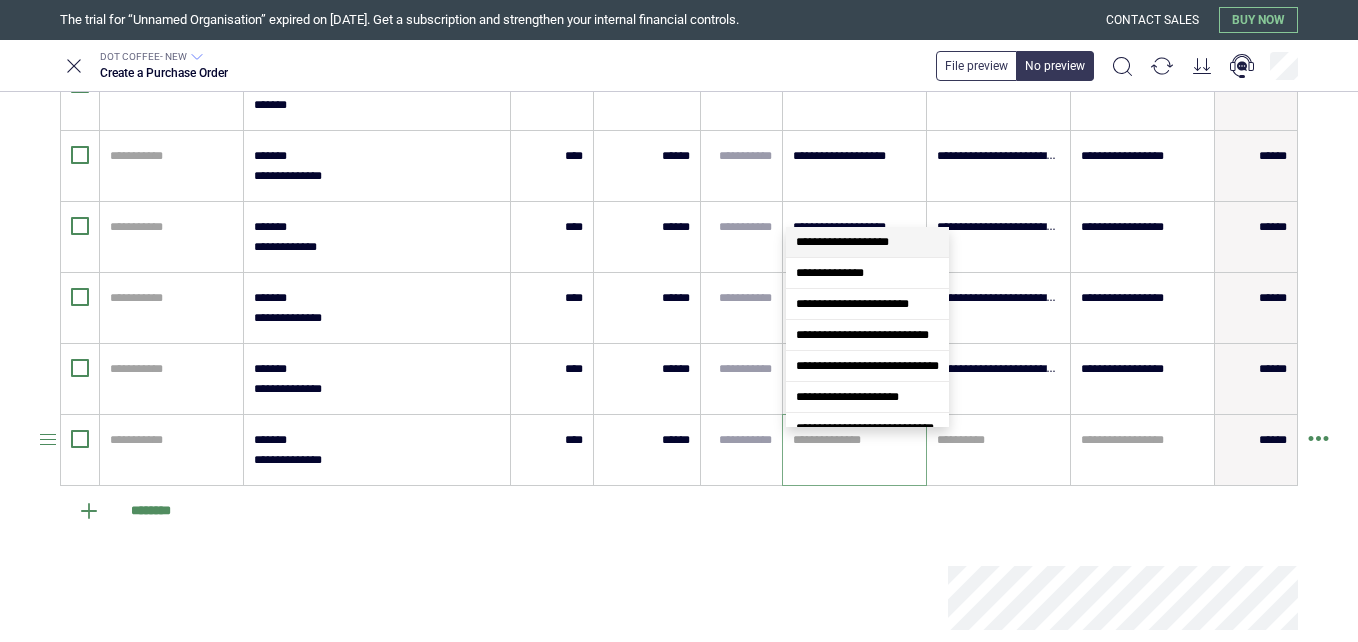 click at bounding box center (854, 440) 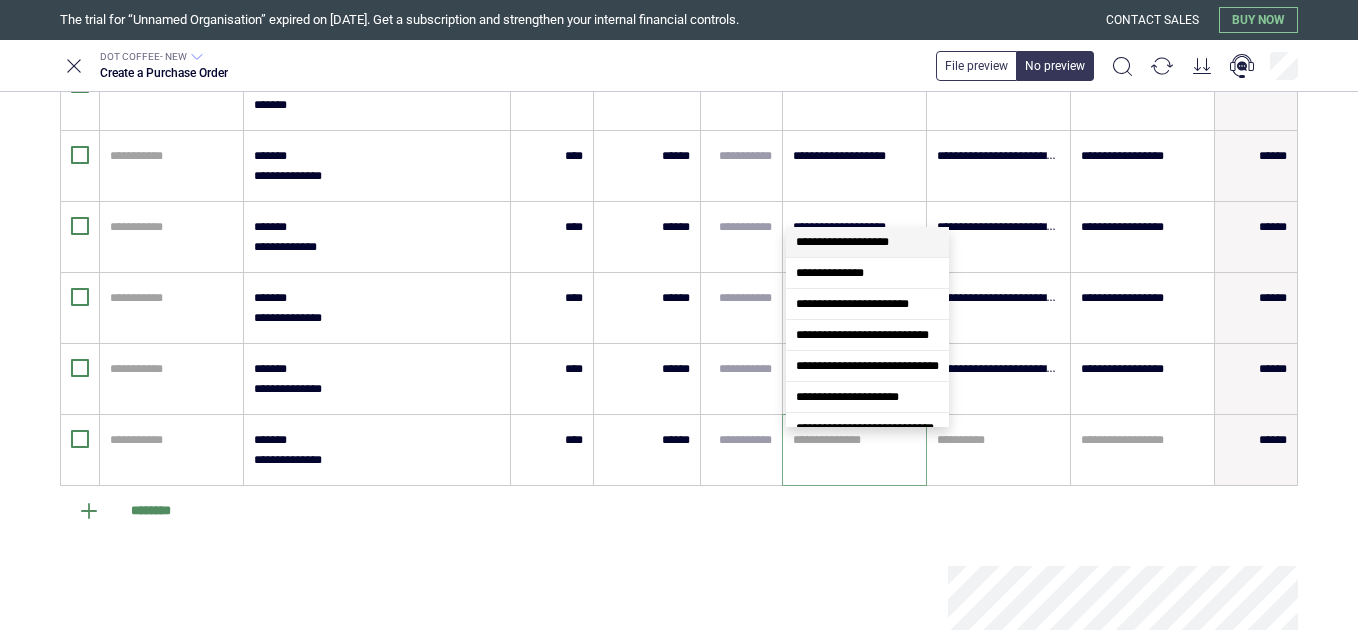 click on "**********" at bounding box center (842, 242) 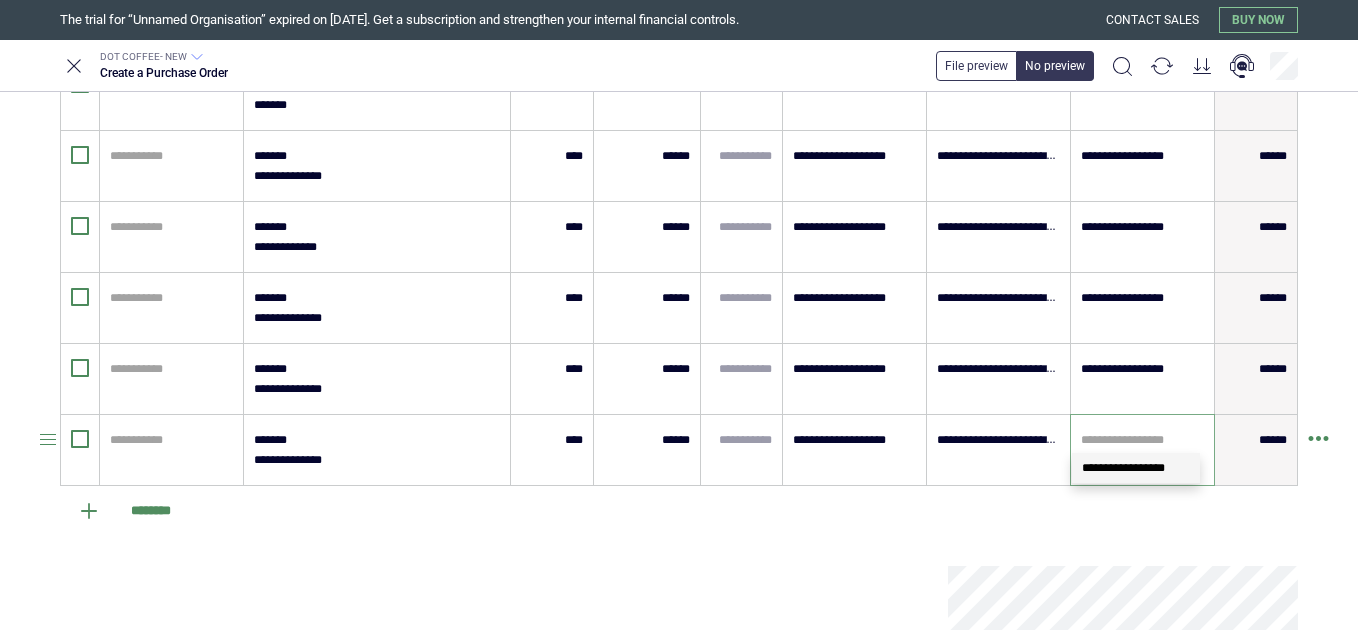 click at bounding box center [1142, 440] 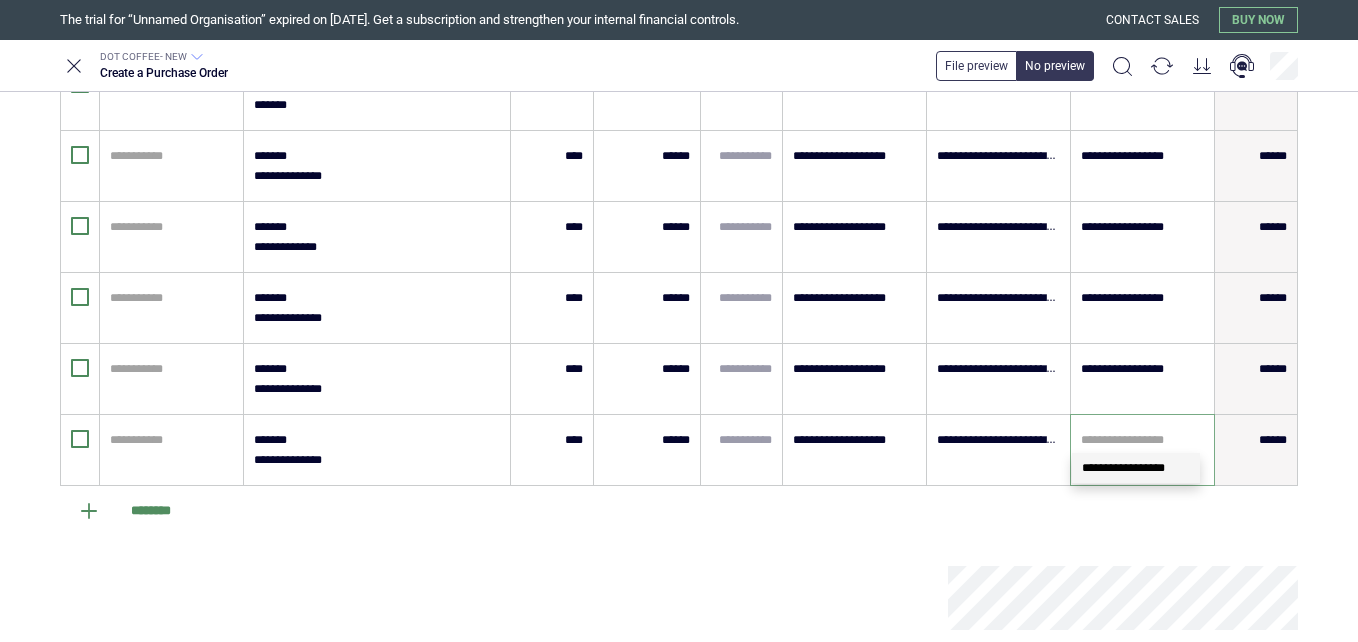click on "**********" at bounding box center [1123, 468] 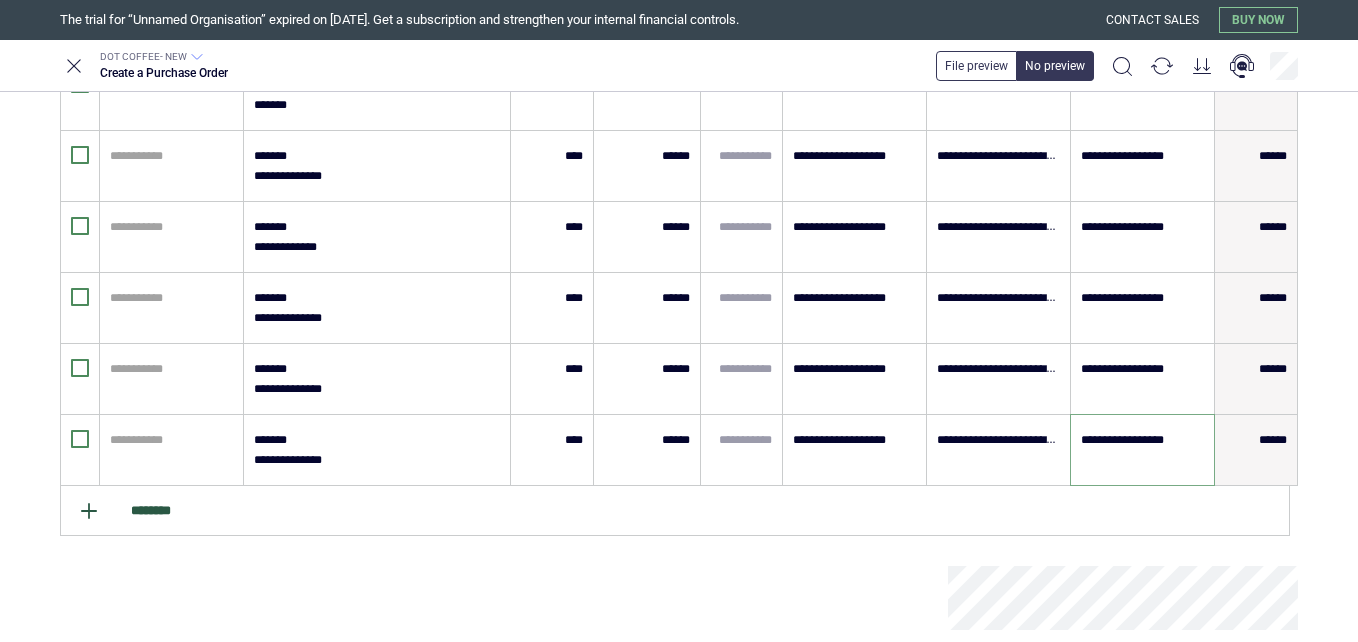 click on "********" at bounding box center (675, 511) 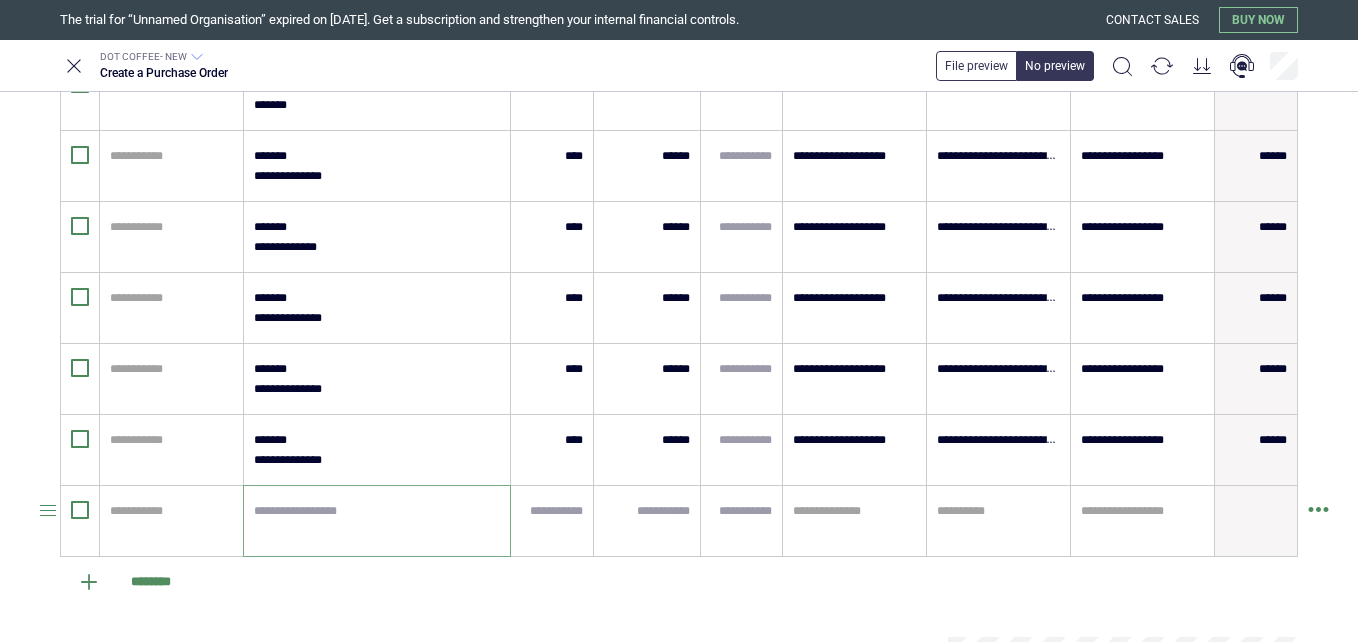 click at bounding box center (377, 521) 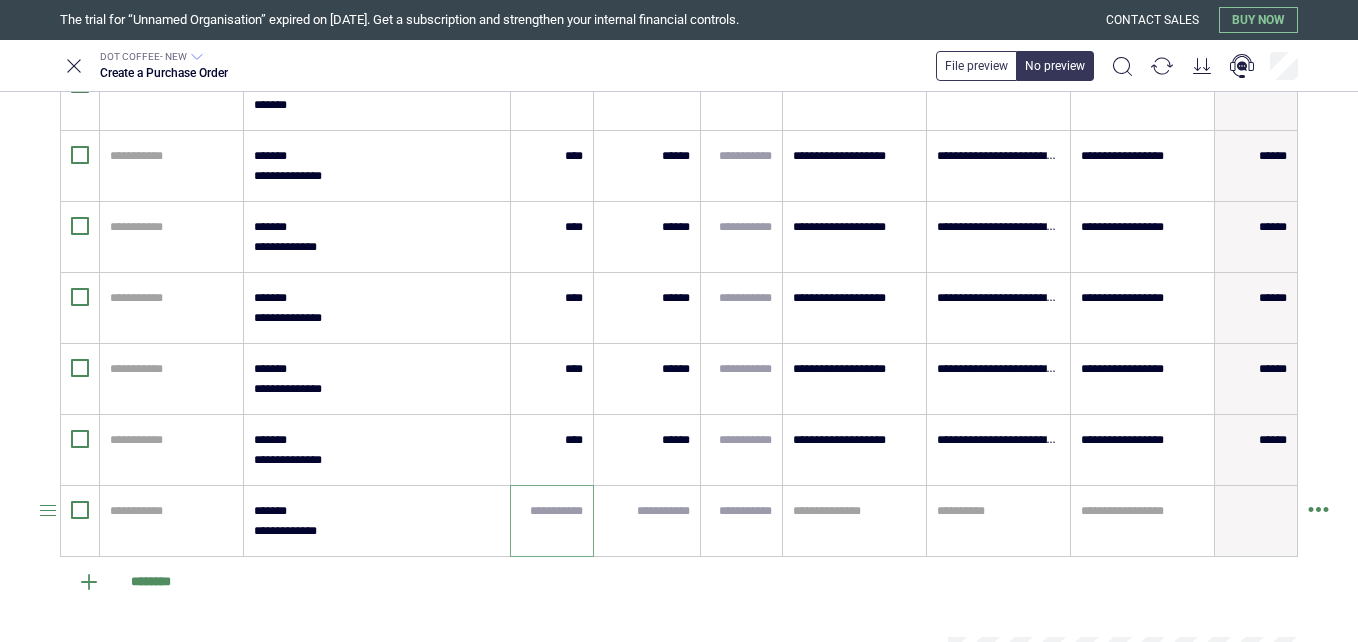 click at bounding box center (552, 511) 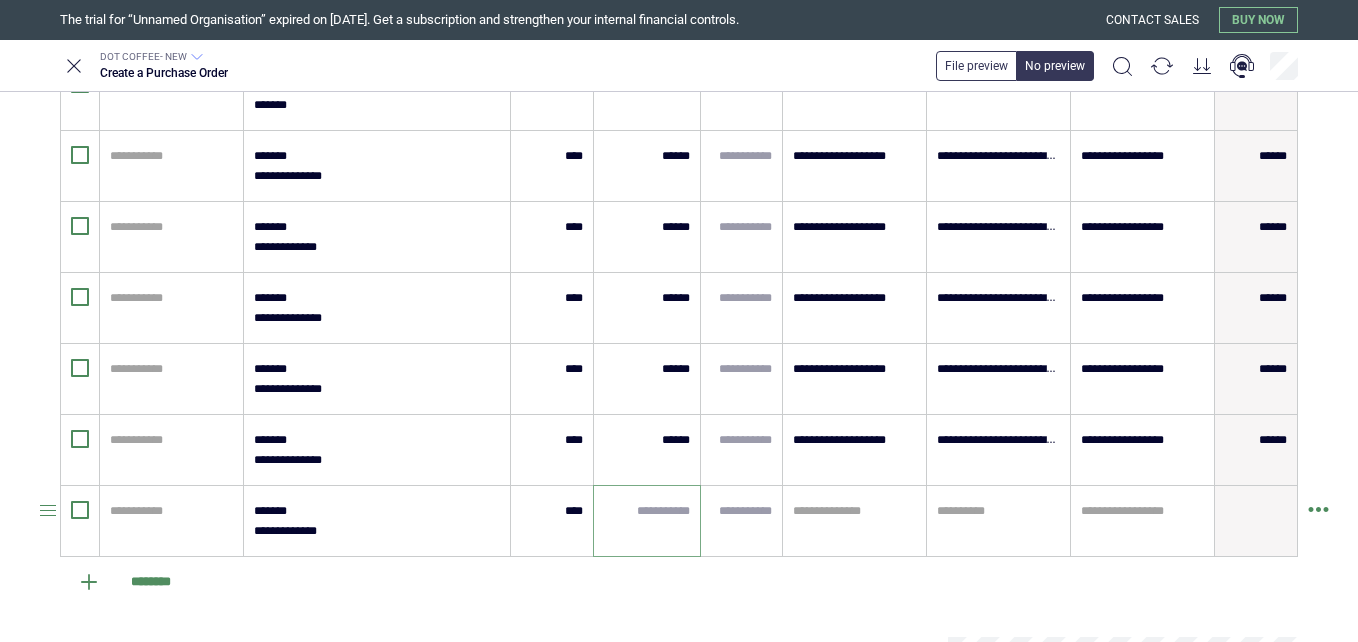 click at bounding box center [647, 511] 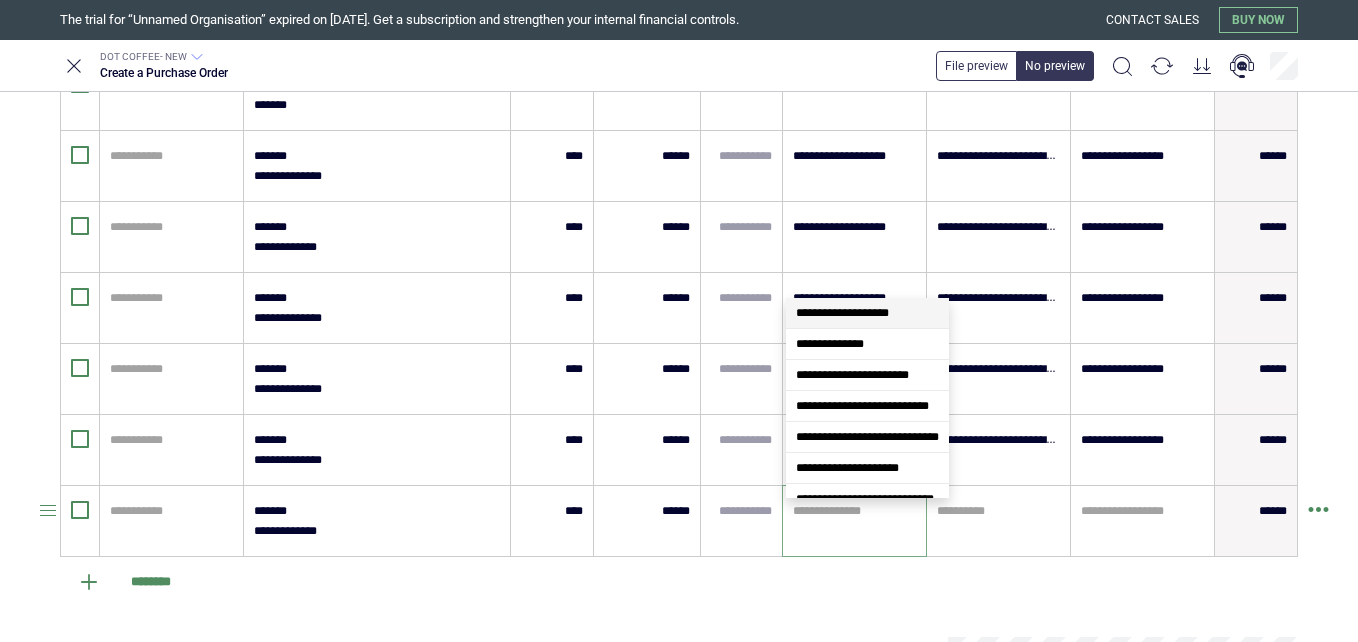click at bounding box center (854, 511) 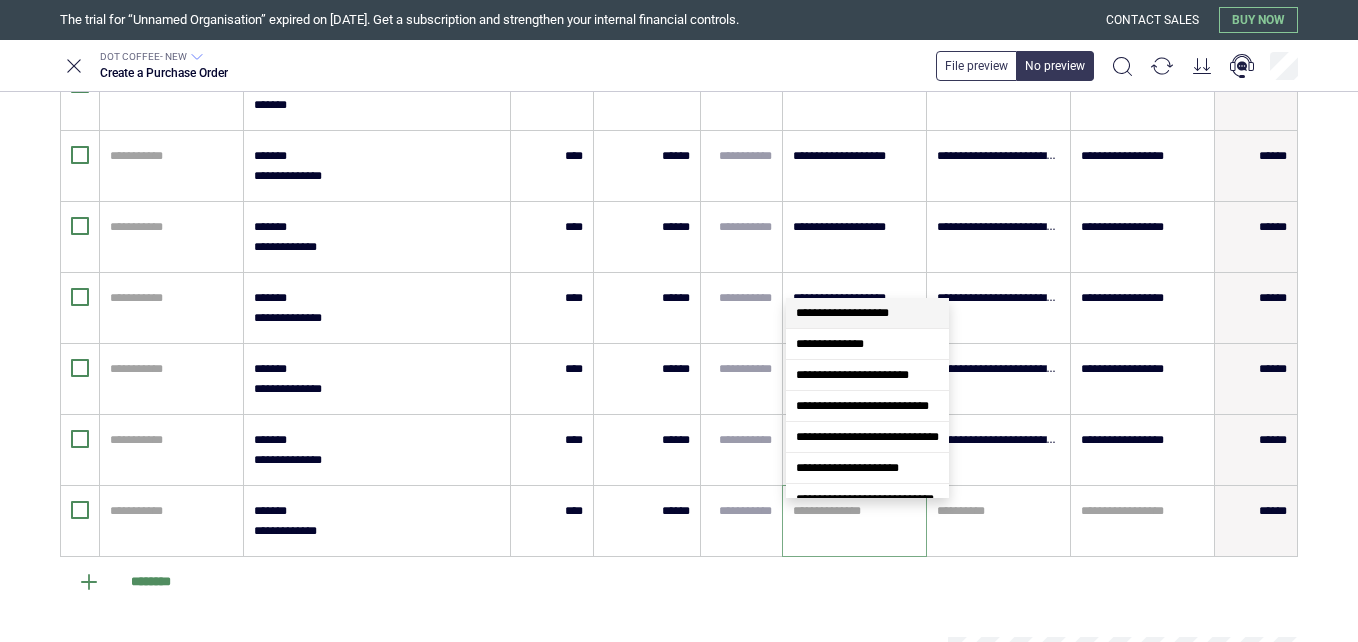 click on "**********" at bounding box center [842, 313] 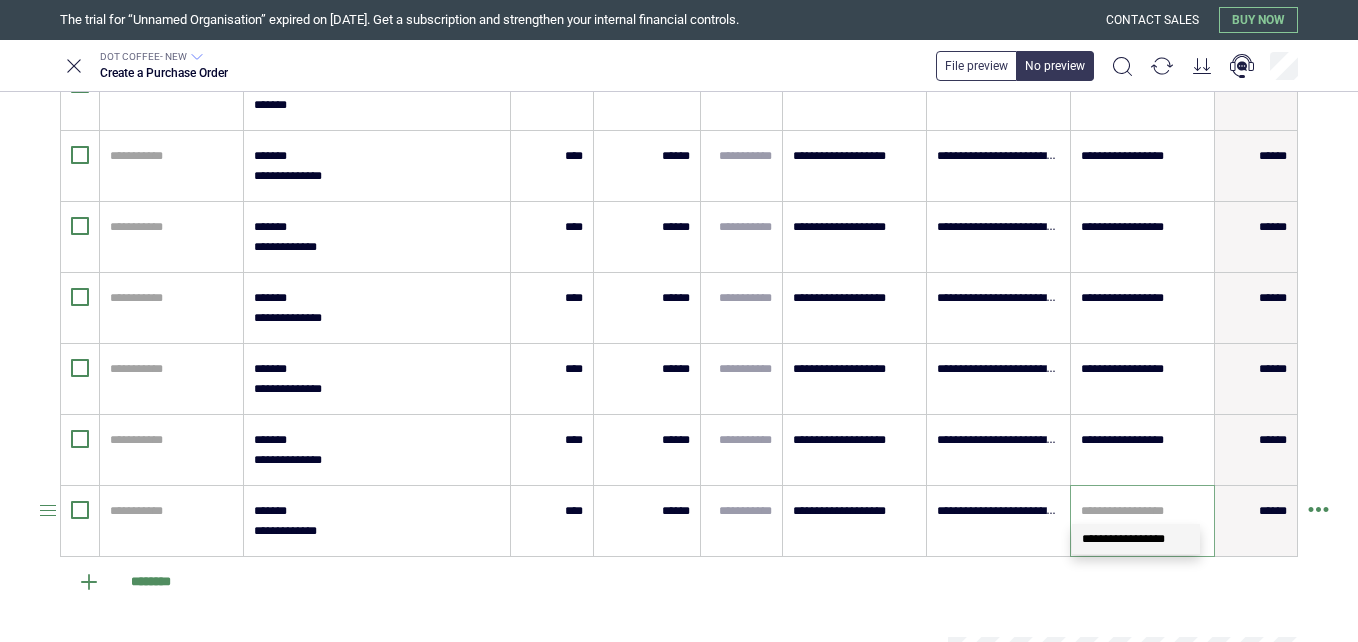 click at bounding box center [1142, 511] 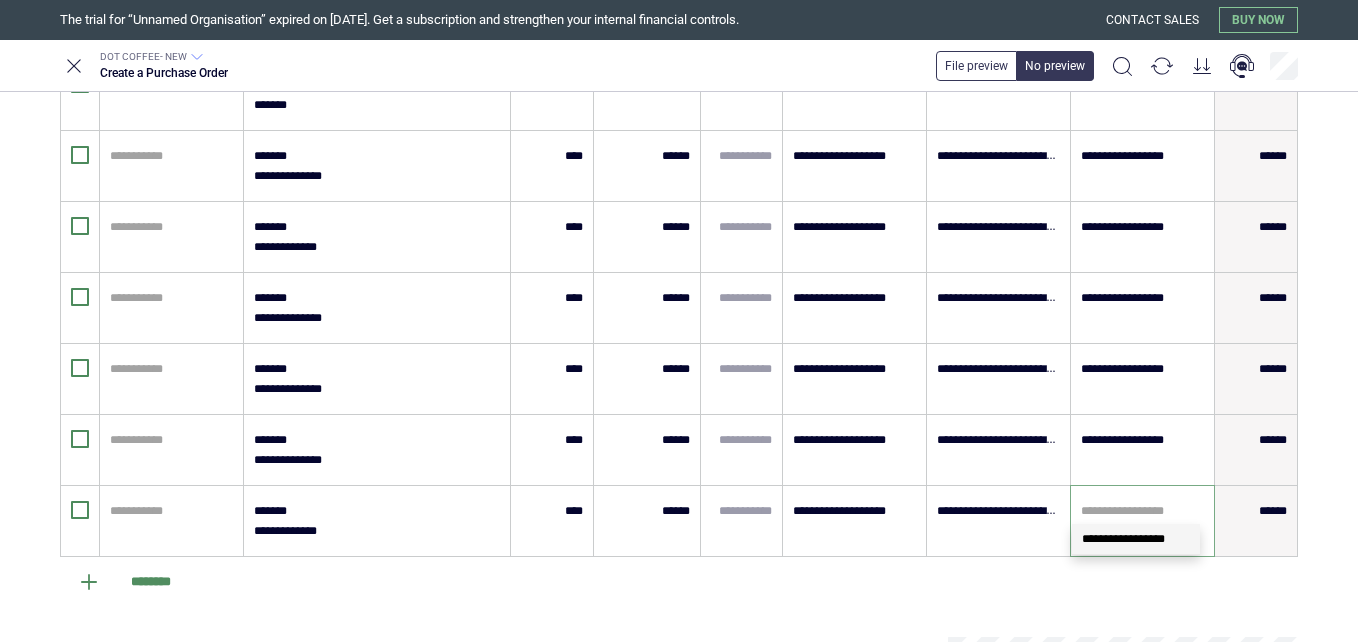 click on "**********" at bounding box center [1136, 539] 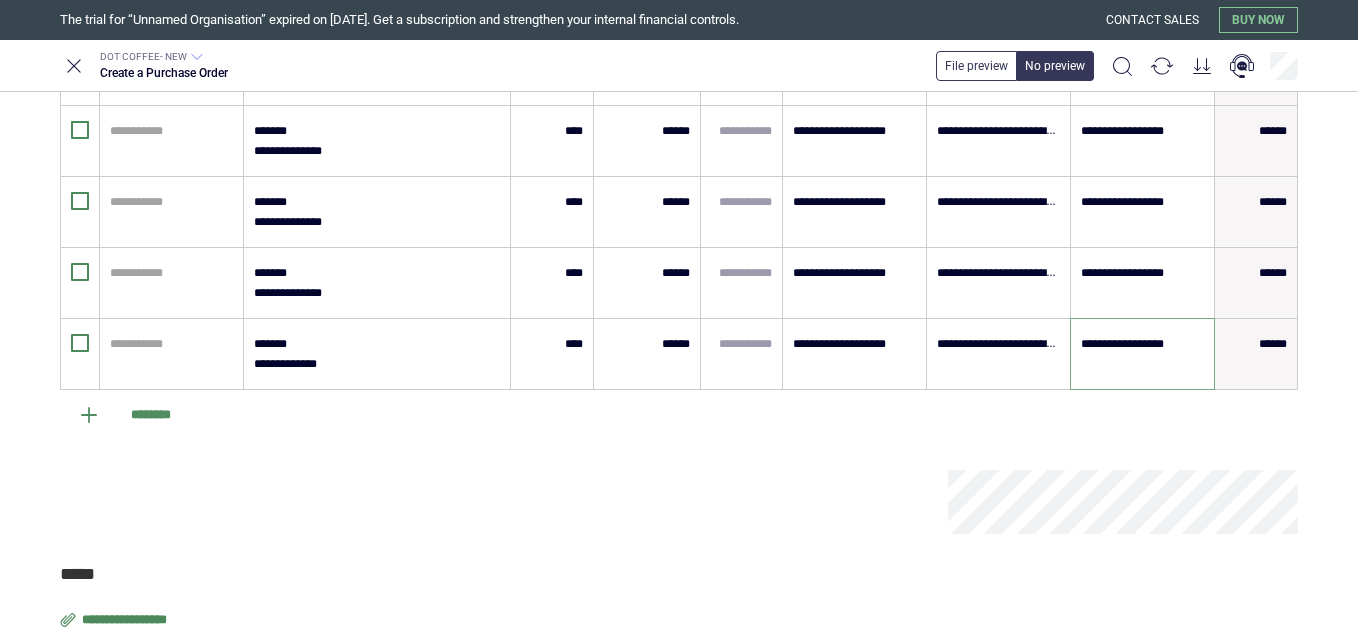 scroll, scrollTop: 2311, scrollLeft: 0, axis: vertical 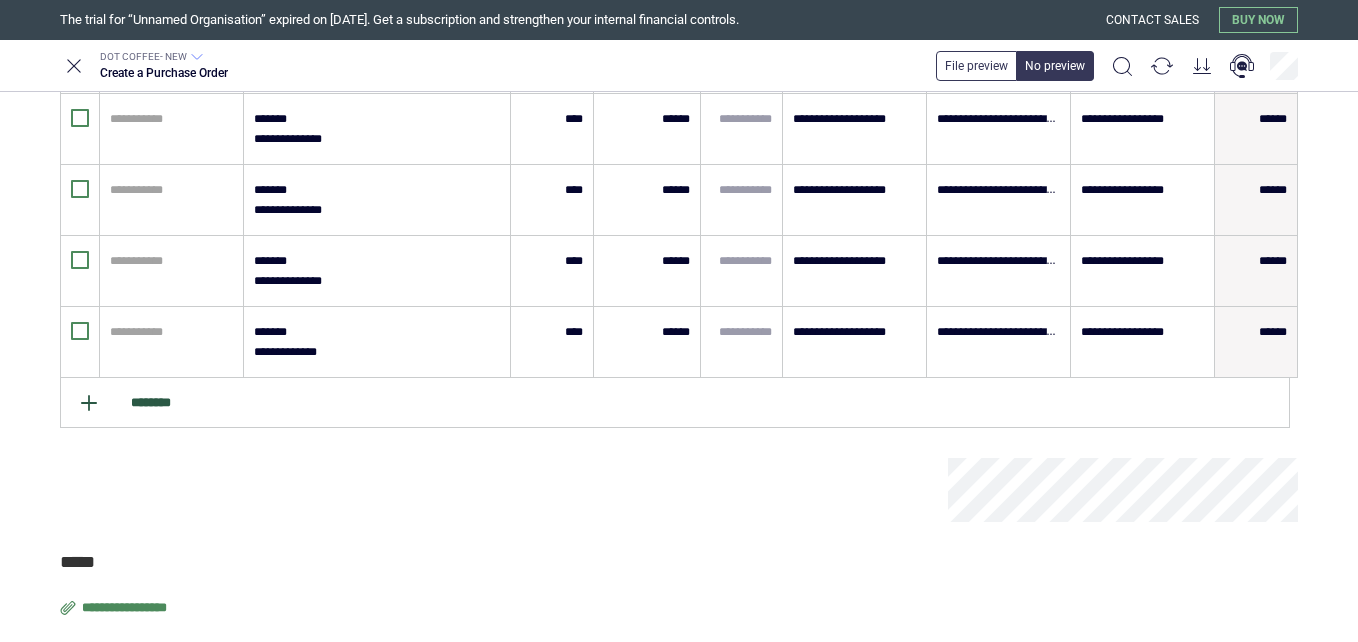 click 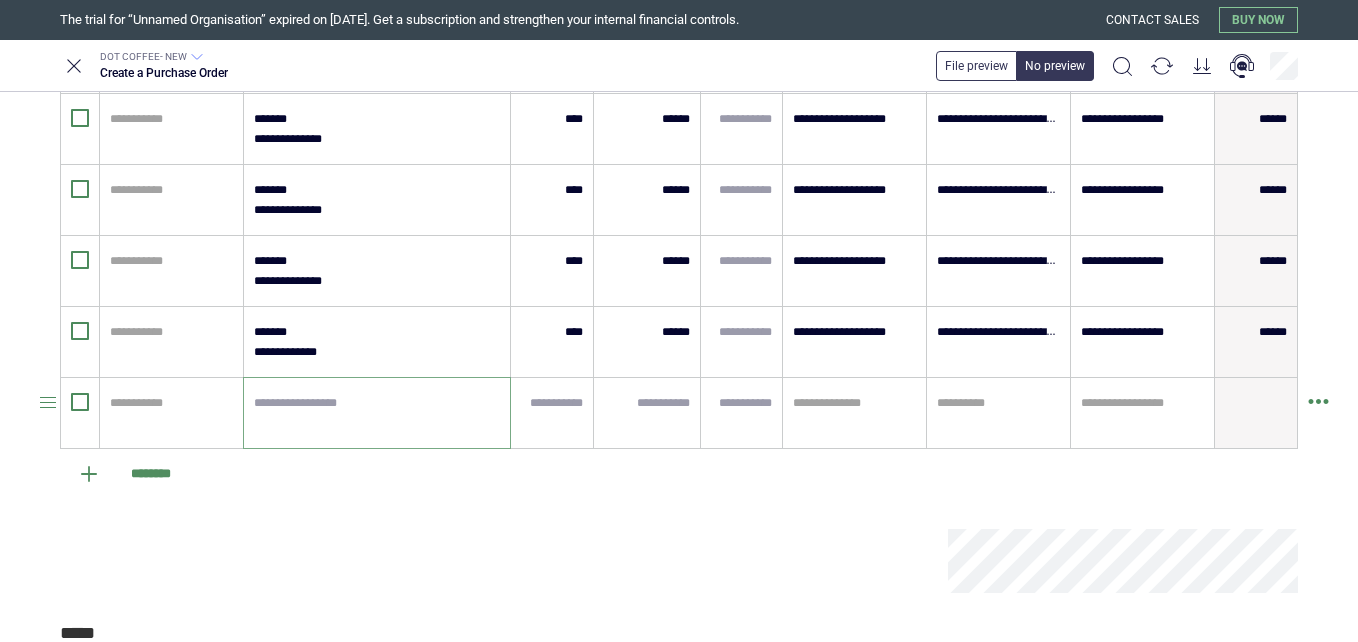 click at bounding box center [377, 413] 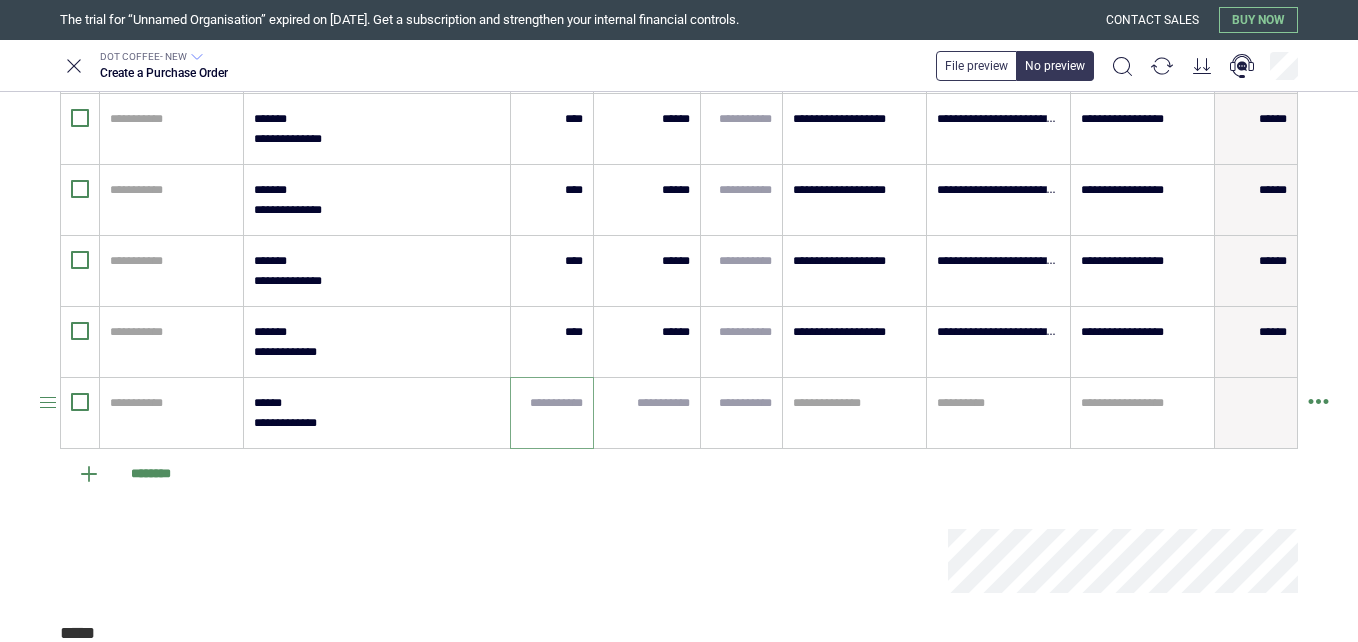 click at bounding box center [552, 403] 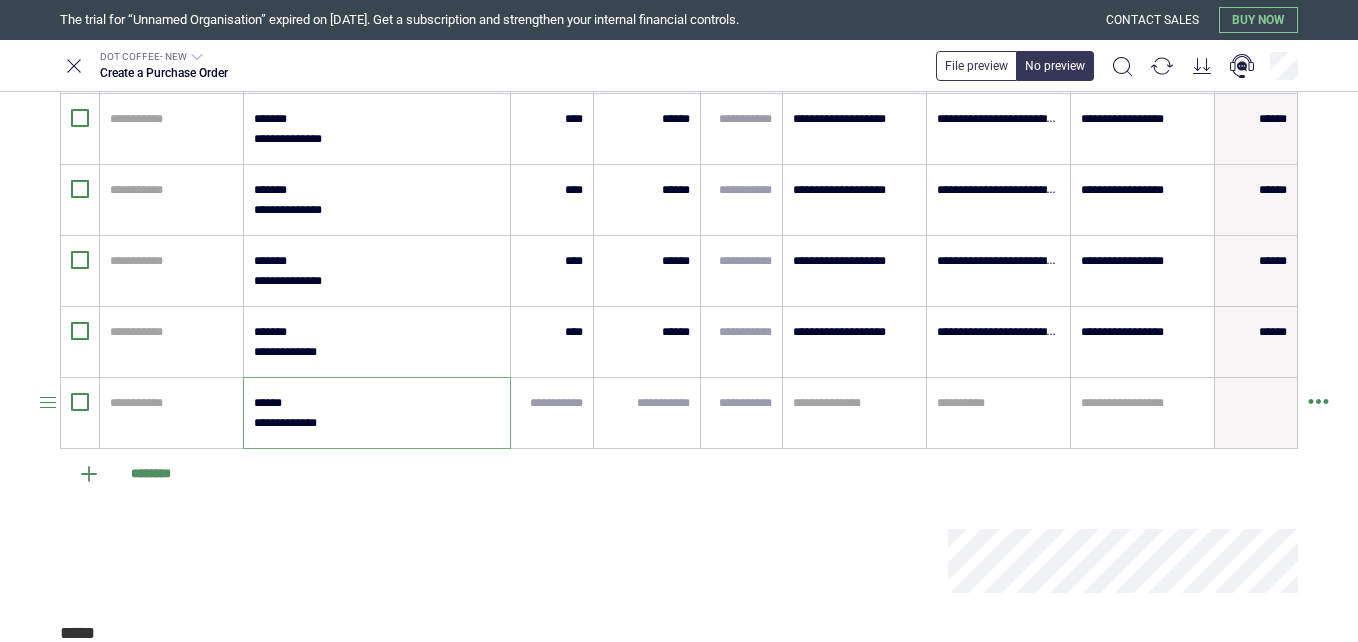 click on "**********" at bounding box center (376, 413) 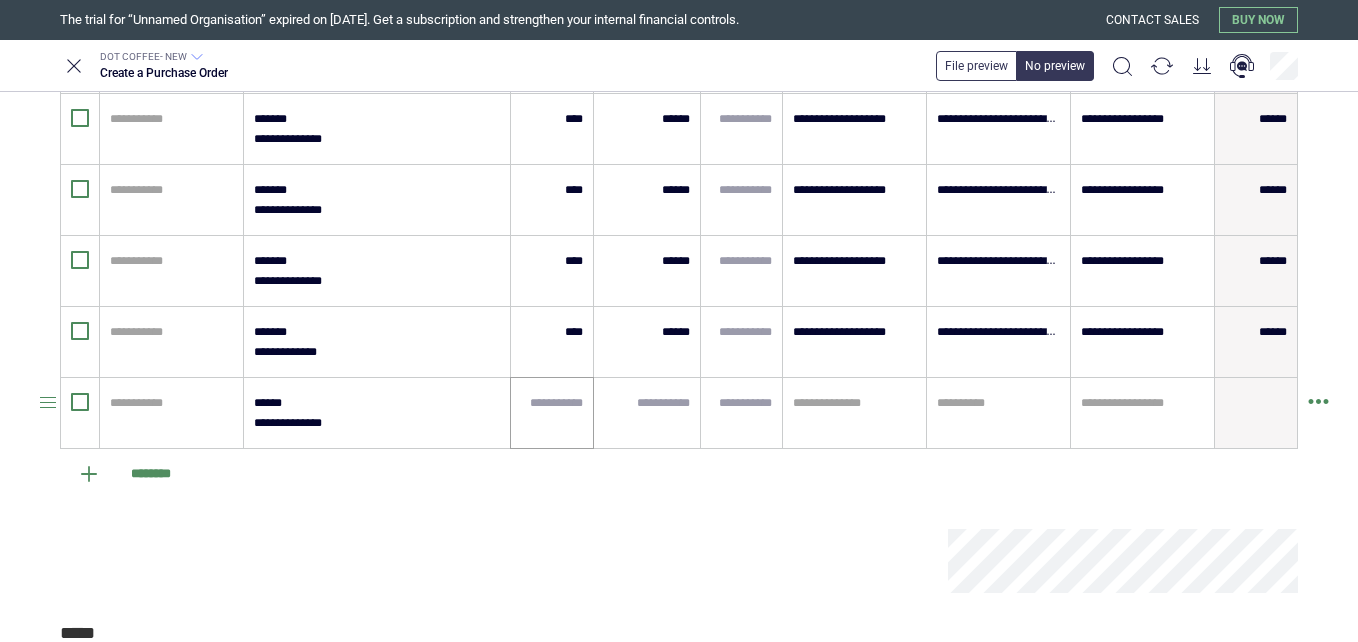 click at bounding box center [552, 413] 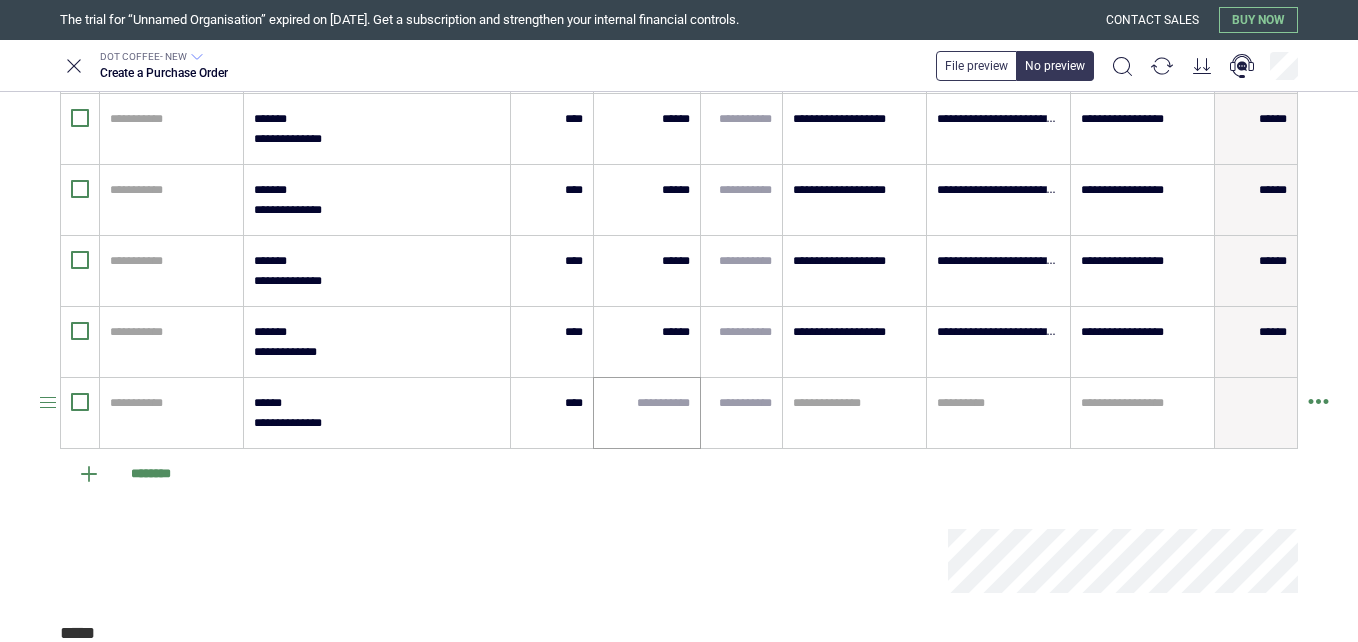 click at bounding box center (647, 413) 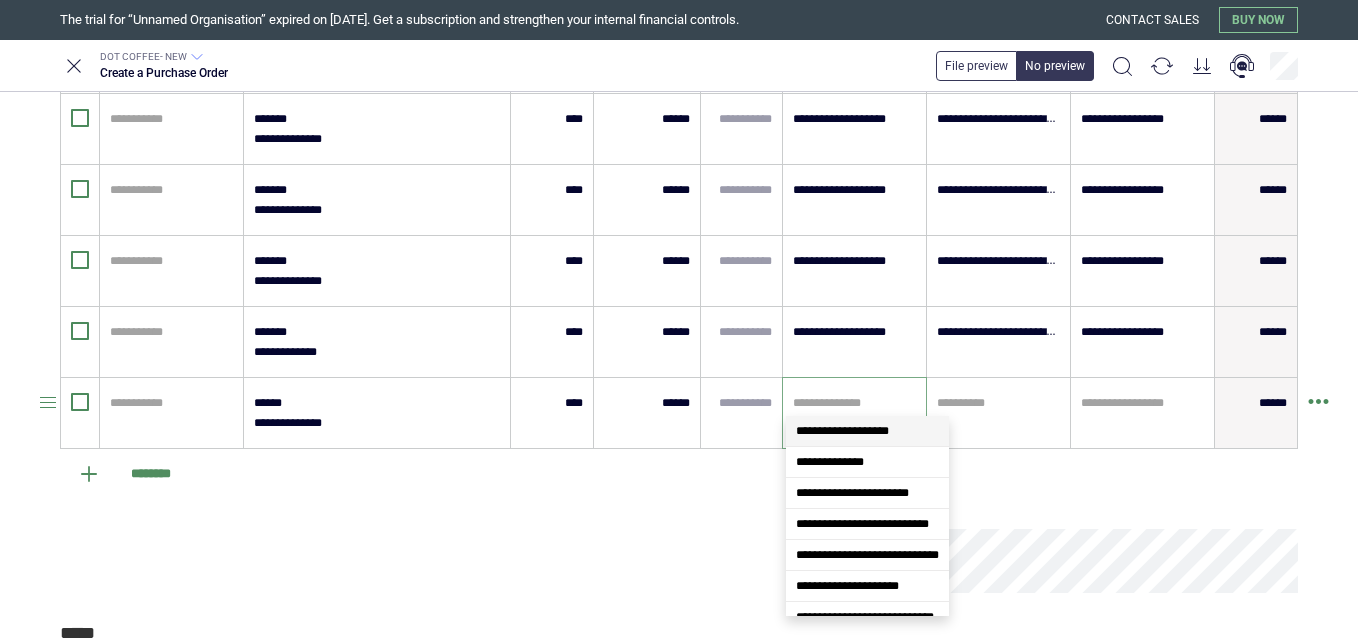 click at bounding box center [854, 403] 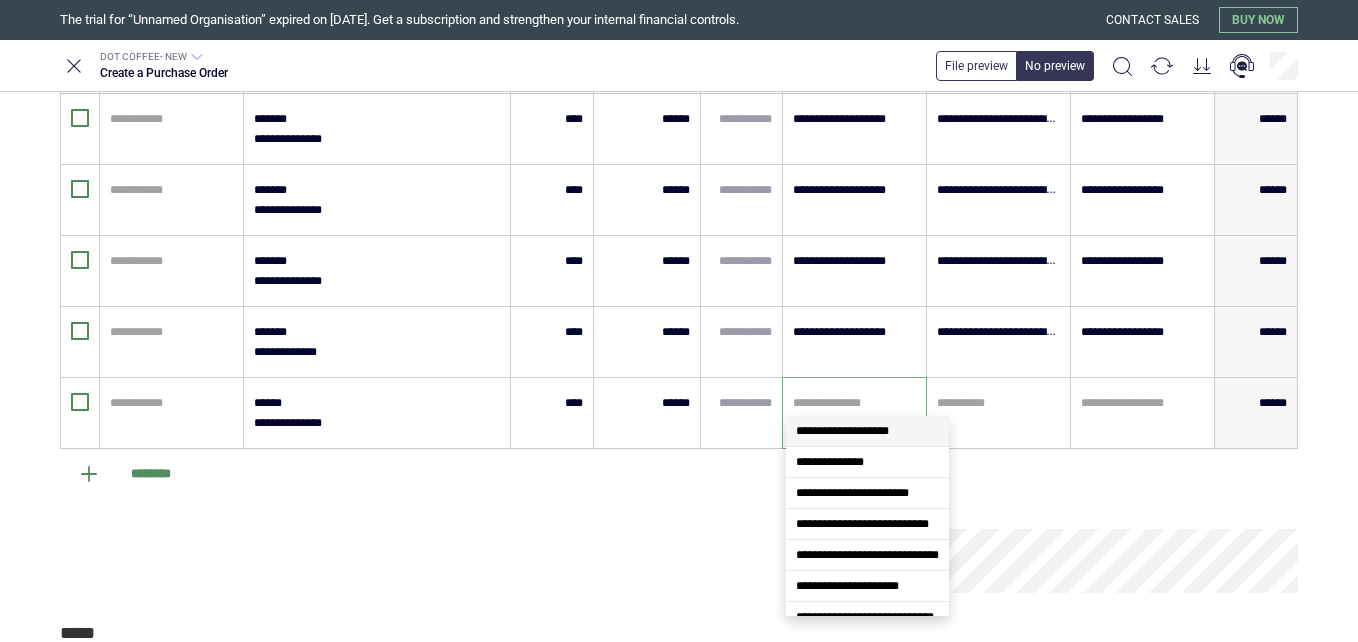 click on "**********" at bounding box center [842, 431] 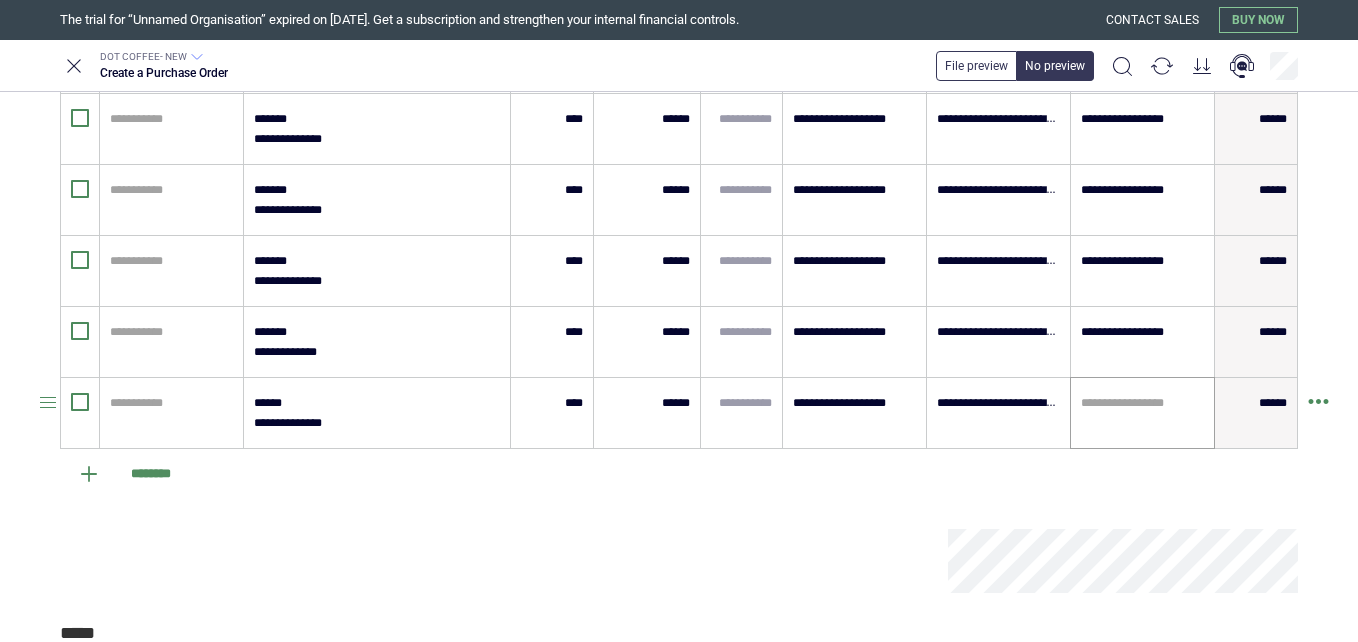 click on "**********" at bounding box center [1142, 413] 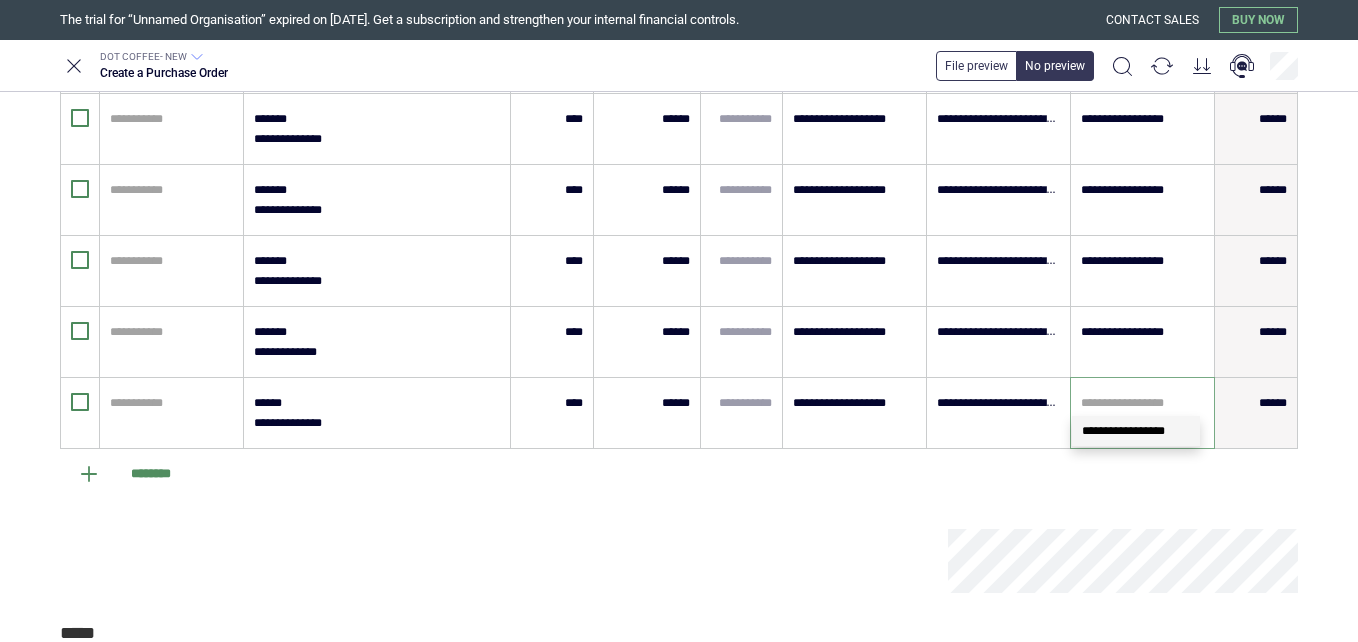 click on "**********" at bounding box center [1123, 431] 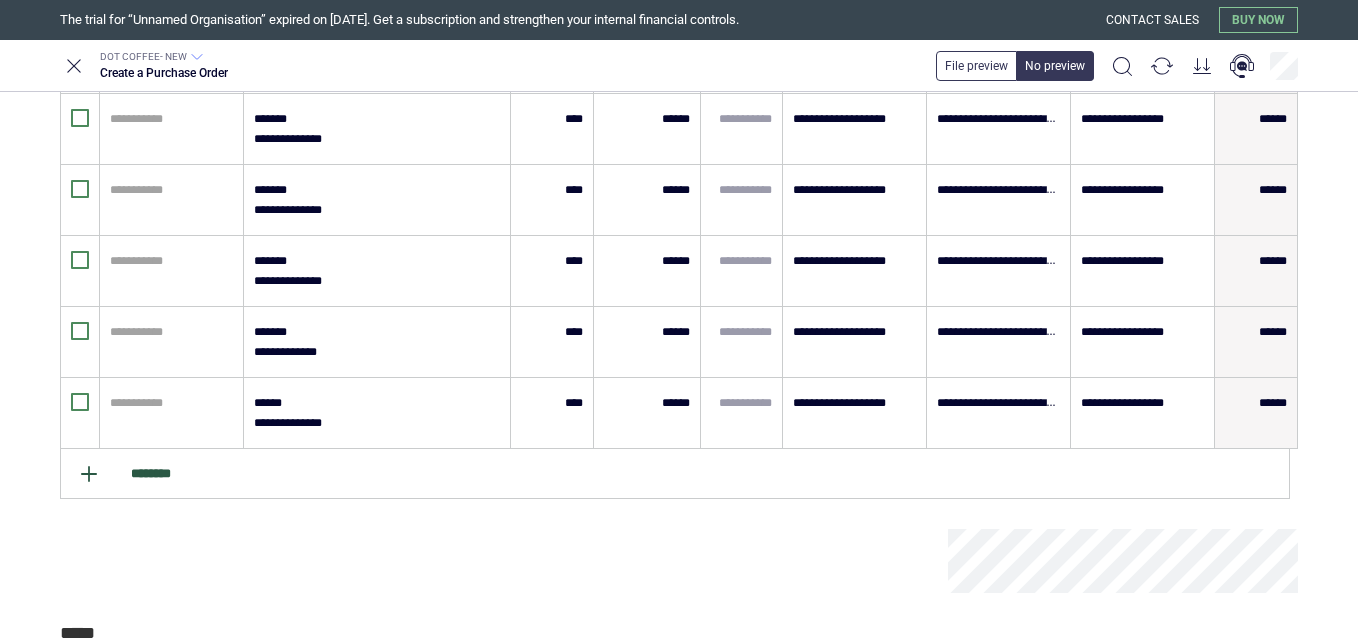 click on "********" at bounding box center [675, 474] 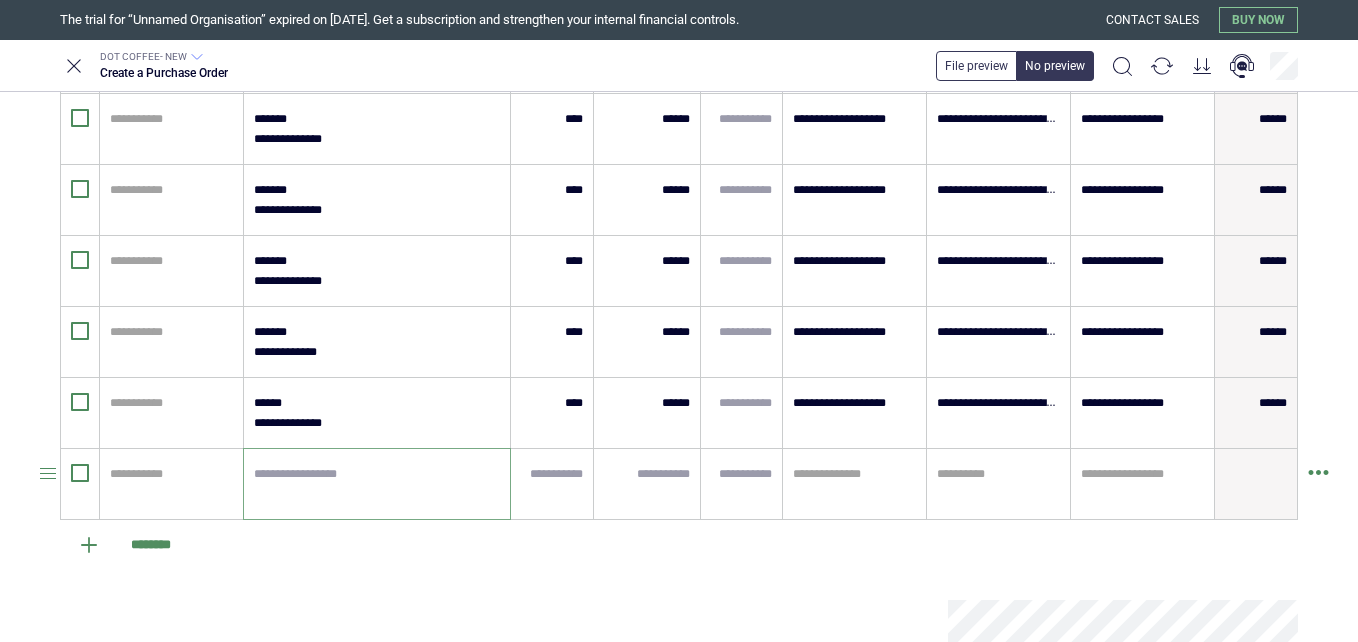 click at bounding box center (377, 484) 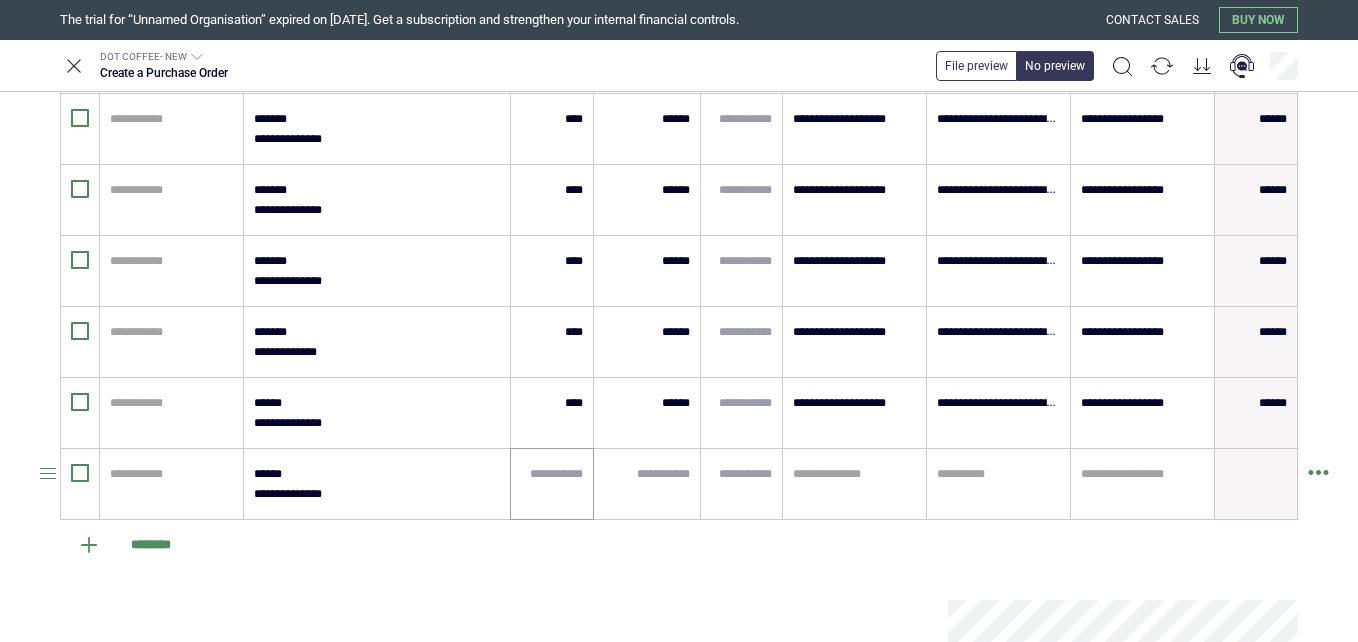 click at bounding box center (552, 484) 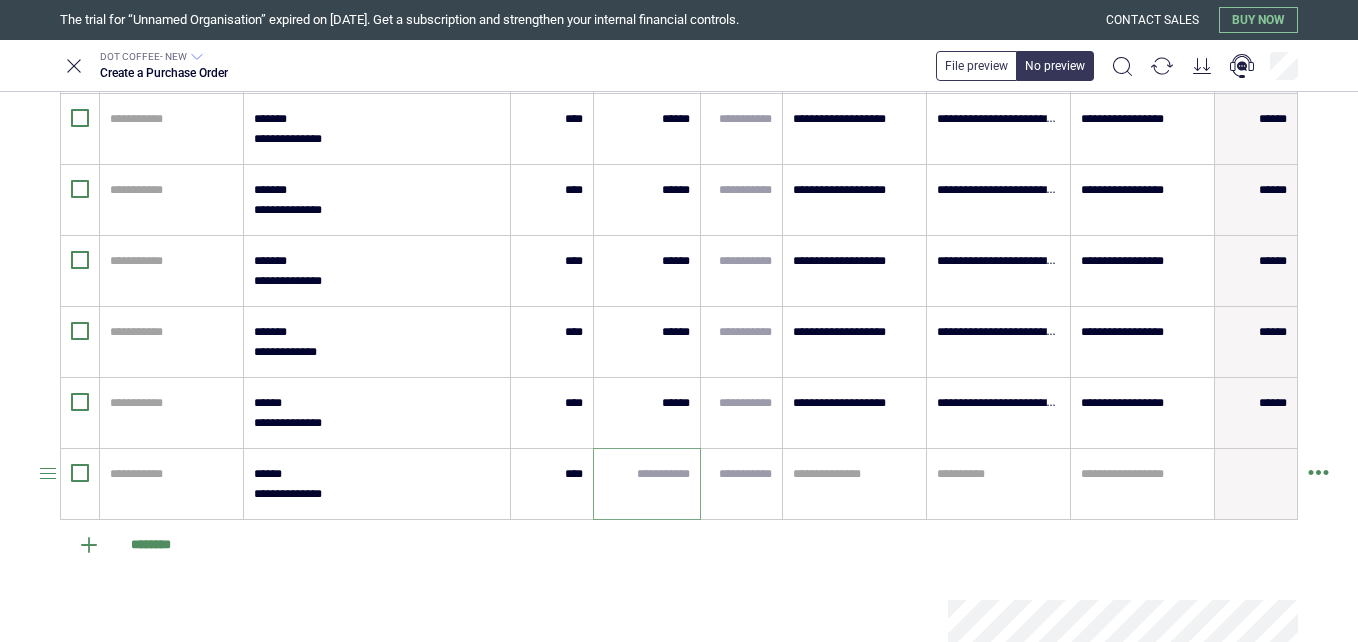 click at bounding box center (647, 474) 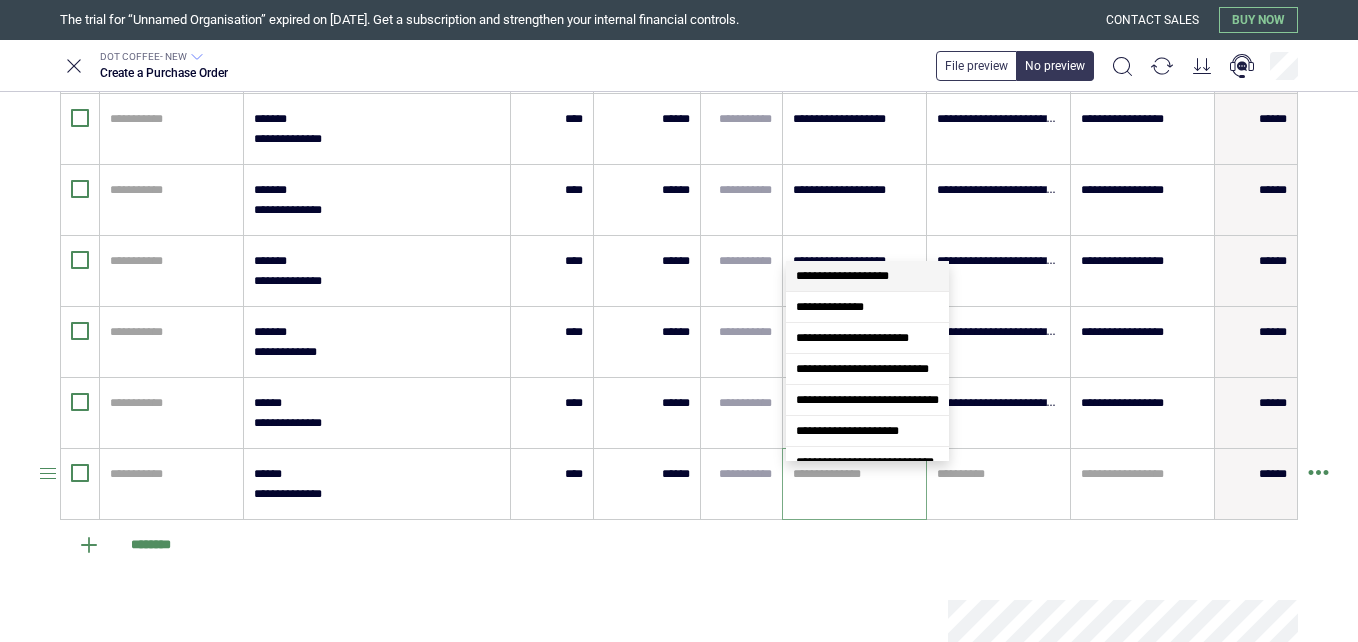 click at bounding box center (854, 474) 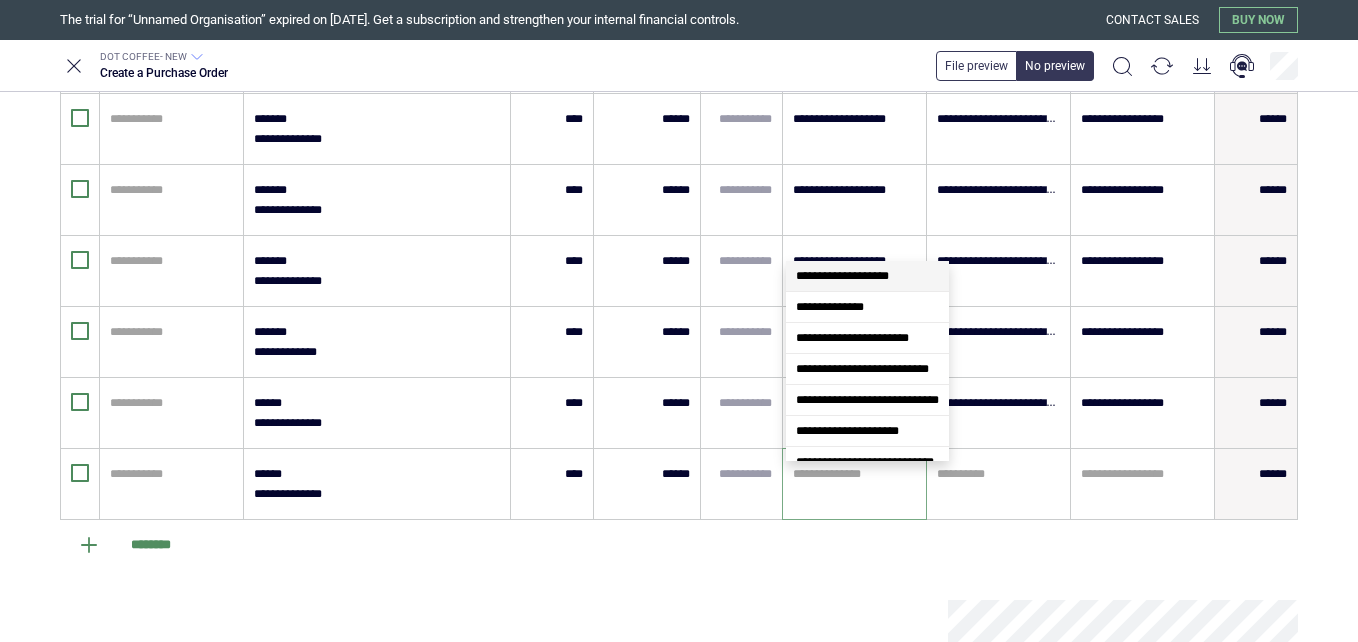 click on "**********" at bounding box center [867, 276] 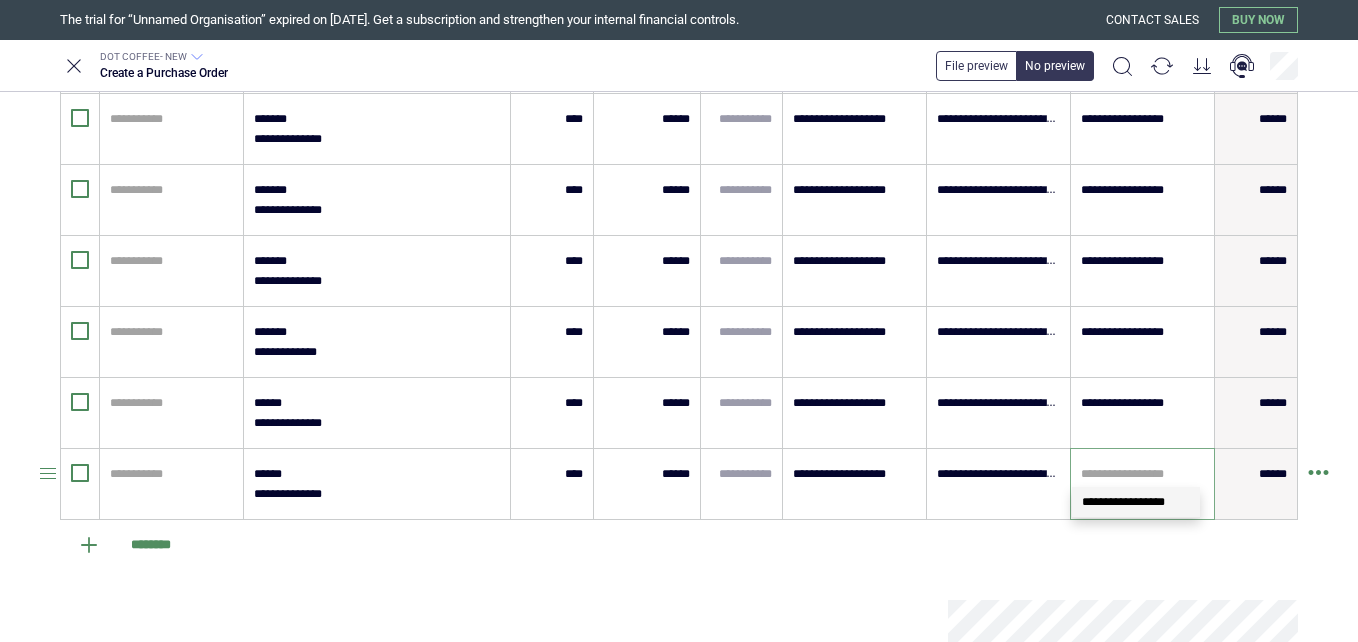 click at bounding box center [1142, 474] 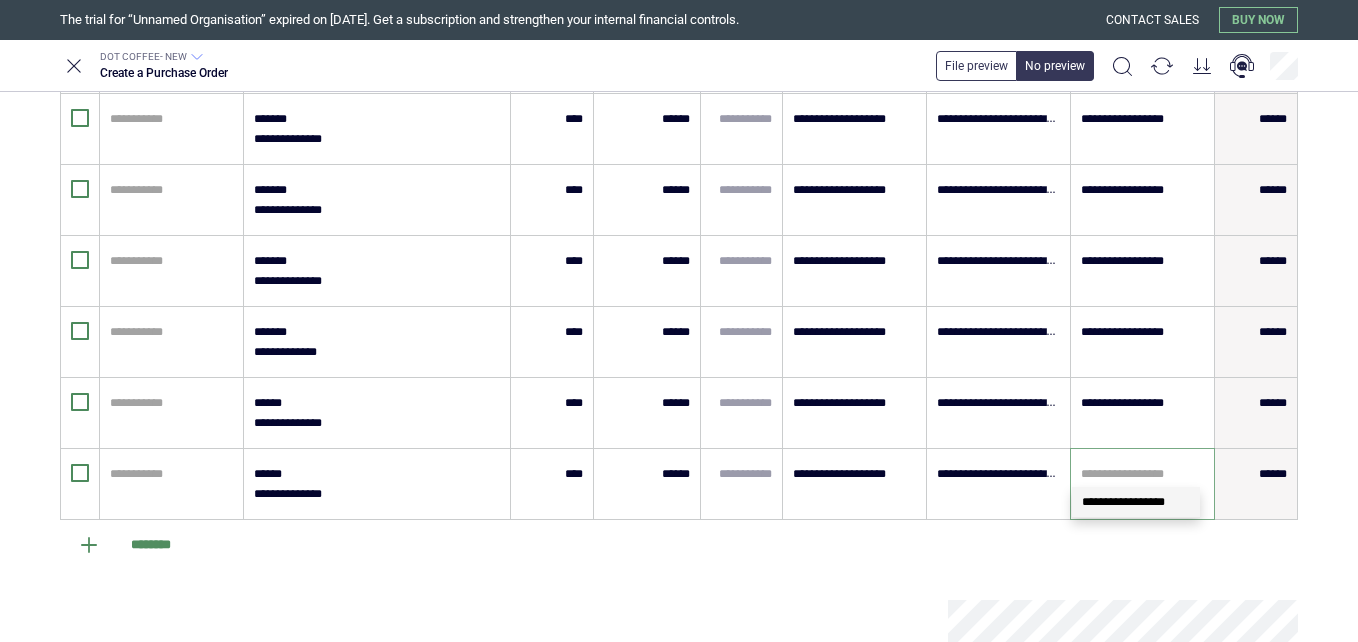 click on "**********" at bounding box center (1136, 502) 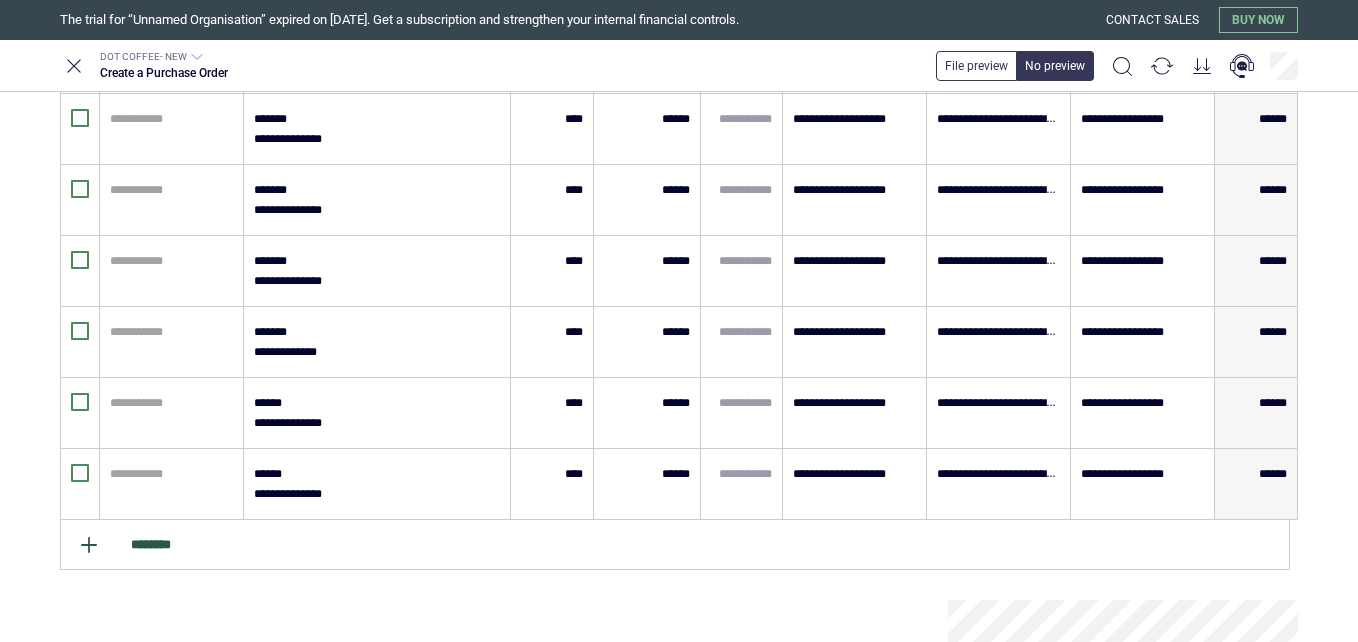 click 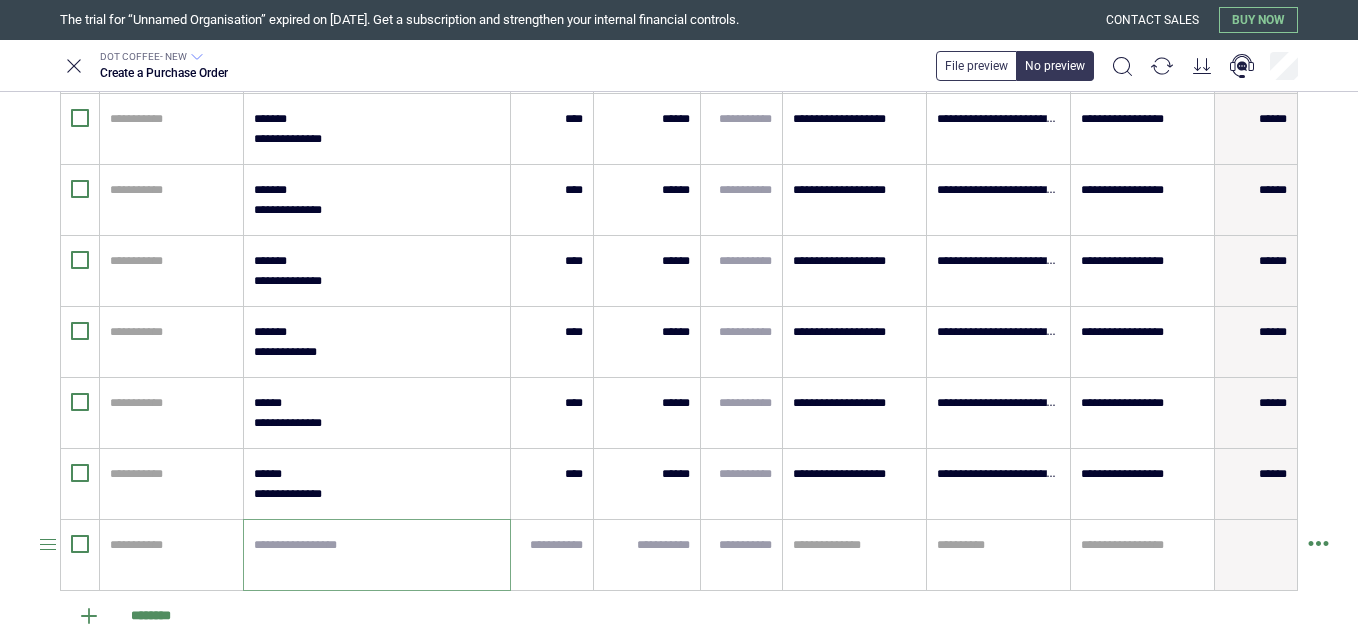 click at bounding box center (377, 555) 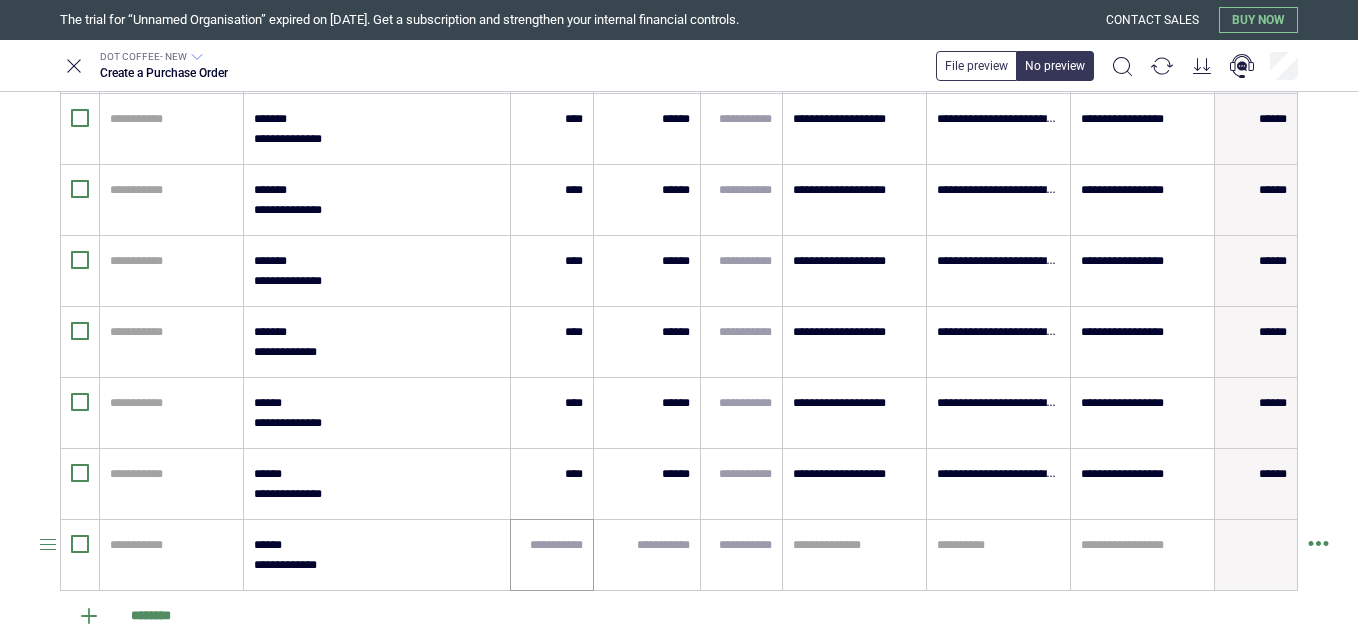 click at bounding box center [552, 555] 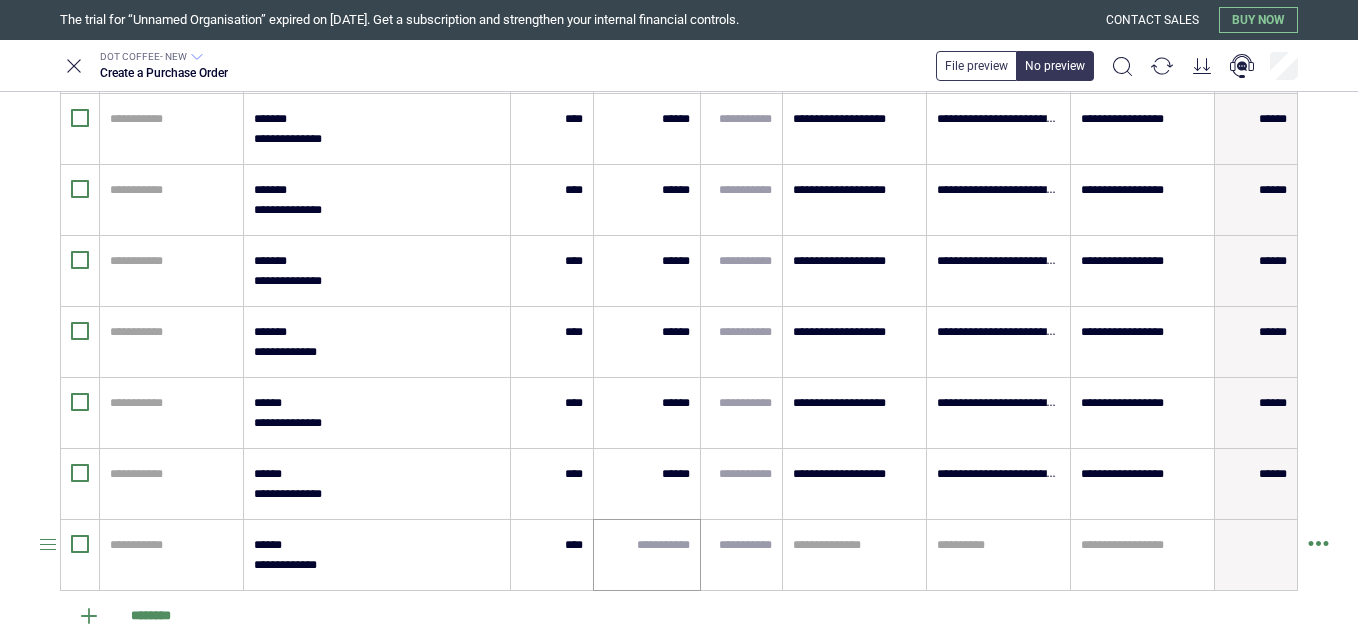 click at bounding box center (647, 555) 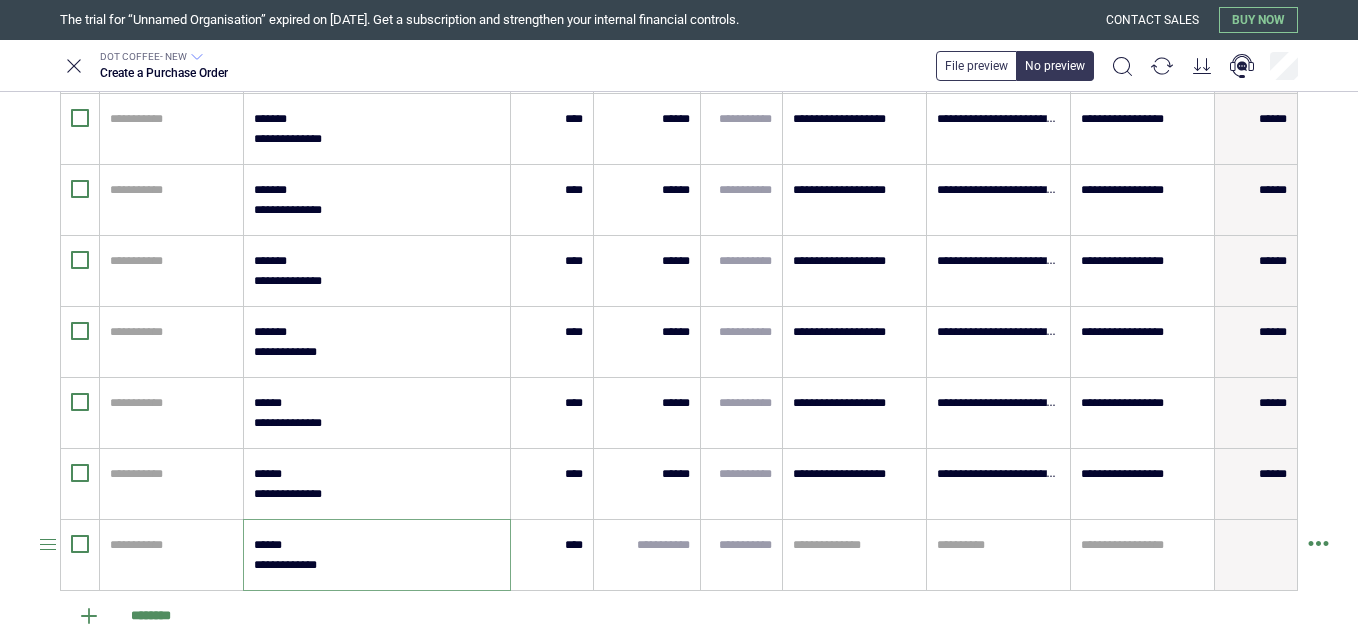 click on "**********" at bounding box center [376, 555] 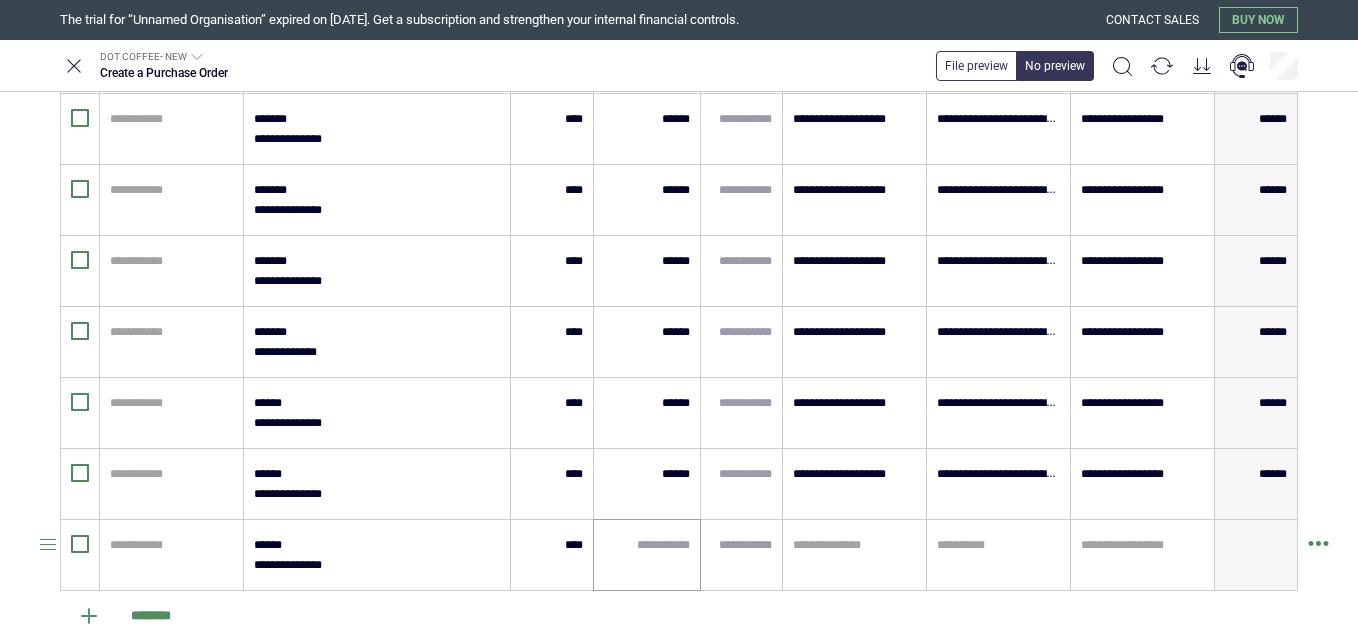 click at bounding box center (647, 555) 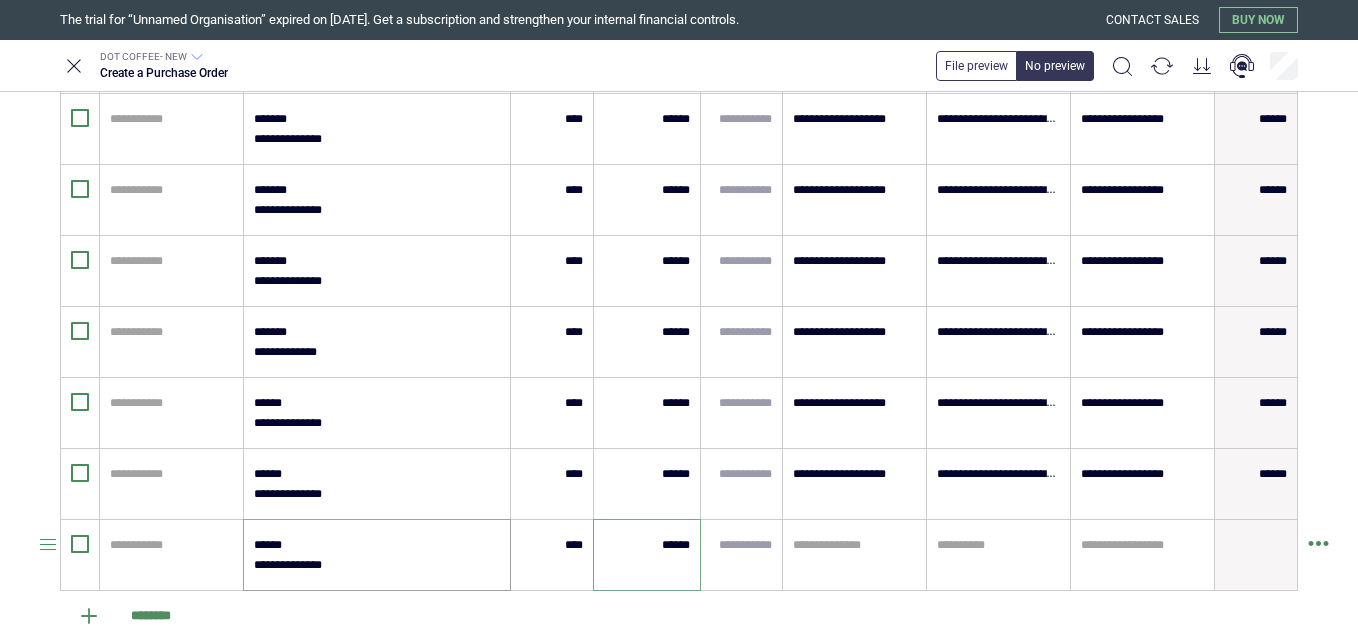 click on "**********" at bounding box center [376, 555] 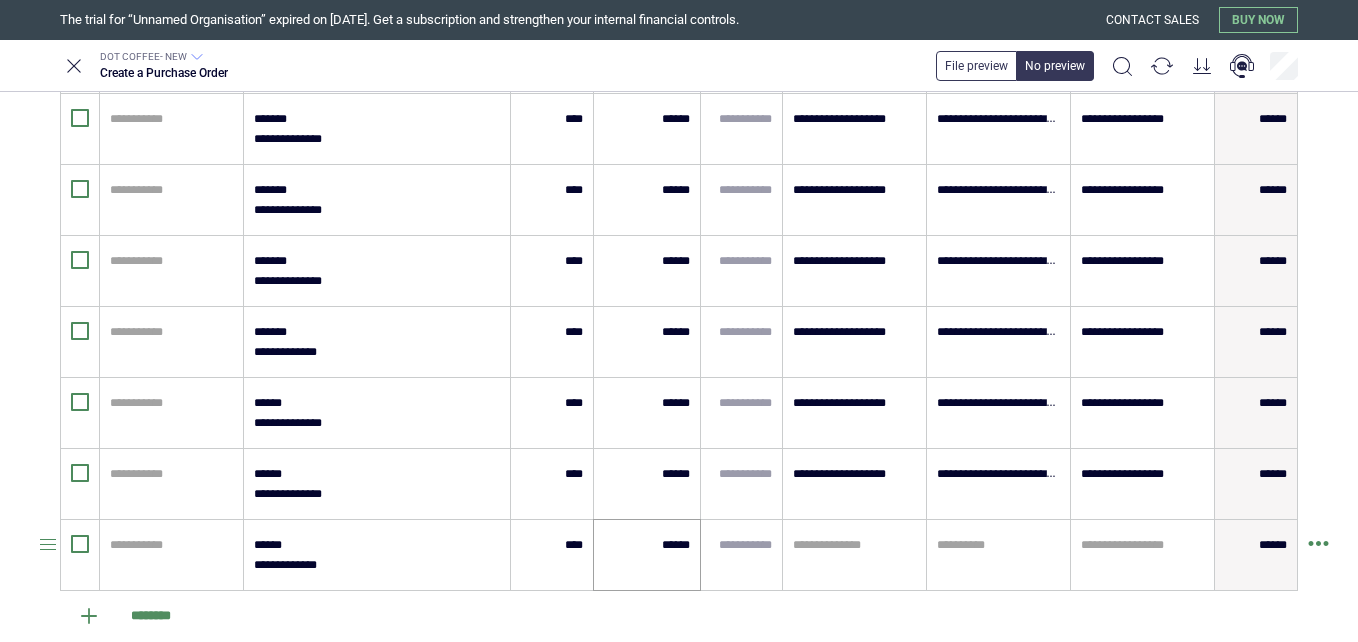 click on "******" at bounding box center (647, 555) 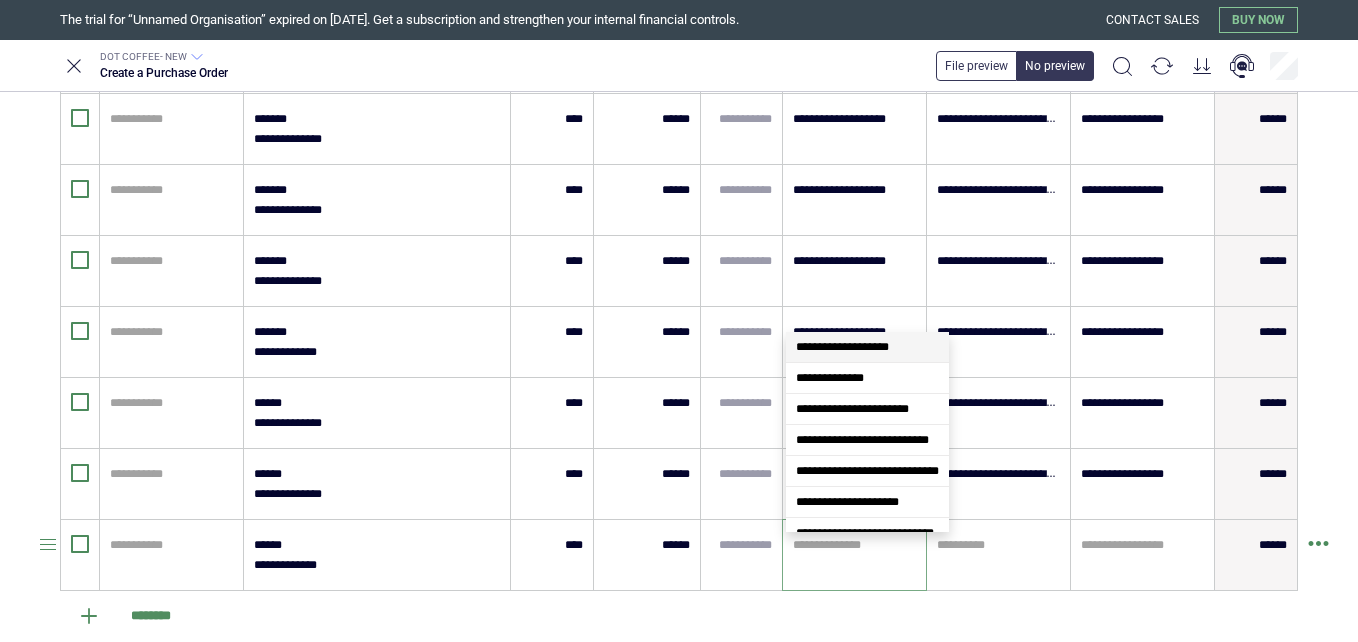 click at bounding box center [854, 545] 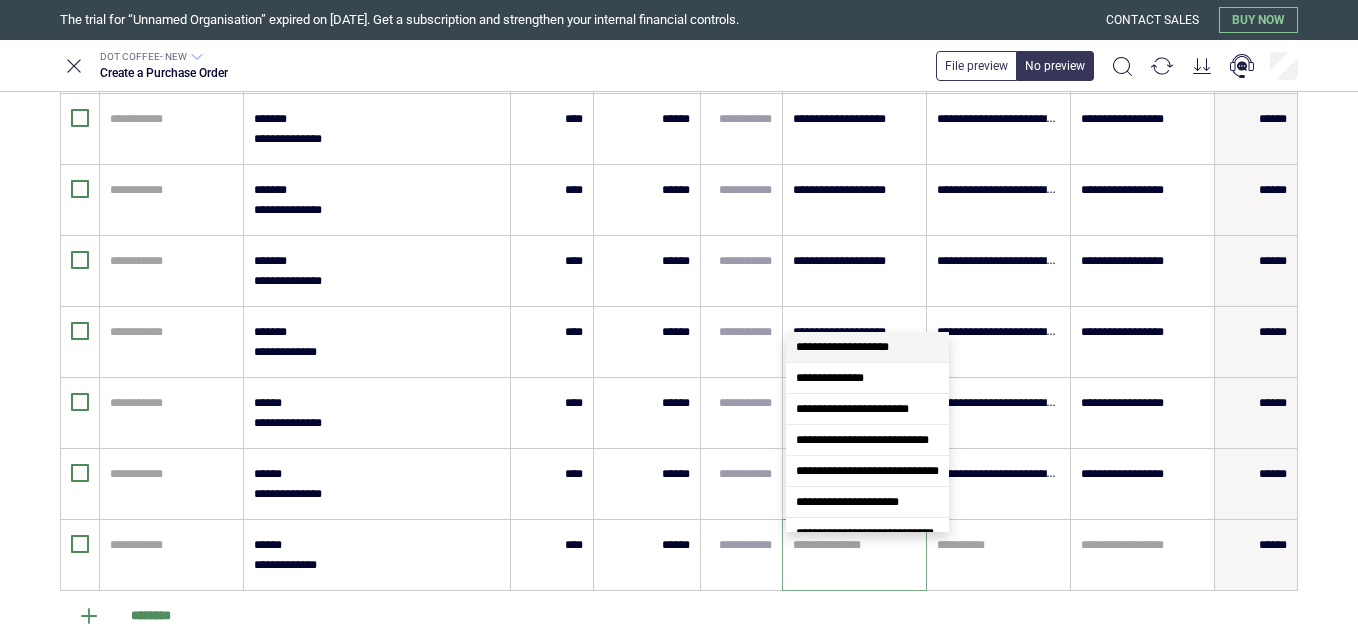 click on "**********" at bounding box center [842, 347] 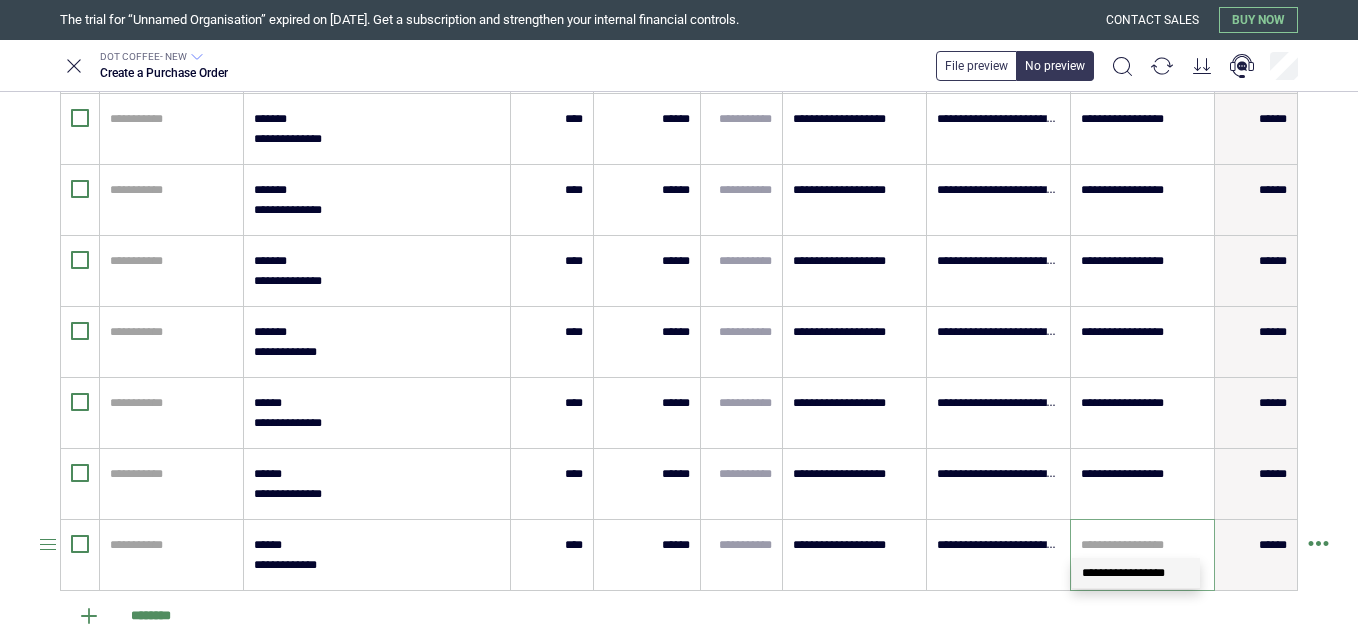 click at bounding box center [1142, 545] 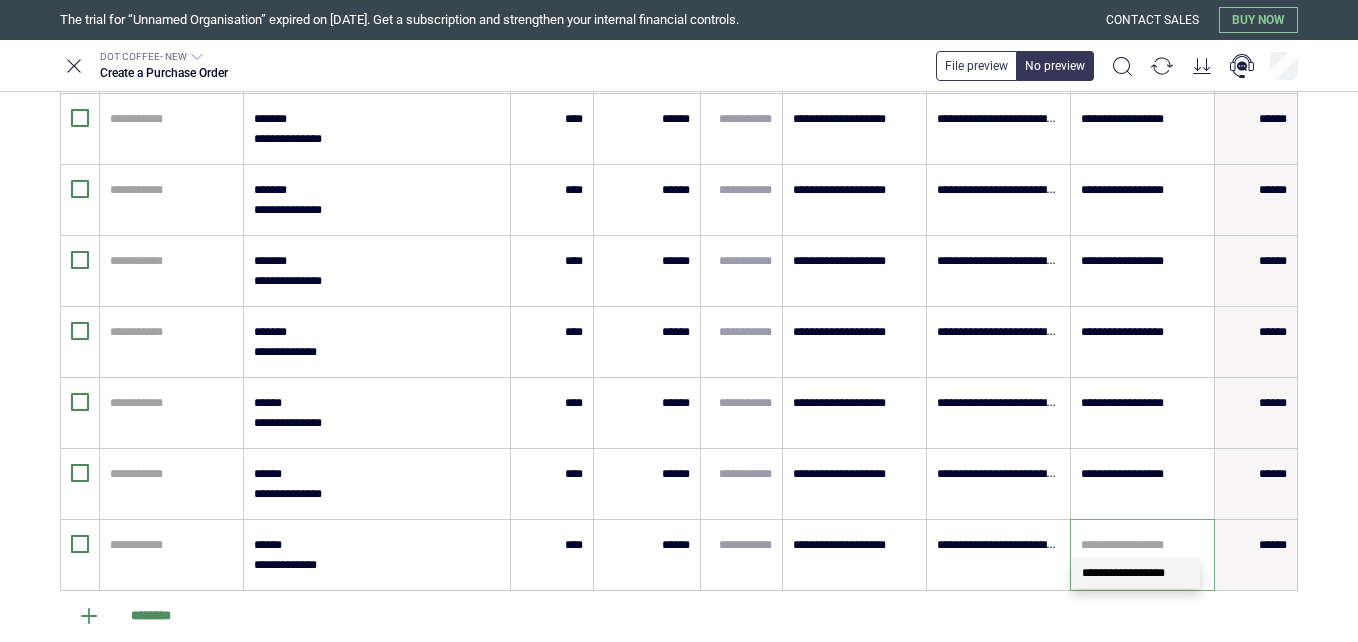 click on "**********" at bounding box center [1123, 573] 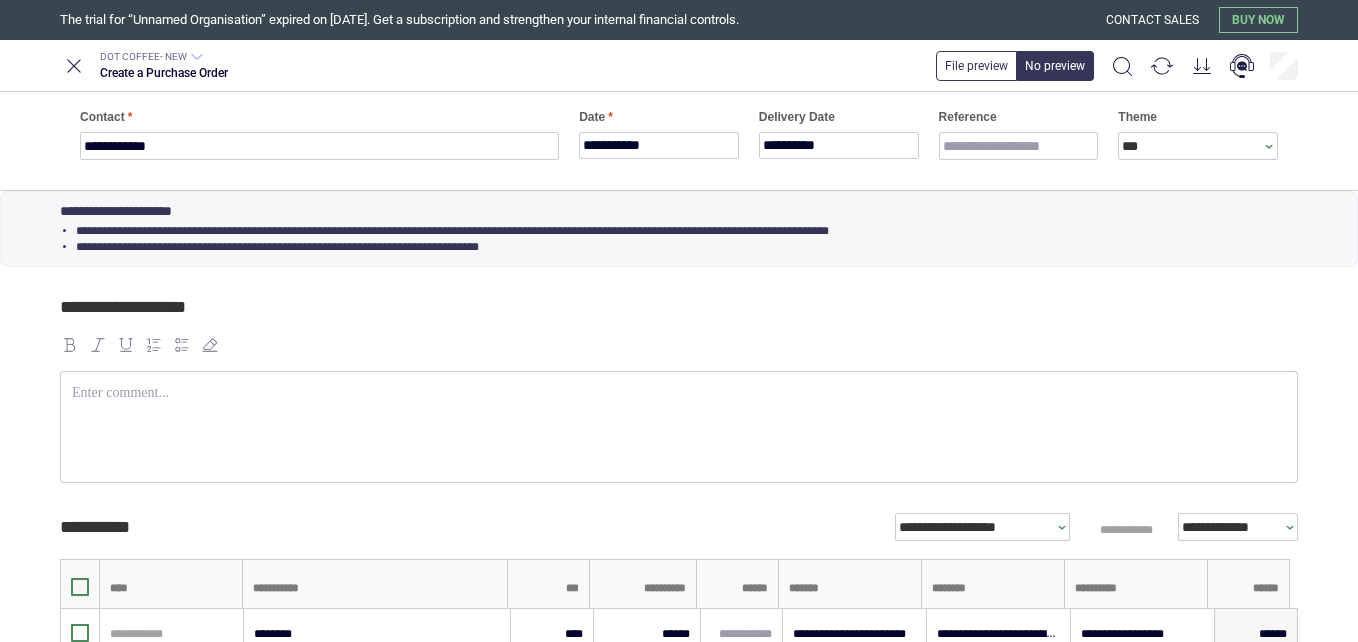 scroll, scrollTop: 0, scrollLeft: 0, axis: both 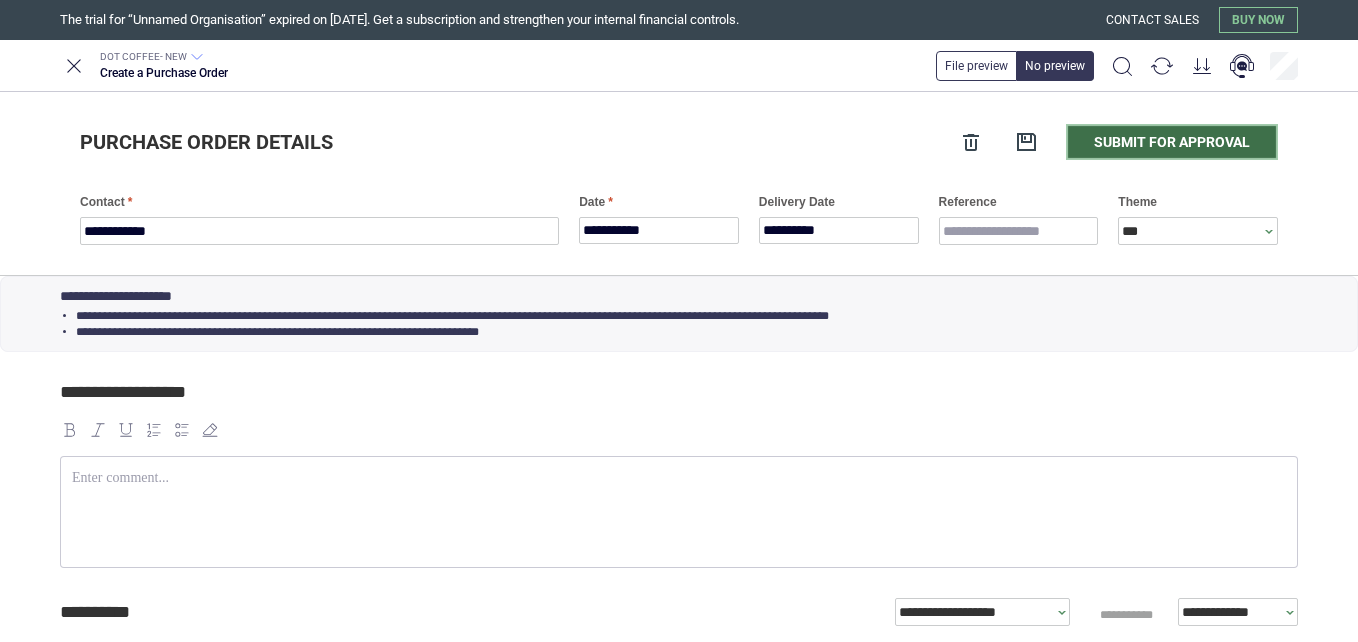 click on "Submit for approval" at bounding box center (1172, 142) 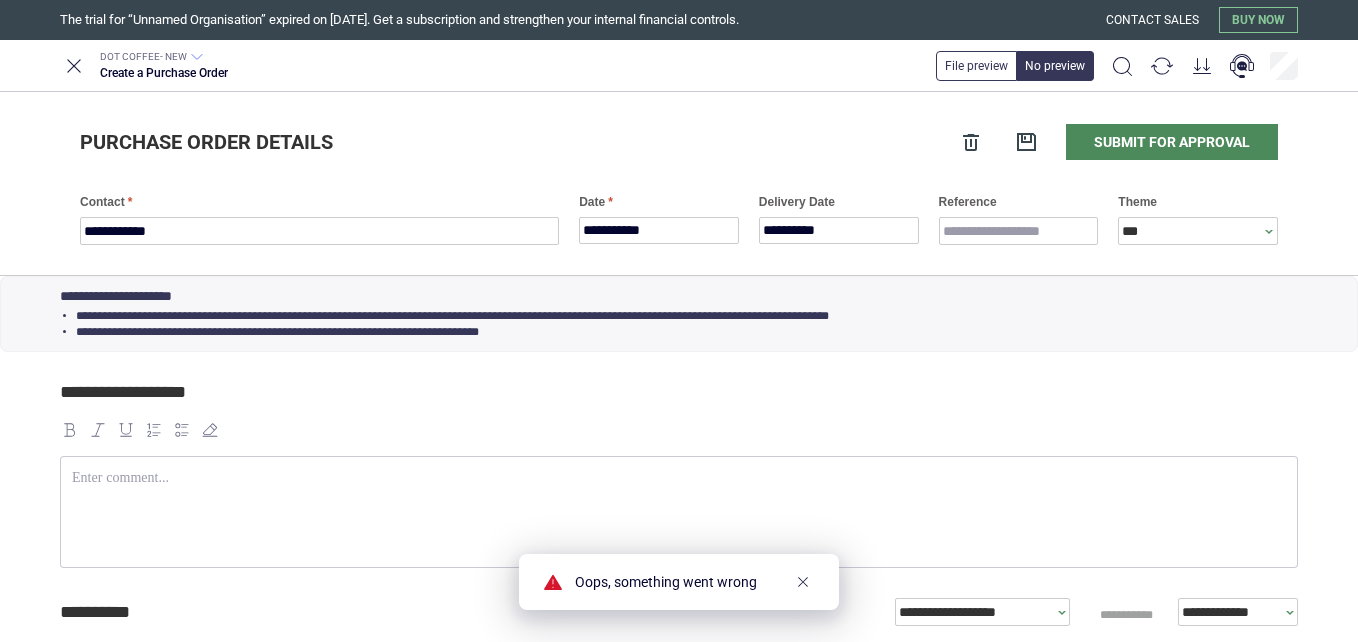 click at bounding box center (679, 430) 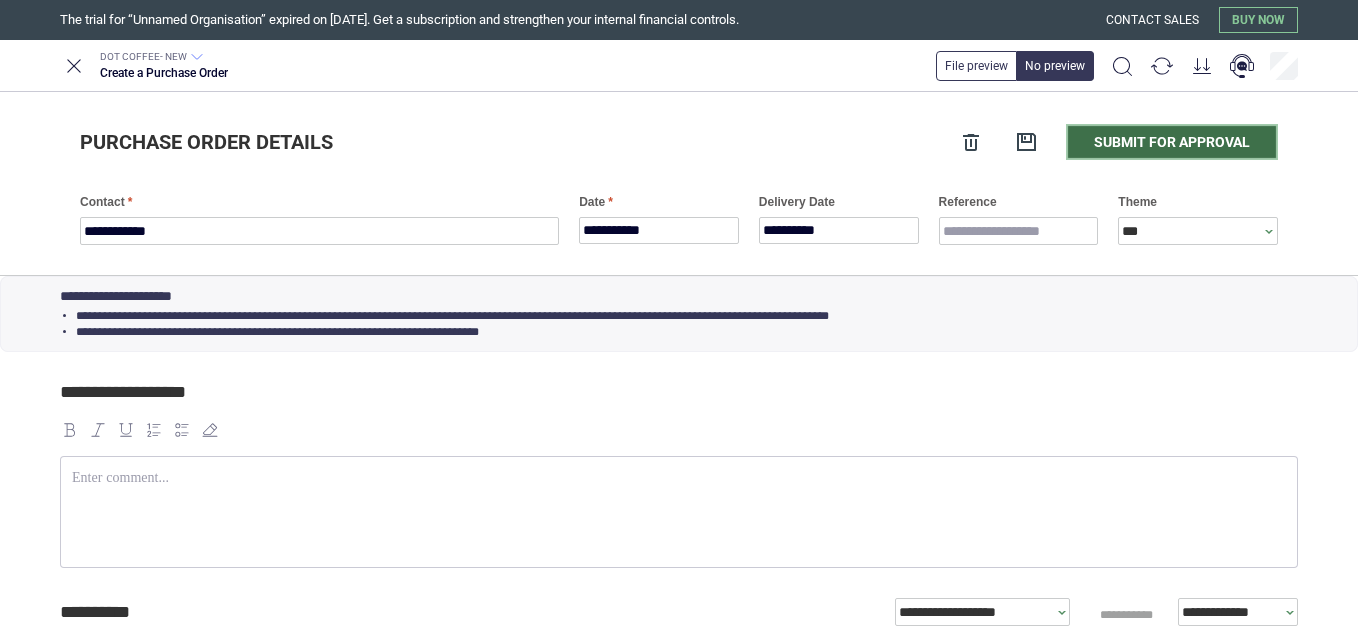 click on "Submit for approval" at bounding box center [1172, 142] 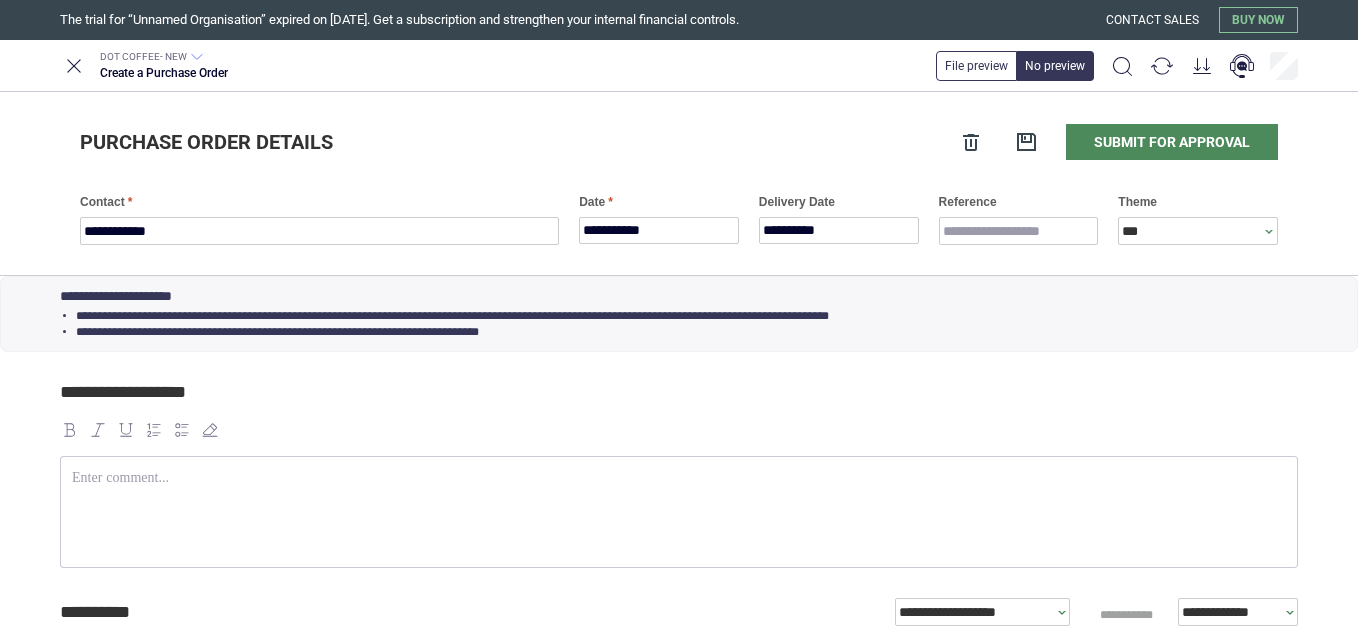 click at bounding box center (679, 430) 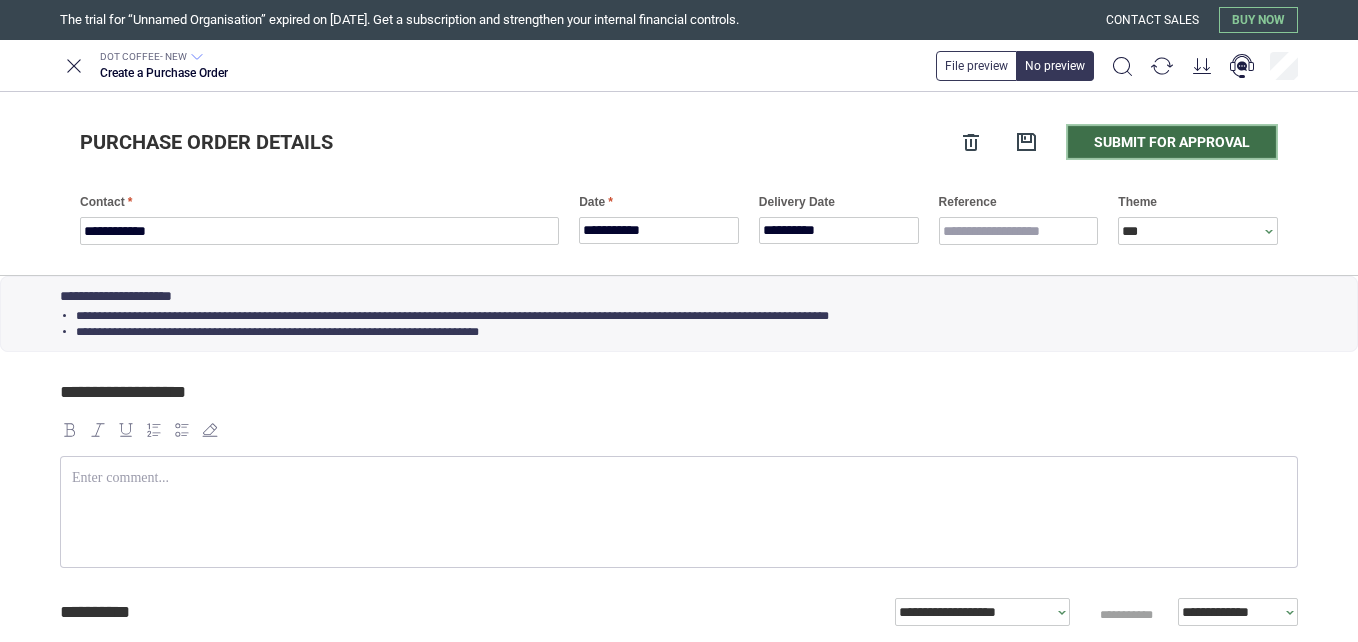 click on "Submit for approval" at bounding box center (1172, 142) 